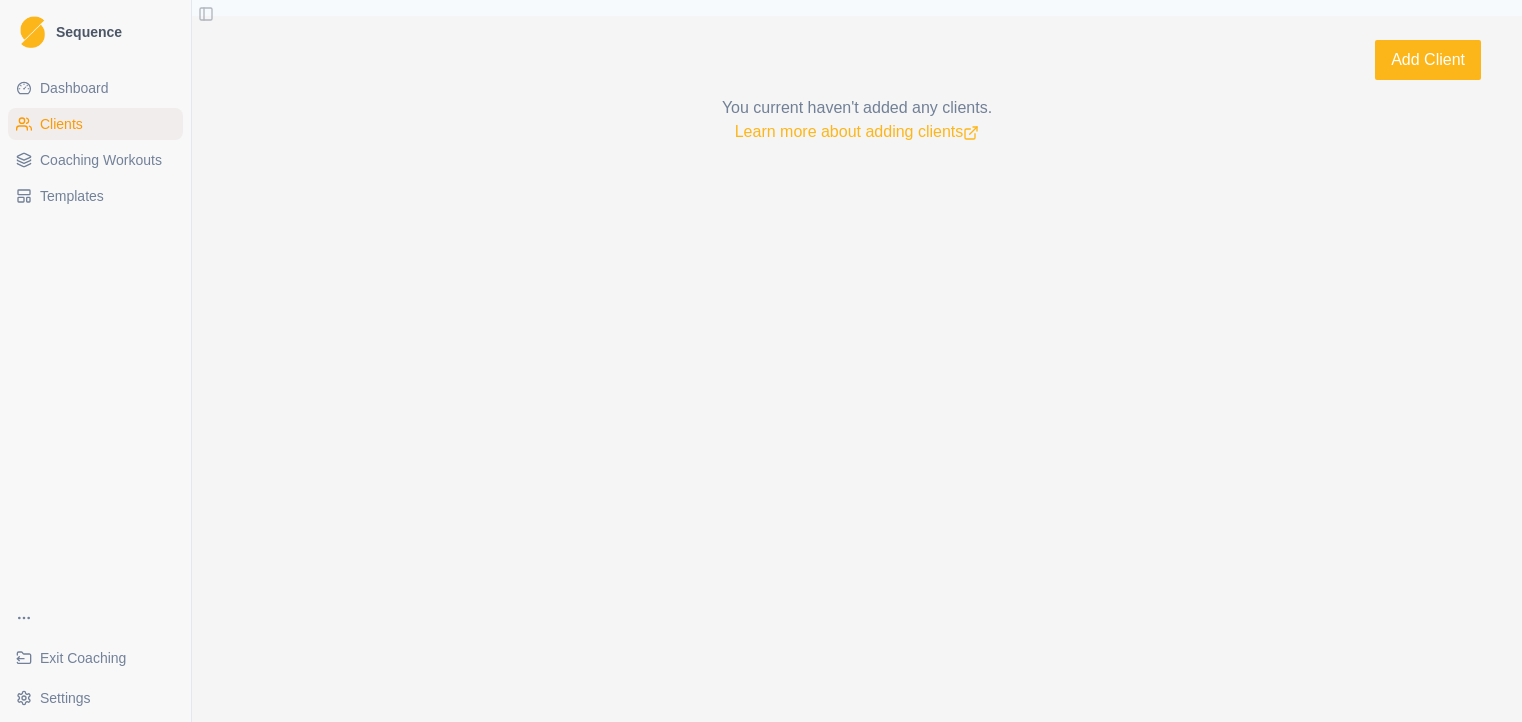 scroll, scrollTop: 0, scrollLeft: 0, axis: both 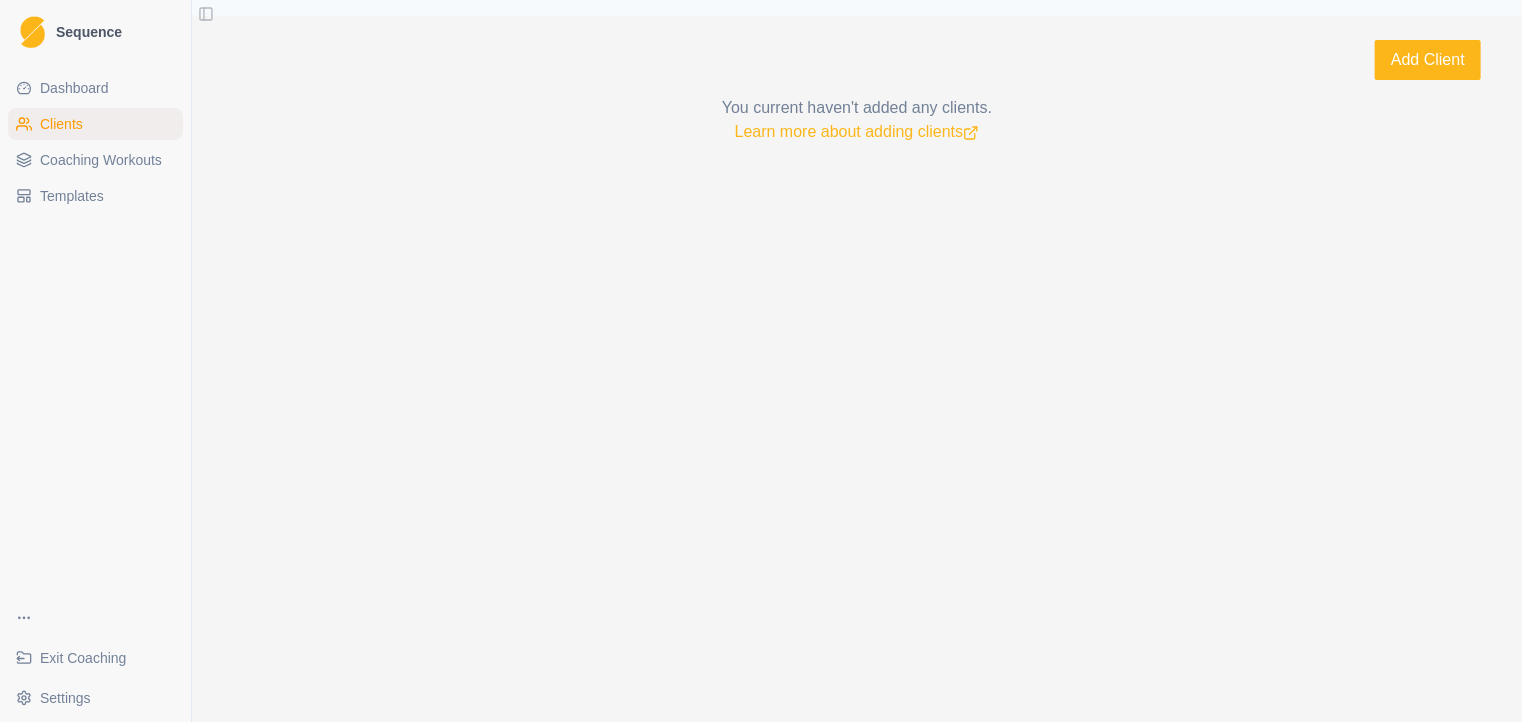 click on "Coaching Workouts" at bounding box center (101, 160) 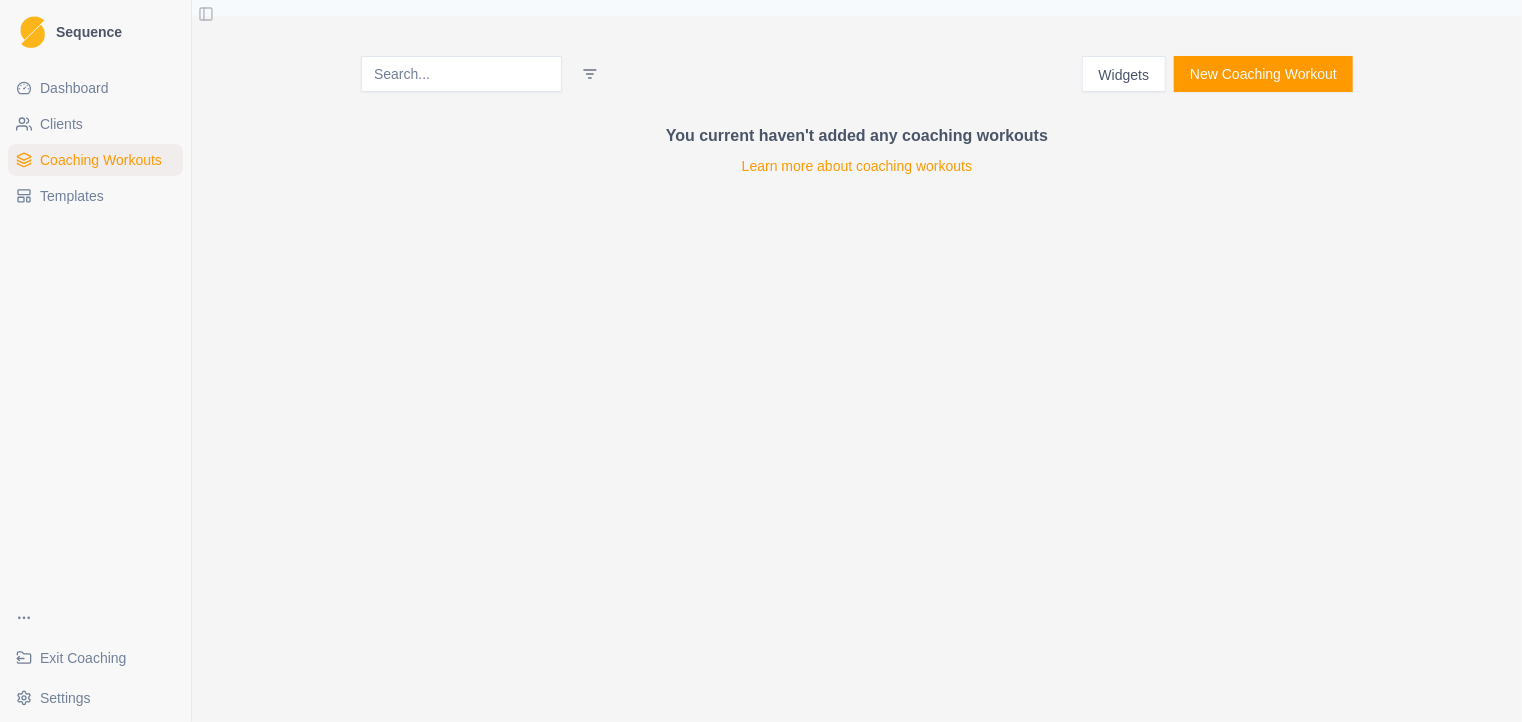 click on "Exit Coaching" at bounding box center [83, 658] 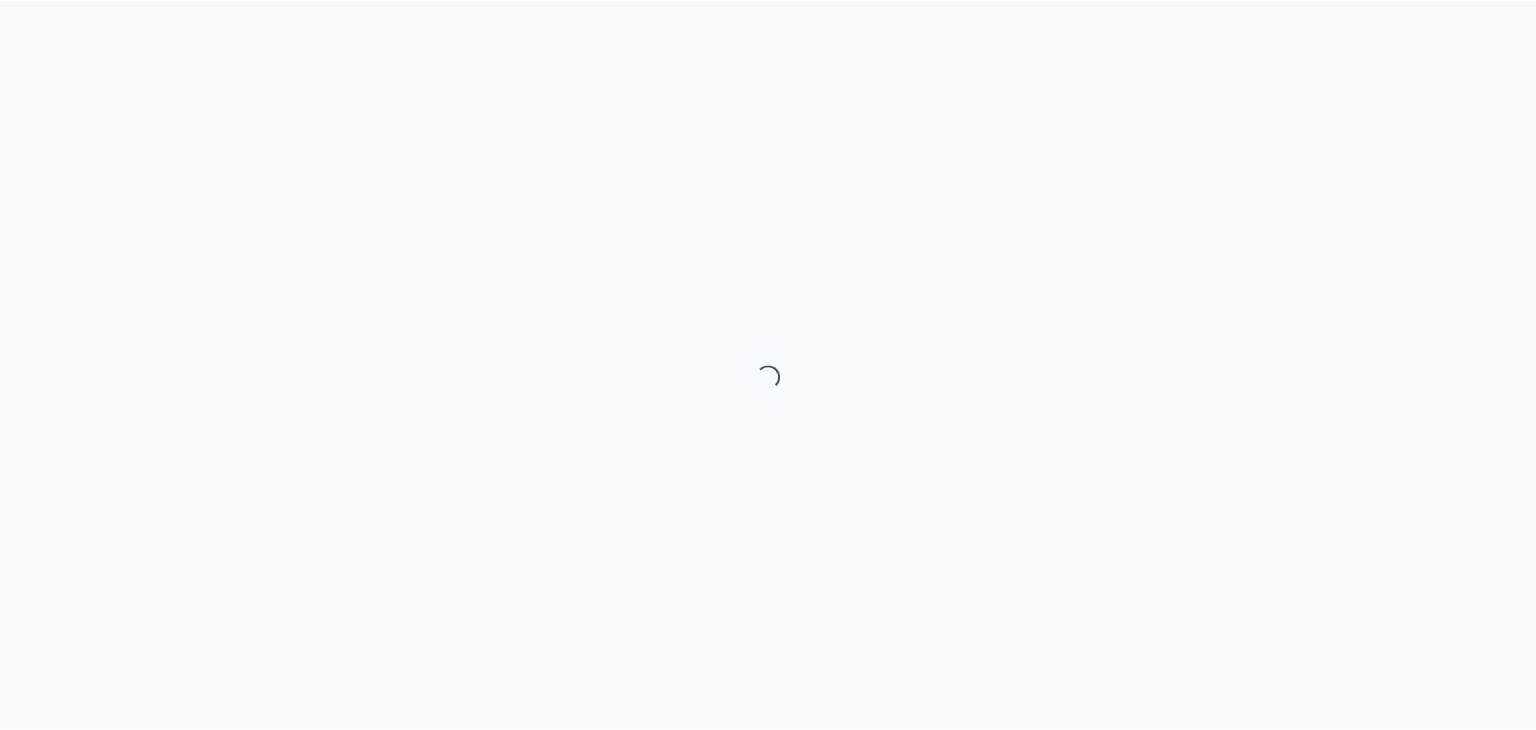 scroll, scrollTop: 0, scrollLeft: 0, axis: both 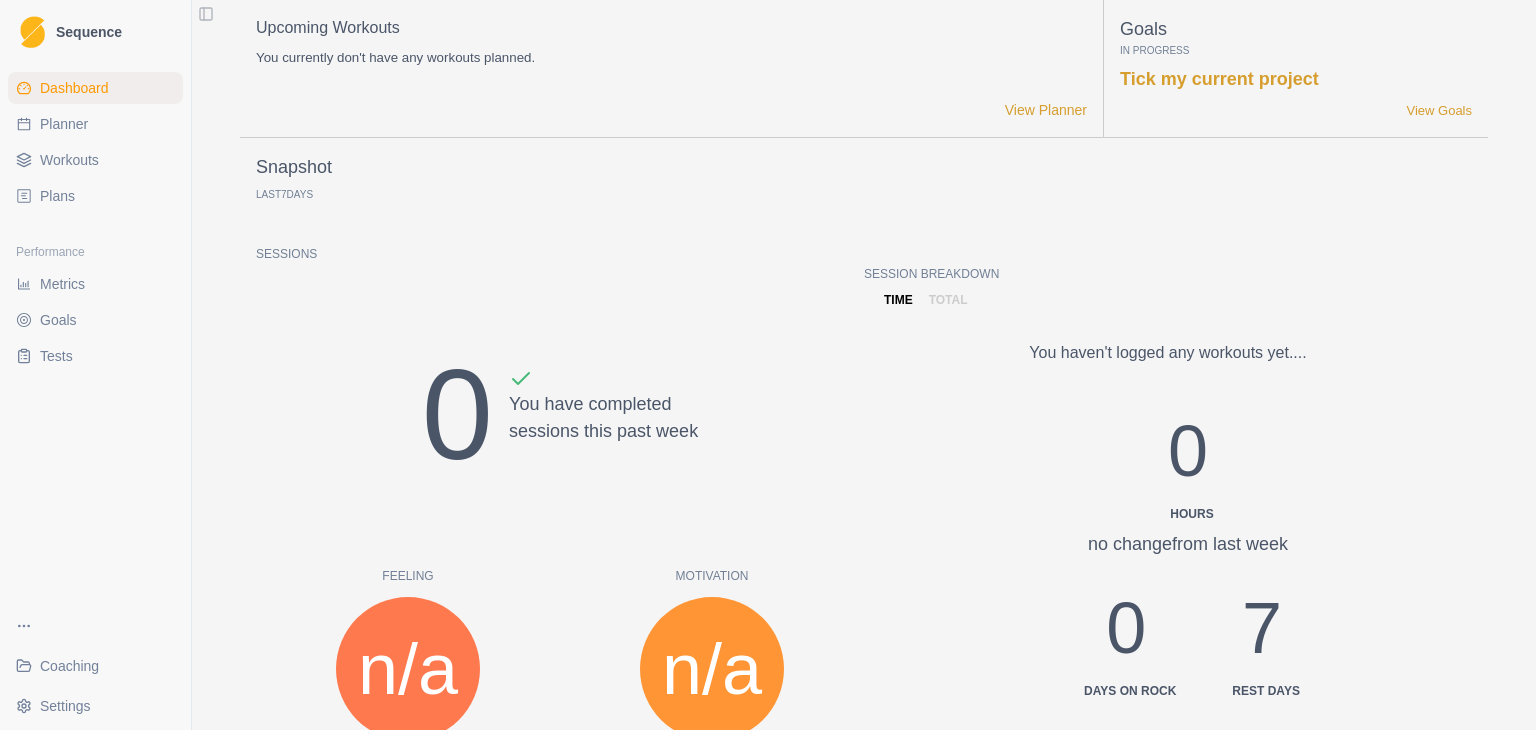click on "Workouts" at bounding box center (69, 160) 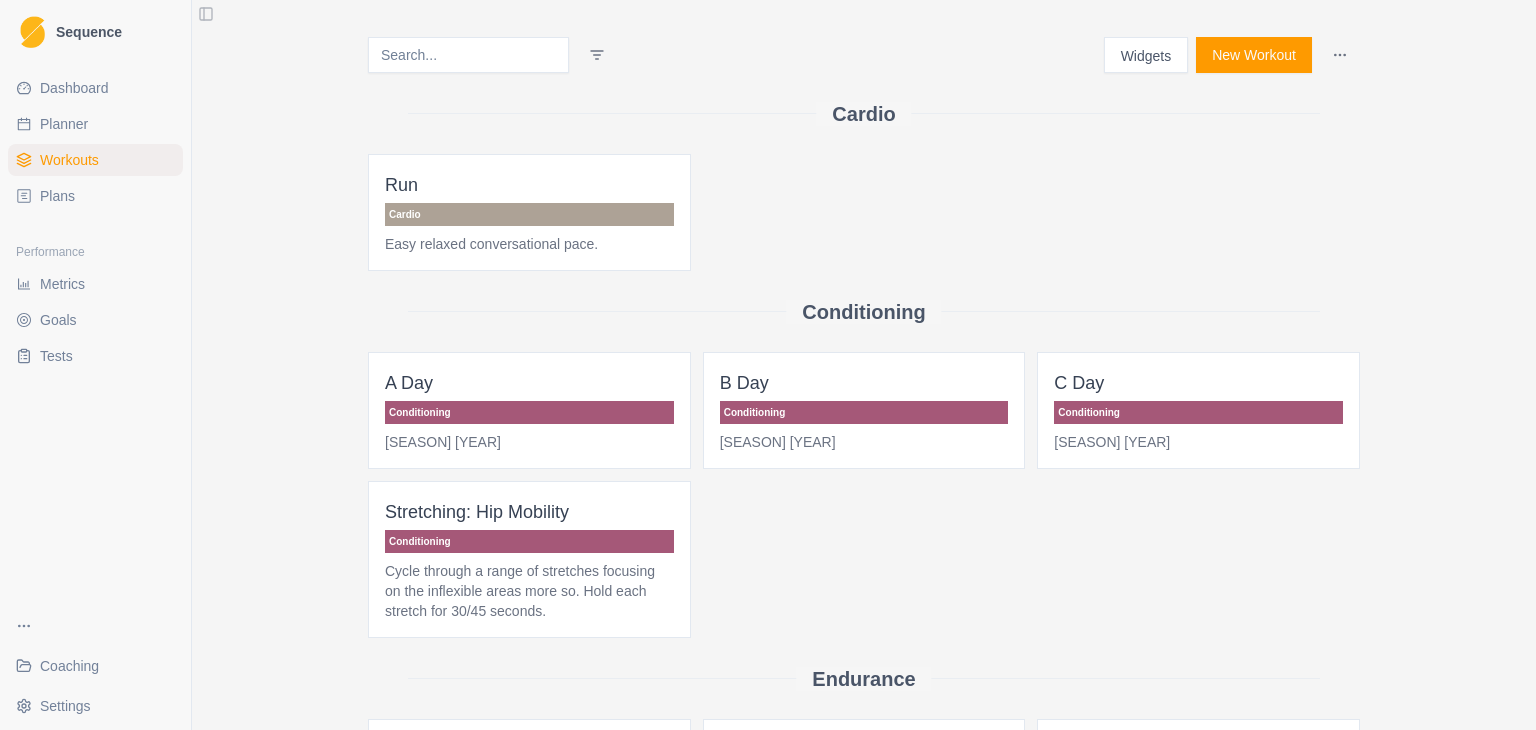 scroll, scrollTop: 0, scrollLeft: 0, axis: both 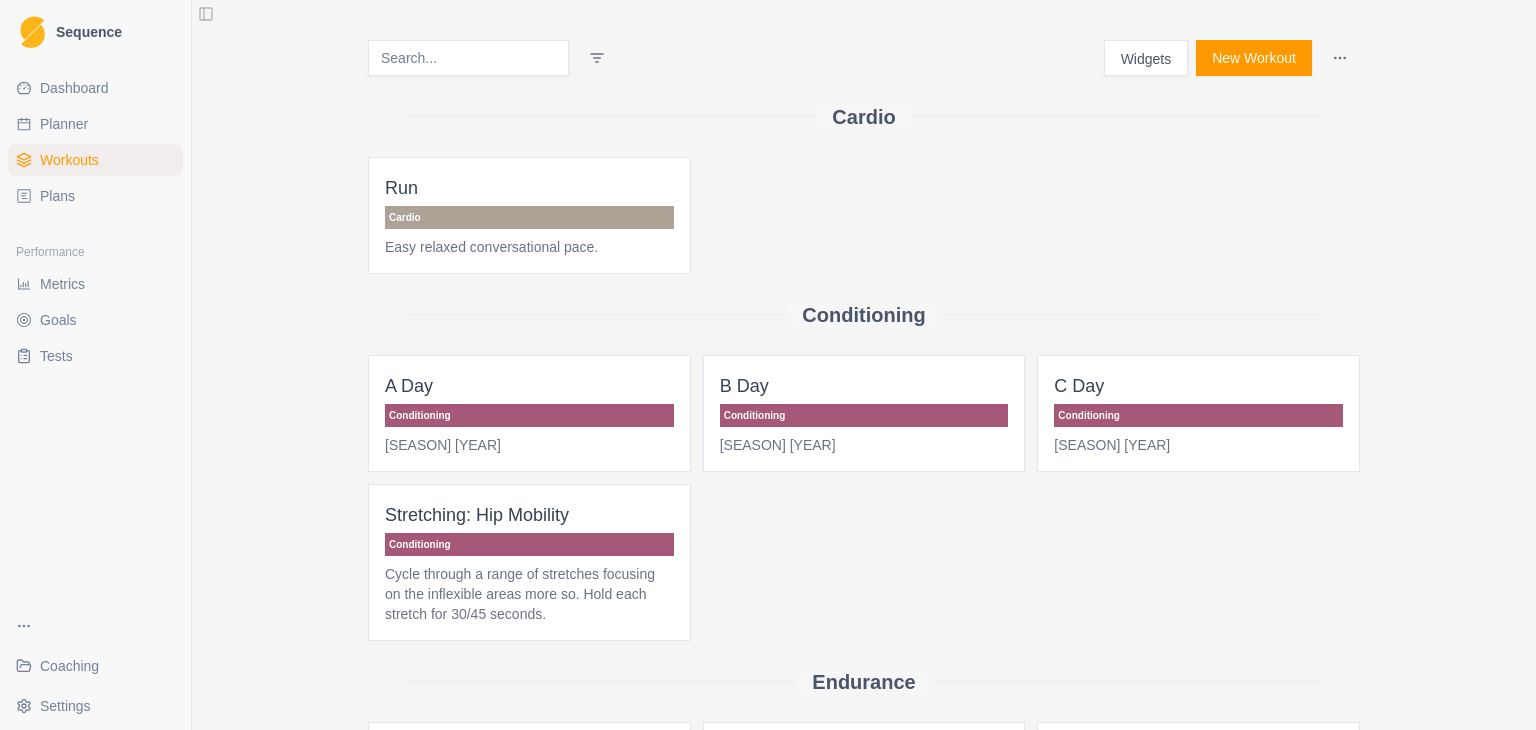click on "A Day" at bounding box center [529, 386] 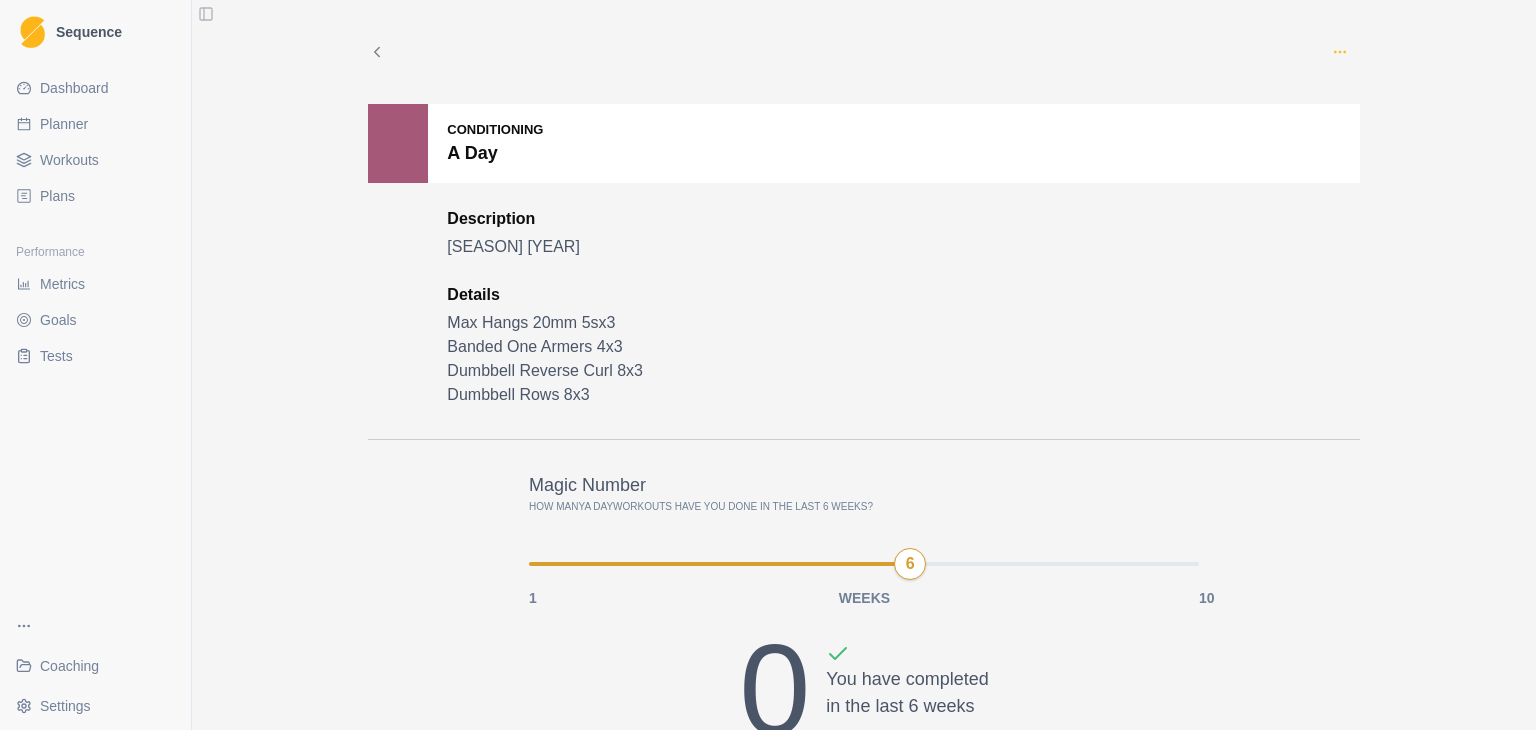 click 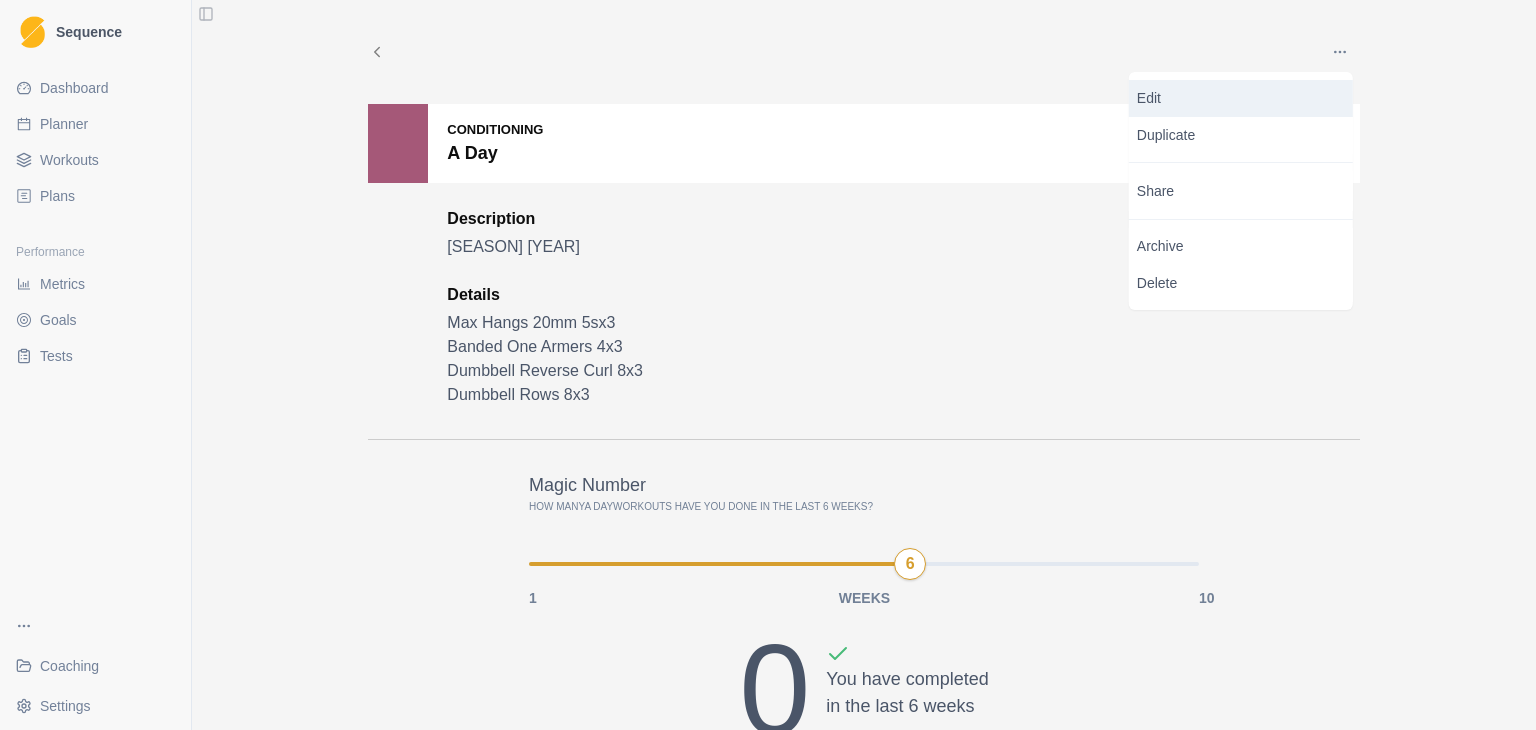 click on "Edit" at bounding box center [1241, 98] 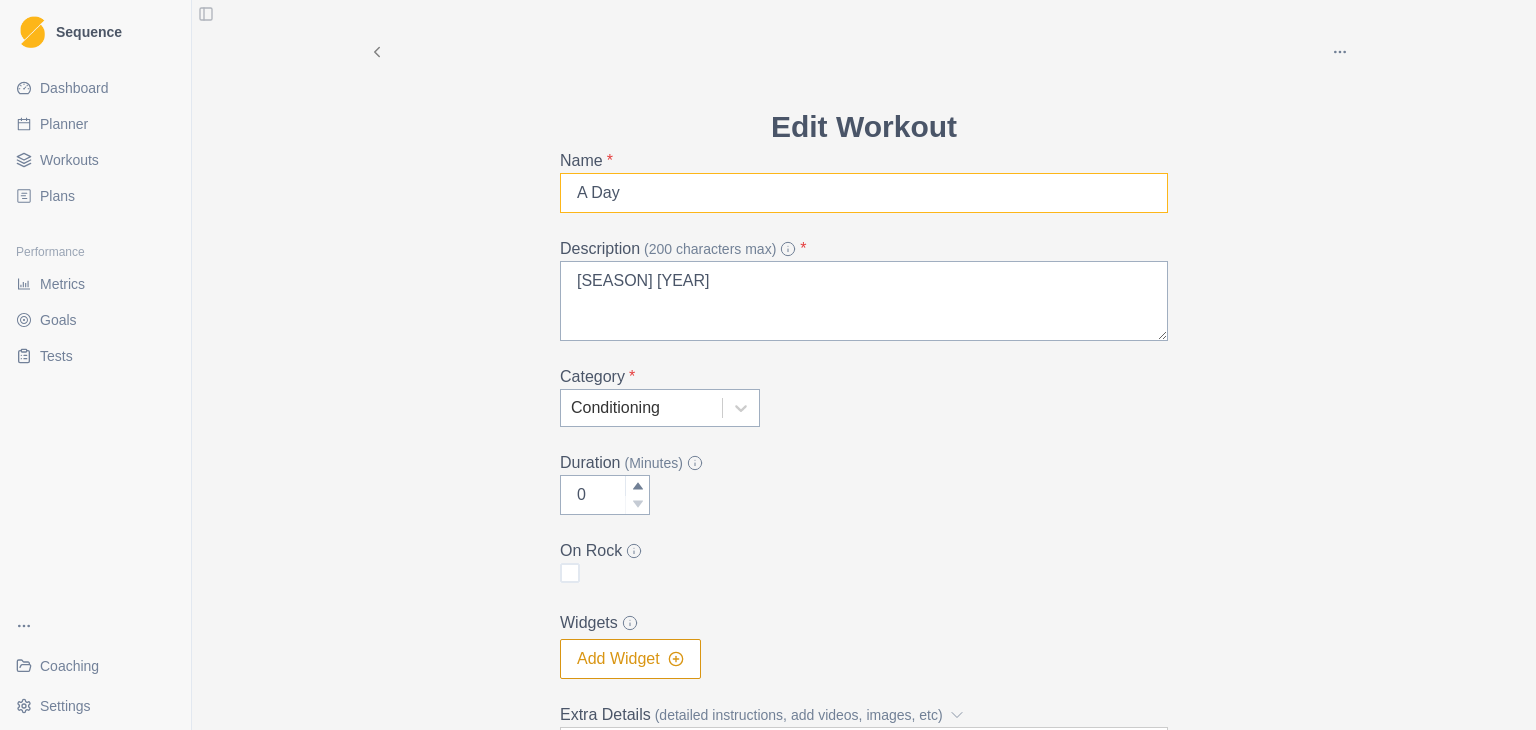 click on "A Day" at bounding box center [864, 193] 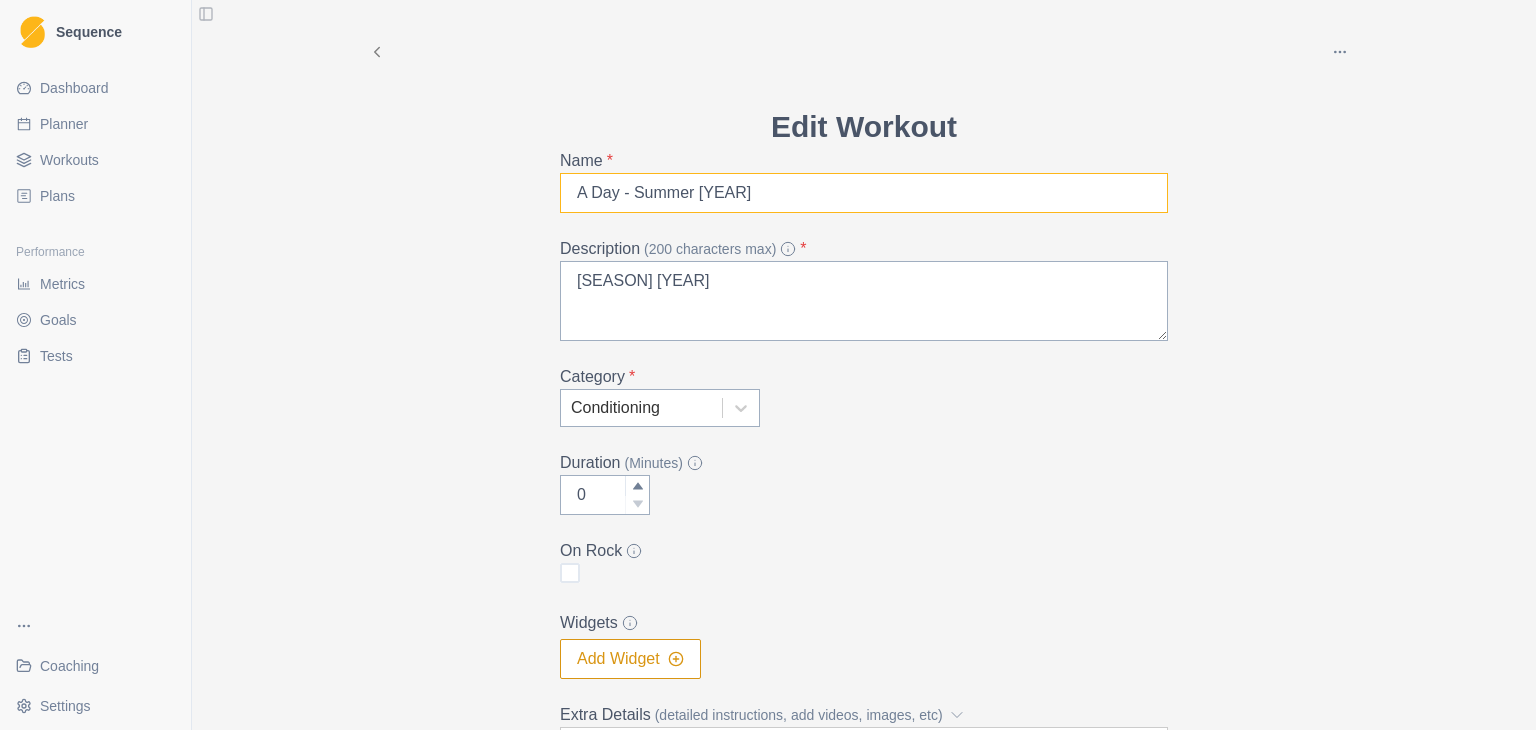 type on "A Day - Summer [YEAR]" 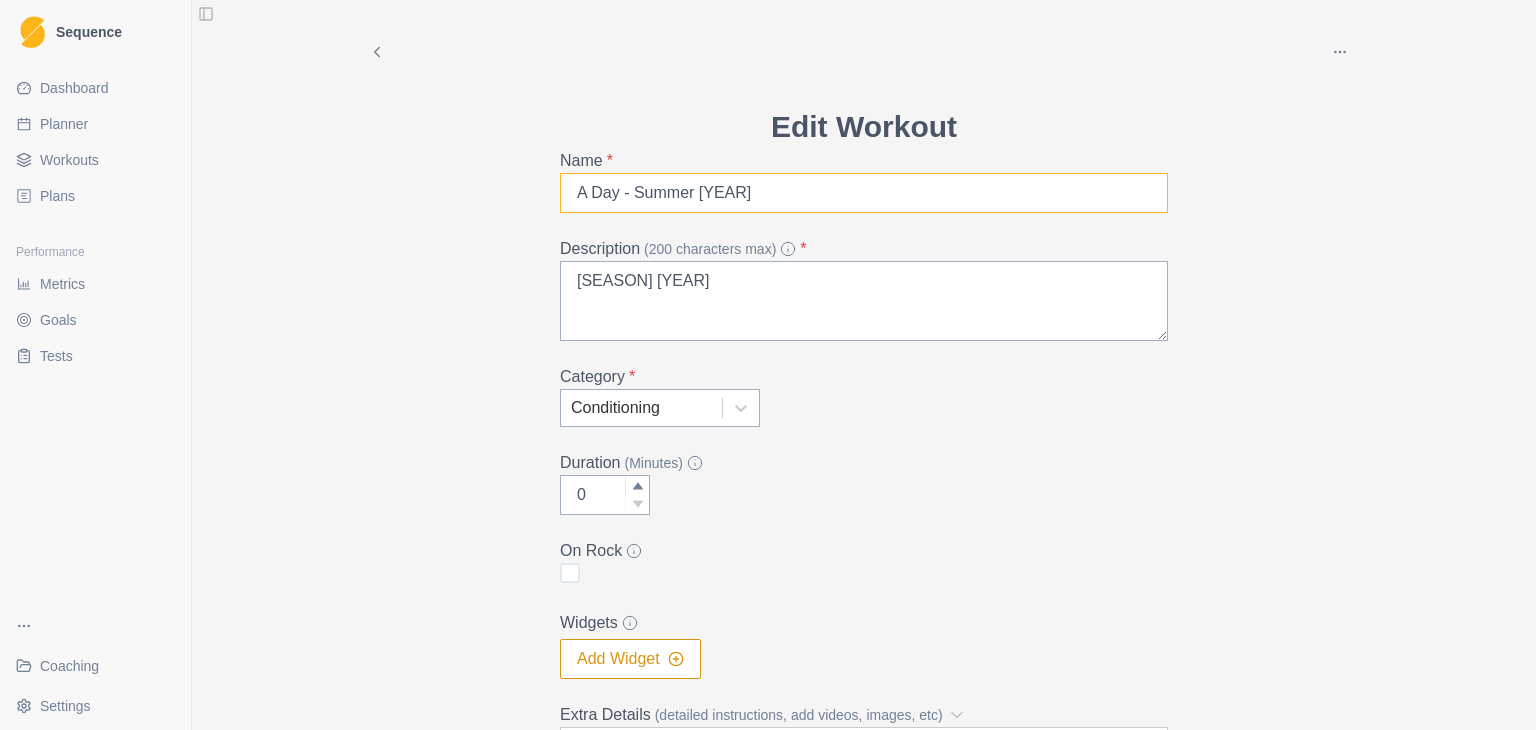 click on "Update" at bounding box center (1126, 1081) 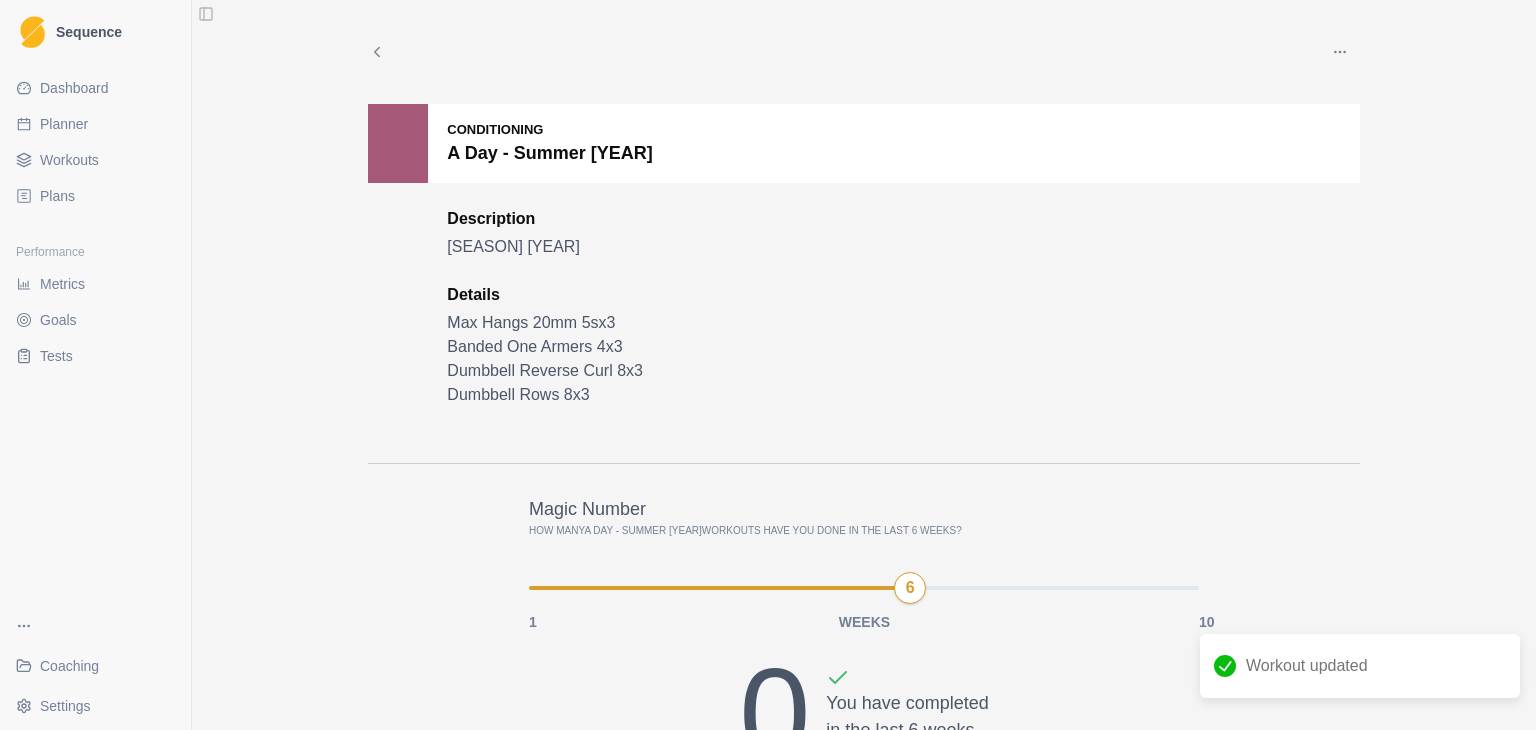 click 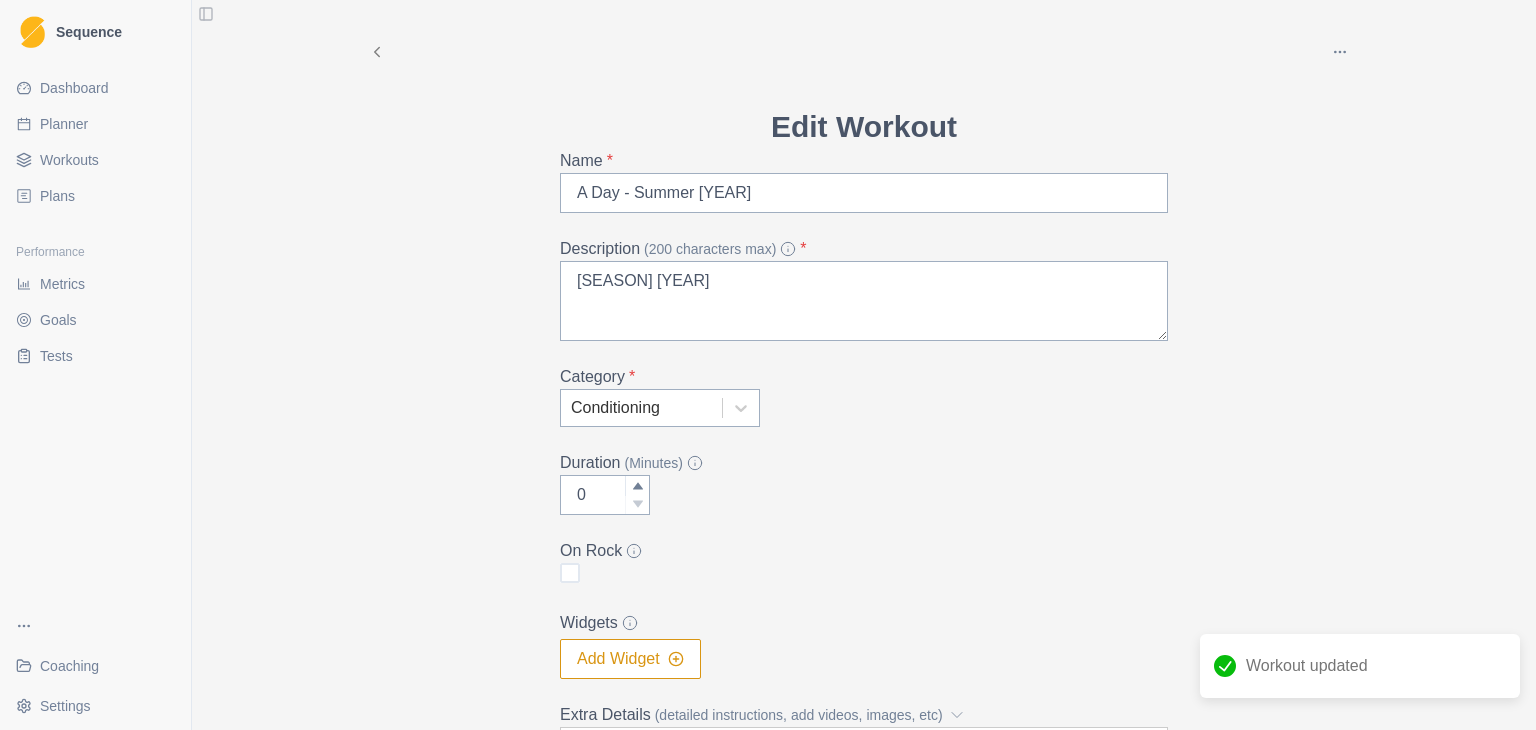 click 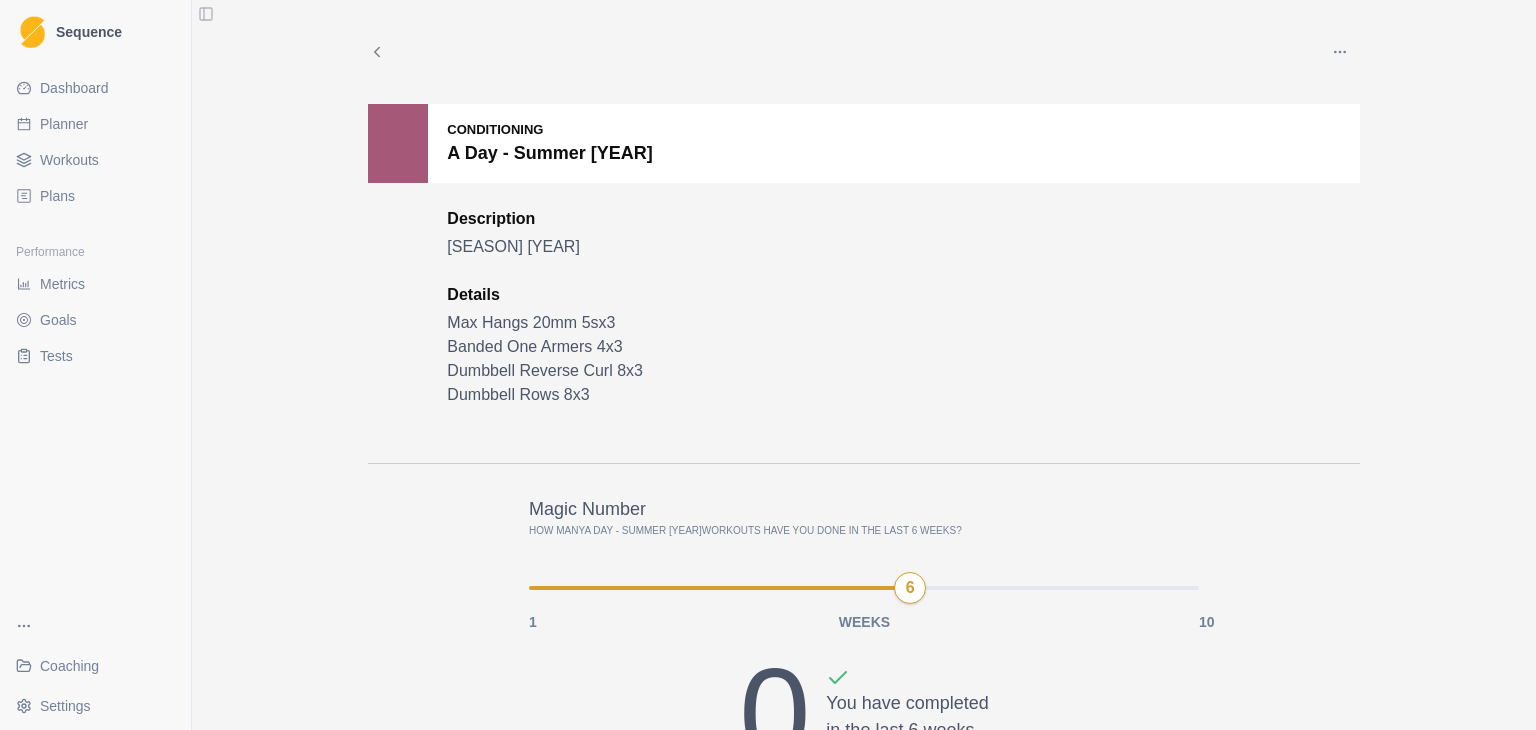 click 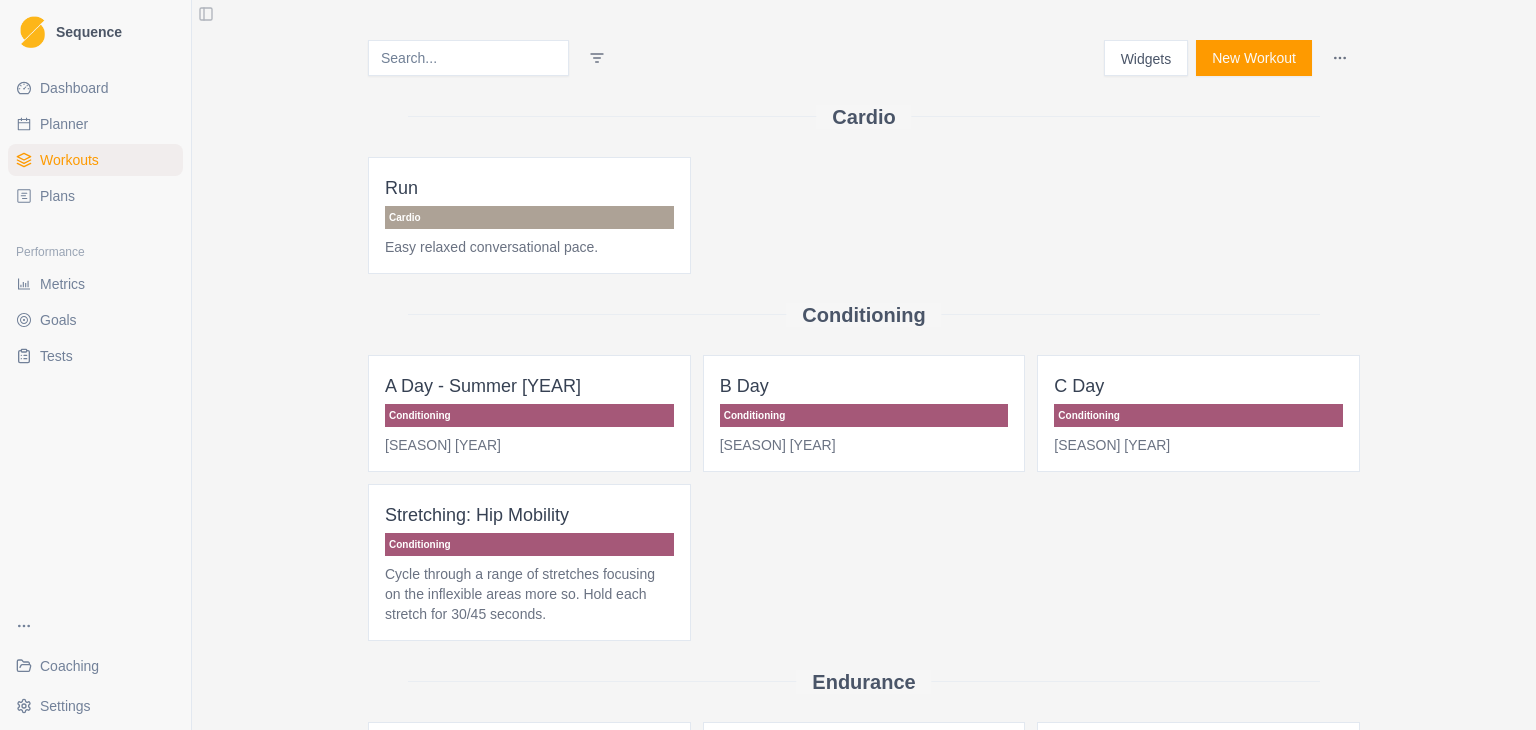 click on "B Day" at bounding box center [864, 386] 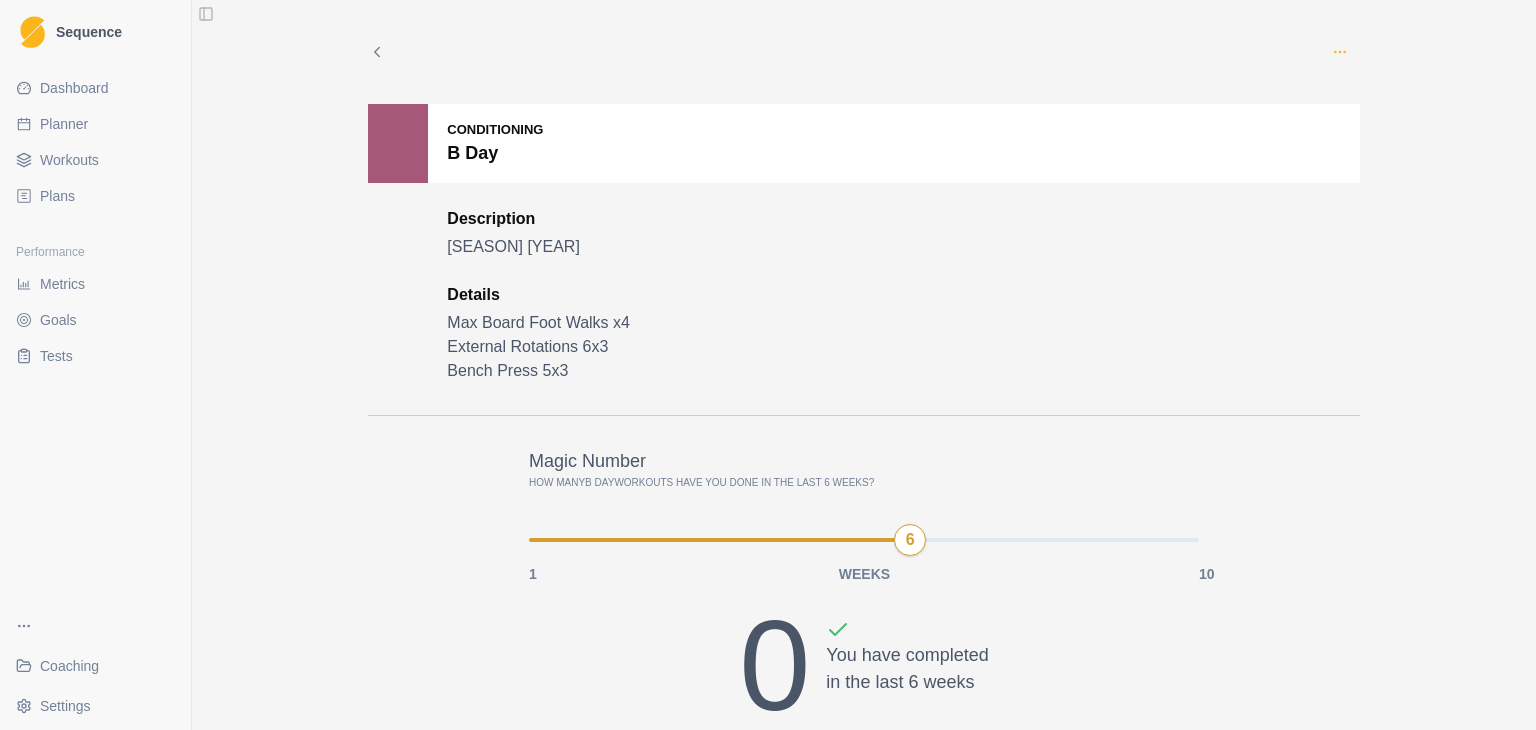 click 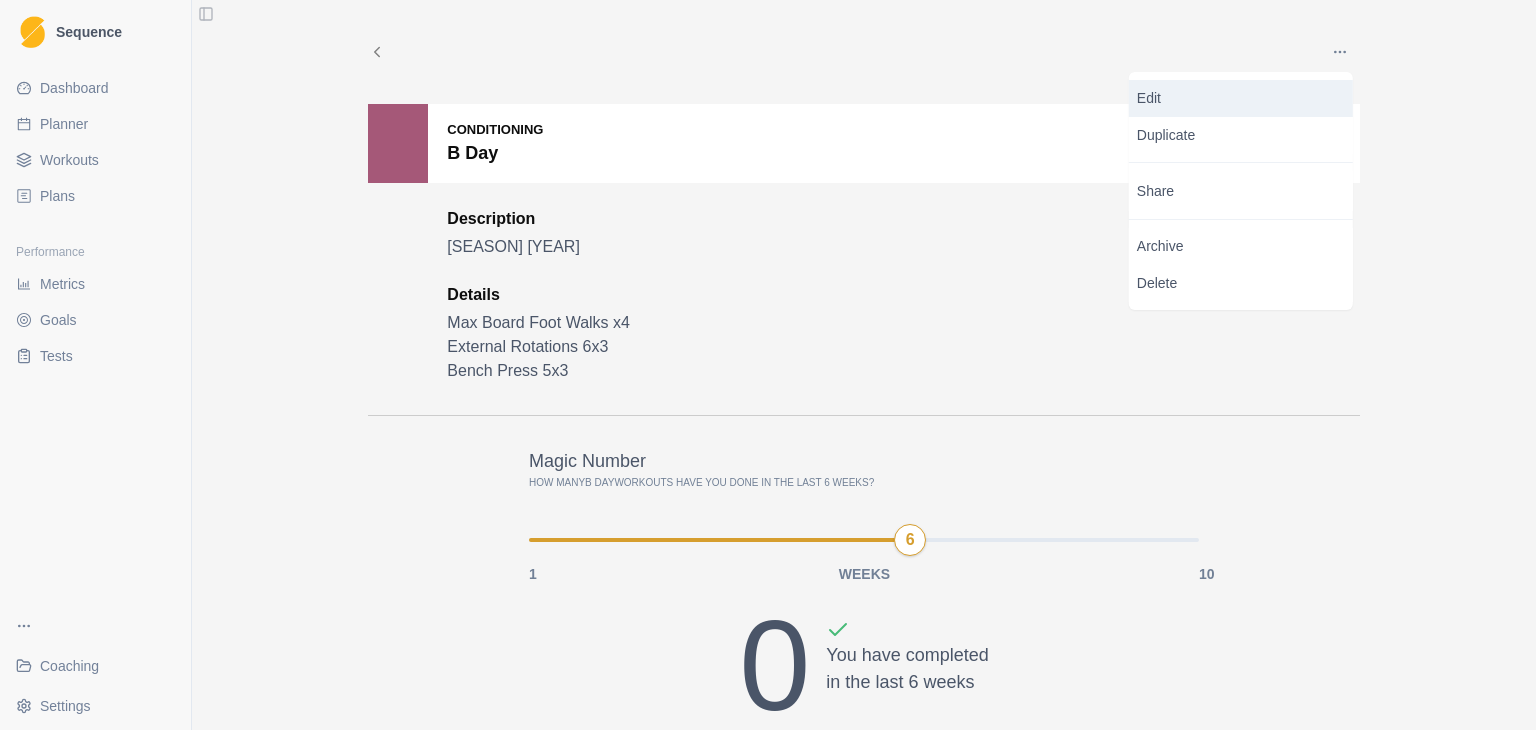click on "Edit" at bounding box center [1241, 98] 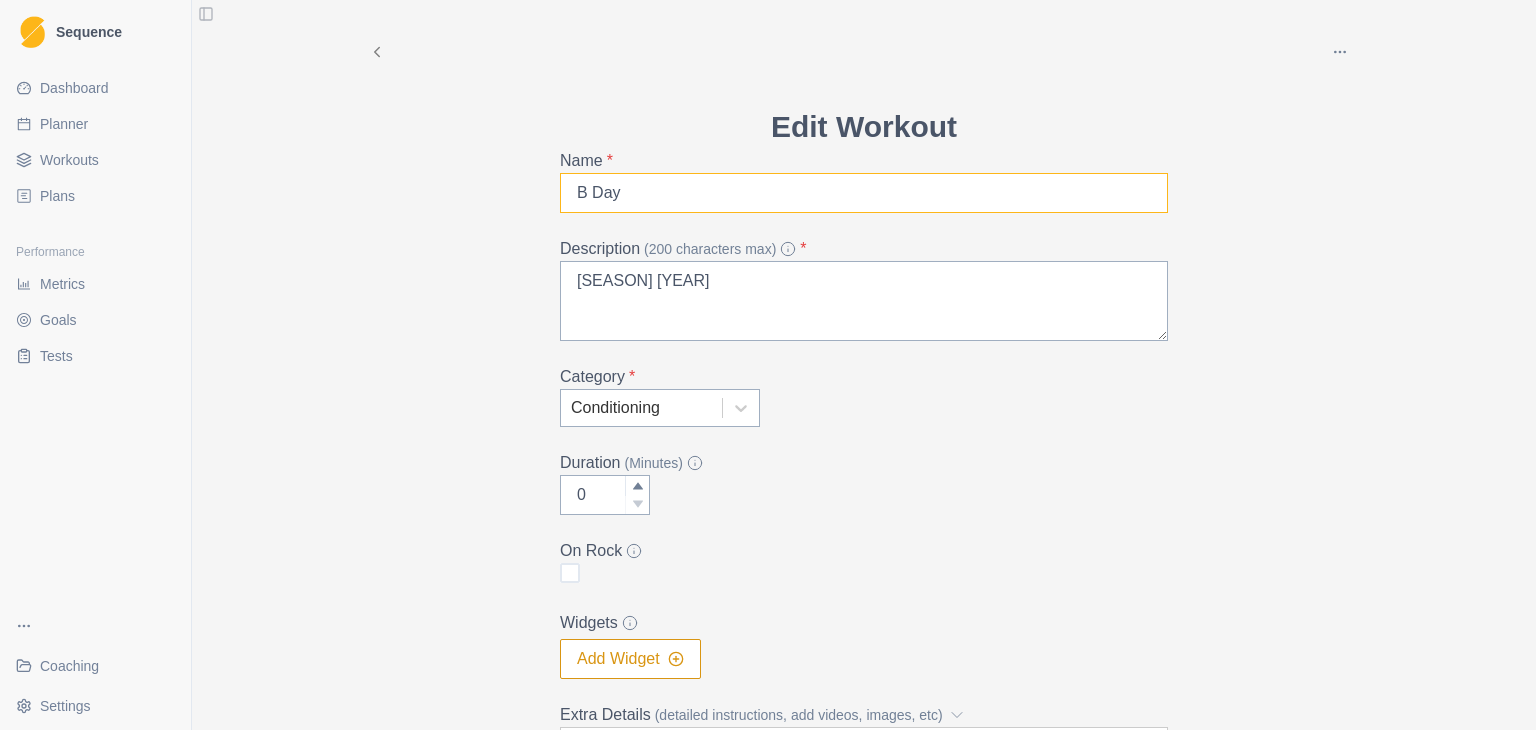 click on "B Day" at bounding box center [864, 193] 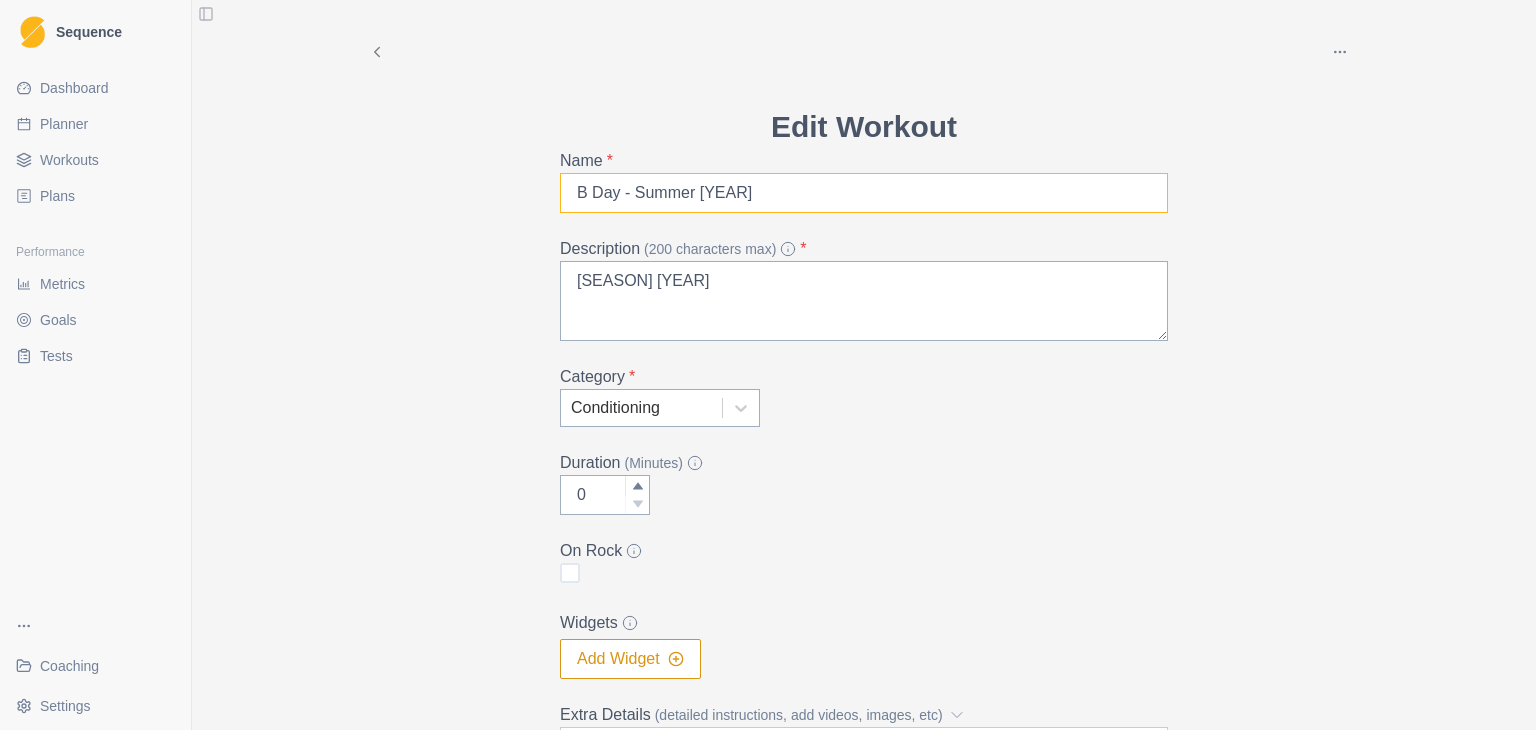 type on "B Day - Summer [YEAR]" 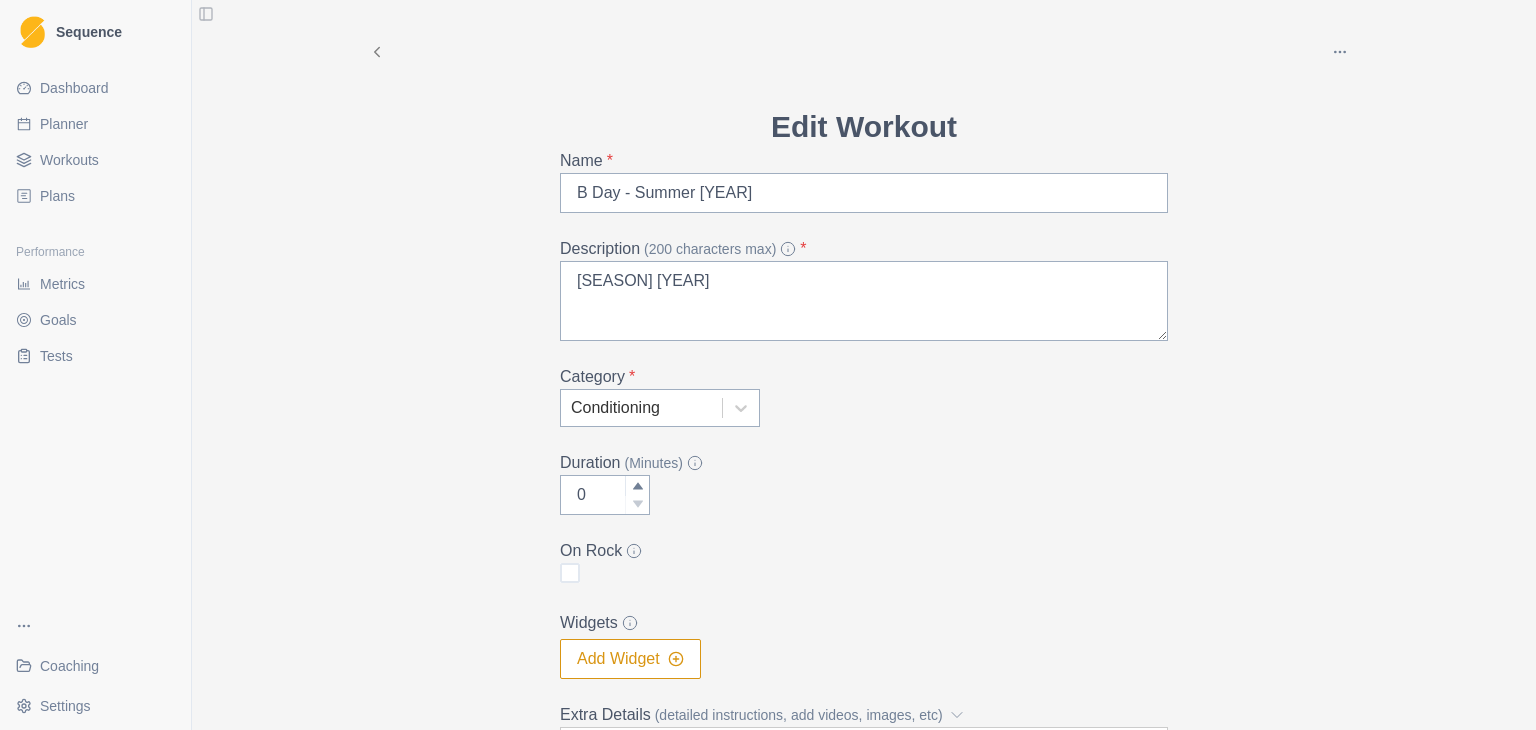 click 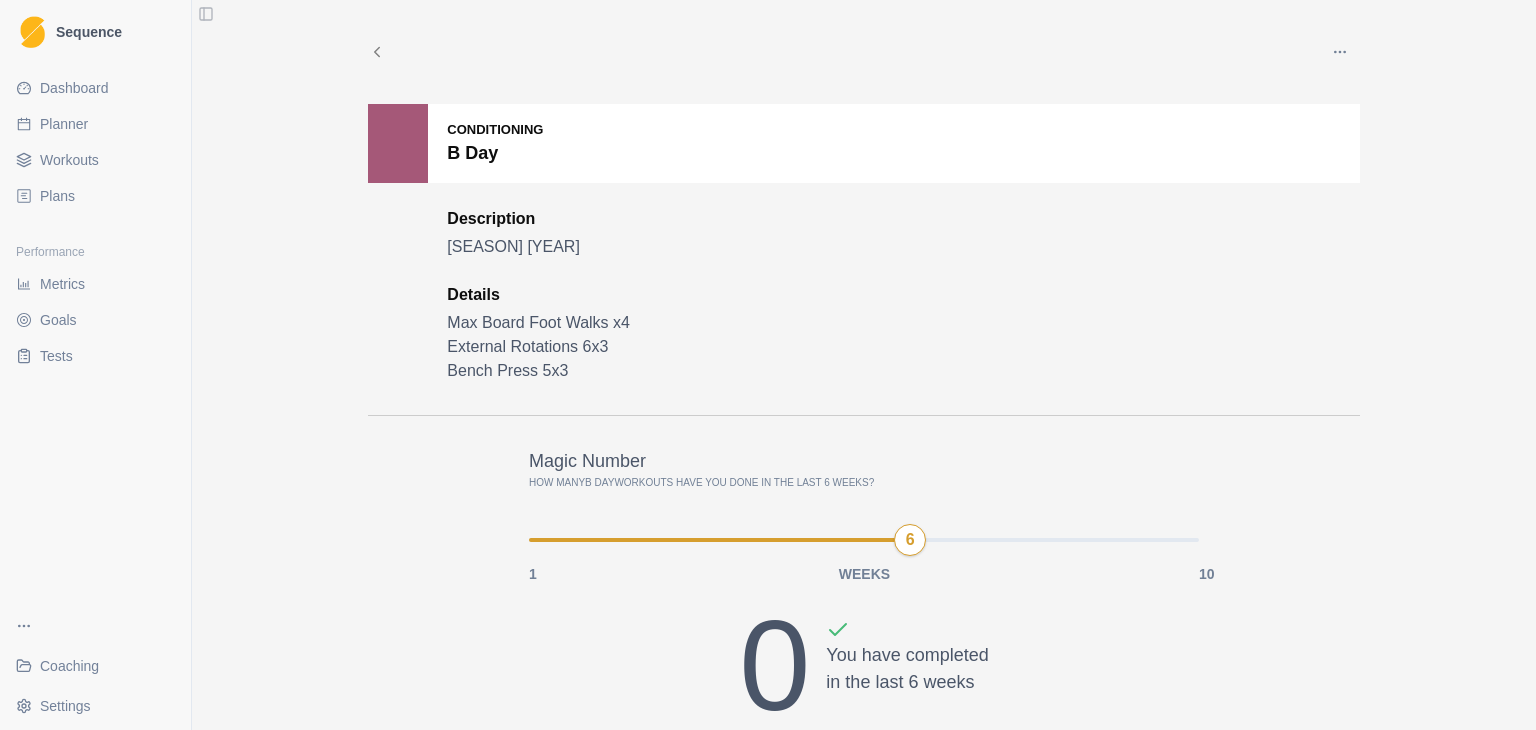 click 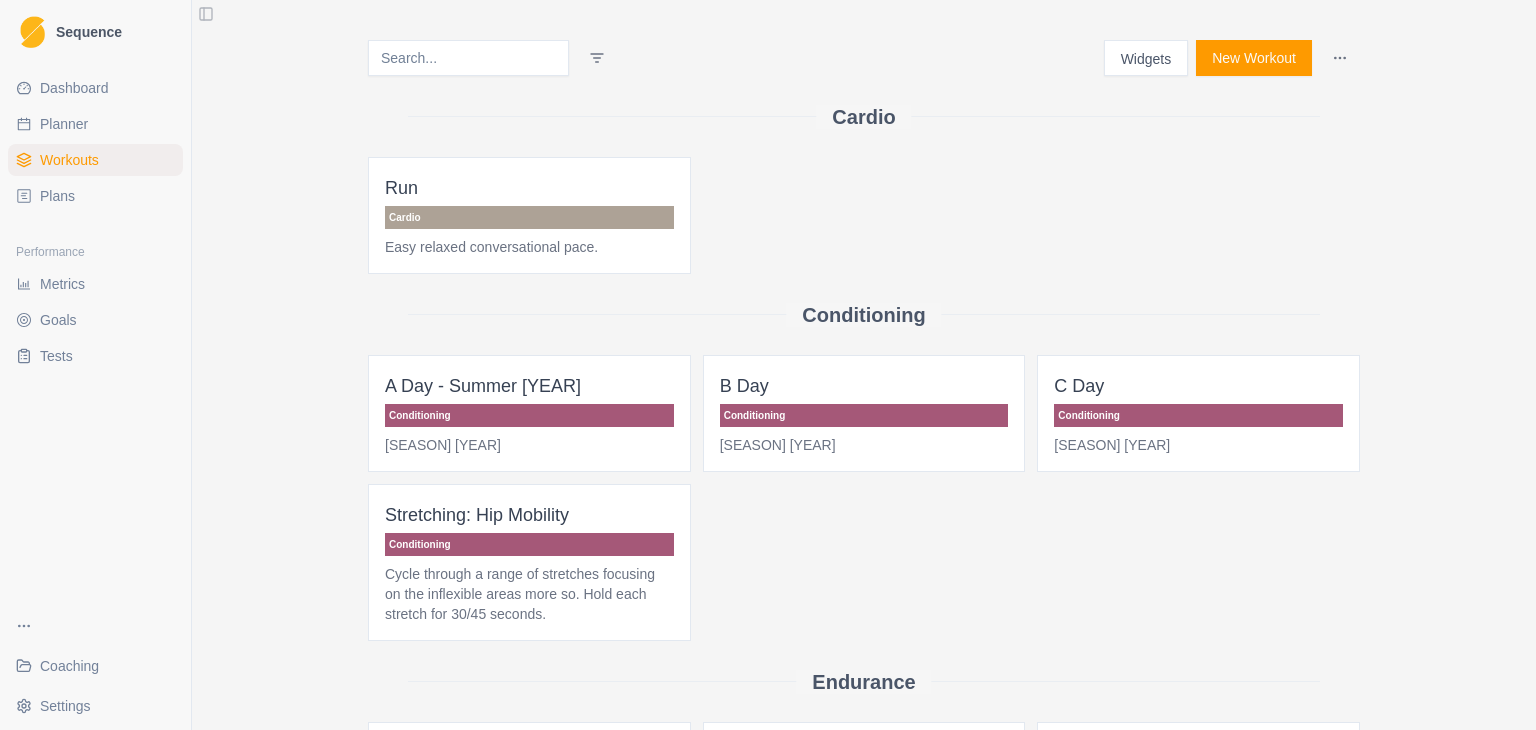 click on "B Day" at bounding box center (864, 386) 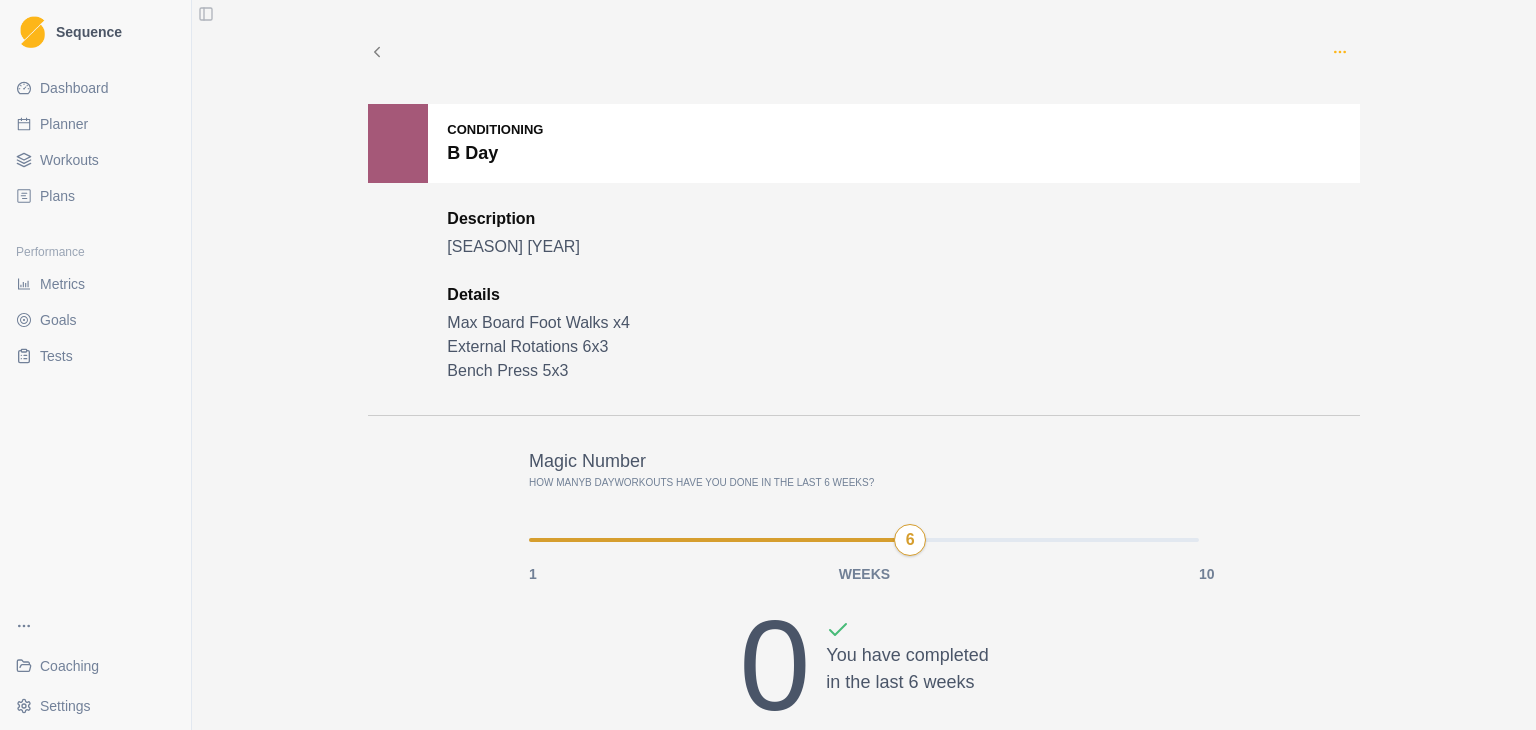 click 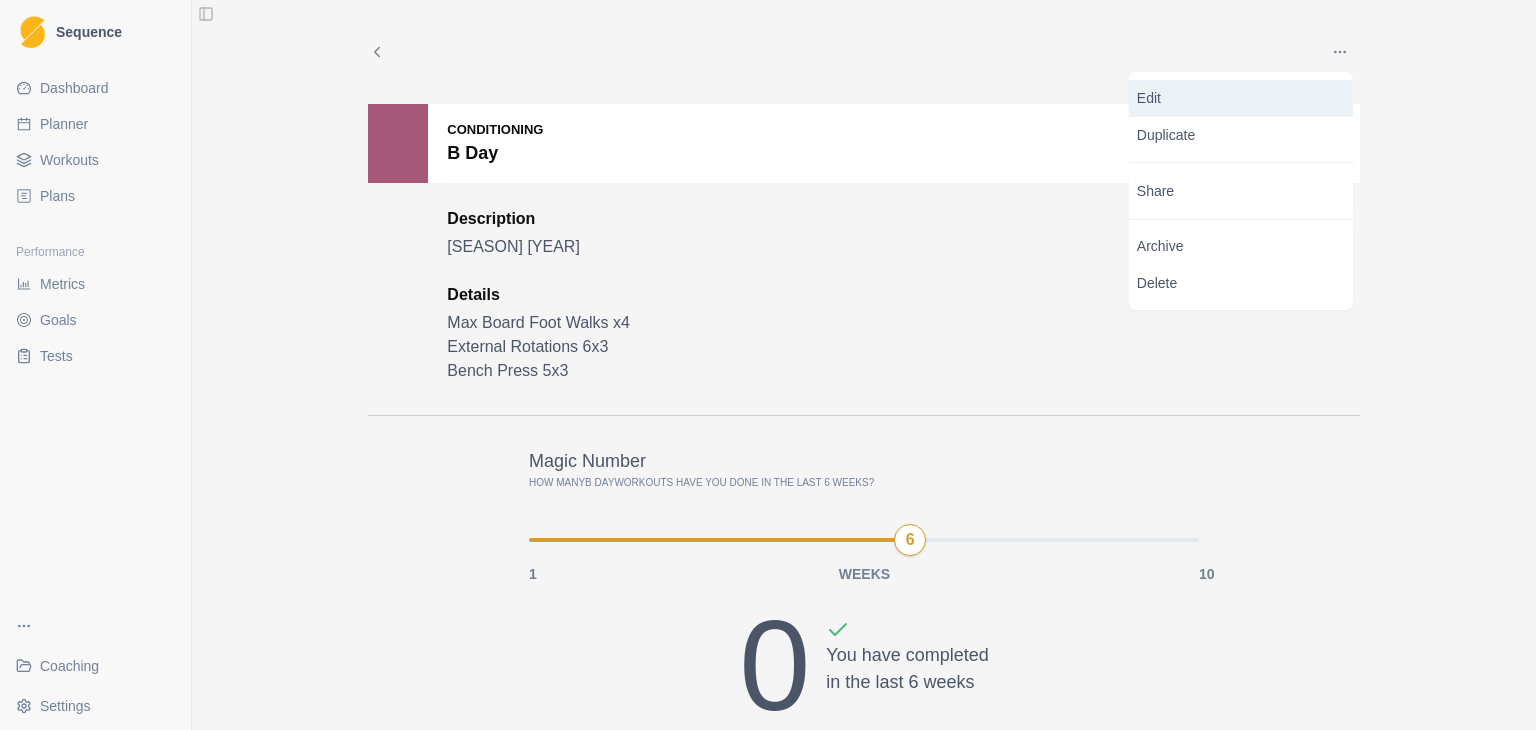 click on "Edit" at bounding box center (1241, 98) 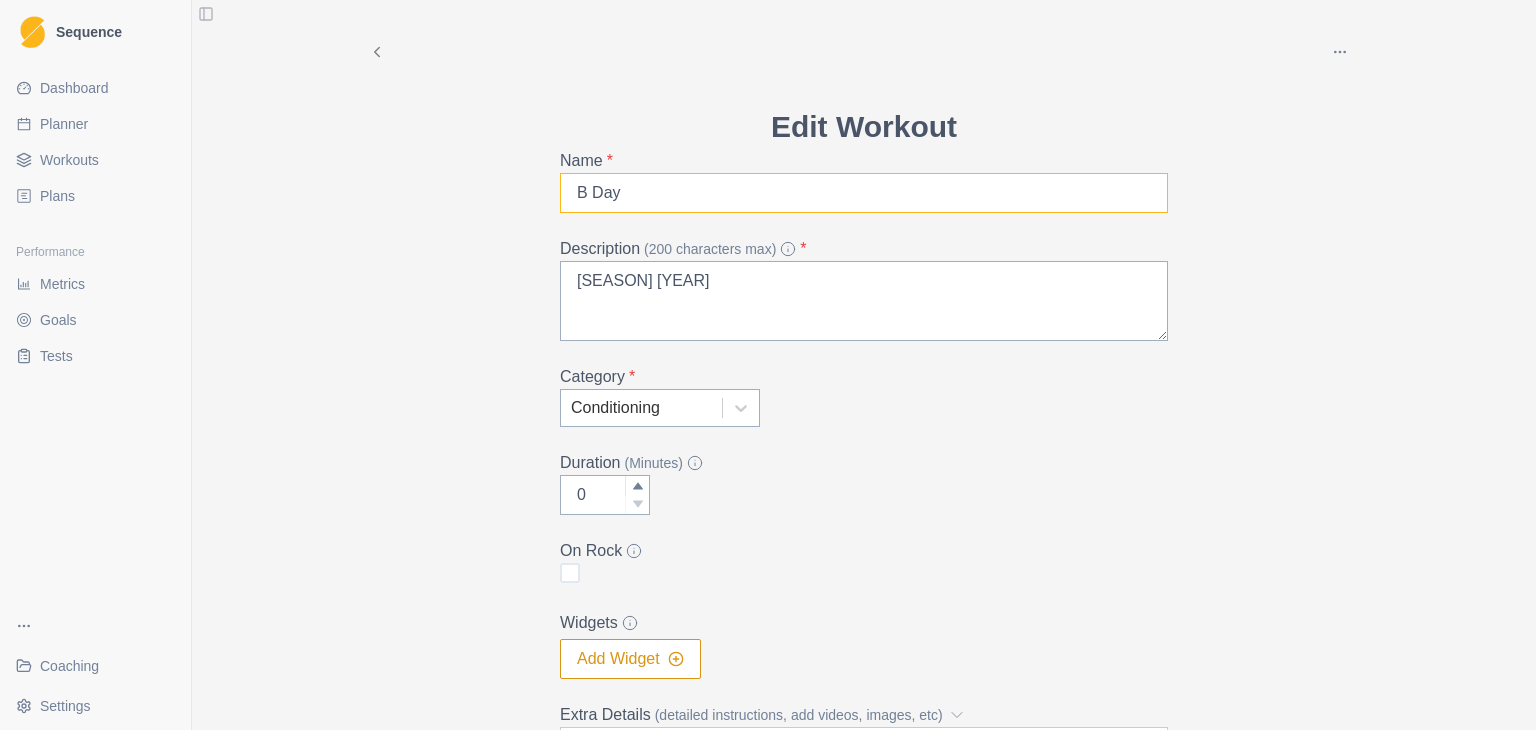 click on "B Day" at bounding box center (864, 193) 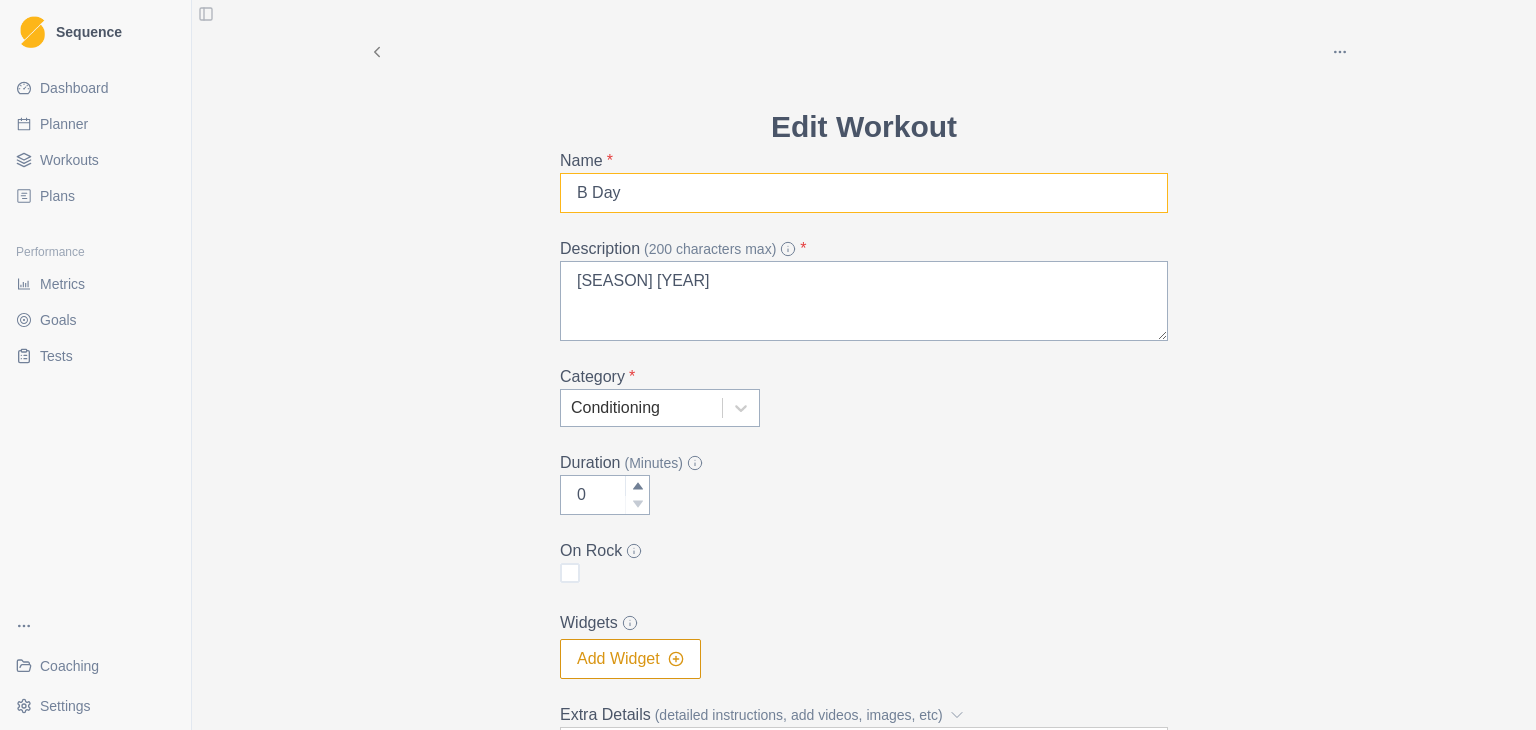 type on "B Day - Summer [YEAR]" 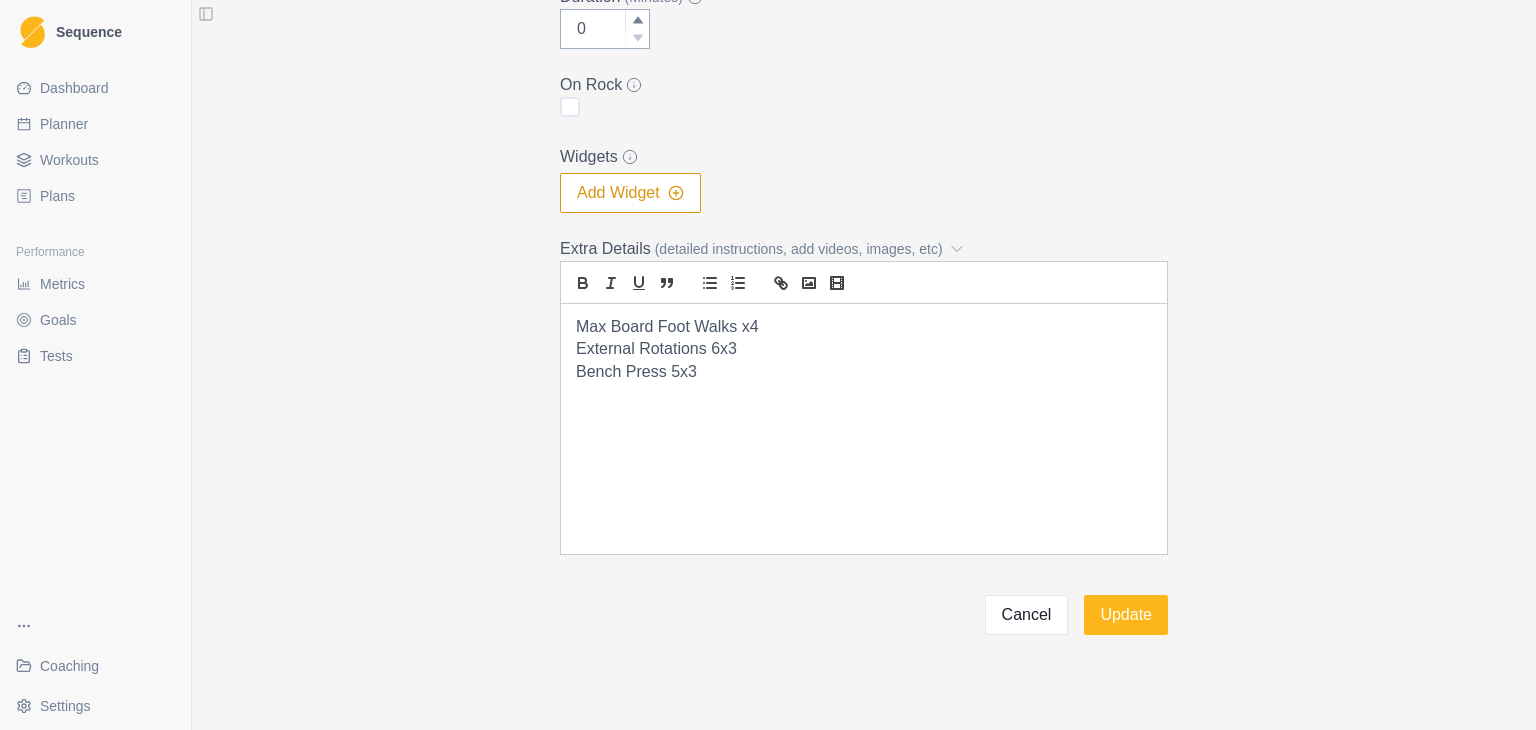 scroll, scrollTop: 483, scrollLeft: 0, axis: vertical 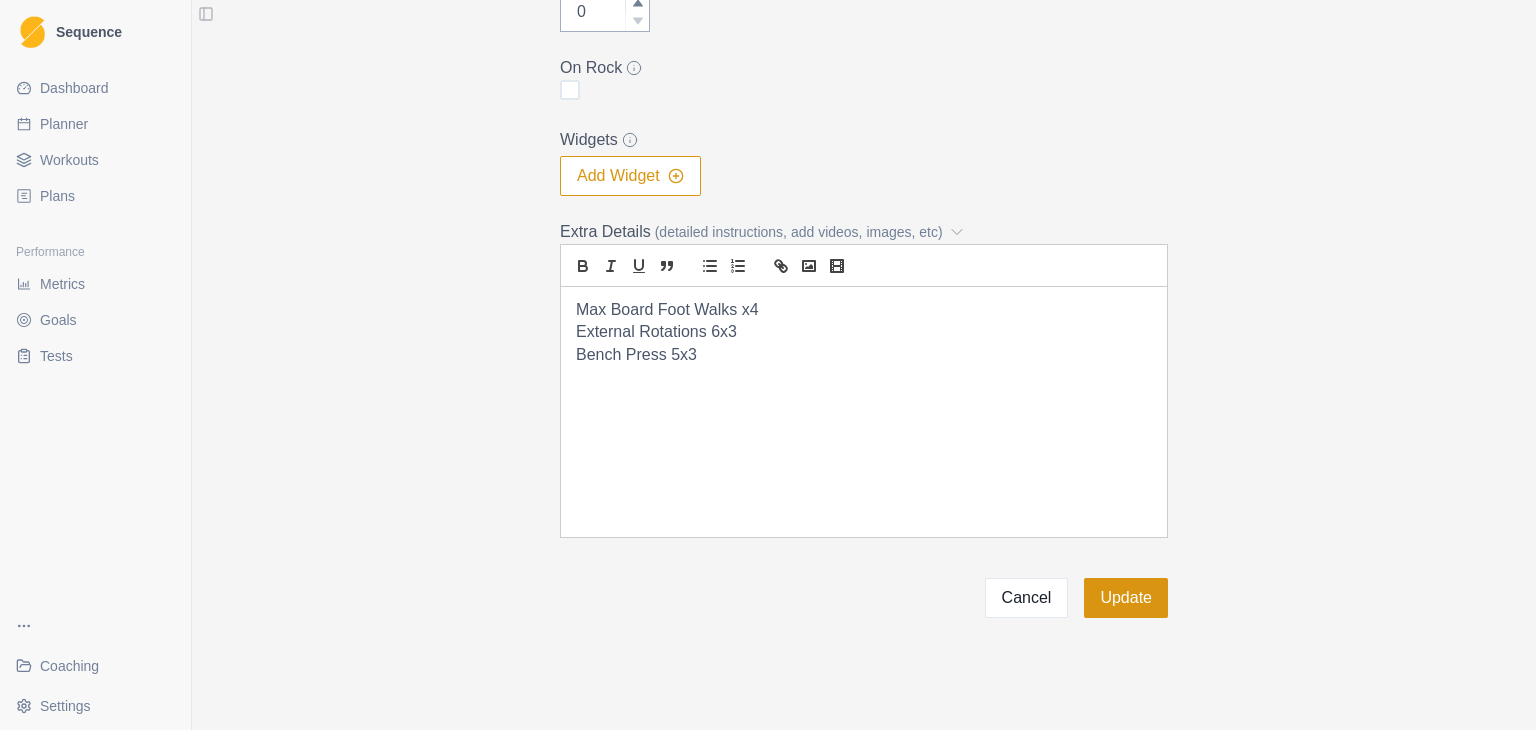 click on "Update" at bounding box center (1126, 598) 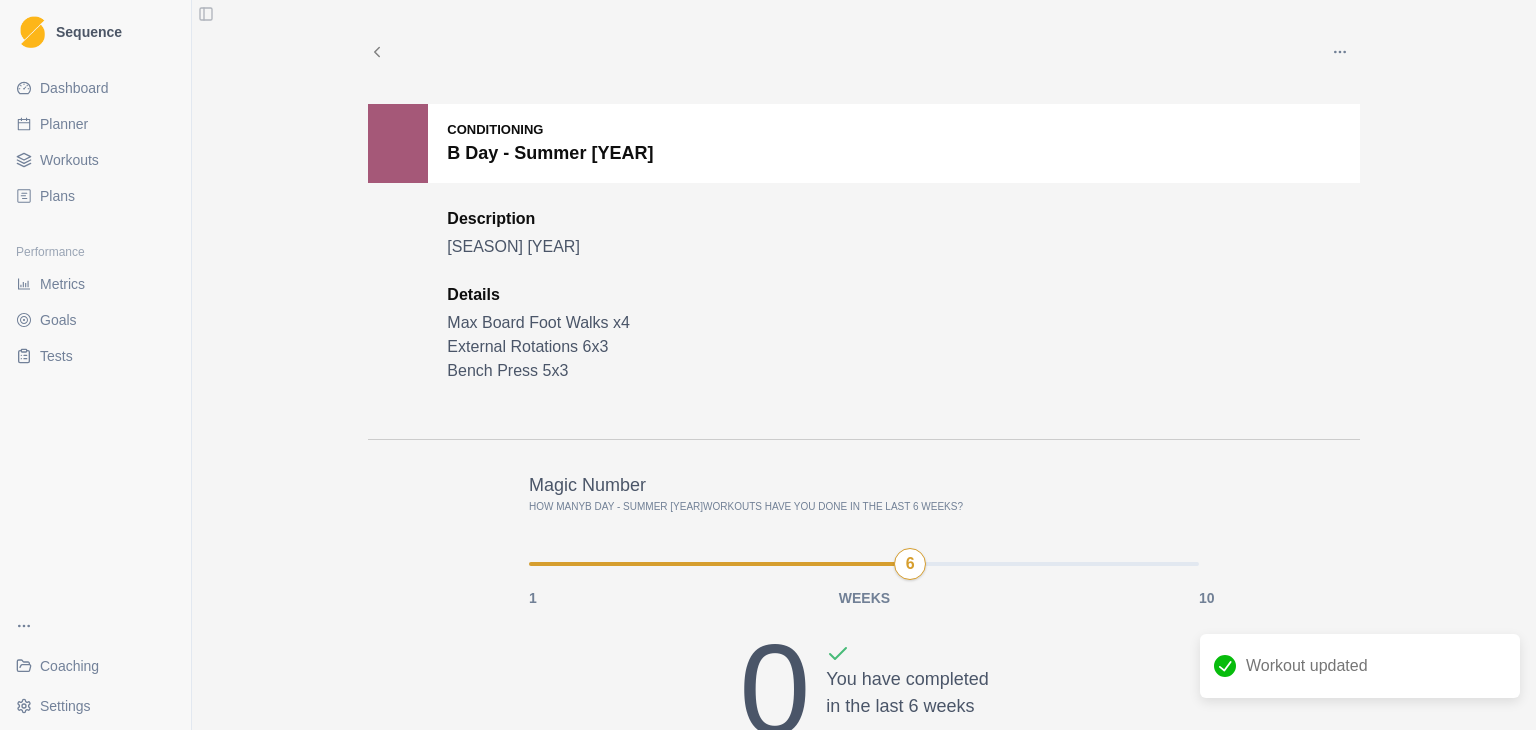 click 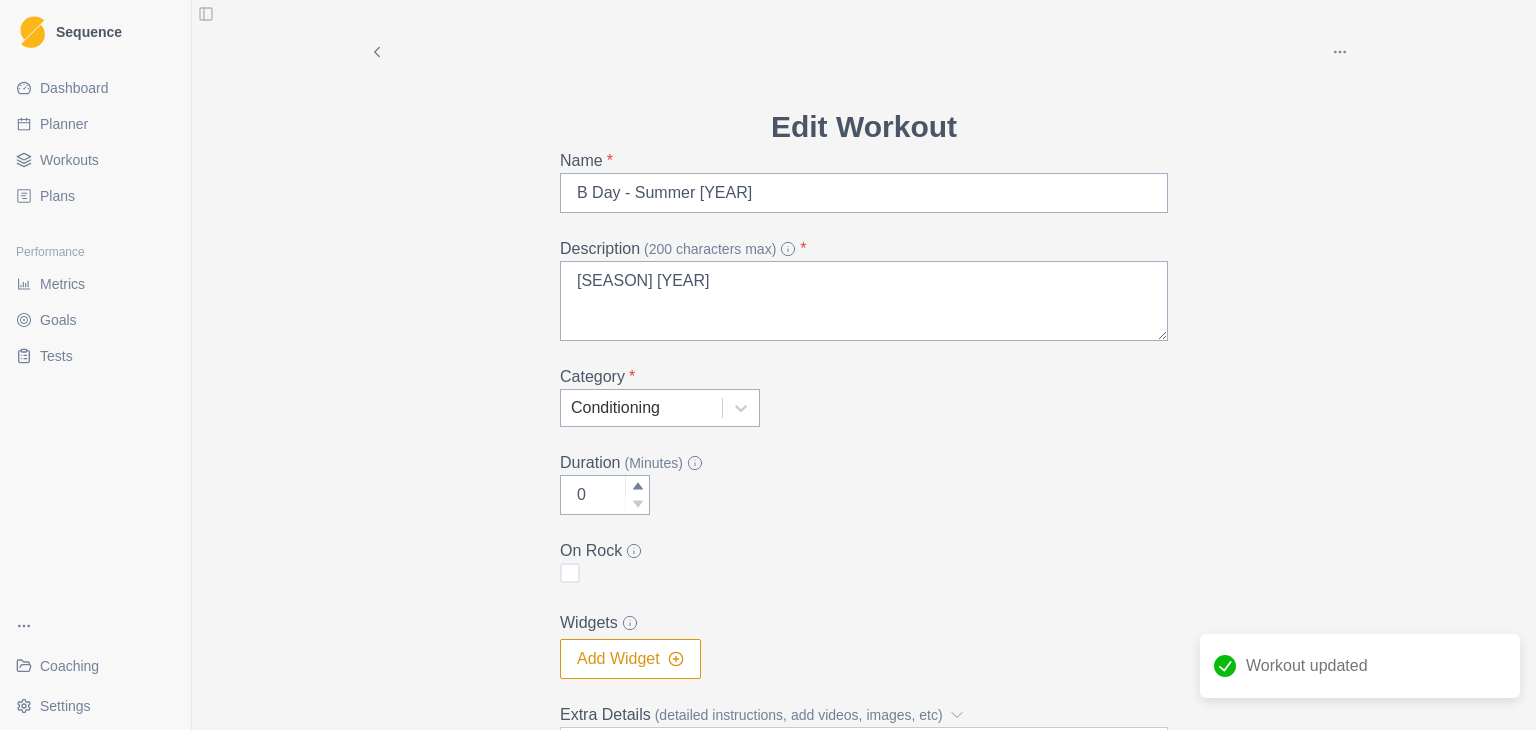 click 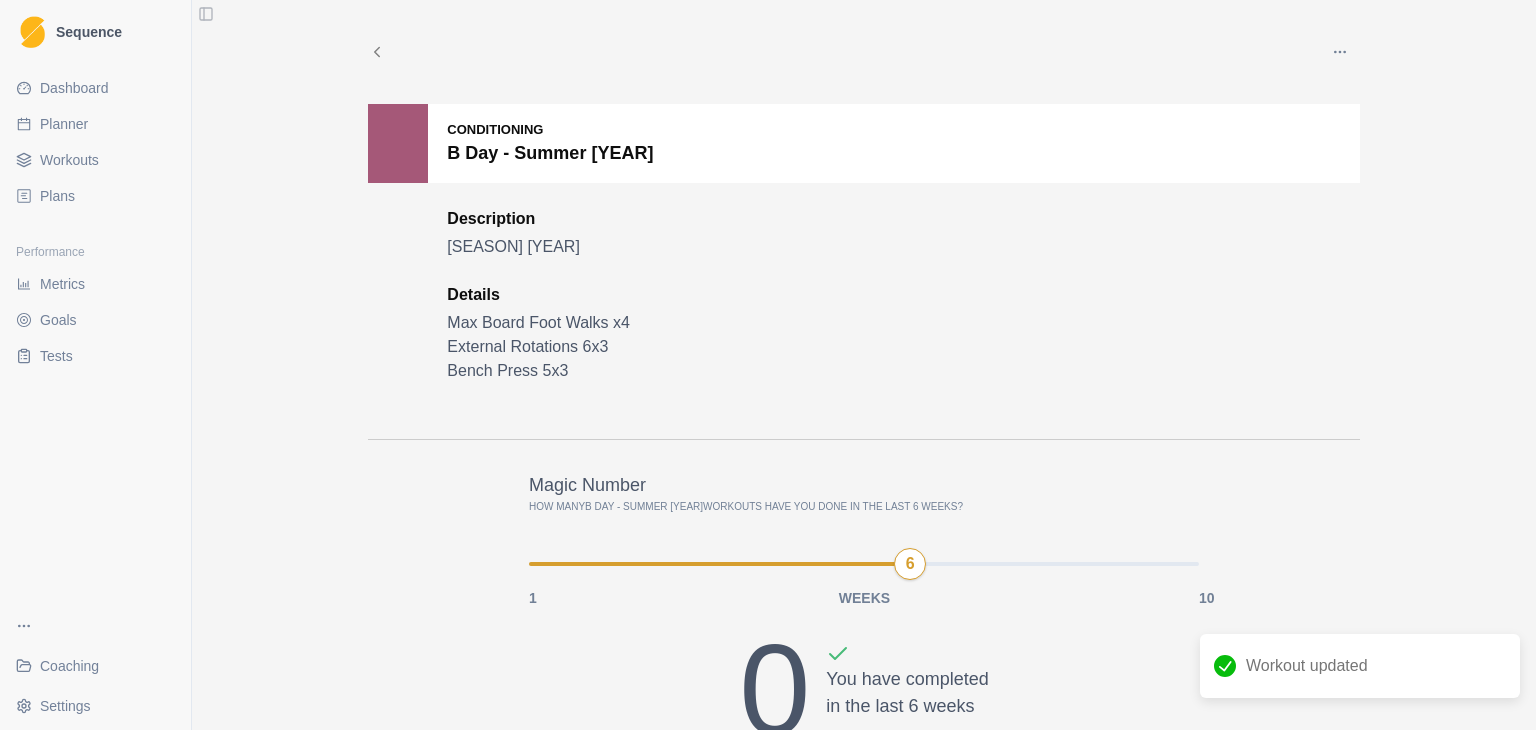 click 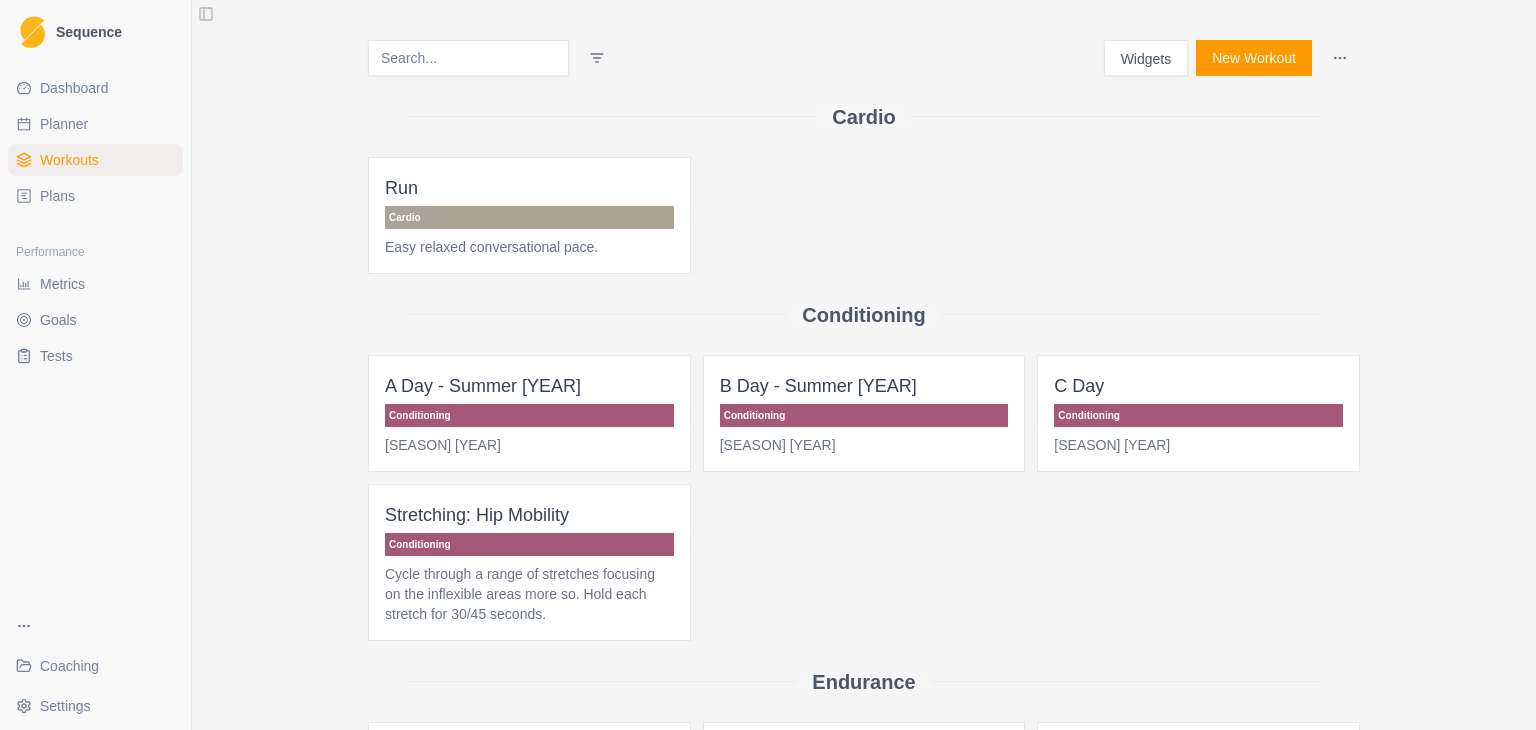 click on "C Day Conditioning Summer 2025" at bounding box center [1198, 413] 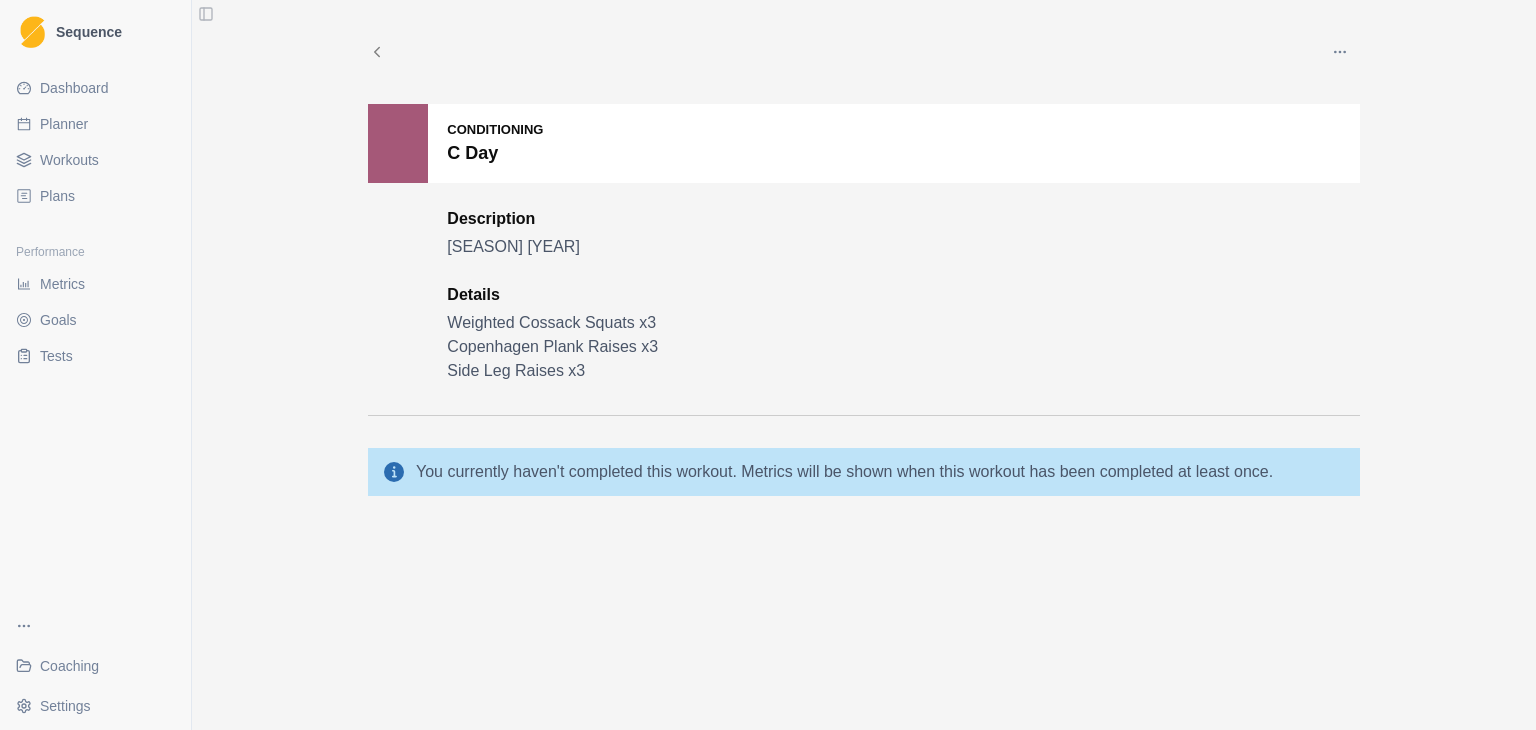 click at bounding box center (1340, 52) 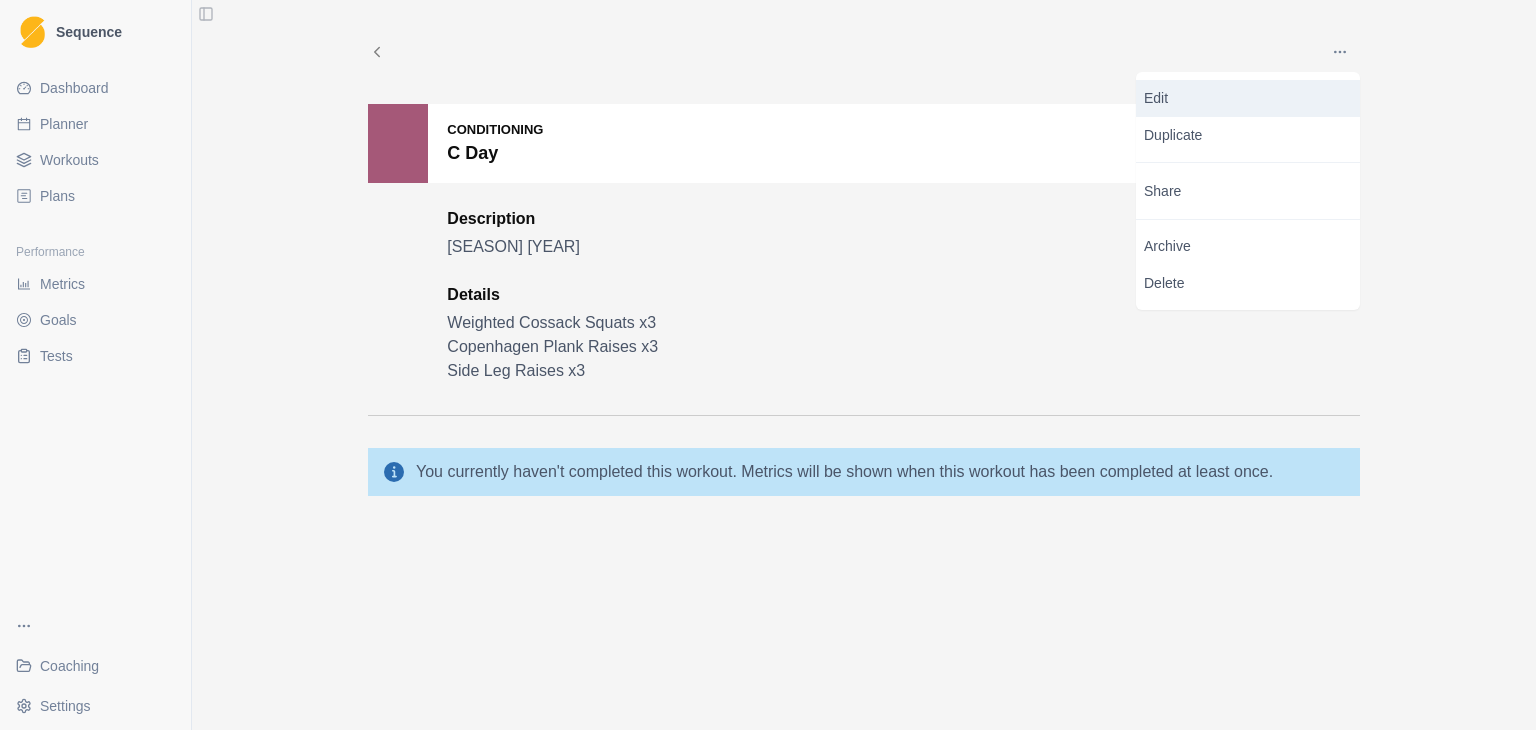 click on "Edit" at bounding box center [1248, 98] 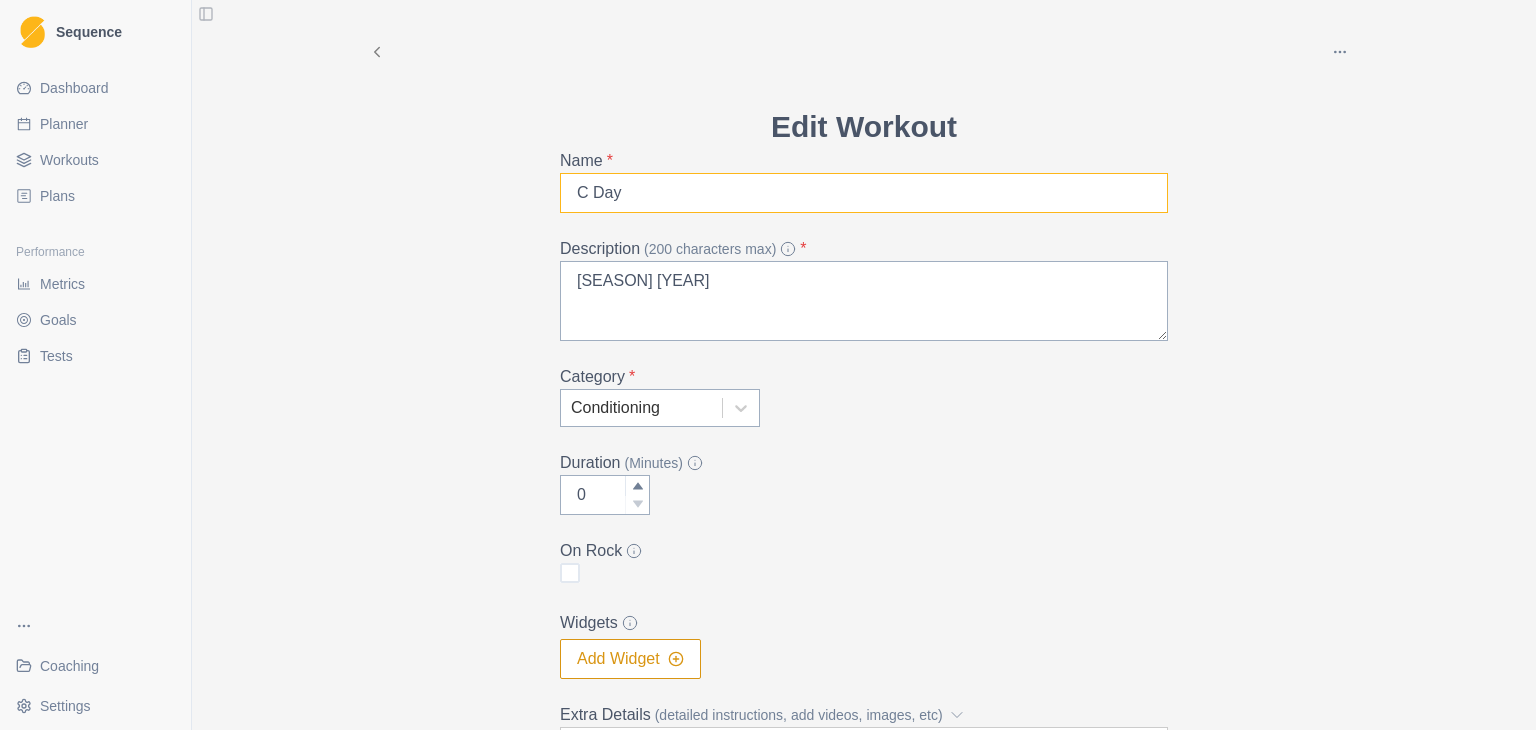 click on "C Day" at bounding box center [864, 193] 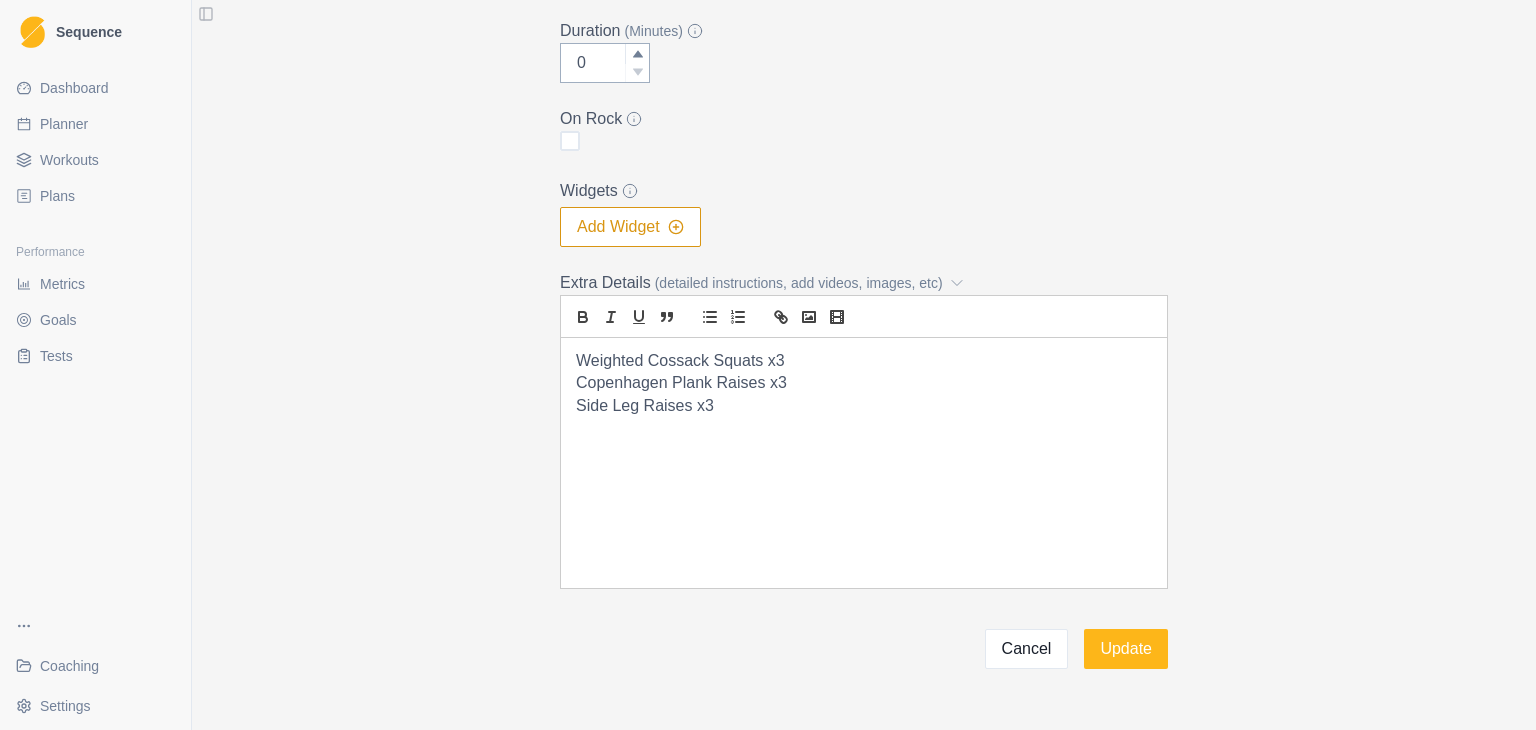 scroll, scrollTop: 483, scrollLeft: 0, axis: vertical 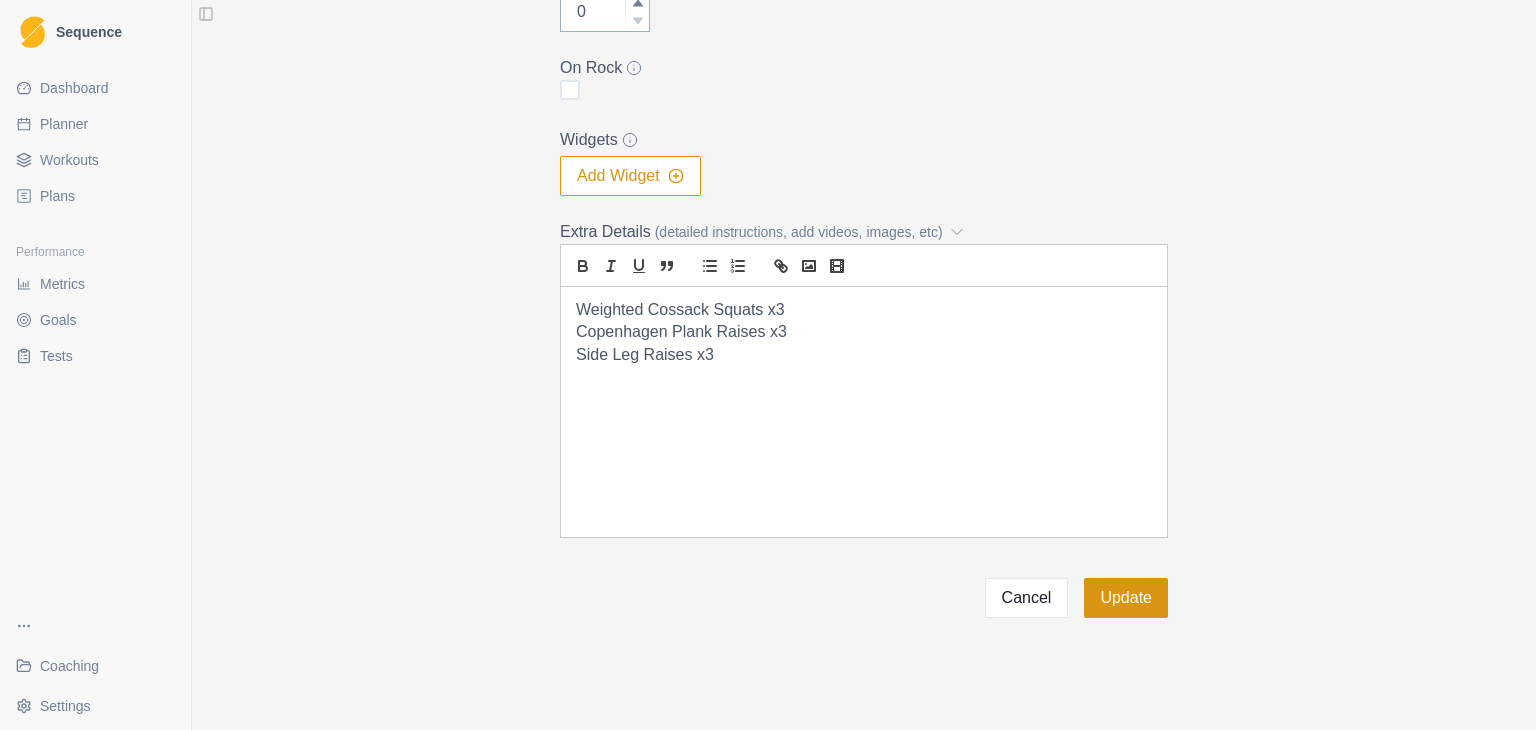 type on "C Day - Summer 2025" 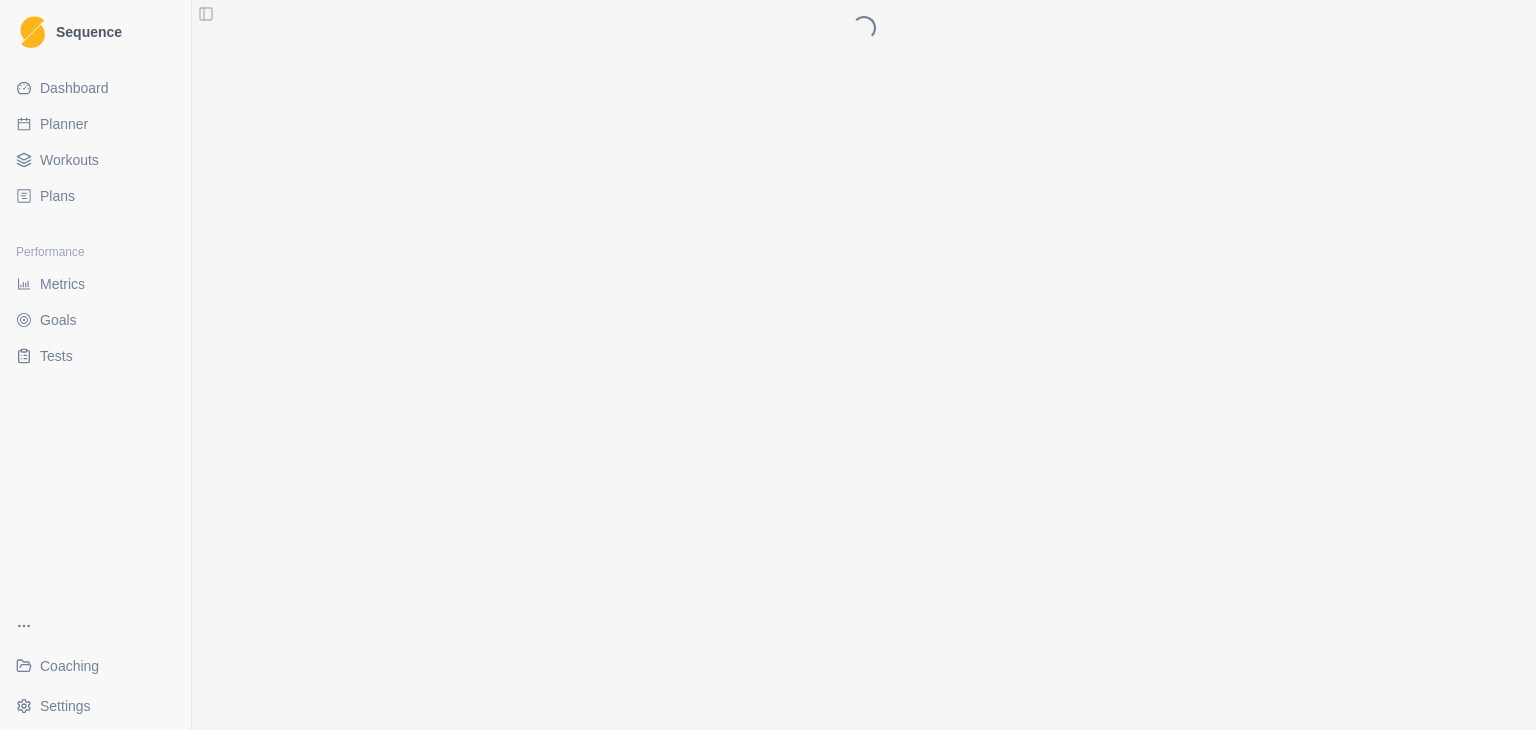 scroll, scrollTop: 0, scrollLeft: 0, axis: both 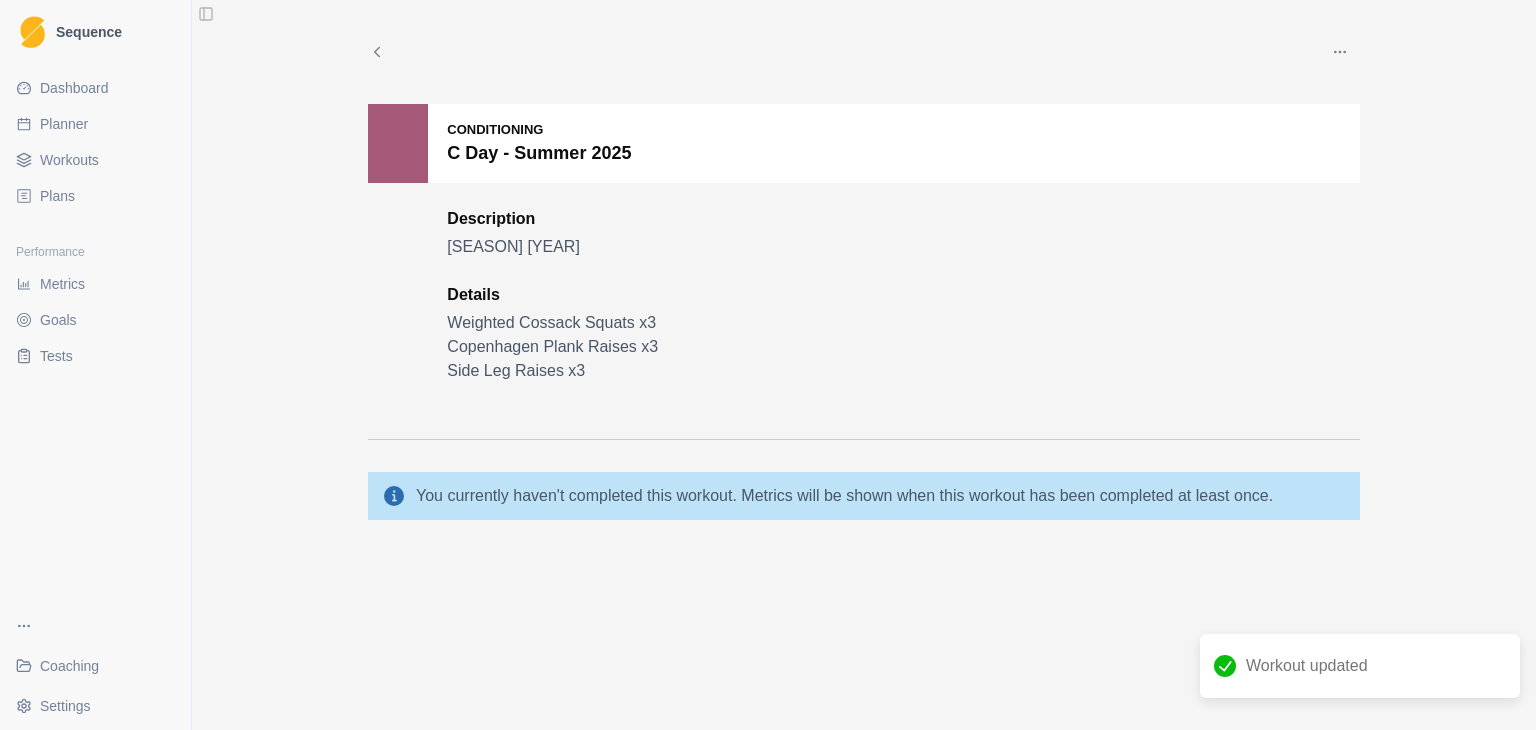 click 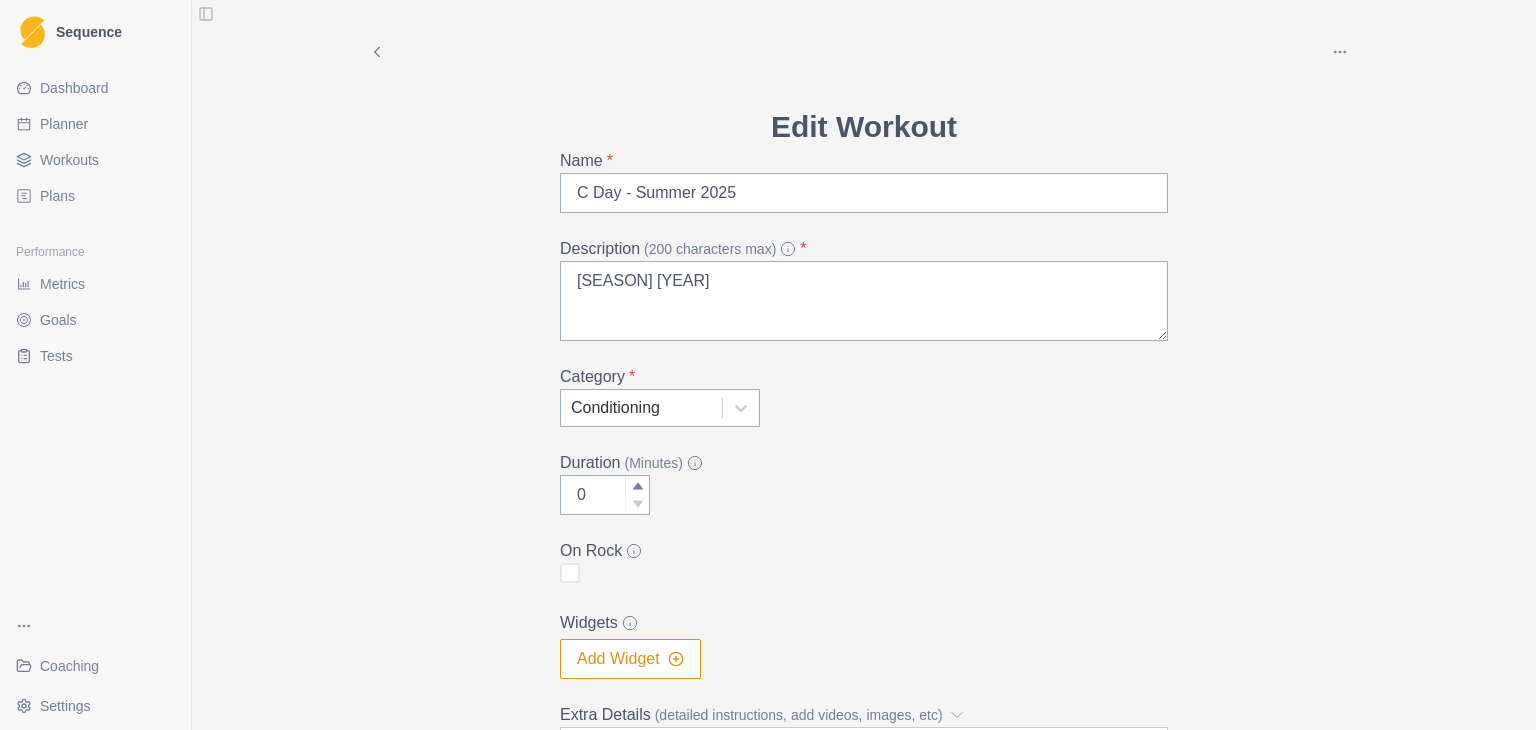 click 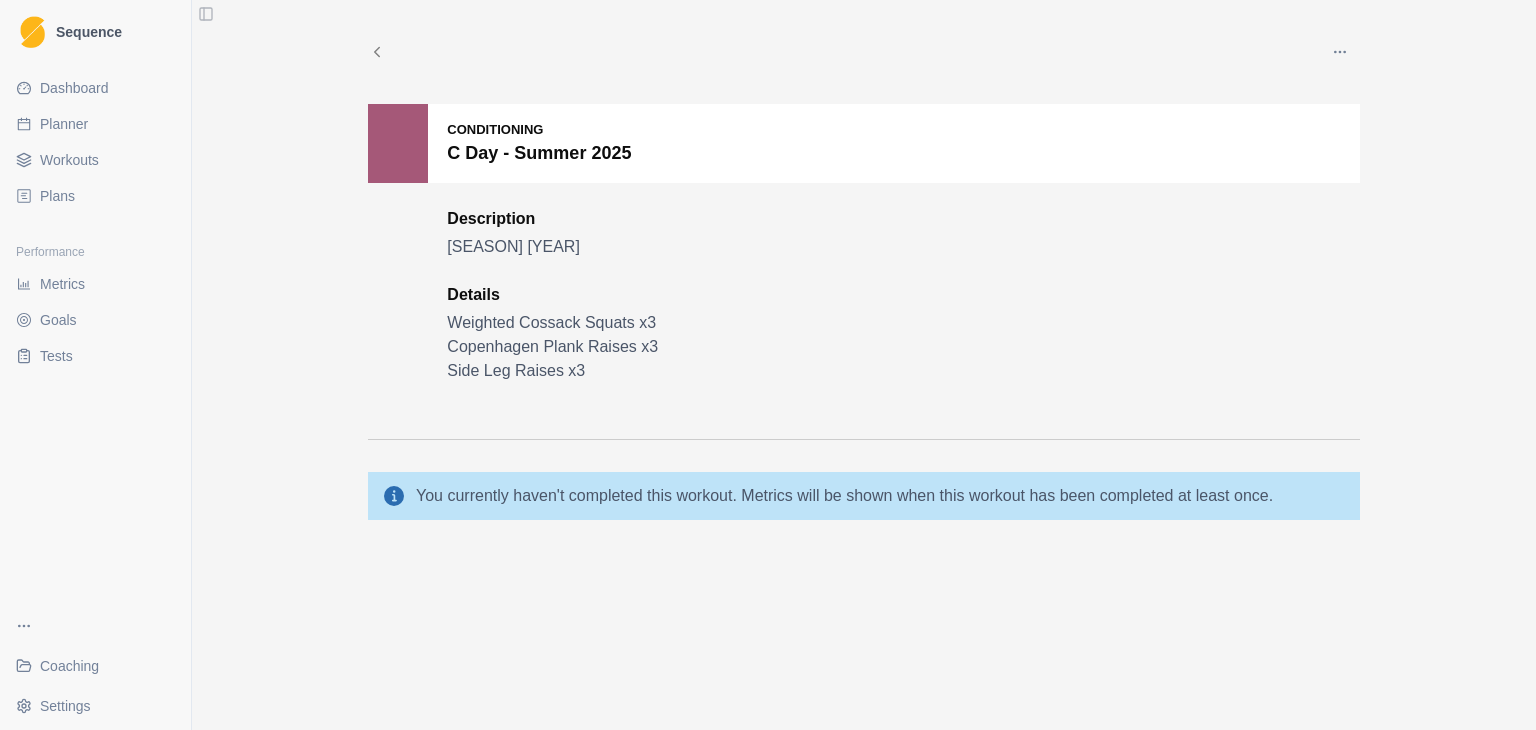 click 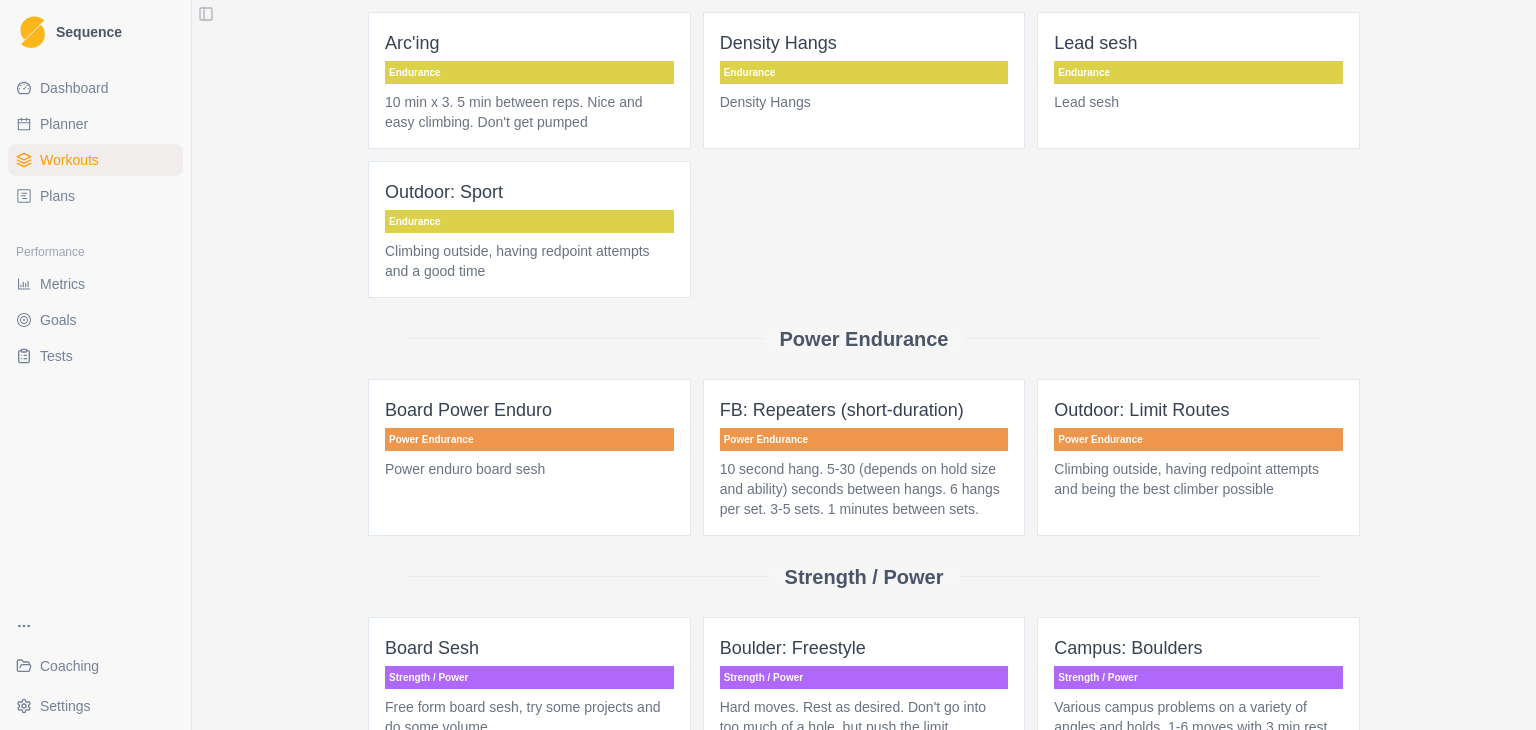 scroll, scrollTop: 728, scrollLeft: 0, axis: vertical 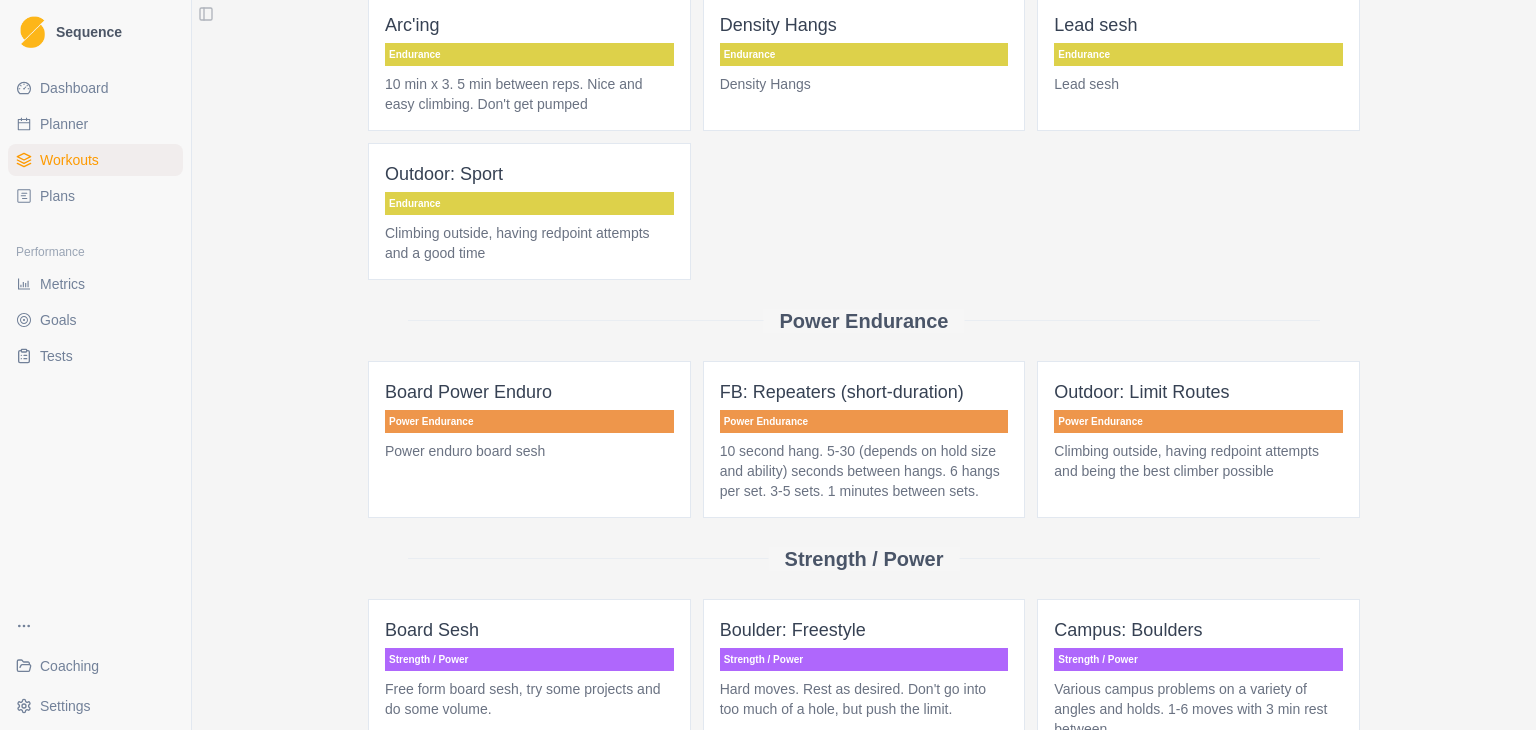 click on "Planner" at bounding box center (64, 124) 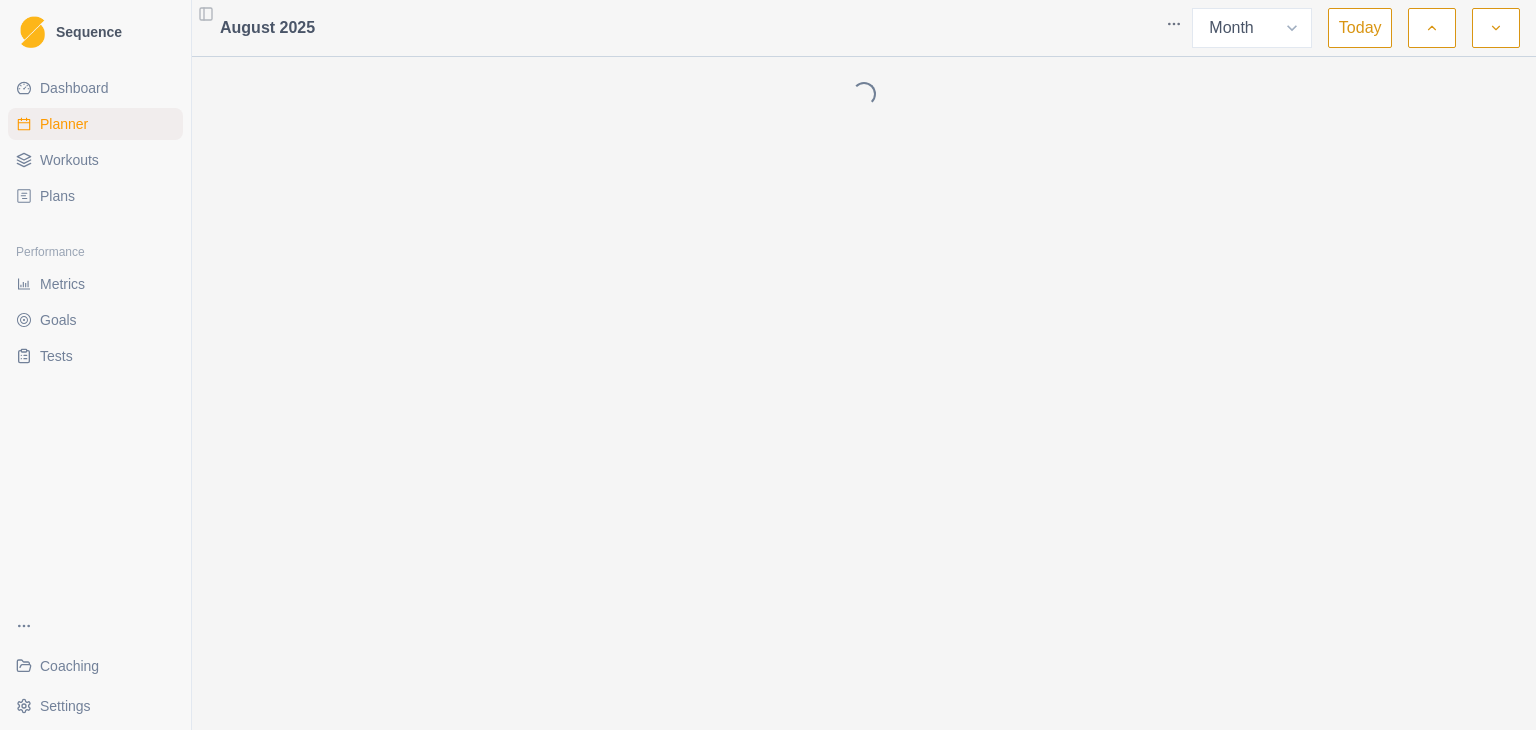 scroll, scrollTop: 0, scrollLeft: 0, axis: both 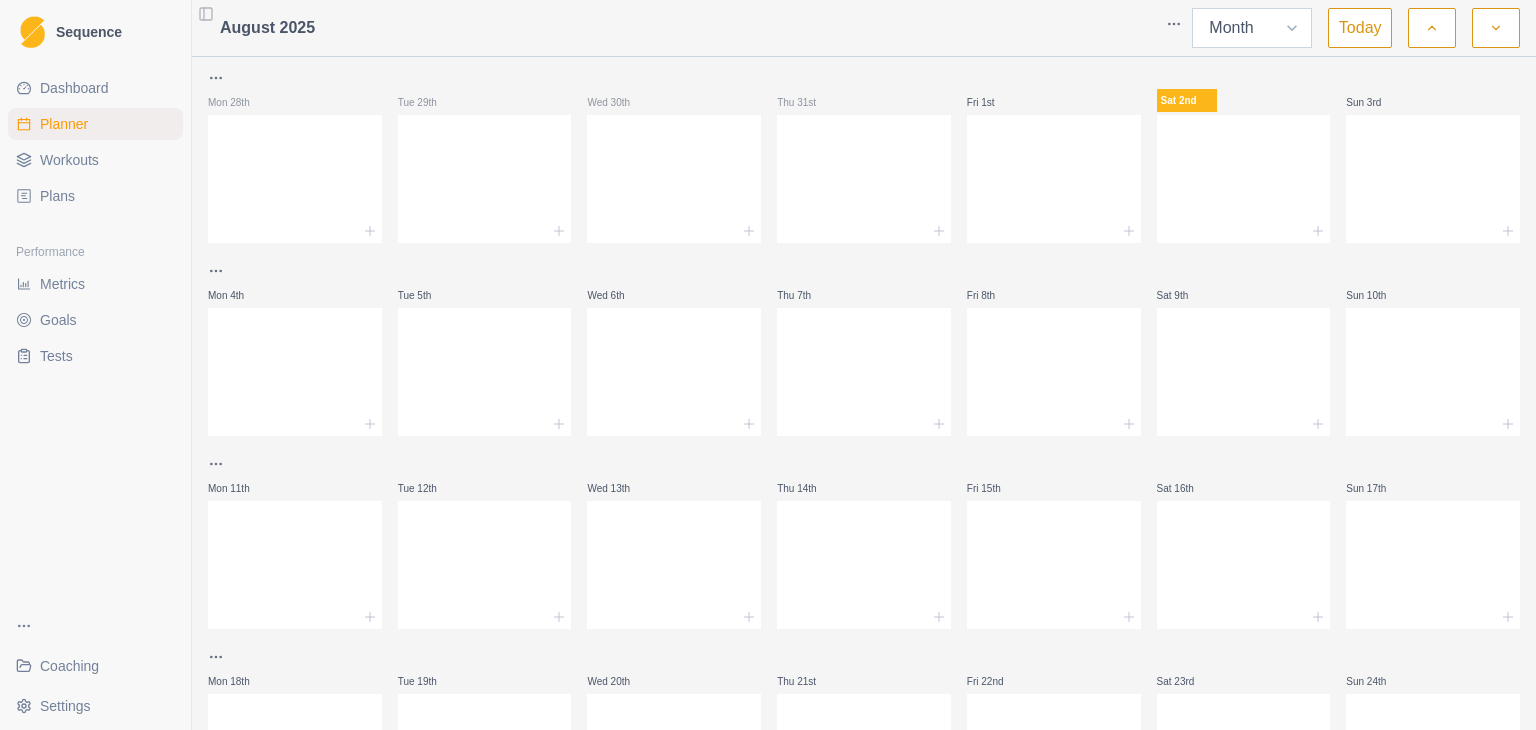 click on "Week Month" at bounding box center [1252, 28] 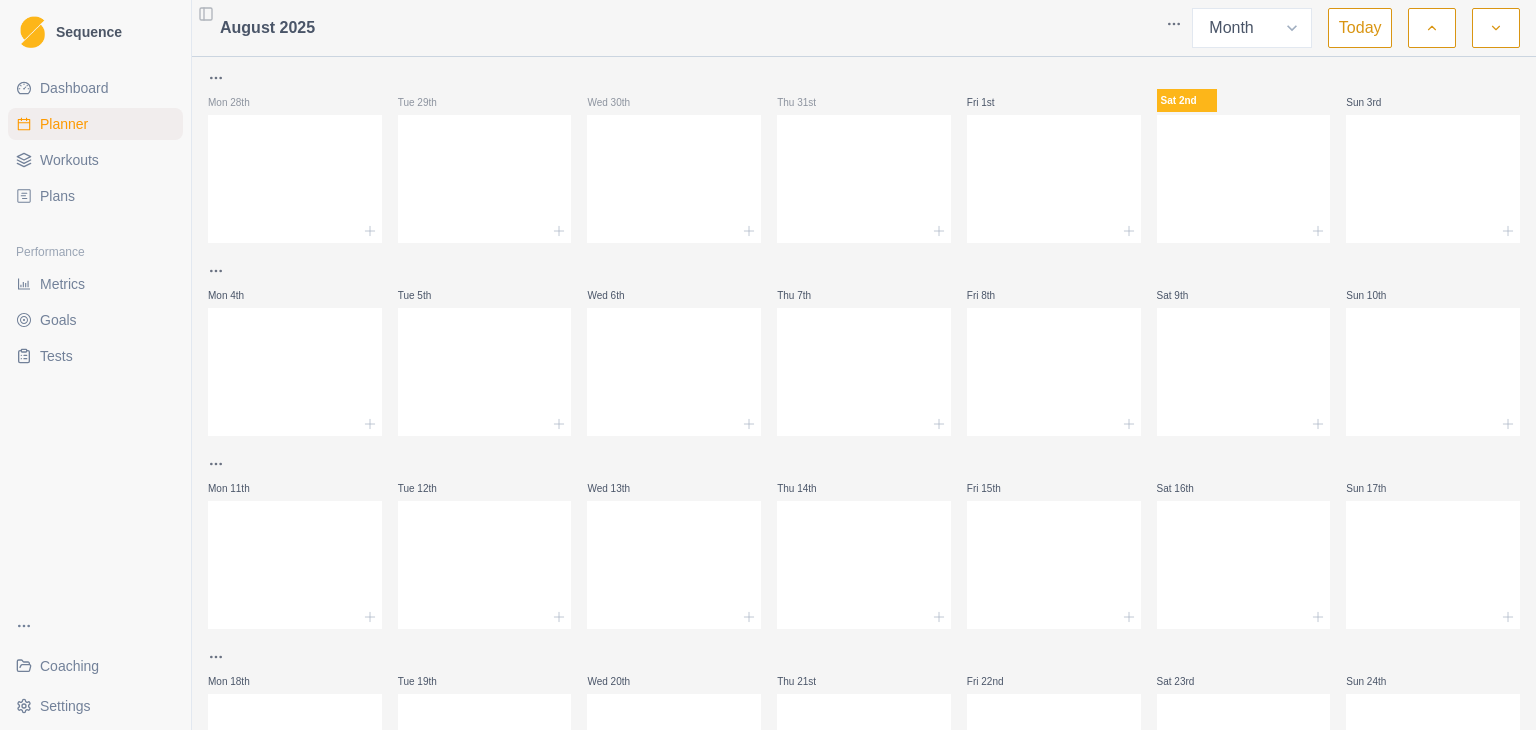 click at bounding box center (485, 78) 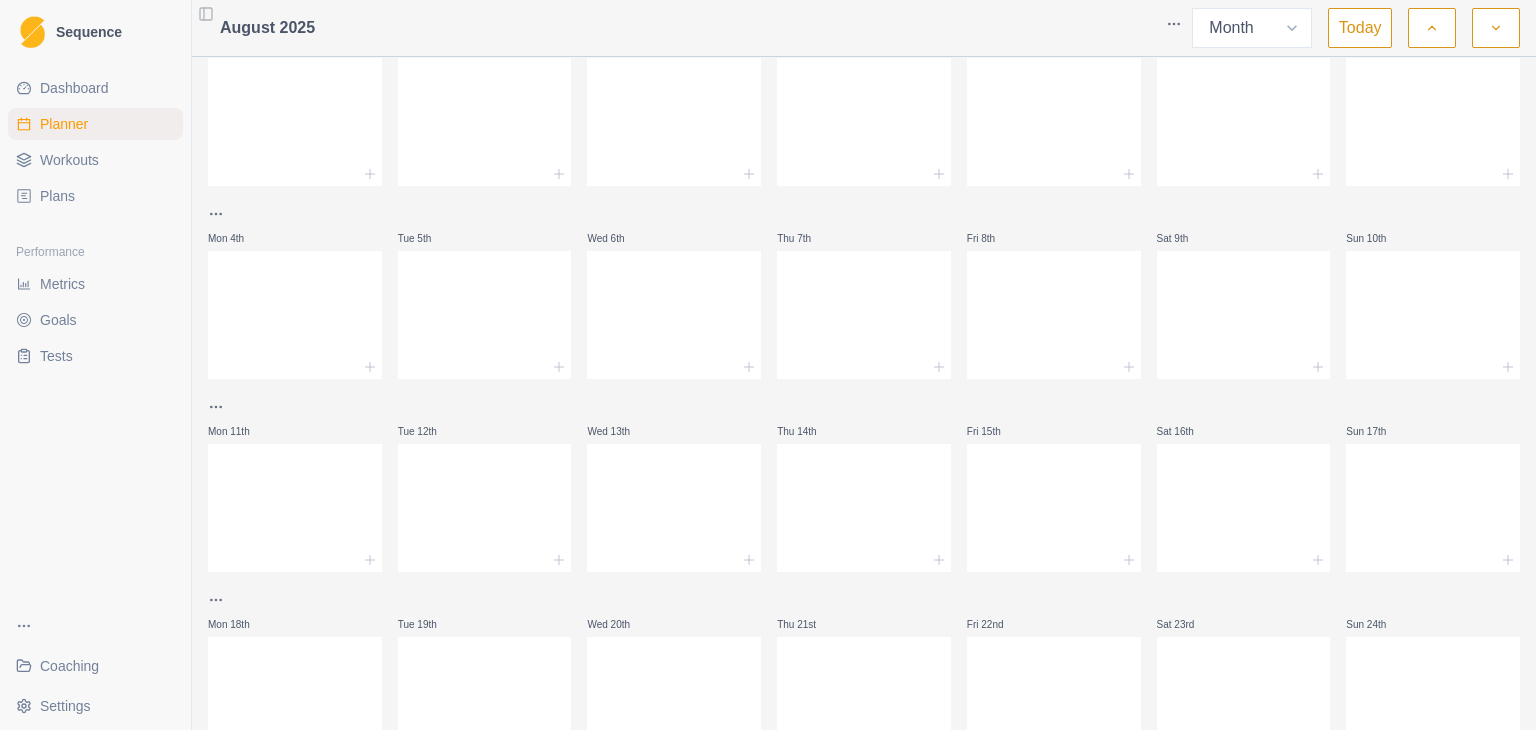 scroll, scrollTop: 0, scrollLeft: 0, axis: both 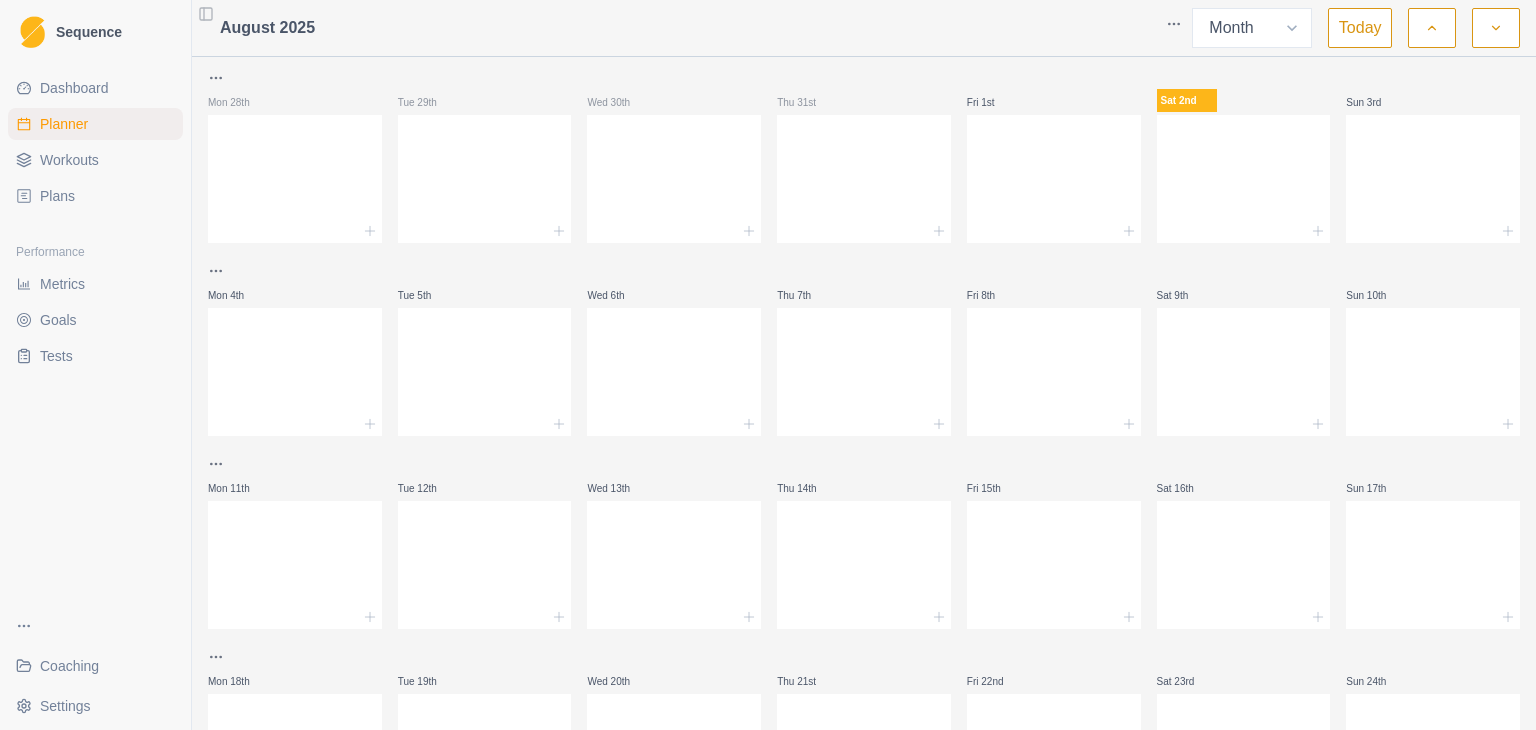 click 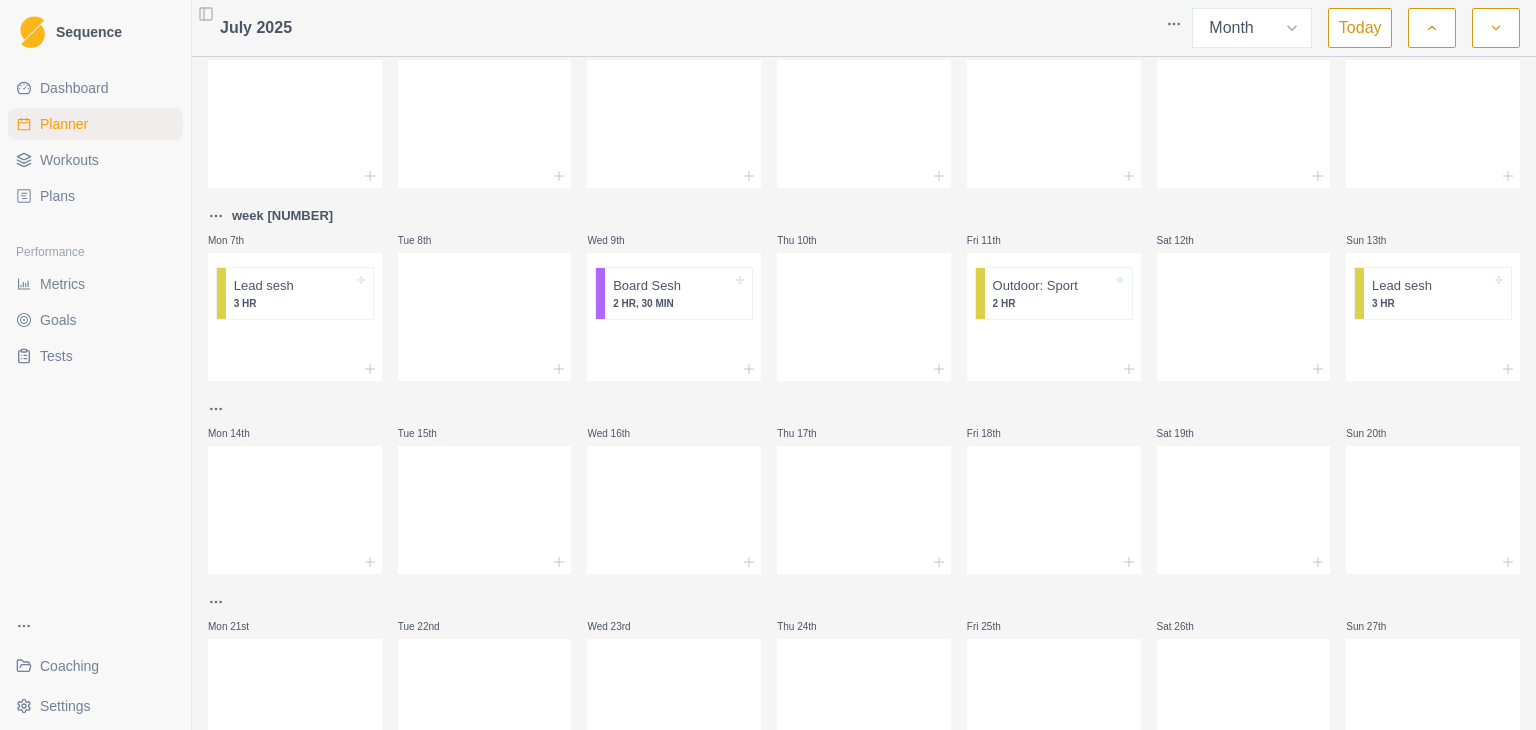 scroll, scrollTop: 52, scrollLeft: 0, axis: vertical 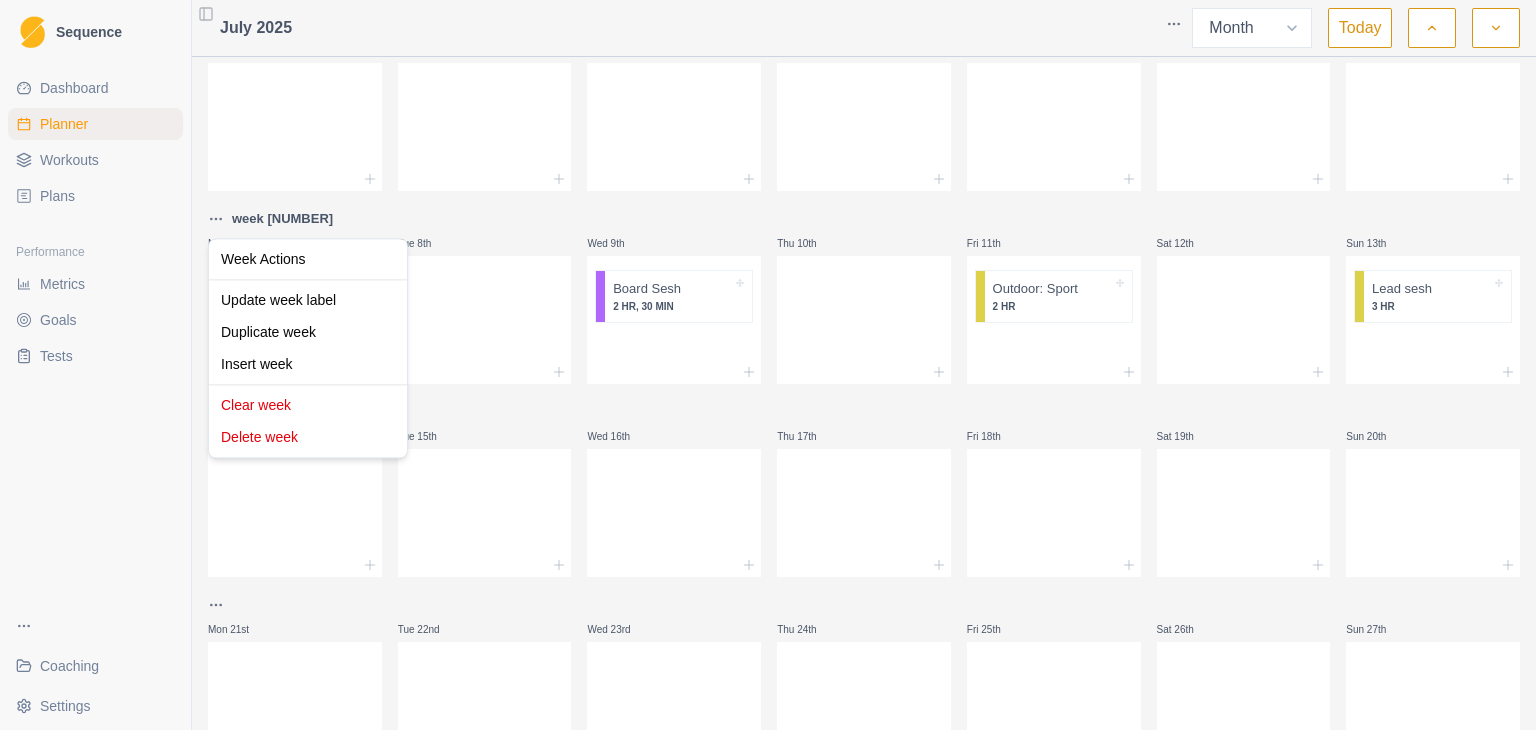click on "Sequence Dashboard Planner Workouts Plans Performance Metrics Goals Tests Coaching Settings Toggle Sidebar [MONTH] [YEAR] Week Month Today Mon 30th Tue 1st Wed 2nd Thu 3rd Fri 4th Sat 5th Sun 6th week 1 Mon 7th Lead sesh 3 HR Tue 8th Wed 9th Board Sesh 2 HR, 30 MIN Thu 10th Fri 11th Outdoor: Sport 2 HR Sat 12th Sun 13th Lead sesh 3 HR Mon 14th Tue 15th Wed 16th Thu 17th Fri 18th Sat 19th Sun 20th Mon 21st Tue 22nd Wed 23rd Thu 24th Fri 25th Sat 26th Sun 27th Mon 28th Tue 29th Wed 30th Thu 31st Fri 1st Sat 2nd Sun 3rd
Press space bar to start a drag.
When dragging you can use the arrow keys to move the item around and escape to cancel.
Some screen readers may require you to be in focus mode or to use your pass through key
Week Actions Update week label Duplicate week Insert week Clear week Delete week" at bounding box center (768, 365) 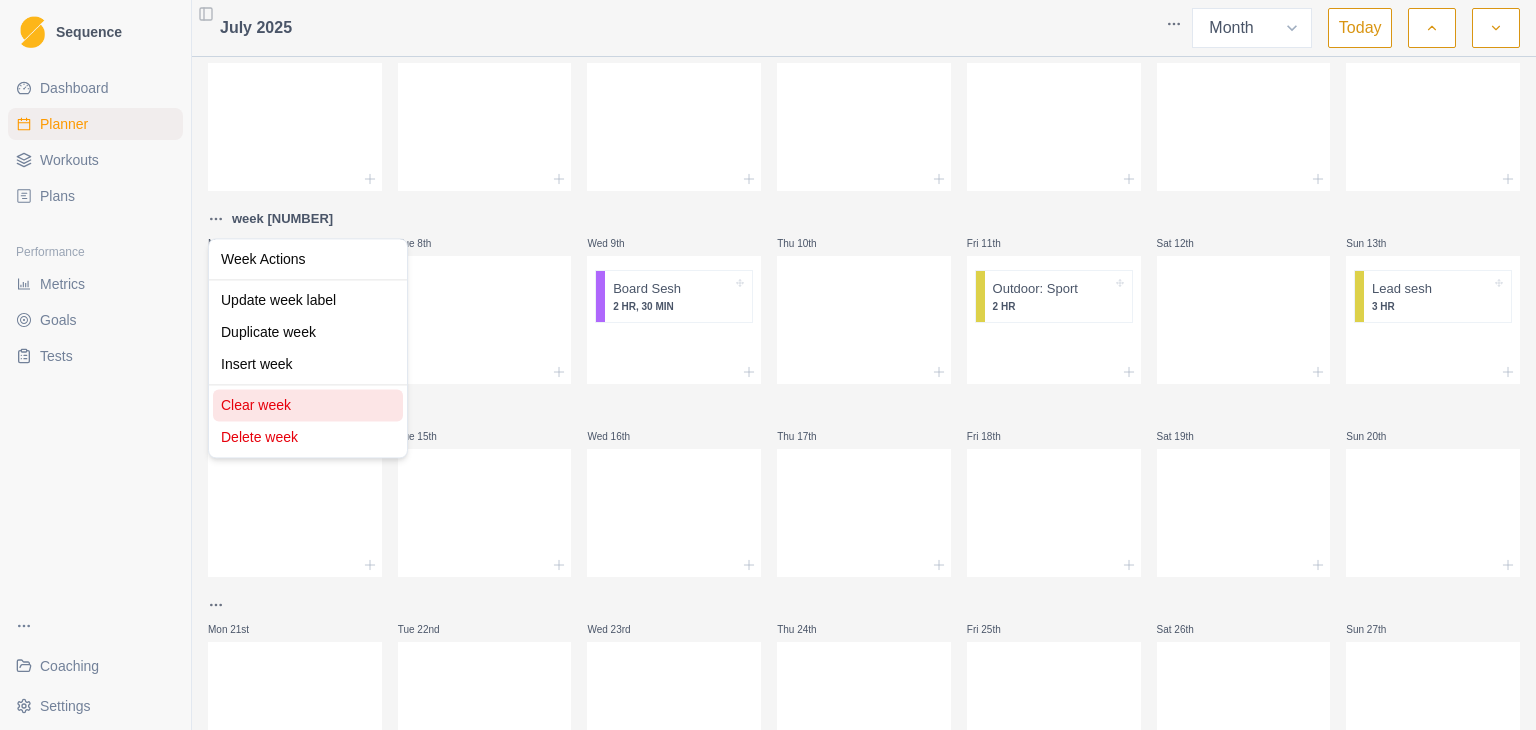 click on "Clear week" at bounding box center [308, 405] 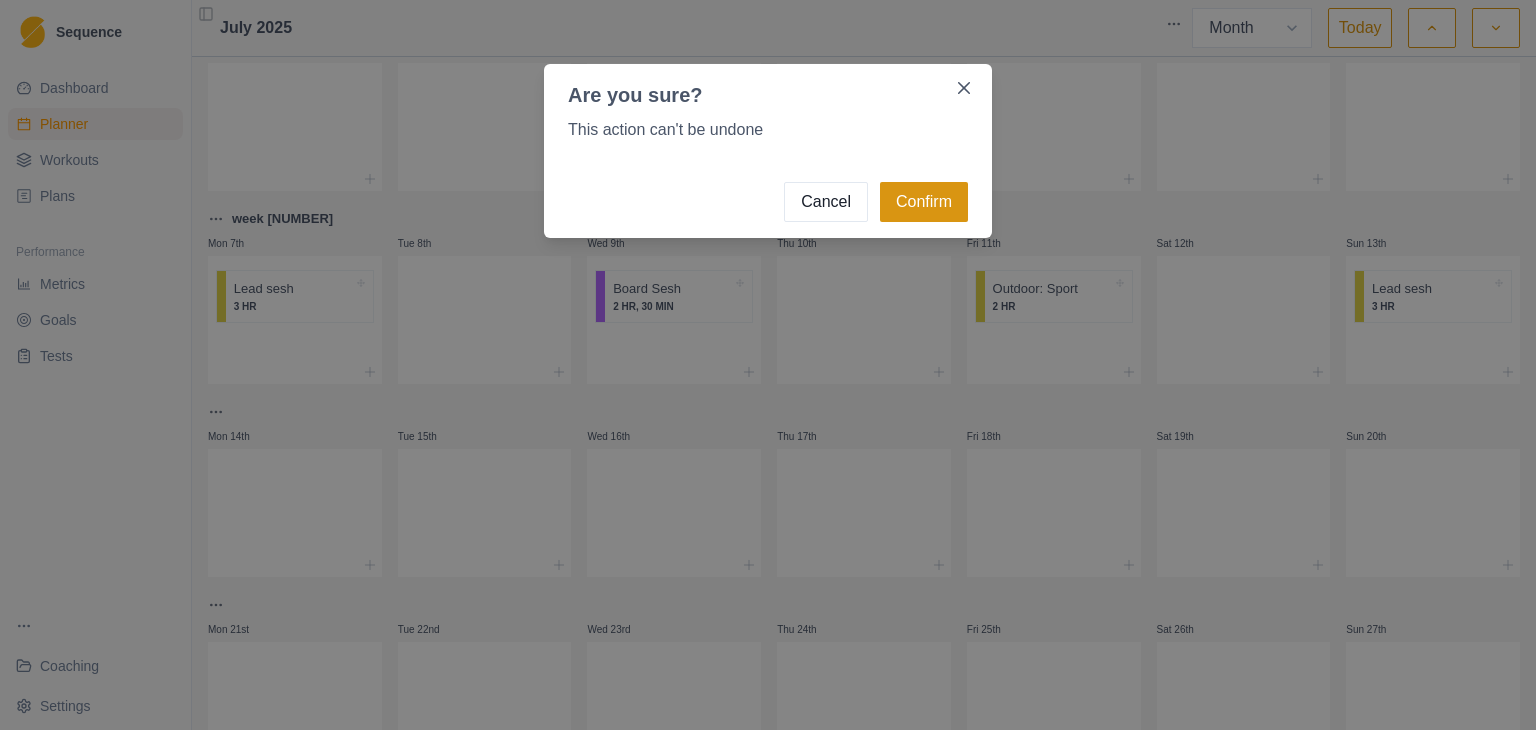 click on "Confirm" at bounding box center [924, 202] 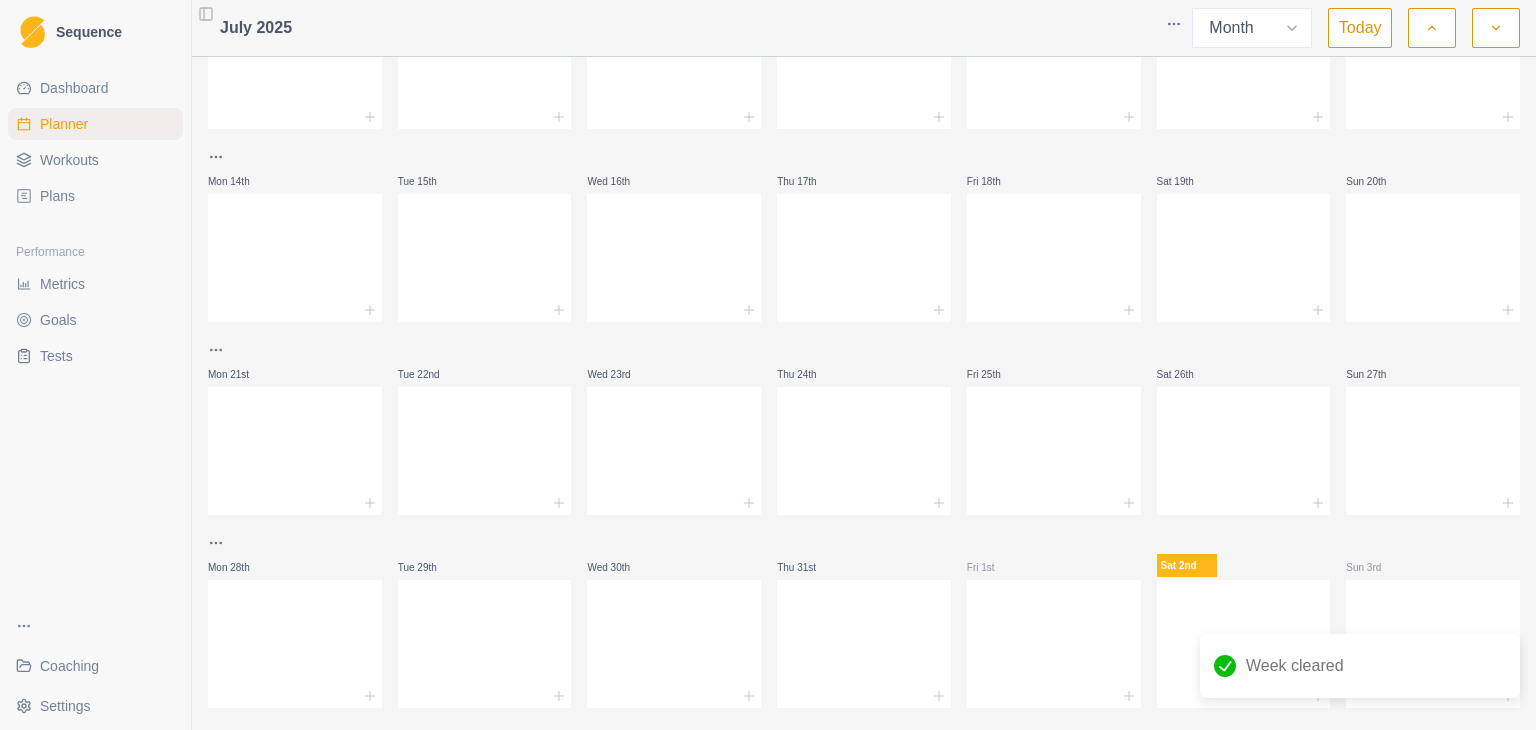 scroll, scrollTop: 318, scrollLeft: 0, axis: vertical 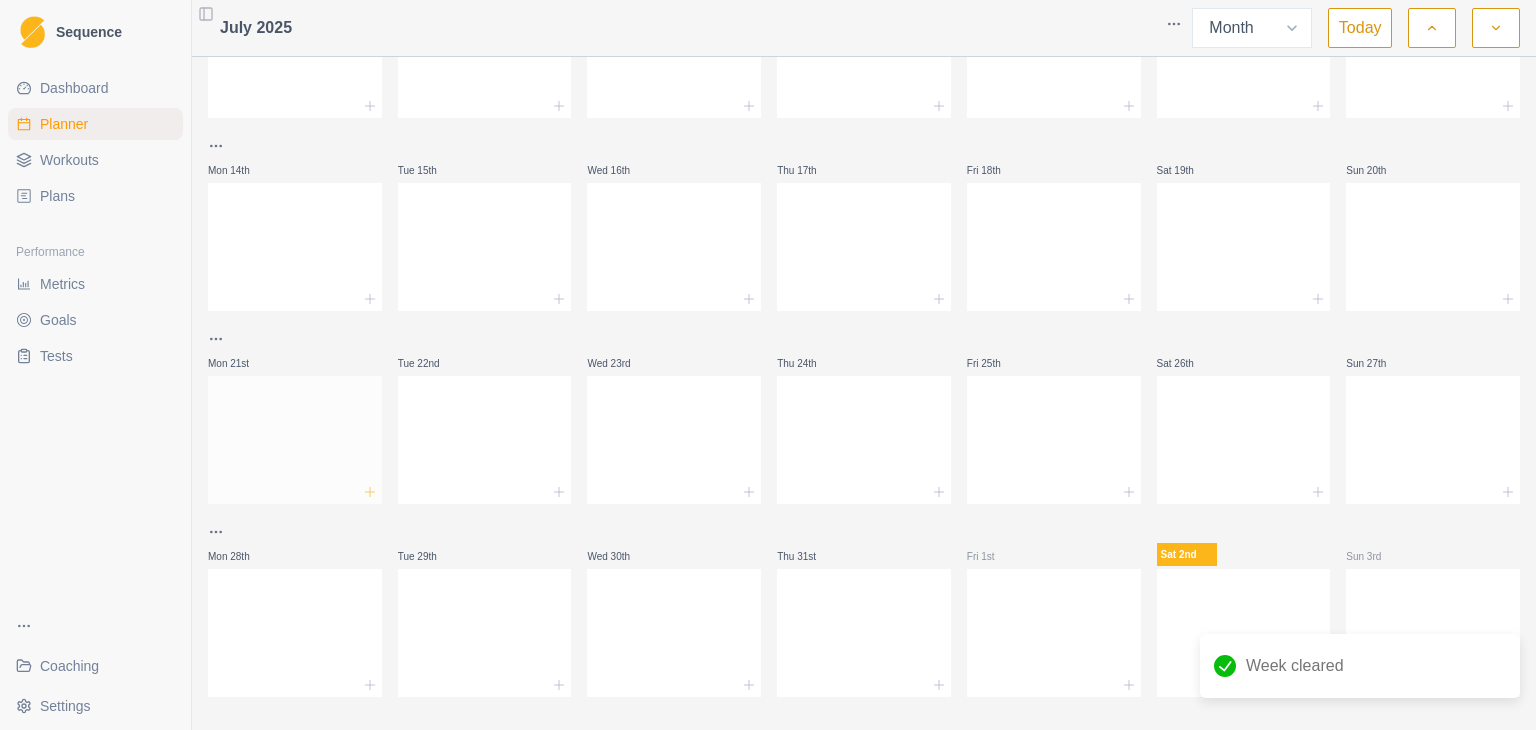 click 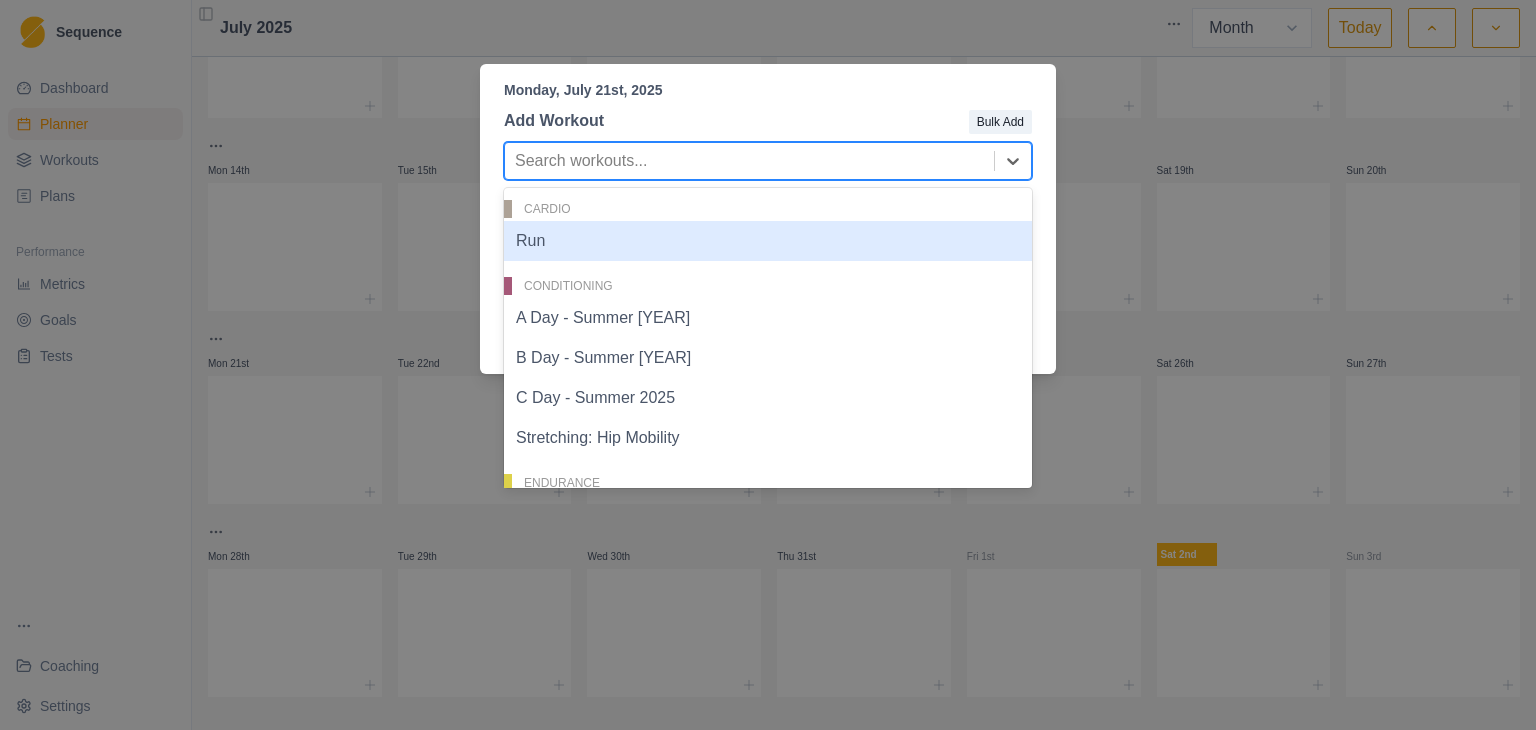 click at bounding box center [749, 161] 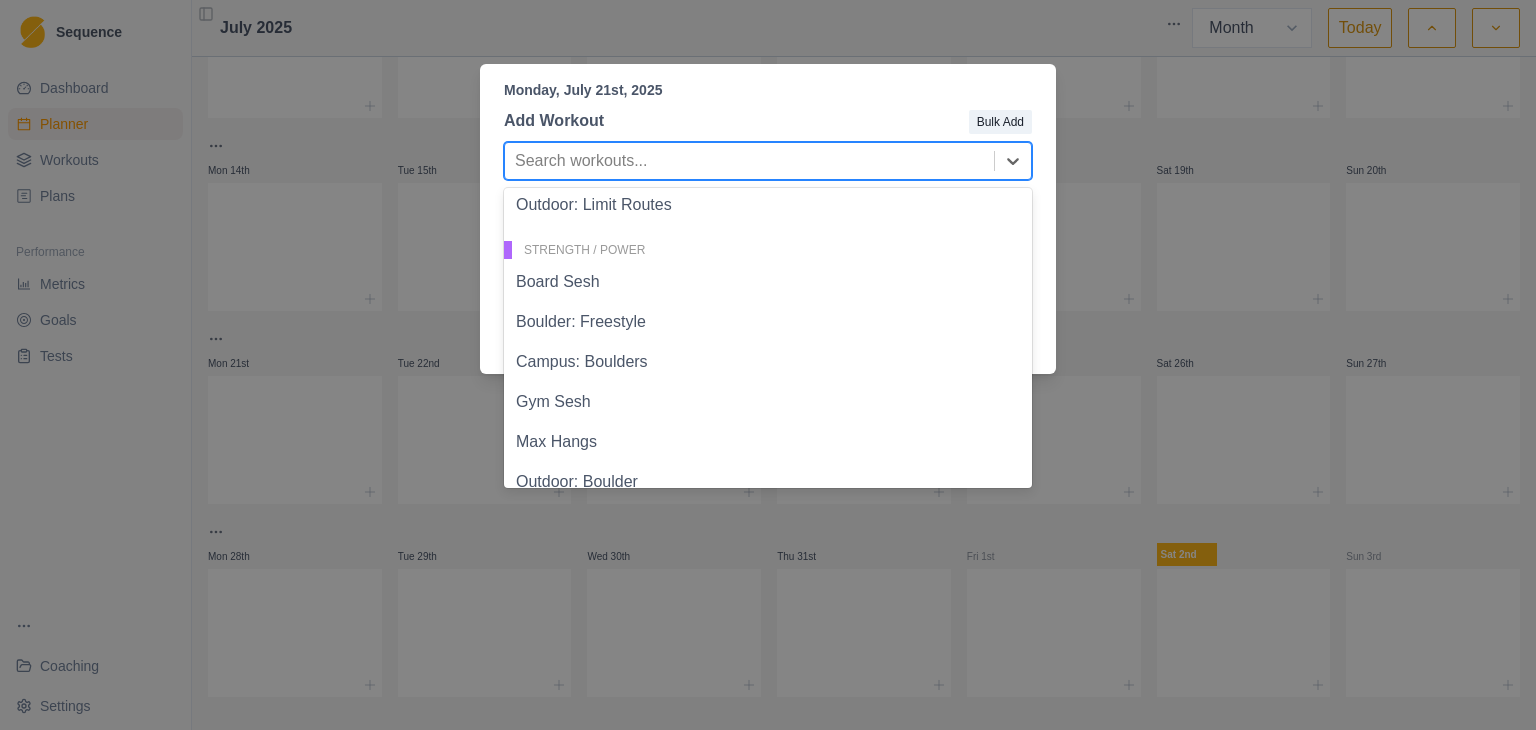 scroll, scrollTop: 592, scrollLeft: 0, axis: vertical 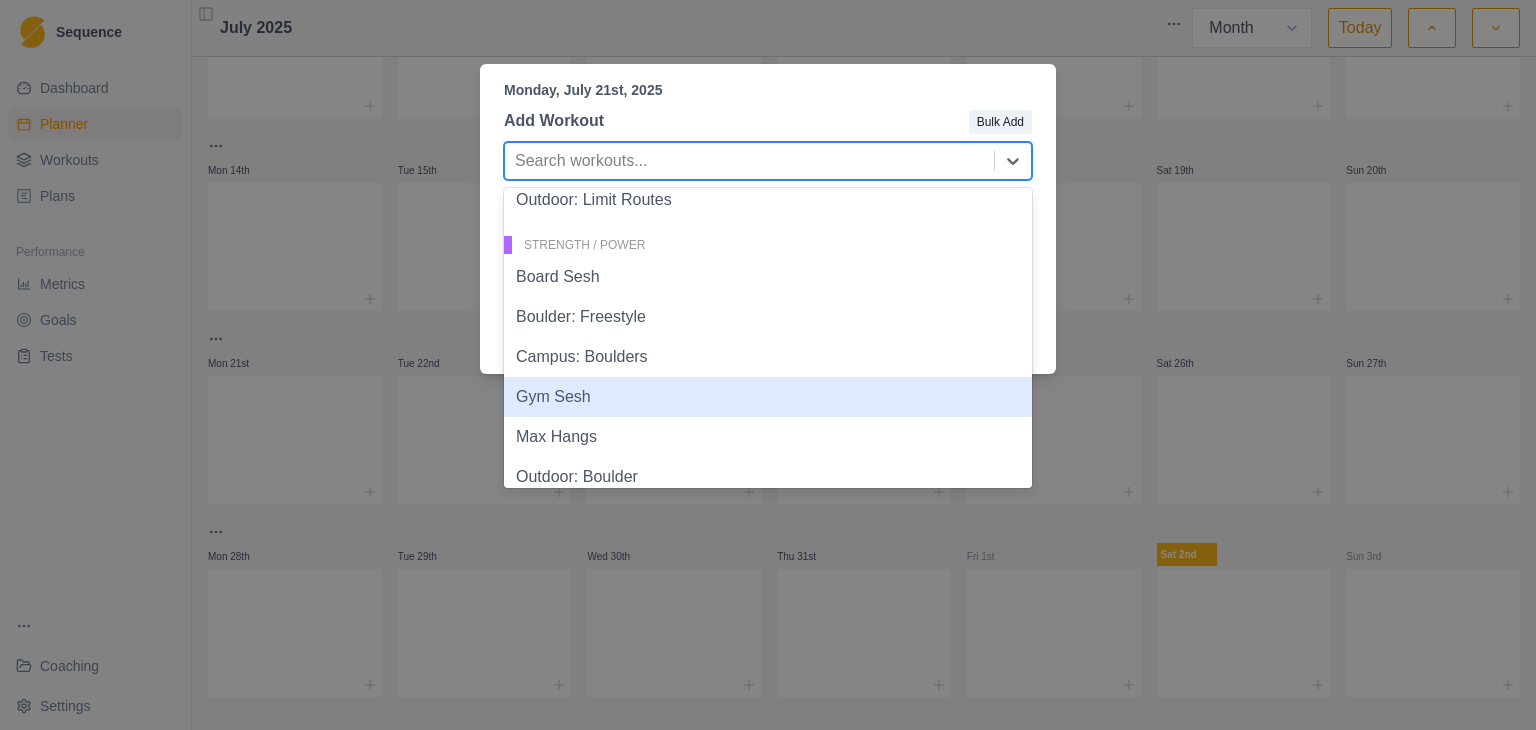 click on "Gym Sesh" at bounding box center [768, 397] 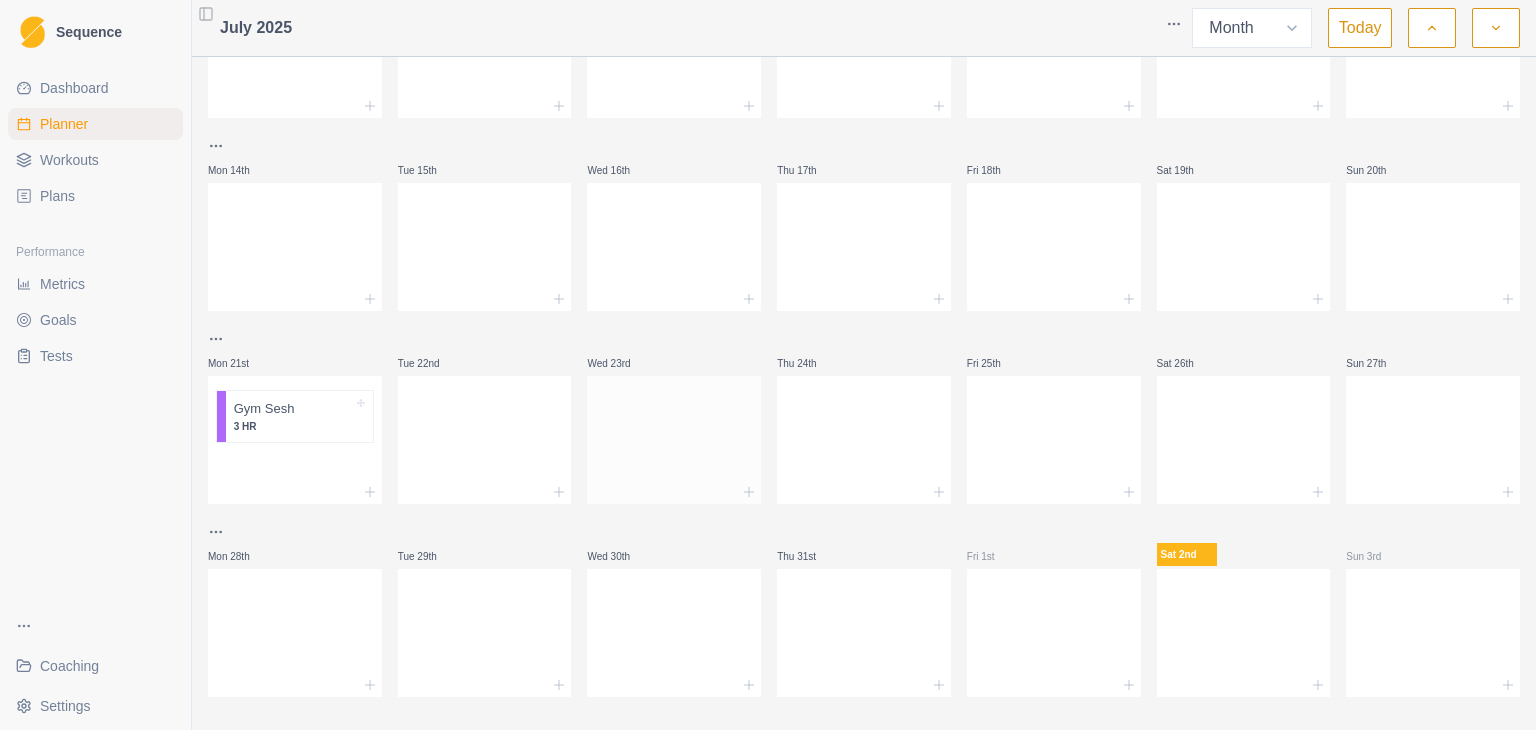 click at bounding box center [674, 436] 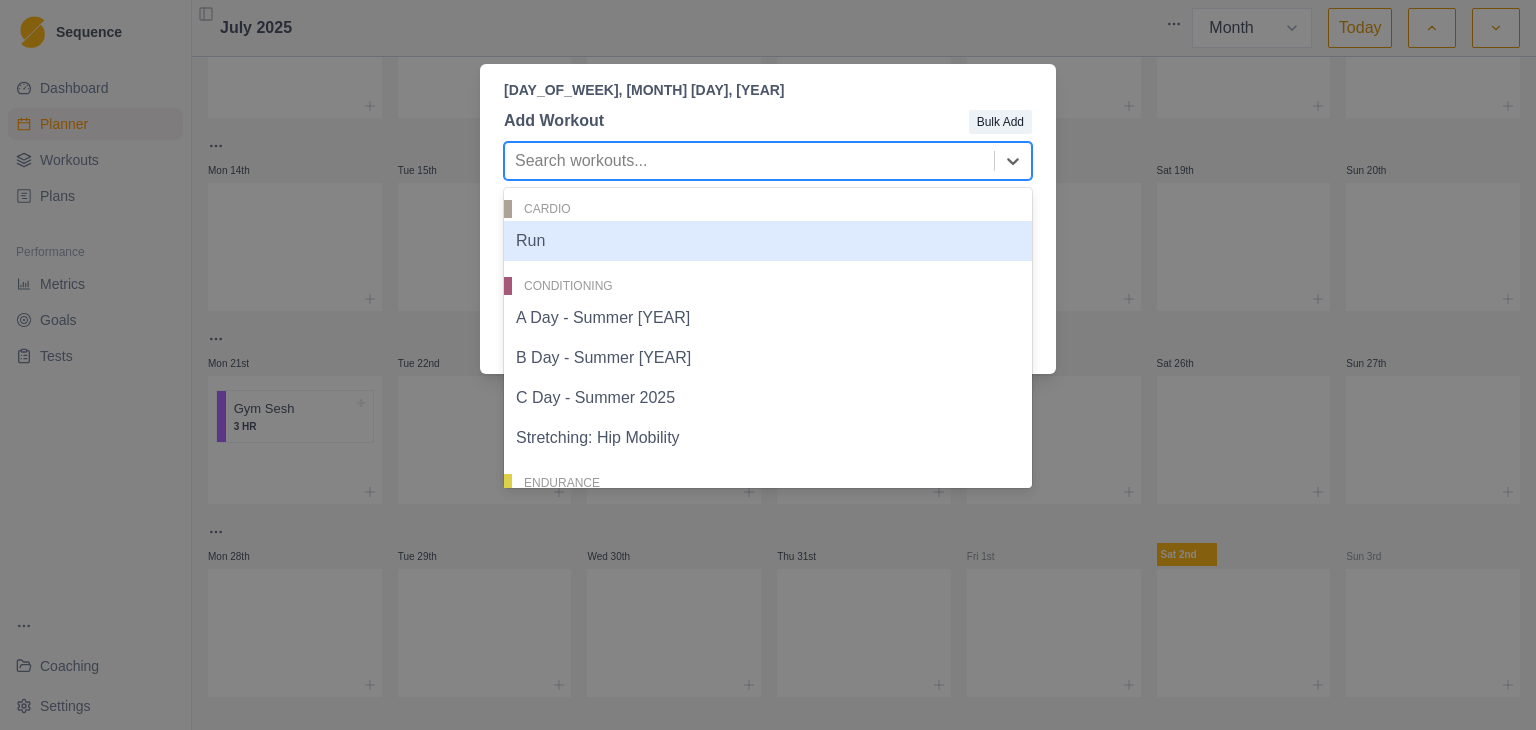 click at bounding box center (749, 161) 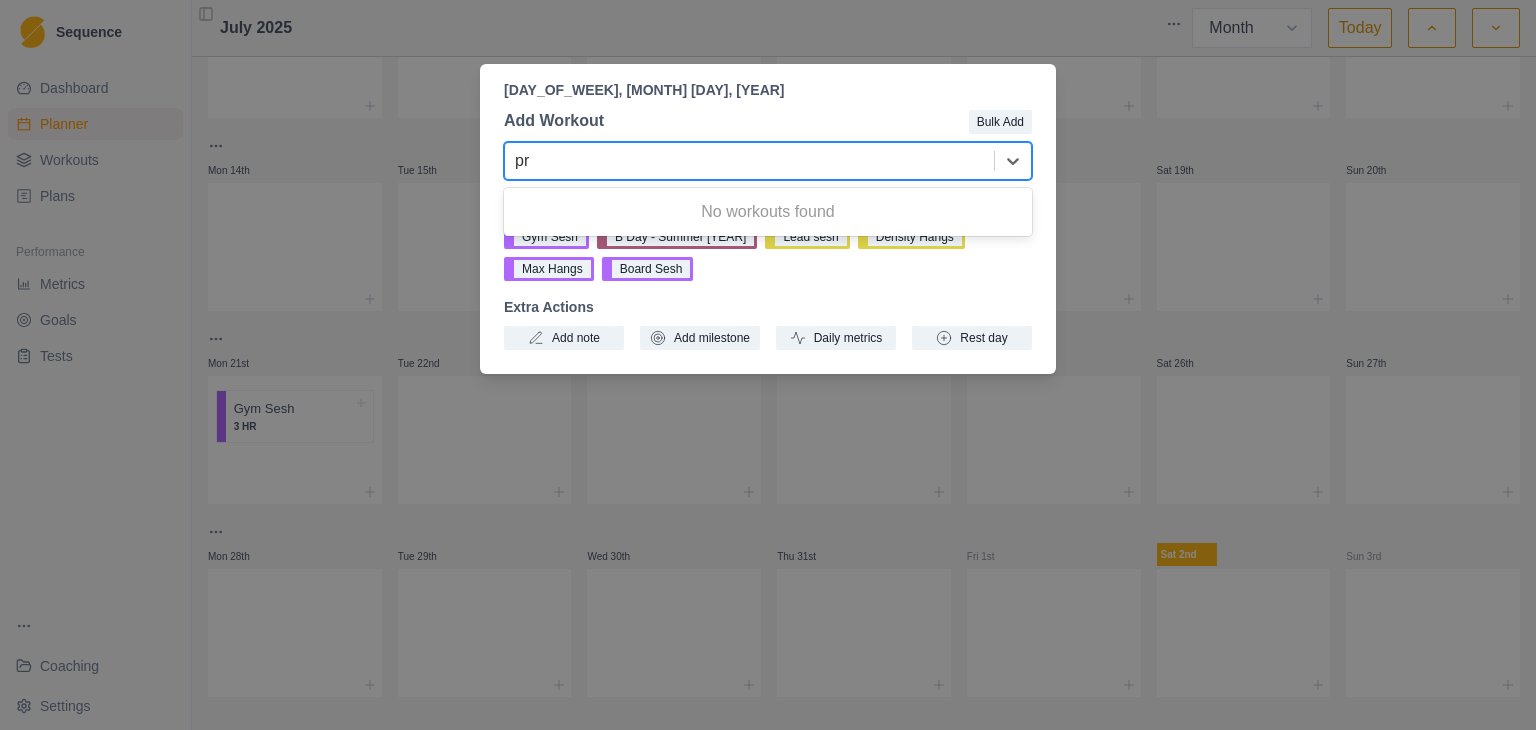type on "p" 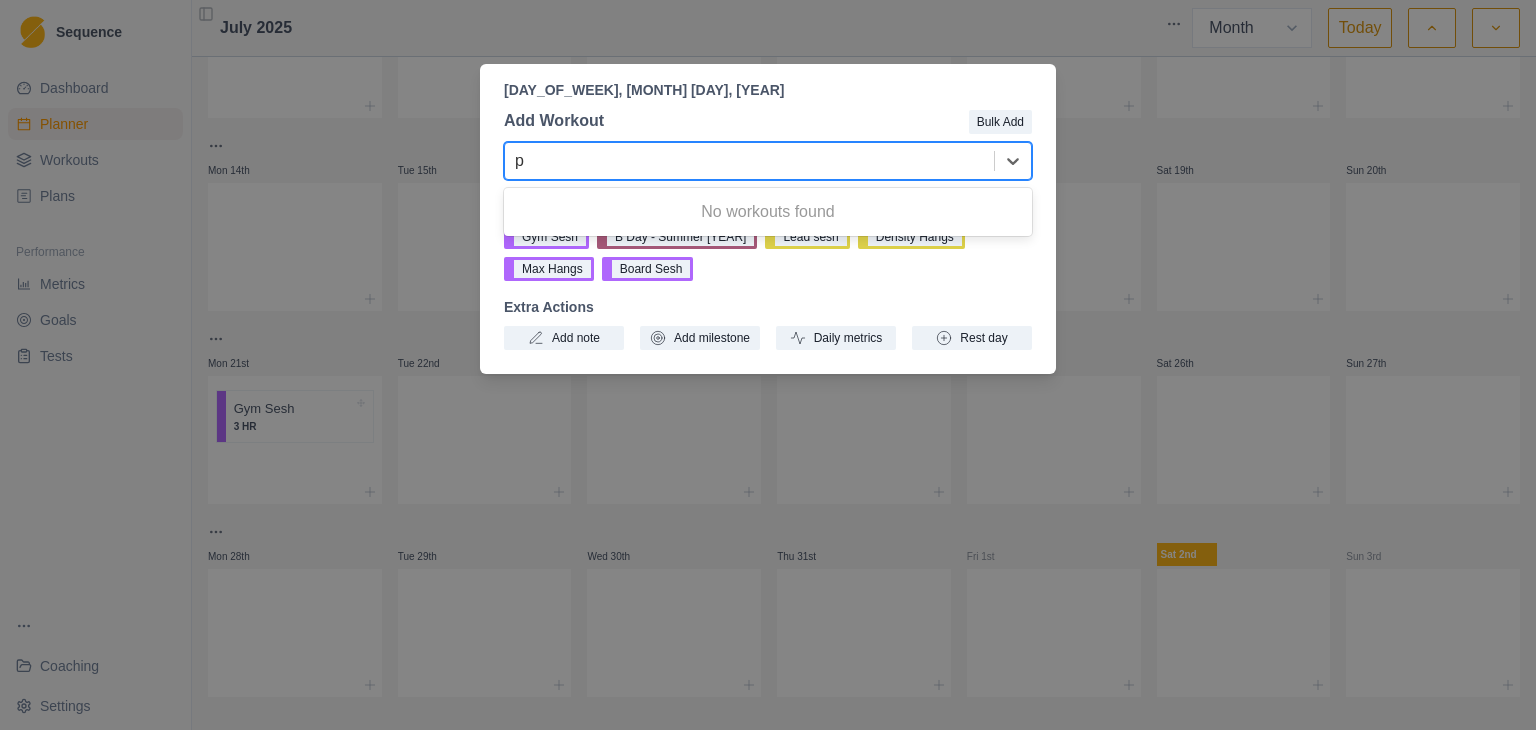 type 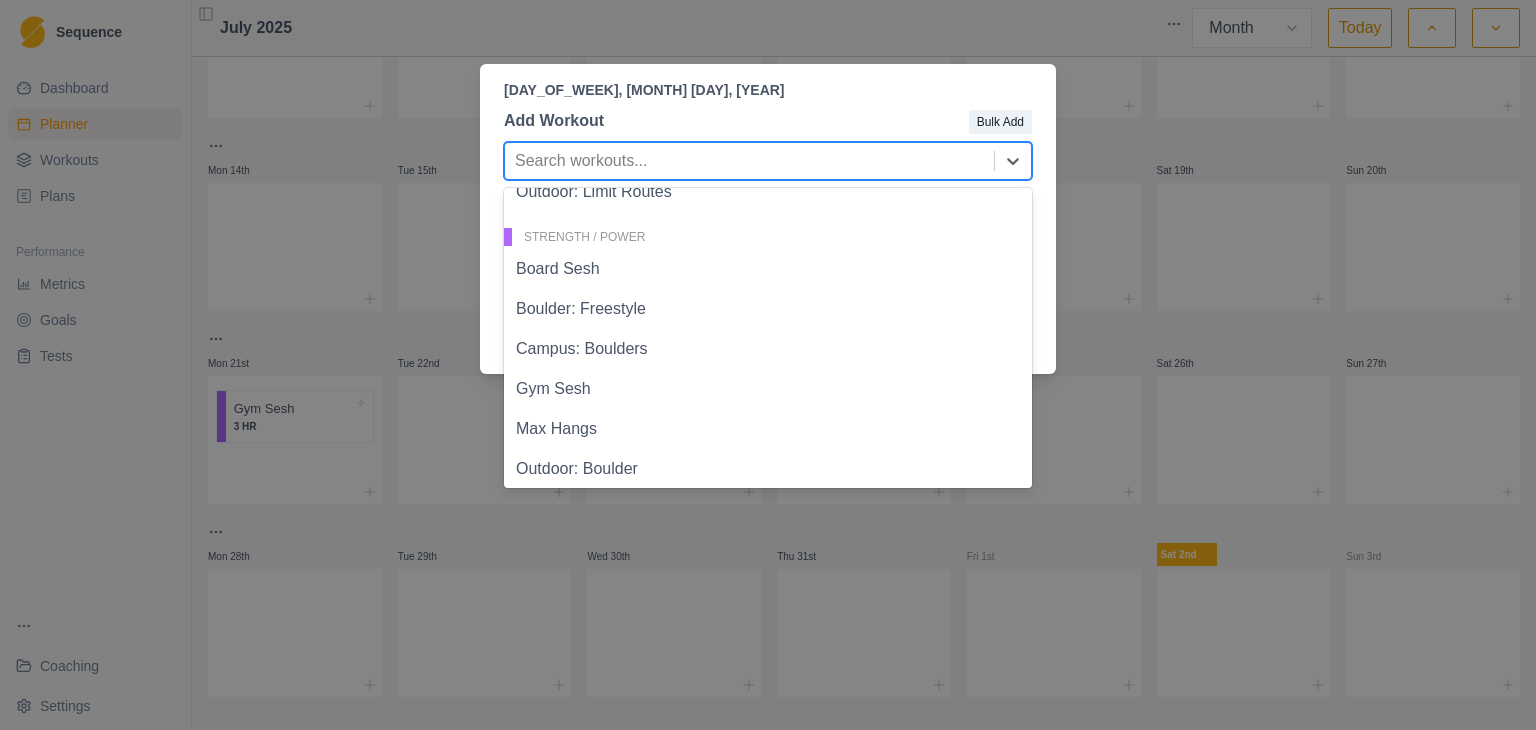 scroll, scrollTop: 612, scrollLeft: 0, axis: vertical 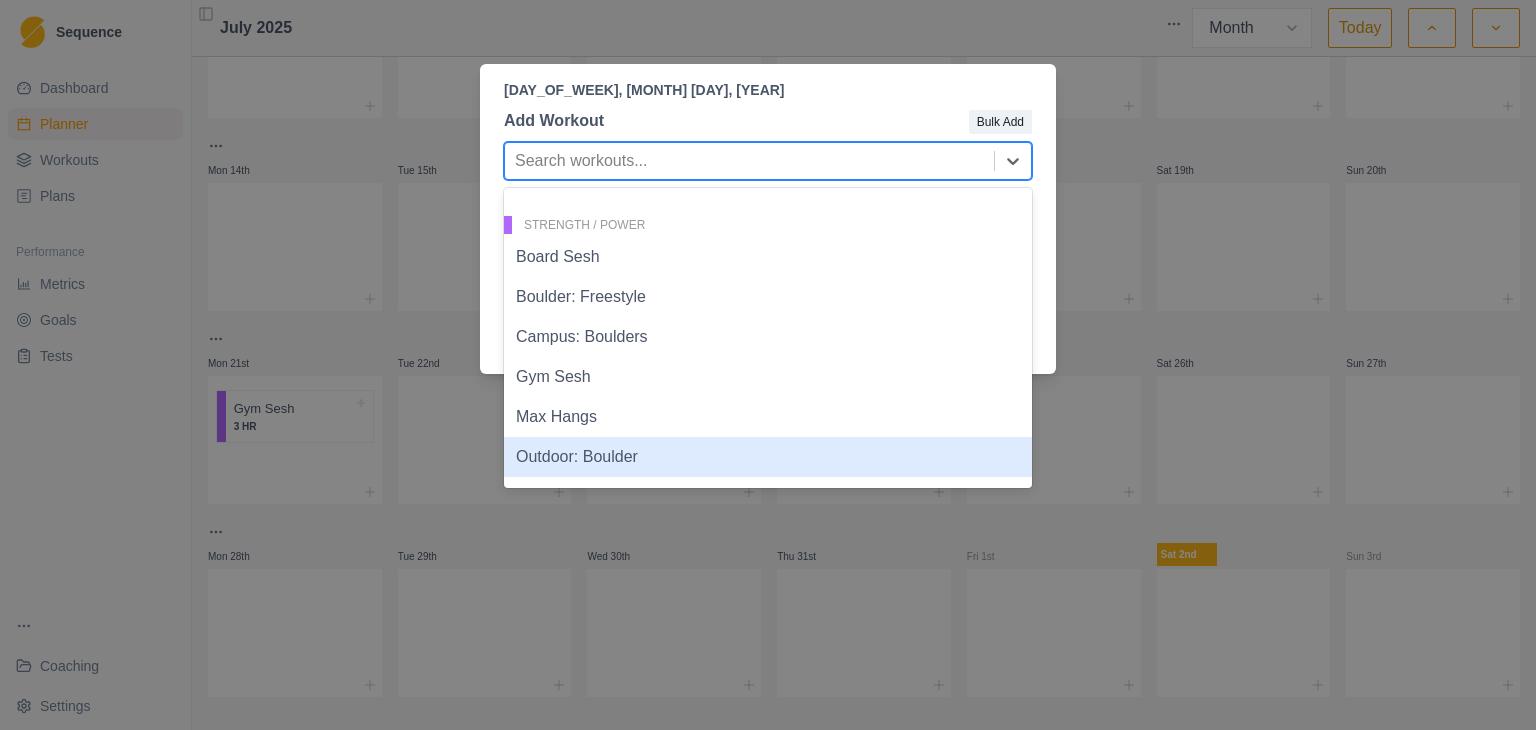 click on "Outdoor: Boulder" at bounding box center (768, 457) 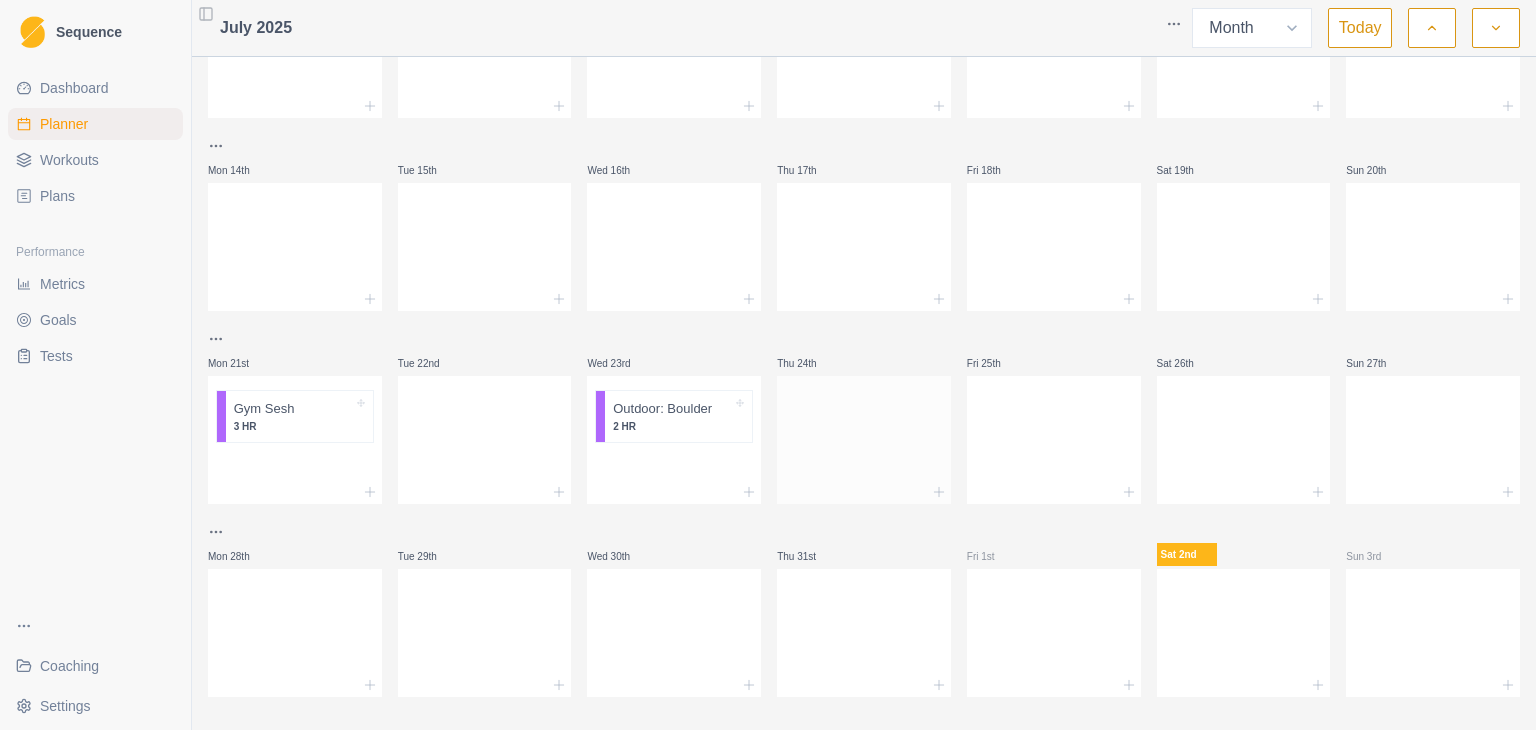 click at bounding box center [864, 436] 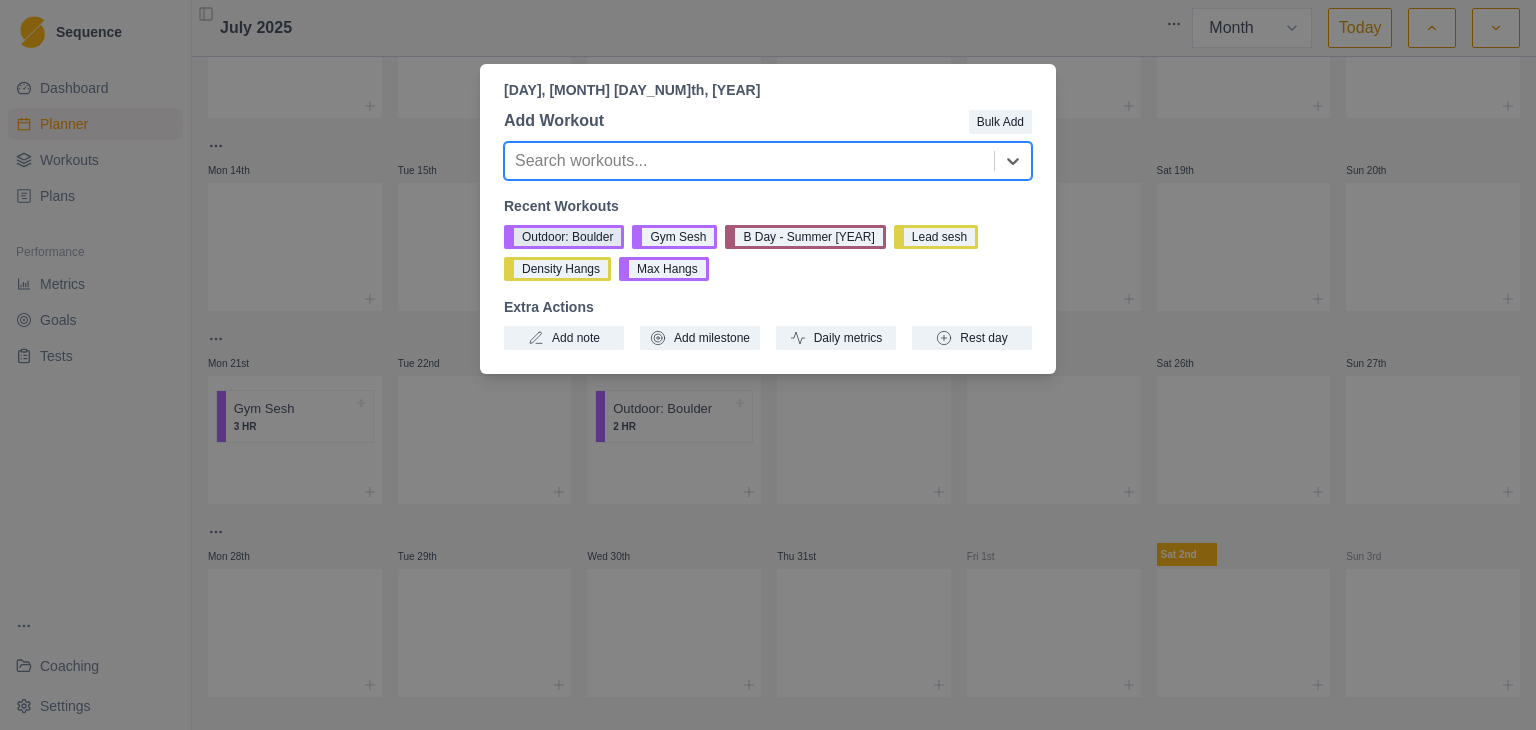 click on "Outdoor: Boulder" at bounding box center (564, 237) 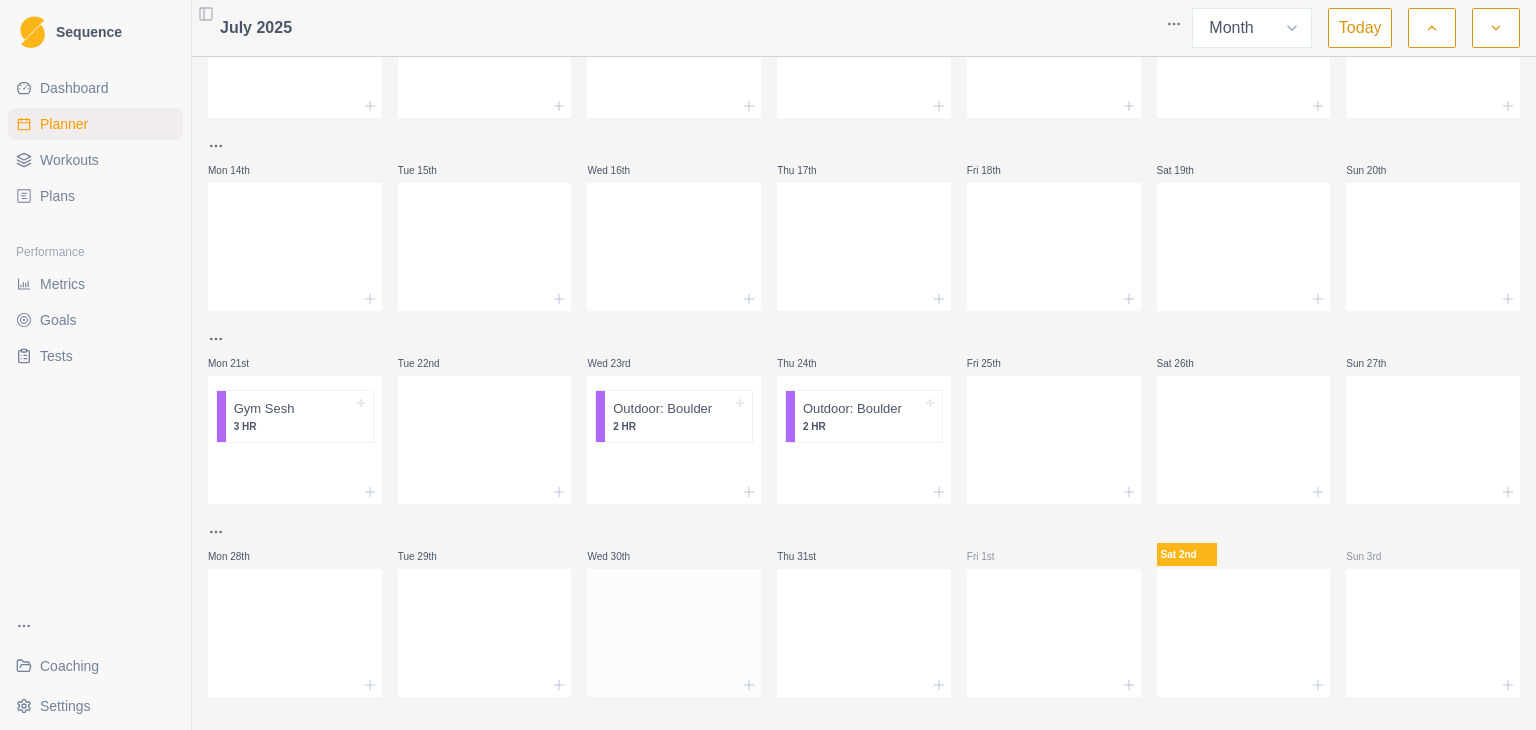 click at bounding box center [674, 629] 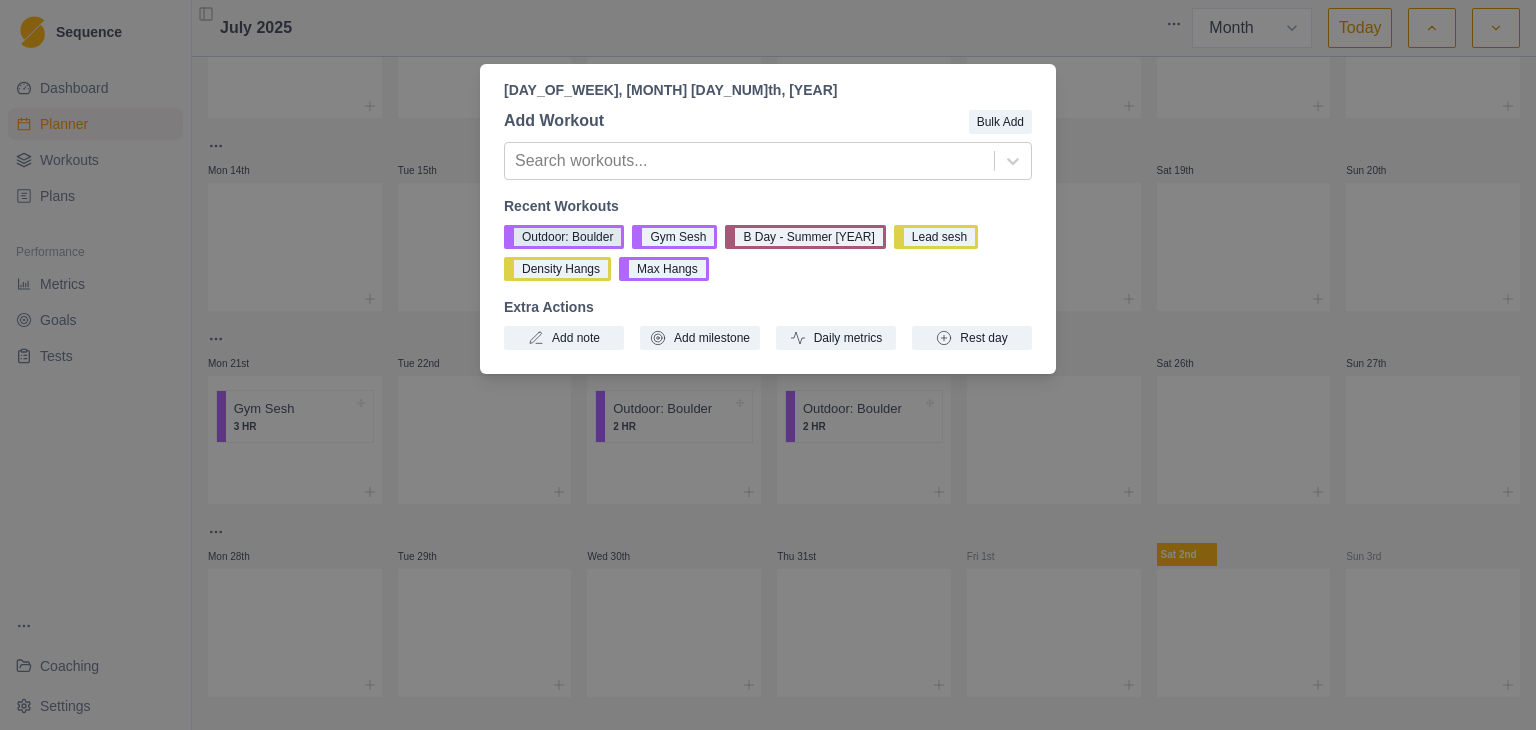 click on "Outdoor: Boulder" at bounding box center (564, 237) 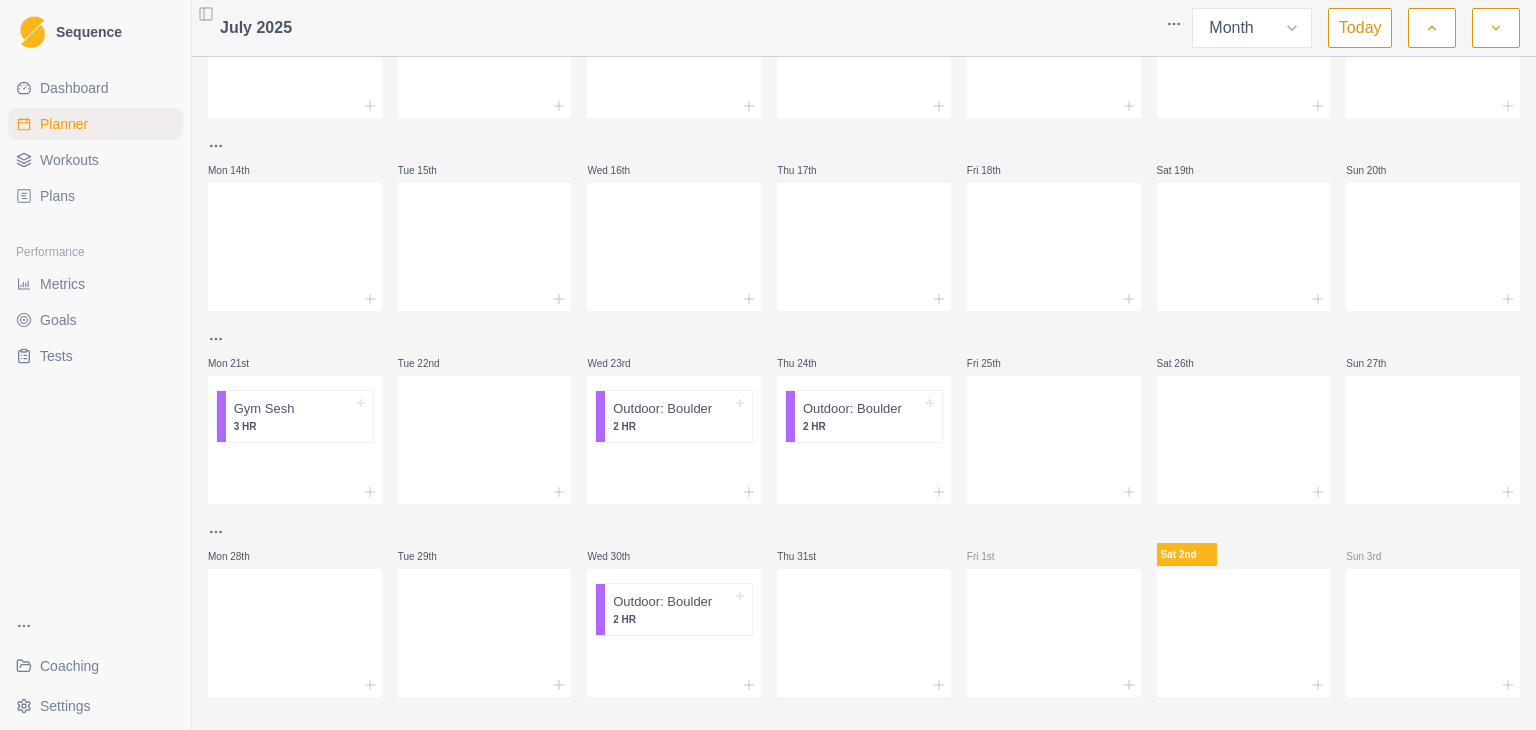 click at bounding box center [864, 629] 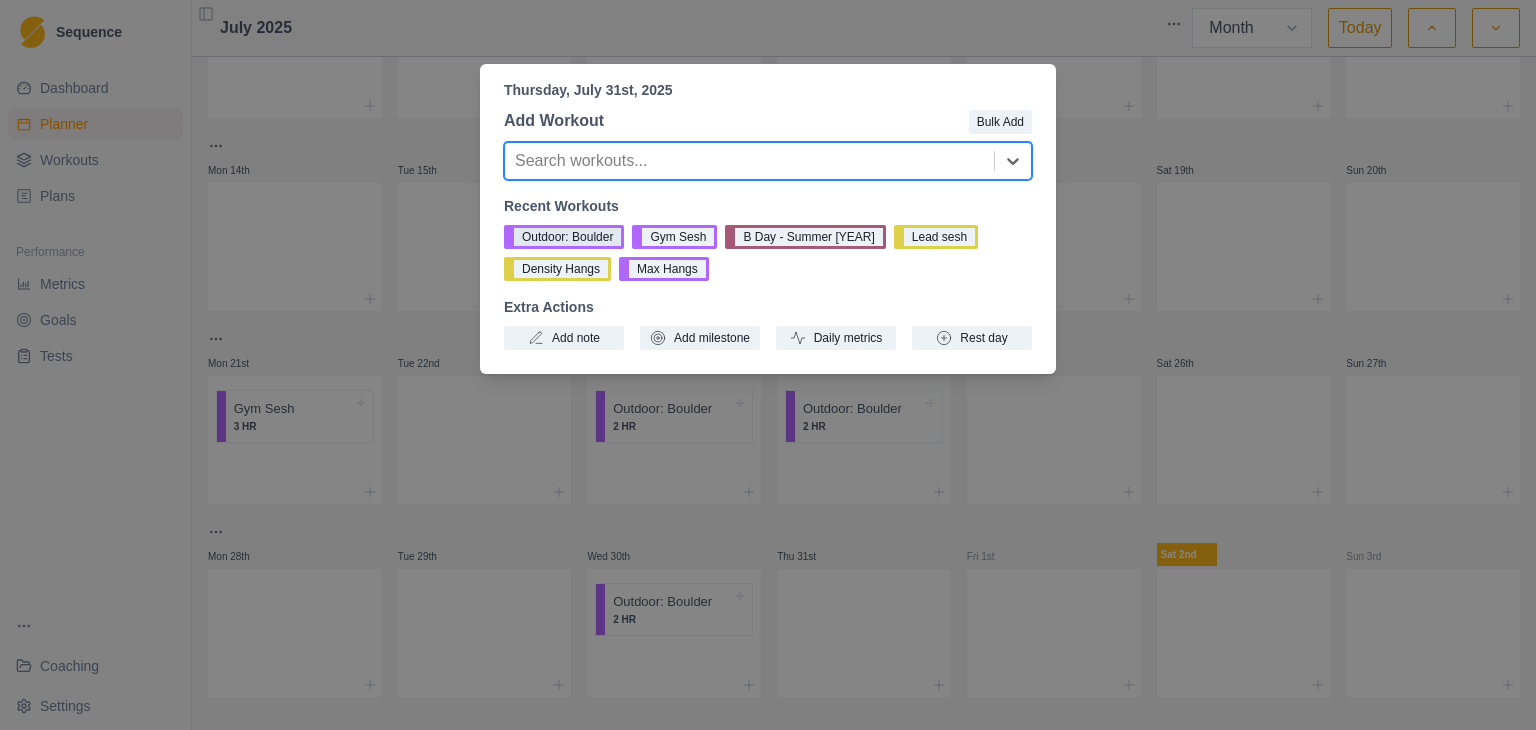 click on "Outdoor: Boulder" at bounding box center (564, 237) 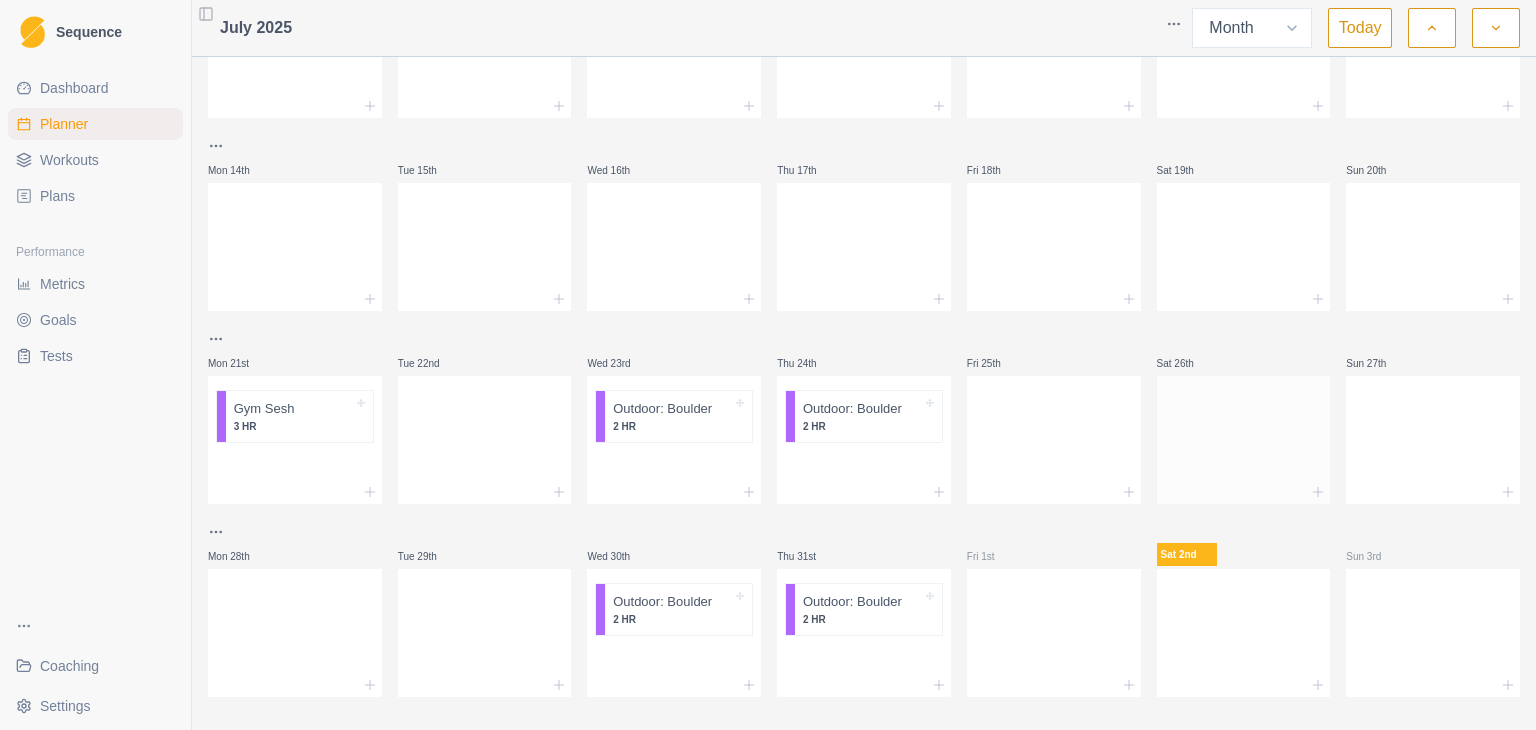 click at bounding box center [1244, 436] 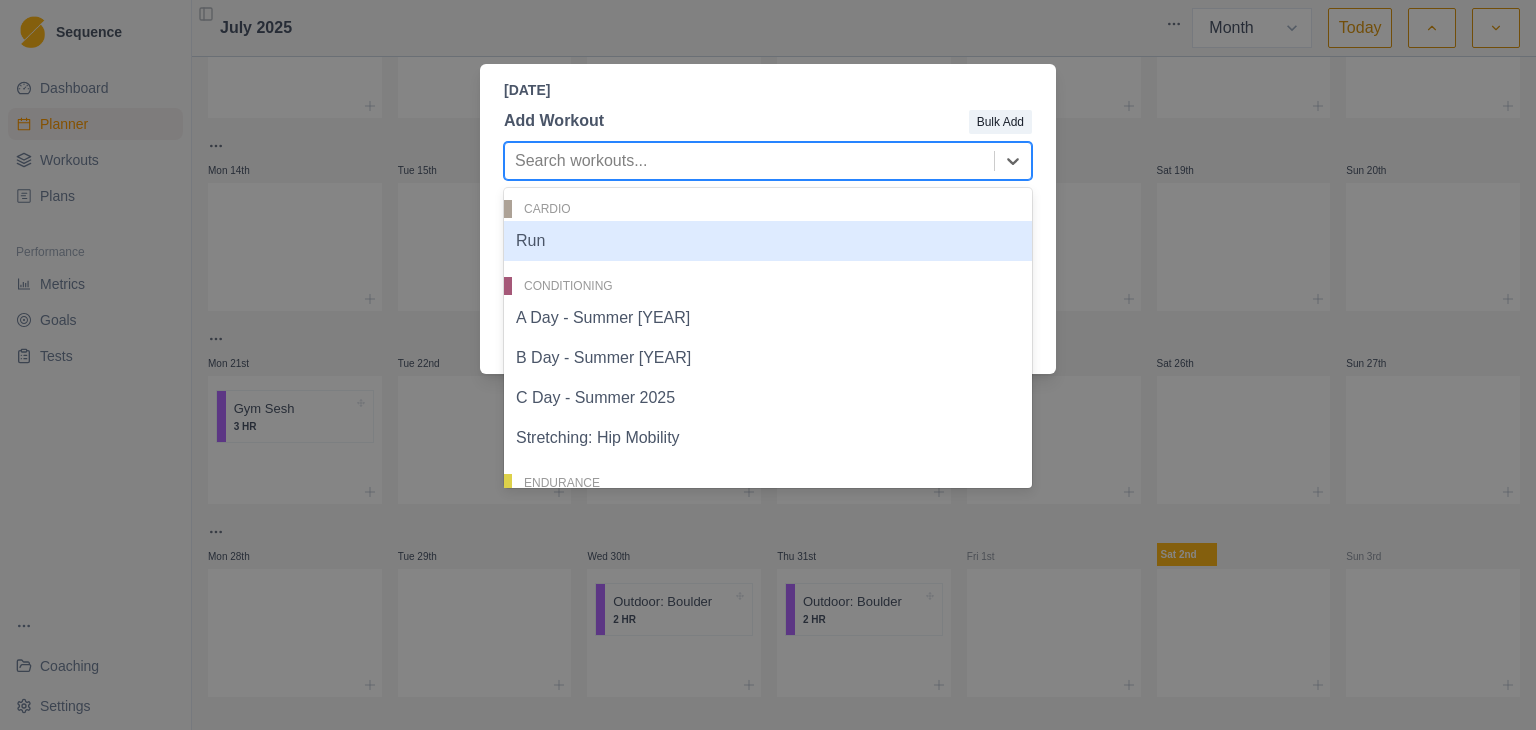 click at bounding box center (749, 161) 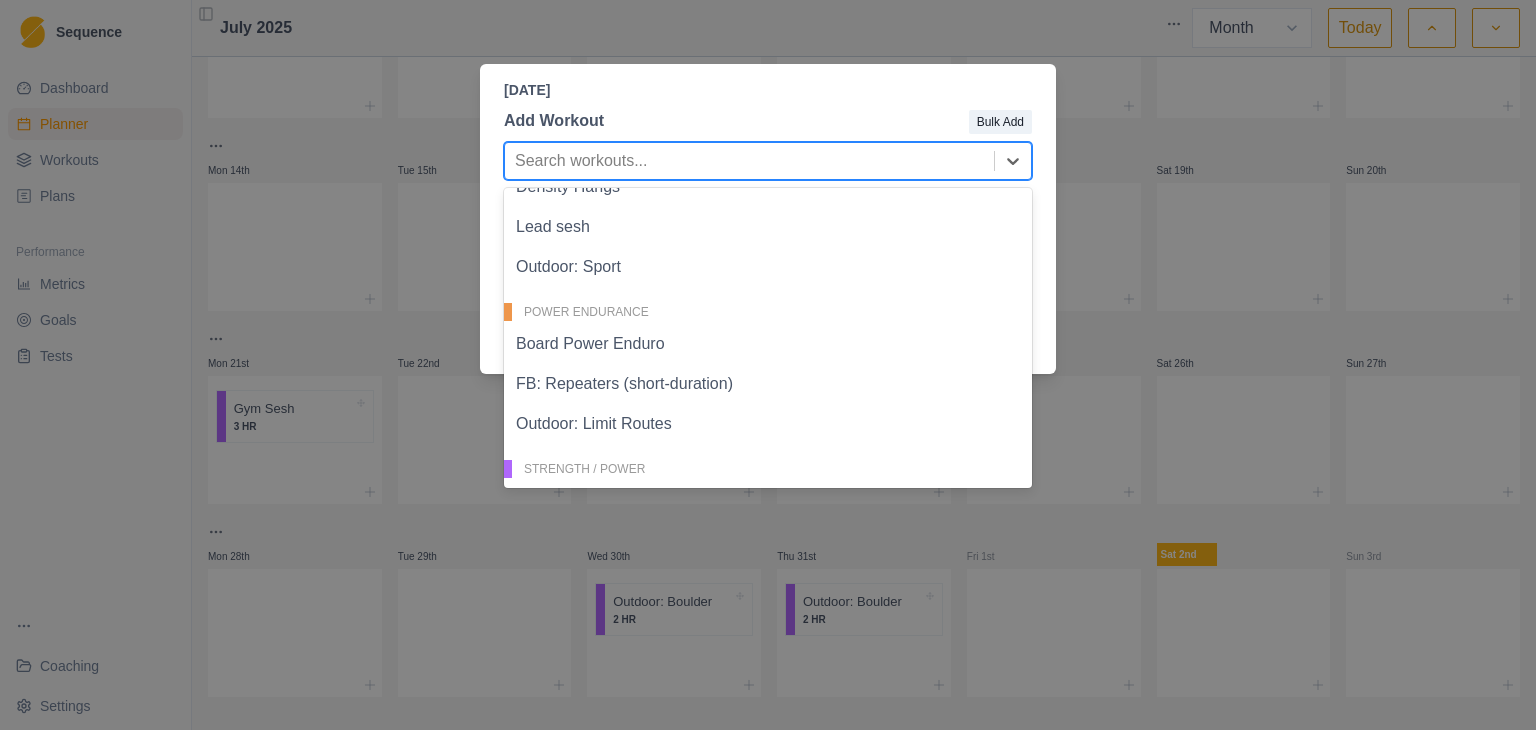 scroll, scrollTop: 376, scrollLeft: 0, axis: vertical 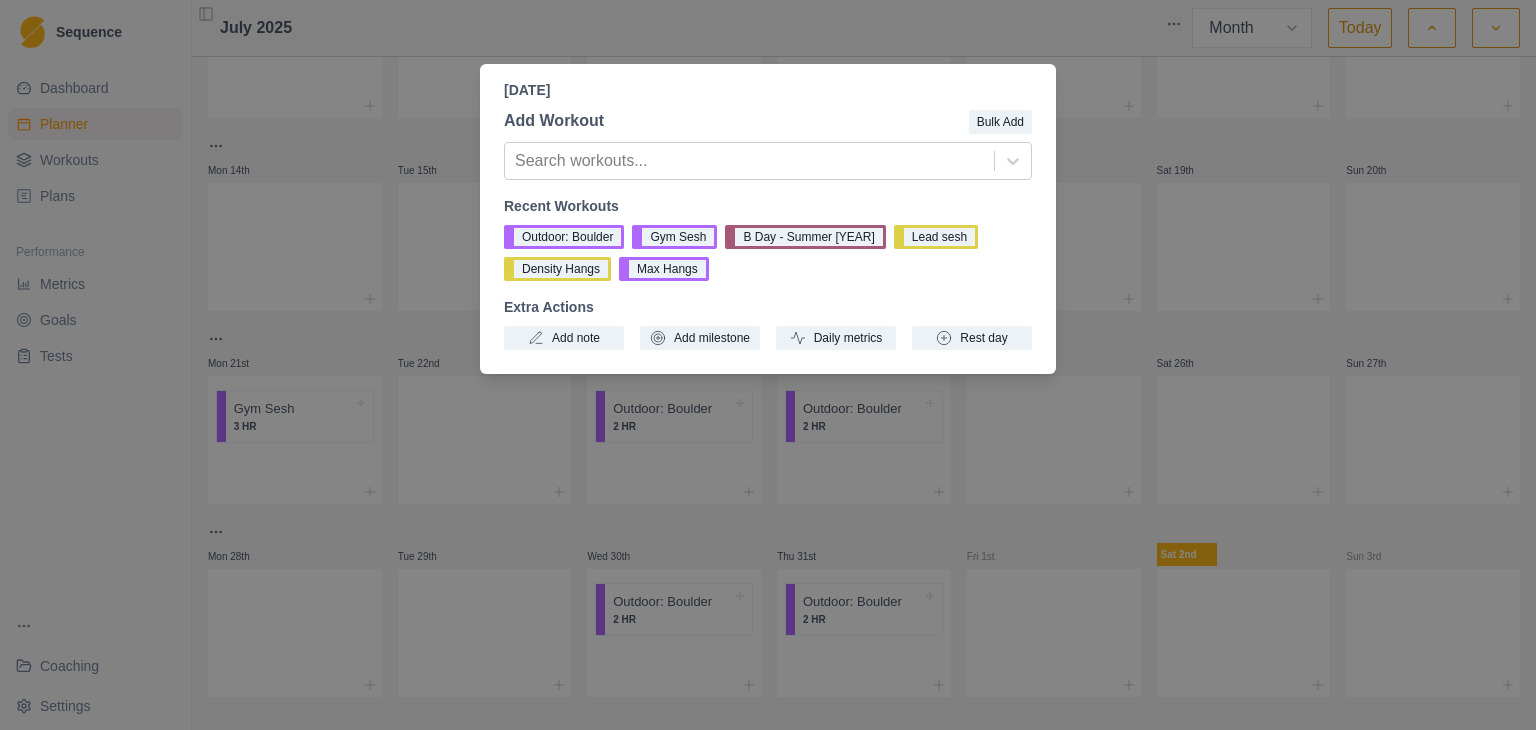 click on "[DAY], [MONTH] [DAY_NUM]th, [YEAR] Add Workout Bulk Add Search workouts... Recent Workouts Outdoor: Boulder Gym Sesh B Day - Summer [YEAR] Lead sesh Density Hangs Max Hangs Extra Actions Add note Add milestone Daily metrics Rest day" at bounding box center (768, 219) 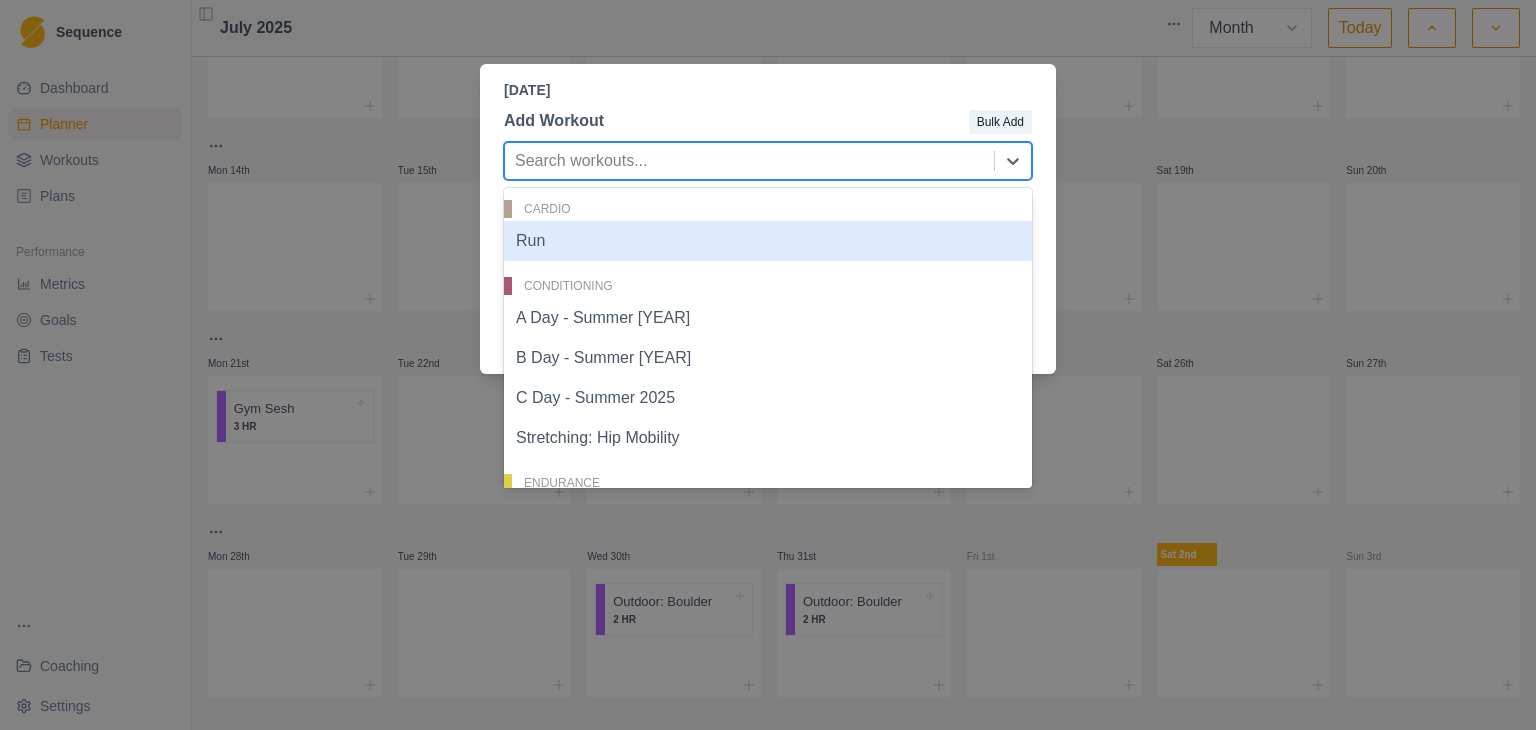 click on "Search workouts..." at bounding box center (749, 161) 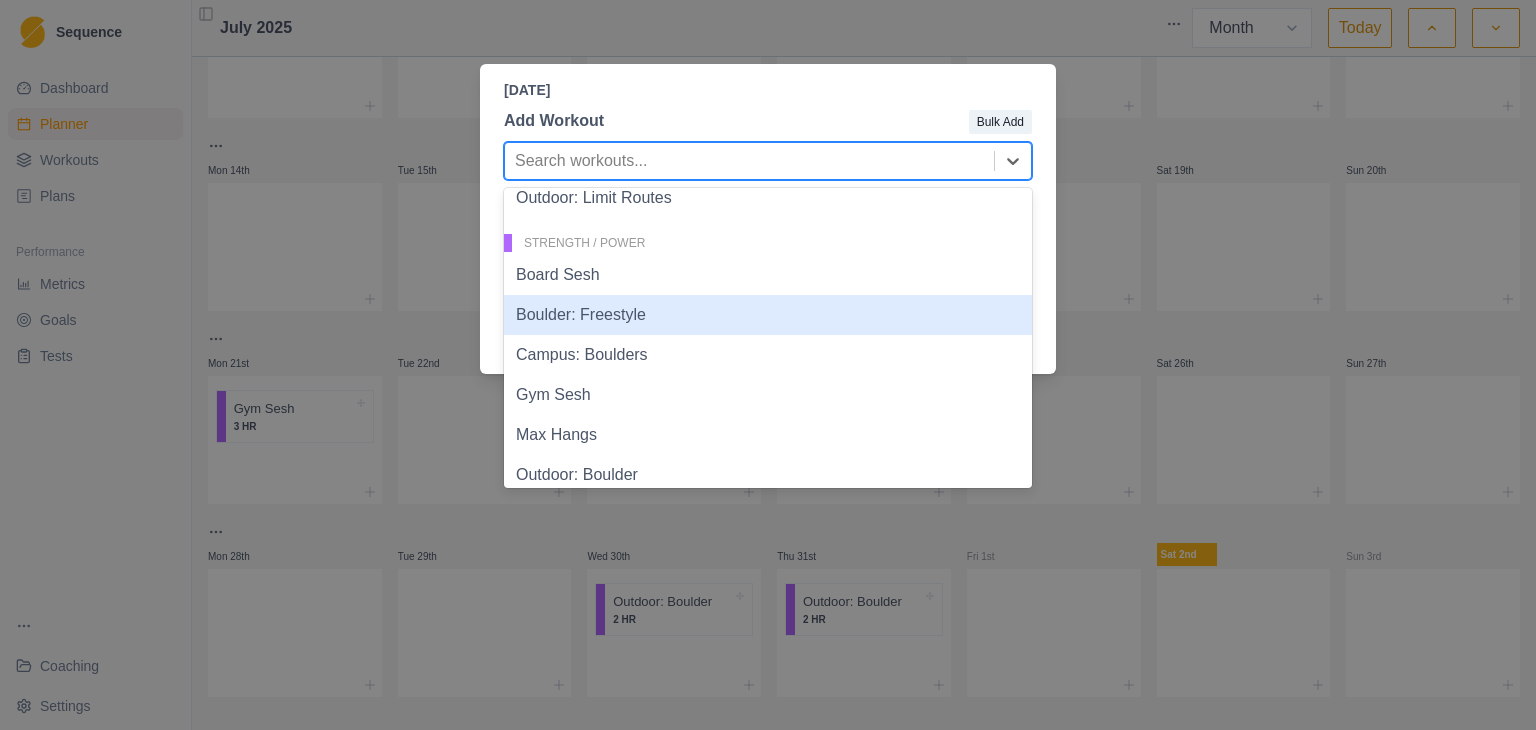 scroll, scrollTop: 612, scrollLeft: 0, axis: vertical 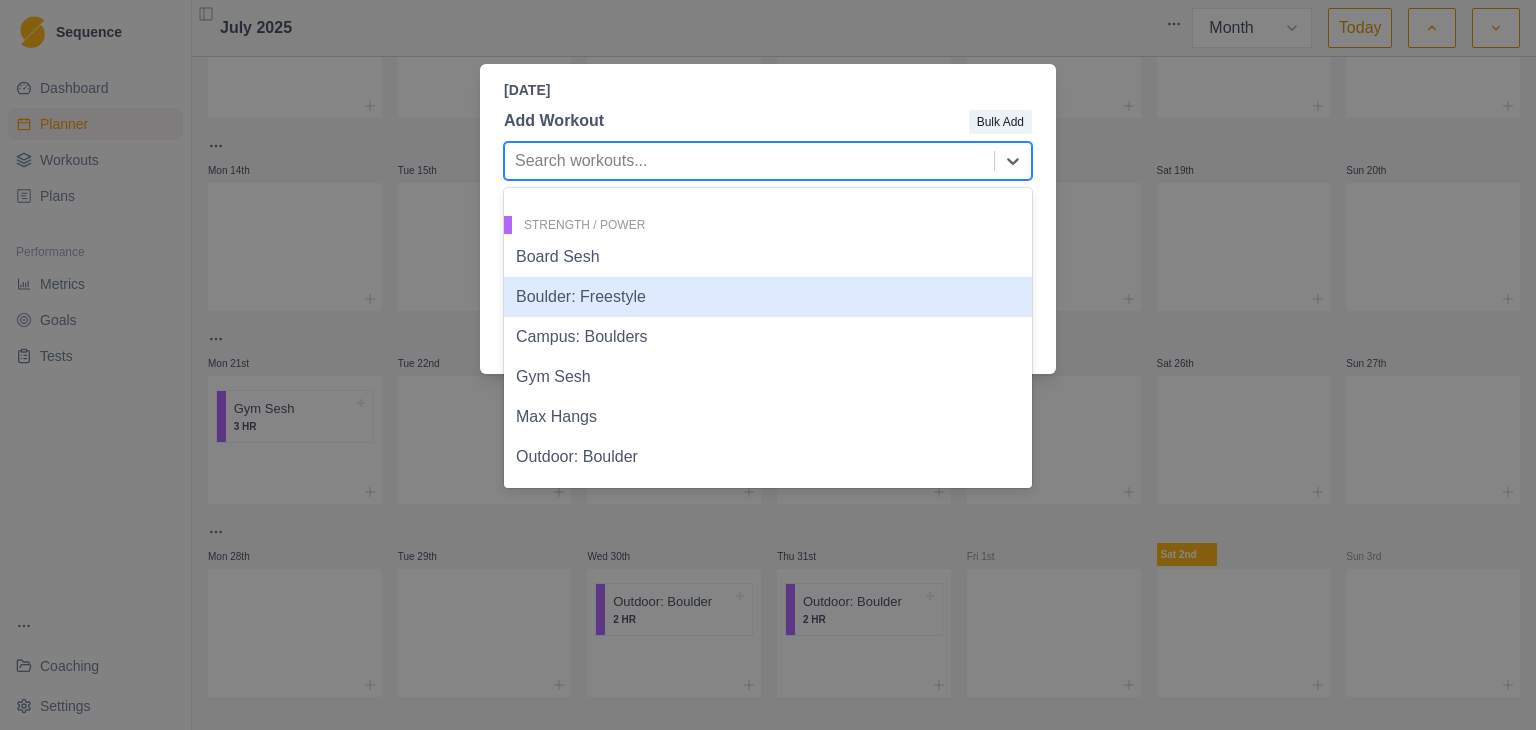 click on "[DAY], [MONTH] [DAY_NUM], [YEAR] Add Workout Bulk Add 18 results available. Use Up and Down to choose options, press Enter to select the currently focused option, press Escape to exit the menu, press Tab to select the option and exit the menu. Search workouts... Cardio Run Conditioning A Day - Summer [YEAR] B Day - Summer [YEAR] C Day - Summer [YEAR] Stretching: Hip Mobility Endurance Arc'ing Density Hangs Lead sesh Outdoor: Sport Power Endurance Board Power Enduro FB: Repeaters (short-duration) Outdoor: Limit Routes Strength / Power Board Sesh Boulder: Freestyle Campus: Boulders Gym Sesh Max Hangs Outdoor: Boulder Recent Workouts Outdoor: Boulder Gym Sesh B Day - Summer [YEAR] Lead sesh Density Hangs Max Hangs Extra Actions Add note Add milestone Daily metrics Rest day" at bounding box center (768, 365) 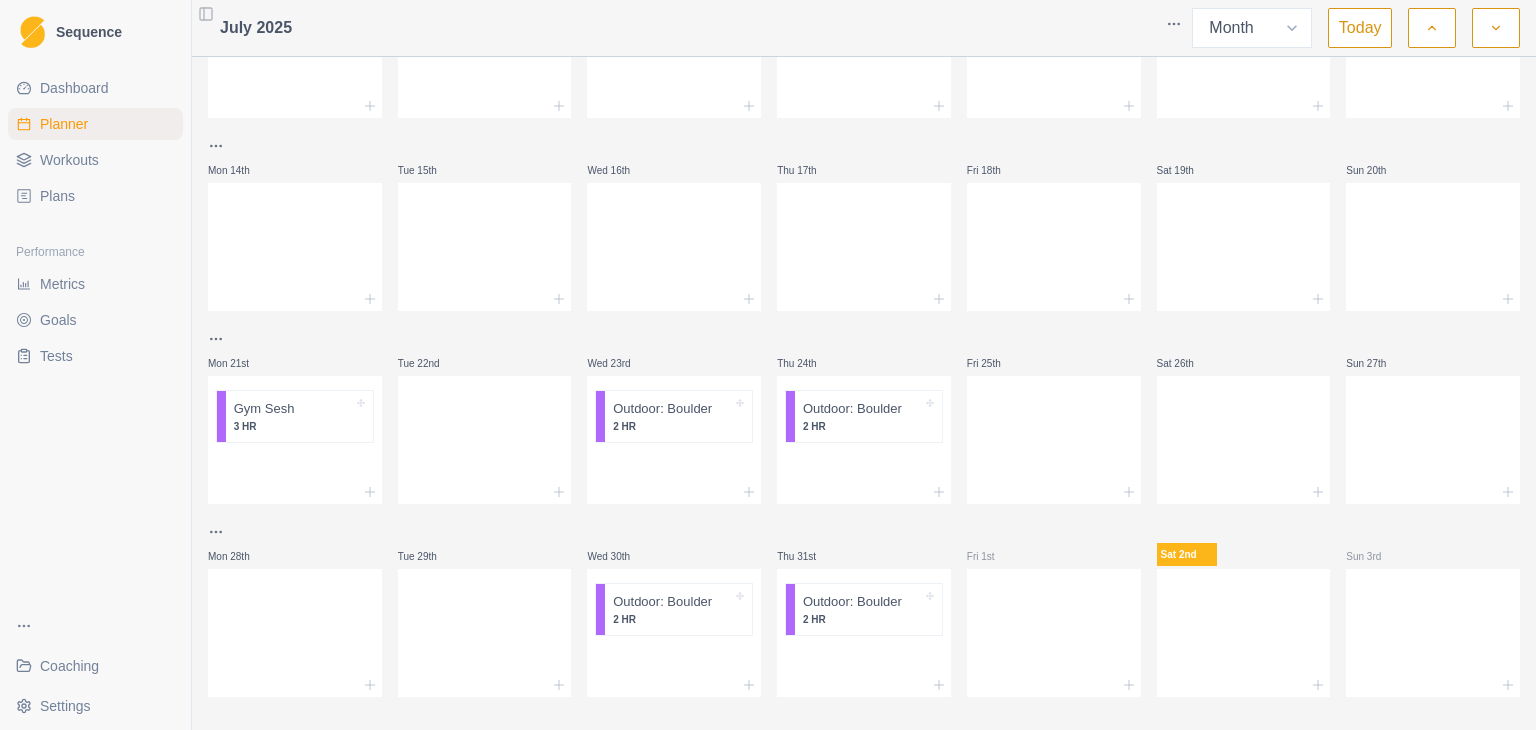 click on "Workouts" at bounding box center [95, 160] 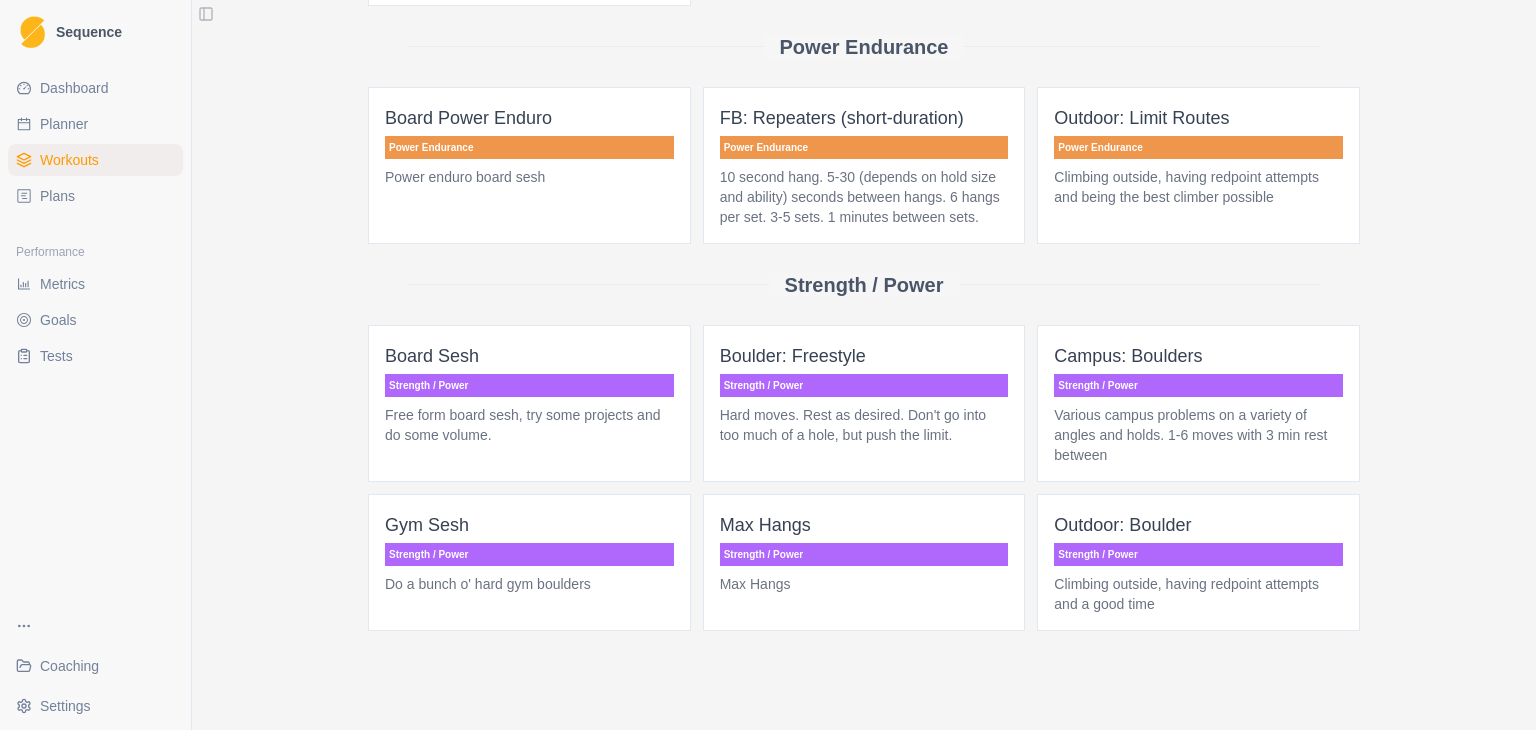 scroll, scrollTop: 1011, scrollLeft: 0, axis: vertical 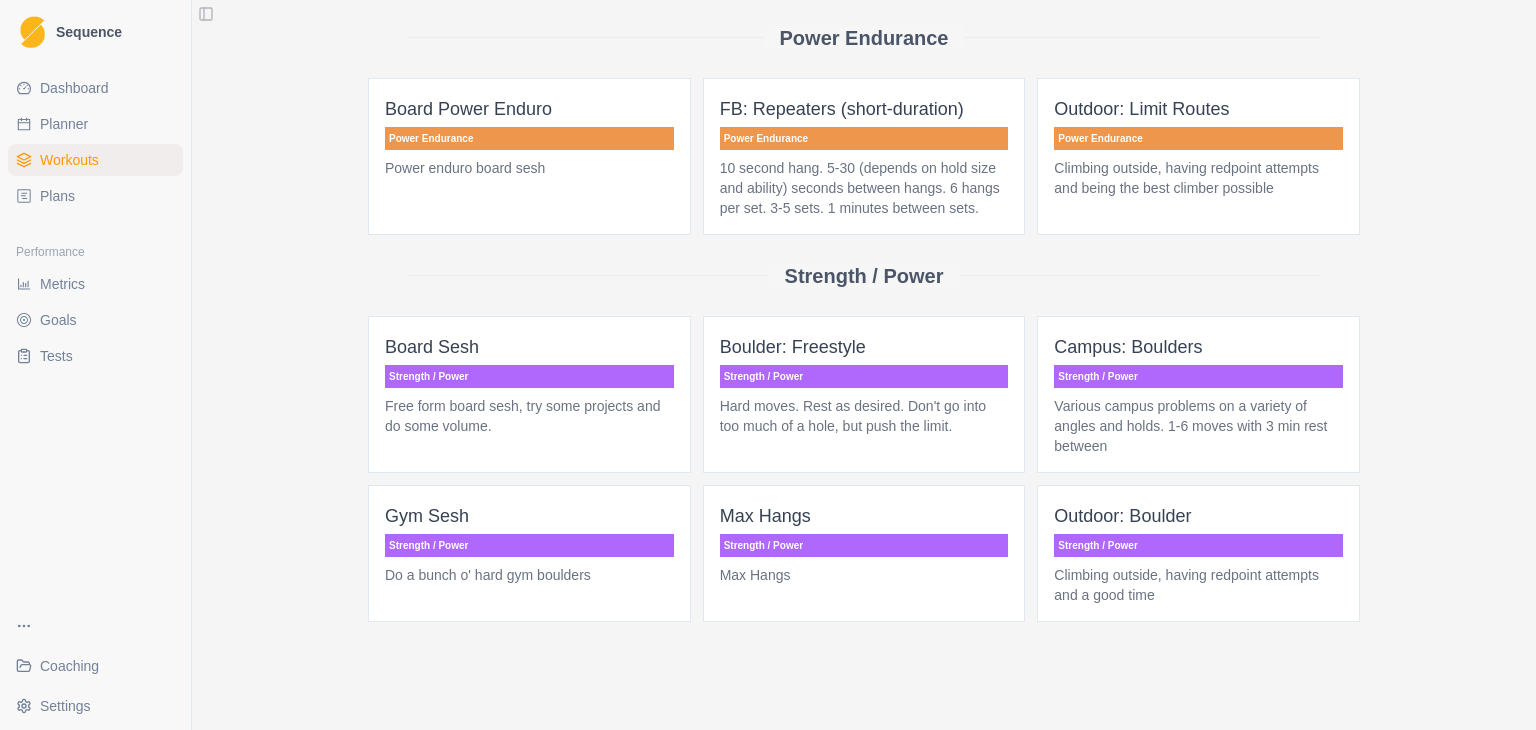 click on "Various campus problems on a variety of angles and holds. 1-6 moves with 3 min rest between" at bounding box center [1198, 426] 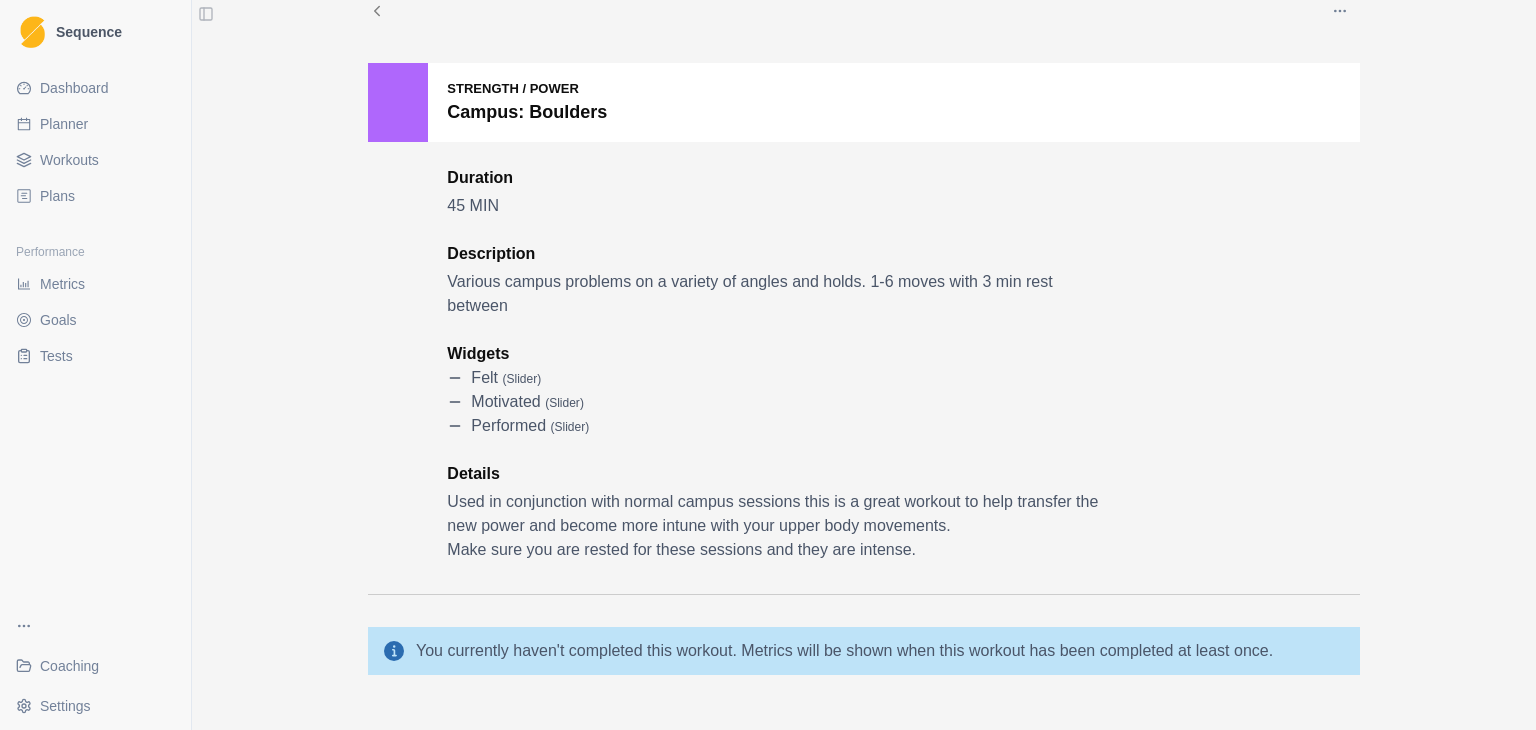 scroll, scrollTop: 0, scrollLeft: 0, axis: both 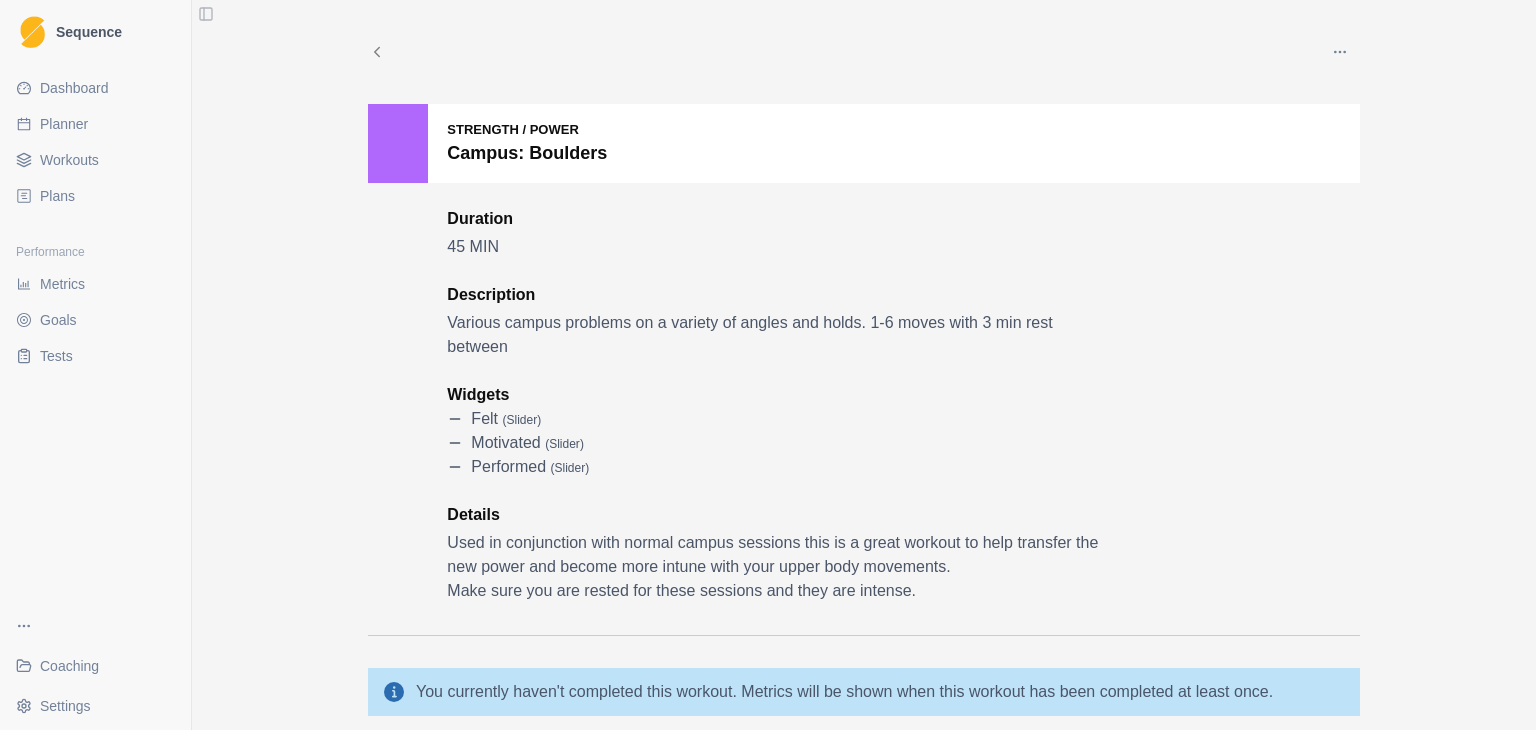 click at bounding box center [1340, 52] 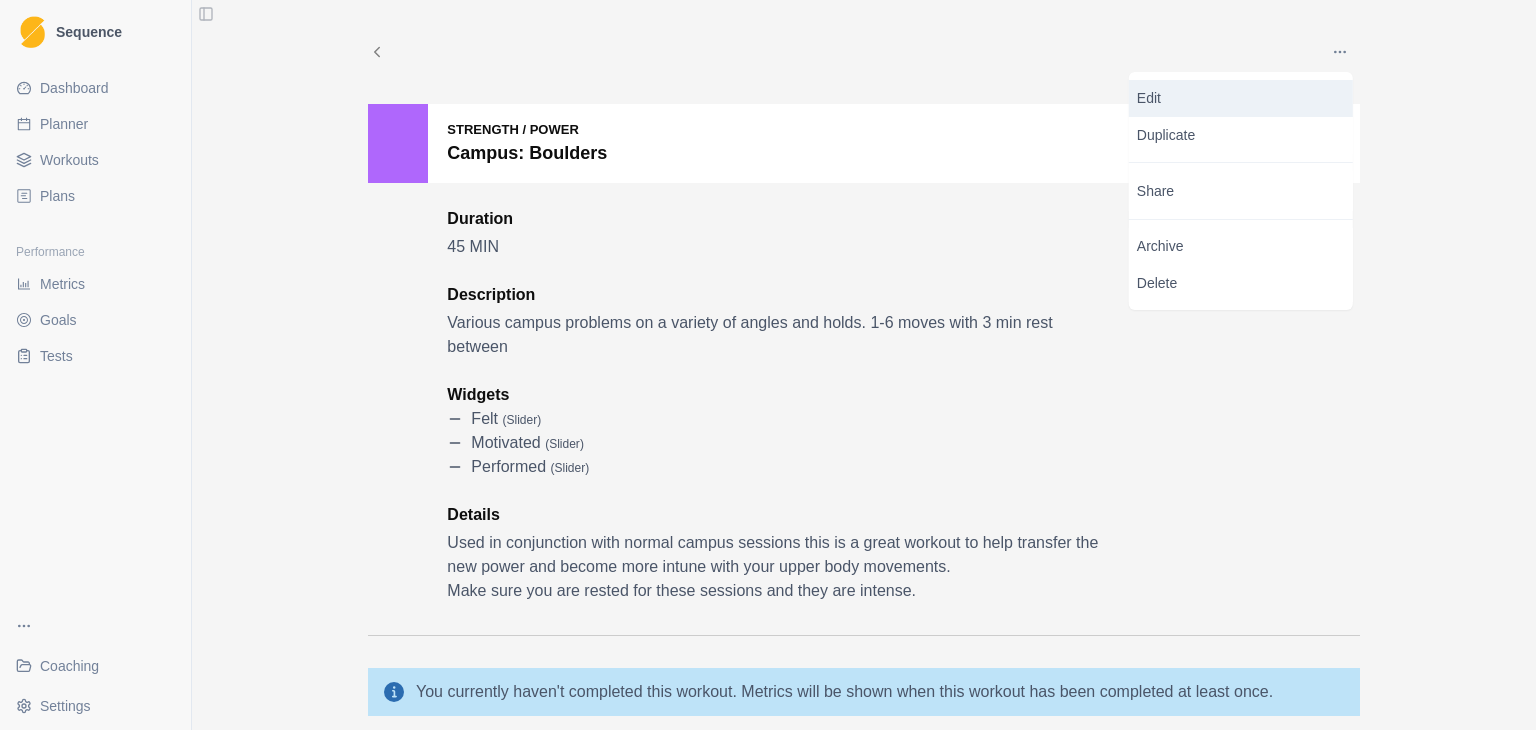 click on "Edit" at bounding box center (1241, 98) 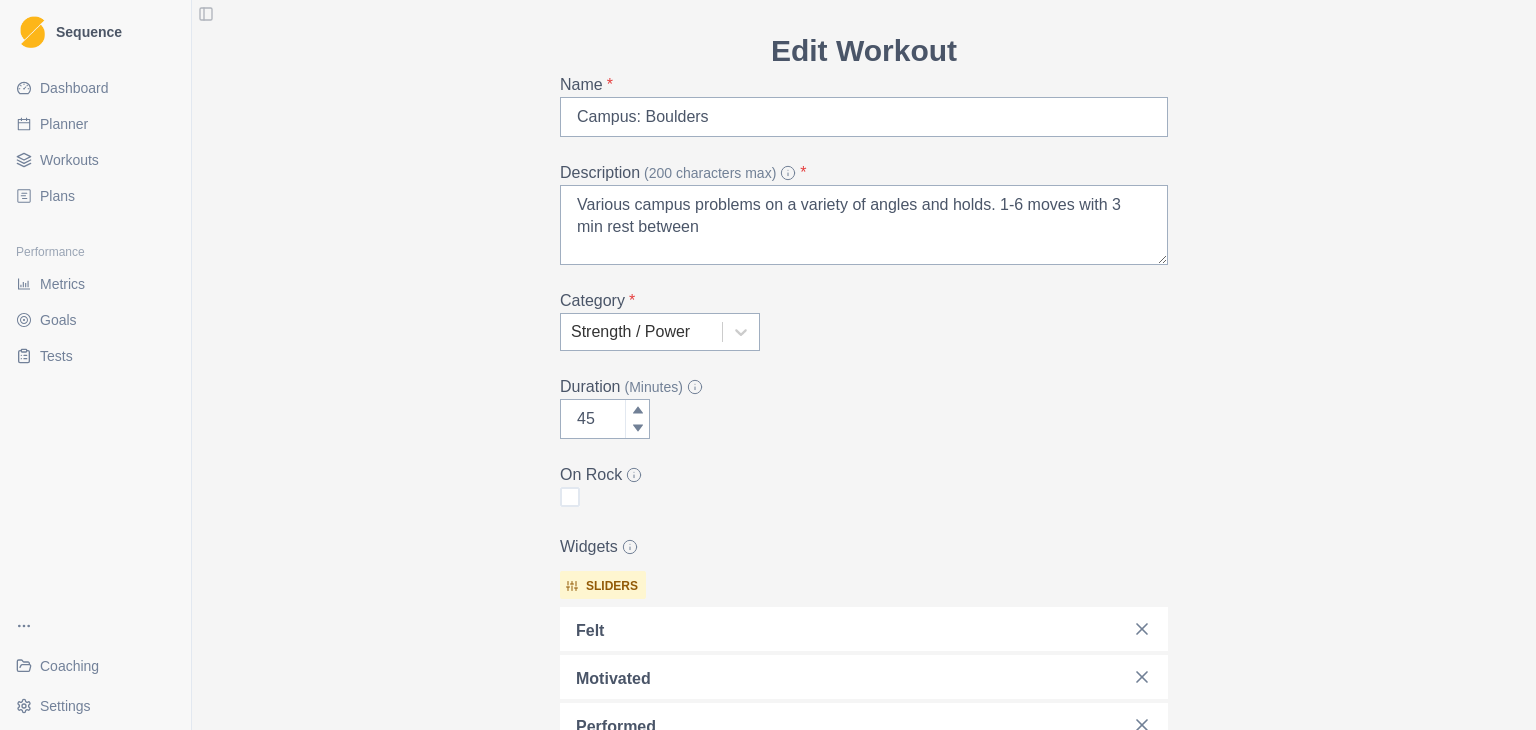 scroll, scrollTop: 88, scrollLeft: 0, axis: vertical 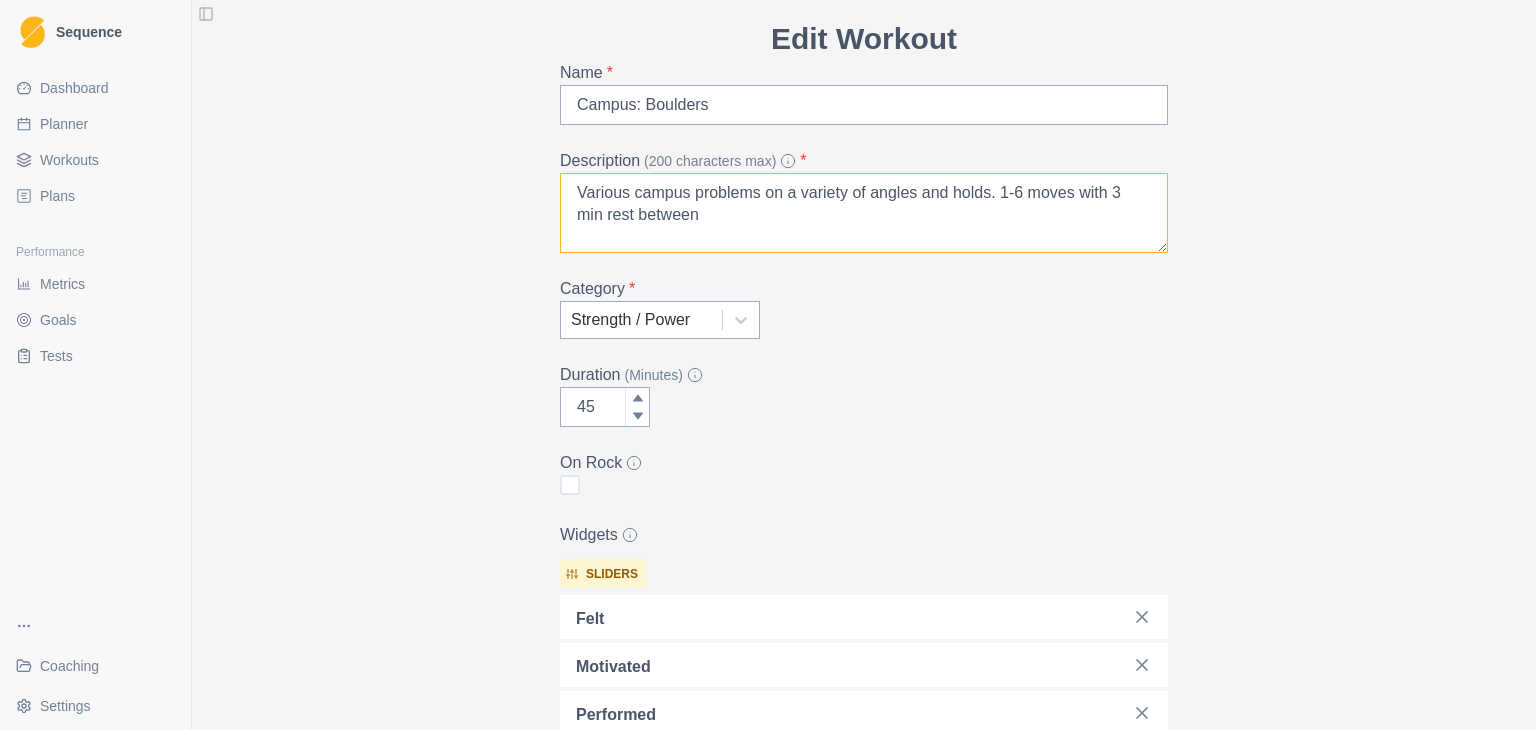 click on "Various campus problems on a variety of angles and holds. 1-6 moves with 3 min rest between" at bounding box center (864, 213) 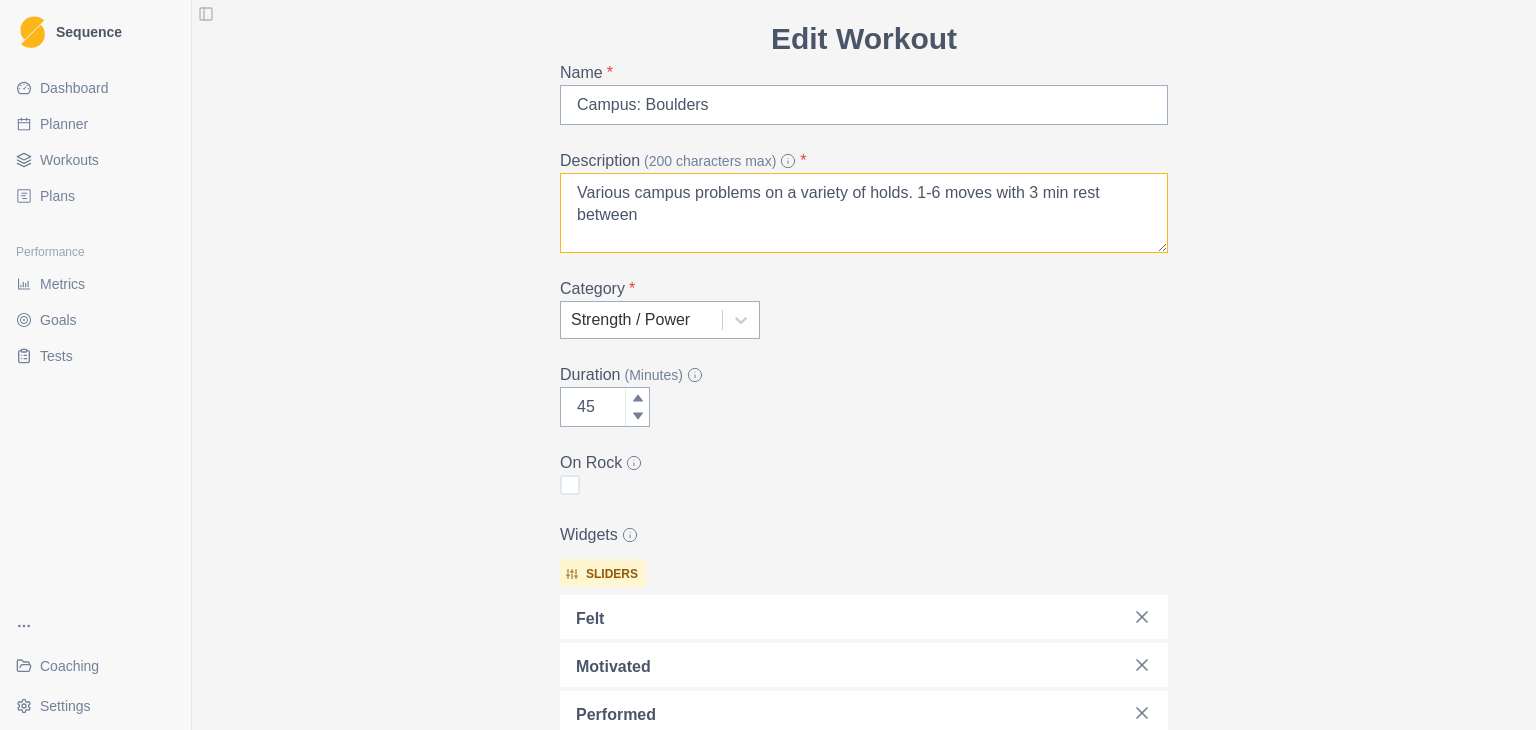 click on "Various campus problems on a variety of holds. 1-6 moves with 3 min rest between" at bounding box center (864, 213) 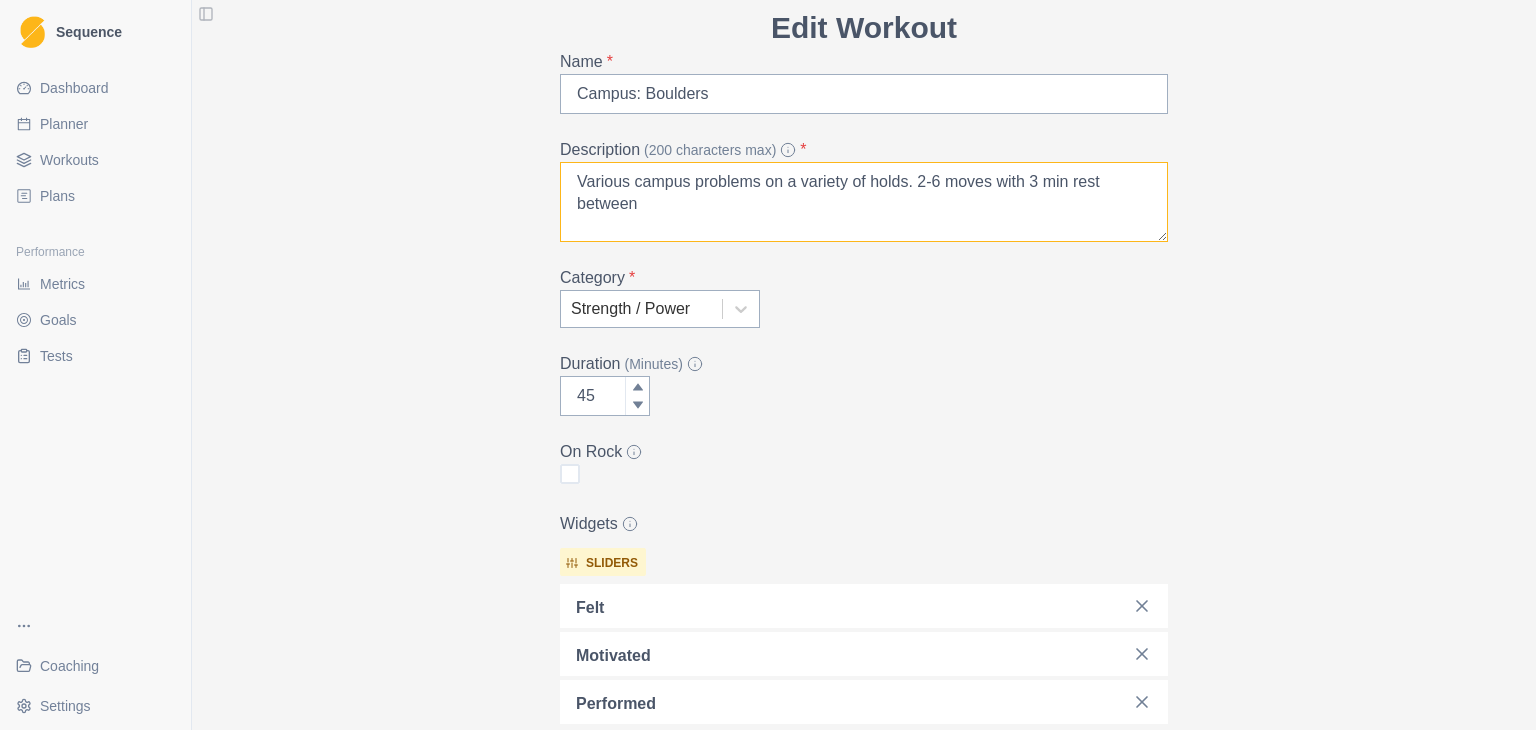 scroll, scrollTop: 108, scrollLeft: 0, axis: vertical 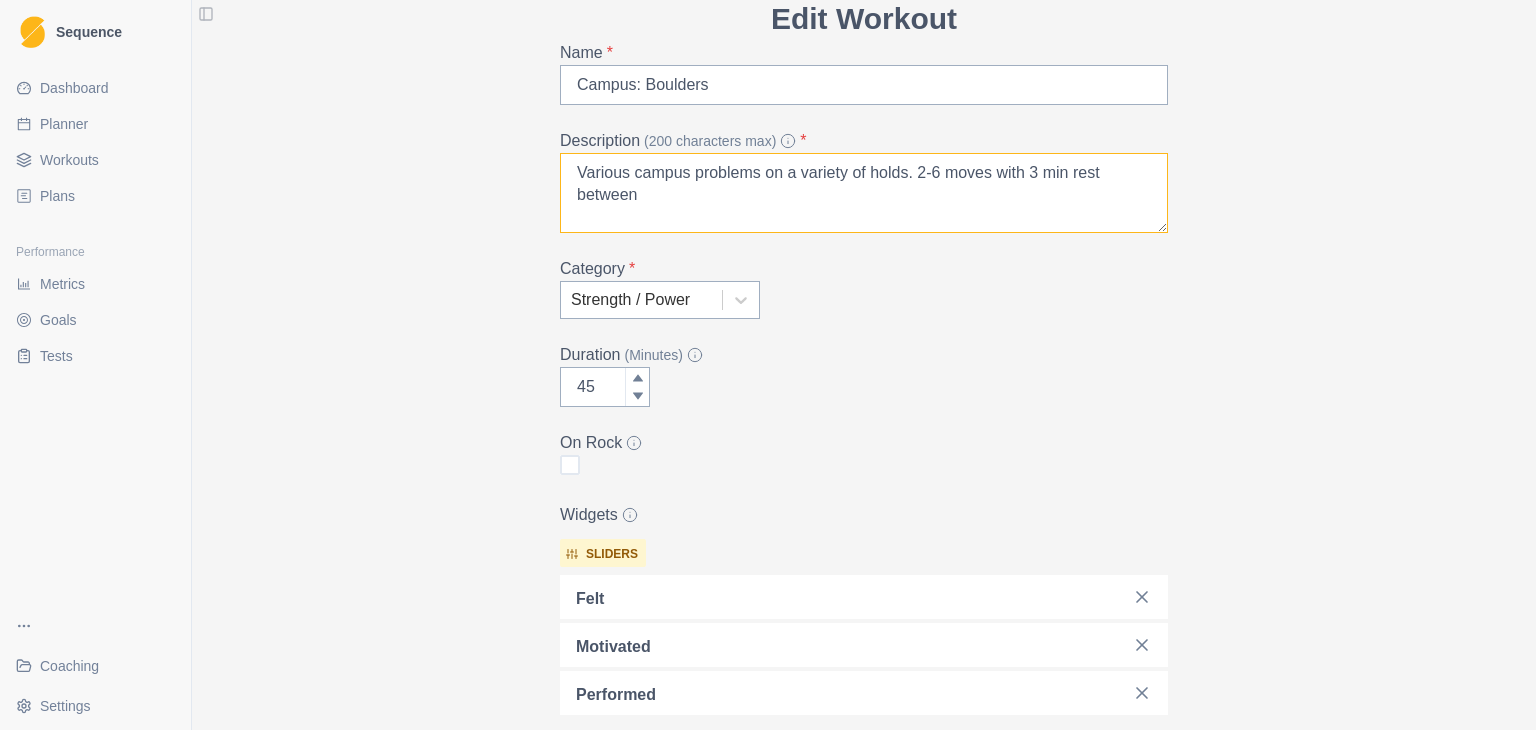 click on "Various campus problems on a variety of holds. 2-6 moves with 3 min rest between" at bounding box center [864, 193] 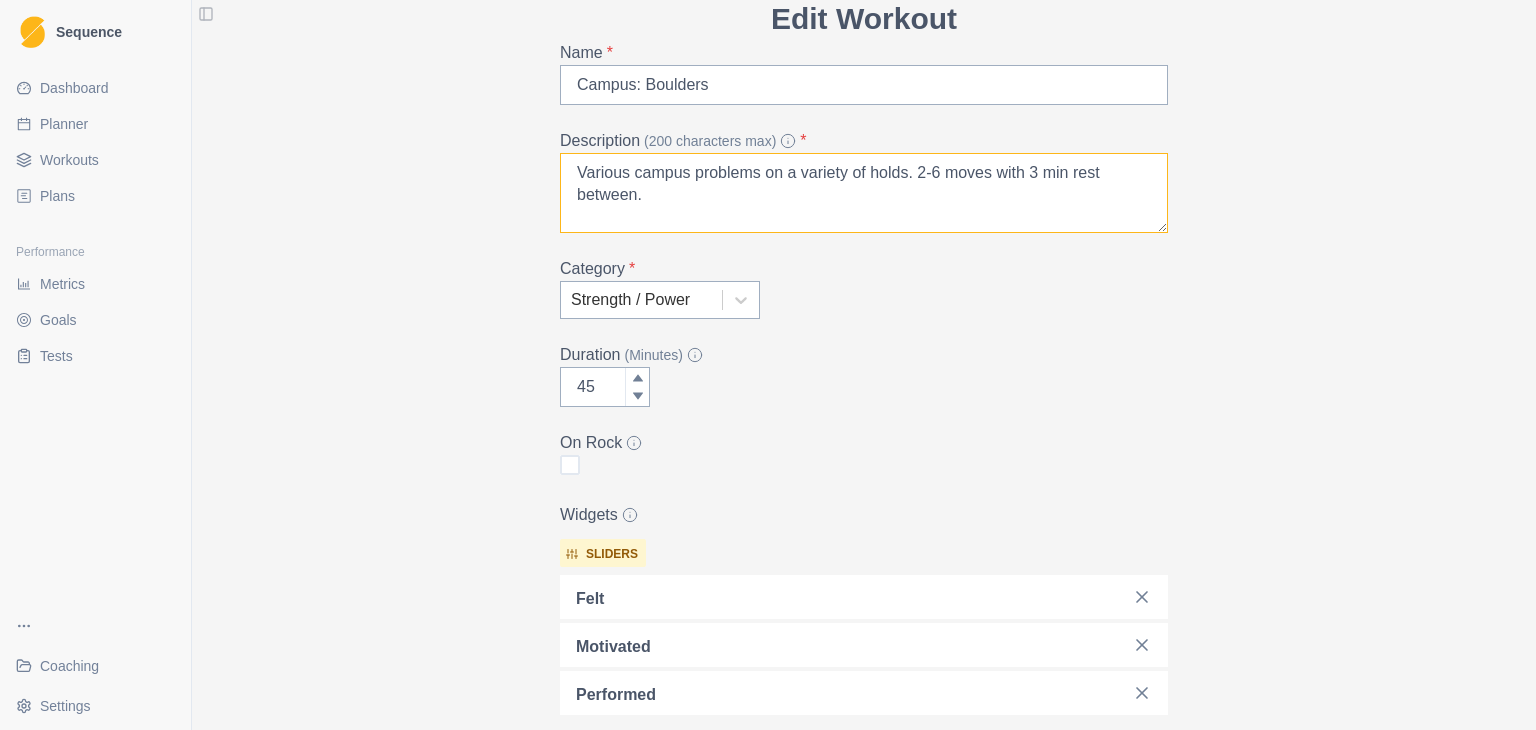 type on "Various campus problems on a variety of holds. 2-6 moves with 3 min rest between." 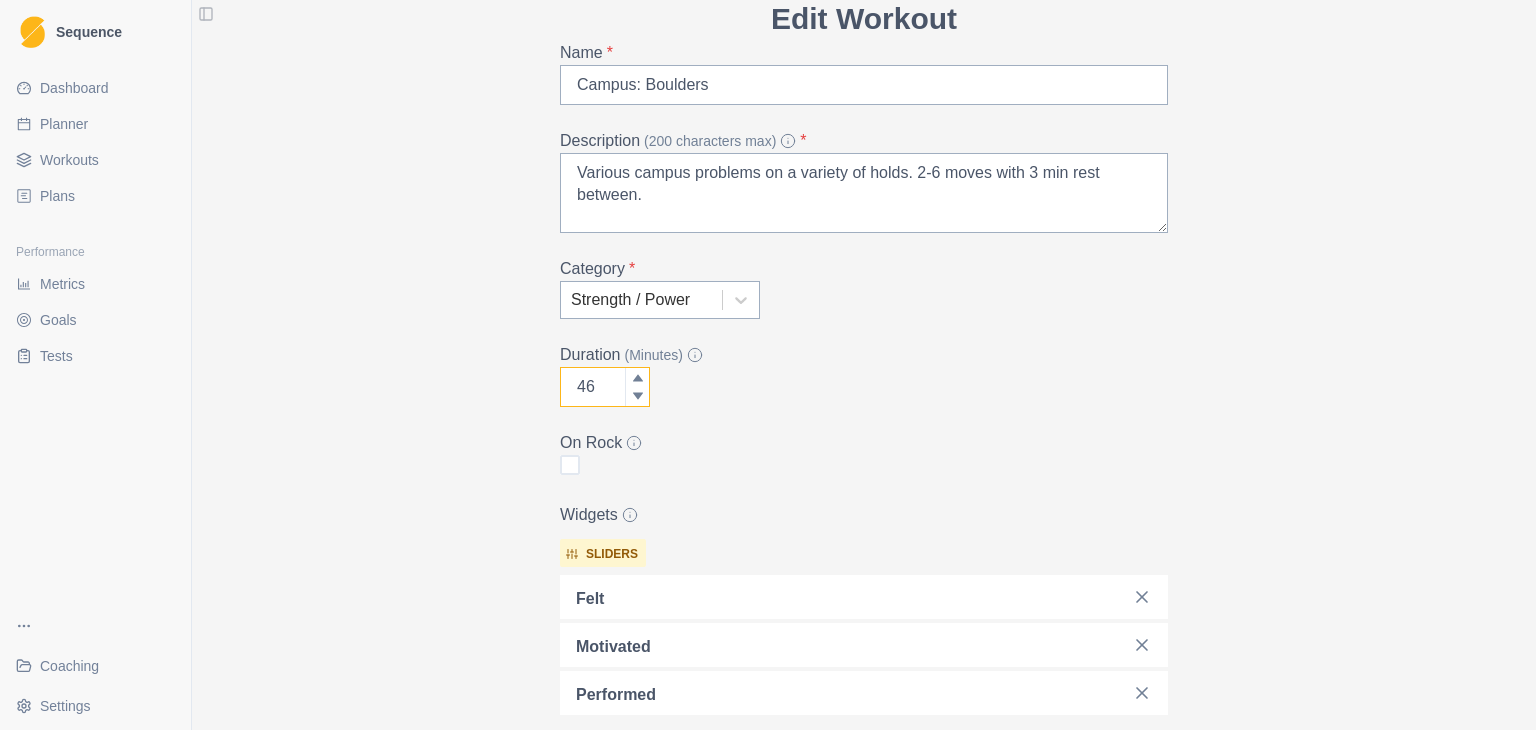 click 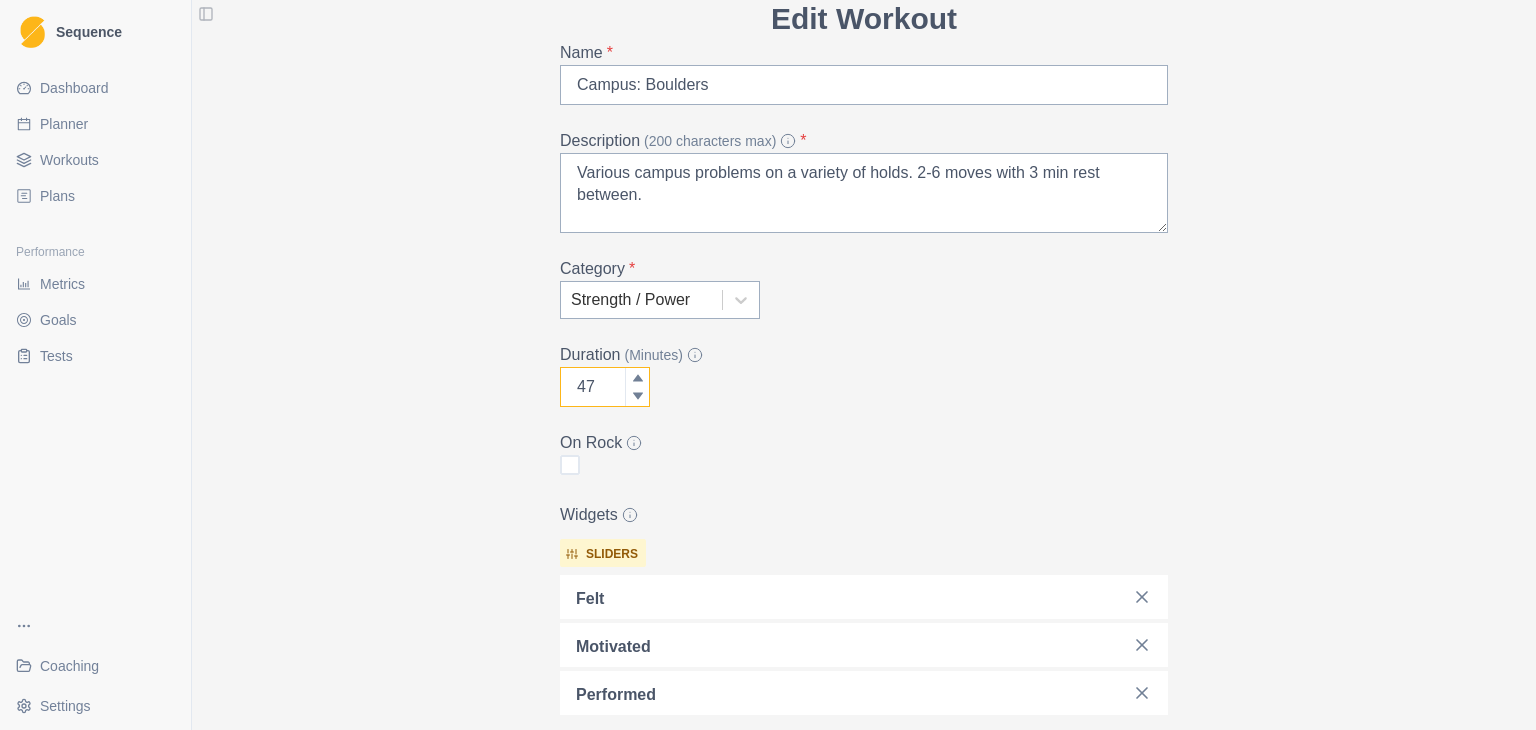 click 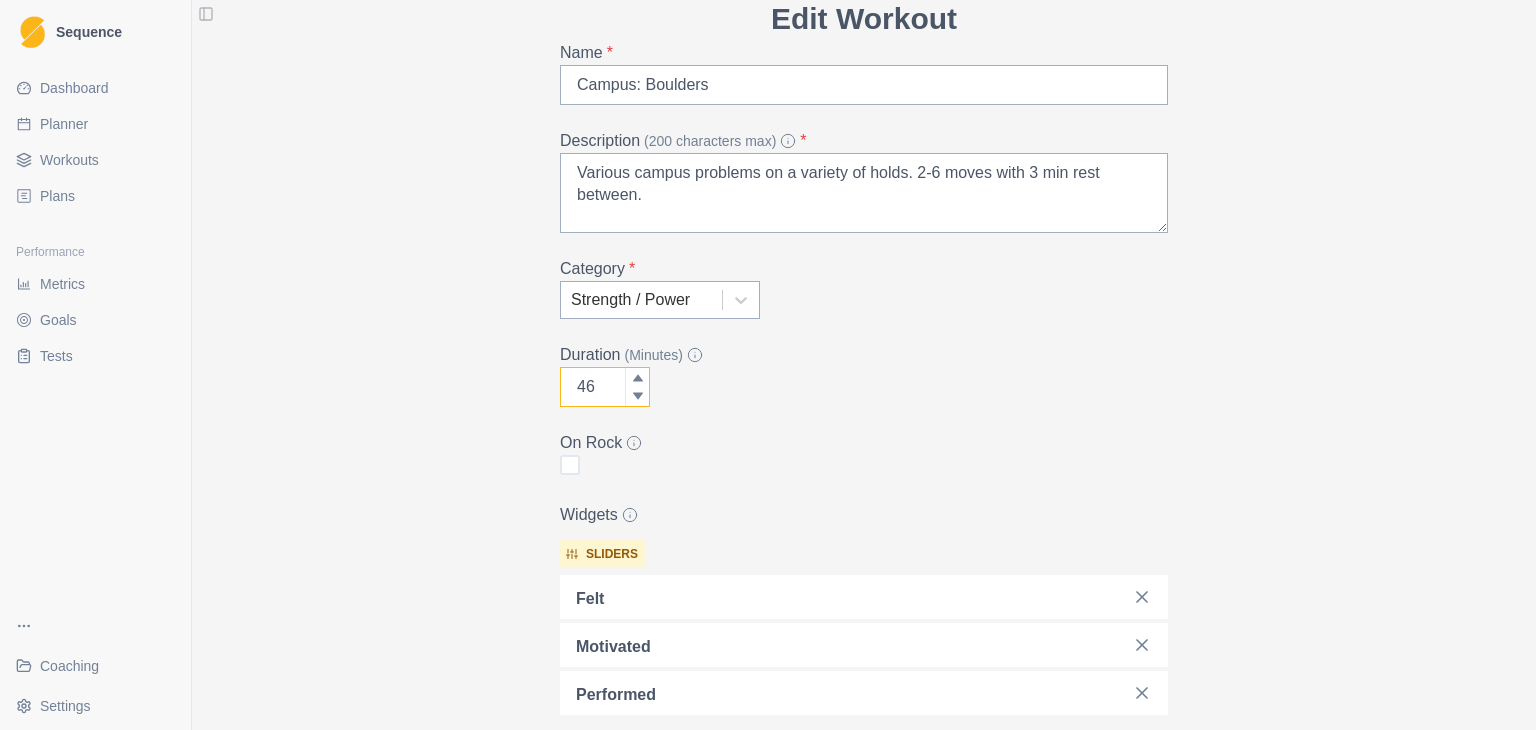 click 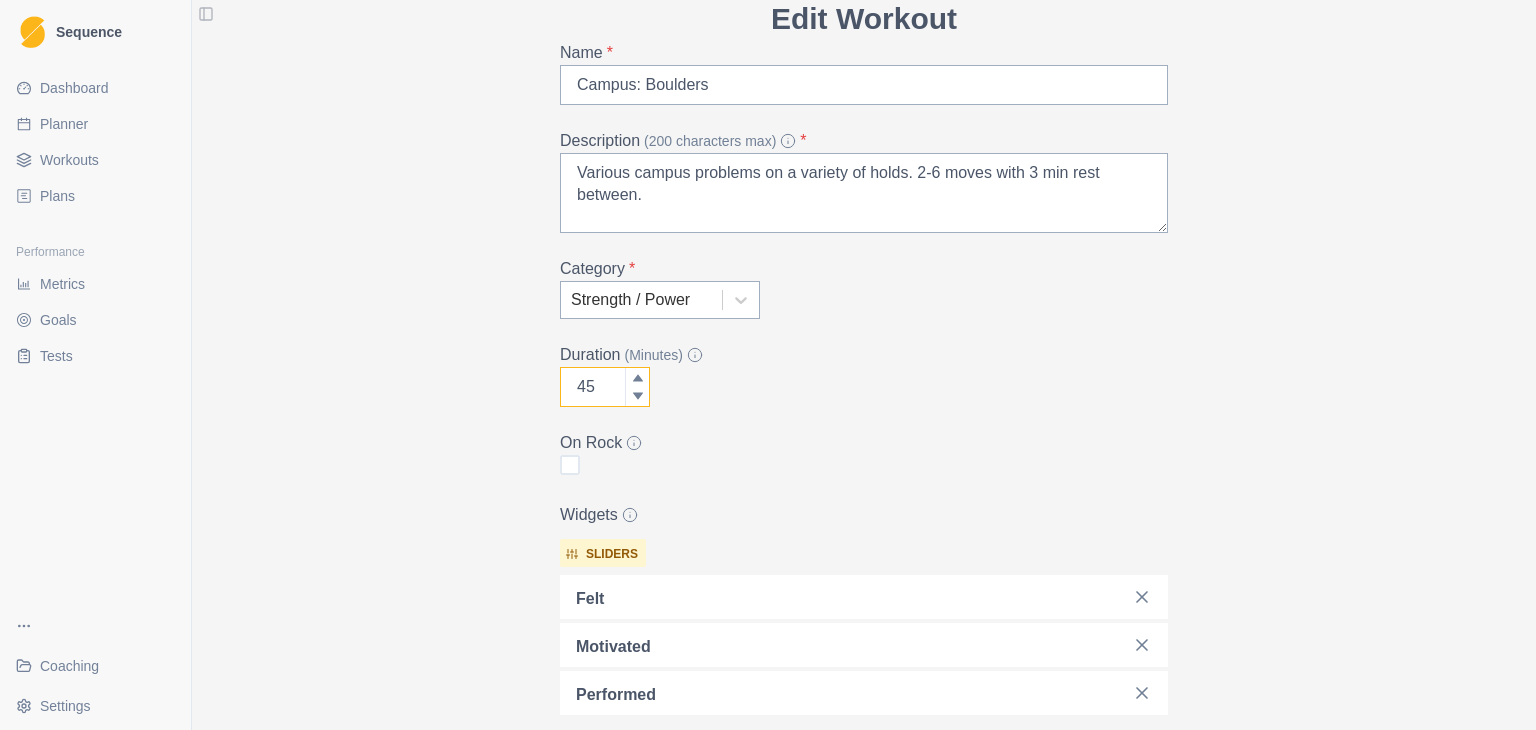 click 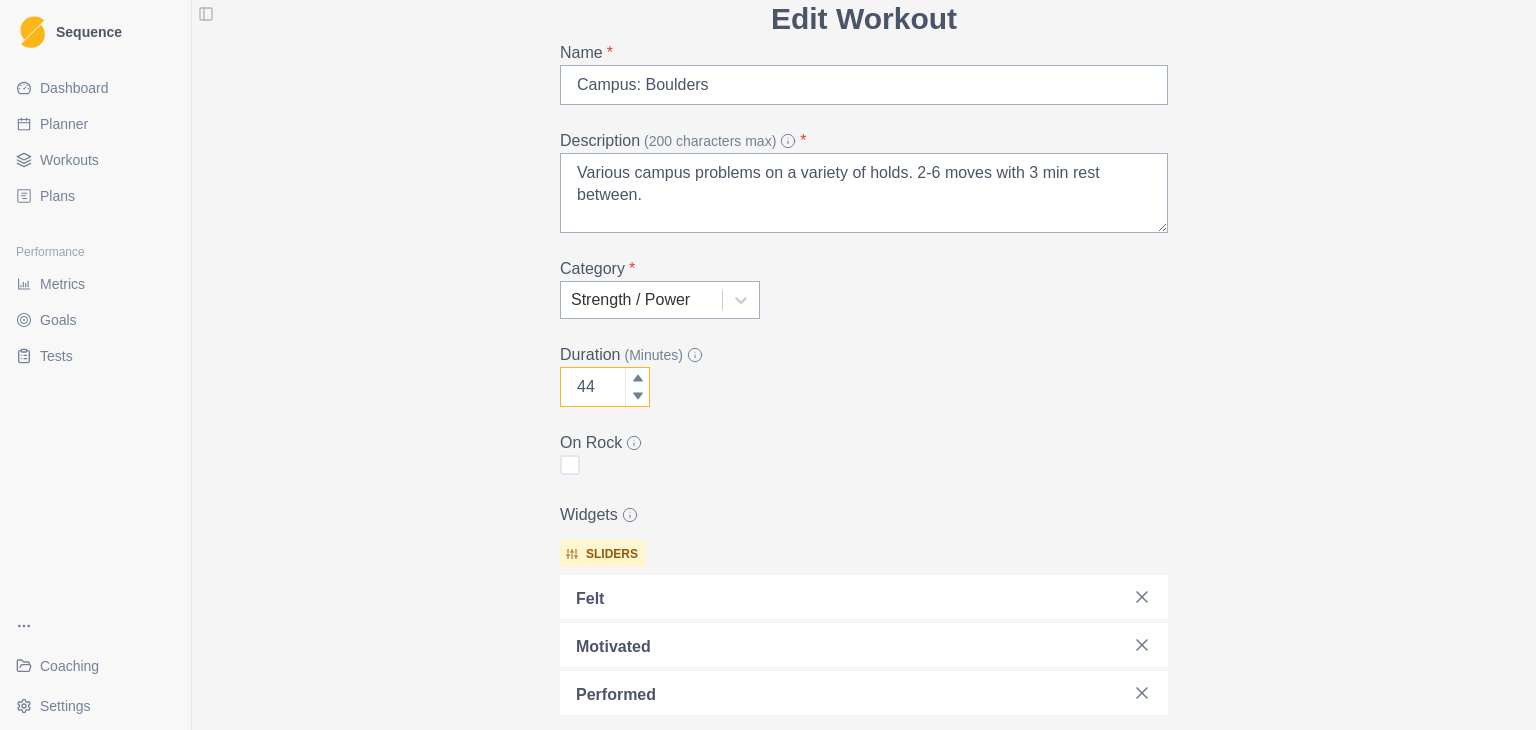 click 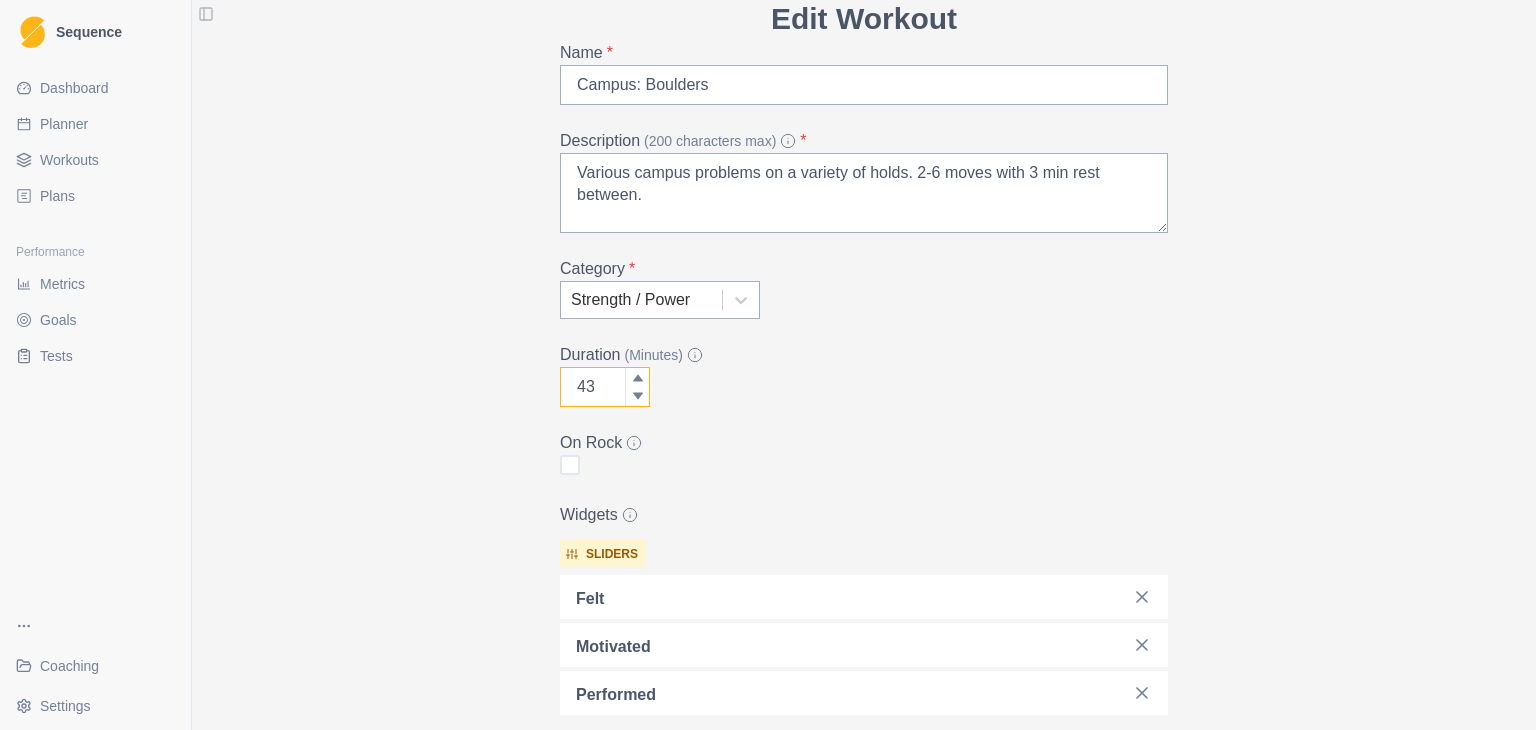 click 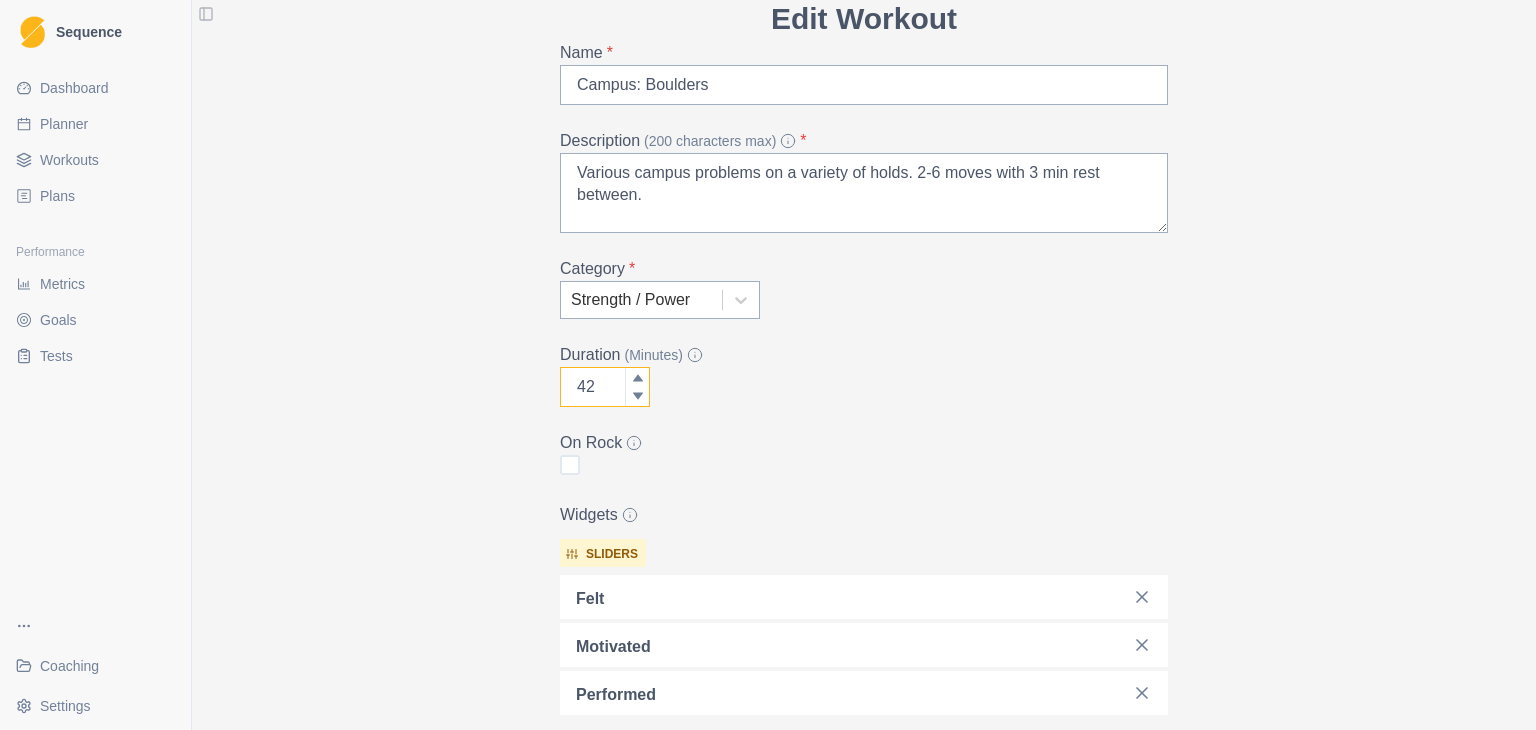 click 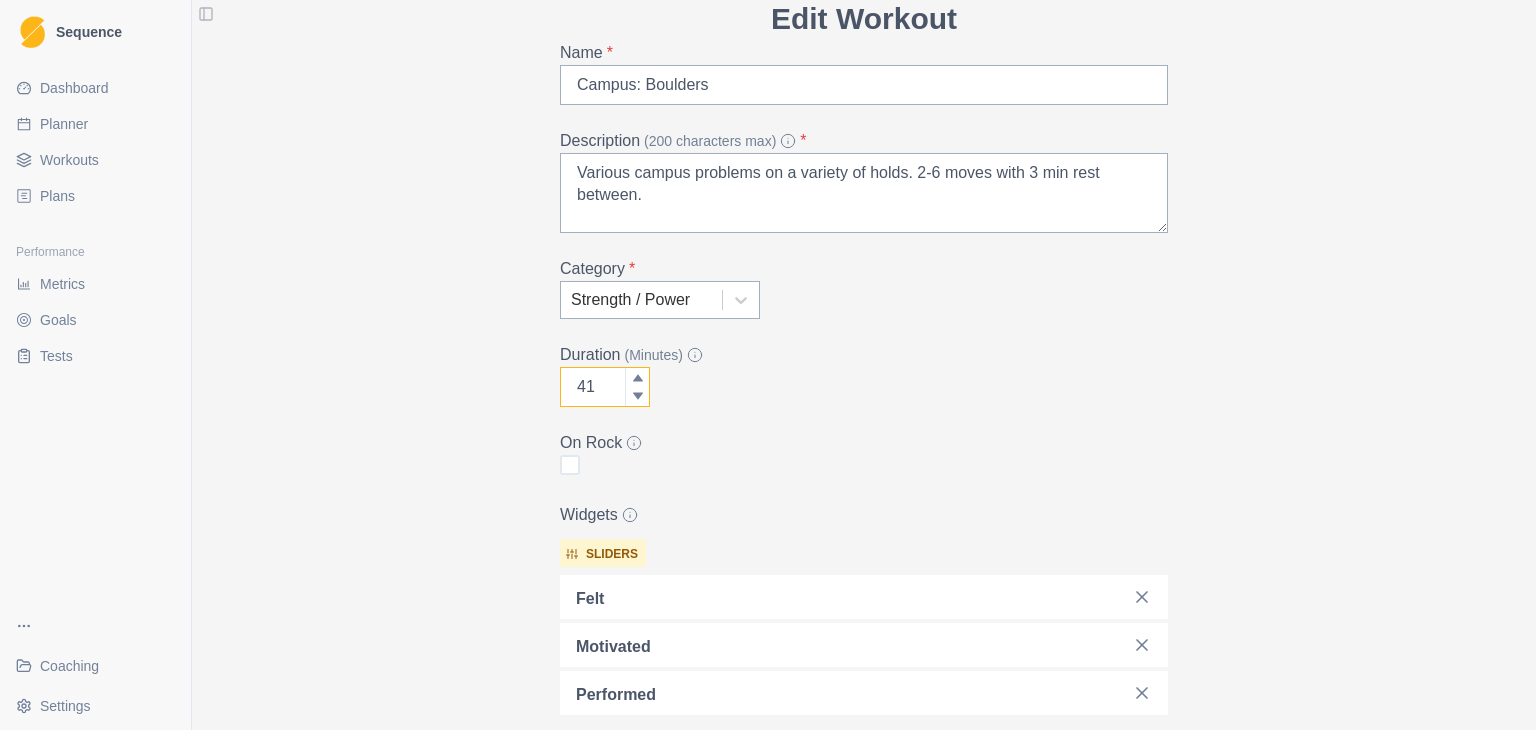 click 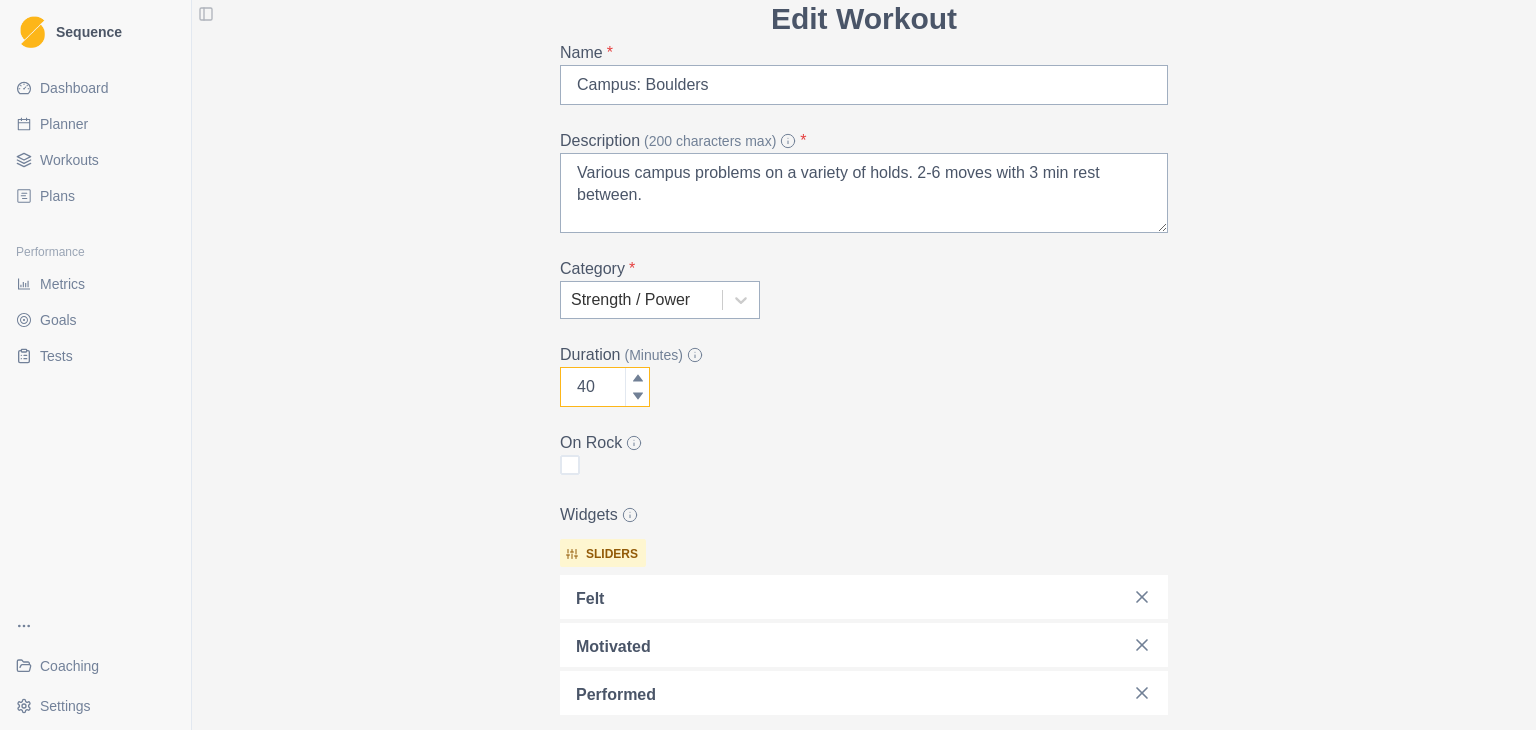 click 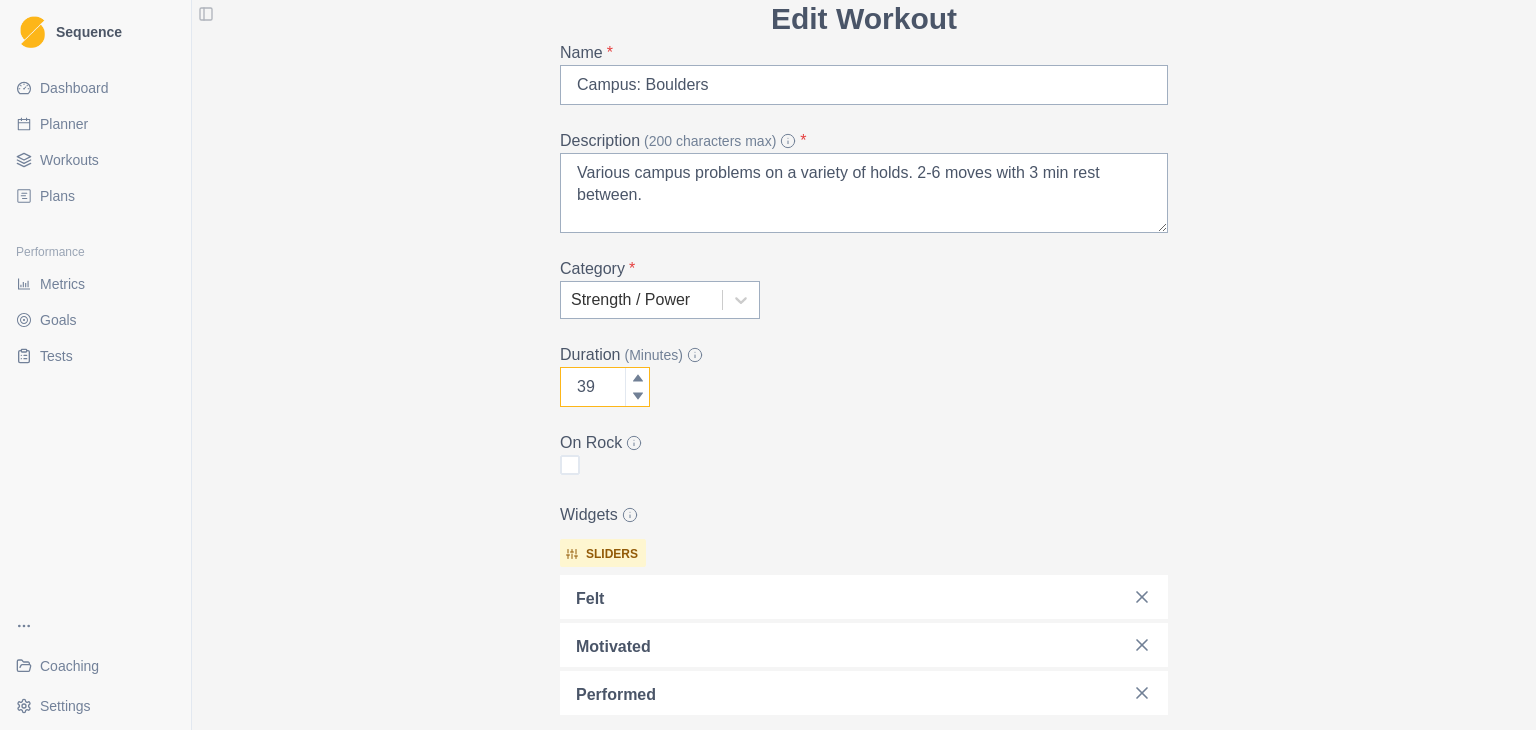 click 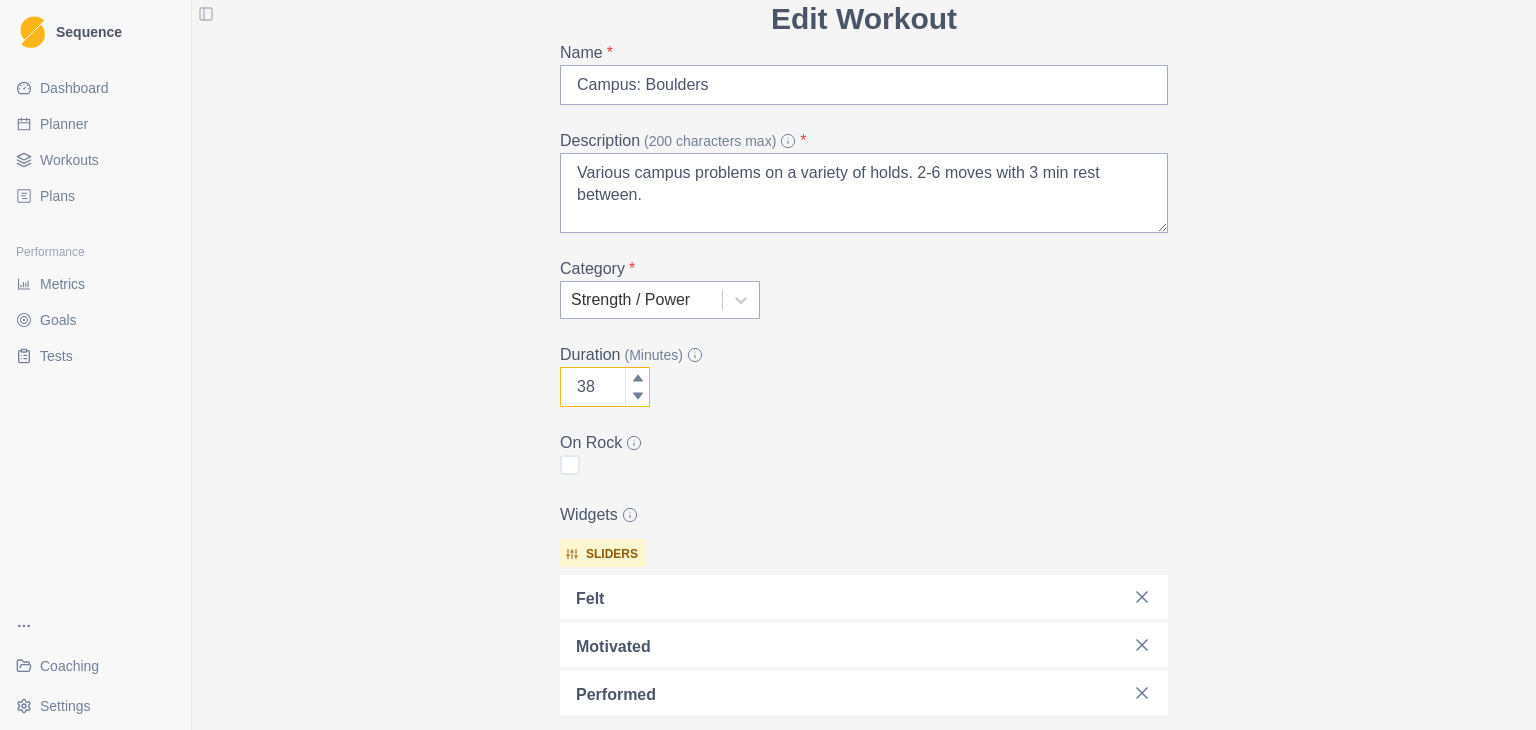 click 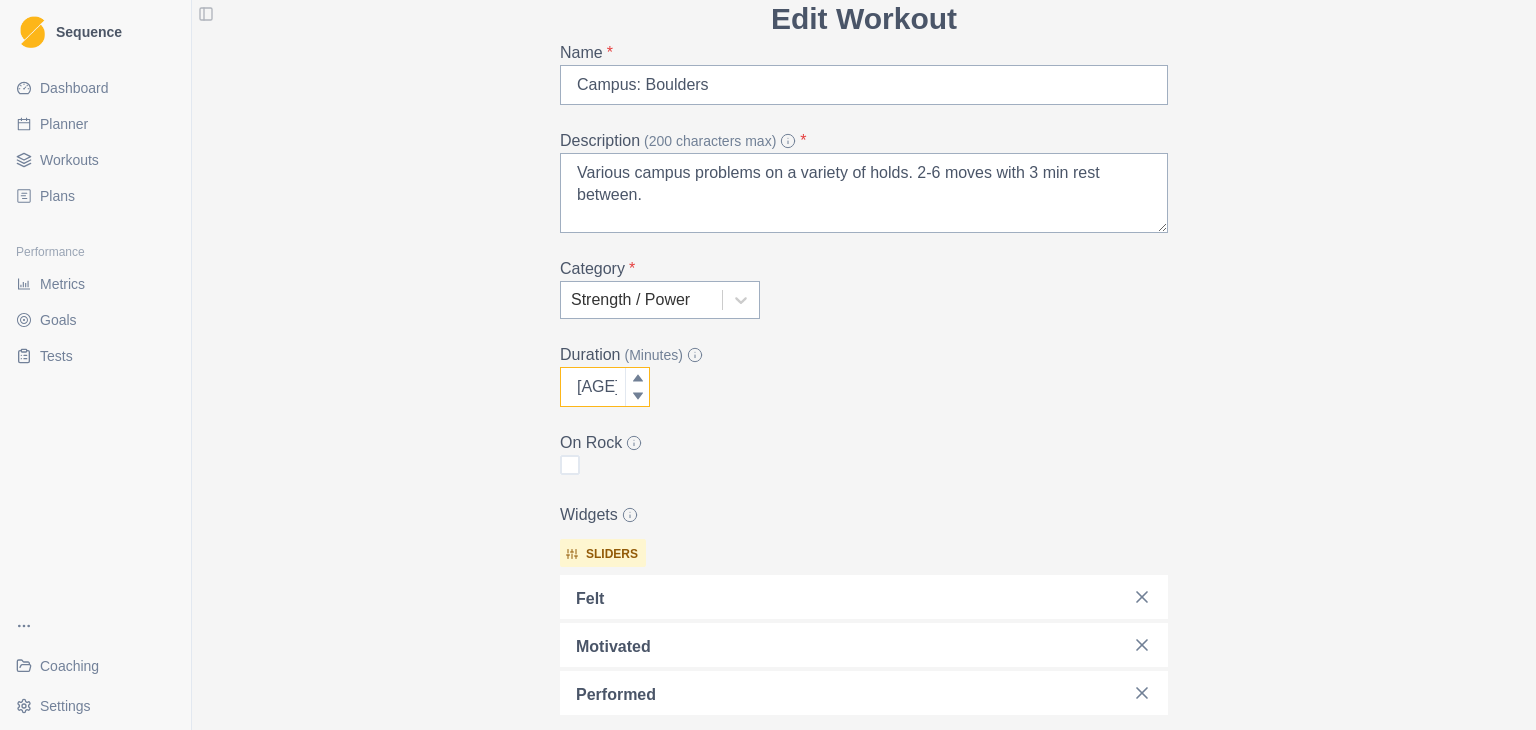 click 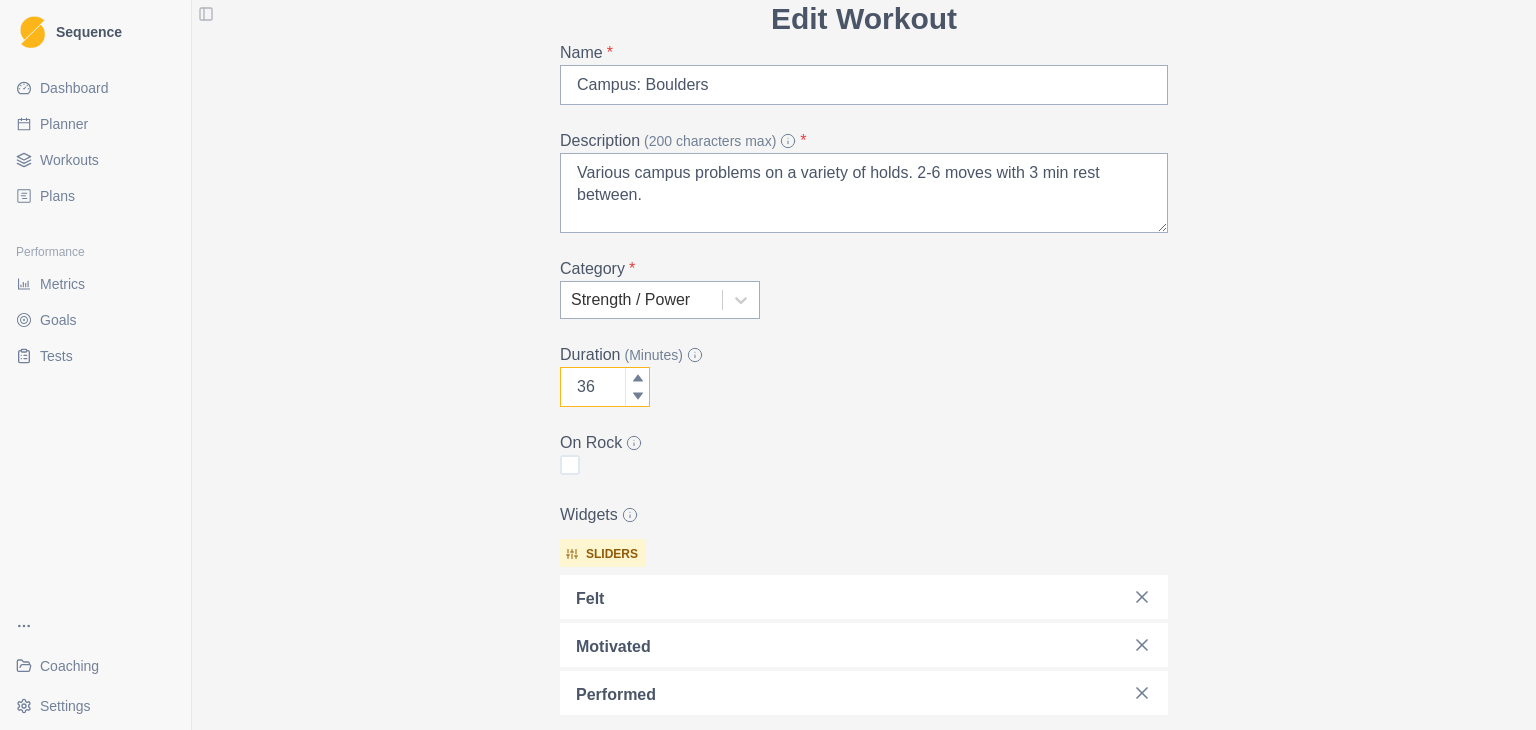 click 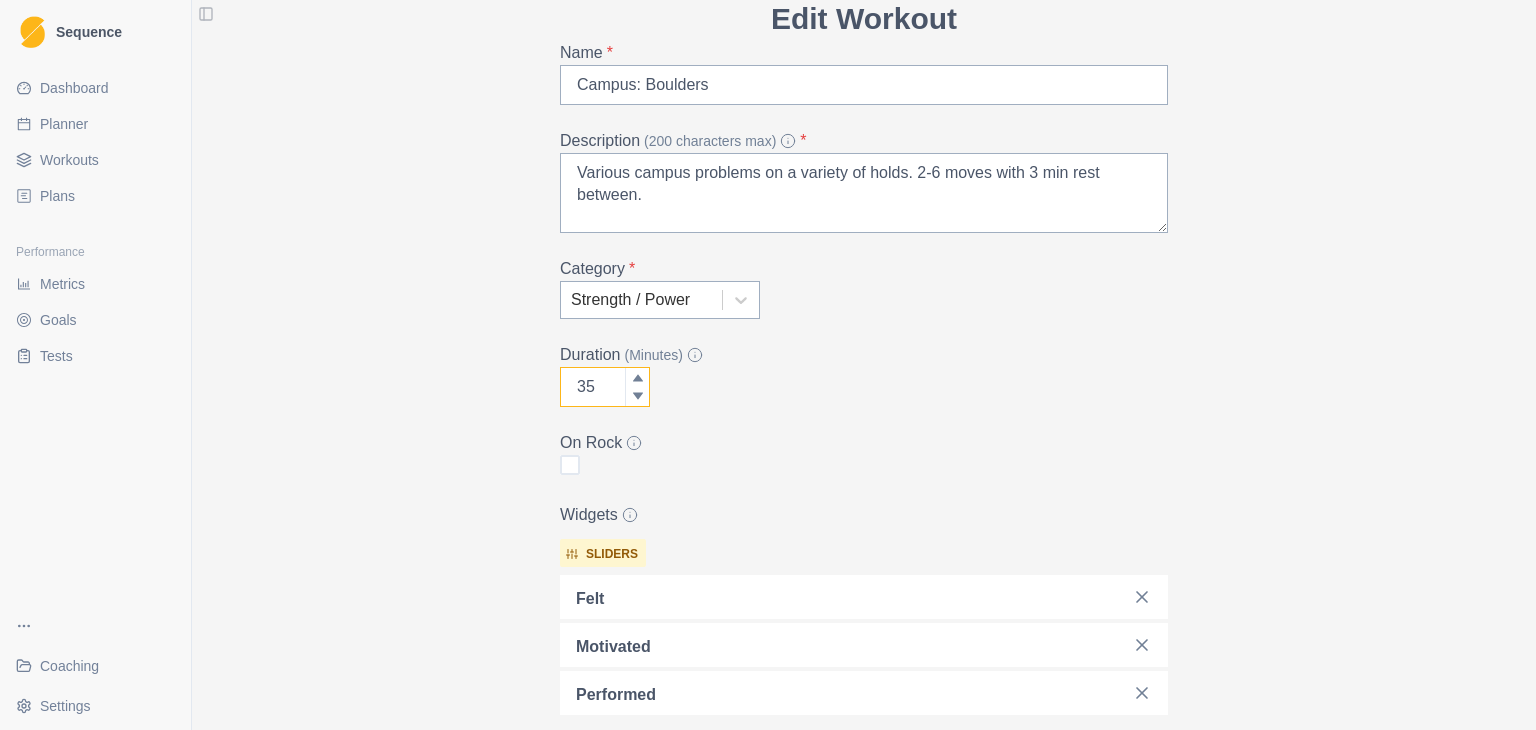 click 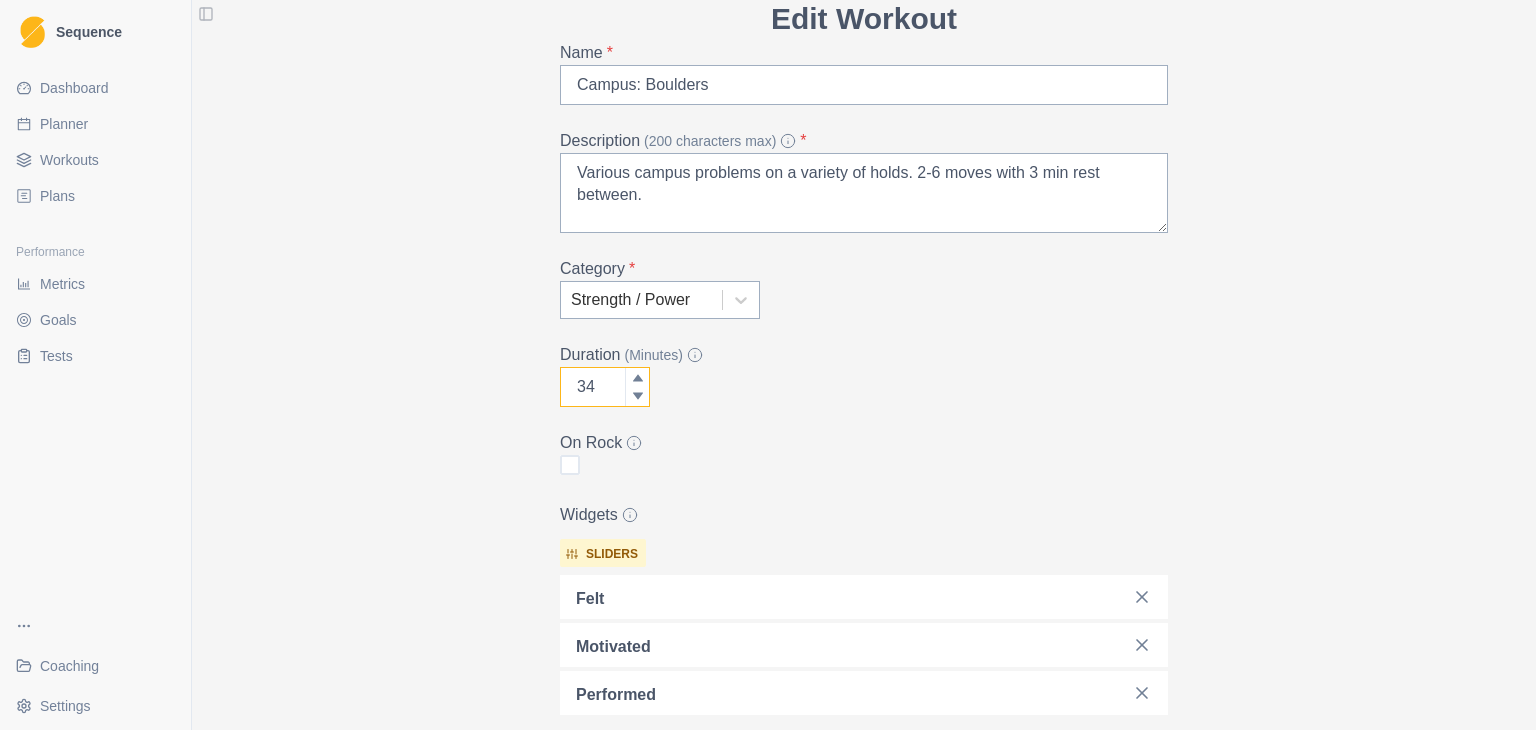 click 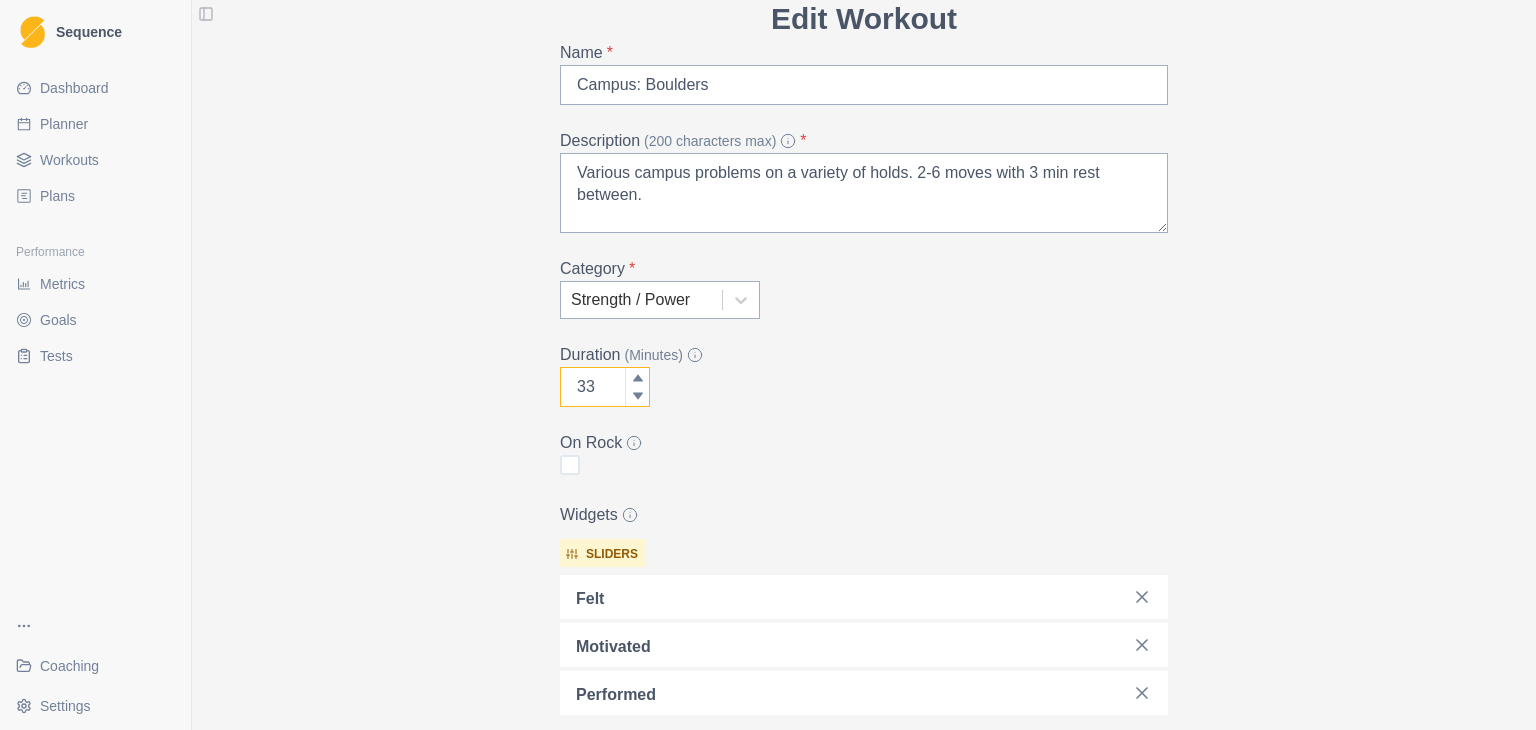 click 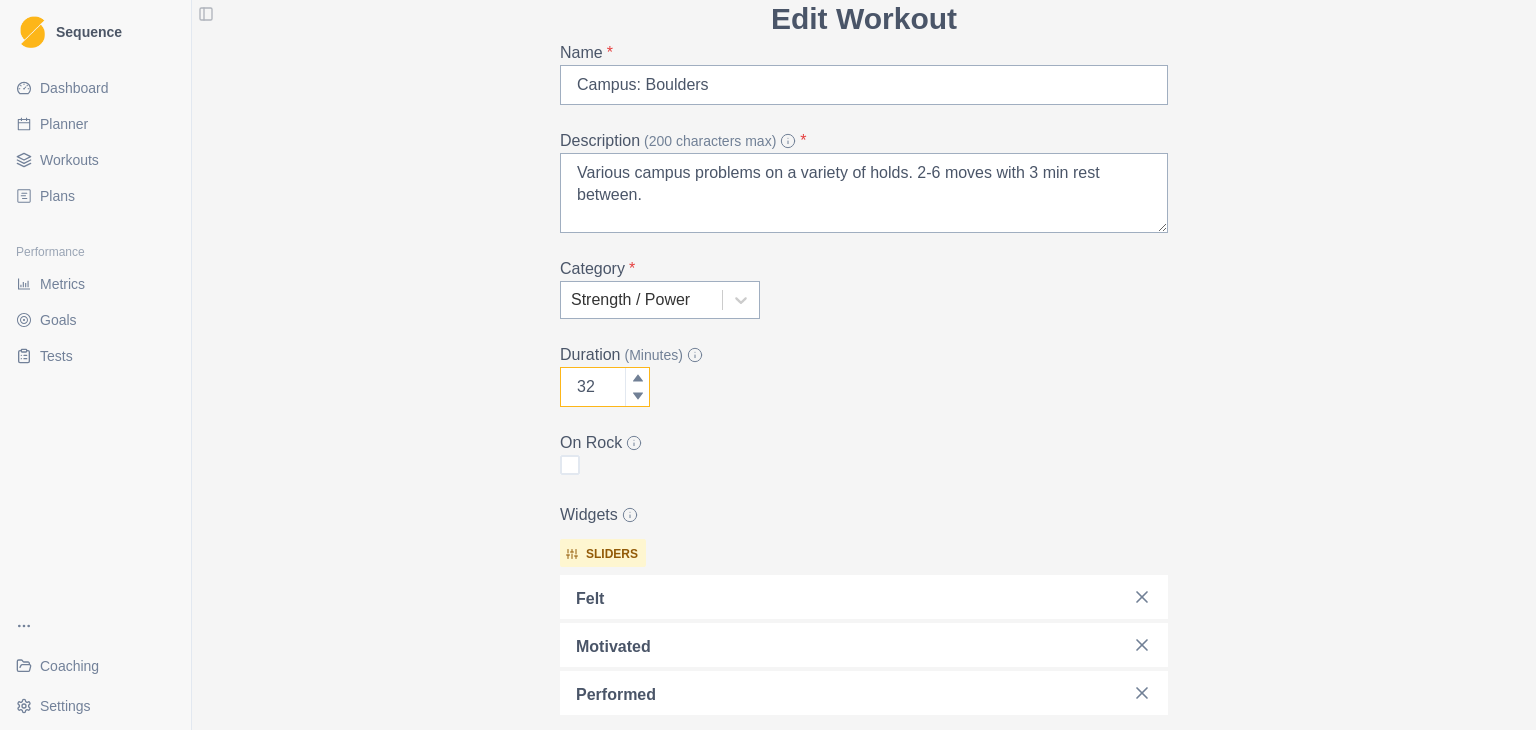 click 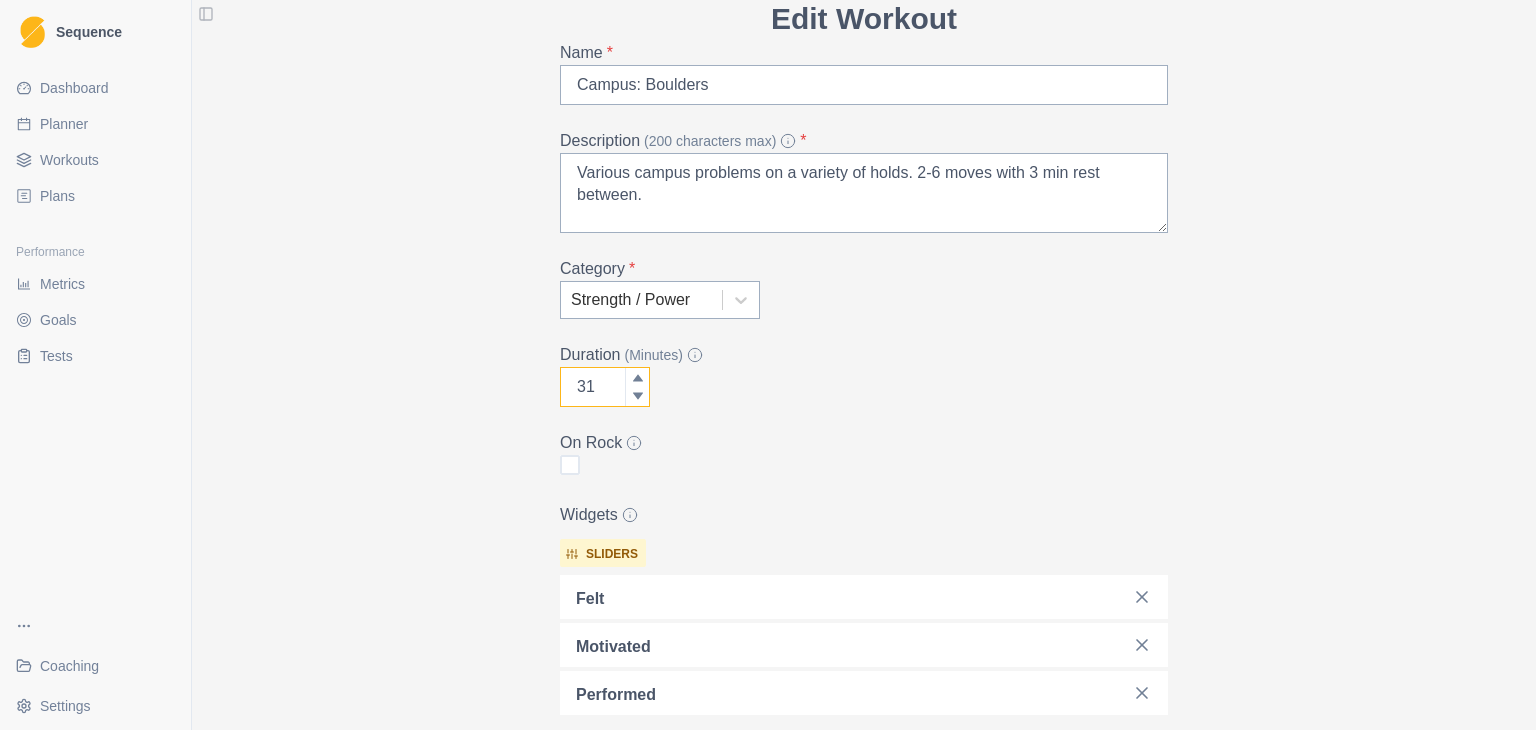 click 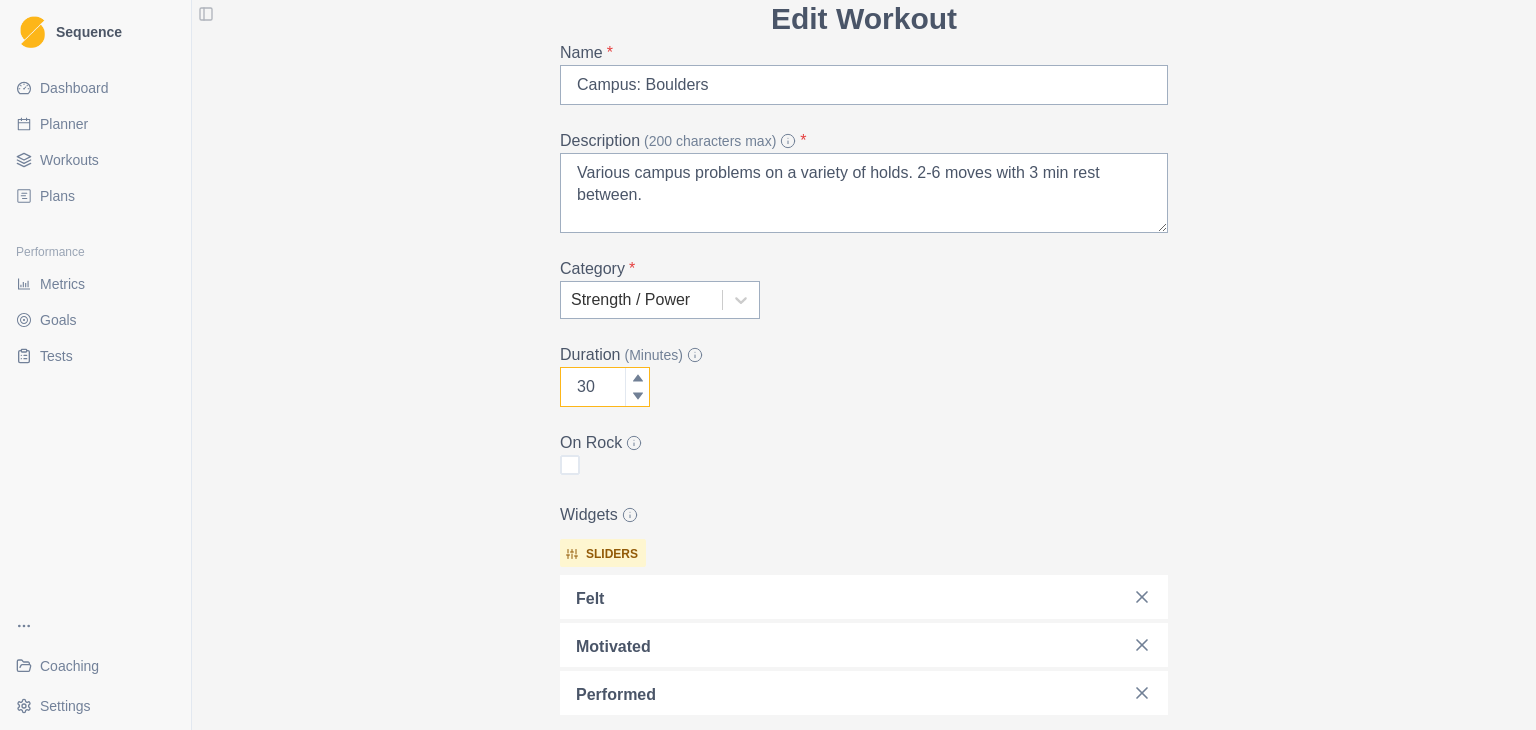 click 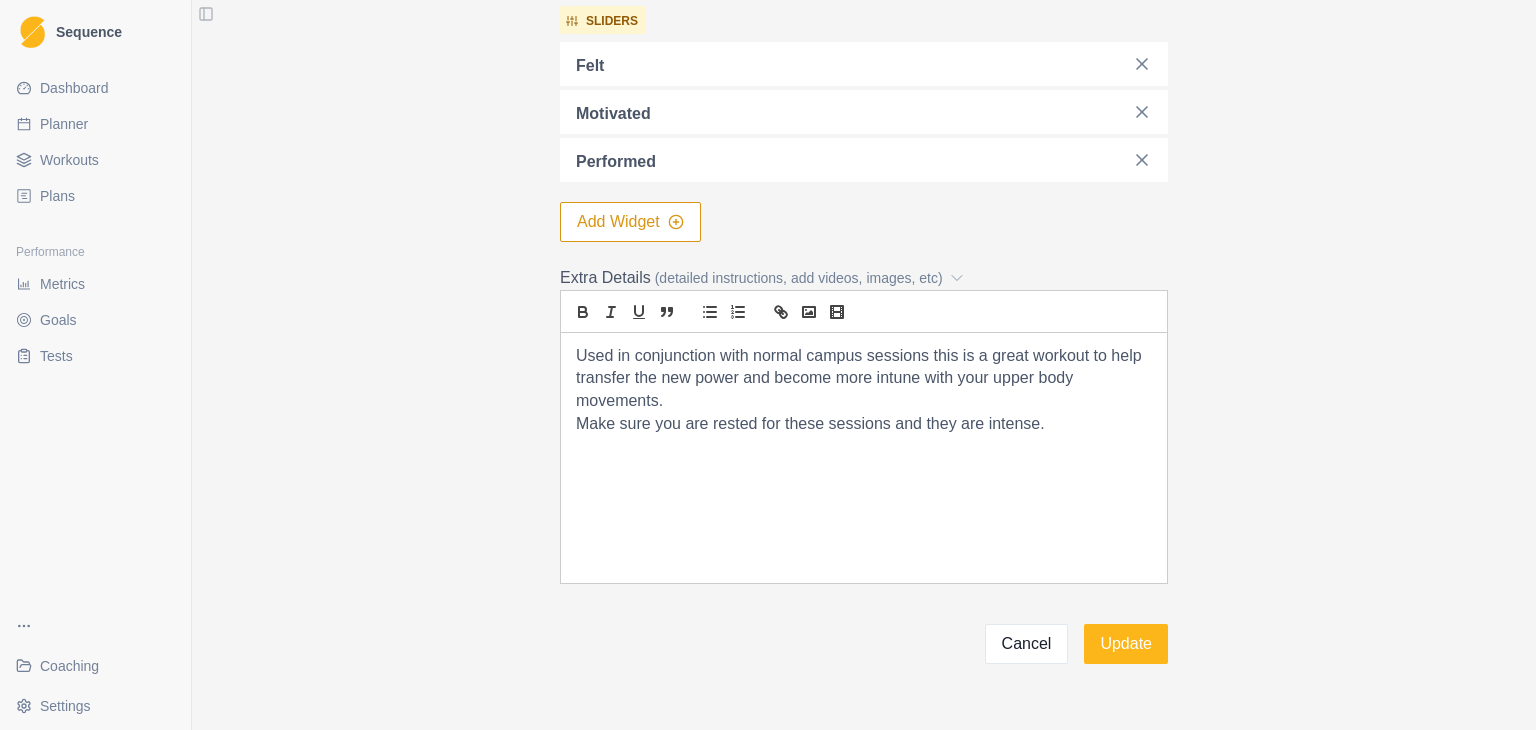 scroll, scrollTop: 644, scrollLeft: 0, axis: vertical 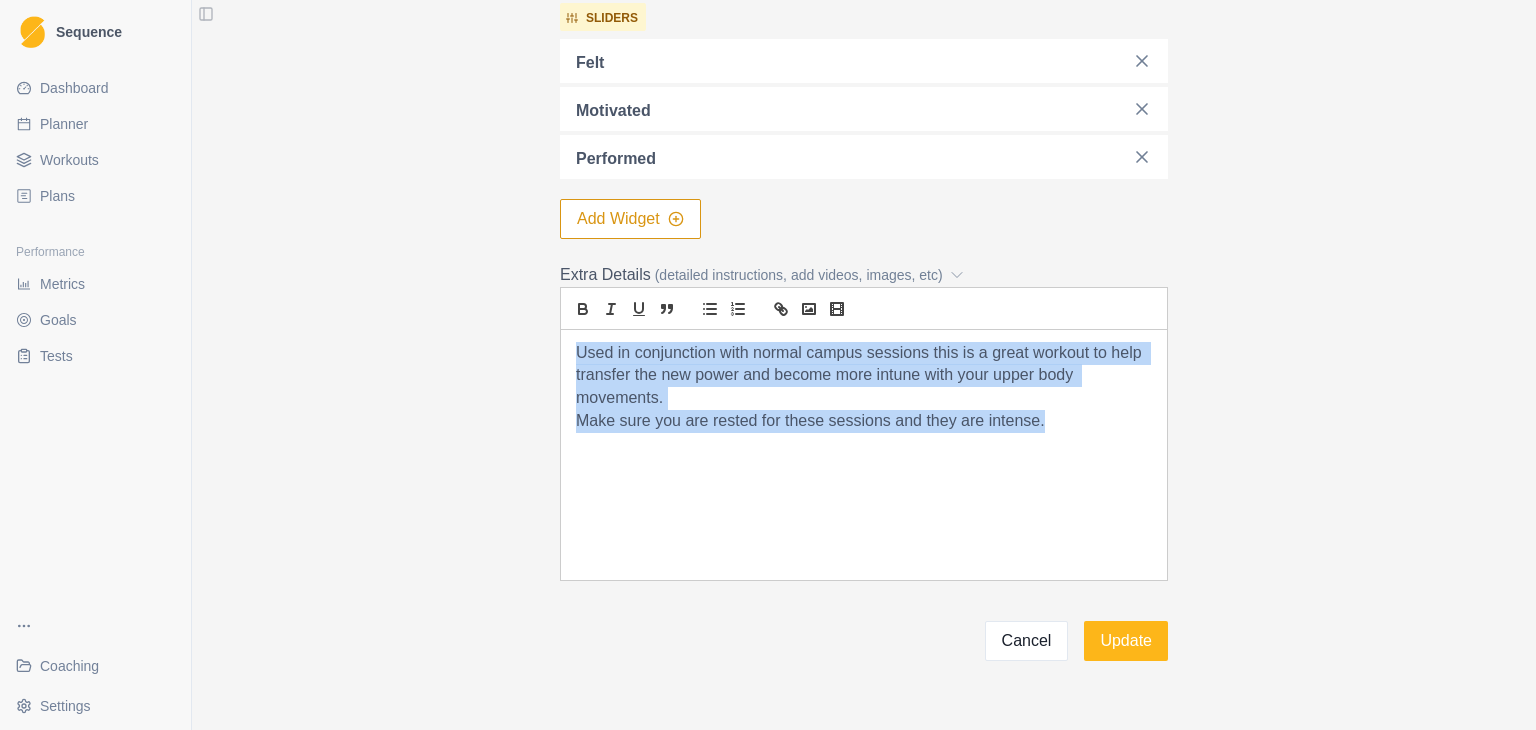 drag, startPoint x: 1047, startPoint y: 421, endPoint x: 565, endPoint y: 360, distance: 485.84464 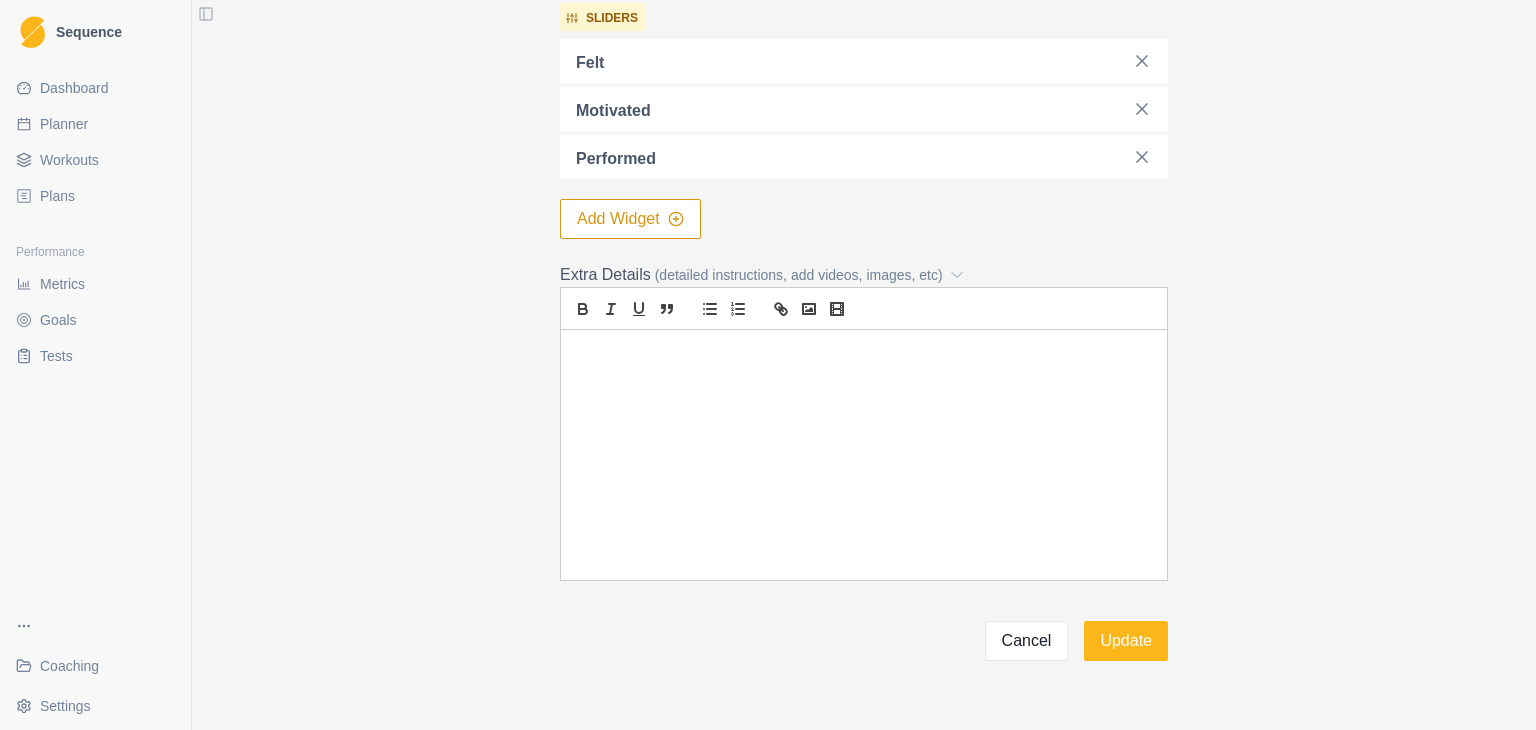 click at bounding box center (864, 353) 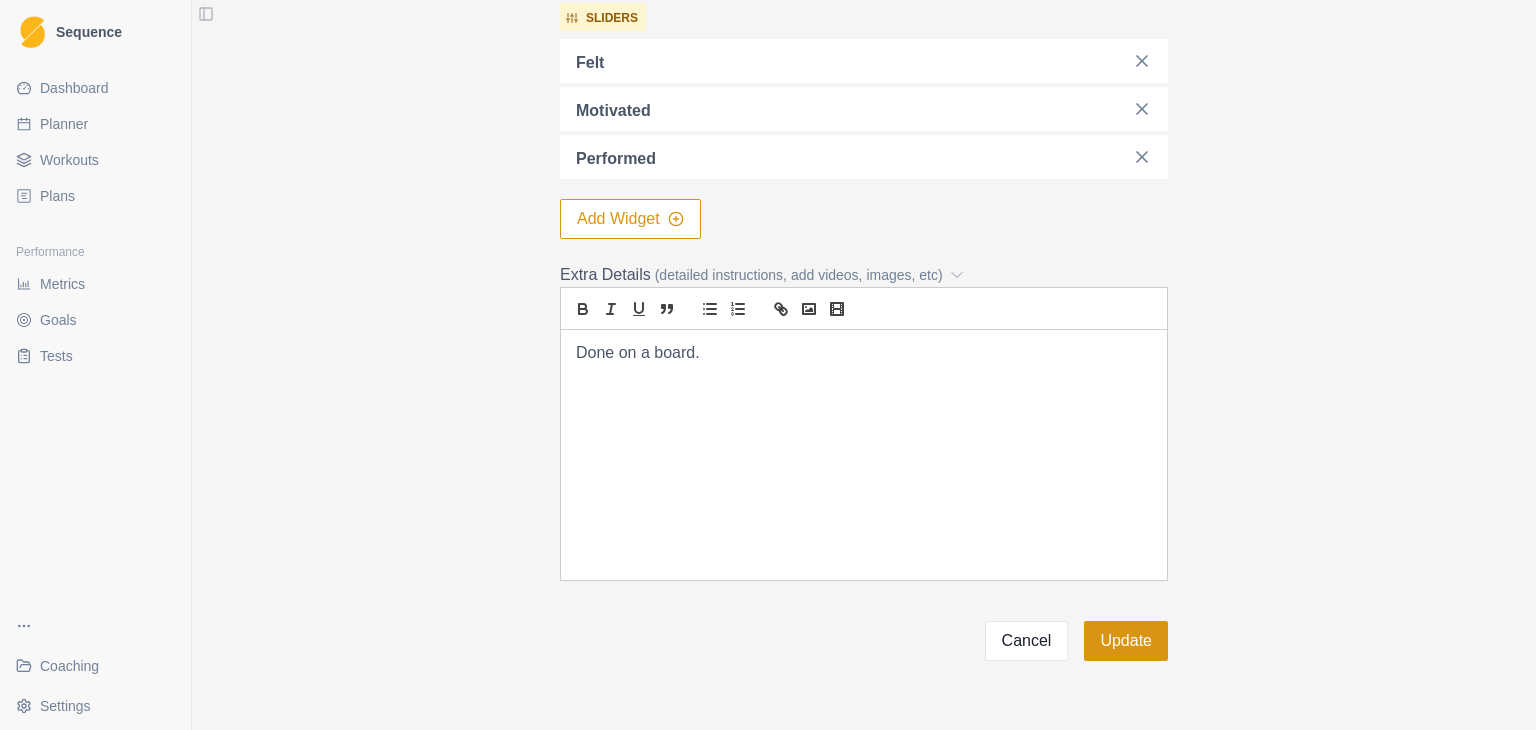 click on "Update" at bounding box center (1126, 641) 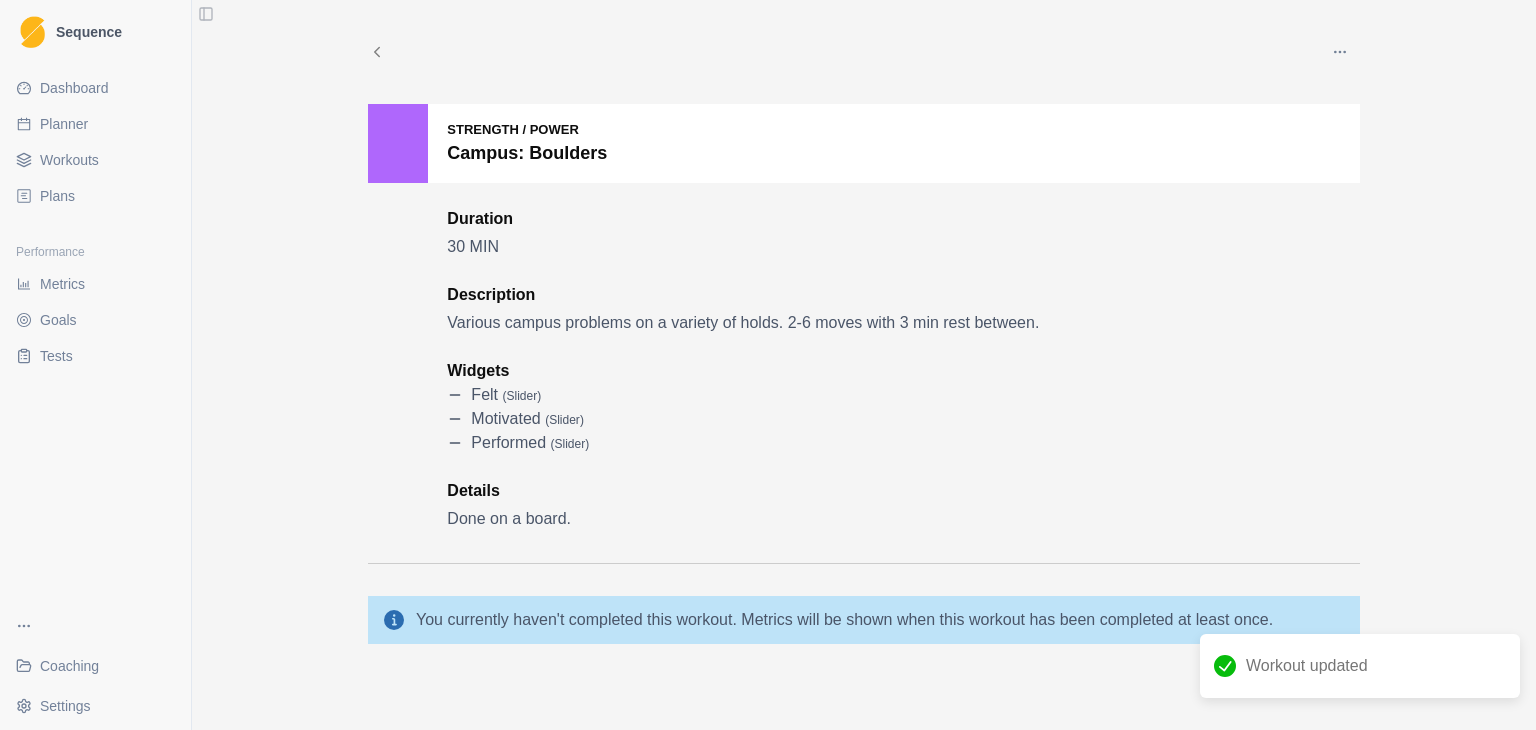 click 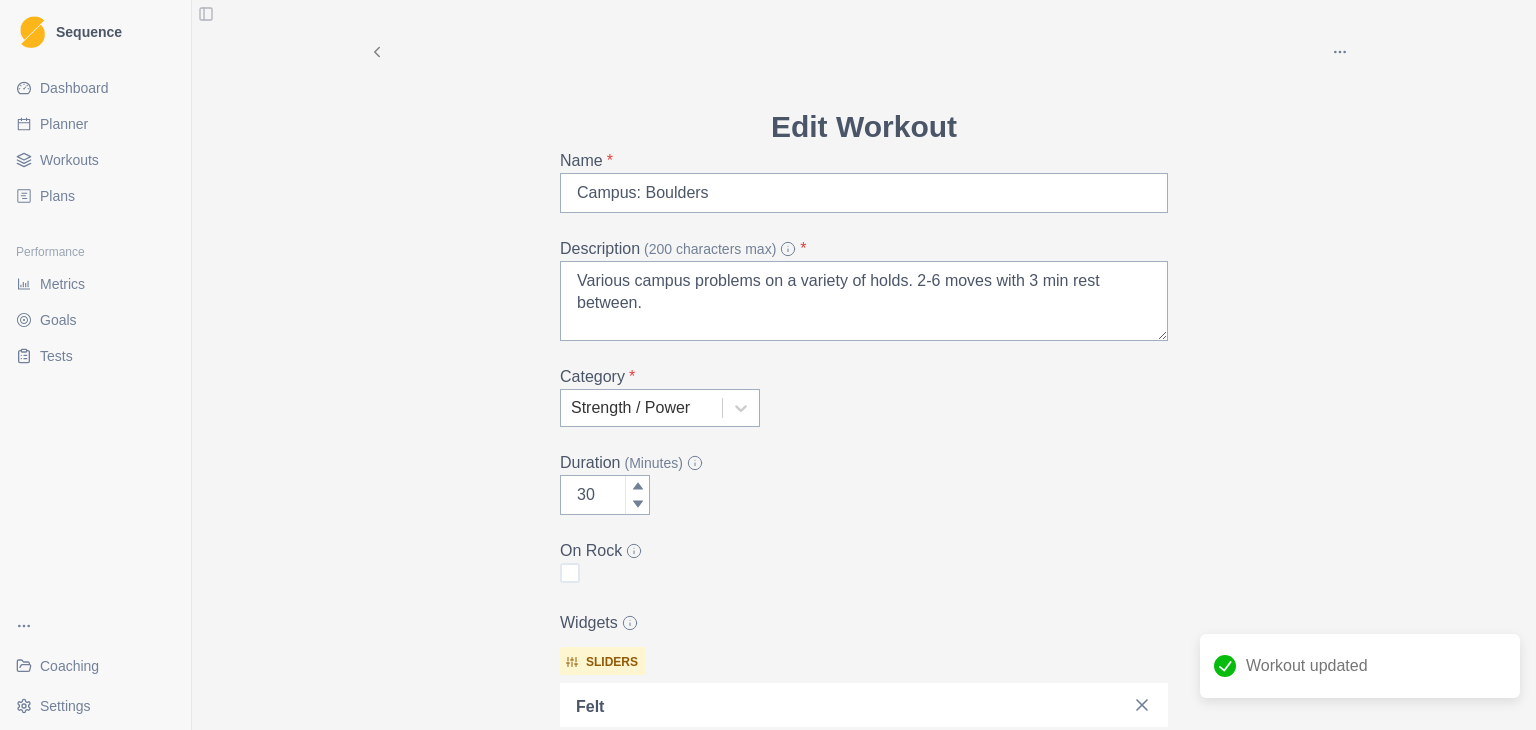 click 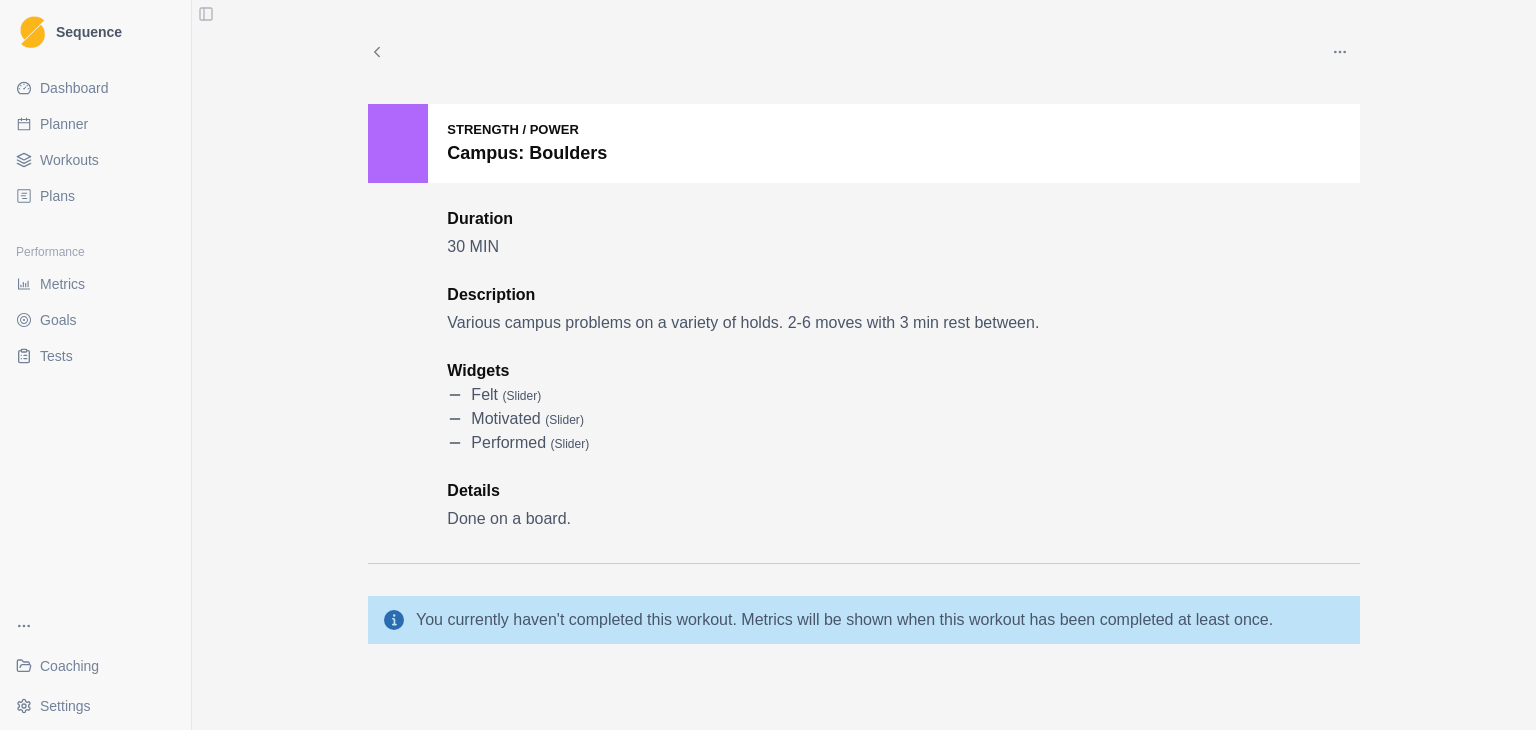 click on "Edit Duplicate Share Archive Delete Strength / Power Campus: Boulders Duration 30 MIN Description Various campus problems on a variety of holds. 2-6 moves with 3 min rest between. Widgets felt ( slider ) motivated ( slider ) performed ( slider ) Details Done on a board. You currently haven't completed this workout. Metrics will be shown when this workout has been completed at least once." at bounding box center [864, 362] 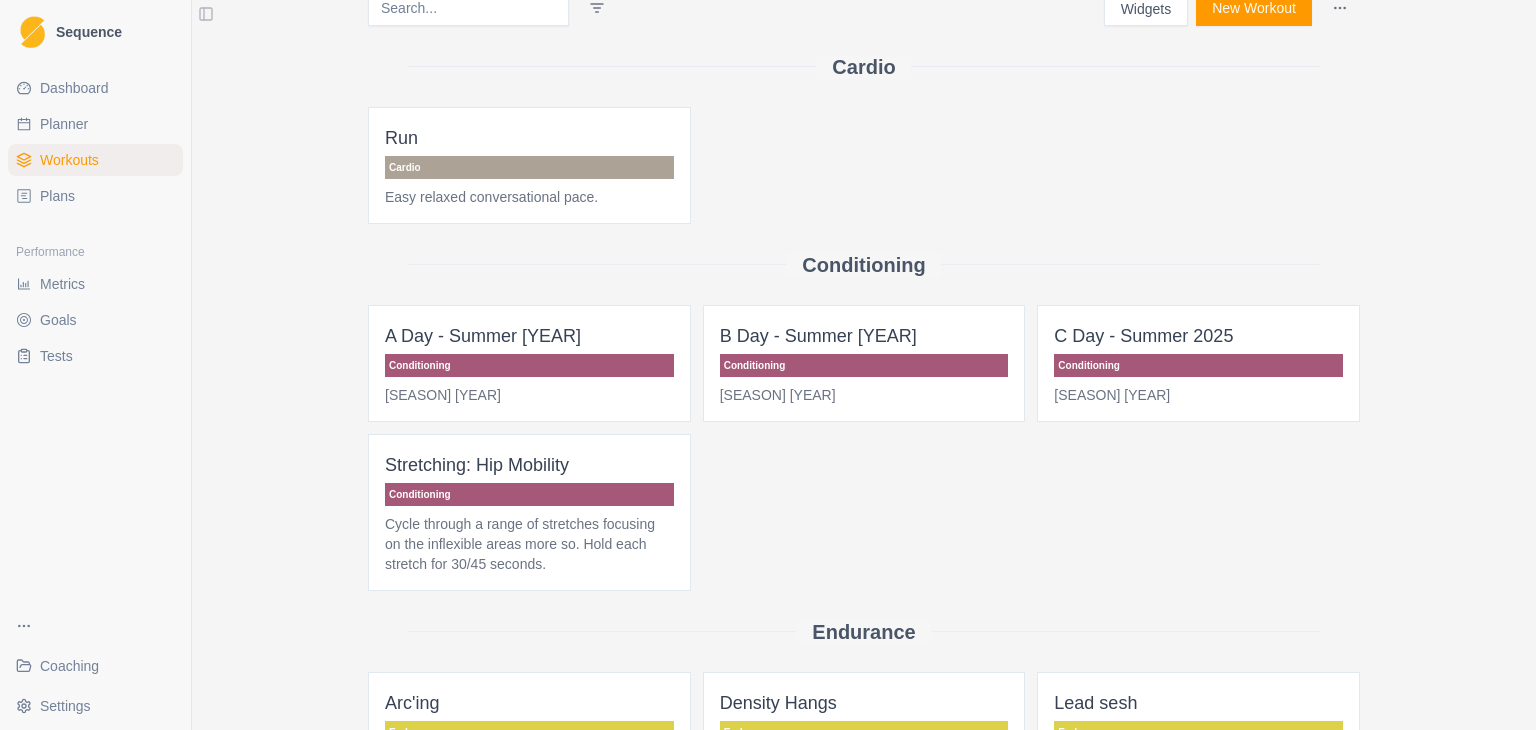 scroll, scrollTop: 82, scrollLeft: 0, axis: vertical 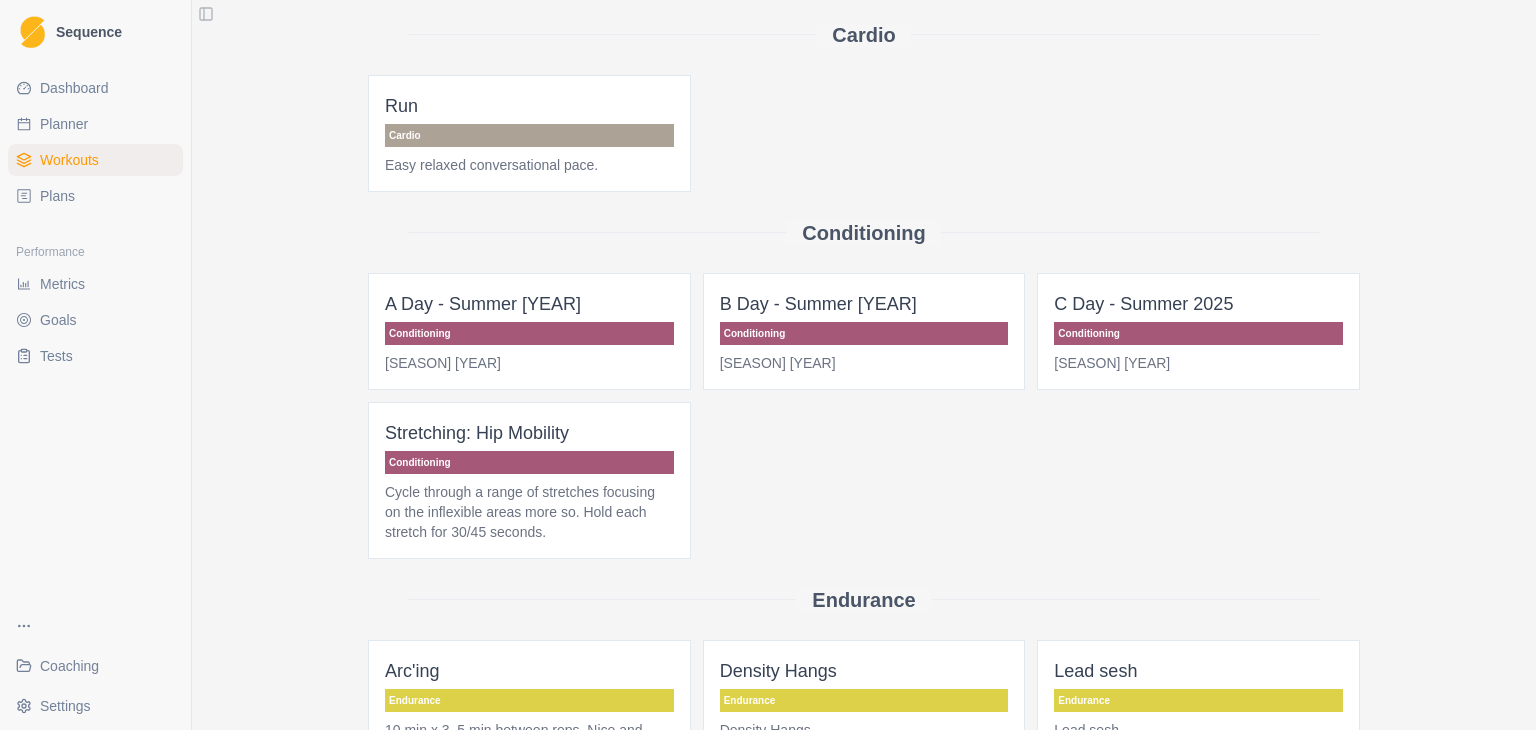 click on "[SEASON] [YEAR]" at bounding box center [529, 363] 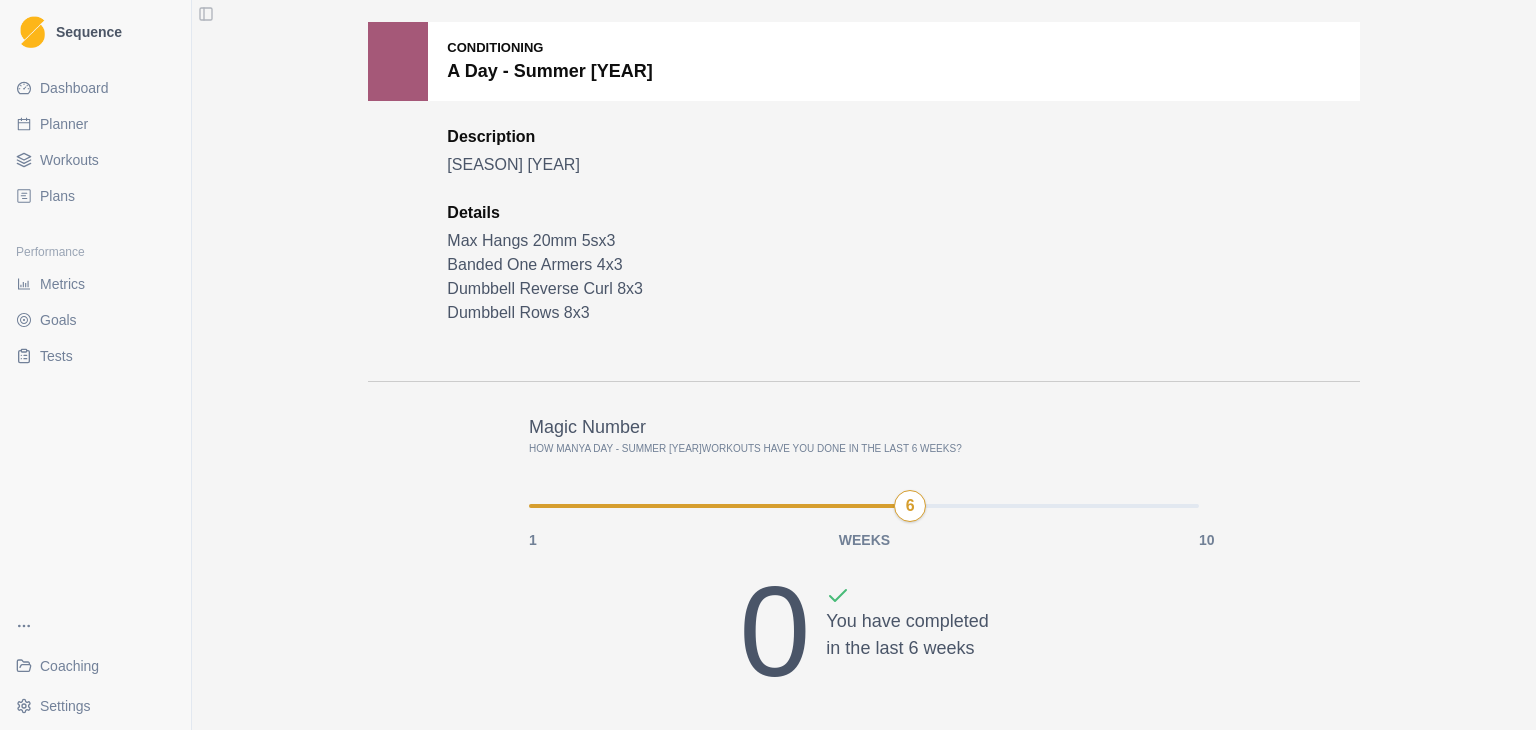 scroll, scrollTop: 0, scrollLeft: 0, axis: both 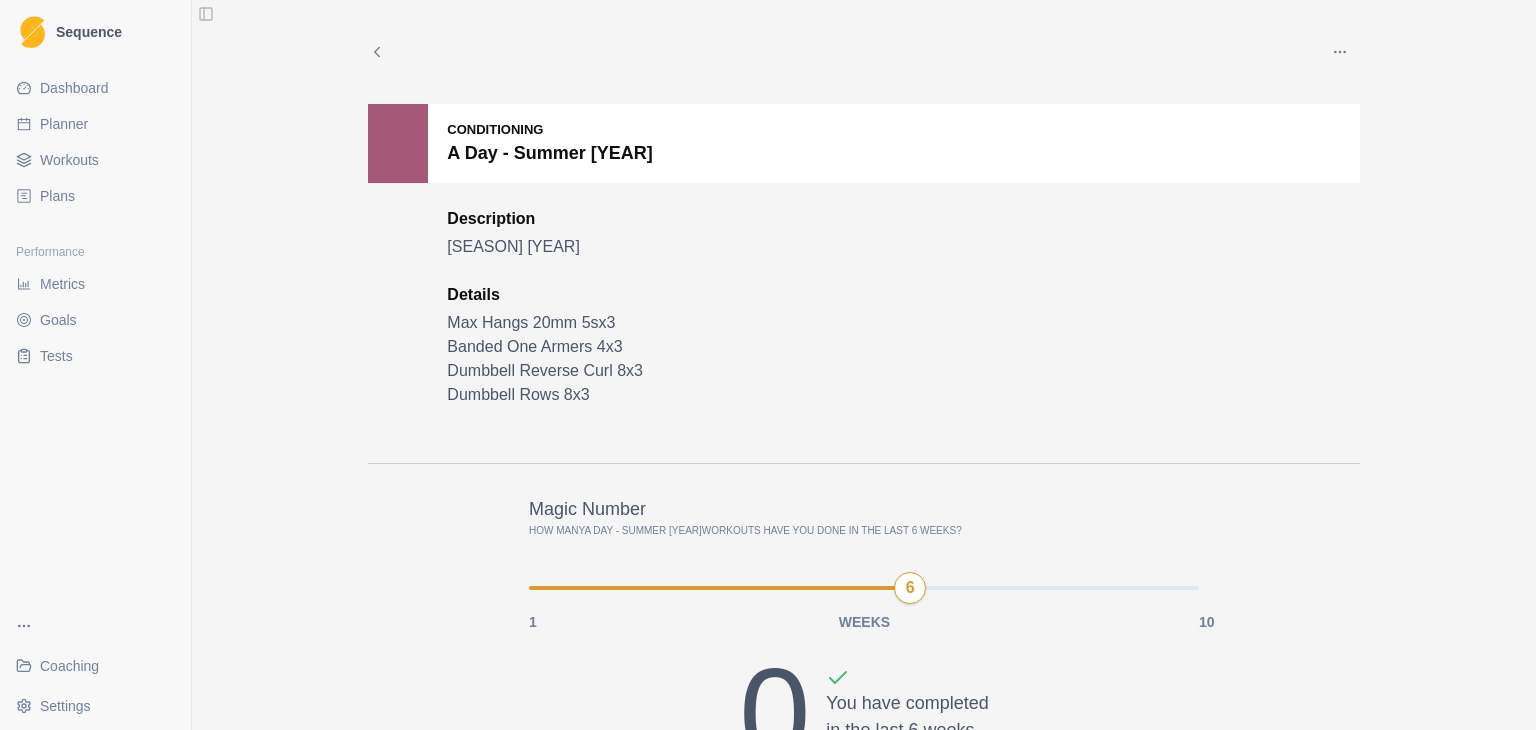 click 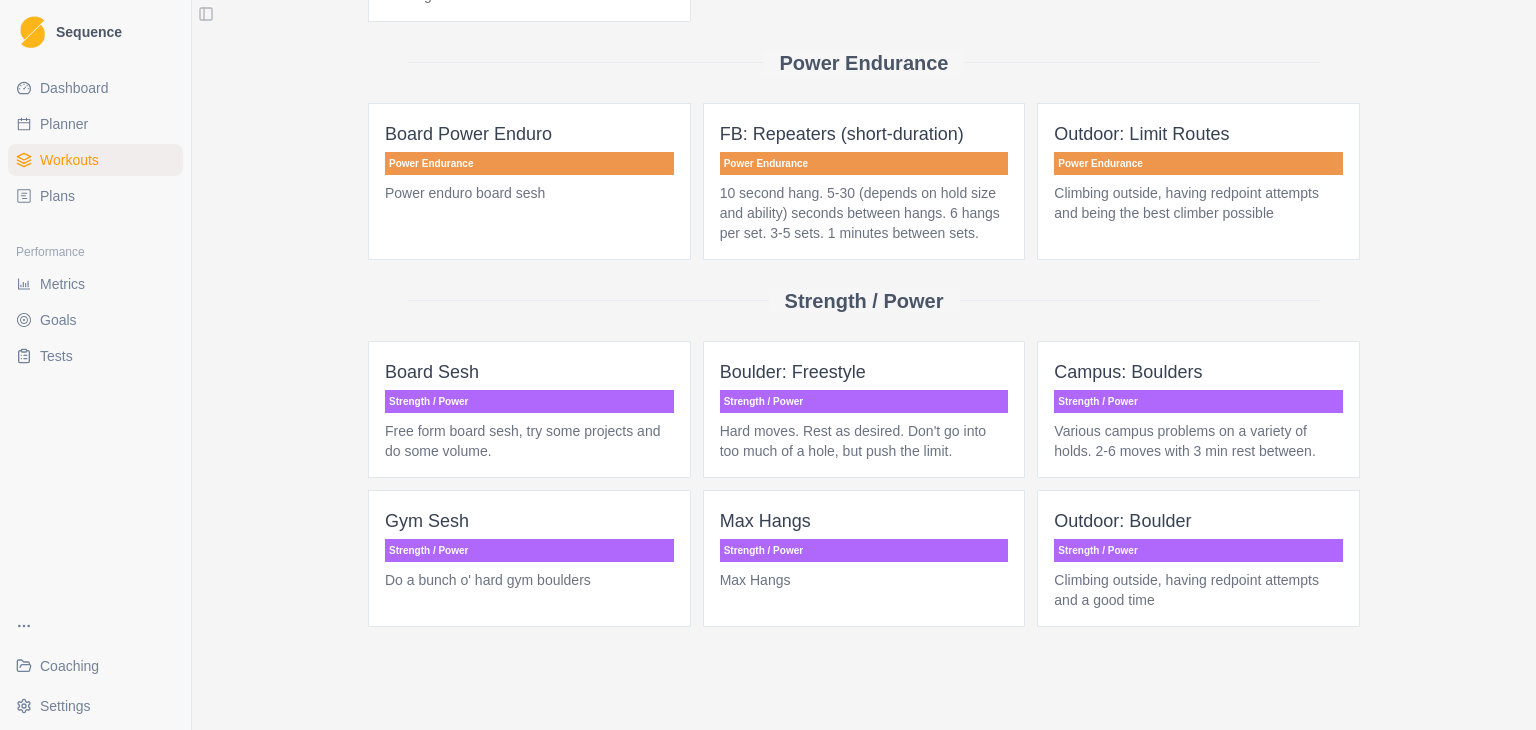 scroll, scrollTop: 991, scrollLeft: 0, axis: vertical 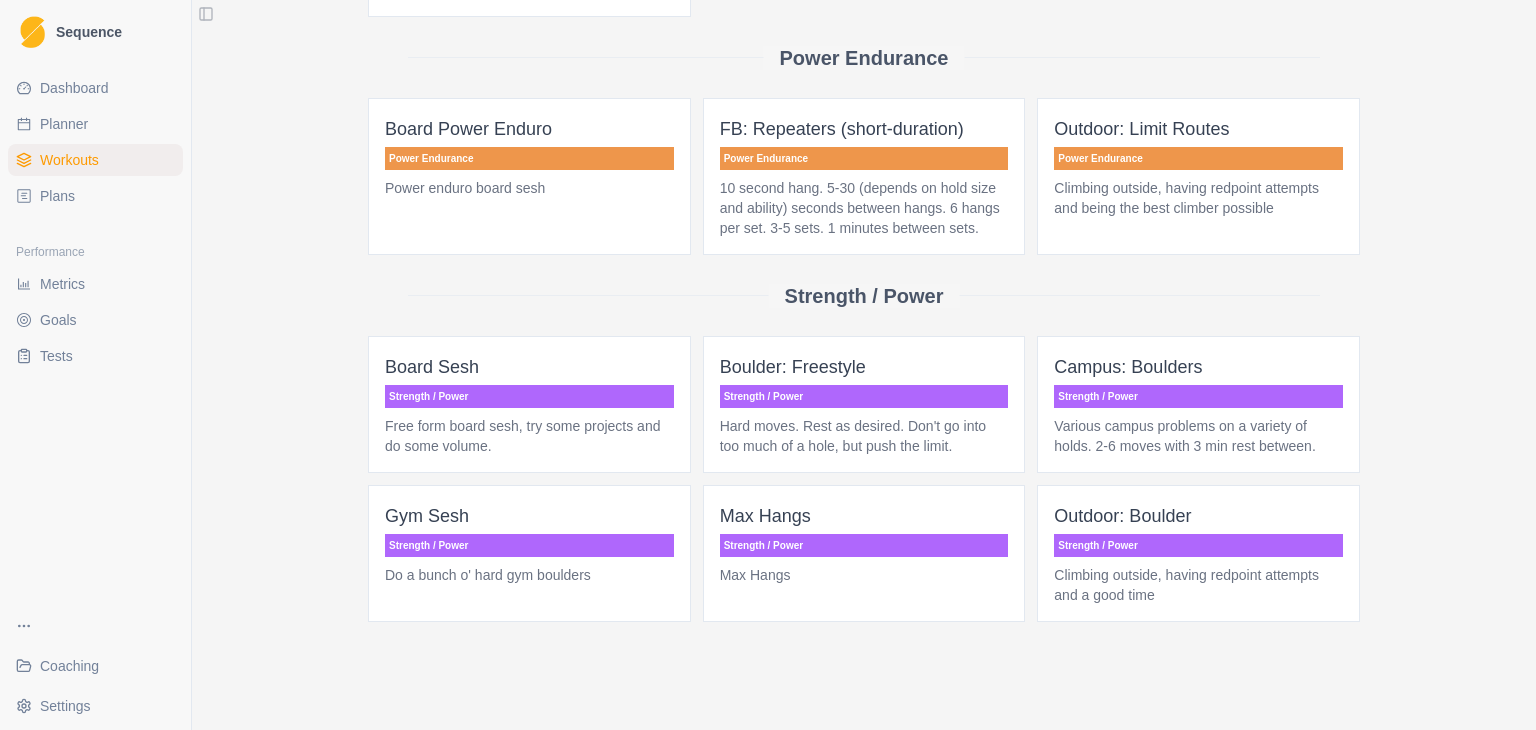 click on "Gym Sesh Strength / Power Do a bunch o' hard gym boulders" at bounding box center [529, 553] 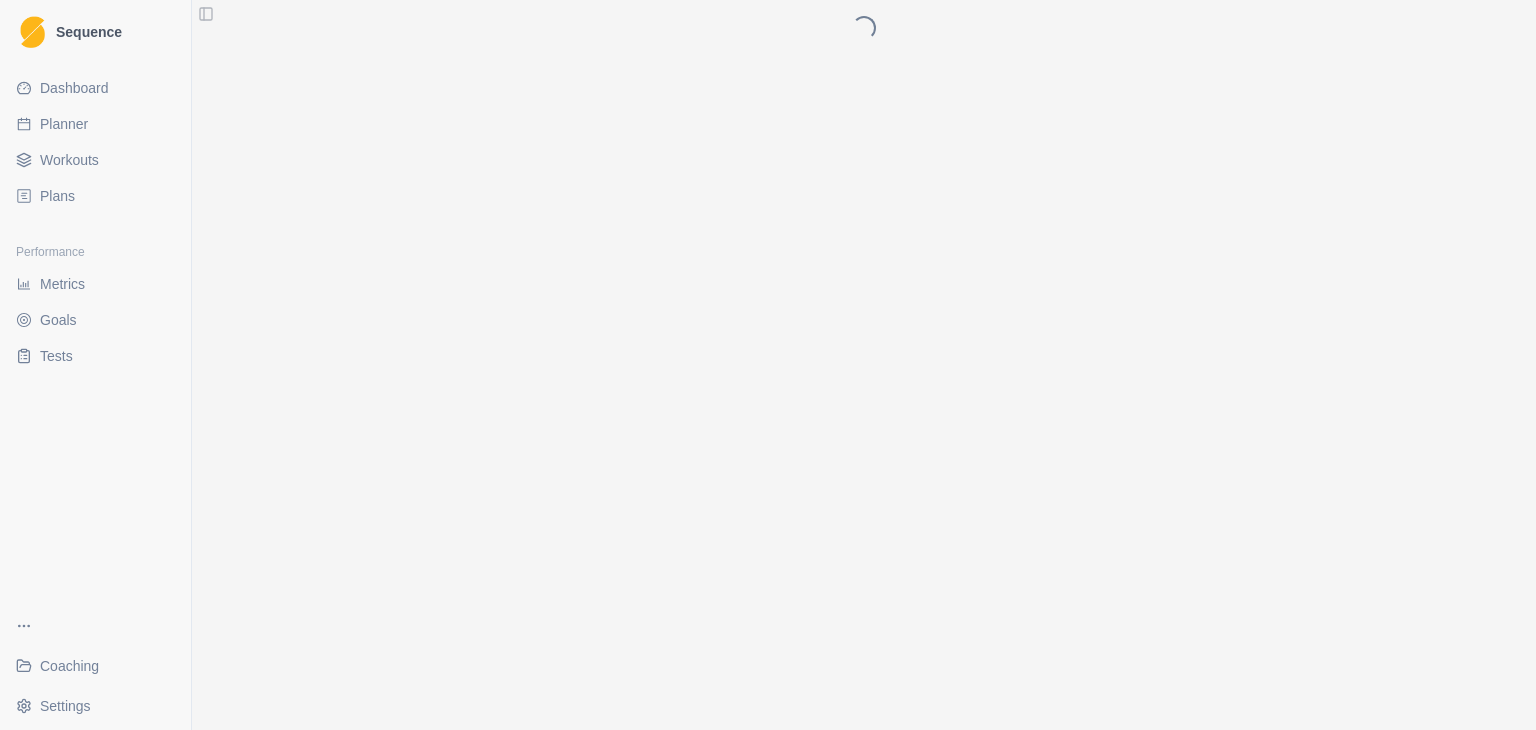 scroll, scrollTop: 0, scrollLeft: 0, axis: both 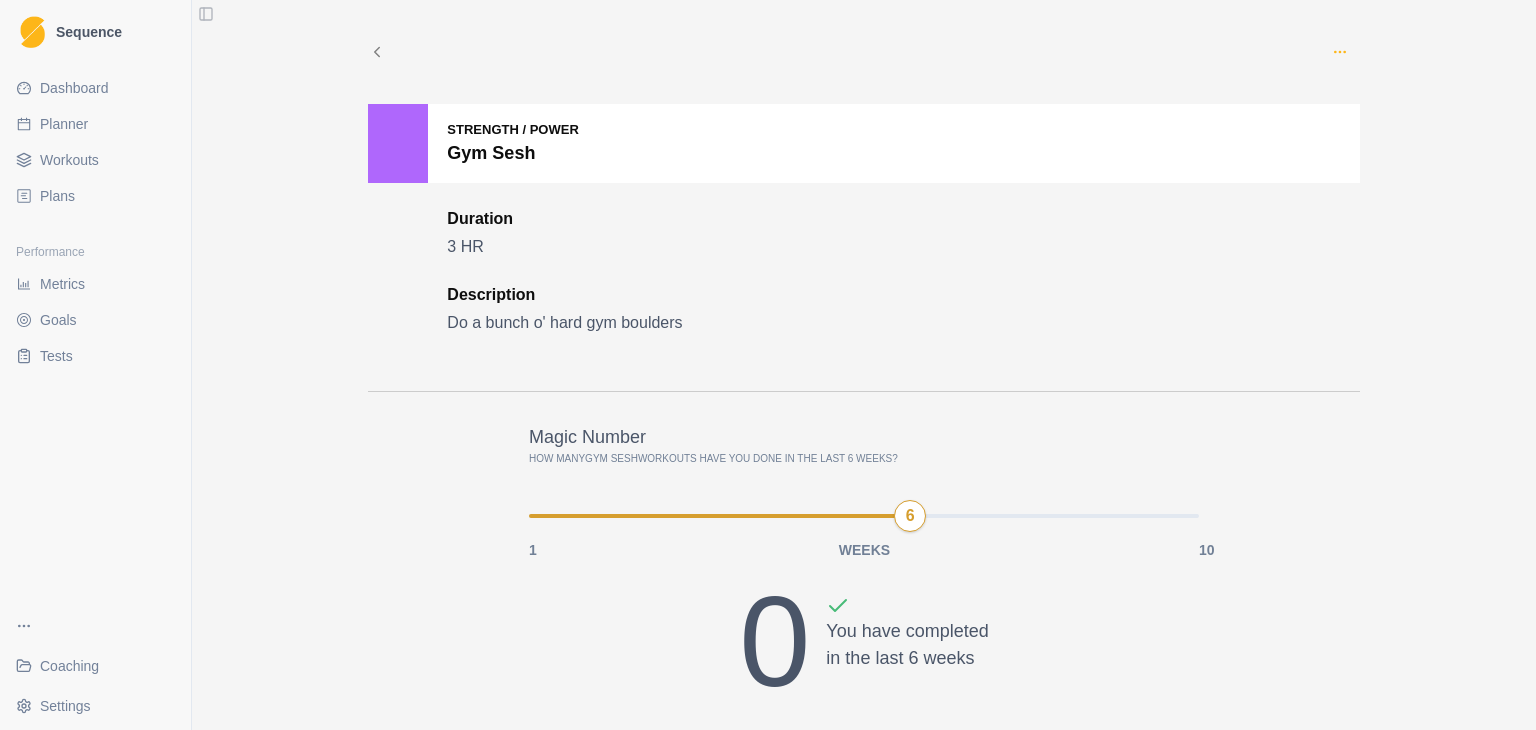 click 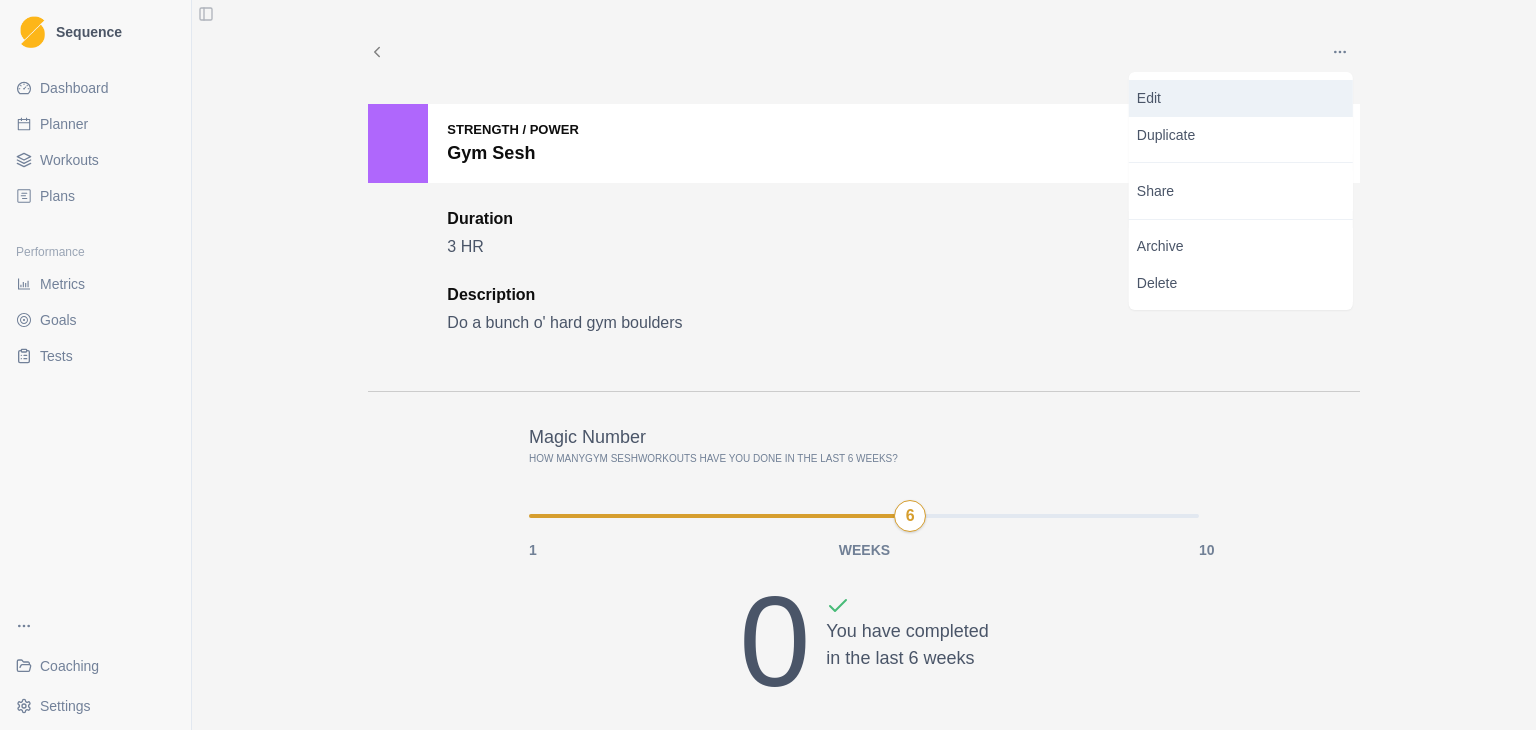 click on "Edit" at bounding box center (1241, 98) 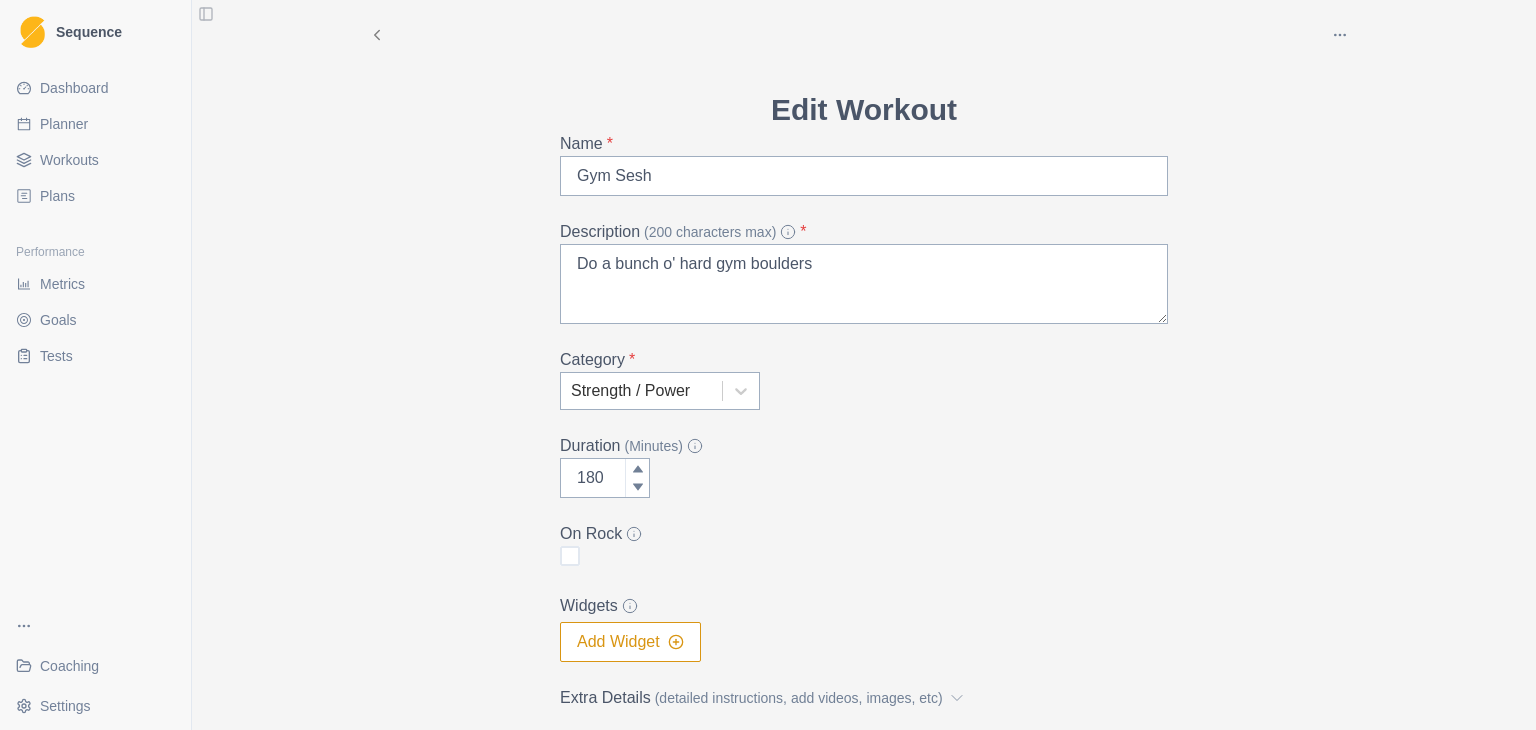 scroll, scrollTop: 14, scrollLeft: 0, axis: vertical 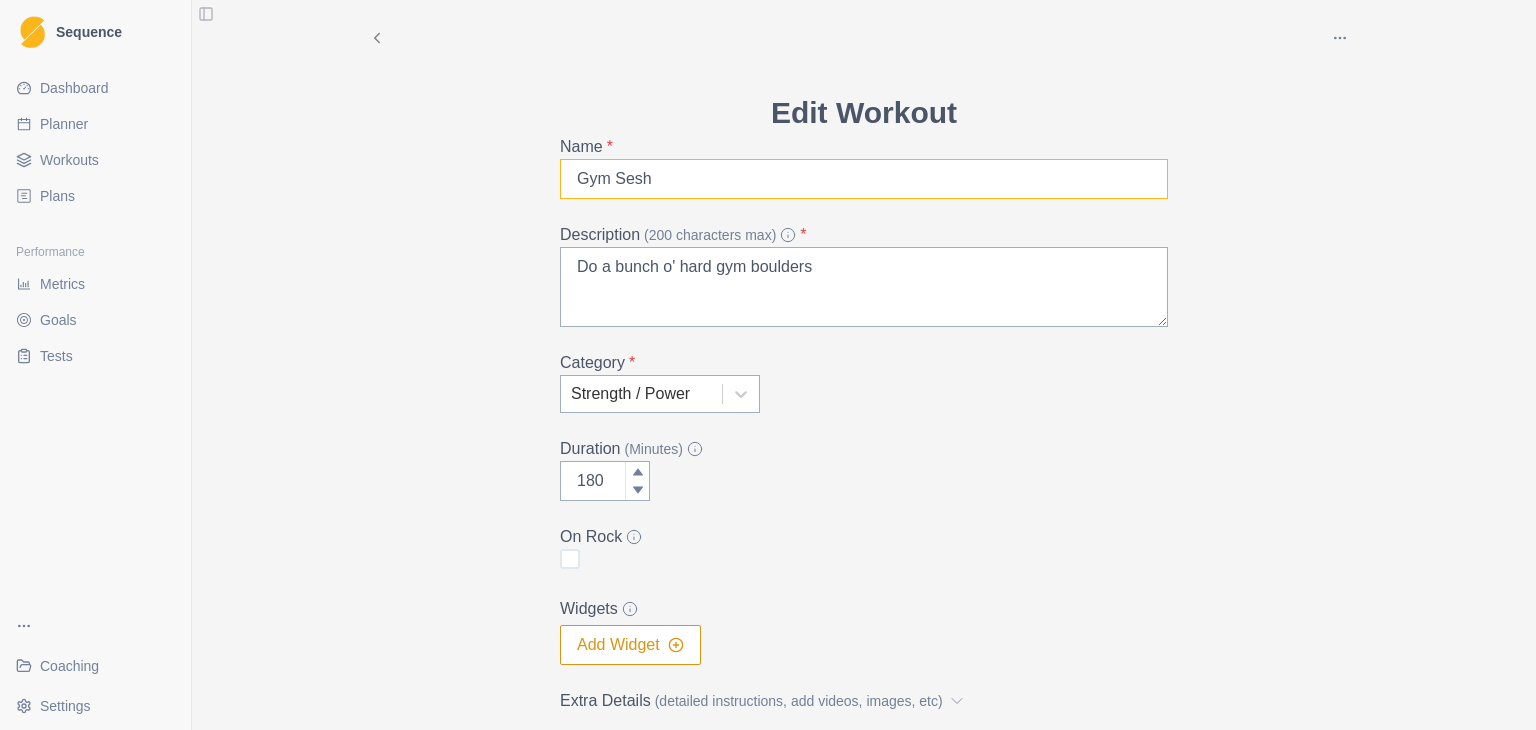 click on "Gym Sesh" at bounding box center (864, 179) 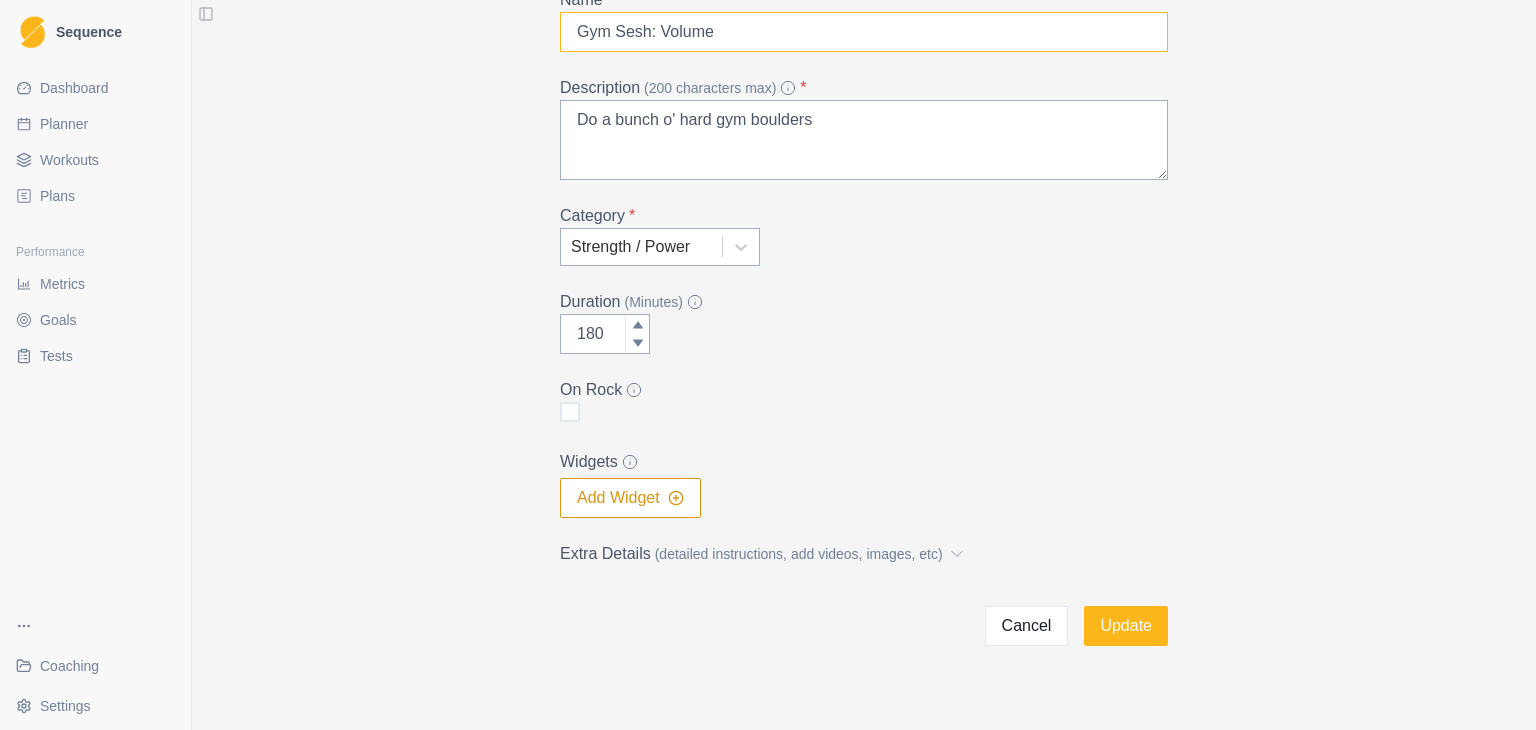 scroll, scrollTop: 164, scrollLeft: 0, axis: vertical 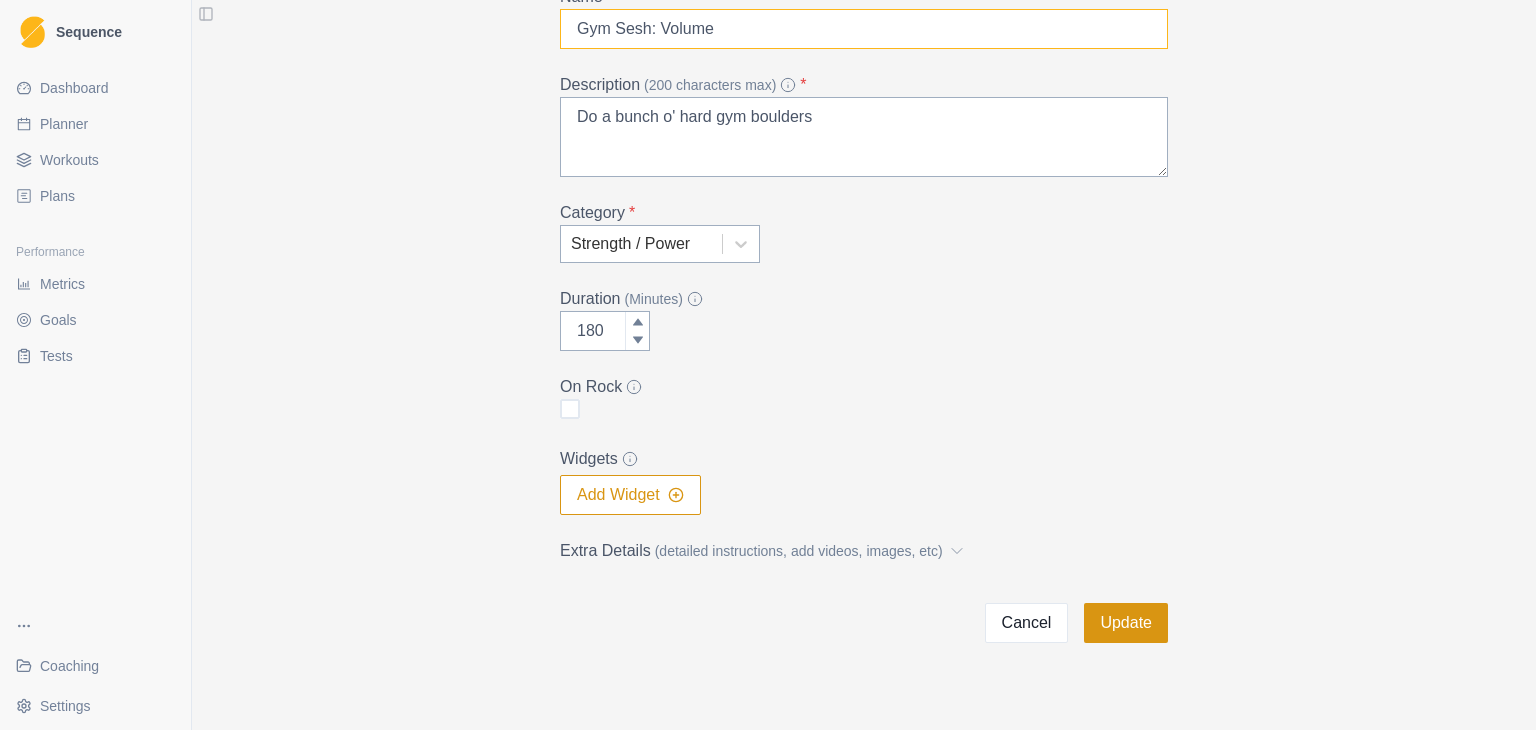 type on "Gym Sesh: Volume" 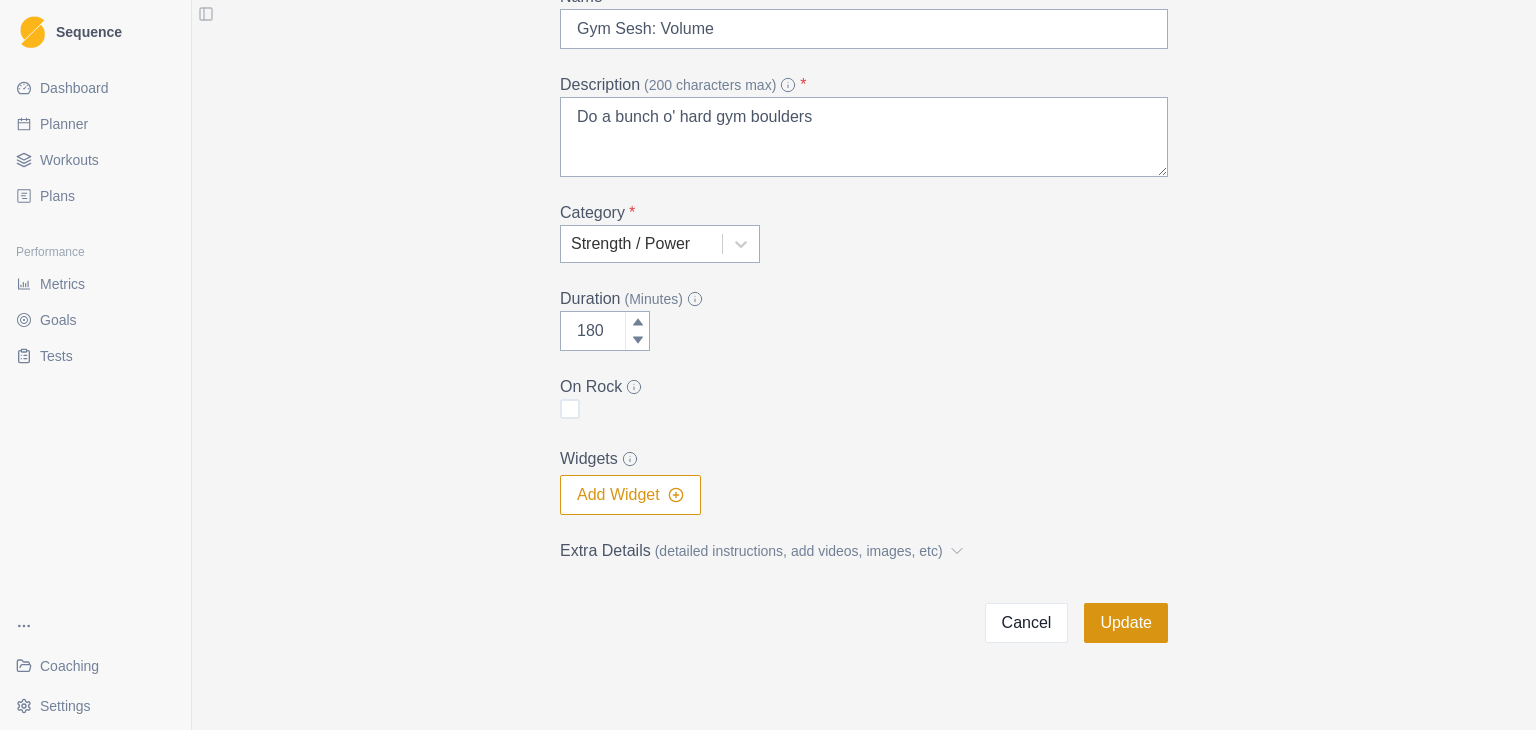 click on "Update" at bounding box center [1126, 623] 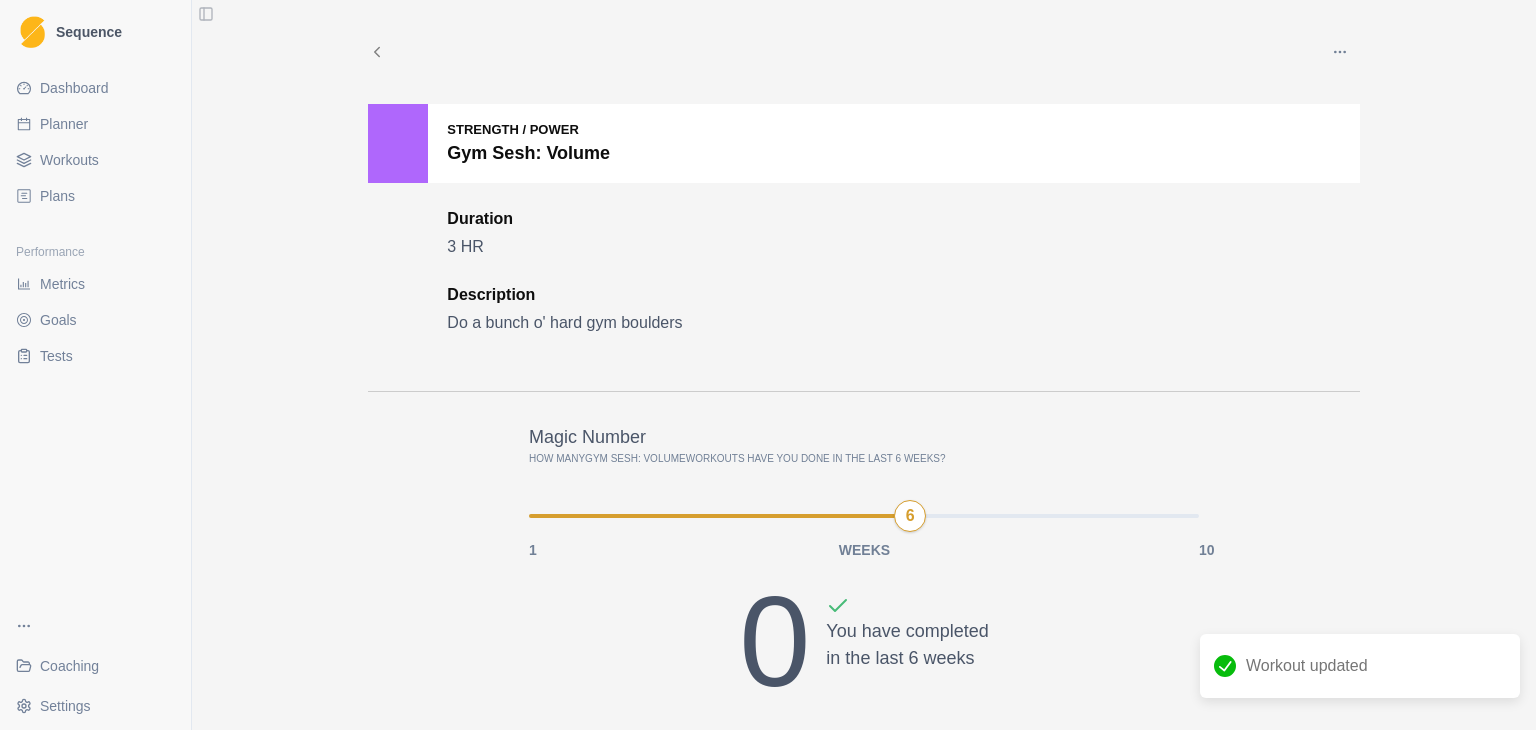 click 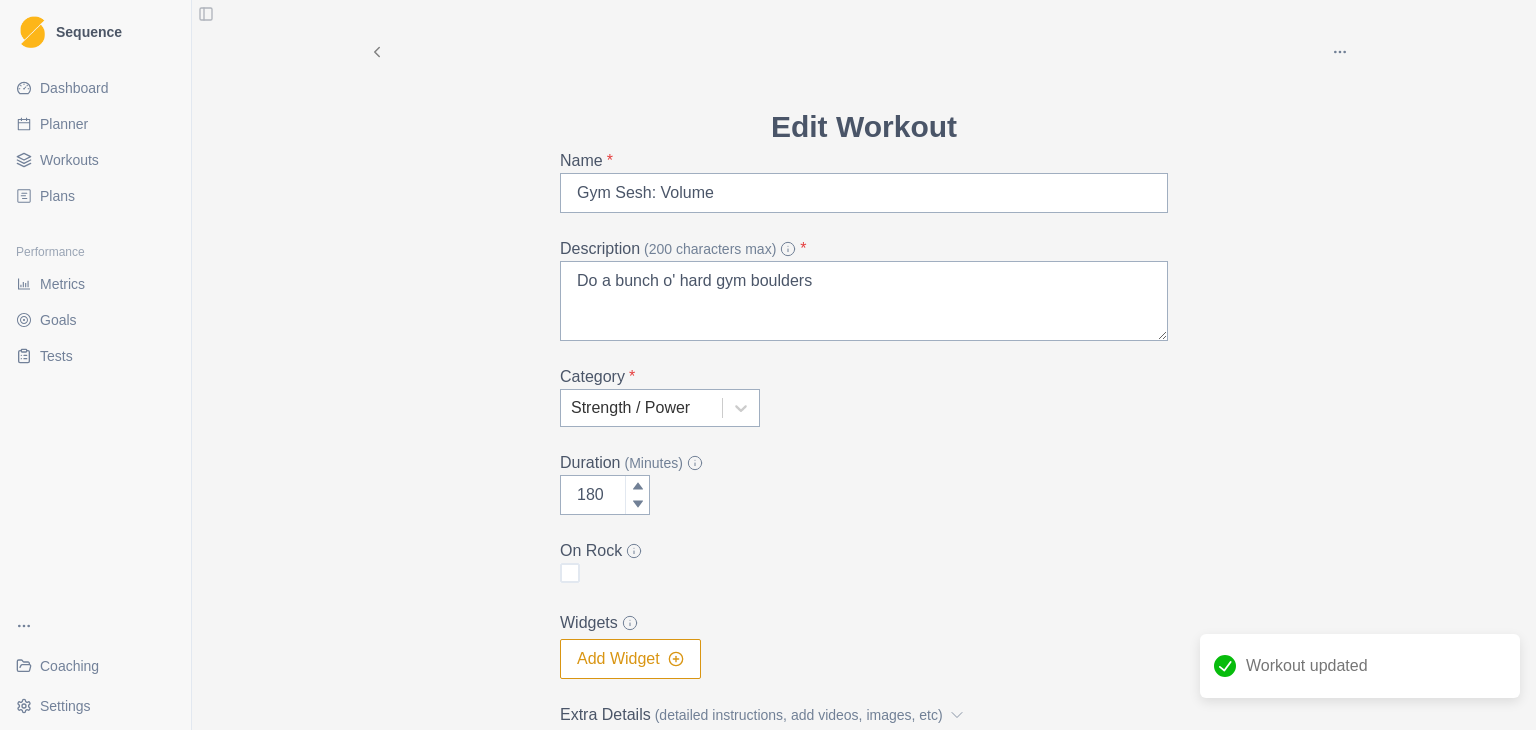 click 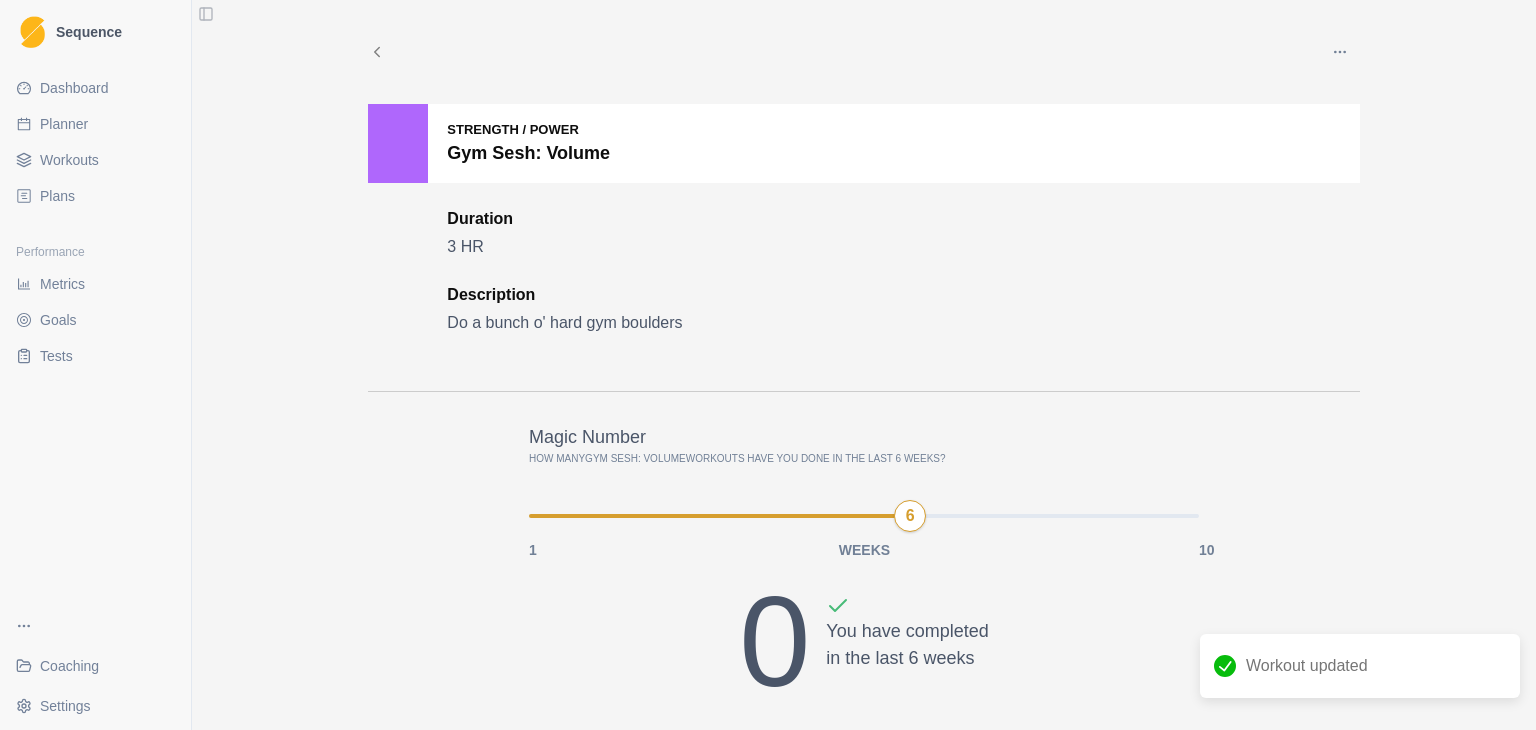 click 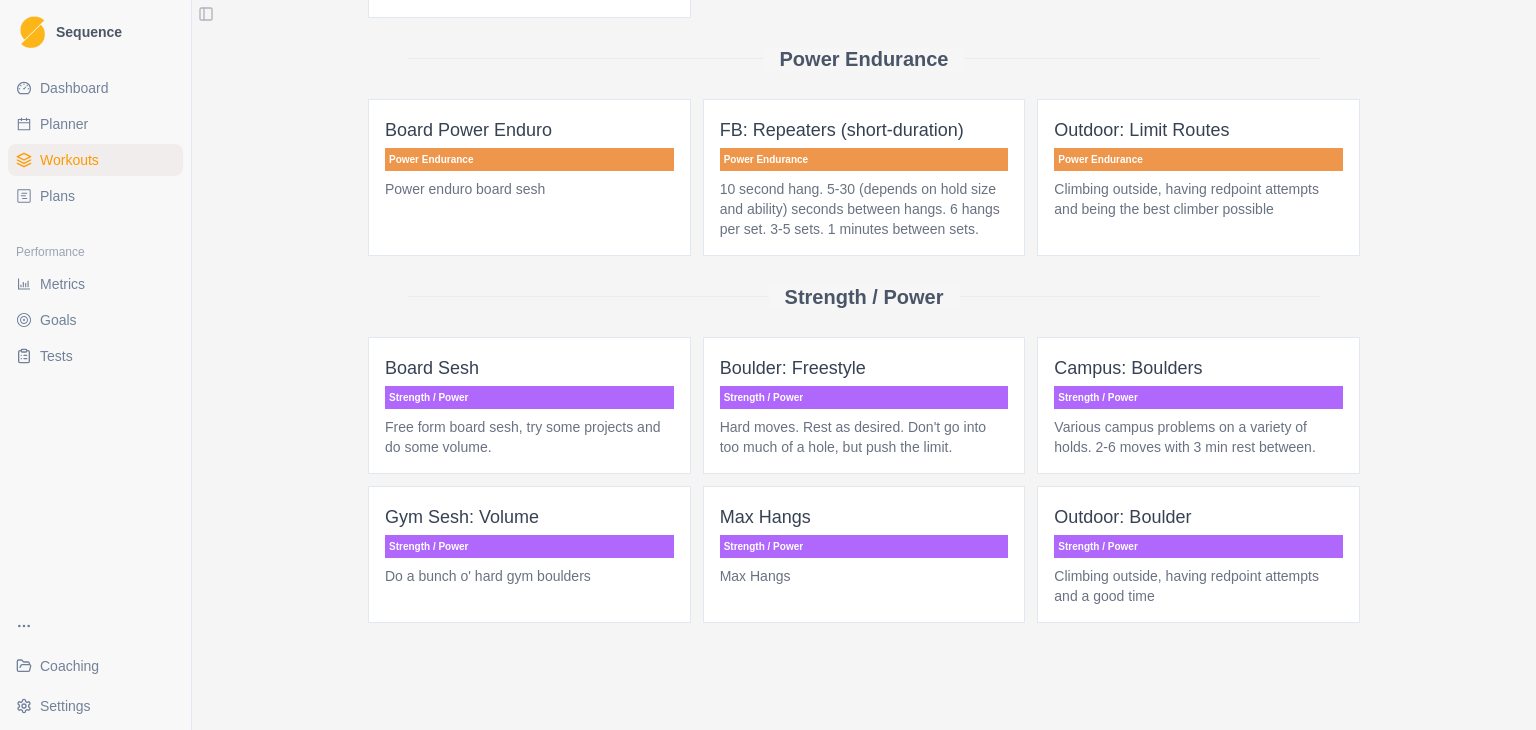 scroll, scrollTop: 991, scrollLeft: 0, axis: vertical 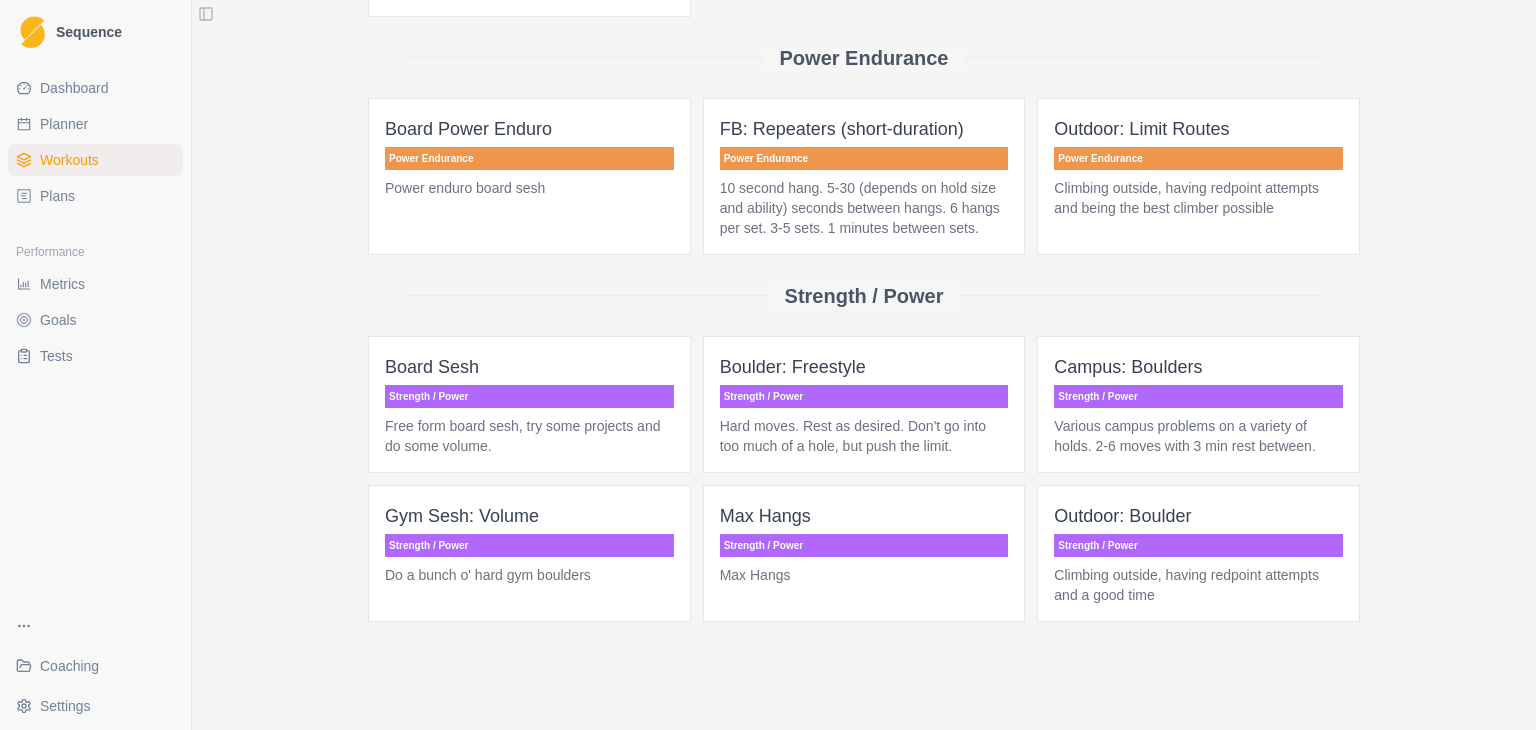 click on "Free form board sesh, try some projects and do some volume." at bounding box center (529, 436) 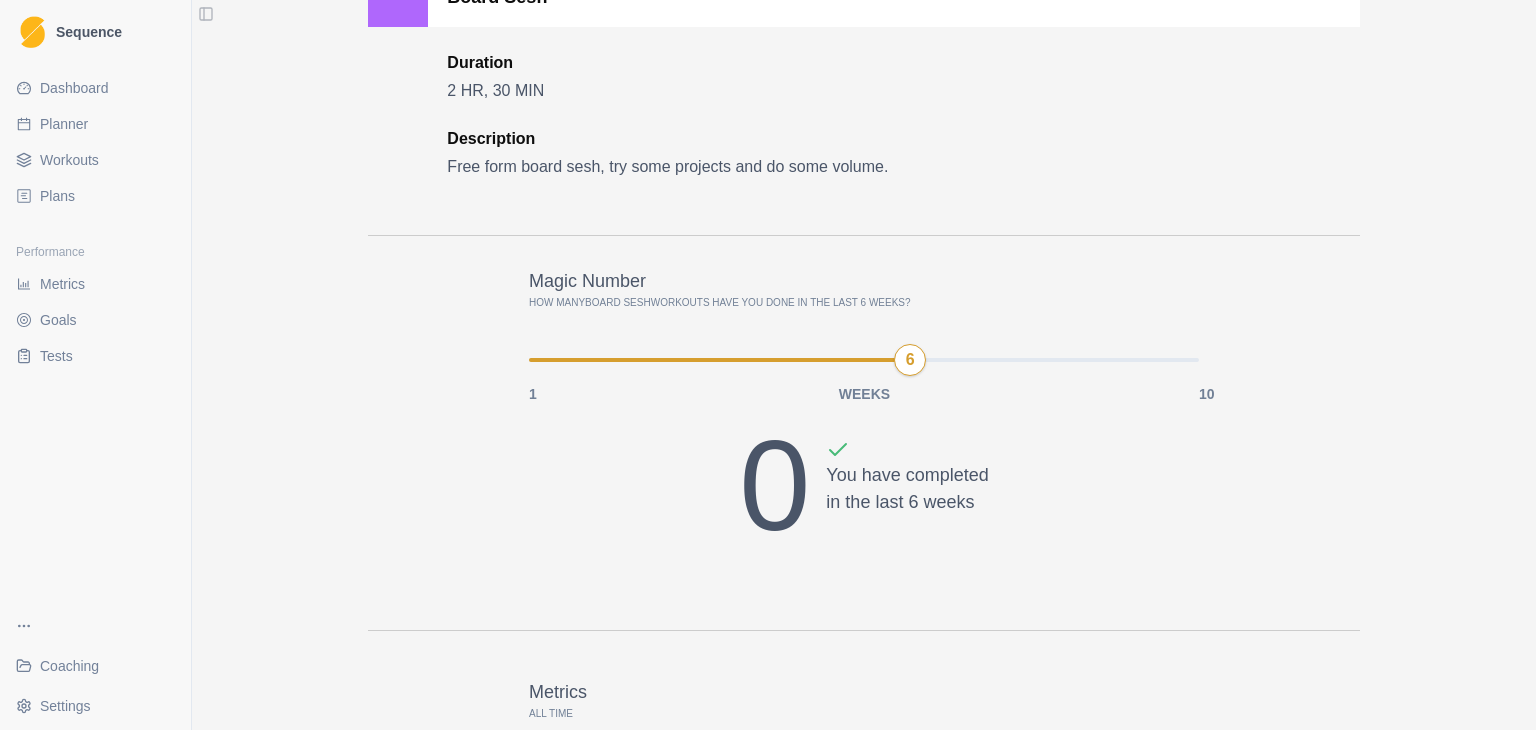 scroll, scrollTop: 0, scrollLeft: 0, axis: both 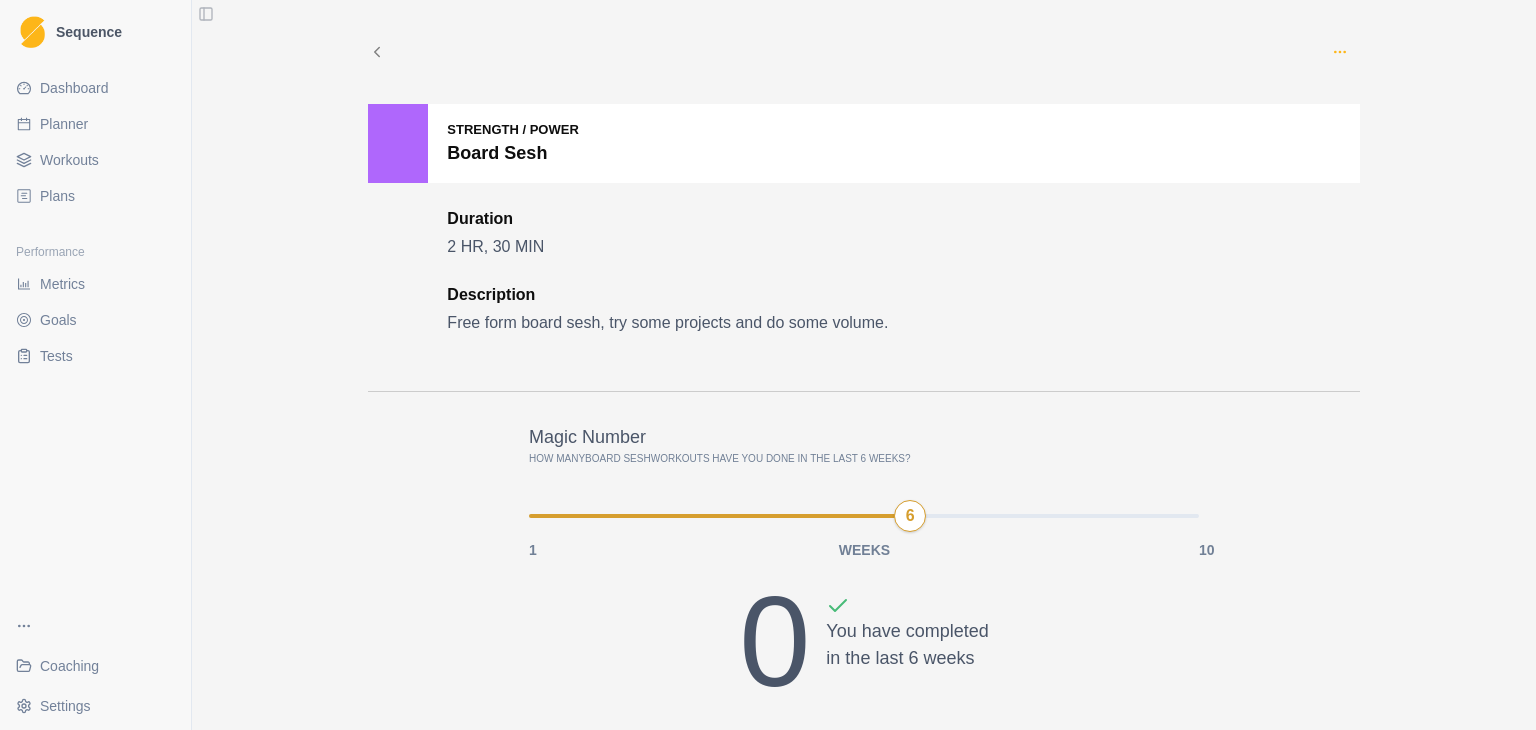 click 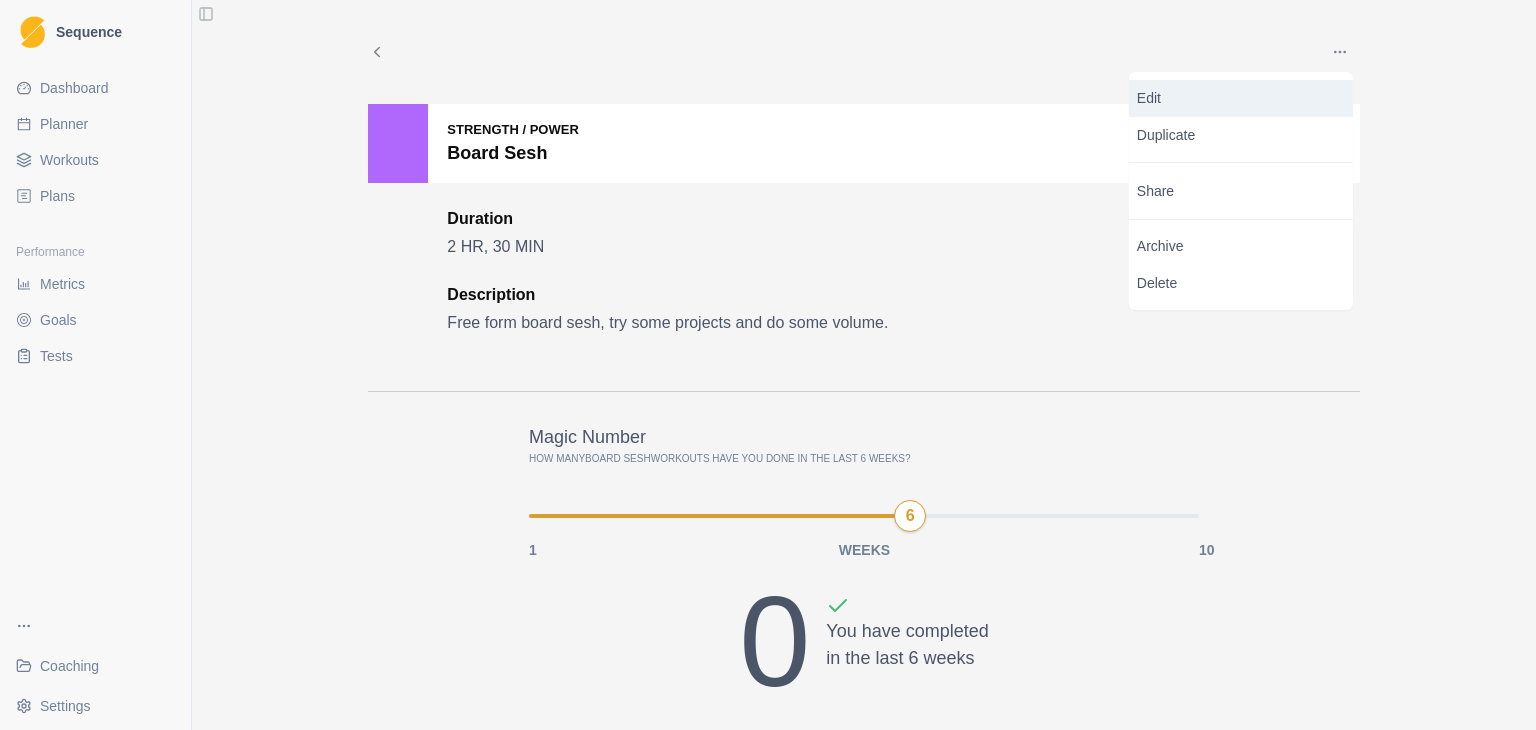 click on "Edit" at bounding box center (1241, 98) 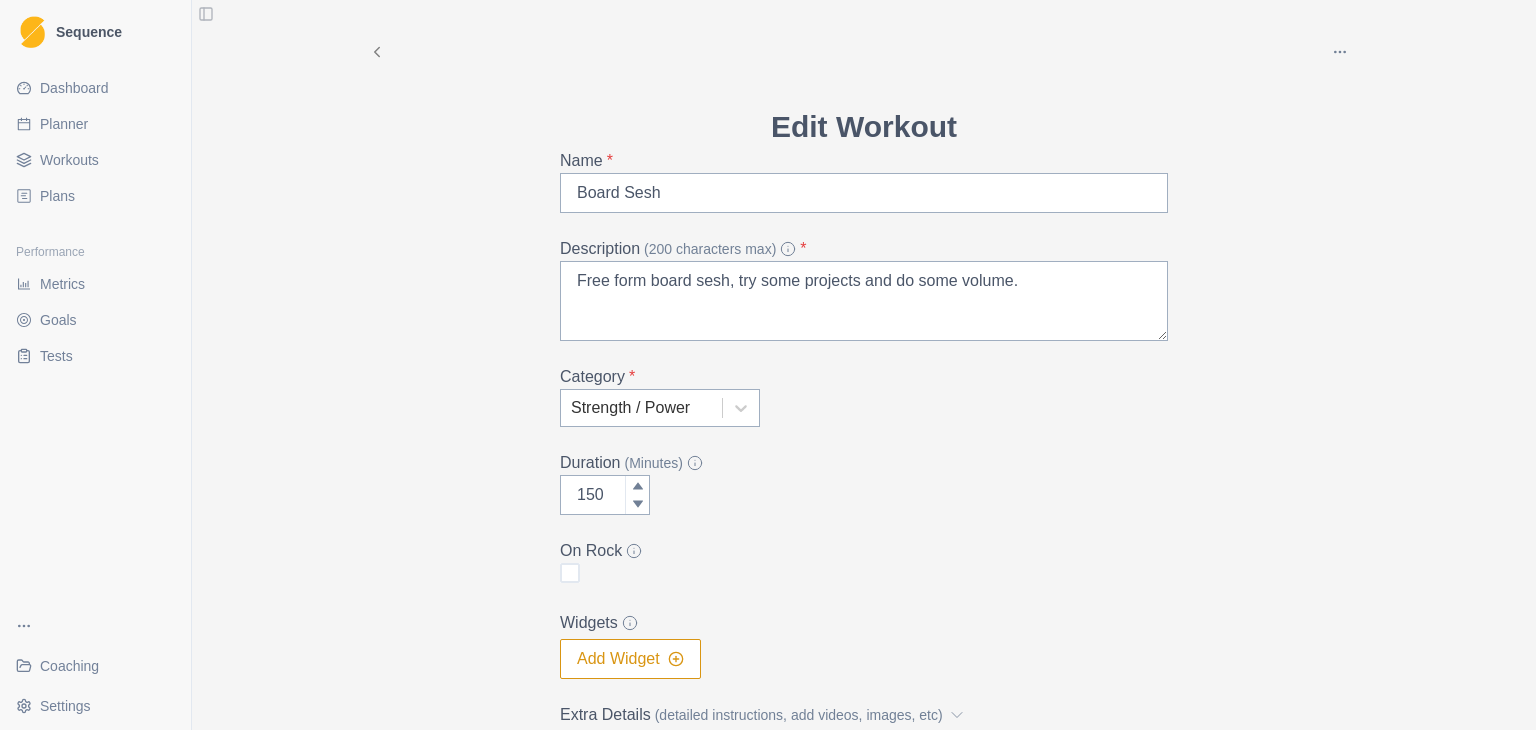 click on "Edit Workout Name * Board Sesh Description   (200 characters max) * Free form board sesh, try some projects and do some volume. Category * Strength / Power Duration   (Minutes) 150 On Rock Widgets Add Widget Extra Details (detailed instructions, add videos, images, etc) Cancel Update" at bounding box center [864, 455] 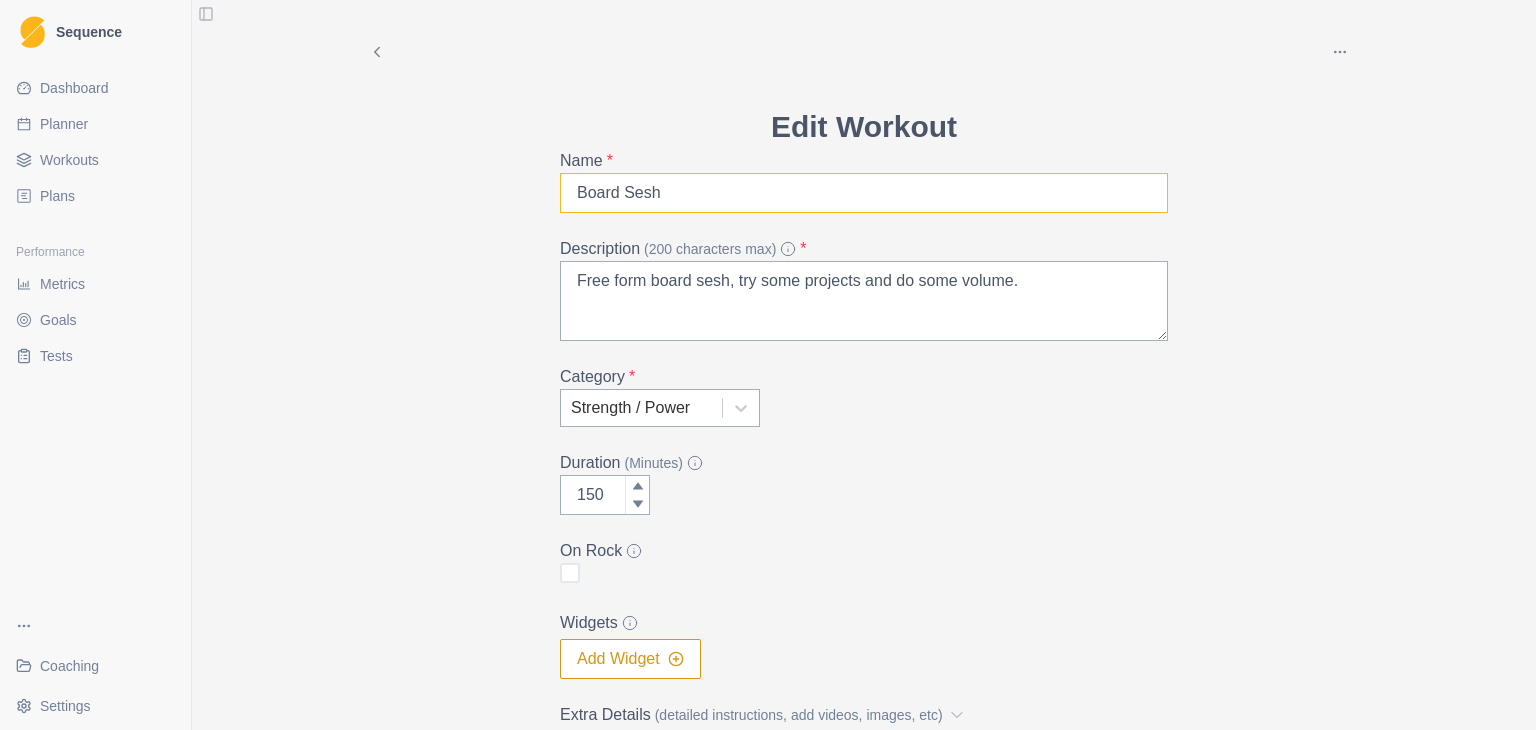 click on "Board Sesh" at bounding box center [864, 193] 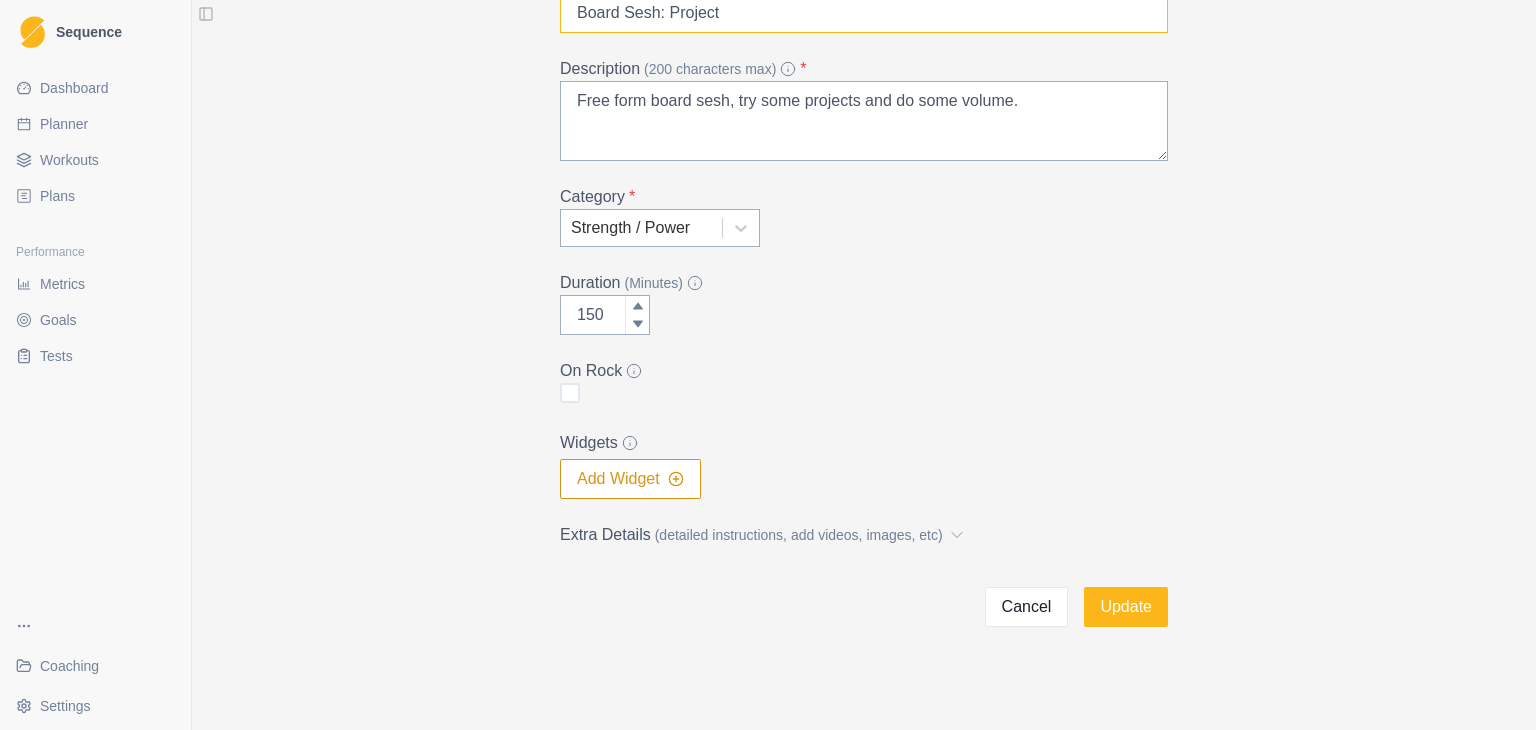 scroll, scrollTop: 189, scrollLeft: 0, axis: vertical 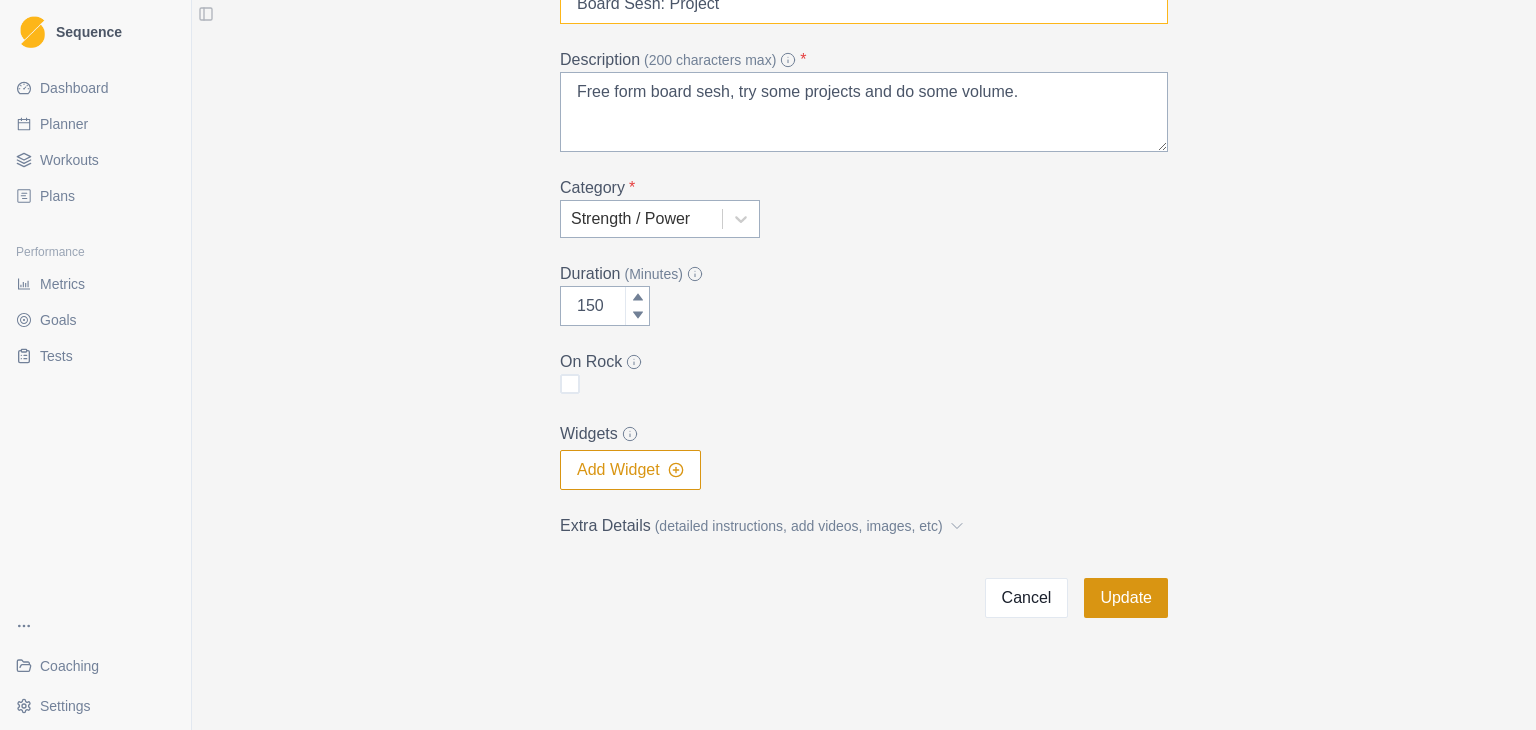 type on "Board Sesh: Project" 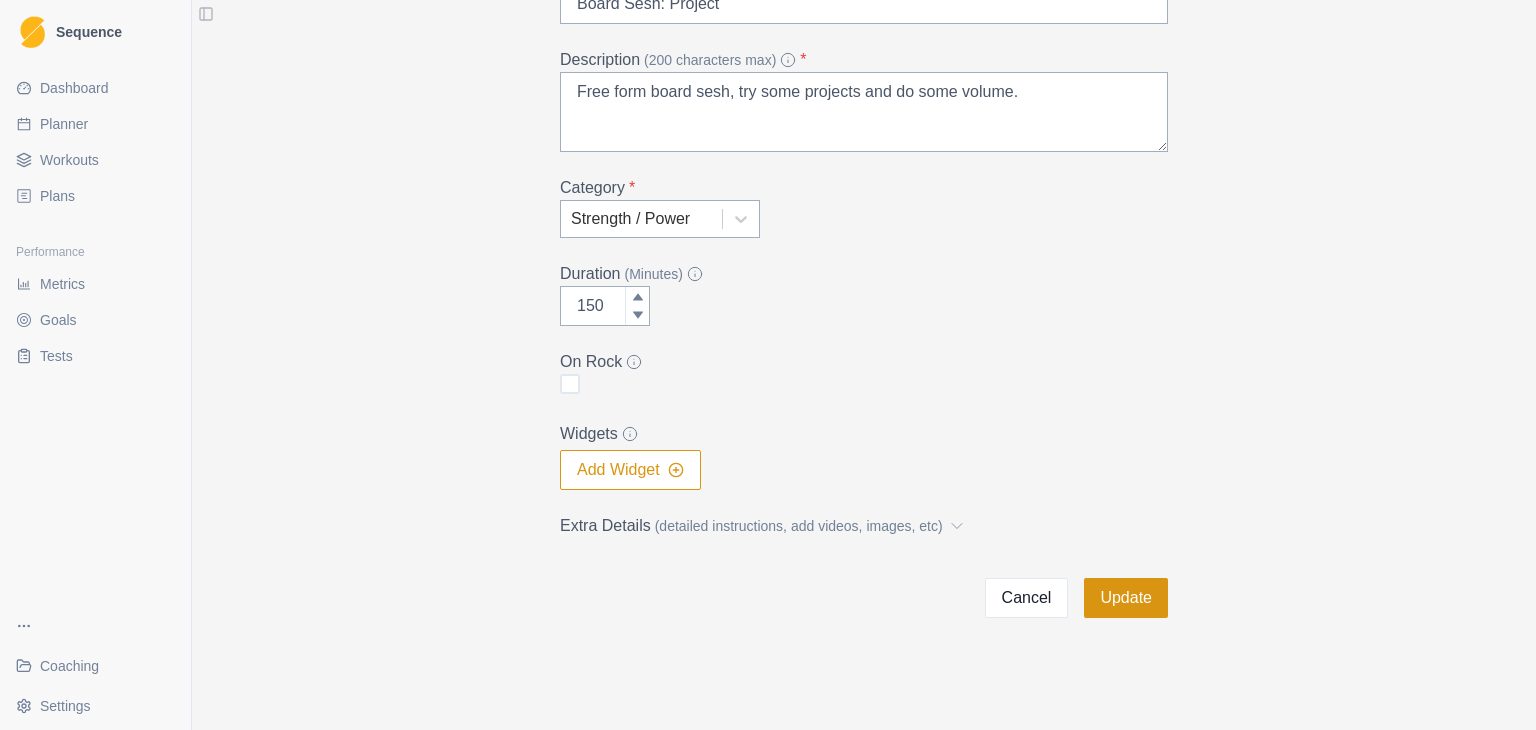 click on "Update" at bounding box center [1126, 598] 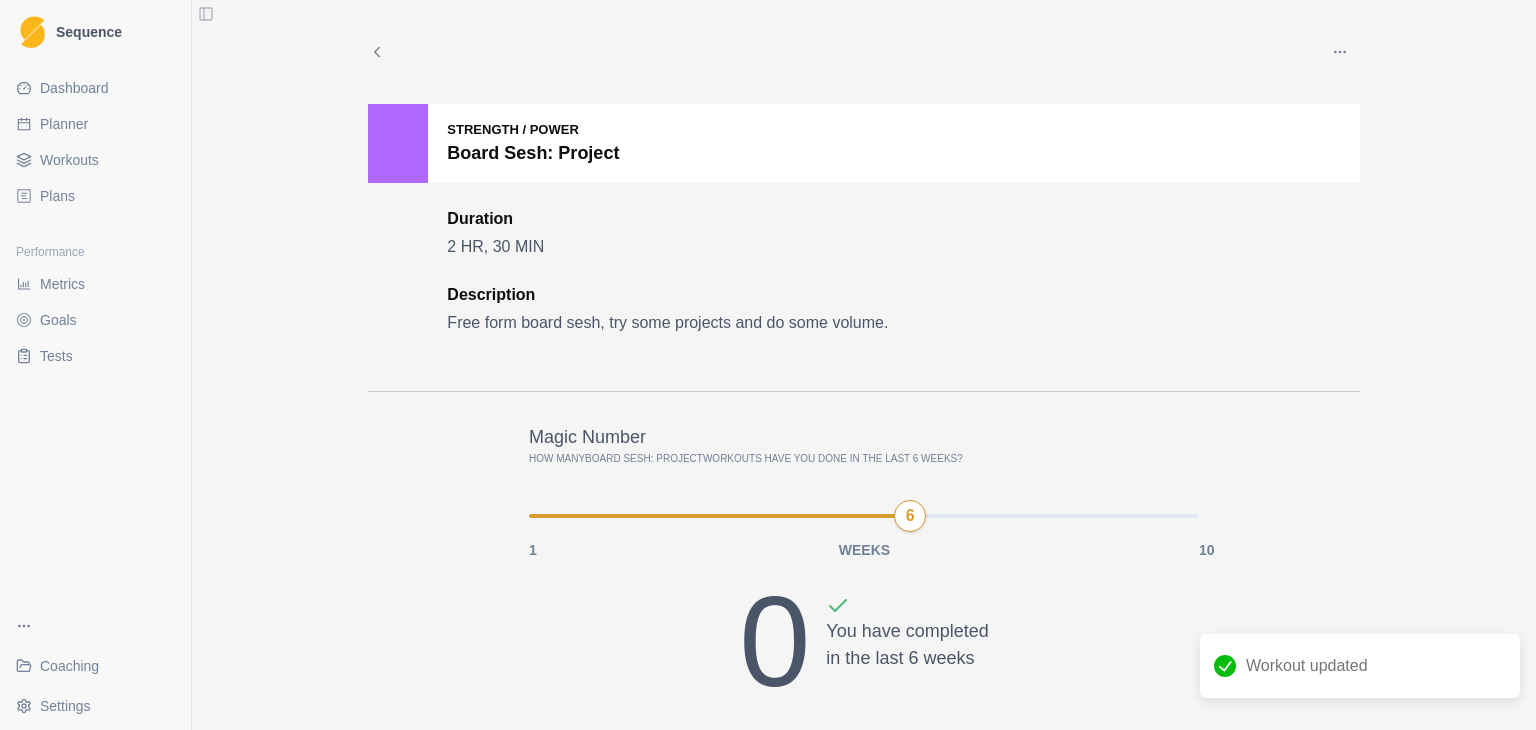 click 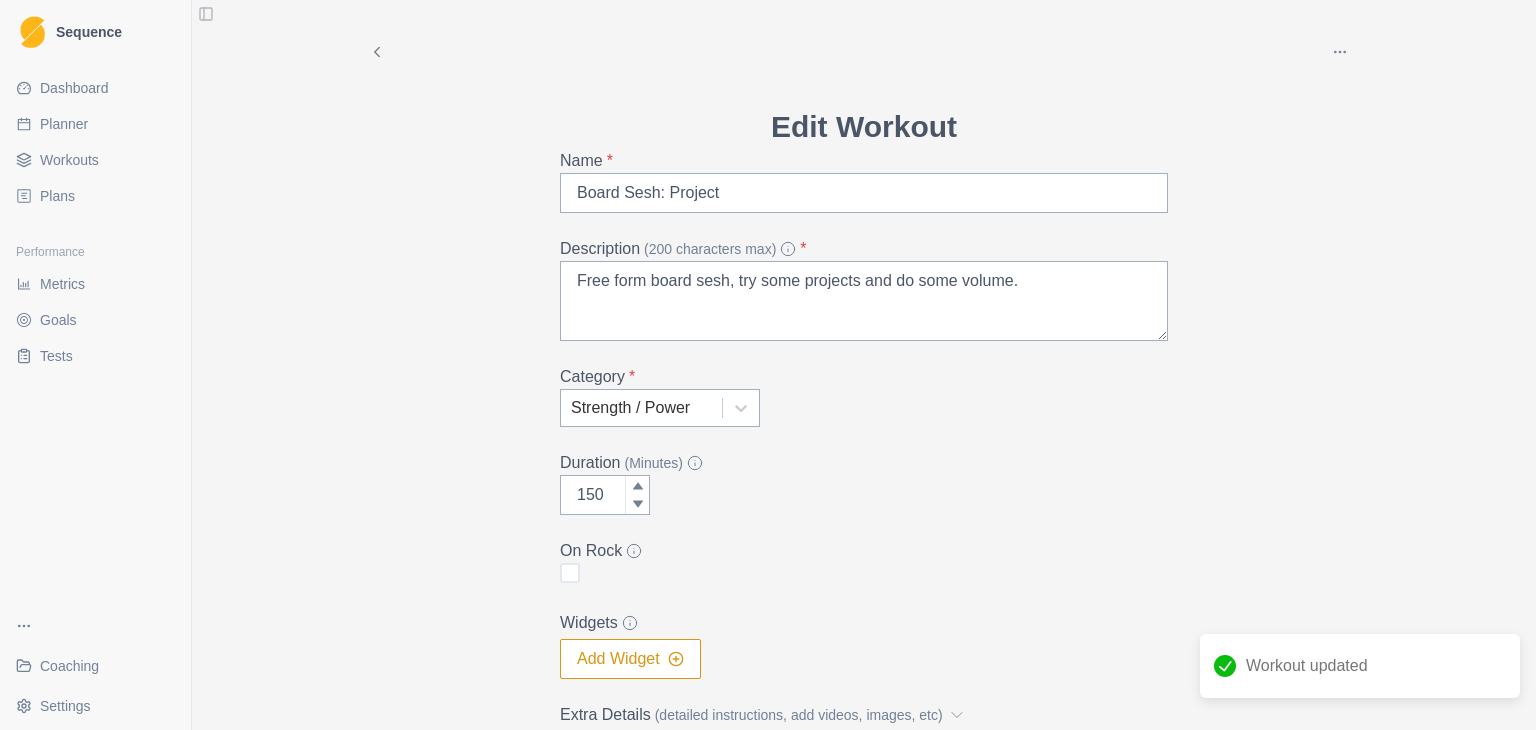 click 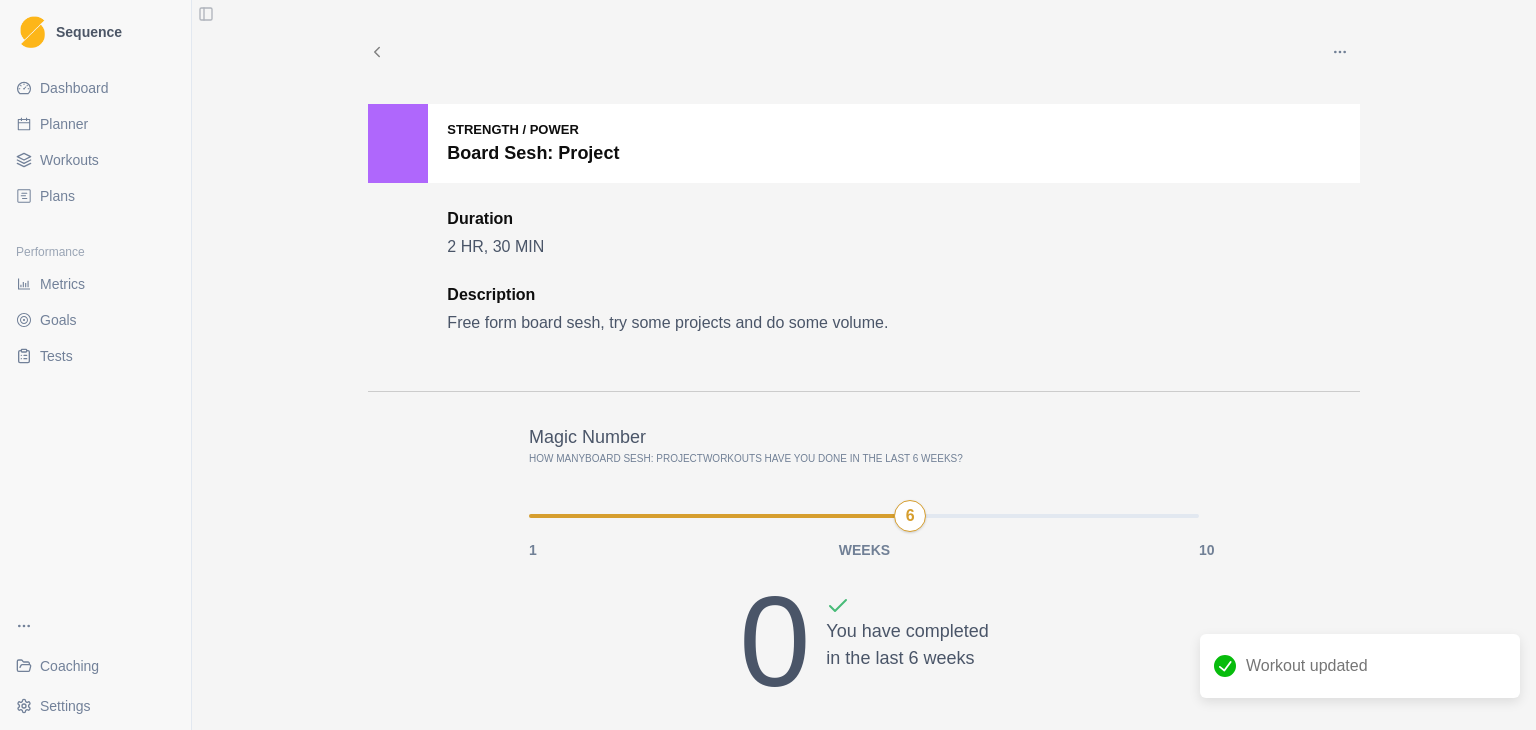 click 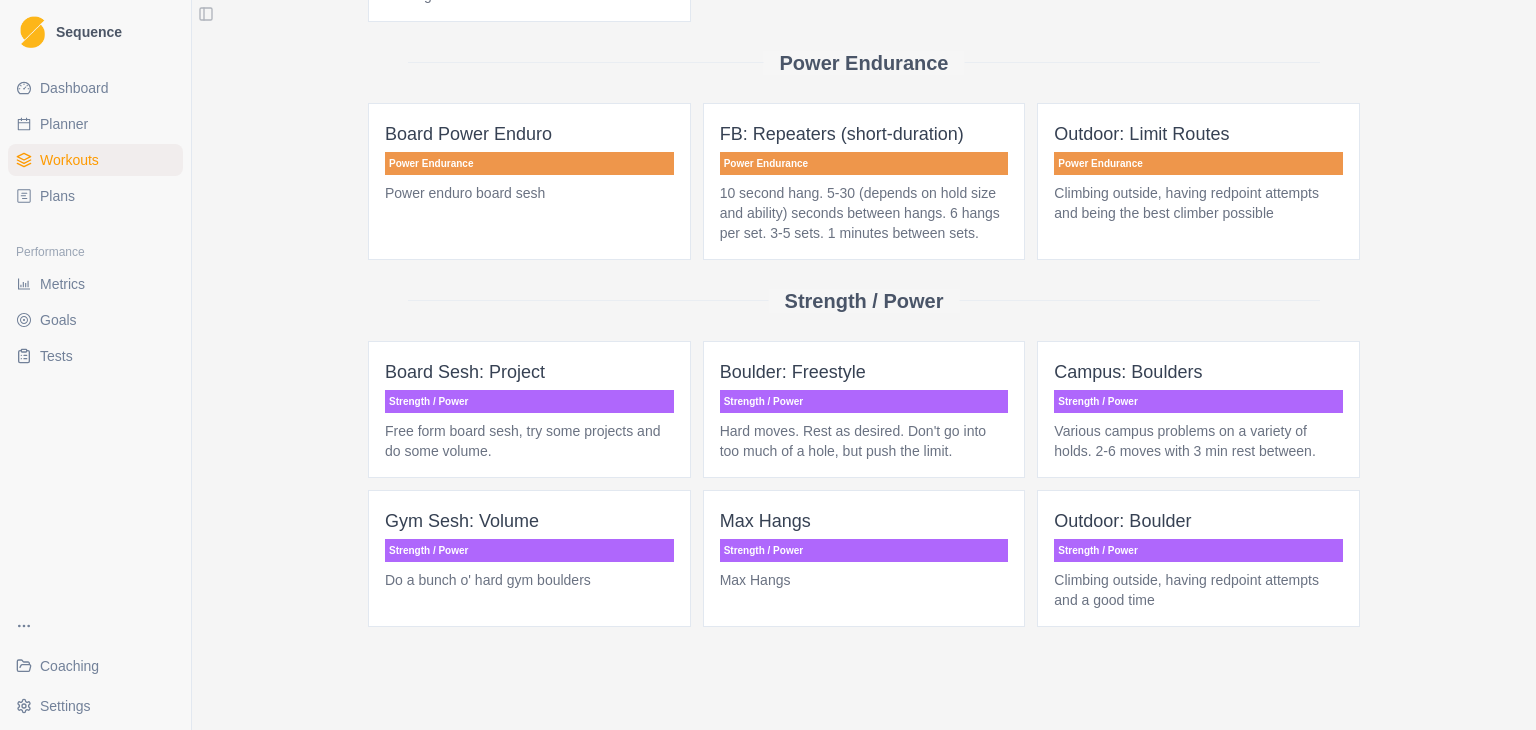 scroll, scrollTop: 991, scrollLeft: 0, axis: vertical 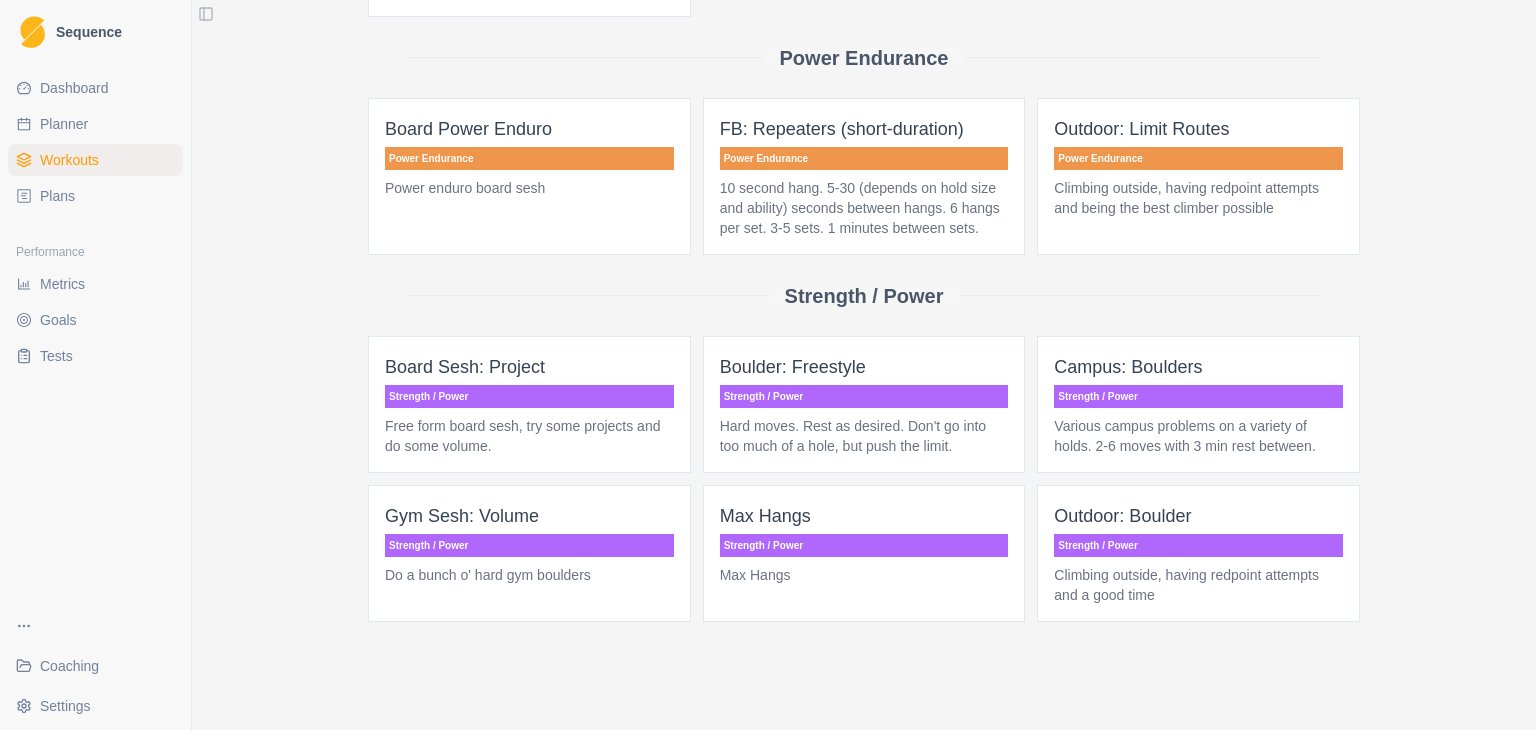 click on "Hard moves. Rest as desired. Don't go into too much of a hole, but push the limit." at bounding box center (864, 436) 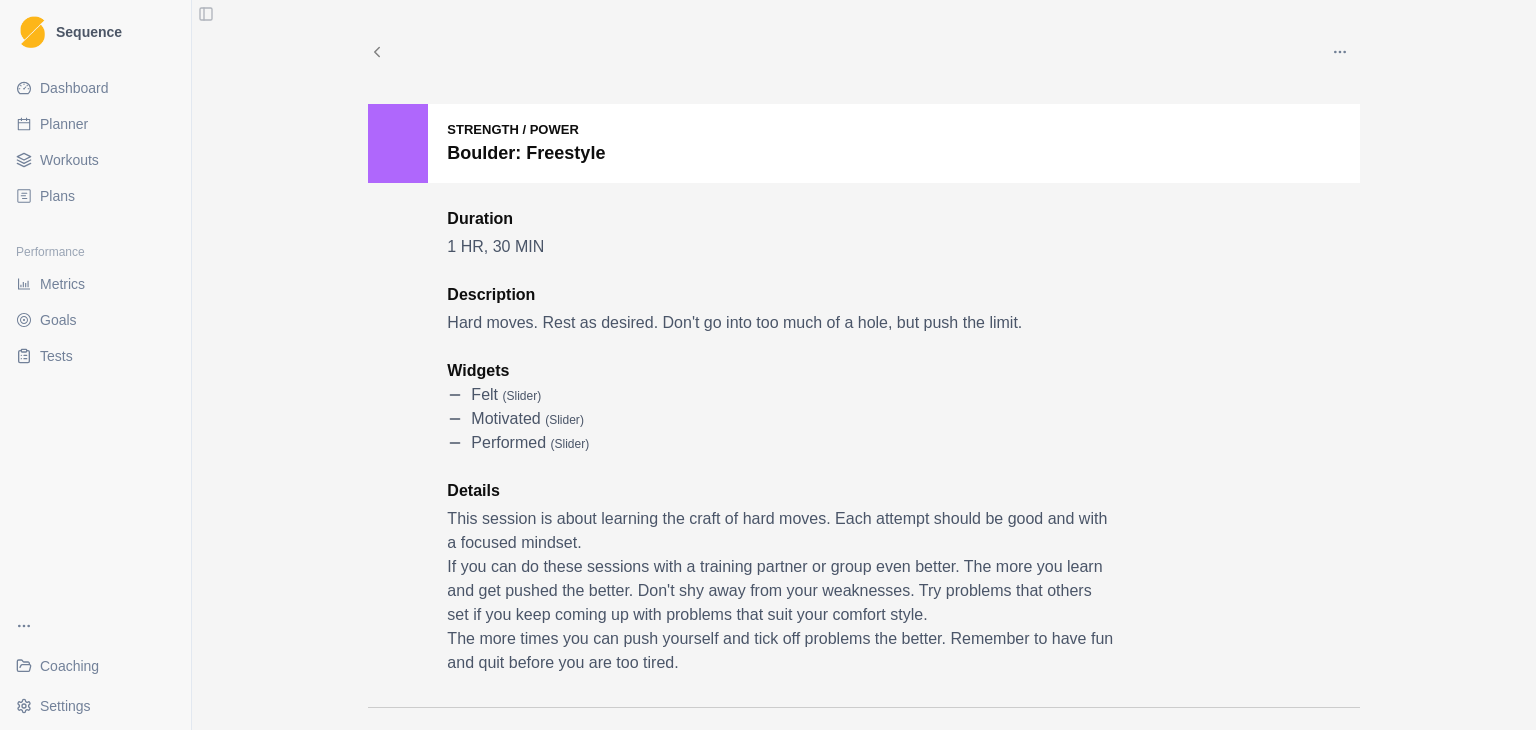 click at bounding box center (1340, 52) 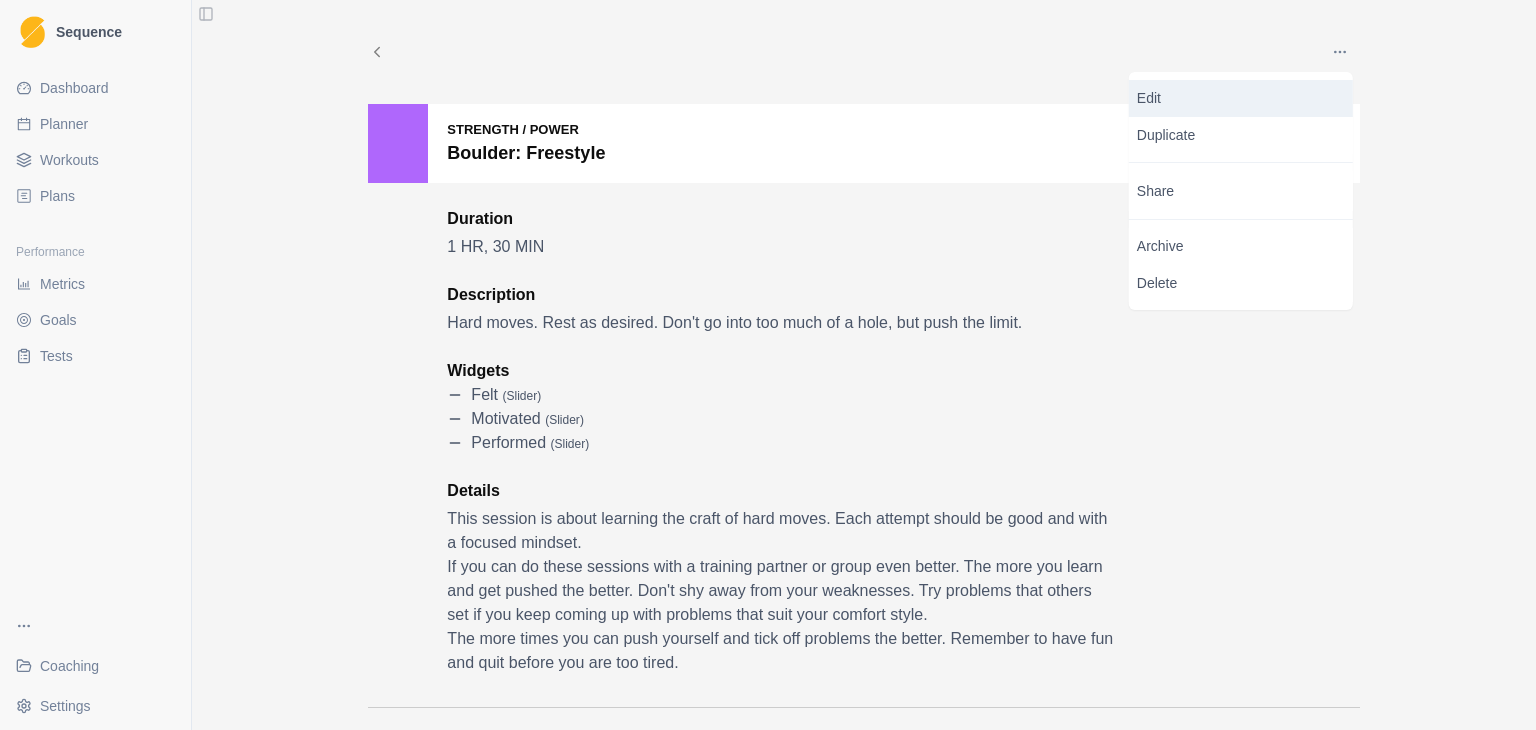click on "Edit" at bounding box center [1241, 98] 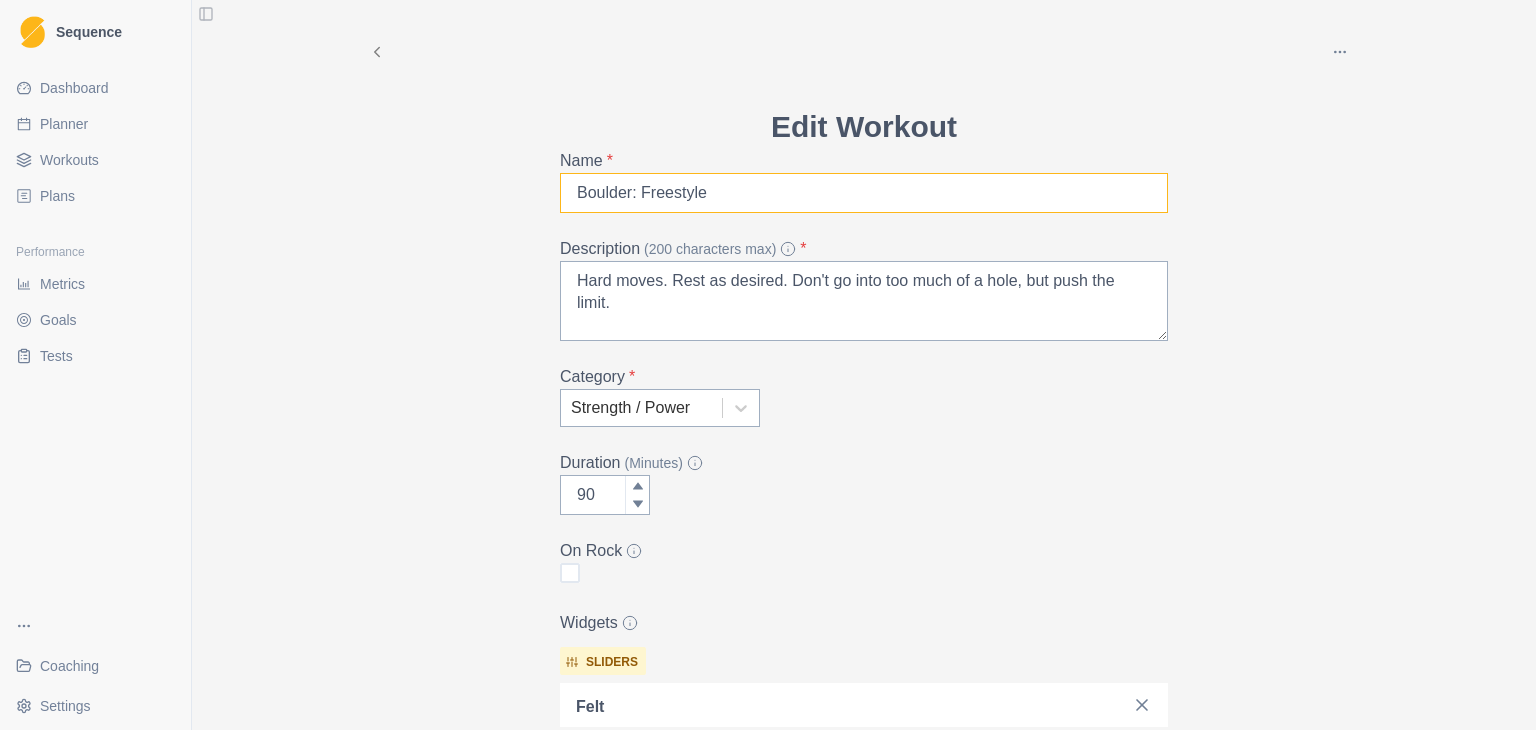 drag, startPoint x: 732, startPoint y: 203, endPoint x: 545, endPoint y: 207, distance: 187.04277 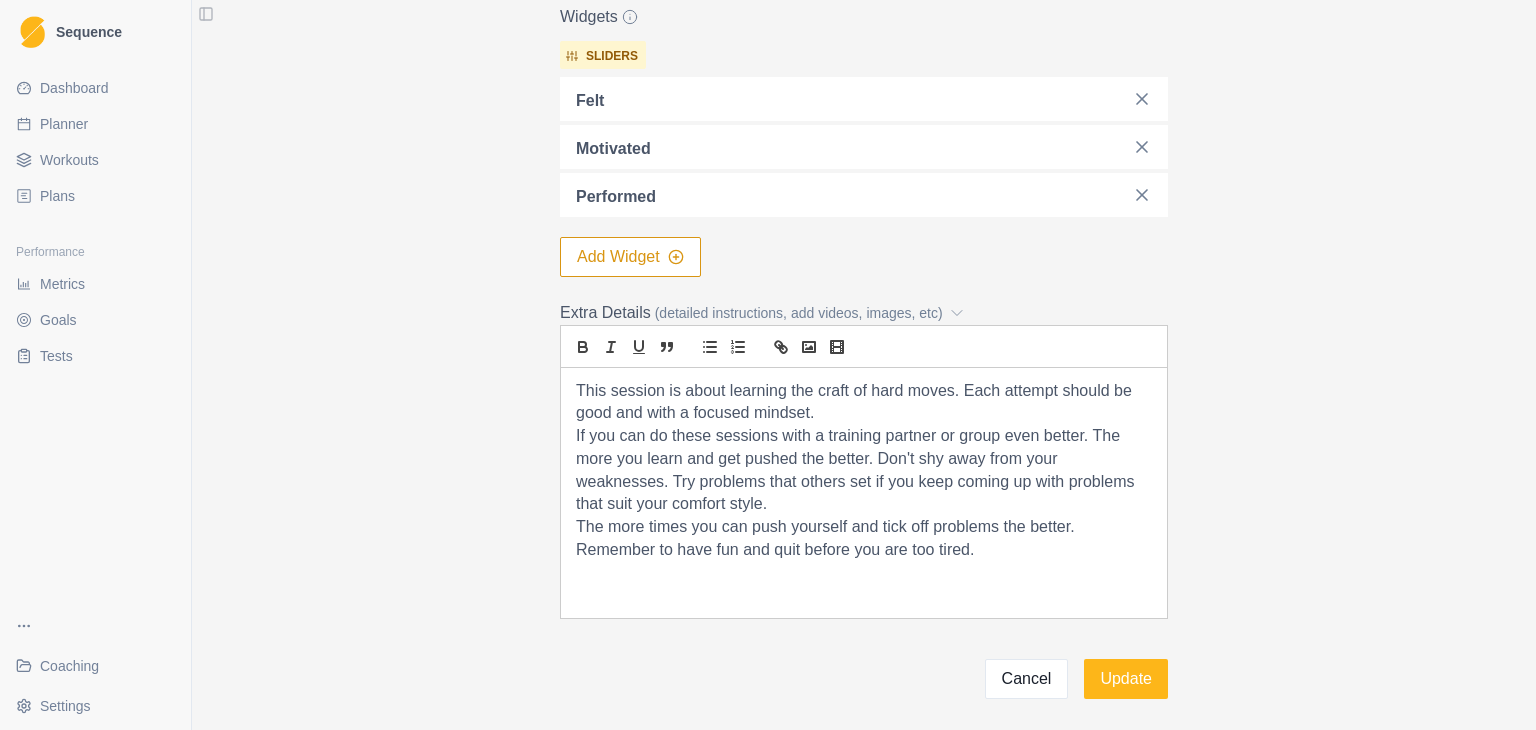 scroll, scrollTop: 687, scrollLeft: 0, axis: vertical 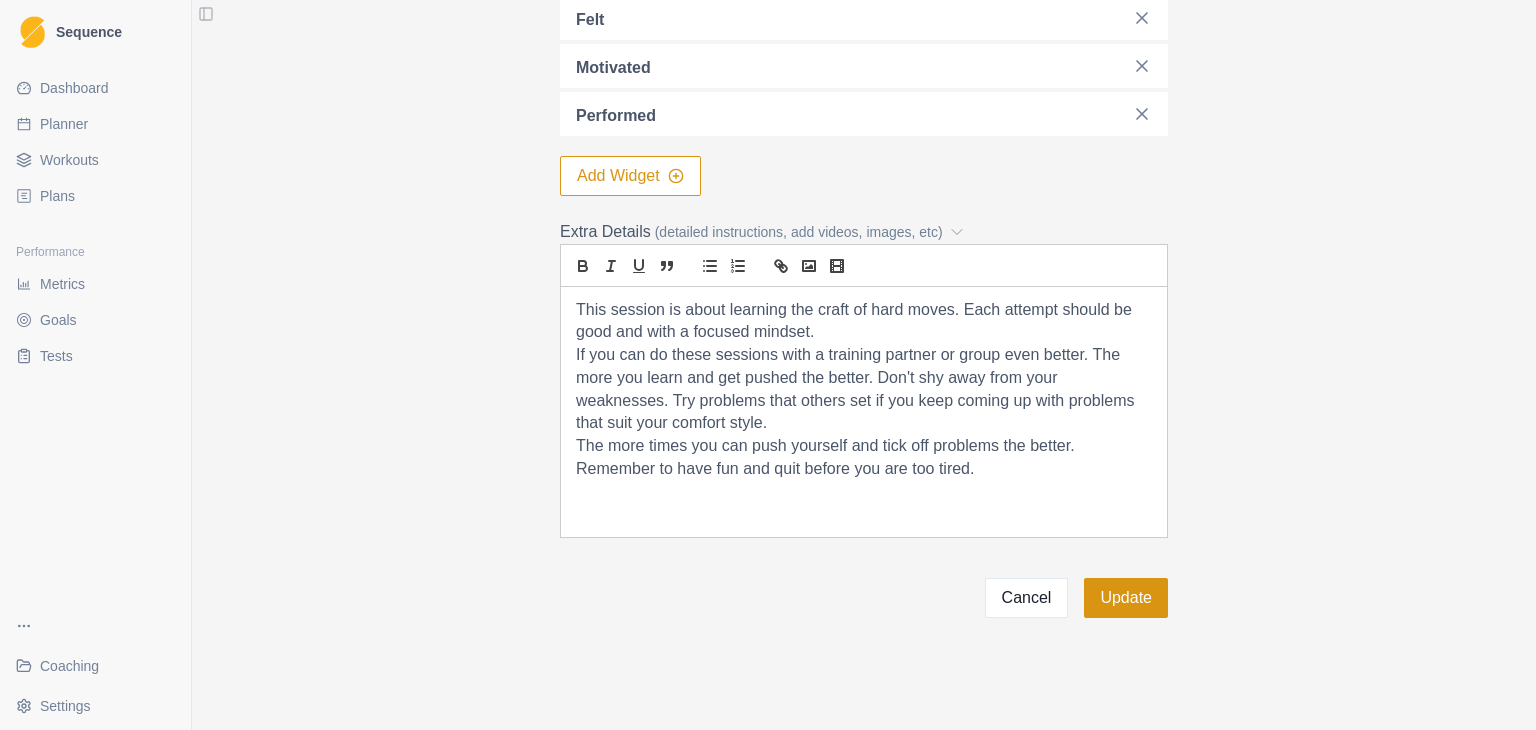 type on "Gym Sesh: Project" 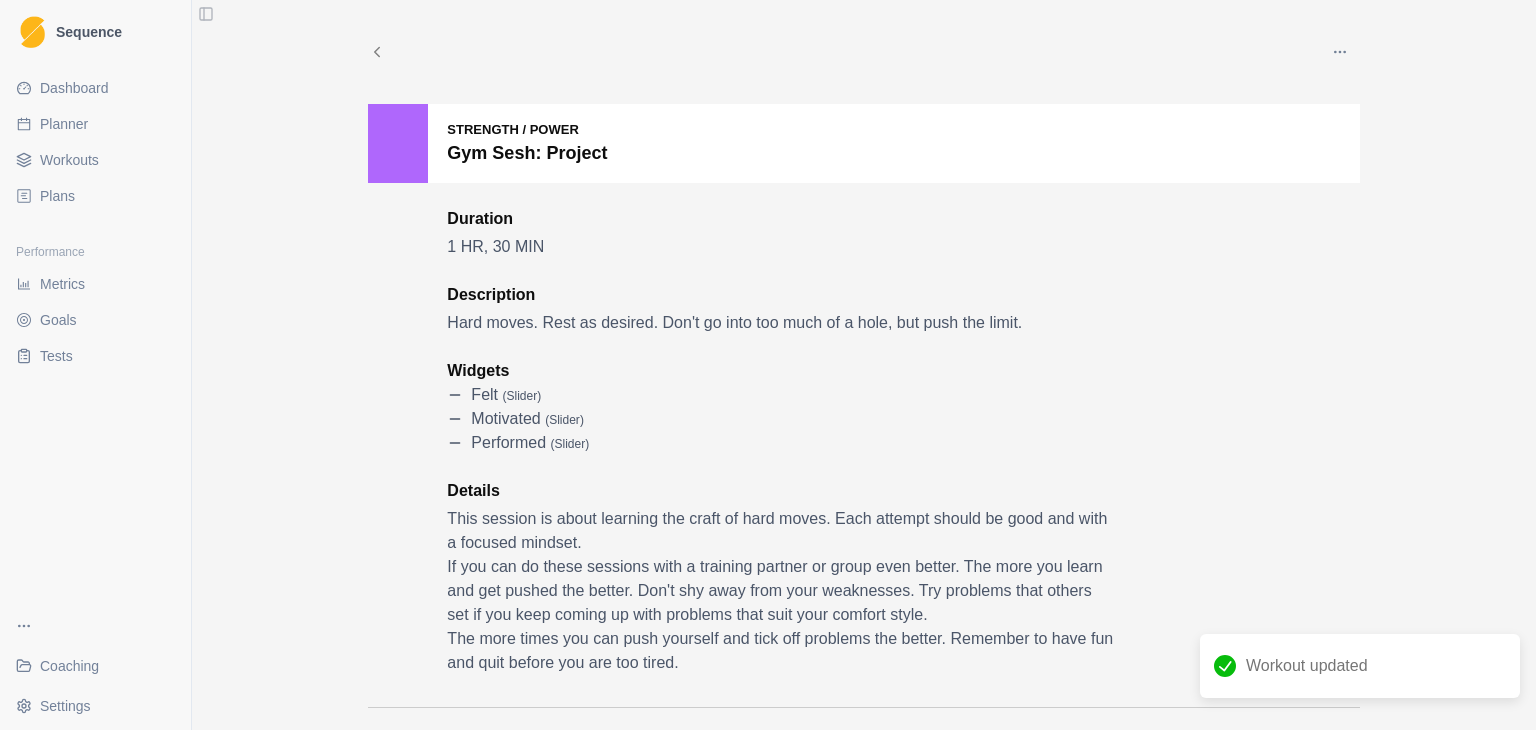 click 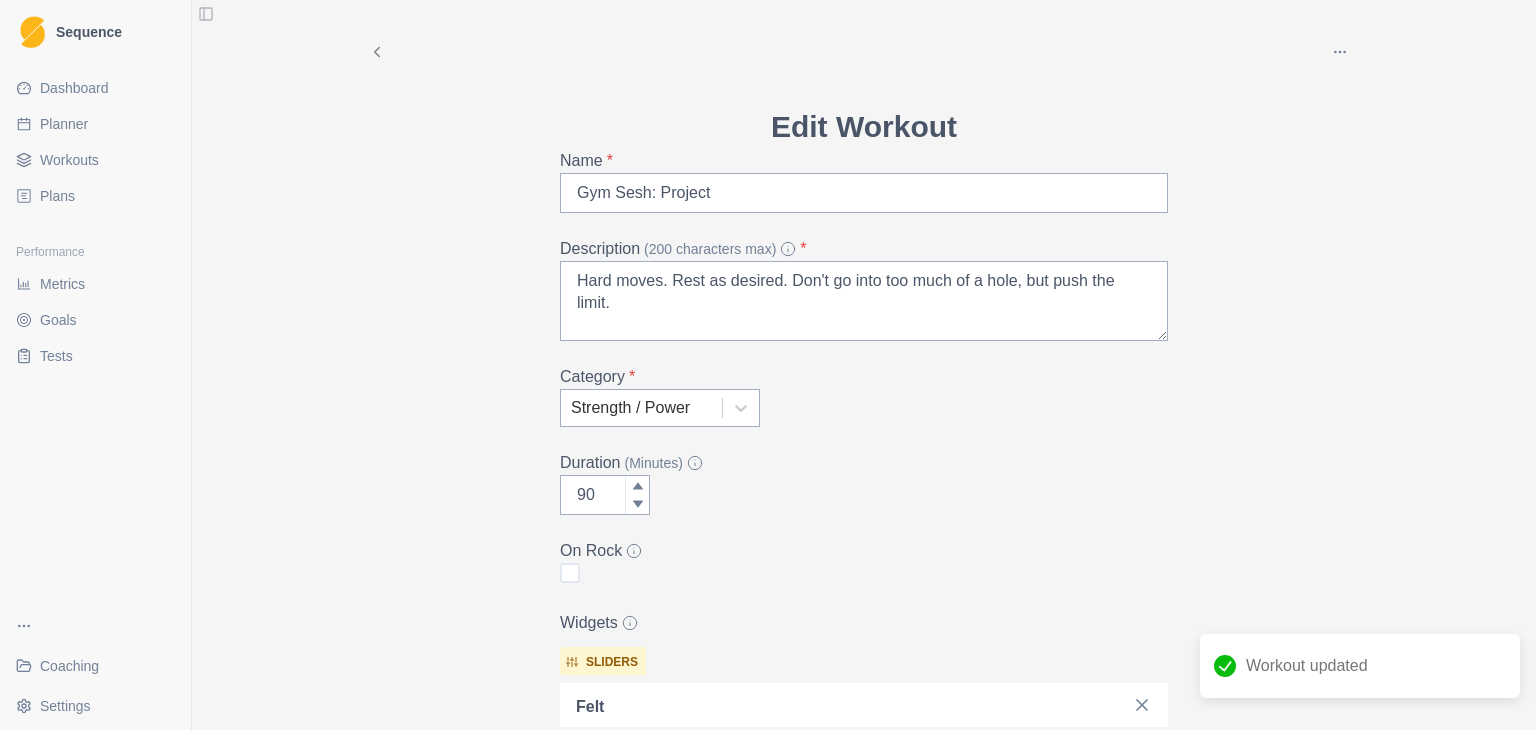 click 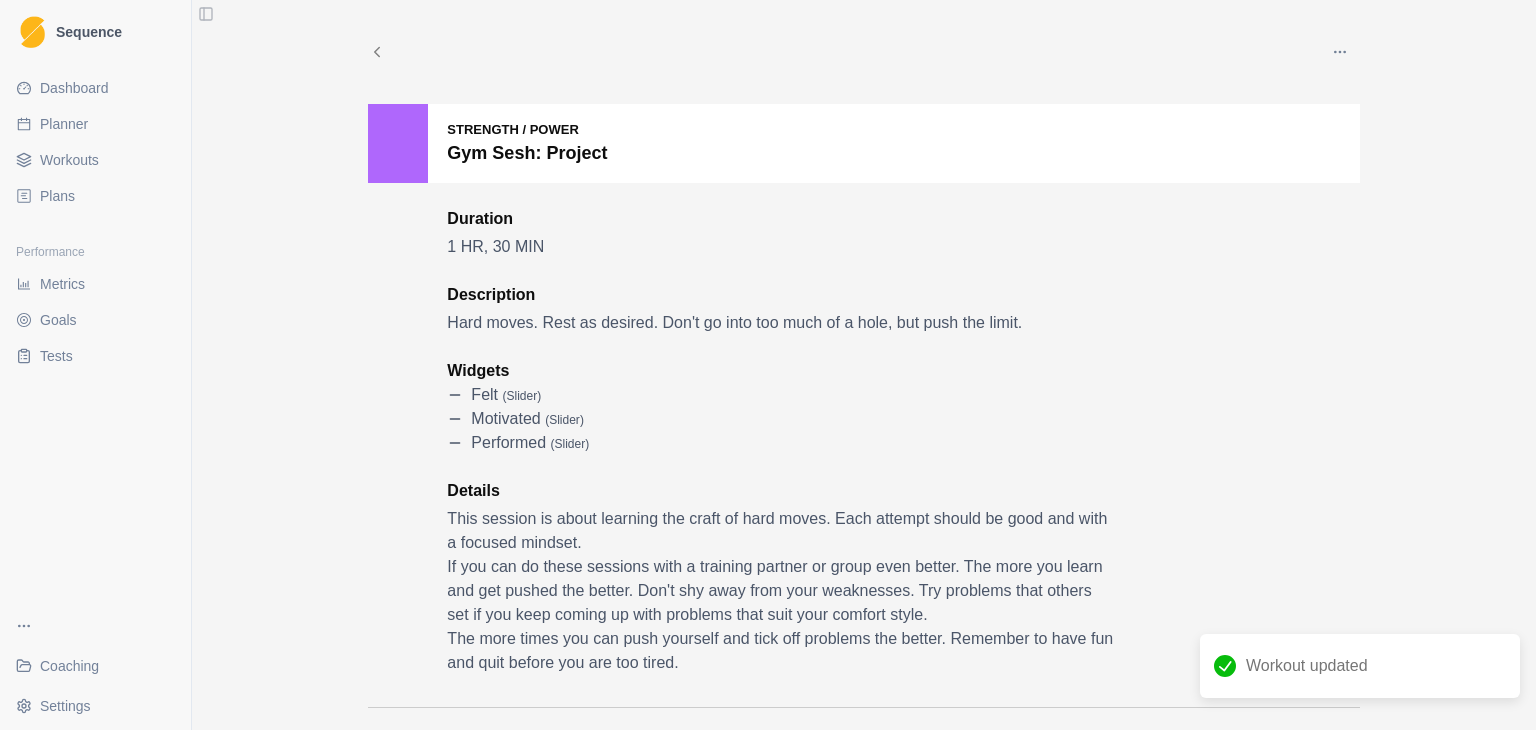 click 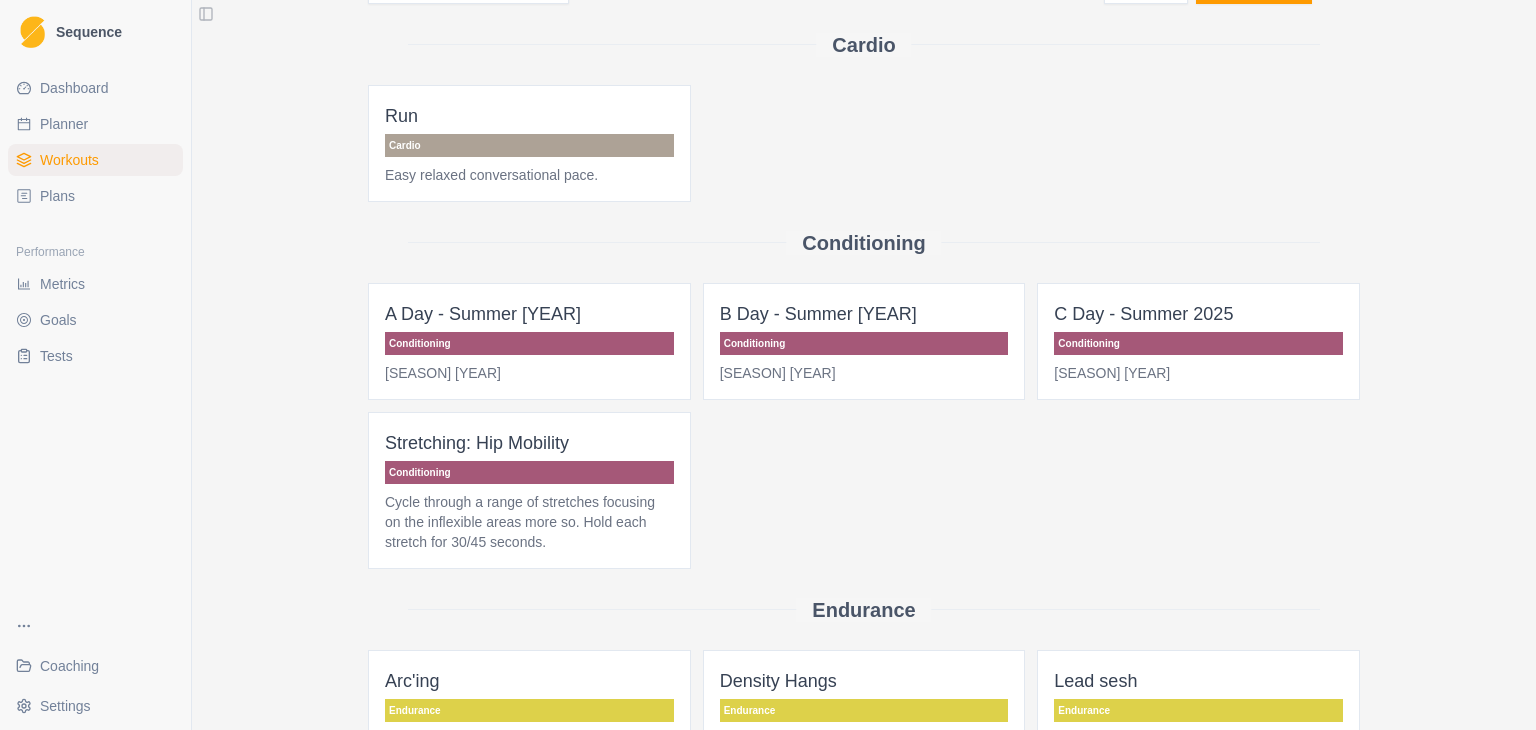 scroll, scrollTop: 0, scrollLeft: 0, axis: both 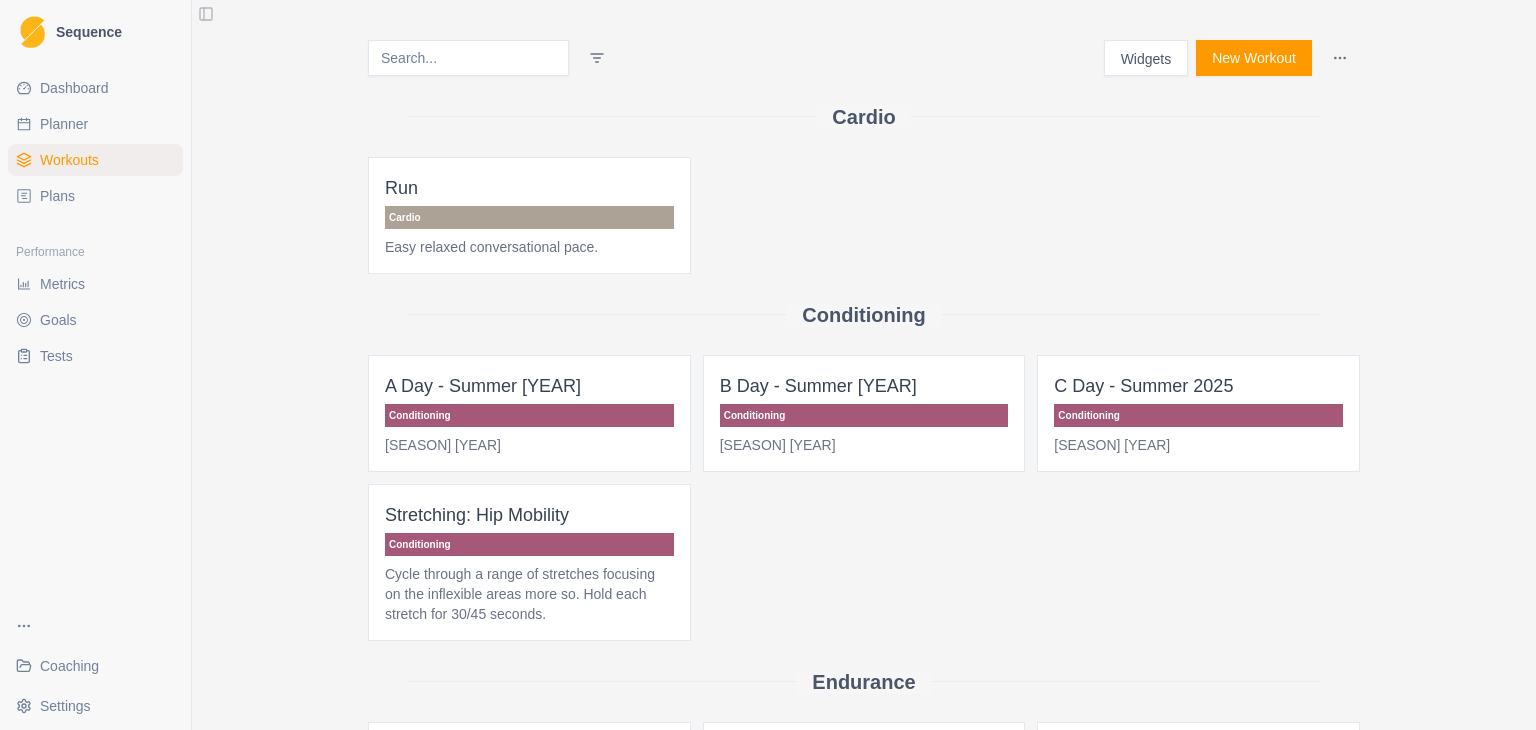 click on "New Workout" at bounding box center [1254, 58] 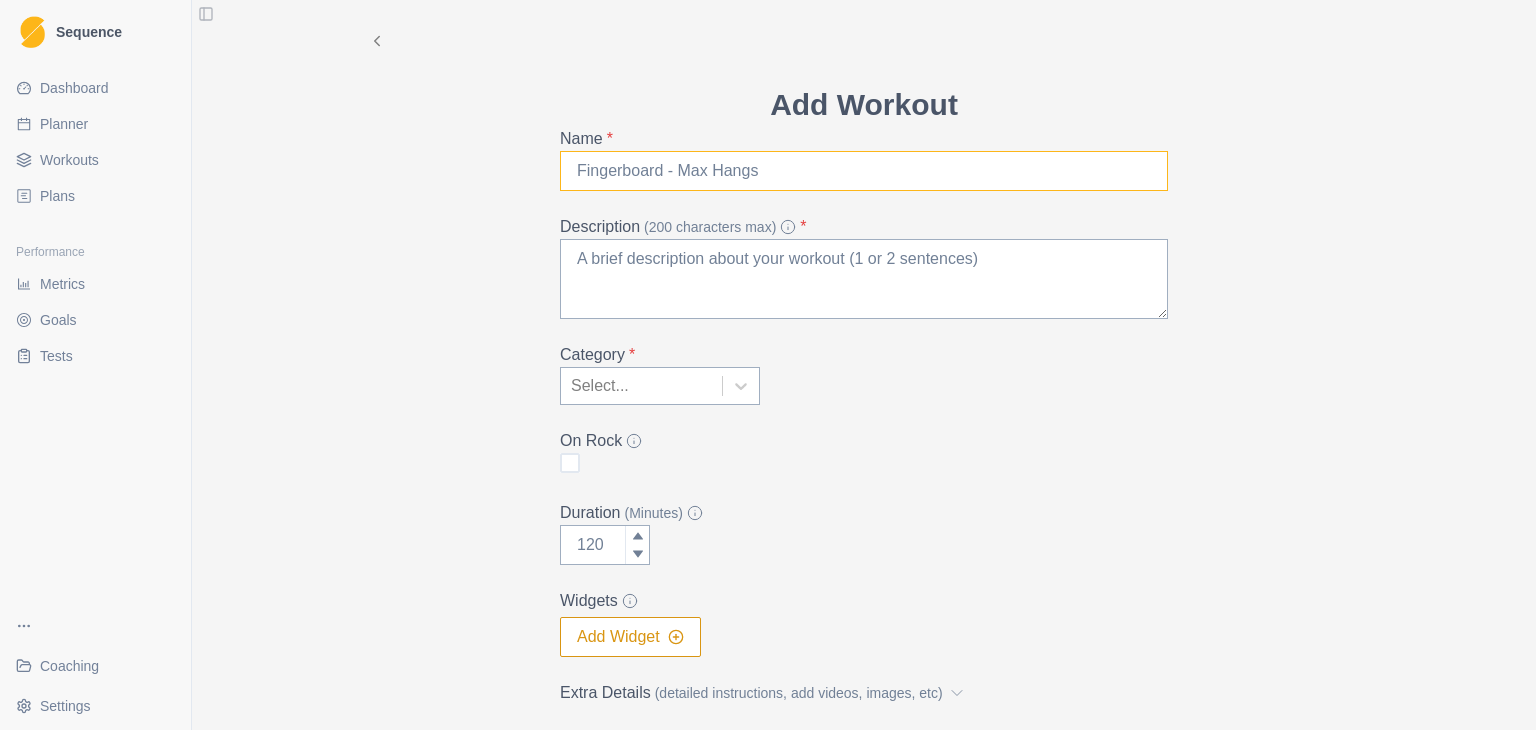 click on "Name *" at bounding box center [864, 171] 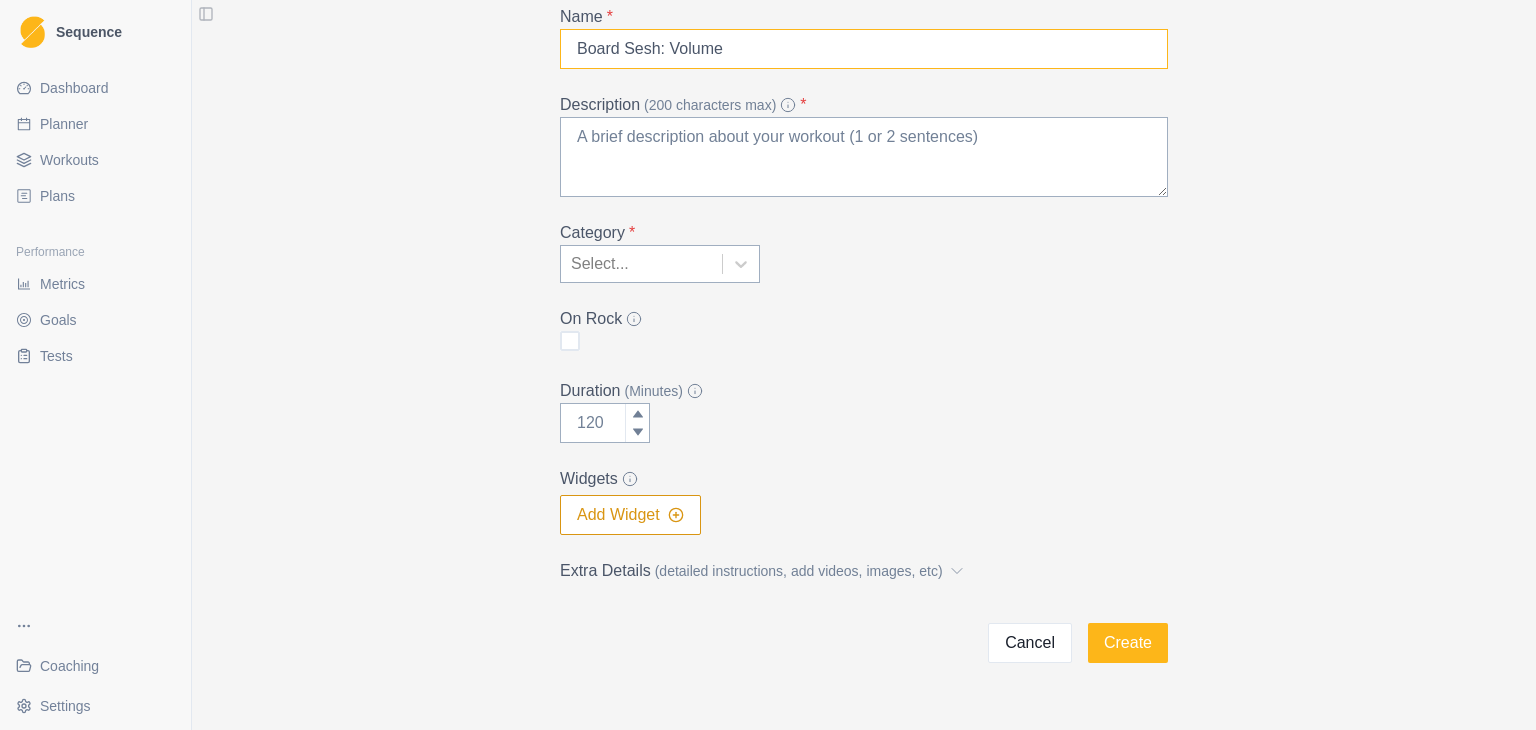 scroll, scrollTop: 167, scrollLeft: 0, axis: vertical 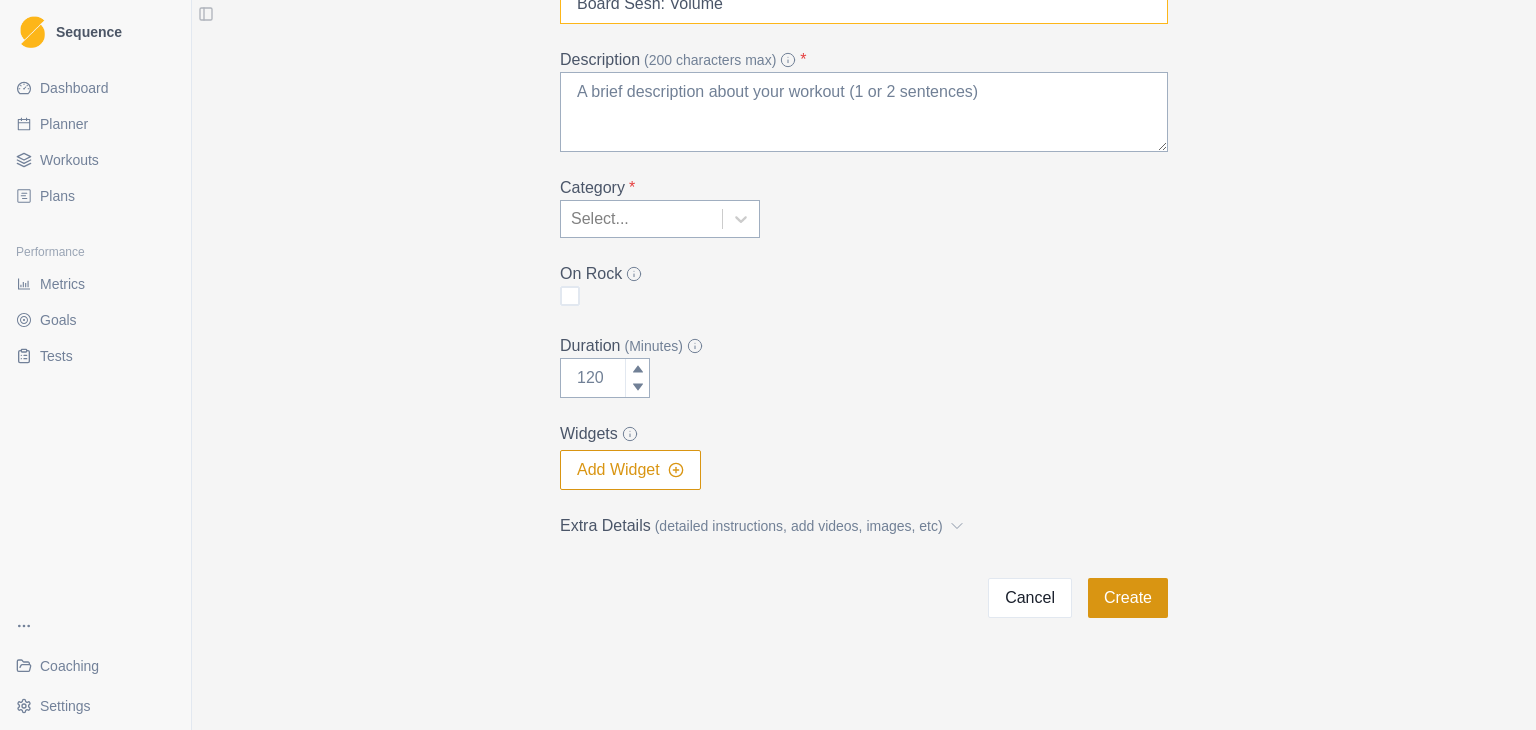 type on "Board Sesh: Volume" 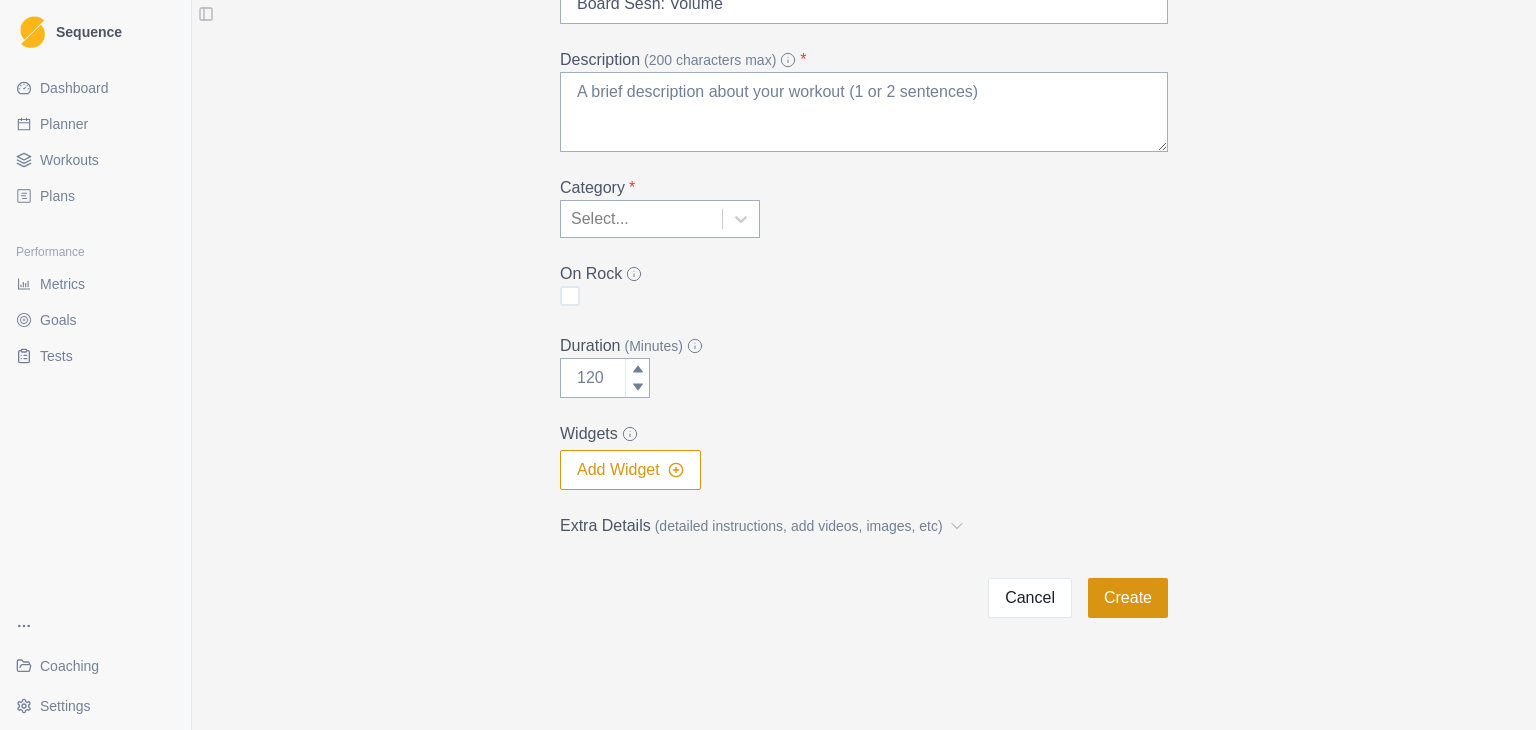 click on "Create" at bounding box center [1128, 598] 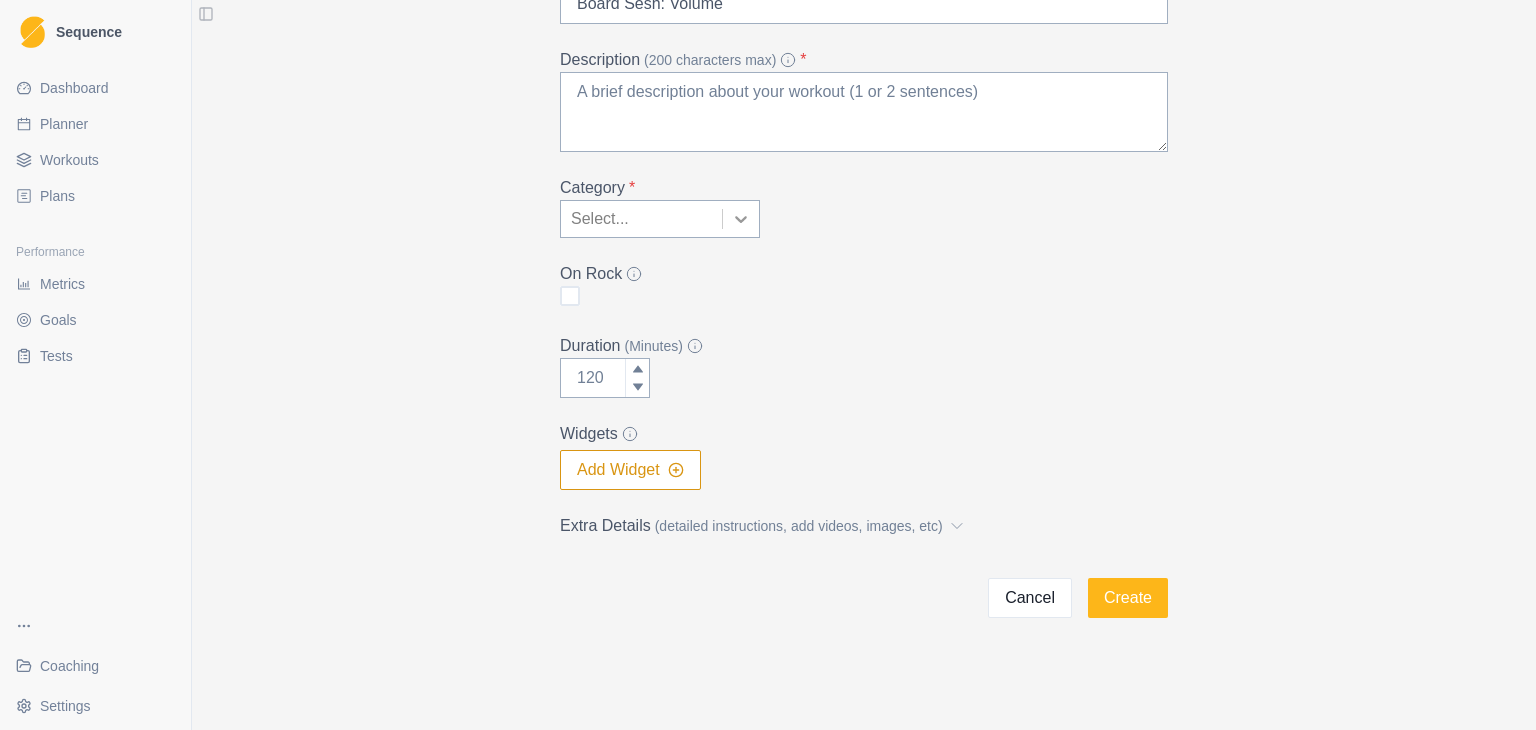 click 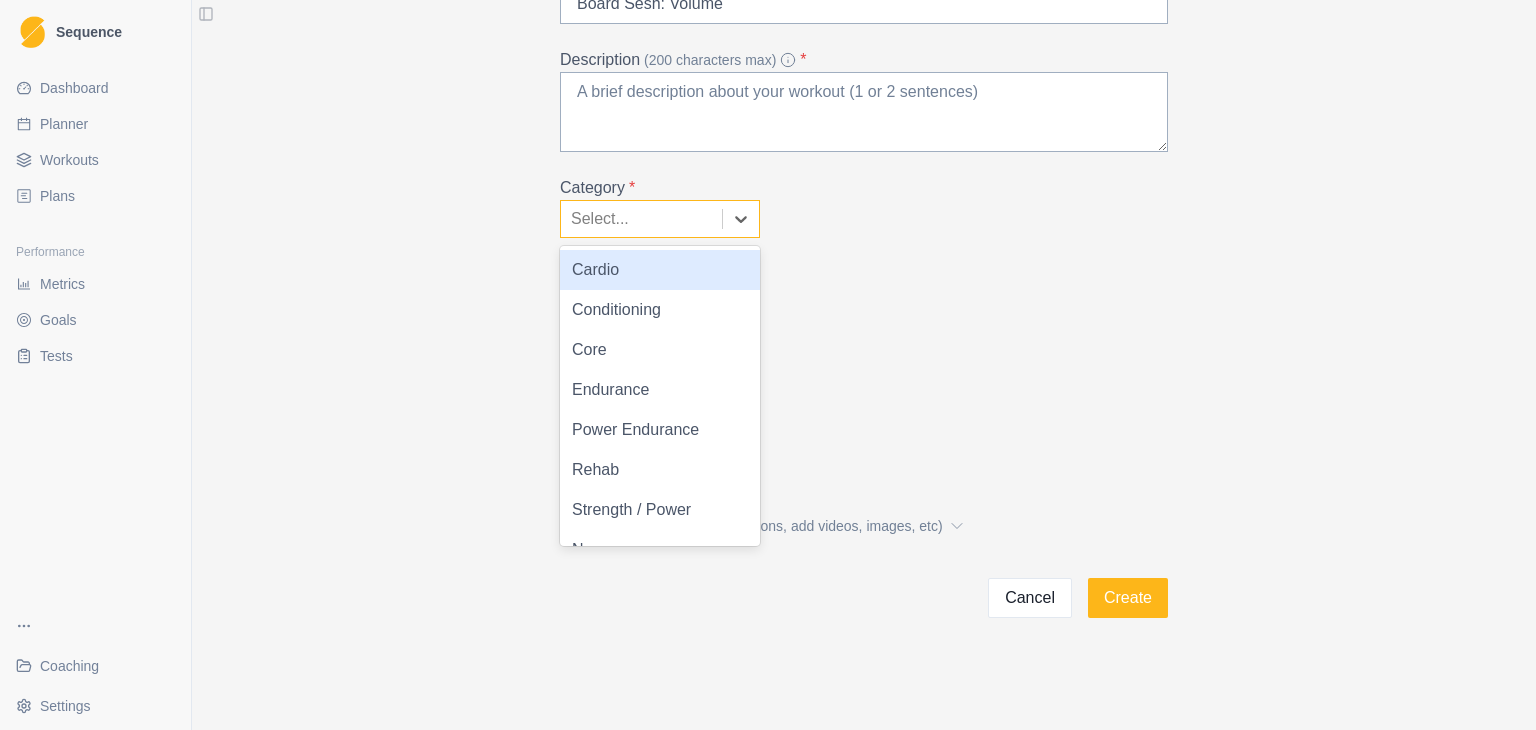 scroll, scrollTop: 28, scrollLeft: 0, axis: vertical 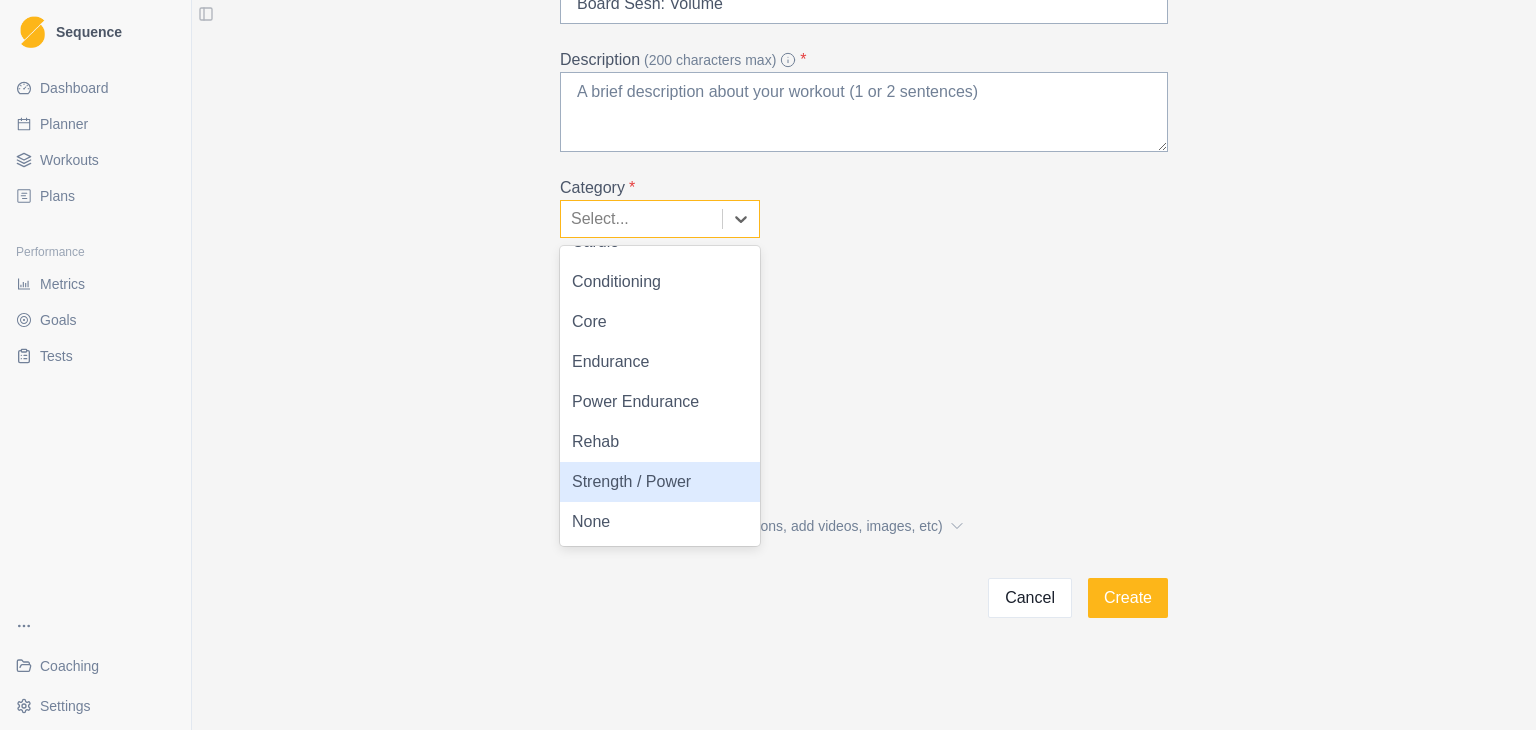 click on "Strength / Power" at bounding box center (660, 482) 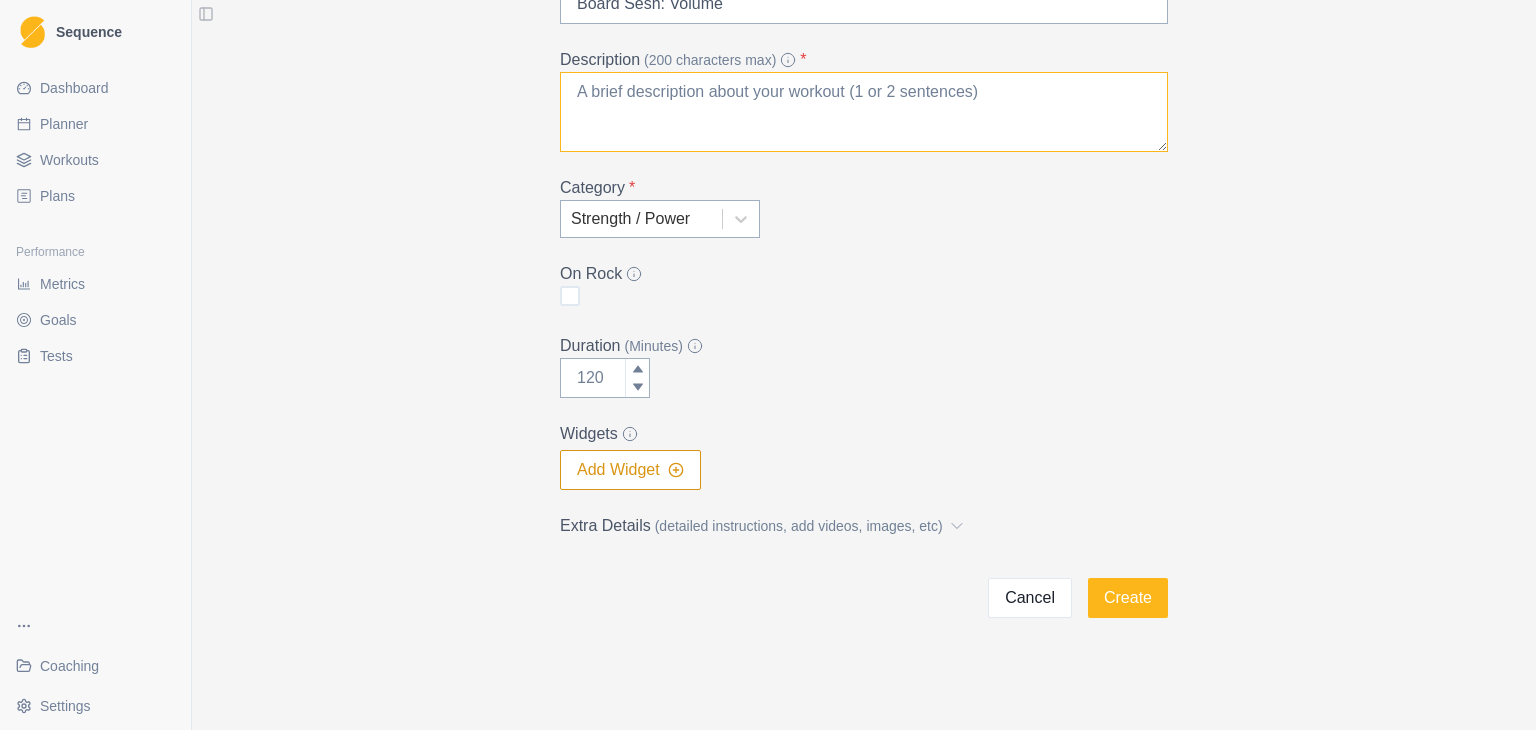 click on "Description   (200 characters max) *" at bounding box center [864, 112] 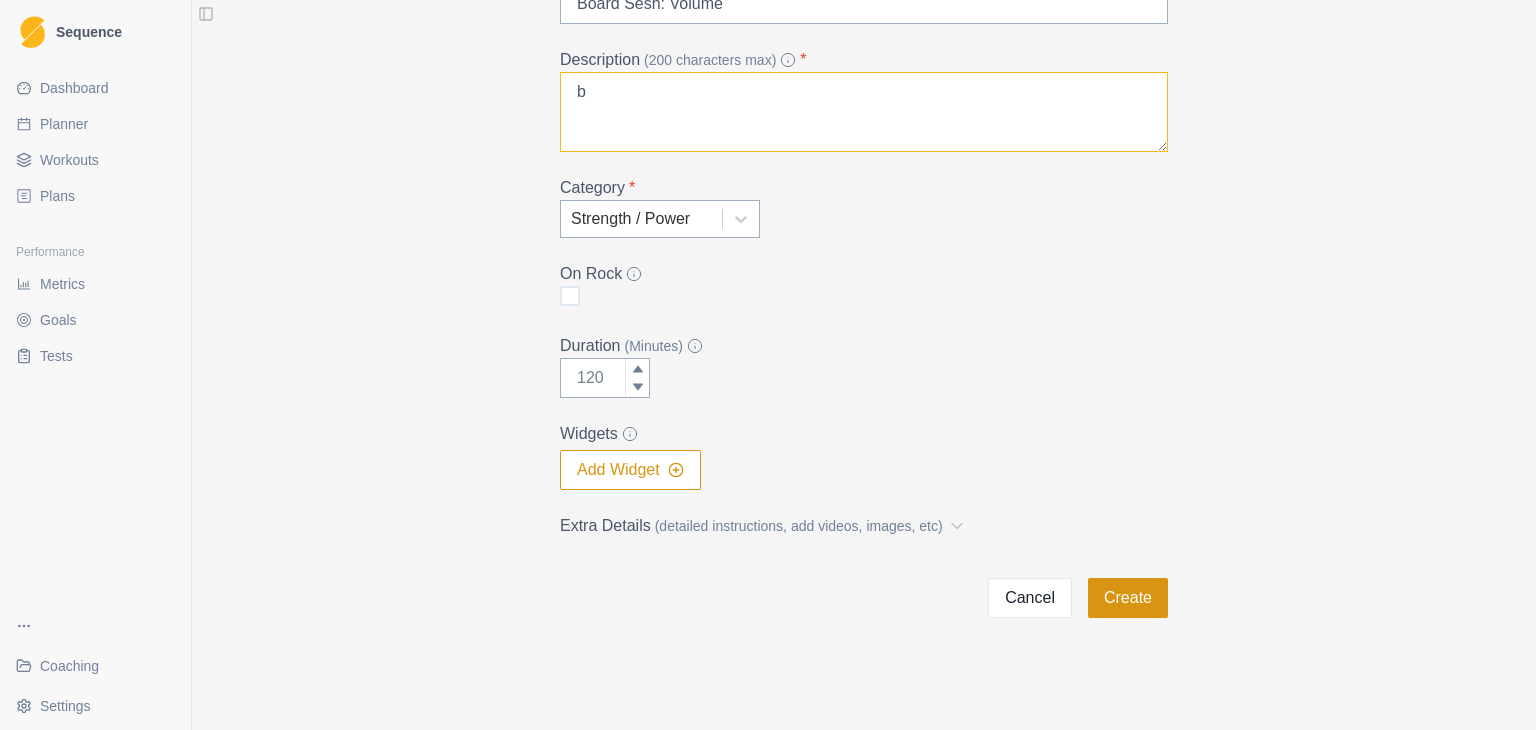 type on "b" 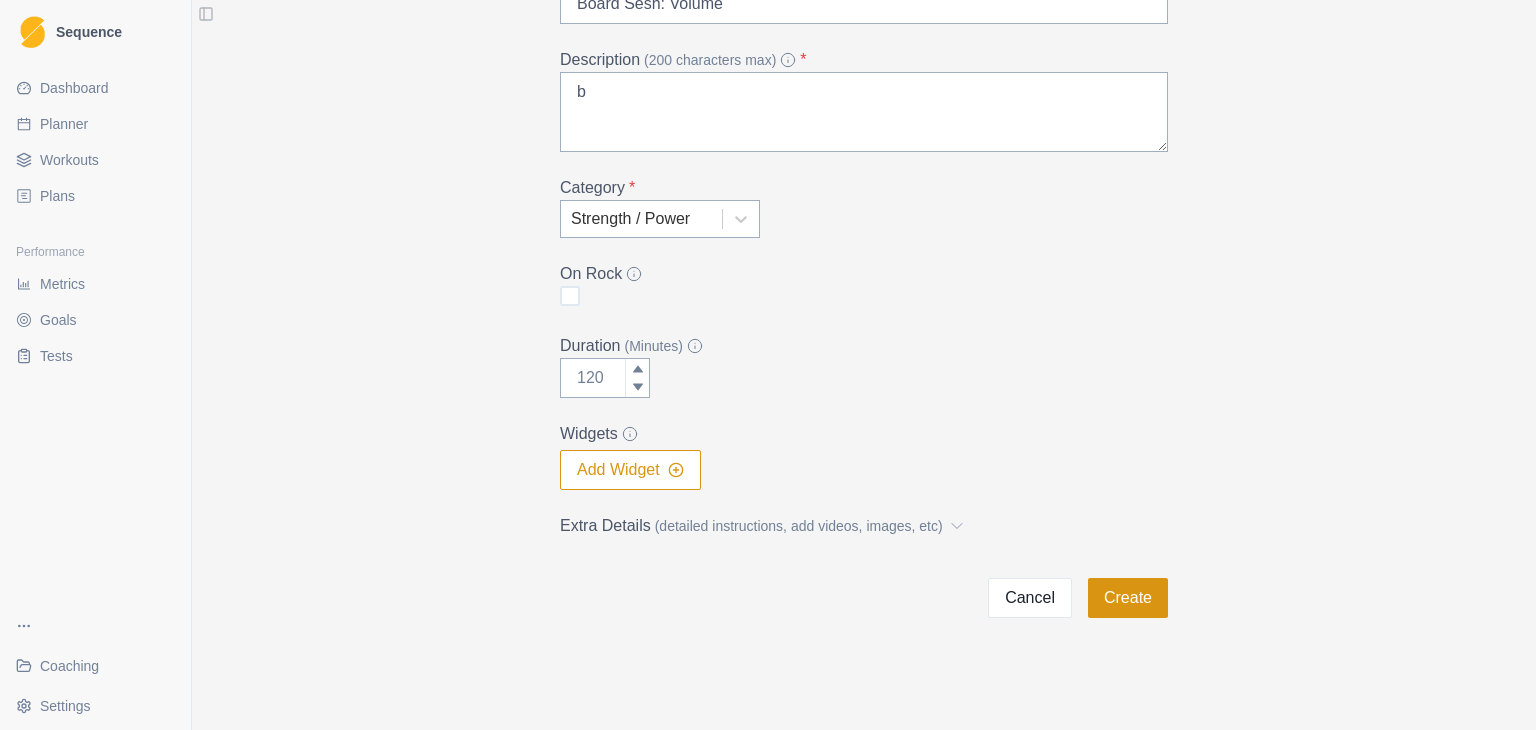 click on "Create" at bounding box center [1128, 598] 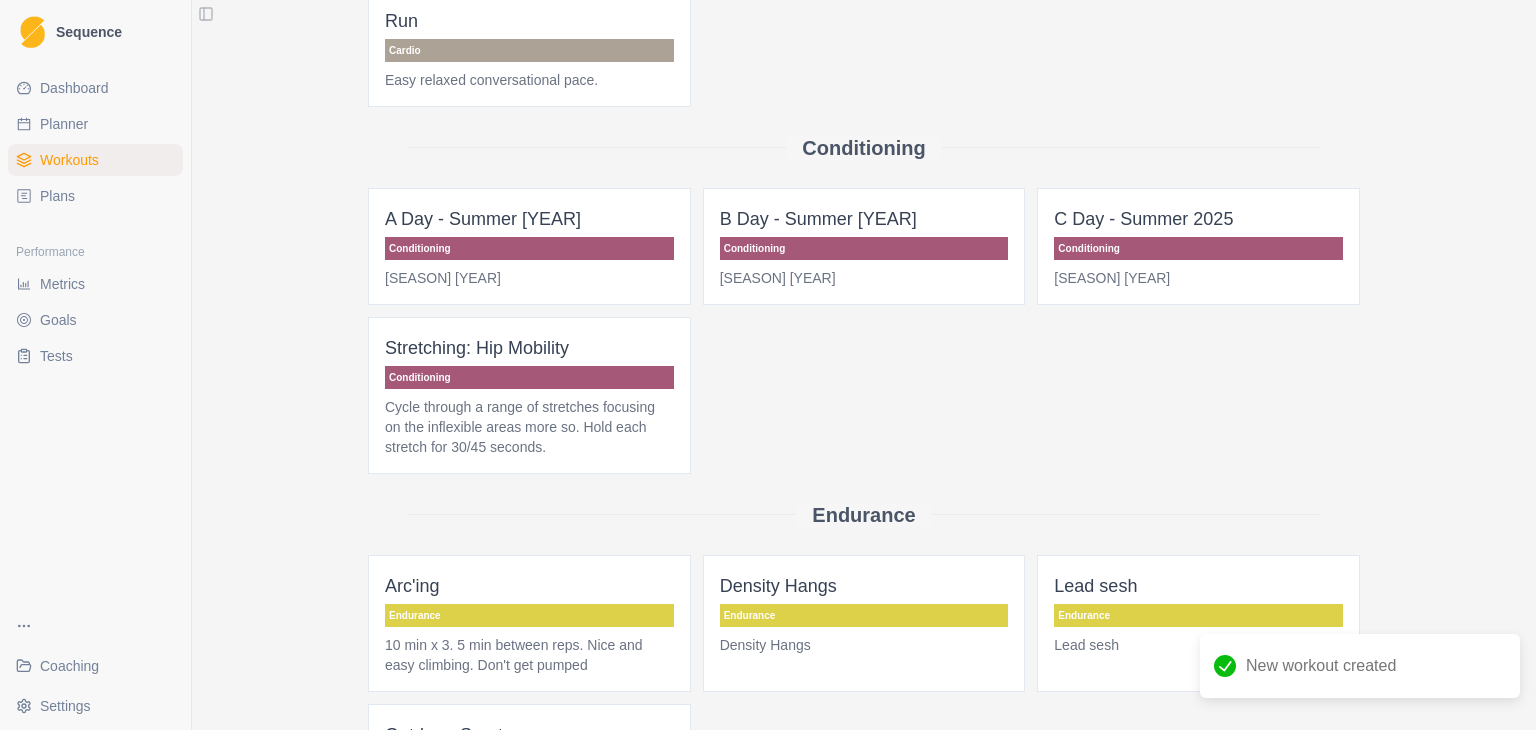 scroll, scrollTop: 0, scrollLeft: 0, axis: both 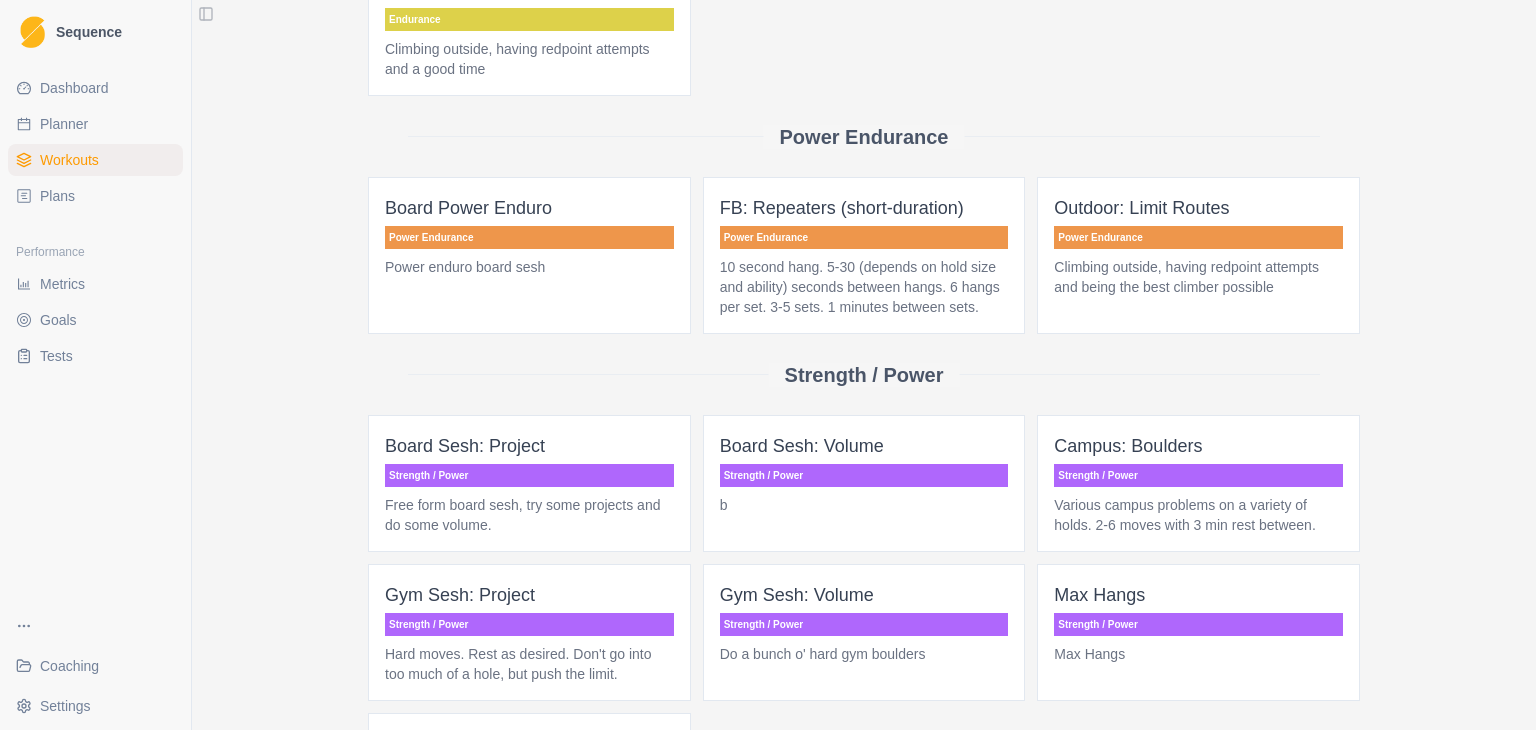 click on "Board Power Enduro Power Endurance Power enduro board sesh" at bounding box center [529, 255] 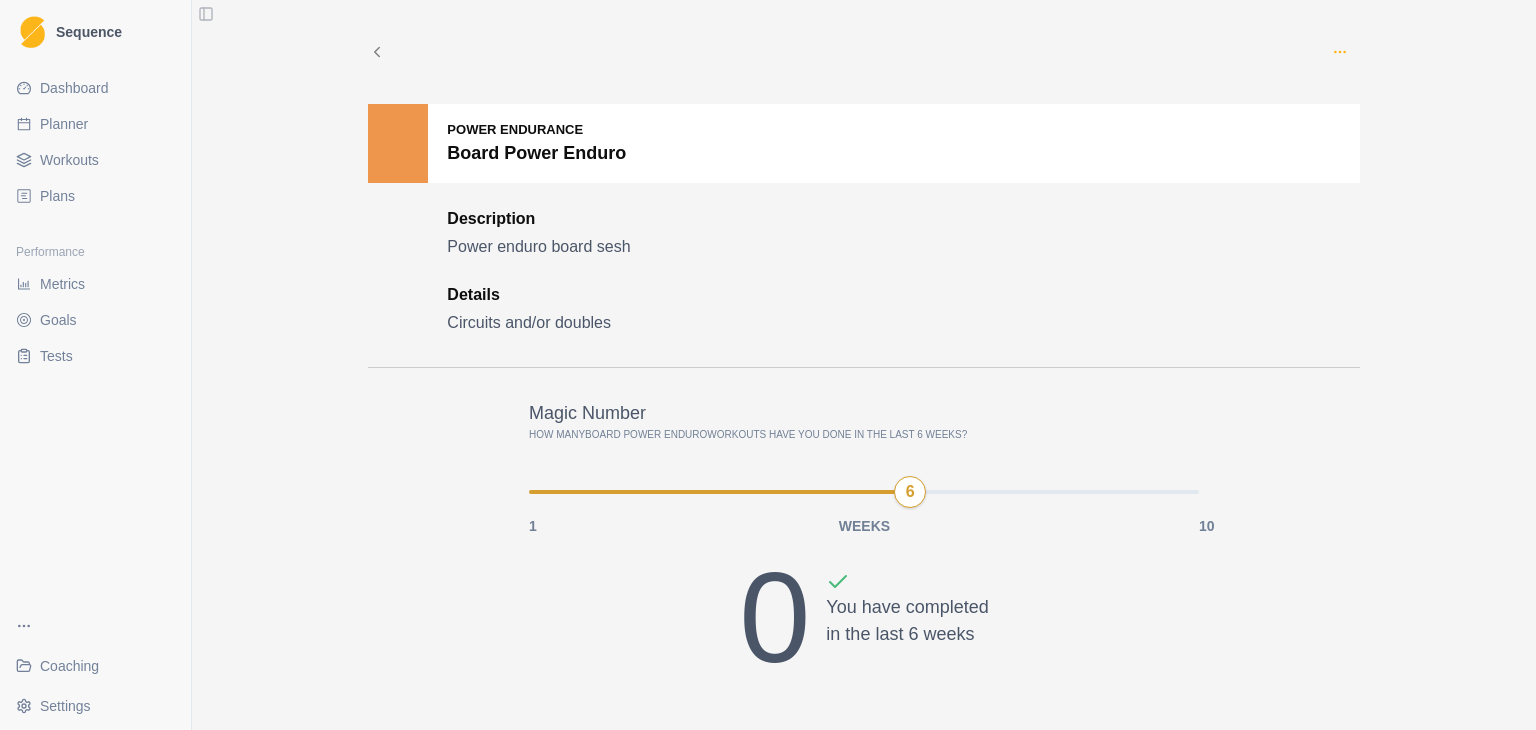 click 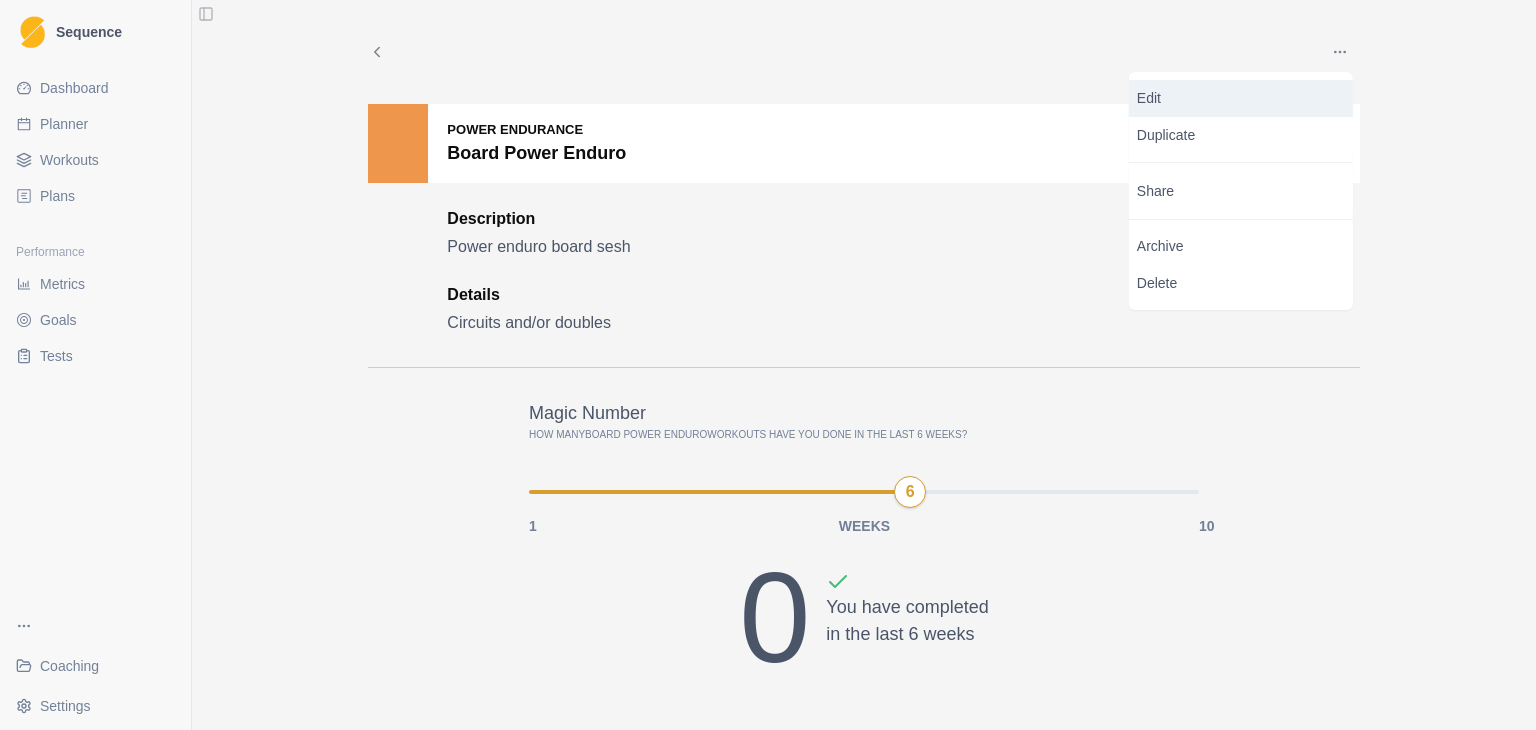 click on "Edit" at bounding box center [1241, 98] 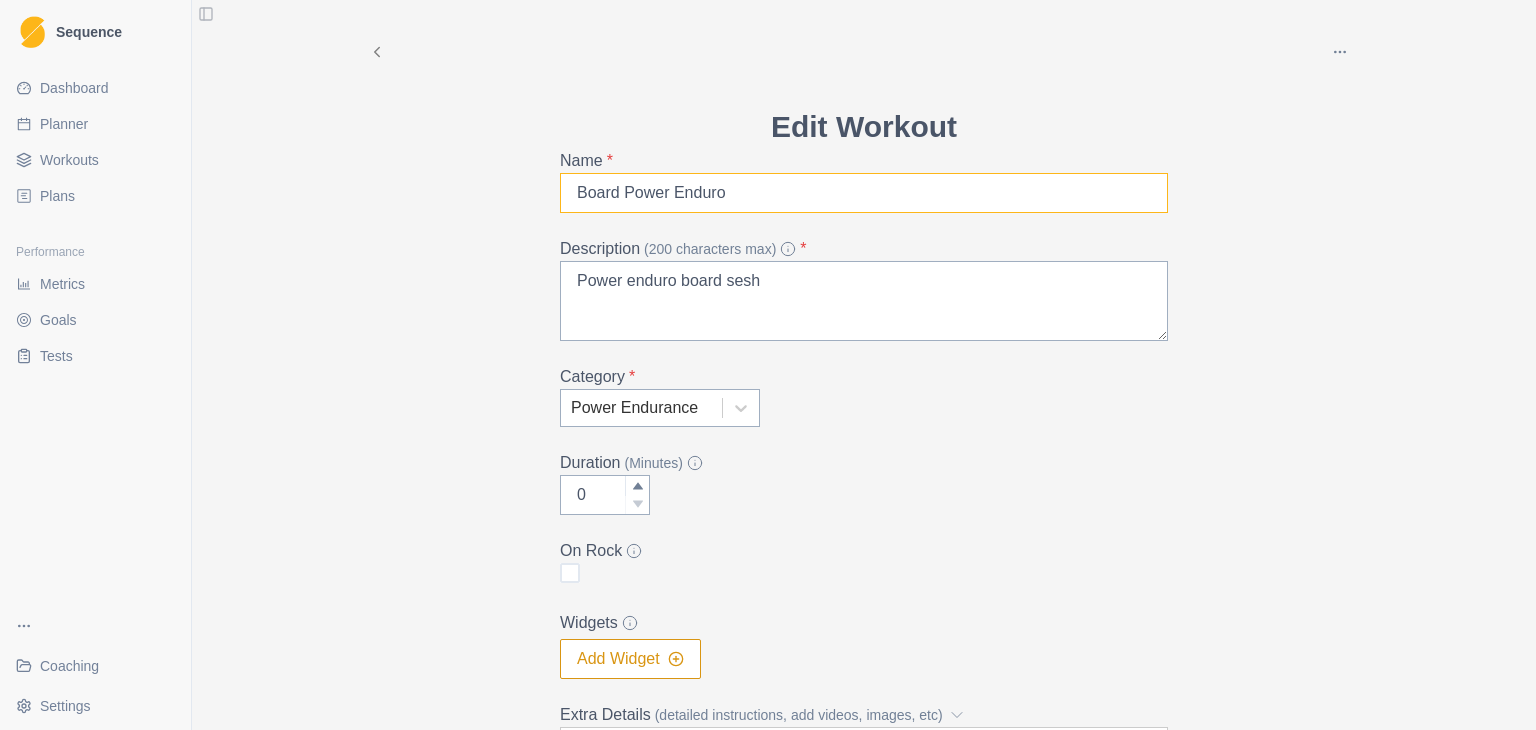 click on "Board Power Enduro" at bounding box center [864, 193] 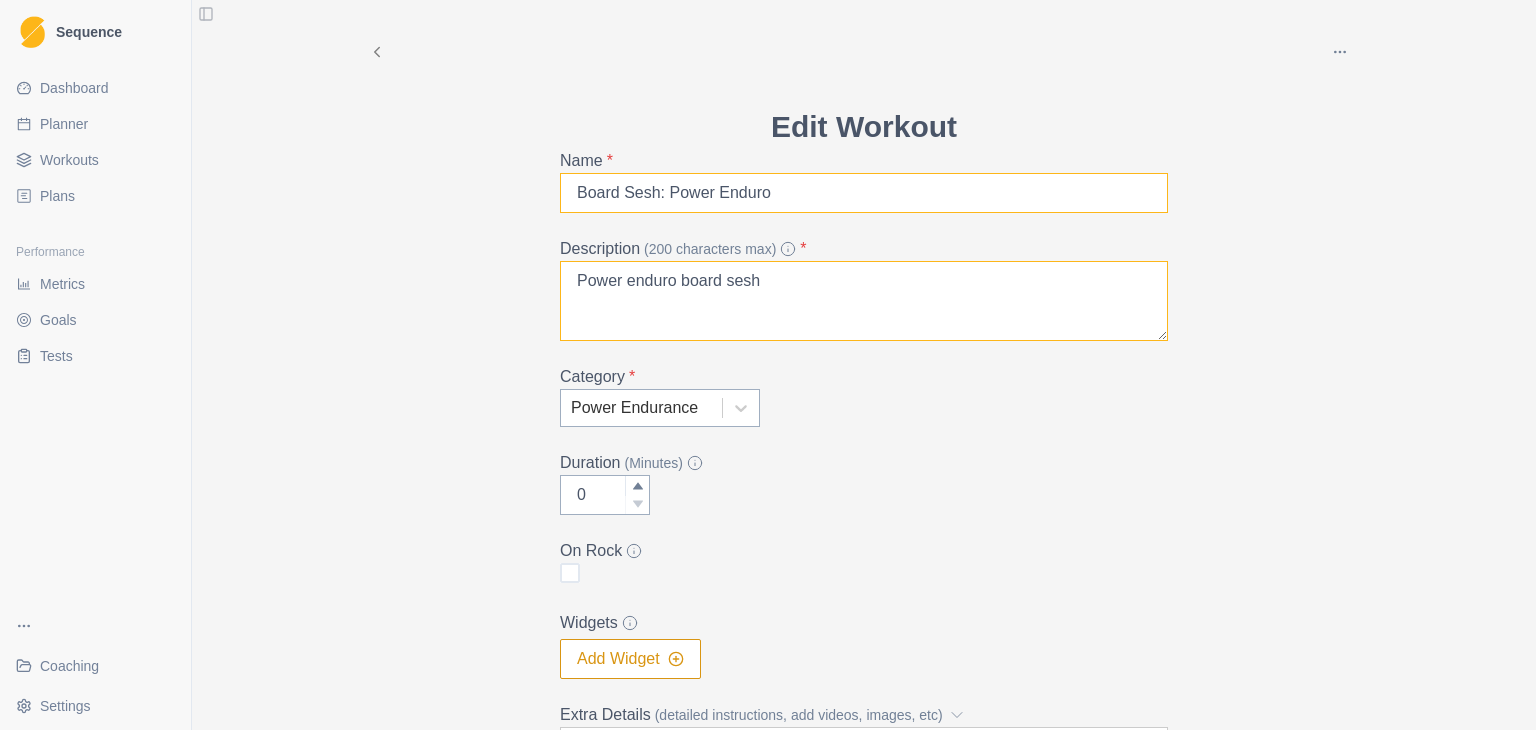 type on "Board Sesh: Power Enduro" 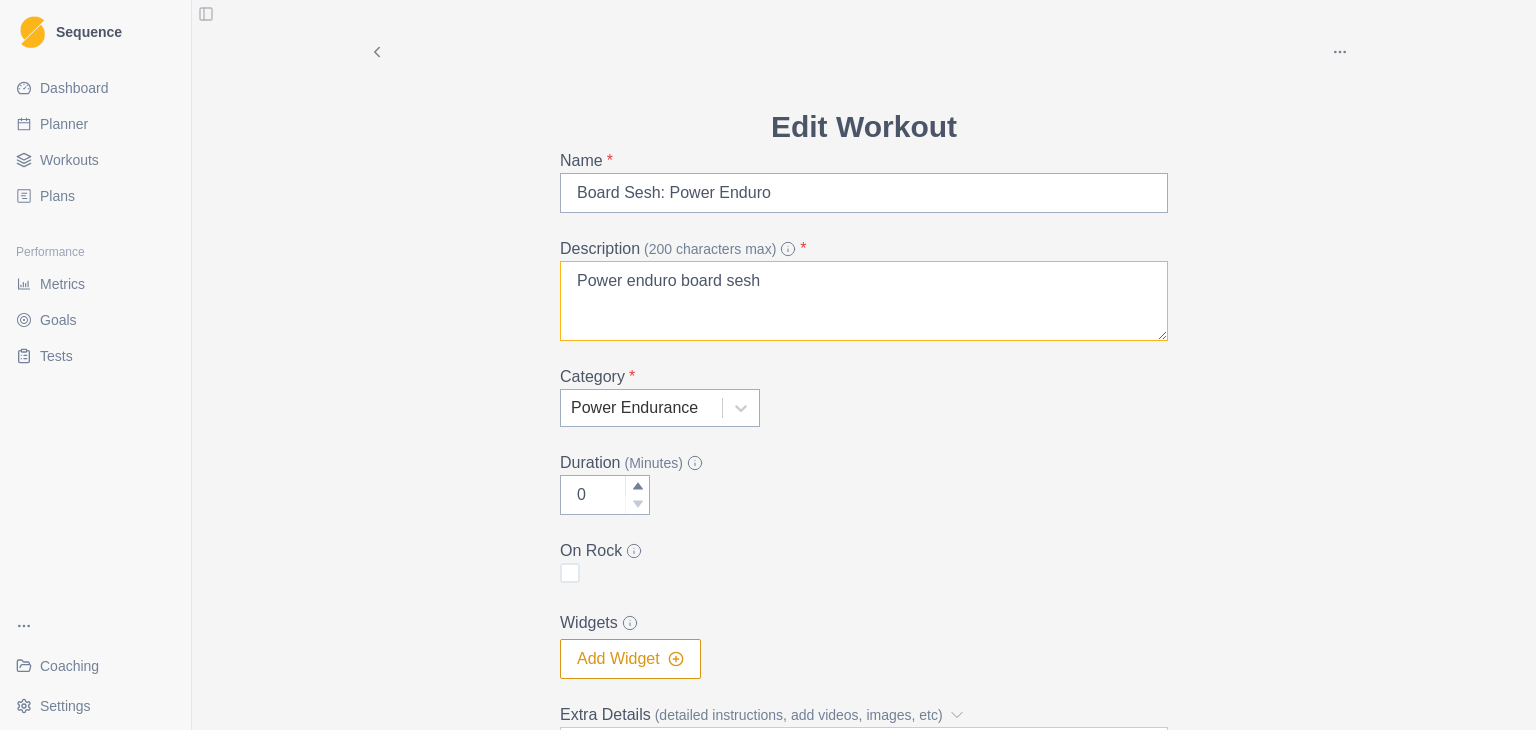 click on "Power enduro board sesh" at bounding box center [864, 301] 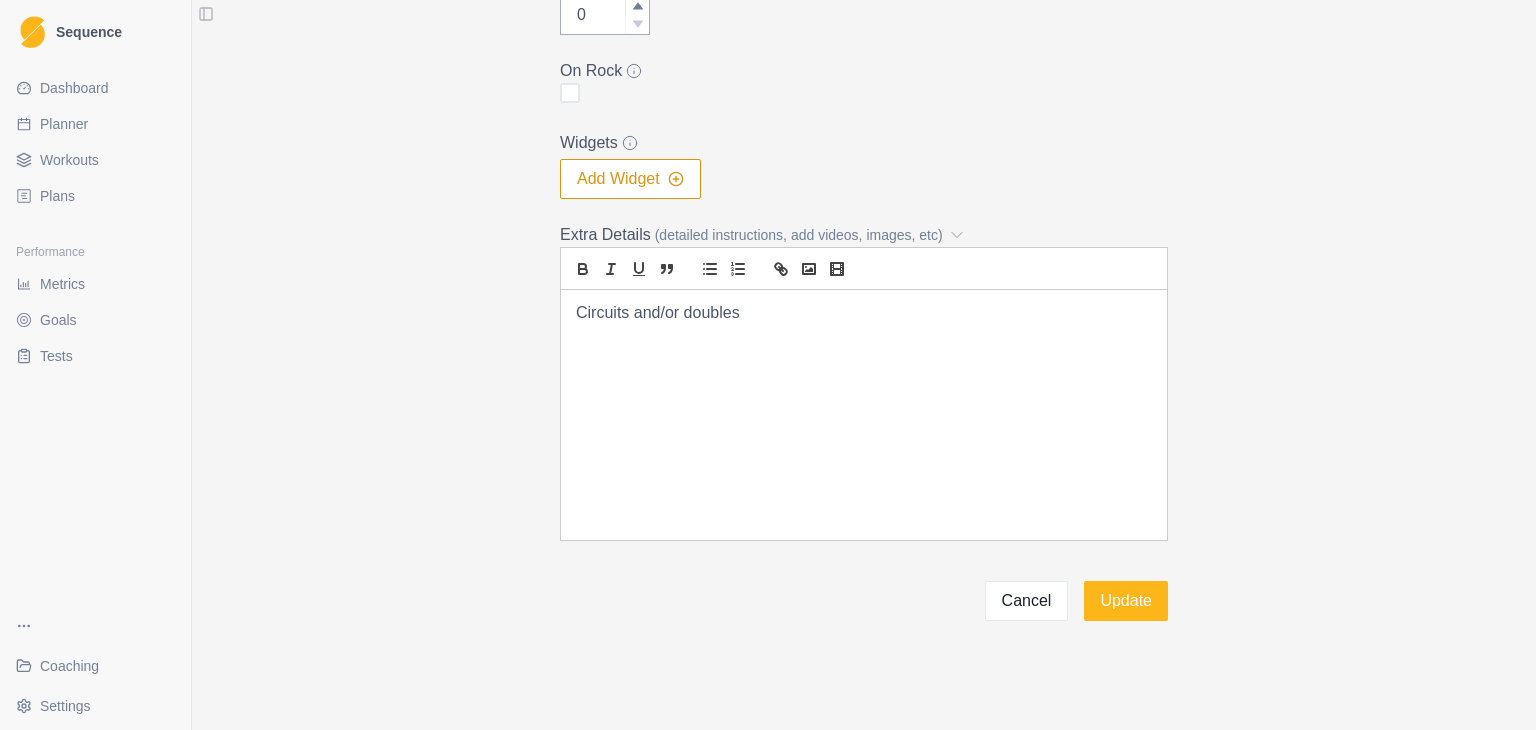 scroll, scrollTop: 483, scrollLeft: 0, axis: vertical 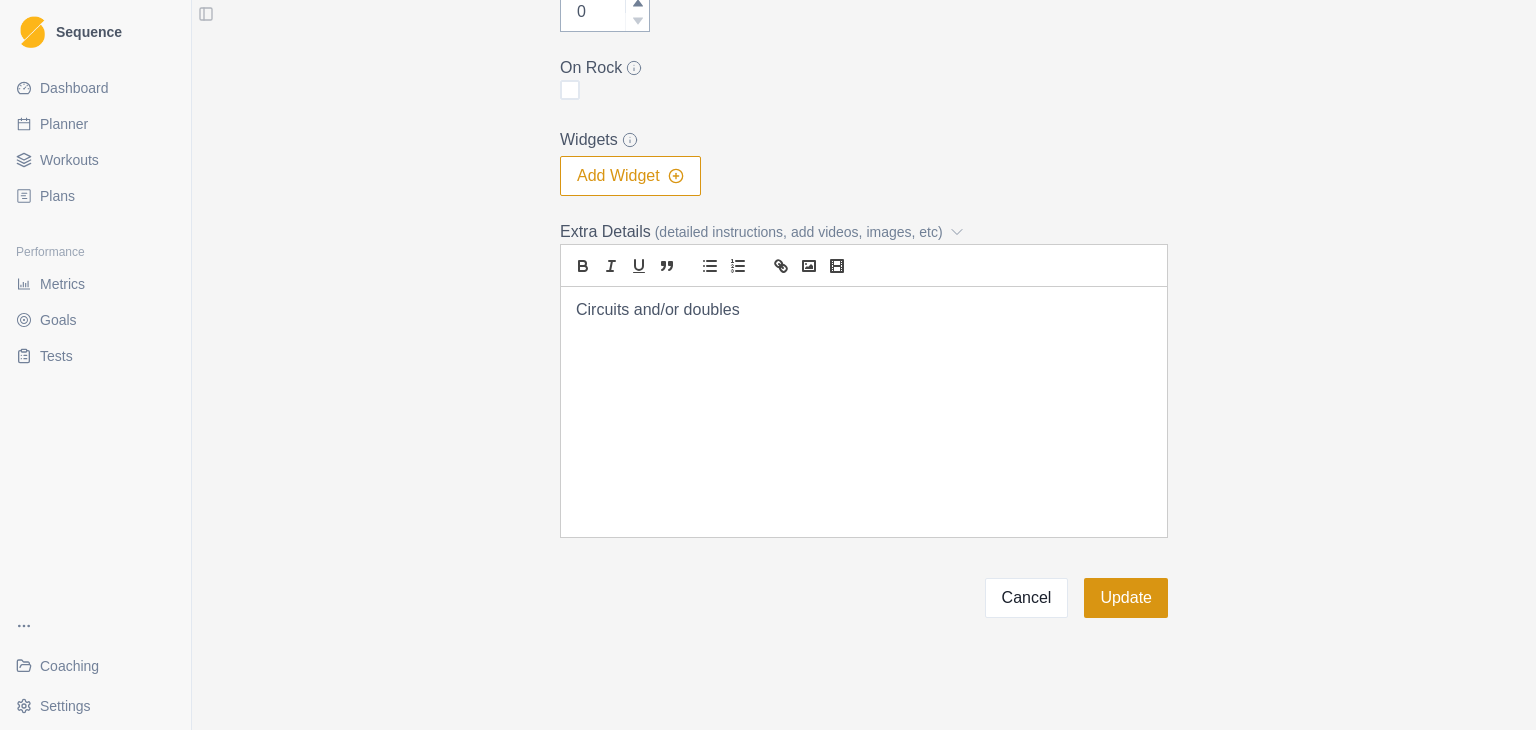 click on "Update" at bounding box center (1126, 598) 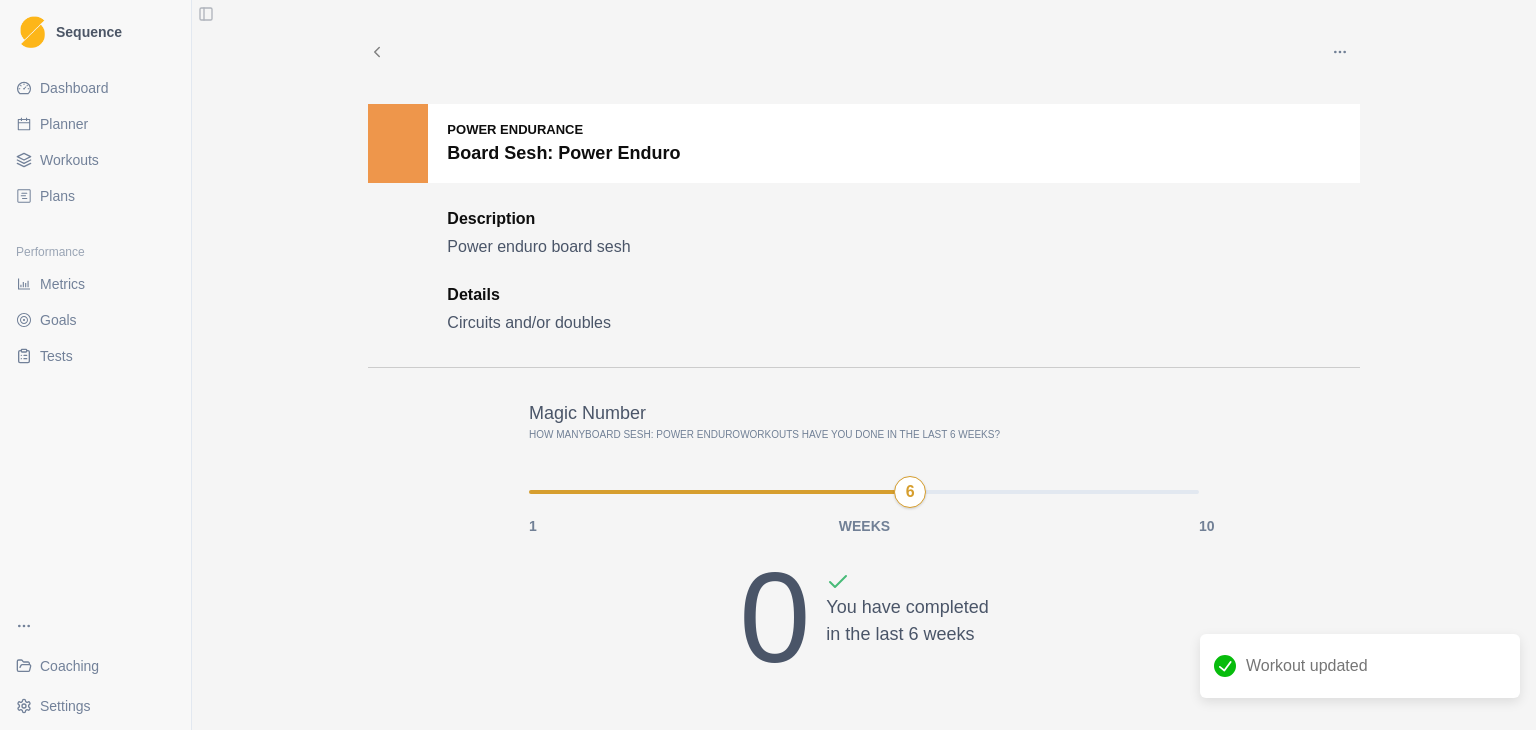 click 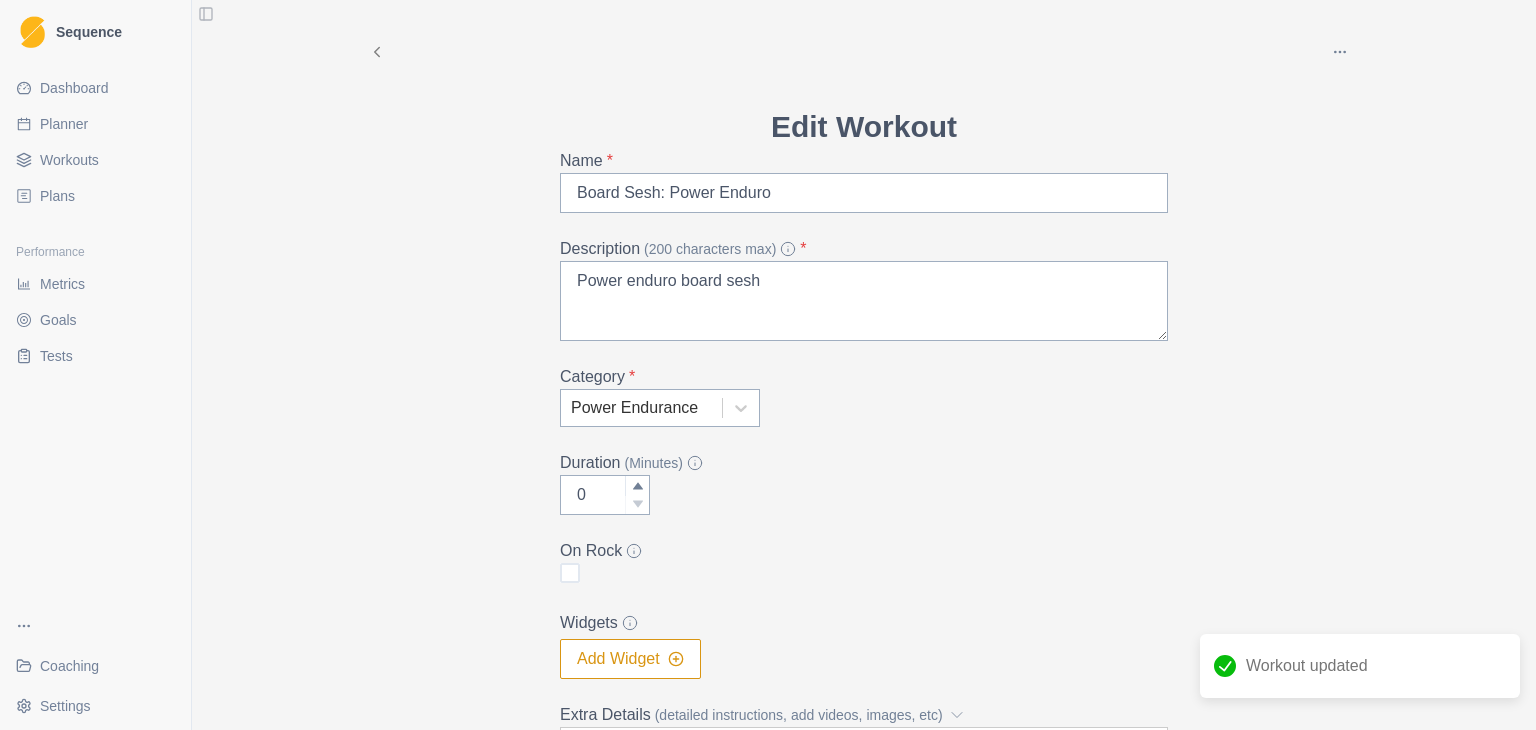 click 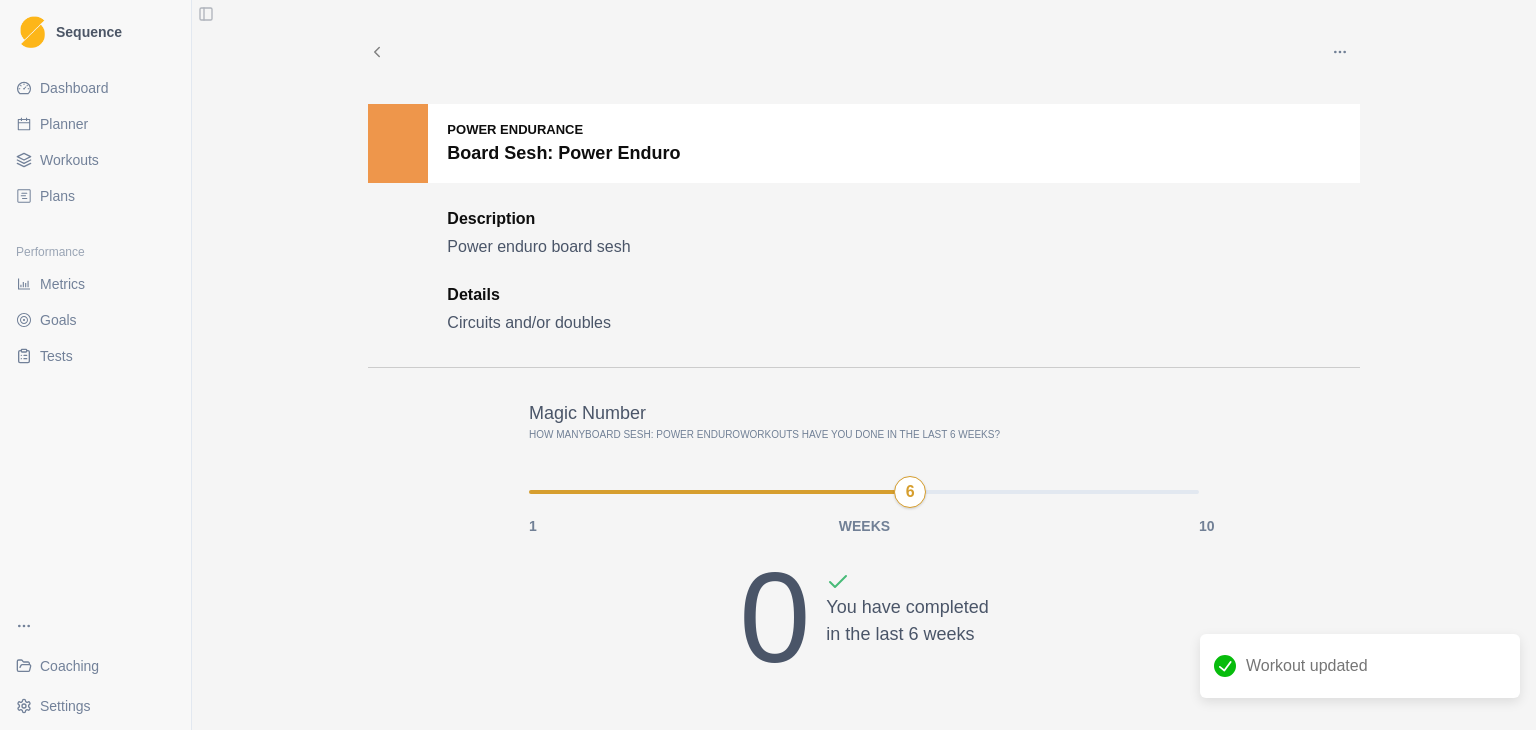 click 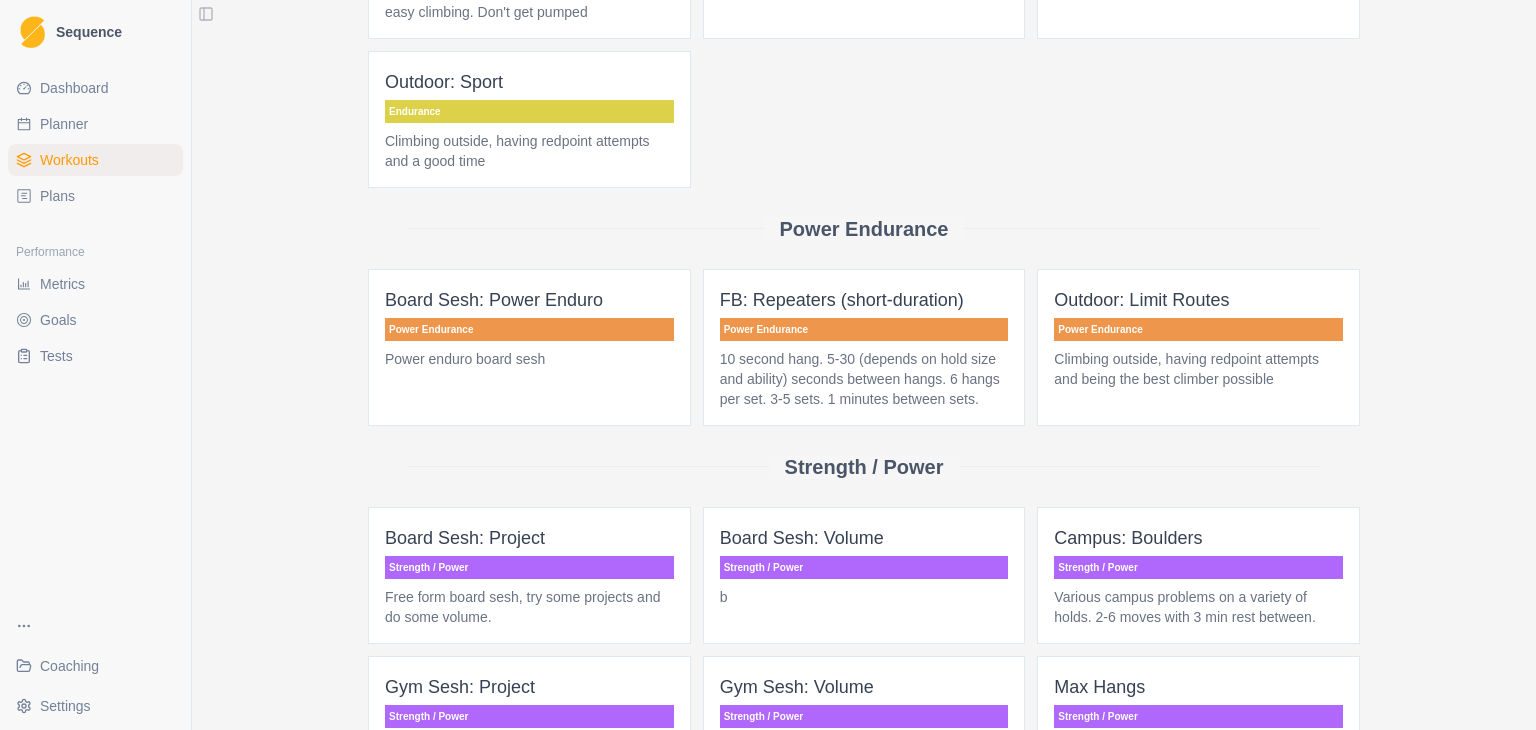 scroll, scrollTop: 822, scrollLeft: 0, axis: vertical 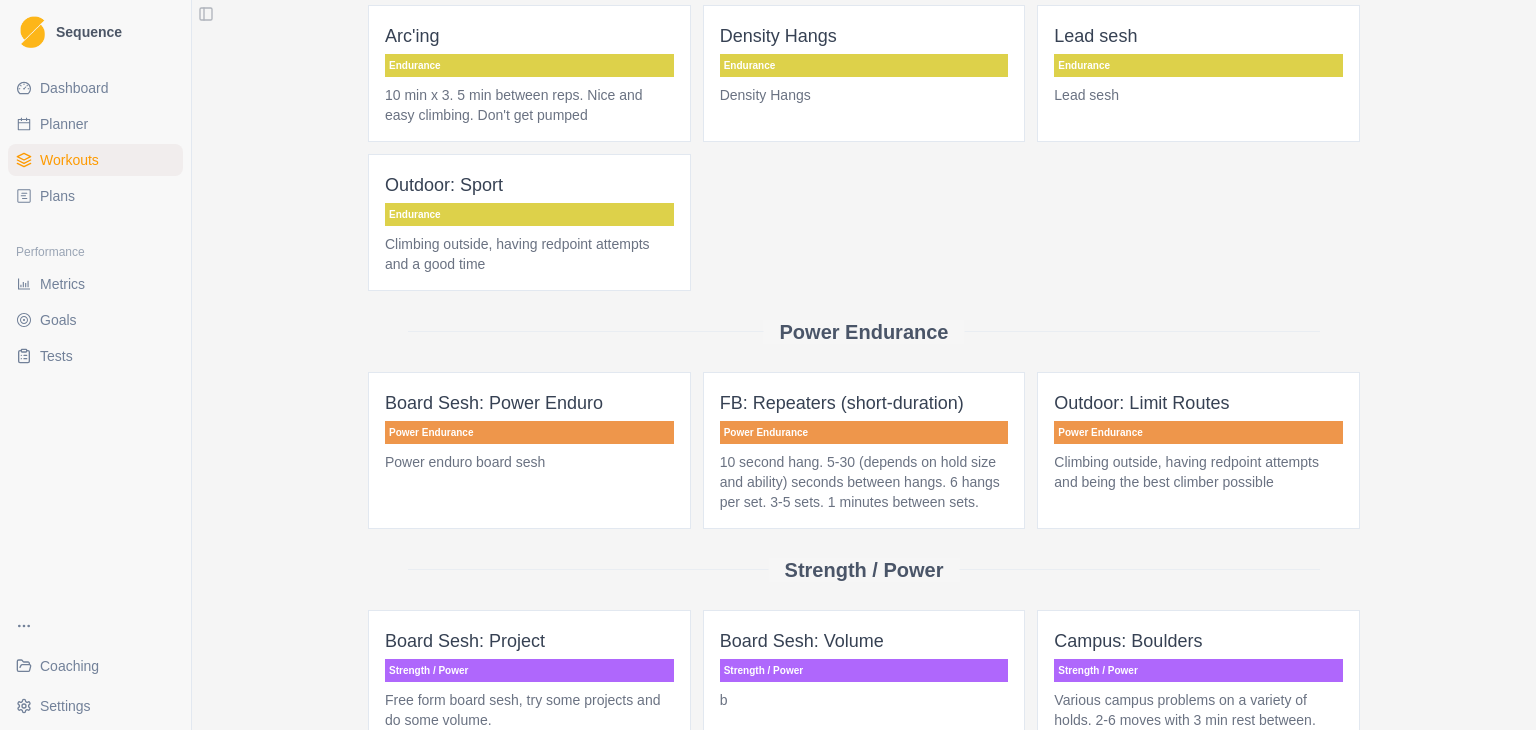 click on "Climbing outside, having redpoint attempts and being the best climber possible" at bounding box center (1198, 472) 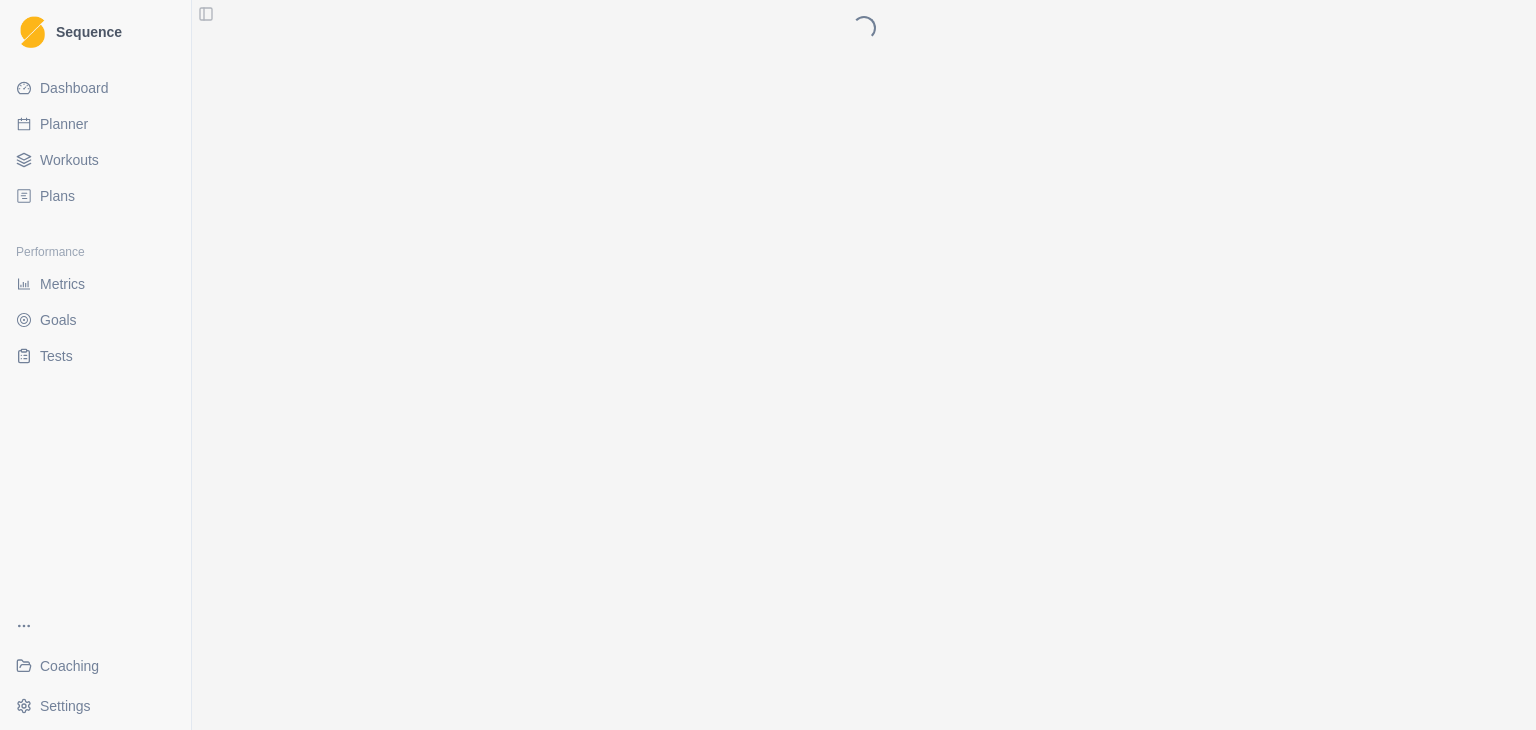 scroll, scrollTop: 0, scrollLeft: 0, axis: both 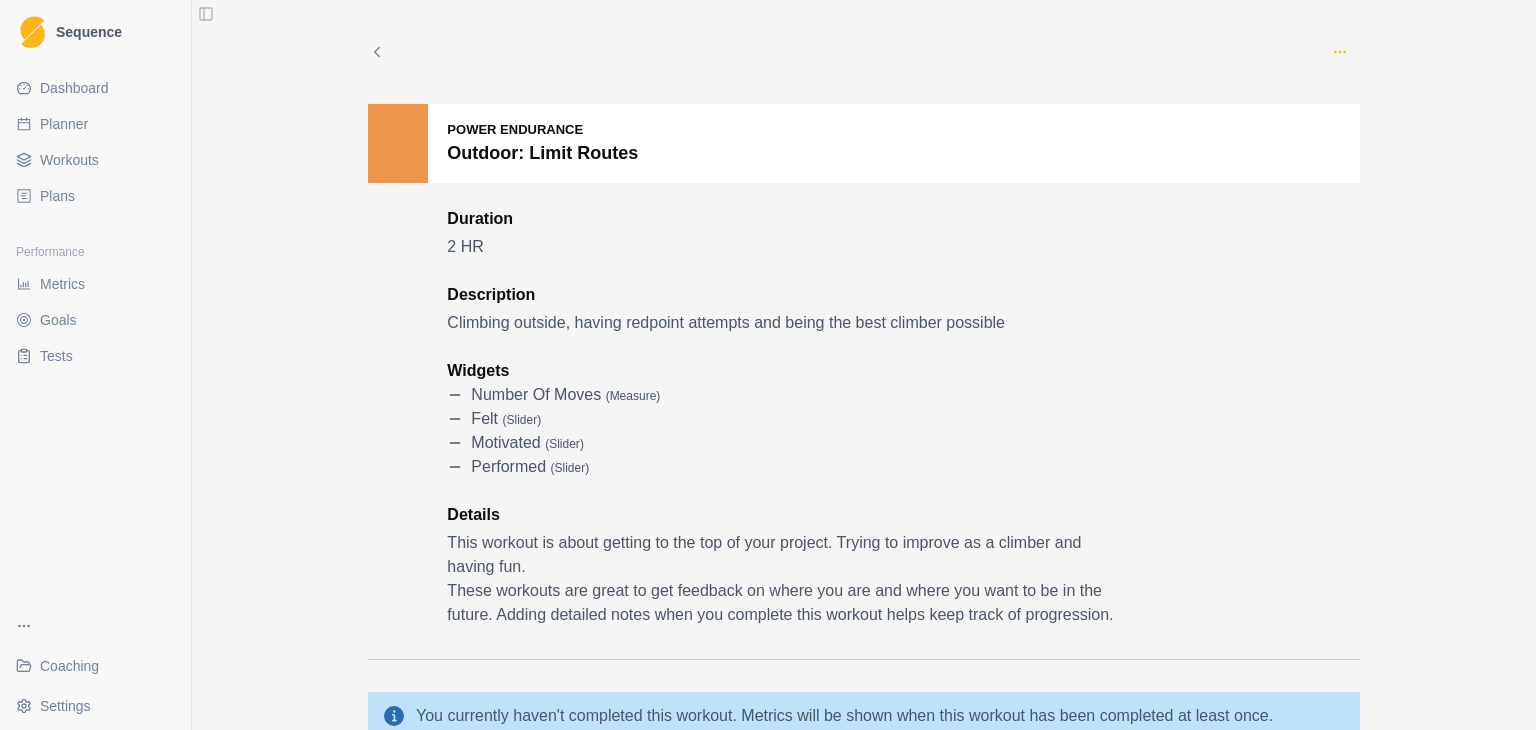 click 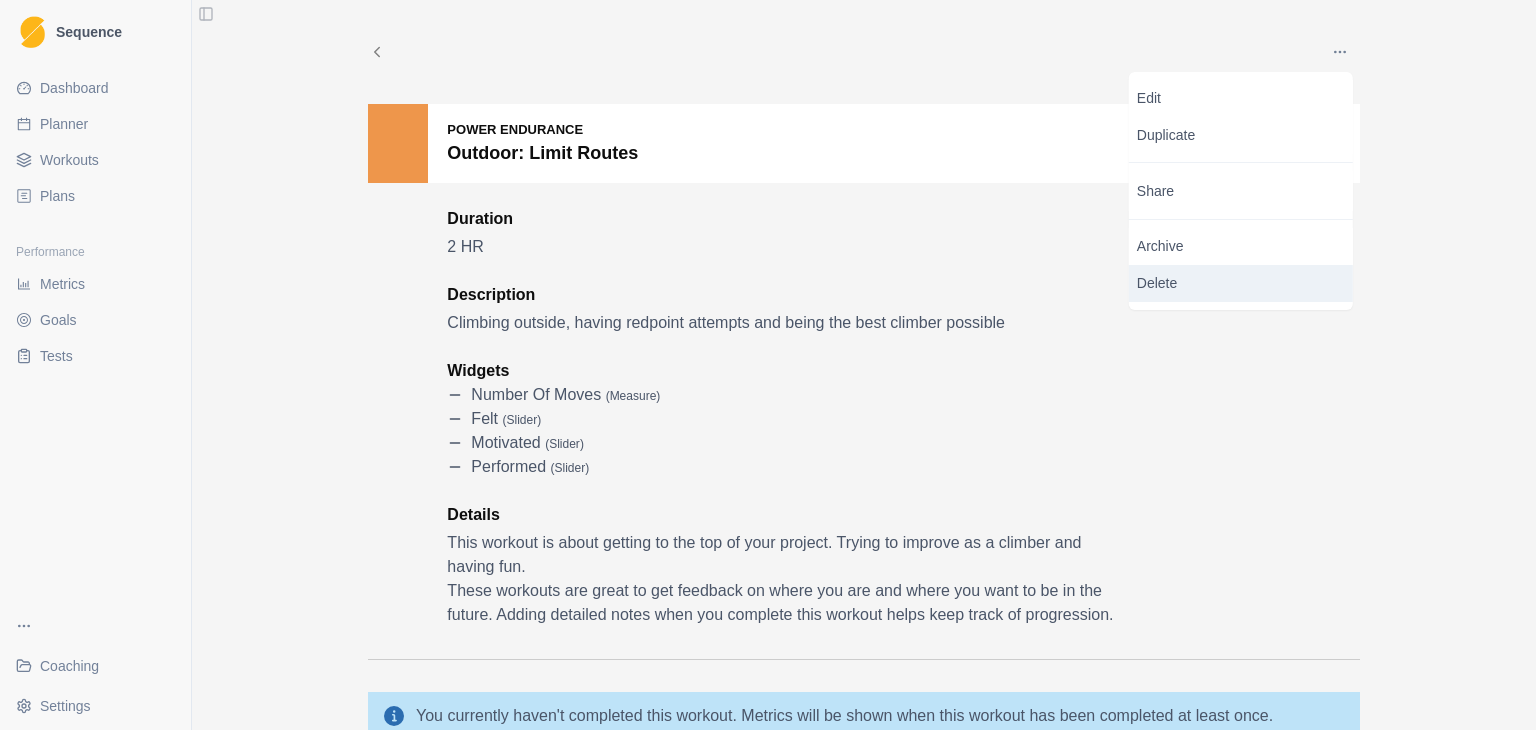 click on "Delete" at bounding box center [1241, 283] 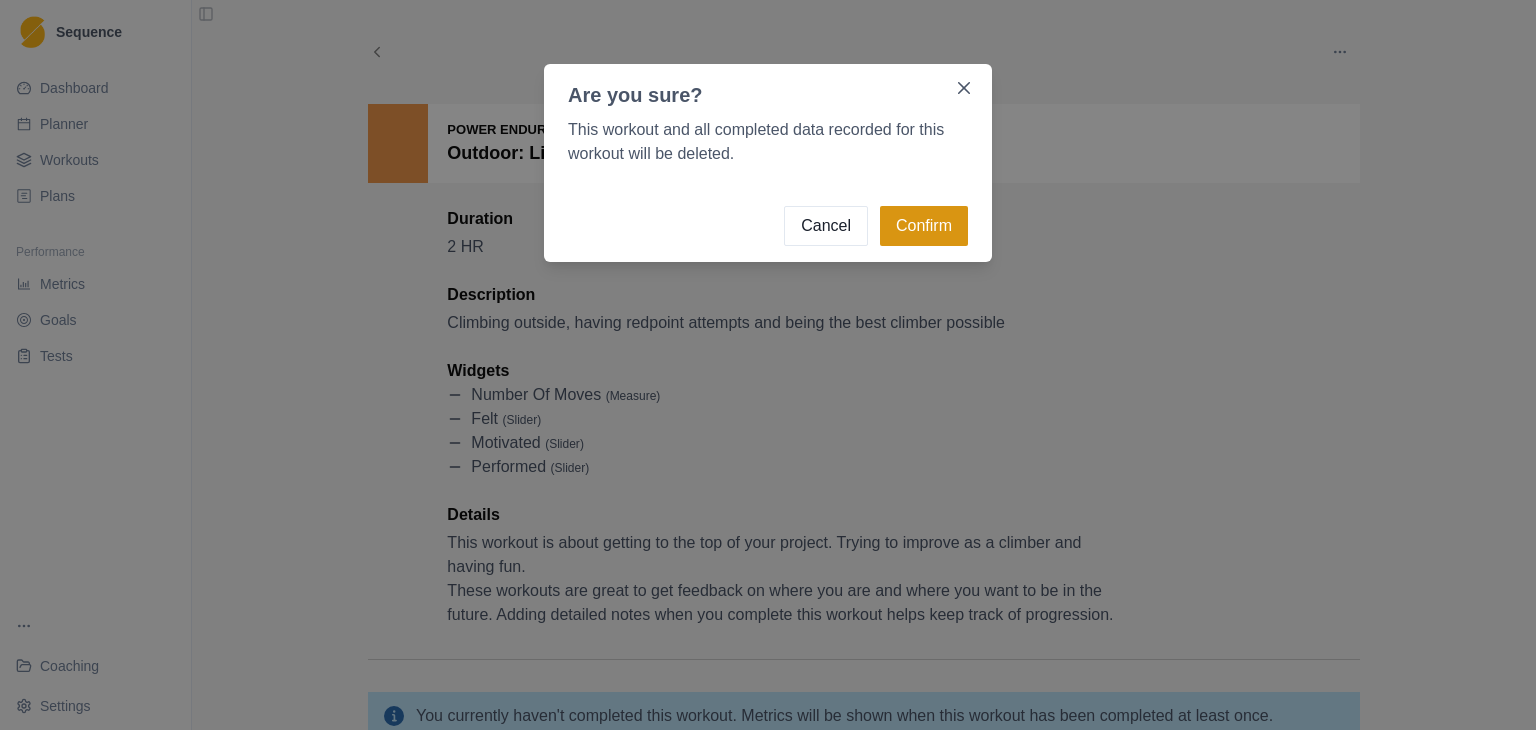 click on "Confirm" at bounding box center [924, 226] 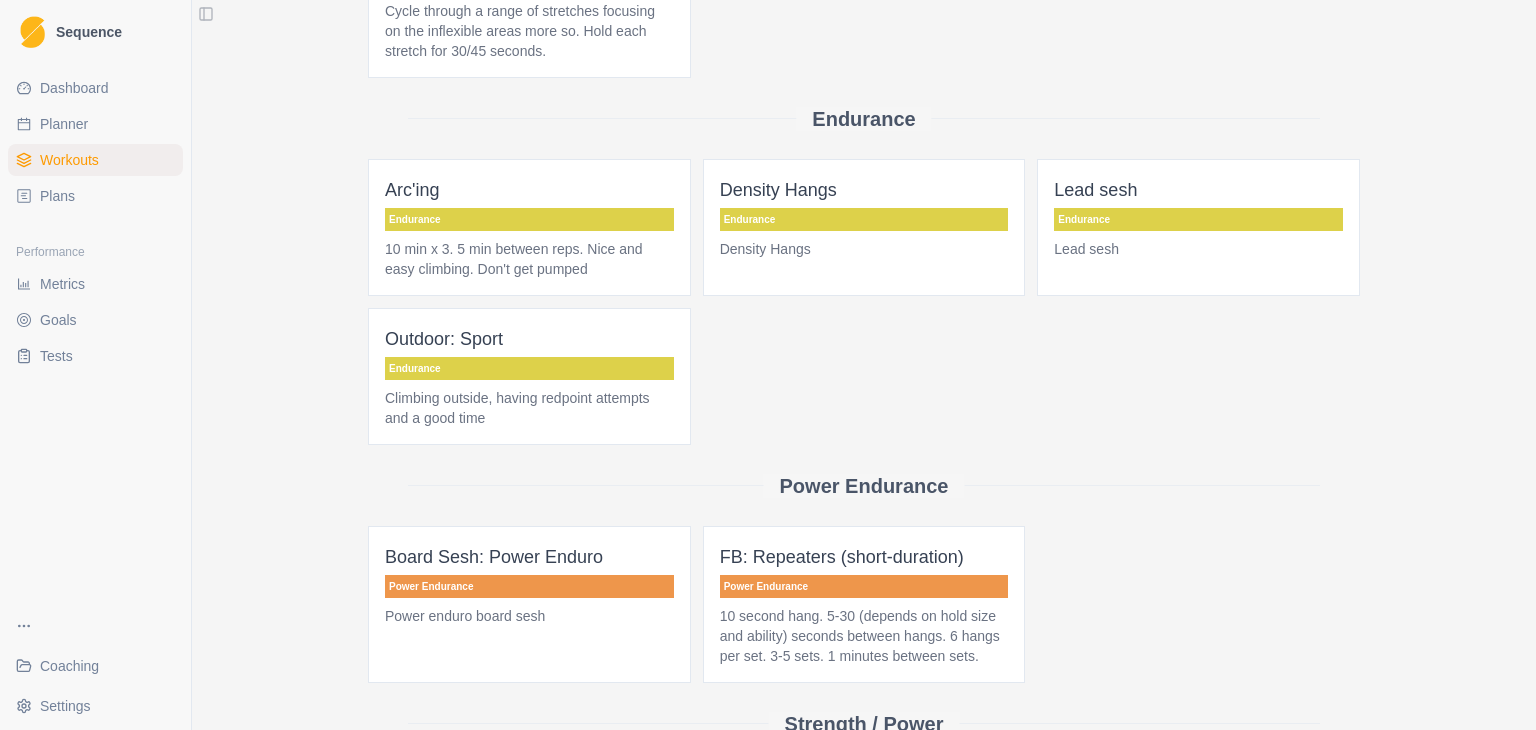 scroll, scrollTop: 567, scrollLeft: 0, axis: vertical 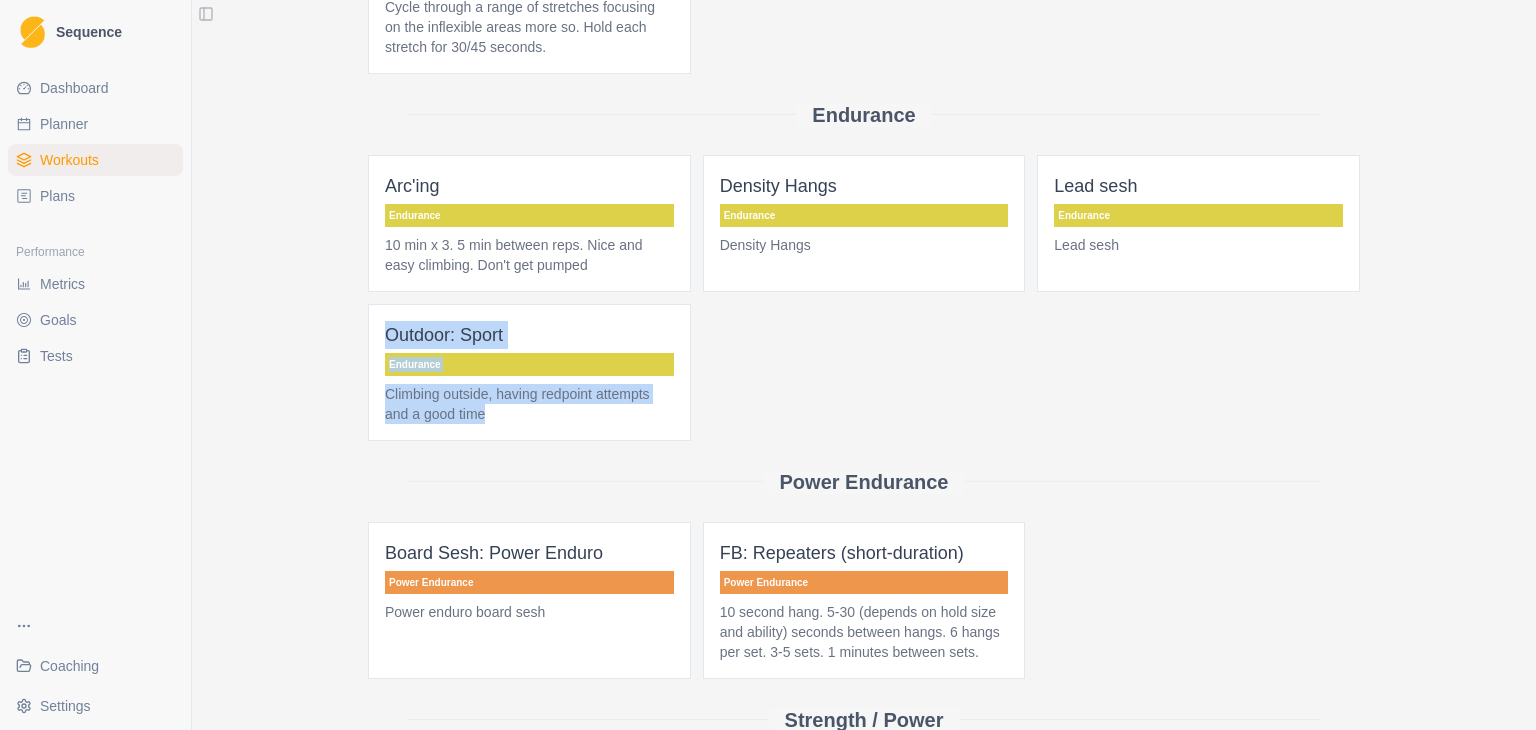 drag, startPoint x: 1508, startPoint y: 402, endPoint x: 1502, endPoint y: 441, distance: 39.45884 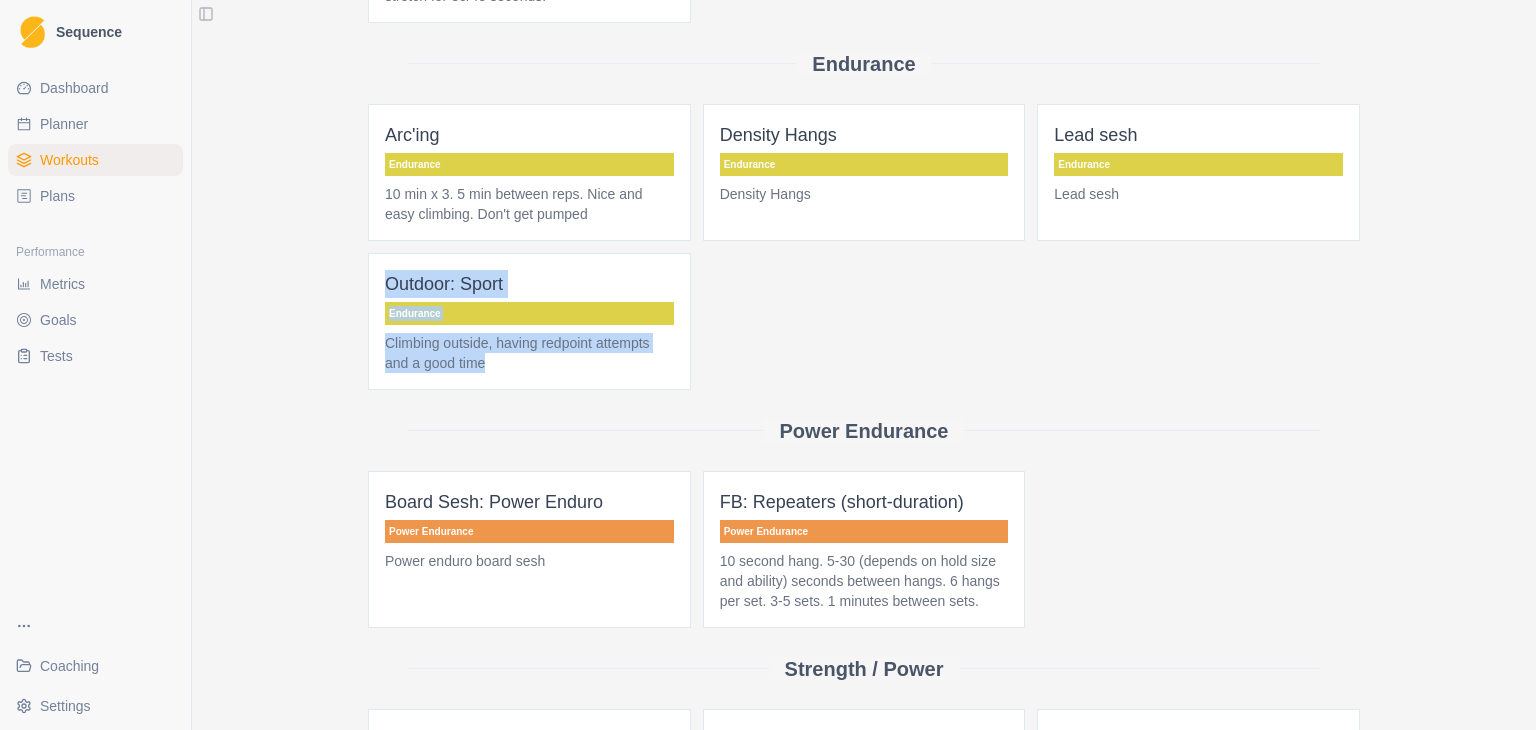scroll, scrollTop: 623, scrollLeft: 0, axis: vertical 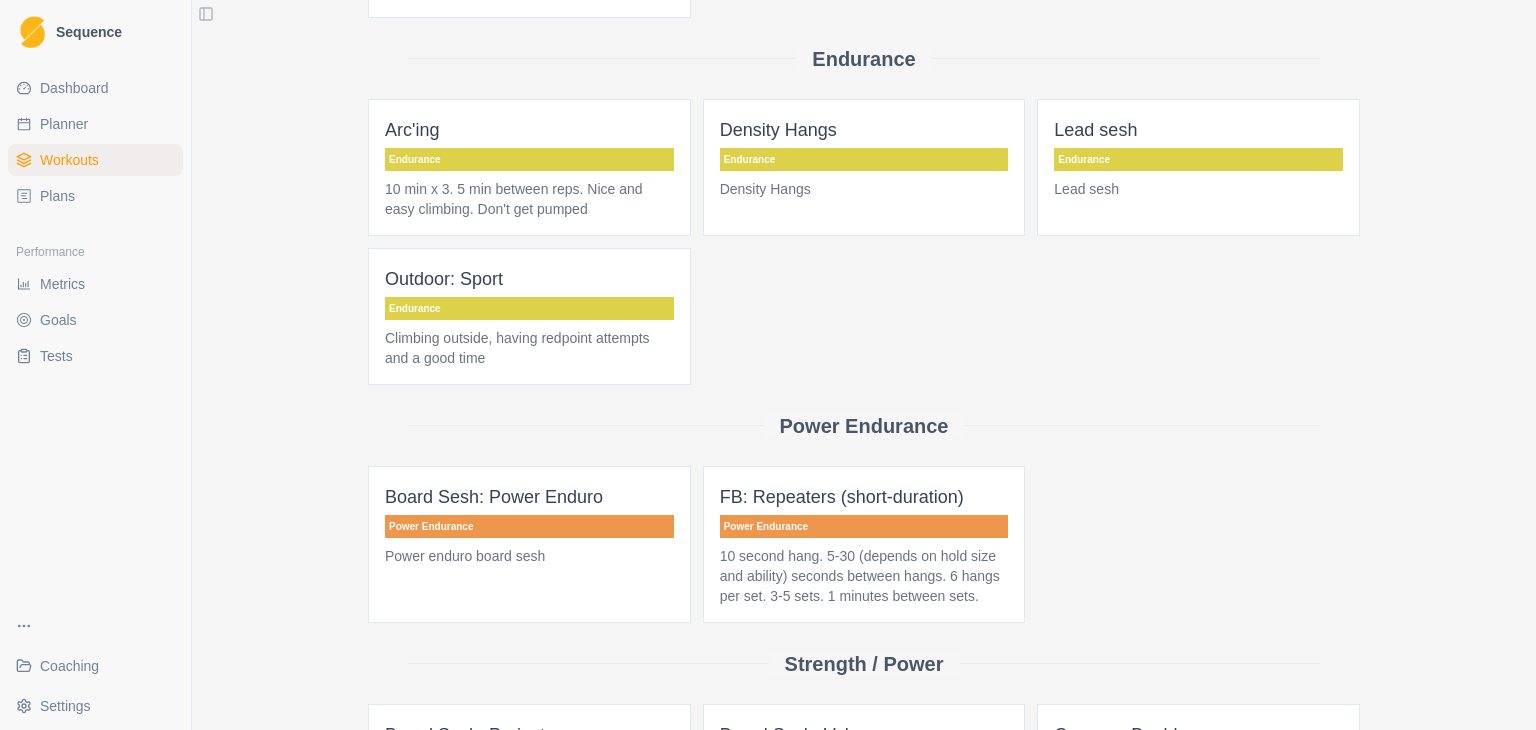 click on "Strength / Power" at bounding box center (864, 663) 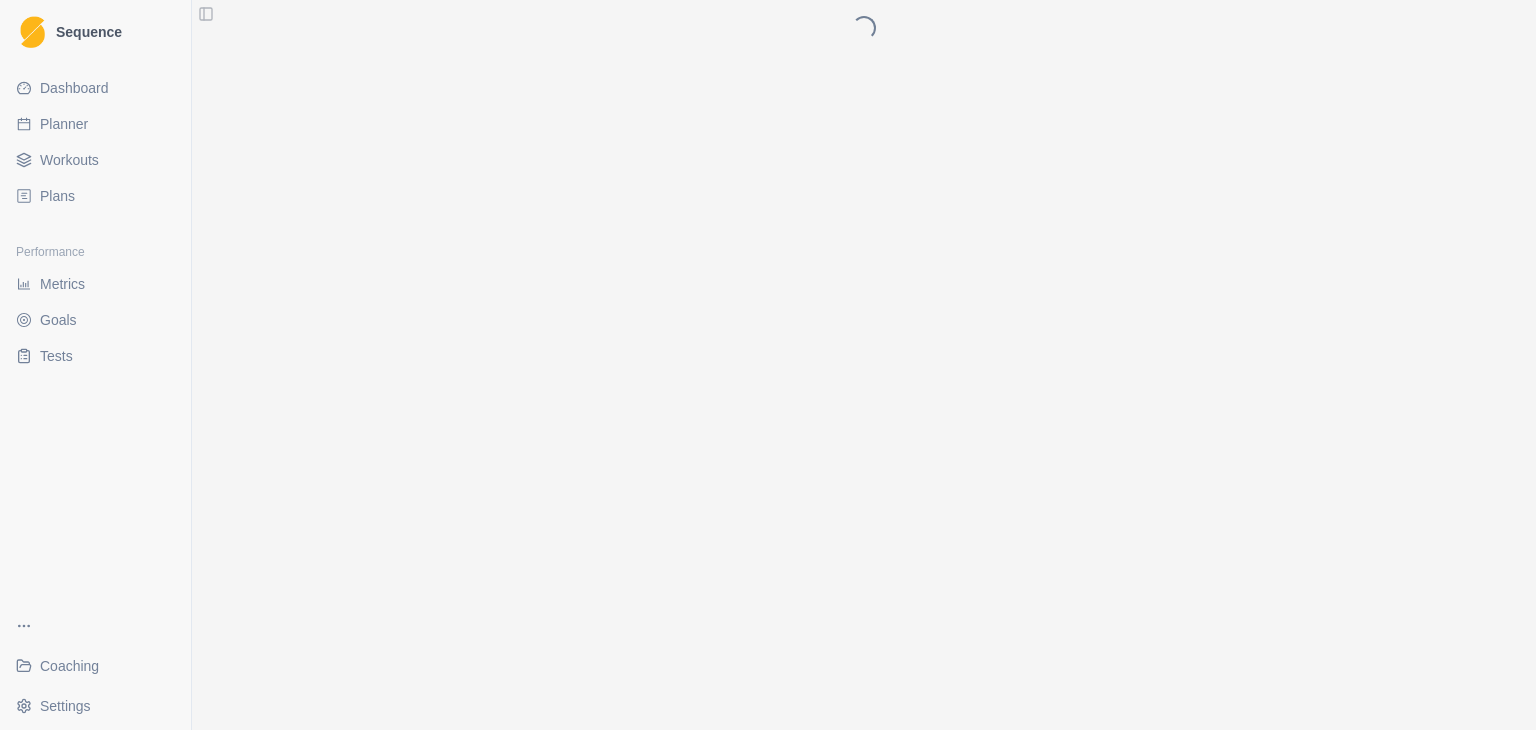 scroll, scrollTop: 0, scrollLeft: 0, axis: both 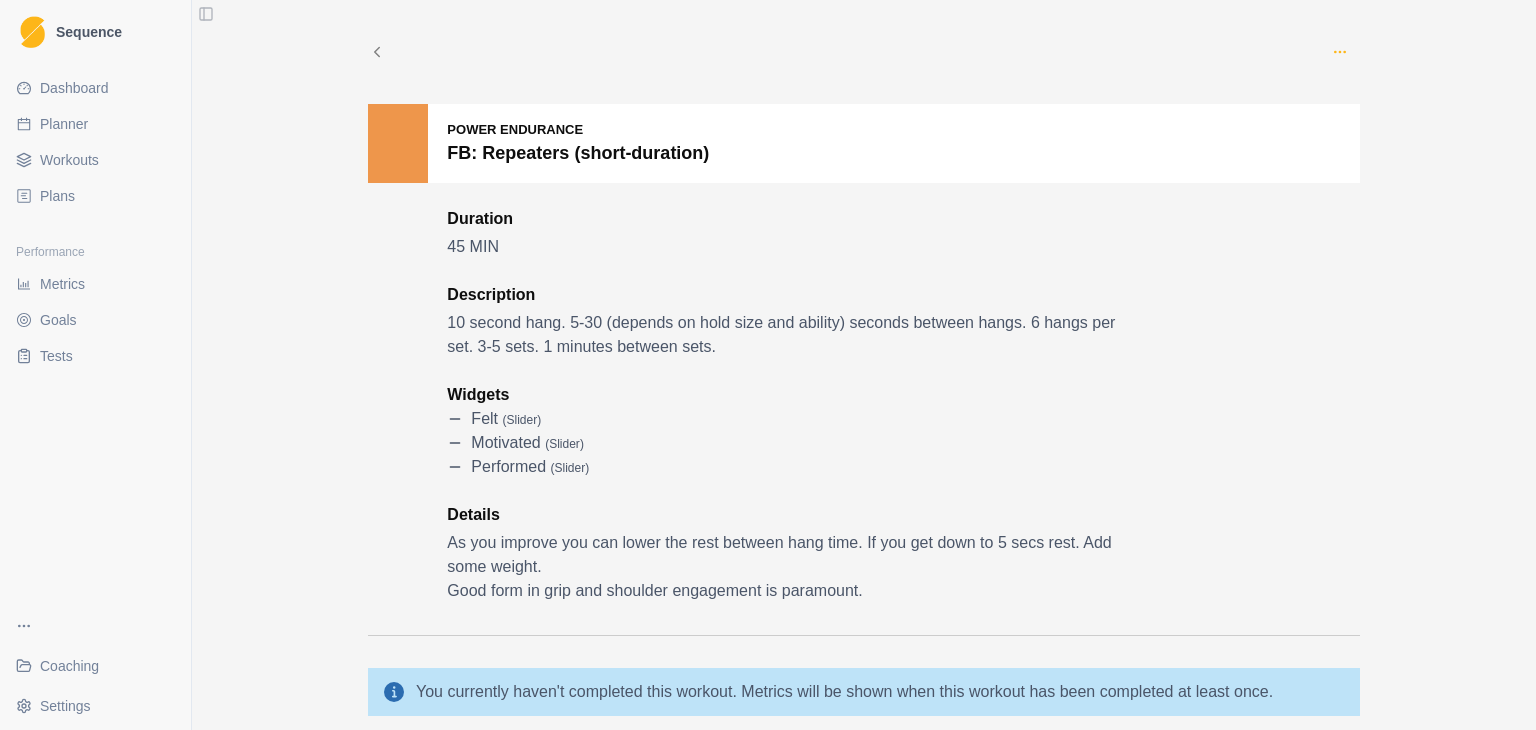 click 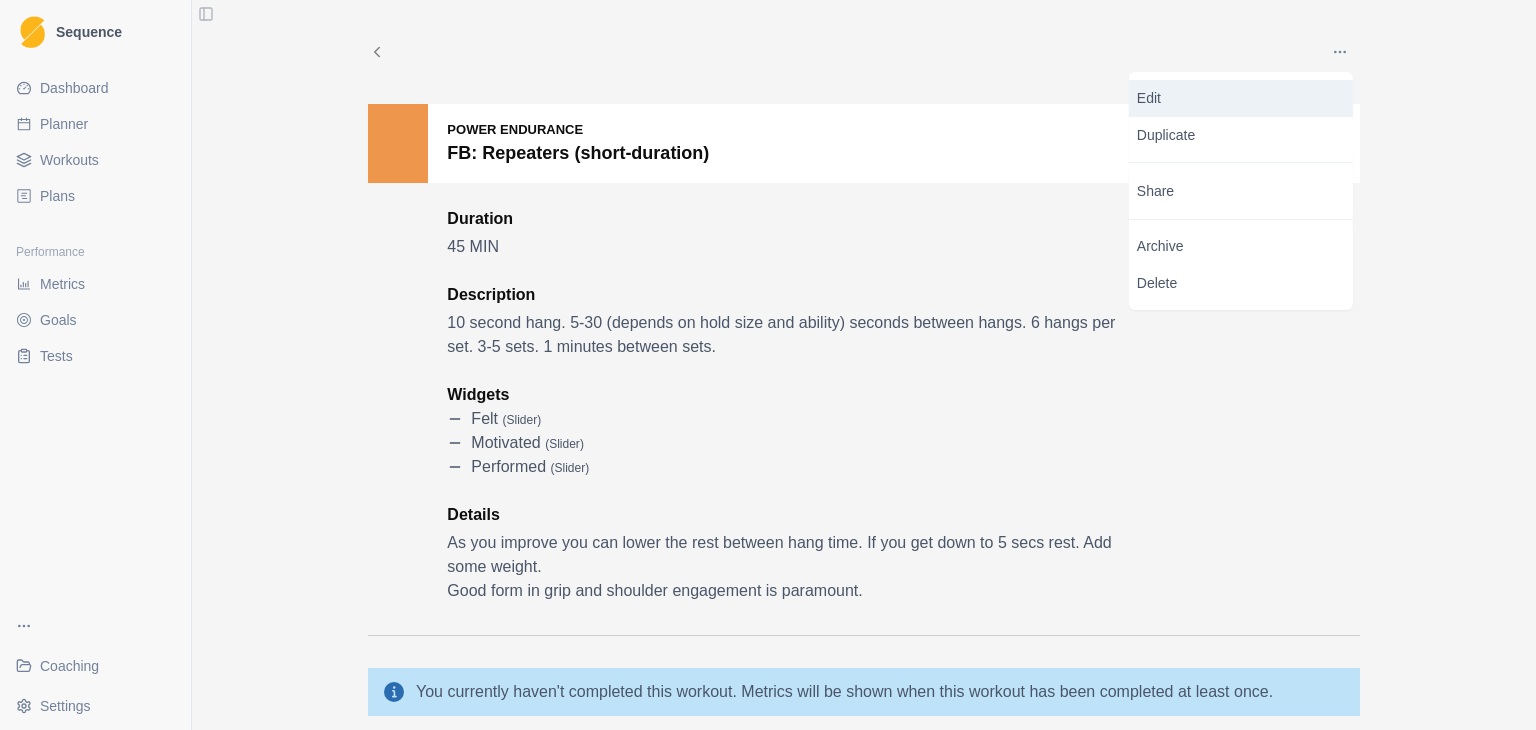 click on "Edit" at bounding box center (1241, 98) 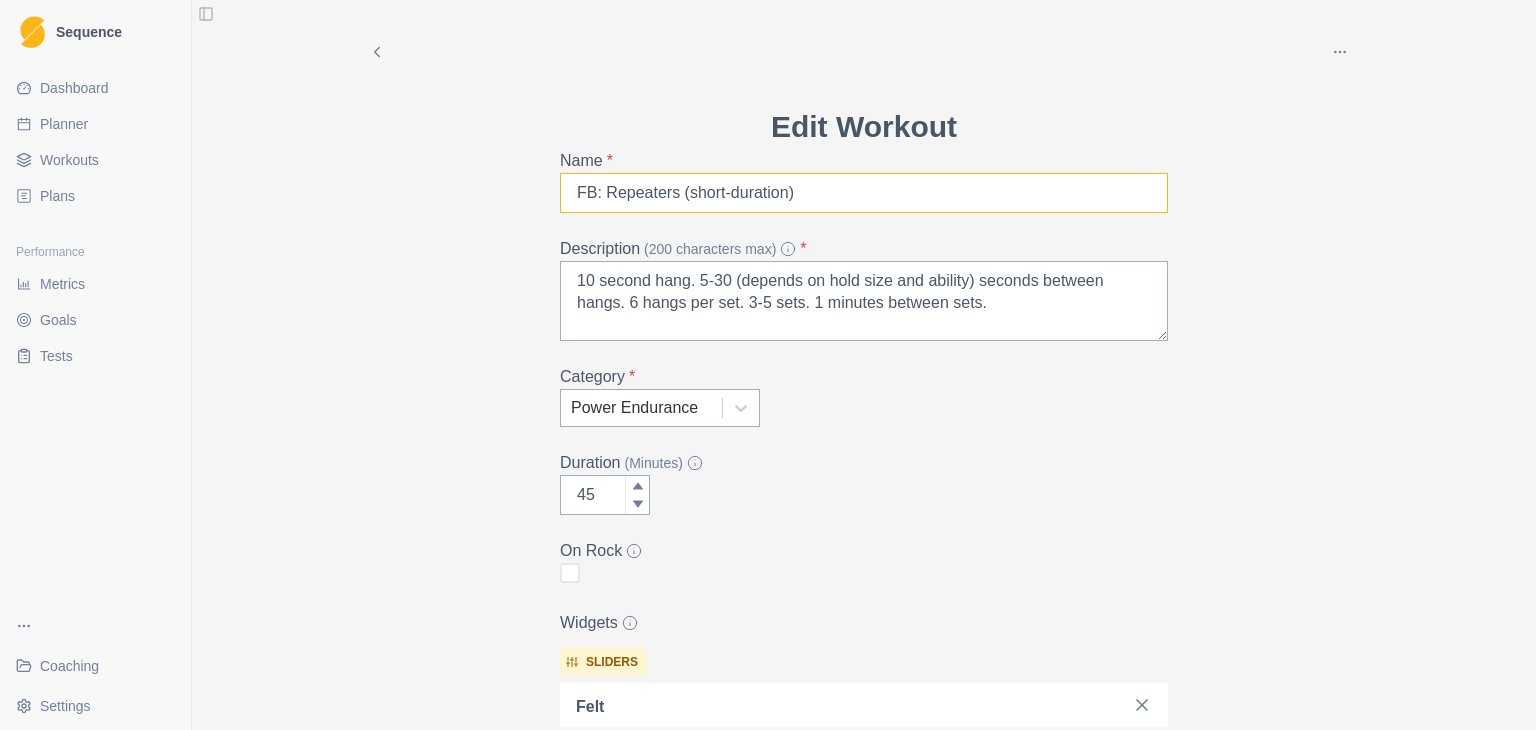 click on "FB: Repeaters (short-duration)" at bounding box center (864, 193) 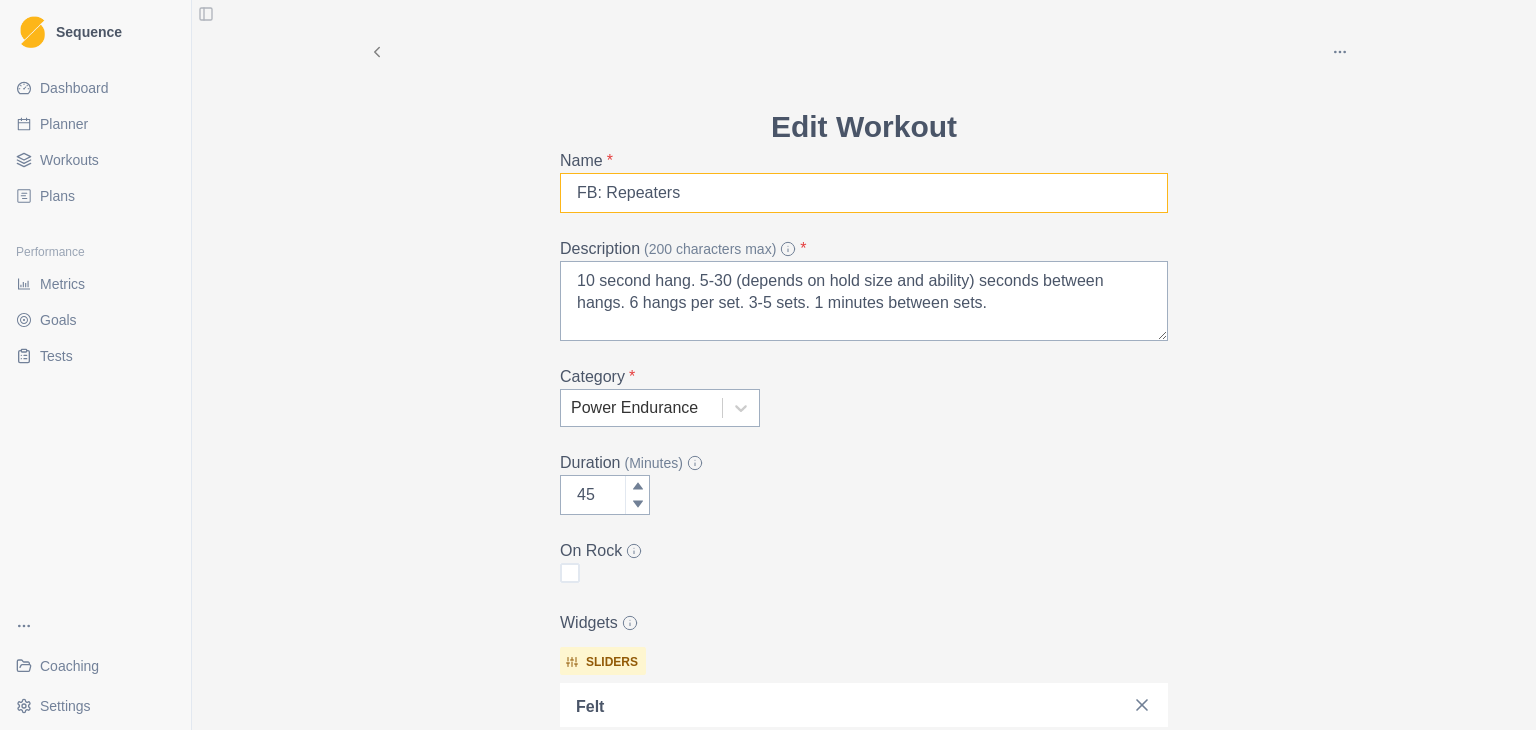 click on "FB: Repeaters" at bounding box center (864, 193) 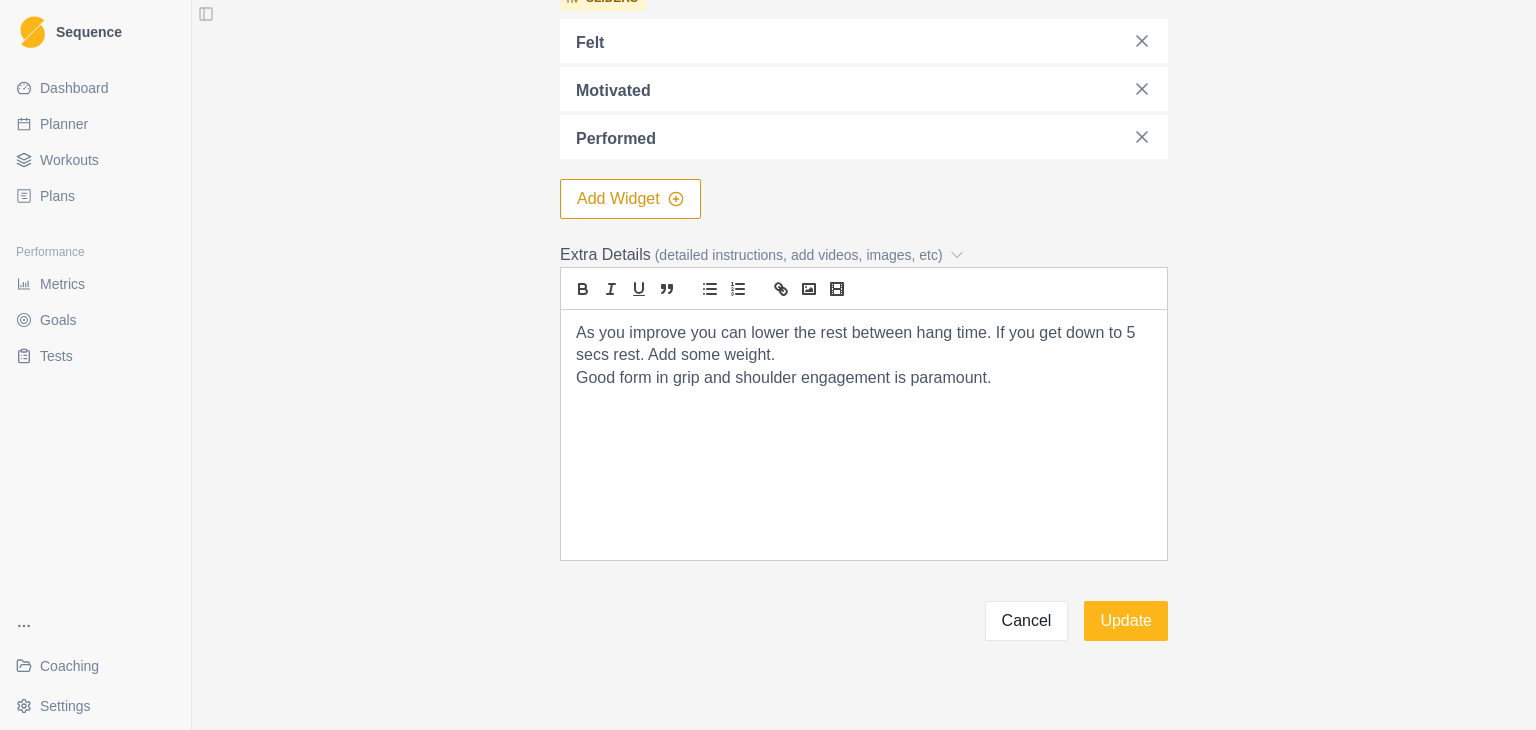 scroll, scrollTop: 687, scrollLeft: 0, axis: vertical 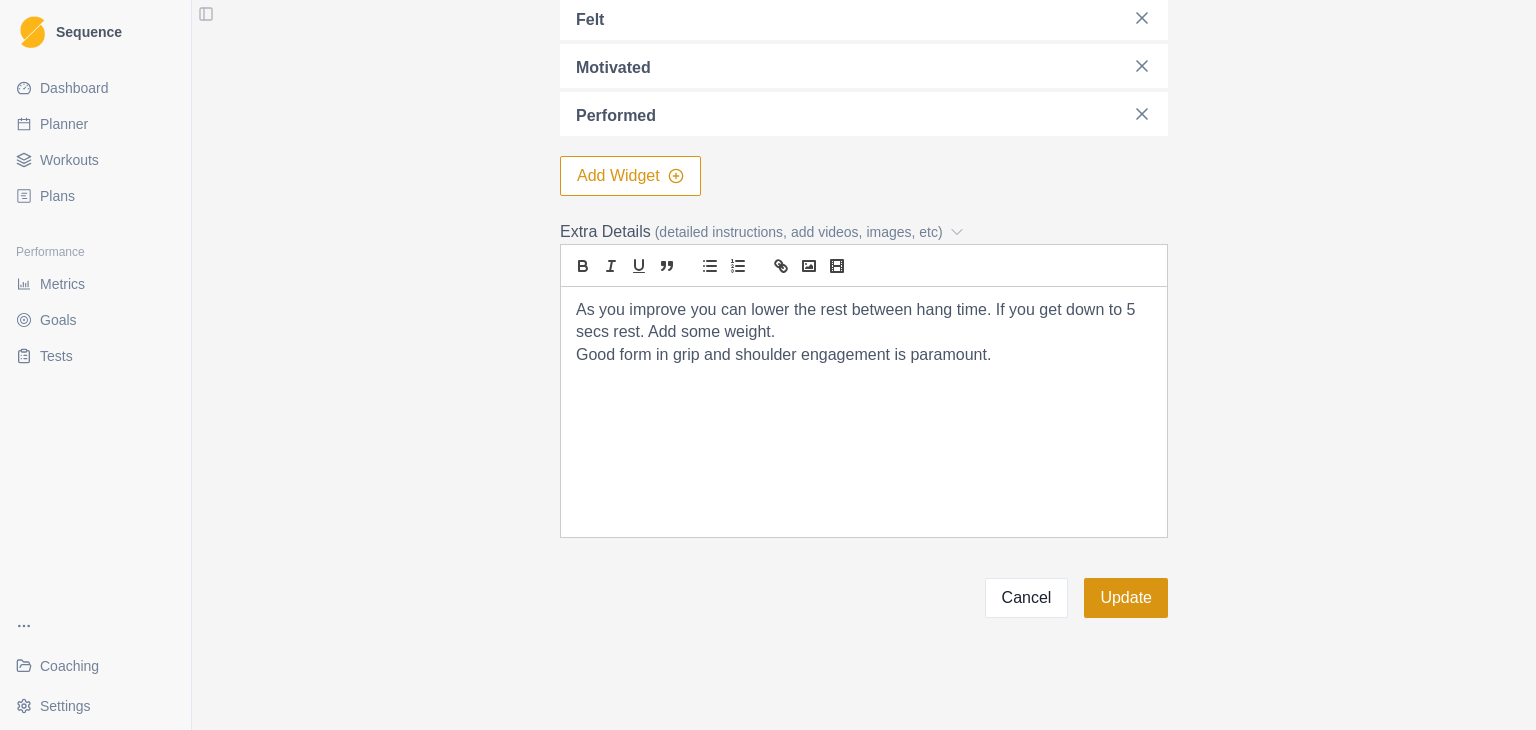 type on "Repeaters" 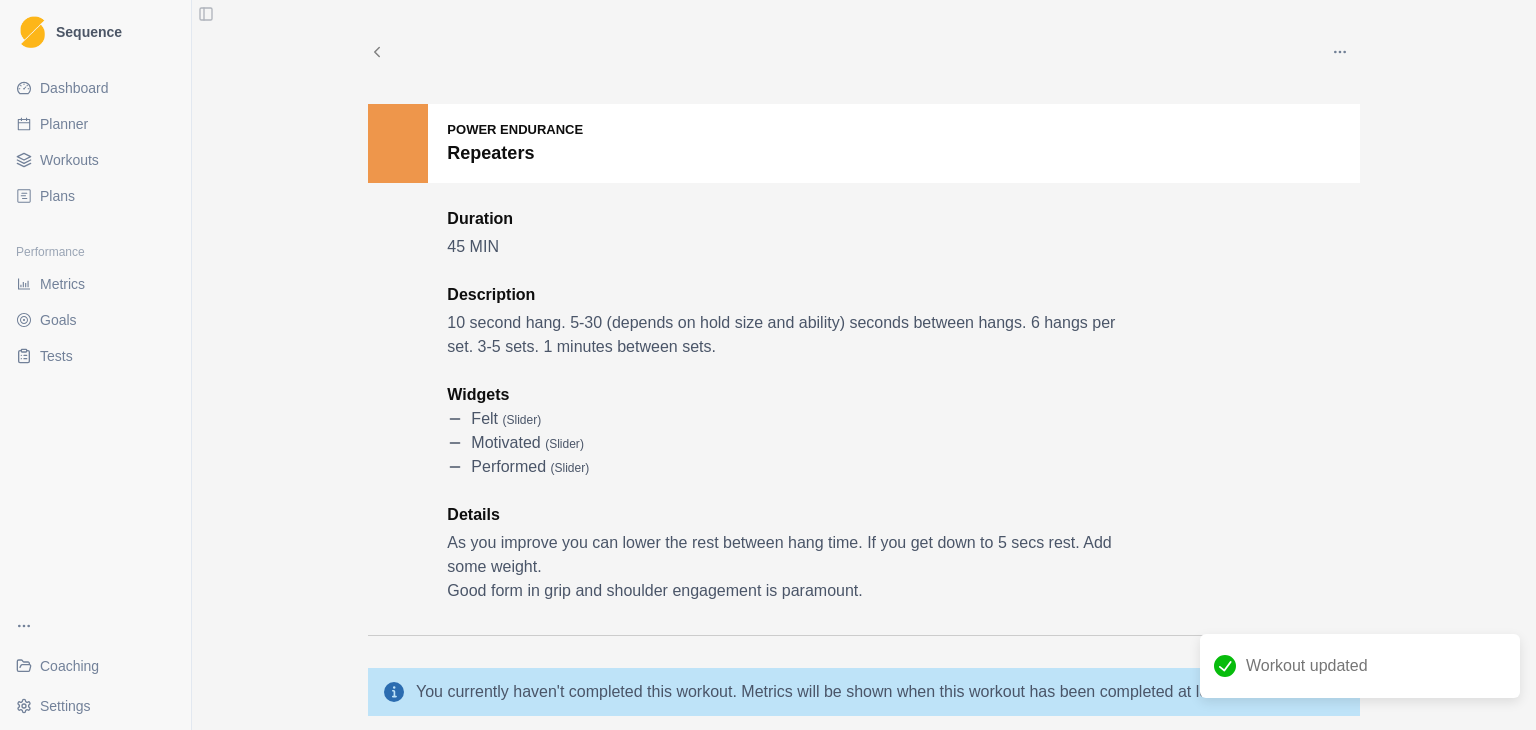 click 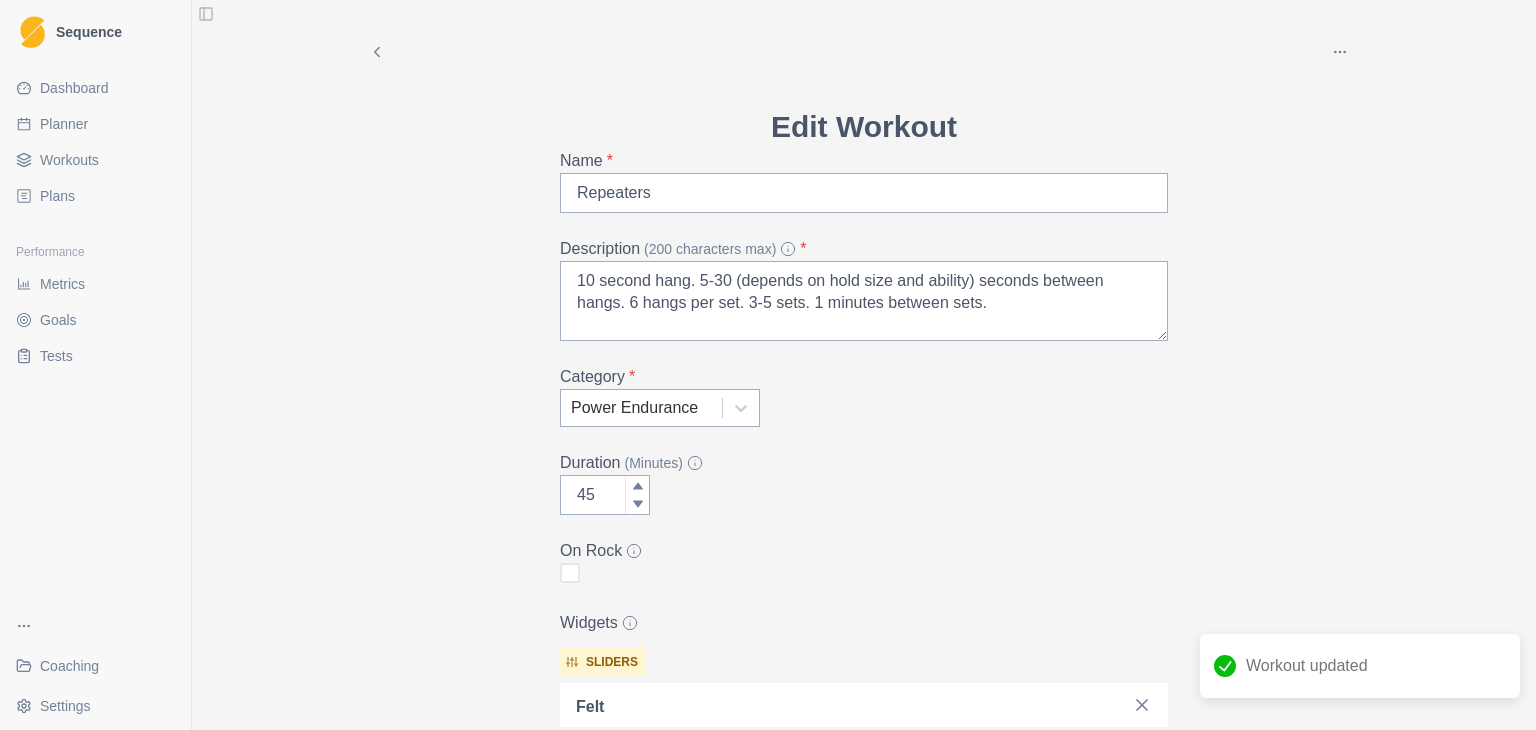 click on "Archive Delete Edit Workout Name * Repeaters Description   (200 characters max) * 10 second hang. 5-30 (depends on hold size and ability) seconds between hangs. 6 hangs per set. 3-5 sets. 1 minutes between sets. Category * Power Endurance Duration   (Minutes) 45 On Rock Widgets sliders felt motivated performed Add Widget Extra Details (detailed instructions, add videos, images, etc) As you improve you can lower the rest between hang time. If you get down to 5 secs rest. Add some weight. Good form in grip and shoulder engagement is paramount. Cancel Update" at bounding box center (864, 652) 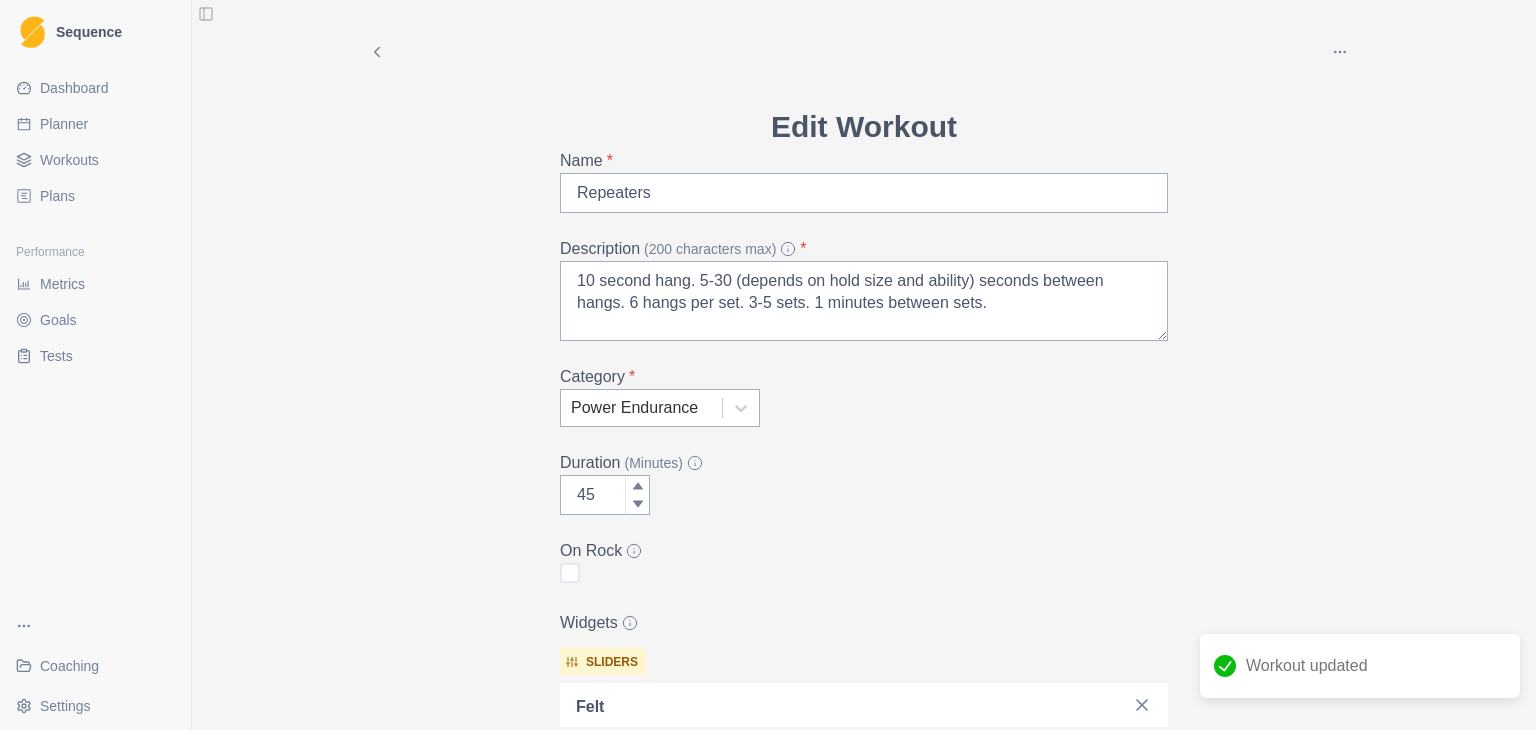 click 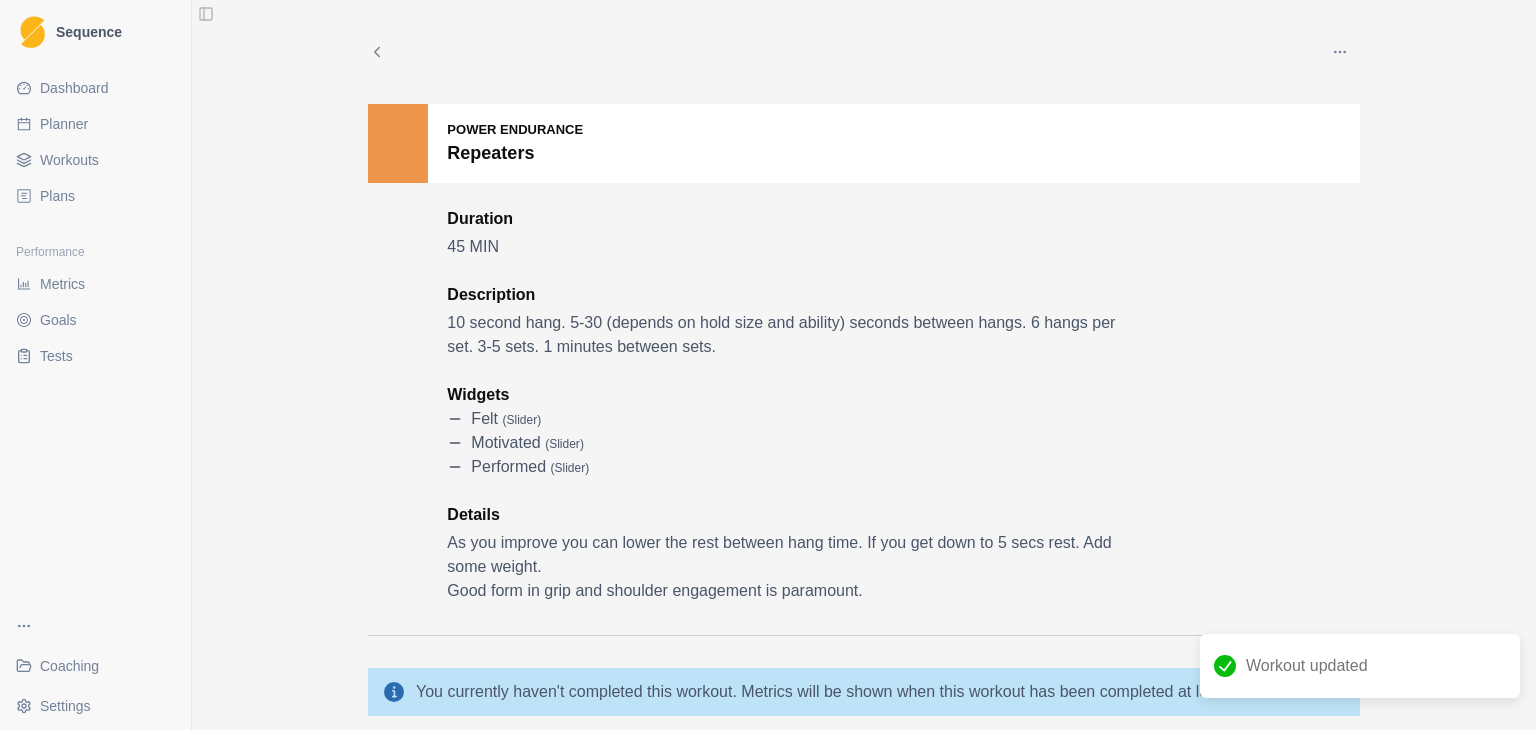 click 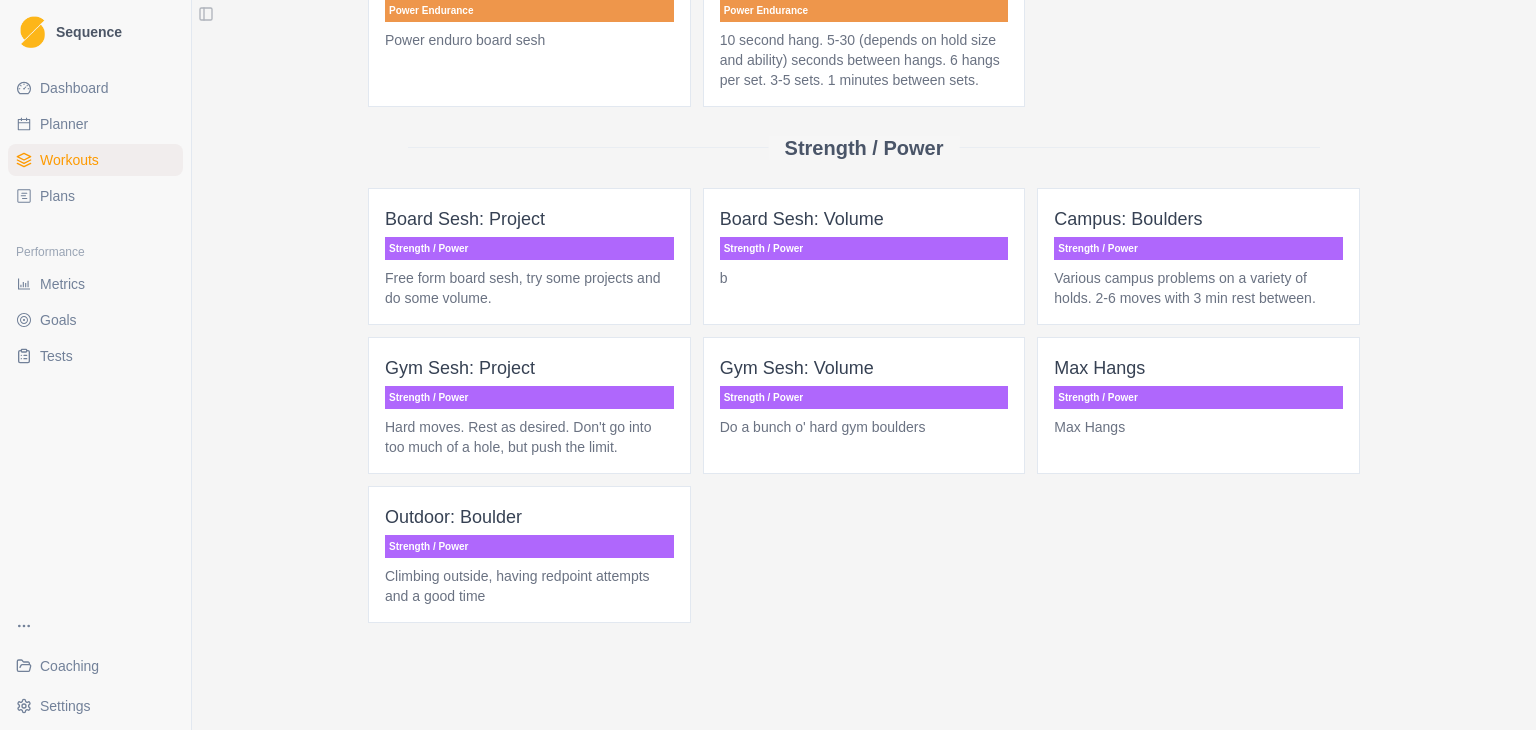 scroll, scrollTop: 1140, scrollLeft: 0, axis: vertical 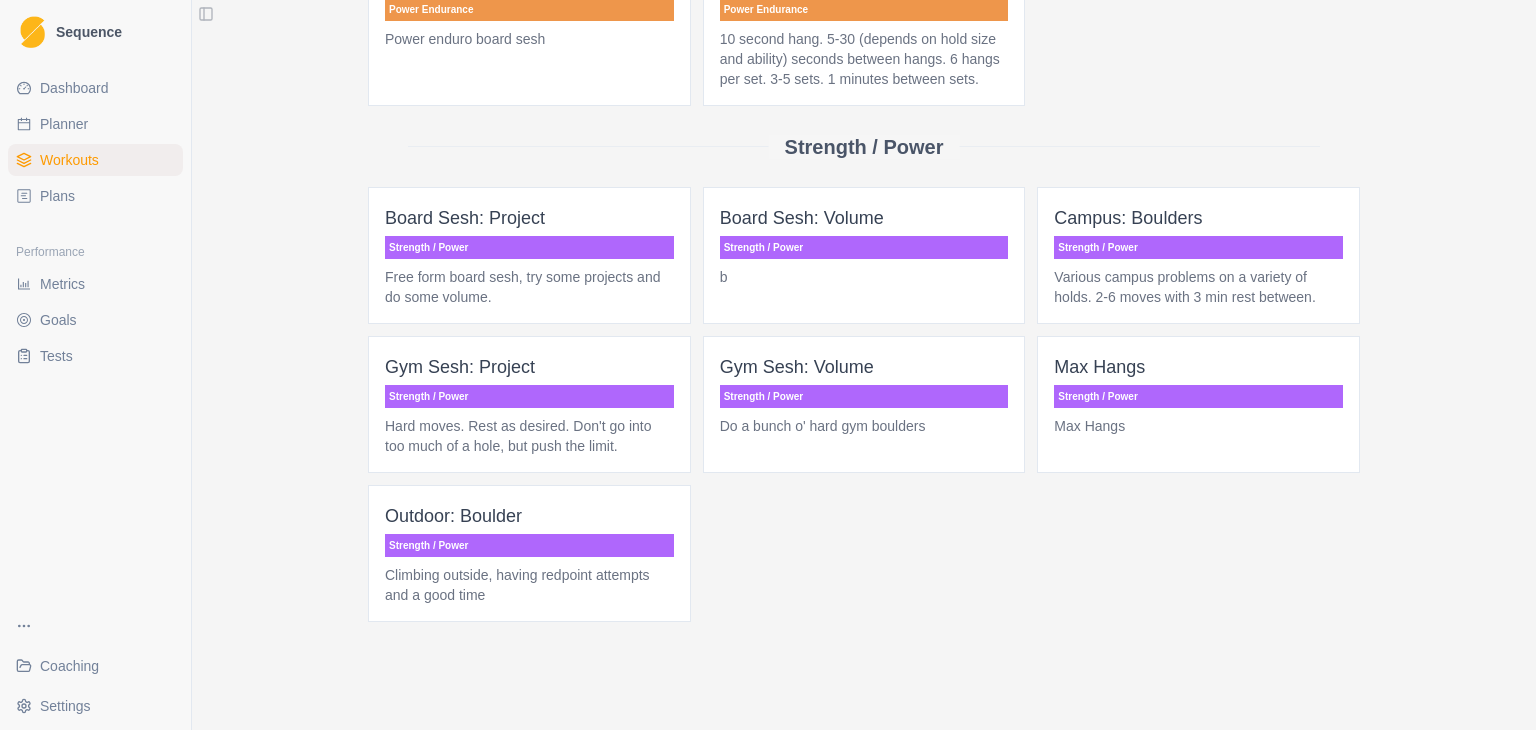 click on "Planner" at bounding box center [95, 124] 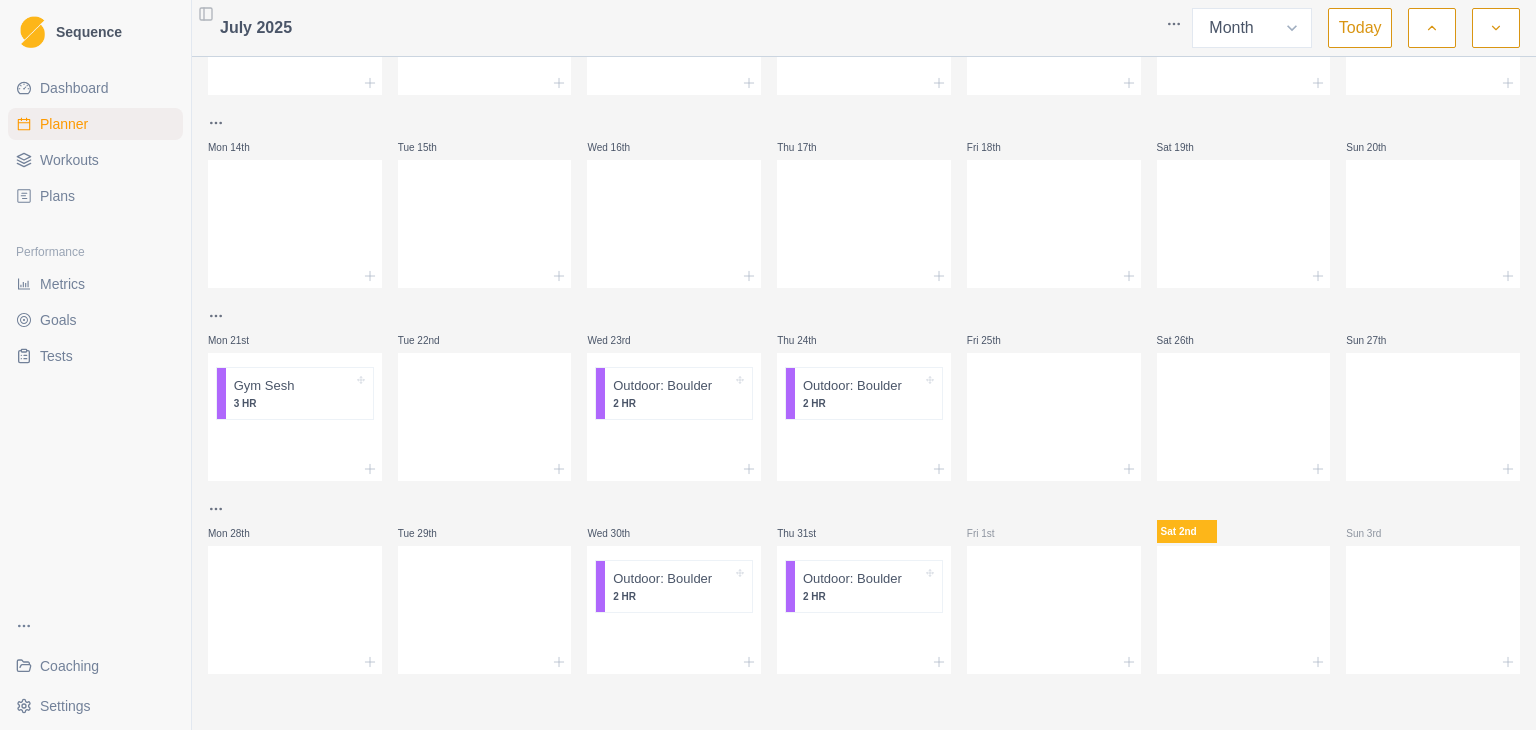 scroll, scrollTop: 0, scrollLeft: 0, axis: both 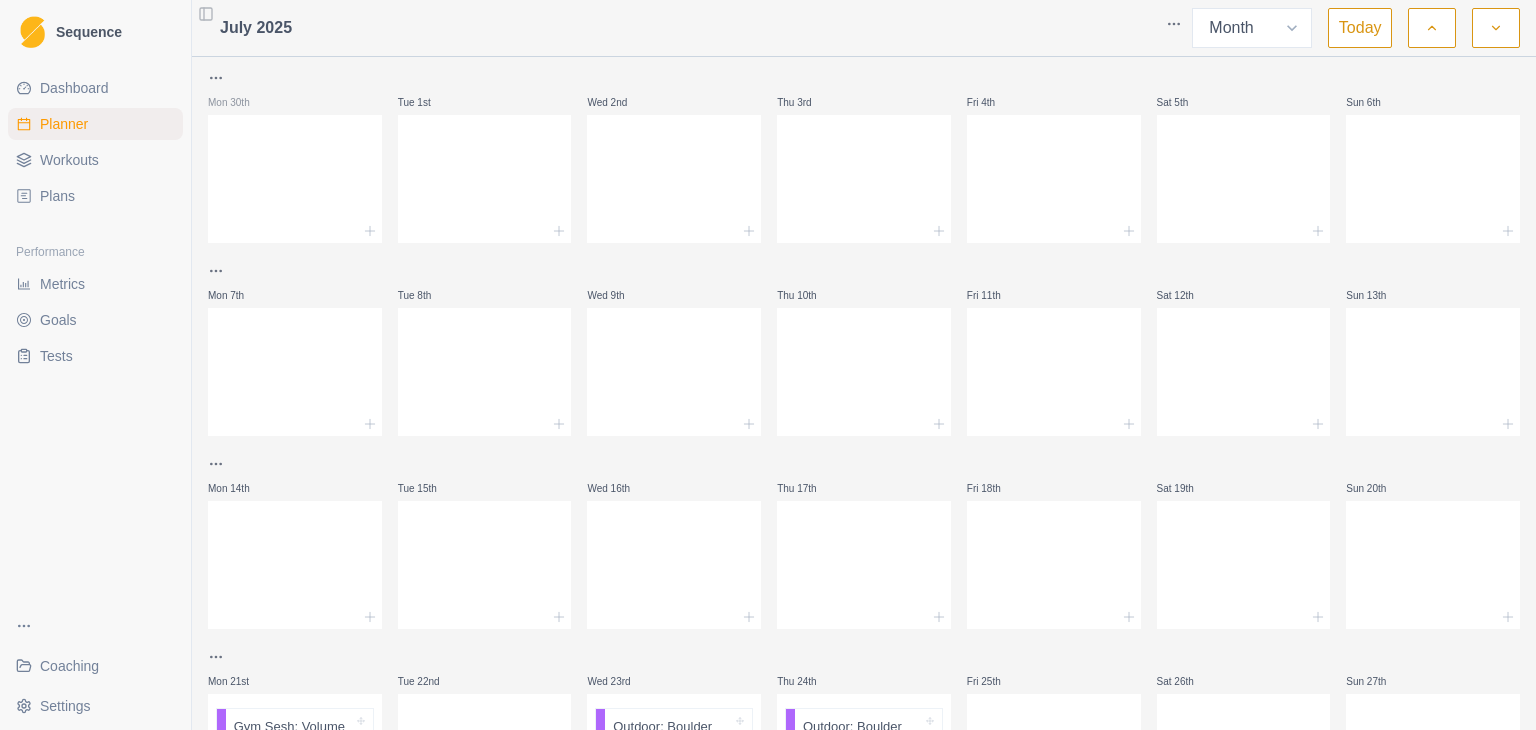 click on "Workouts" at bounding box center (95, 160) 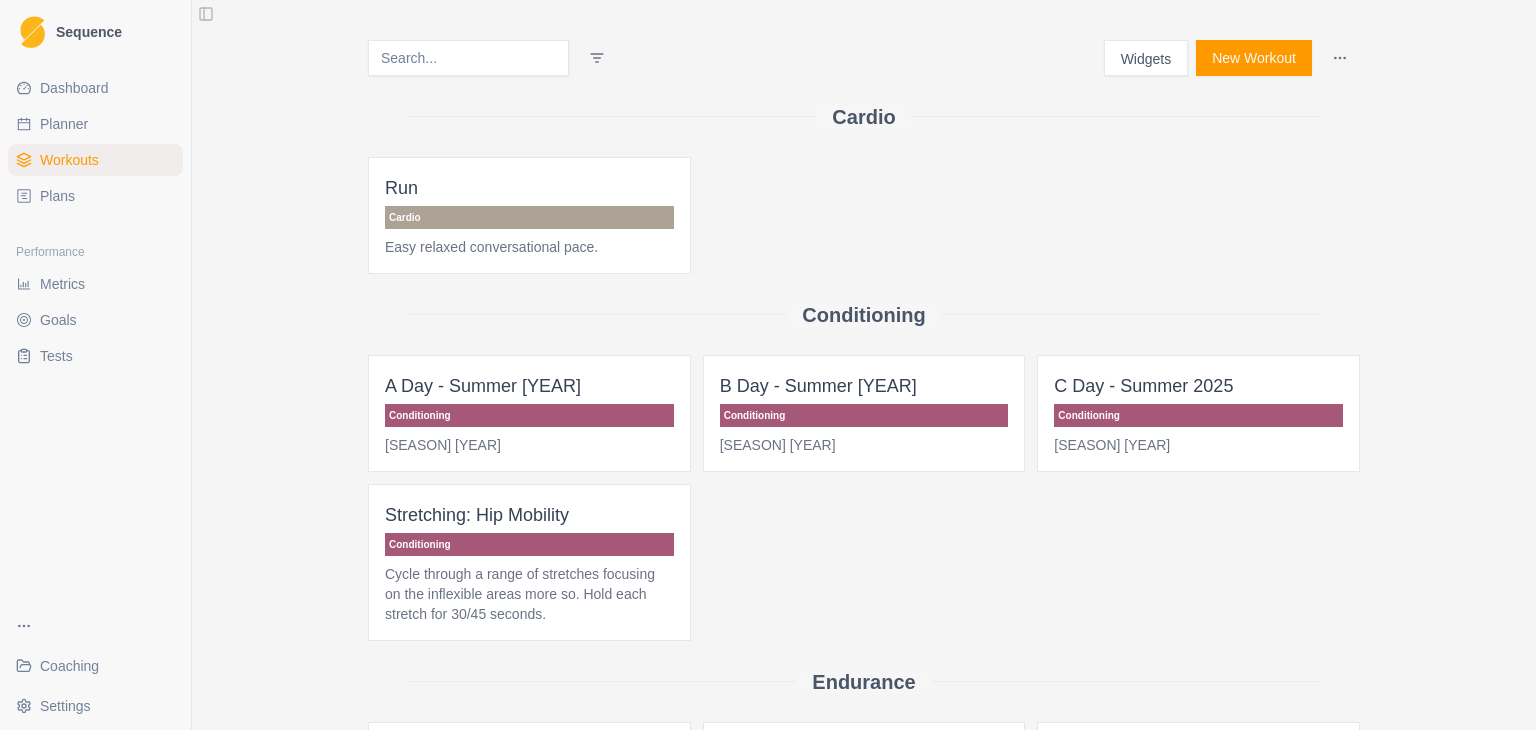 click on "A Day - Summer 2025 Conditioning Summer 2025 B Day - Summer 2025 Conditioning Summer 2025 C Day - Summer 2025 Conditioning Summer 2025 Stretching: Hip Mobility Conditioning Cycle through a range of stretches focusing on the inflexible areas more so. Hold each stretch for 30/45 seconds." at bounding box center (864, 498) 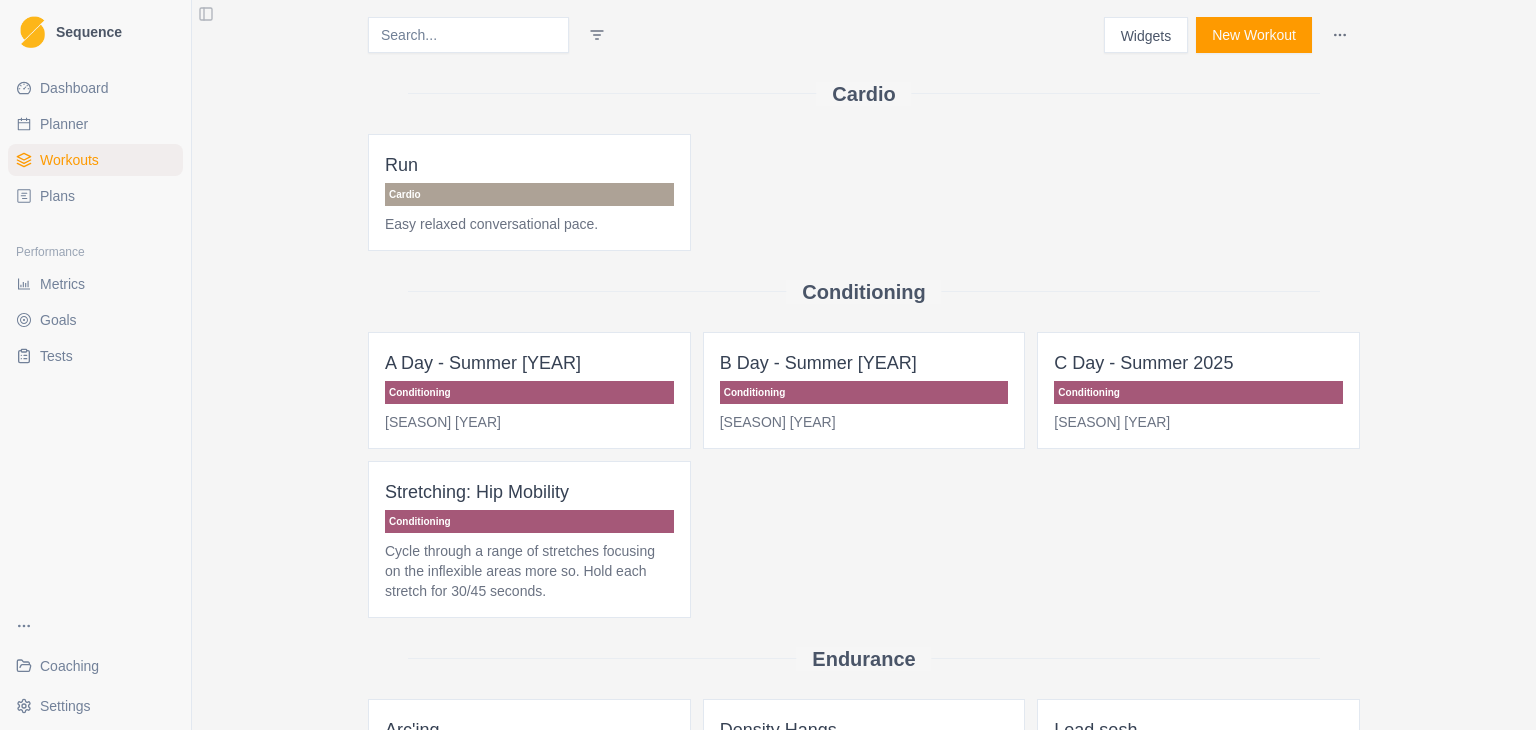 scroll, scrollTop: 0, scrollLeft: 0, axis: both 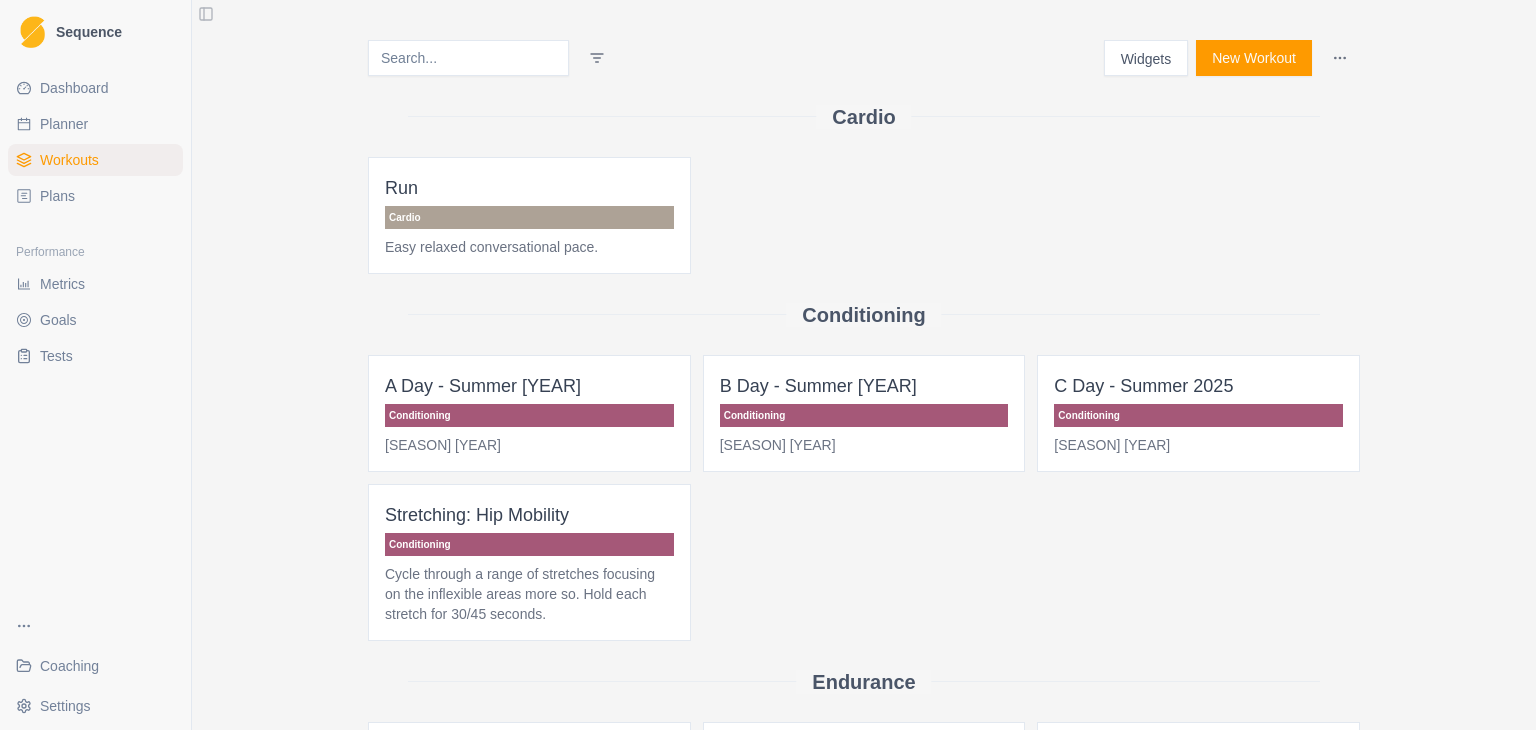 click on "[SEASON] [YEAR]" at bounding box center (1198, 445) 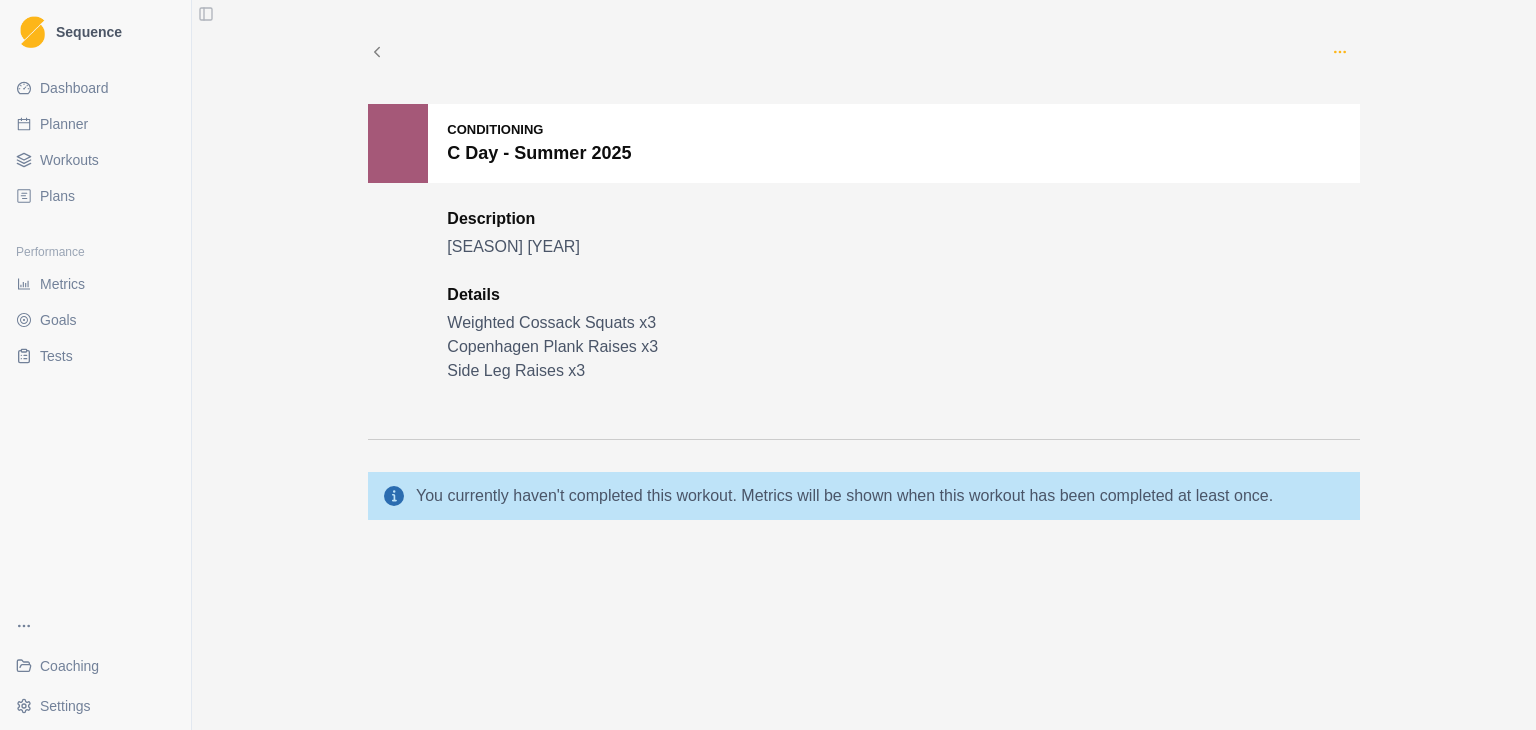 click 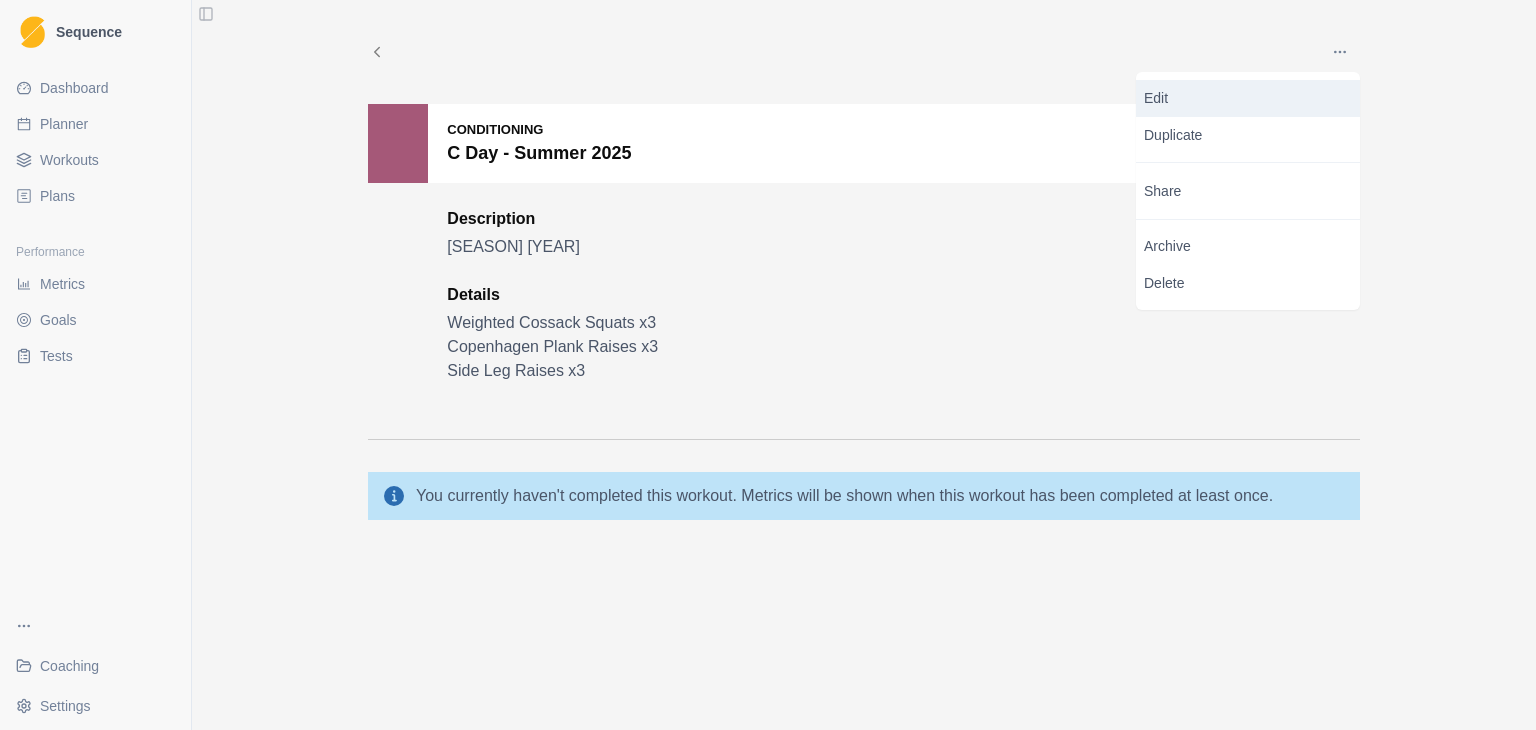 click on "Edit" at bounding box center [1248, 98] 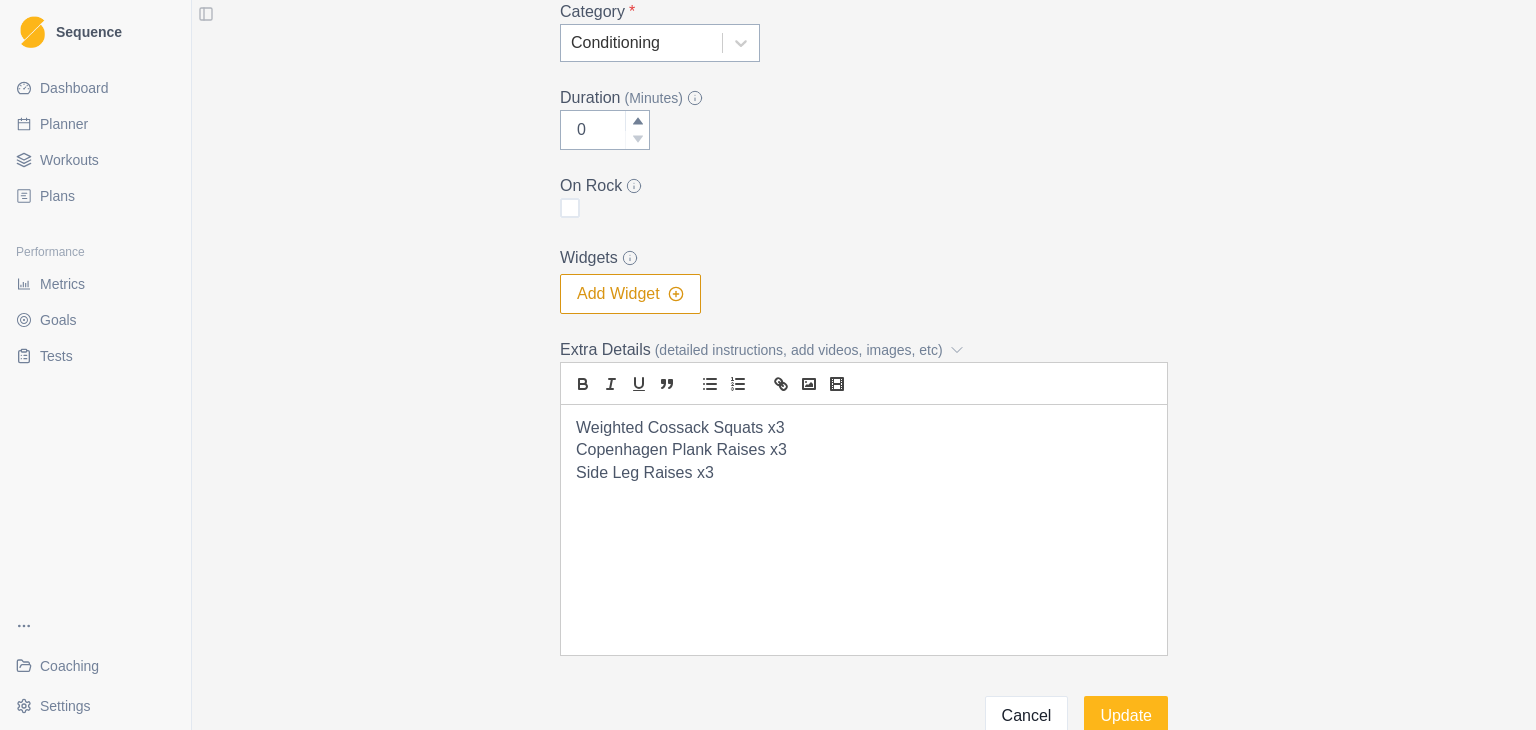 scroll, scrollTop: 366, scrollLeft: 0, axis: vertical 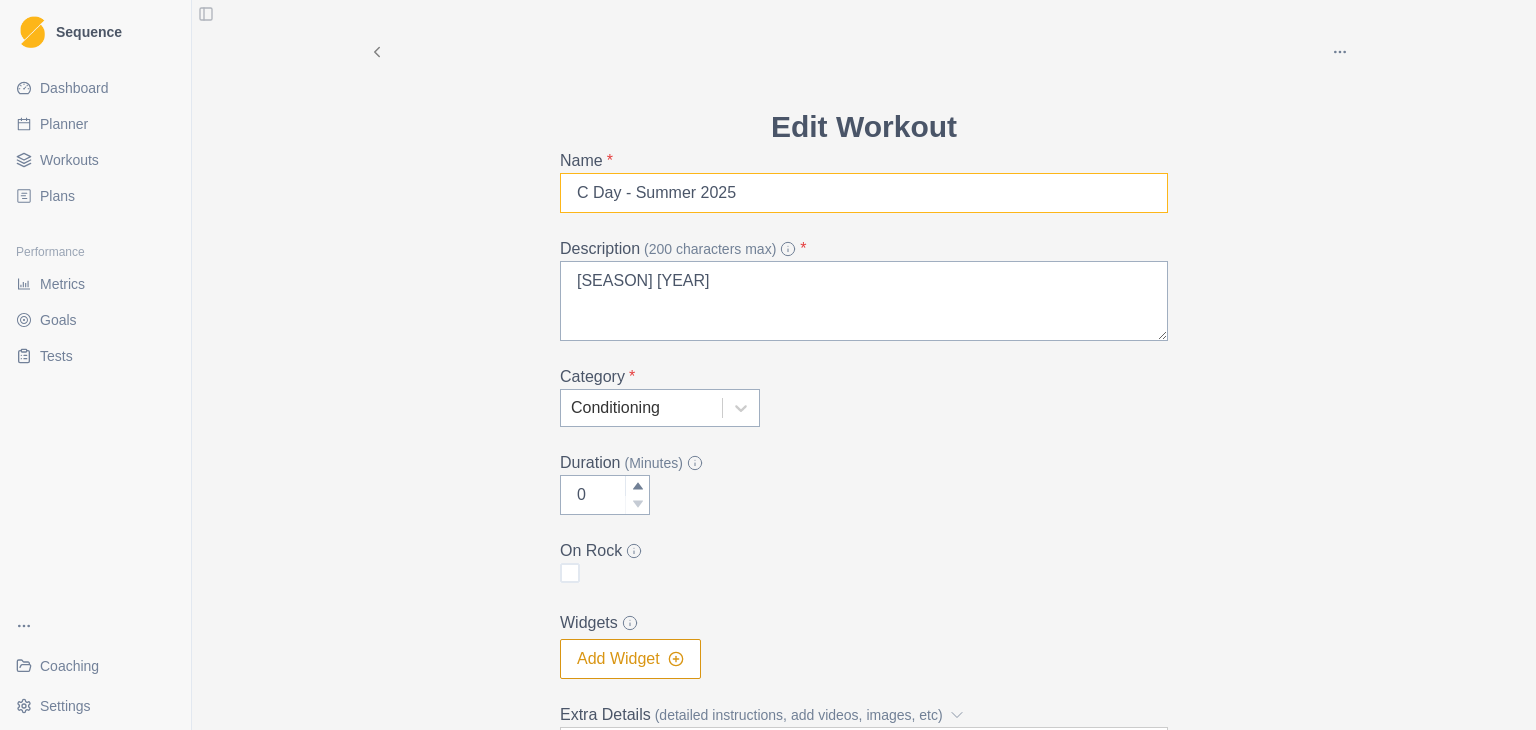 drag, startPoint x: 734, startPoint y: 204, endPoint x: 559, endPoint y: 199, distance: 175.07141 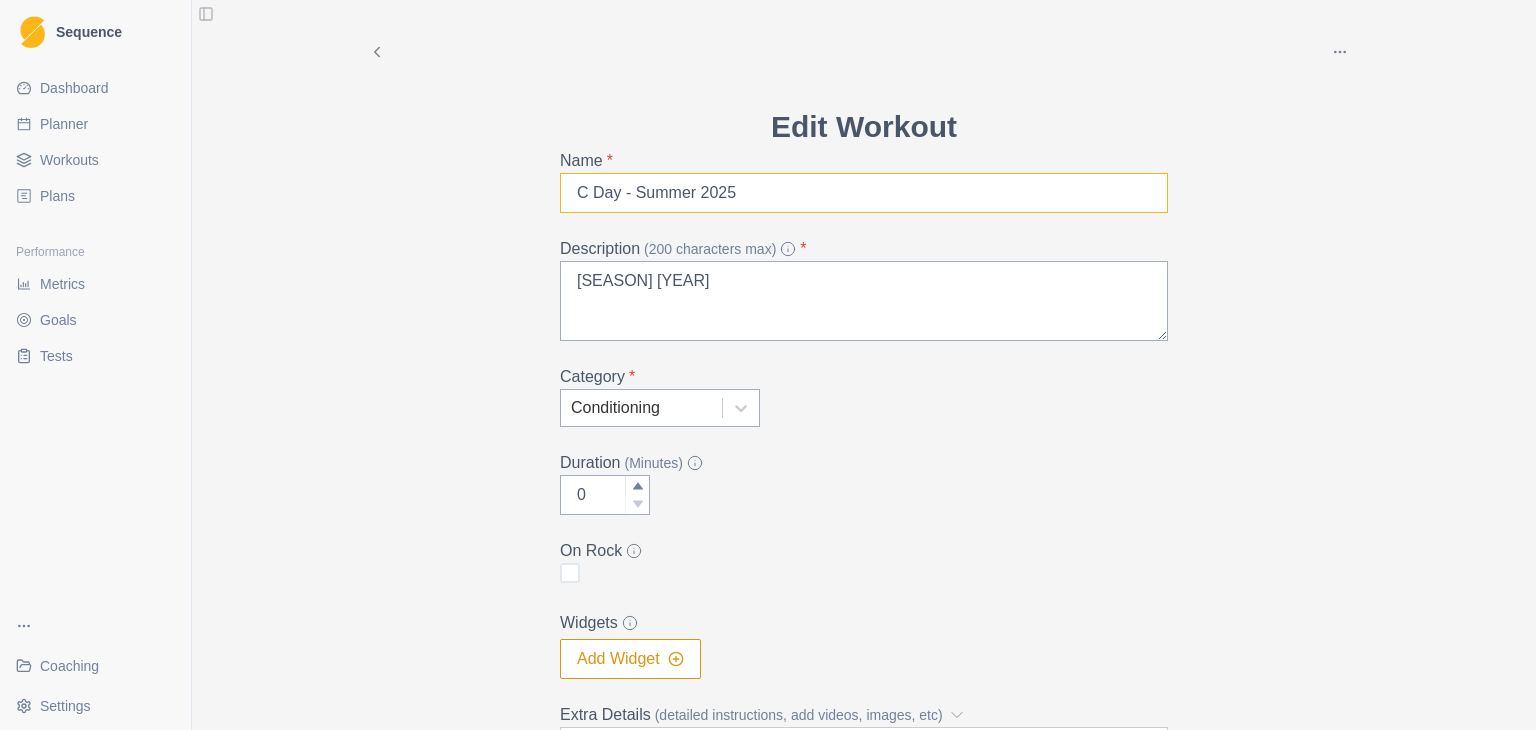 click on "C Day - Summer 2025" at bounding box center (864, 193) 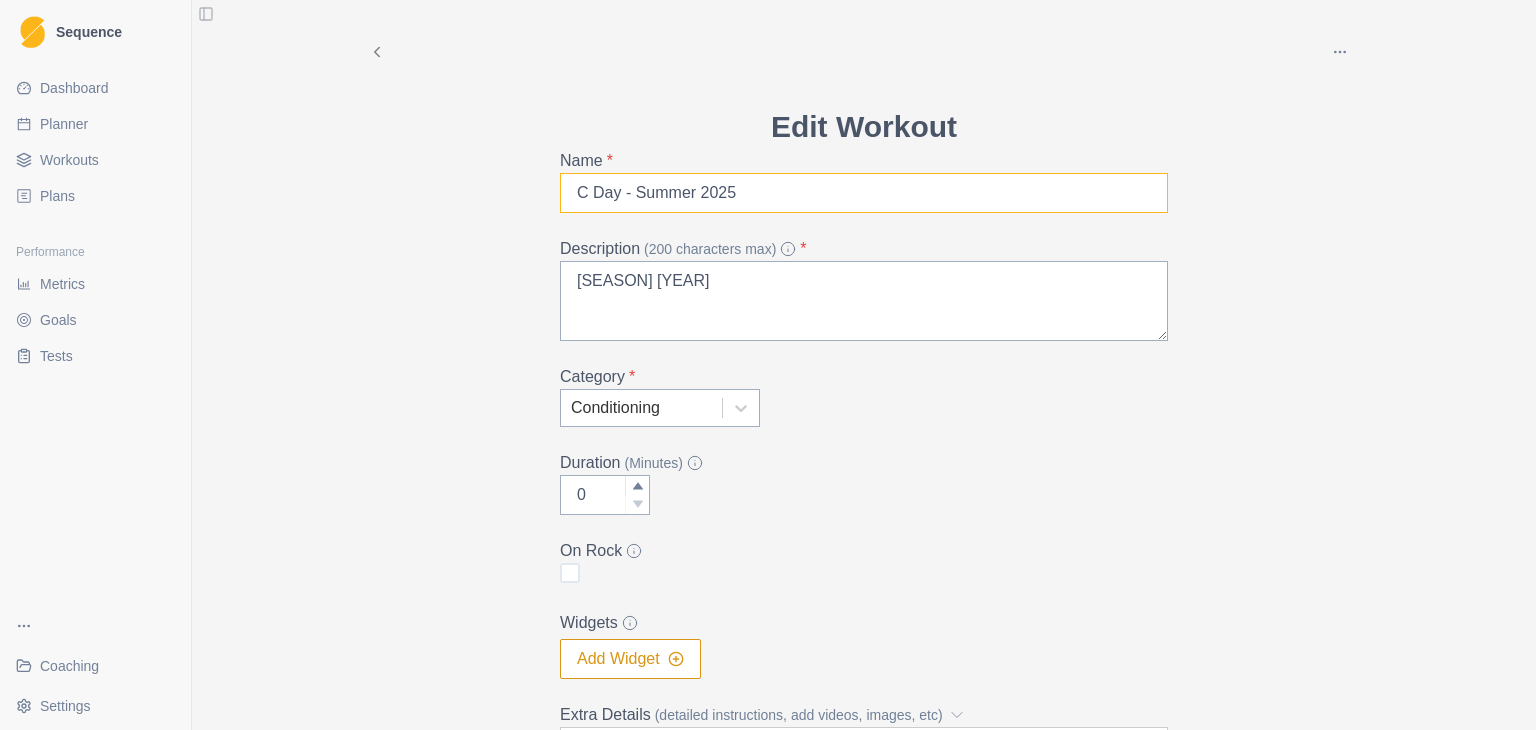 type on "B" 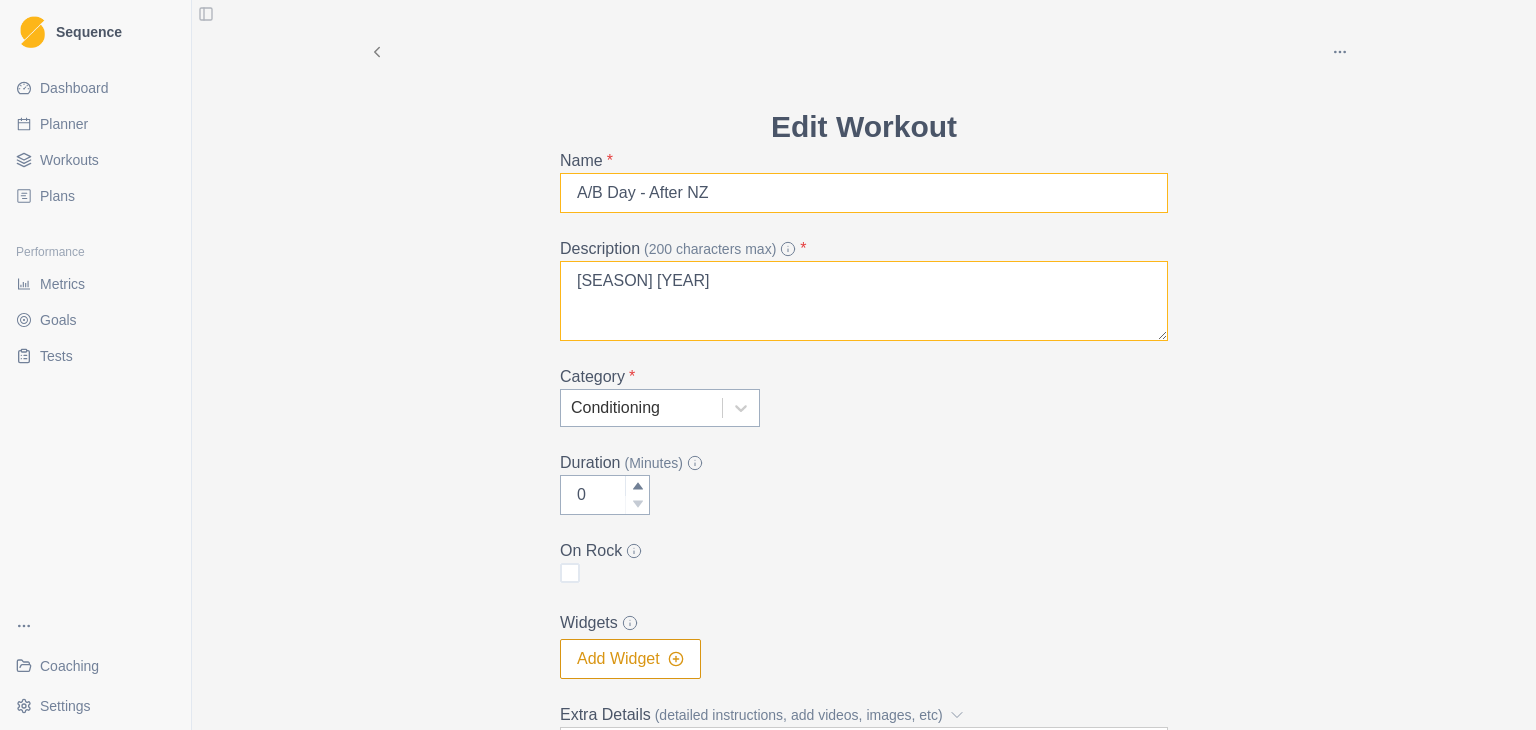 type on "A/B Day - After NZ" 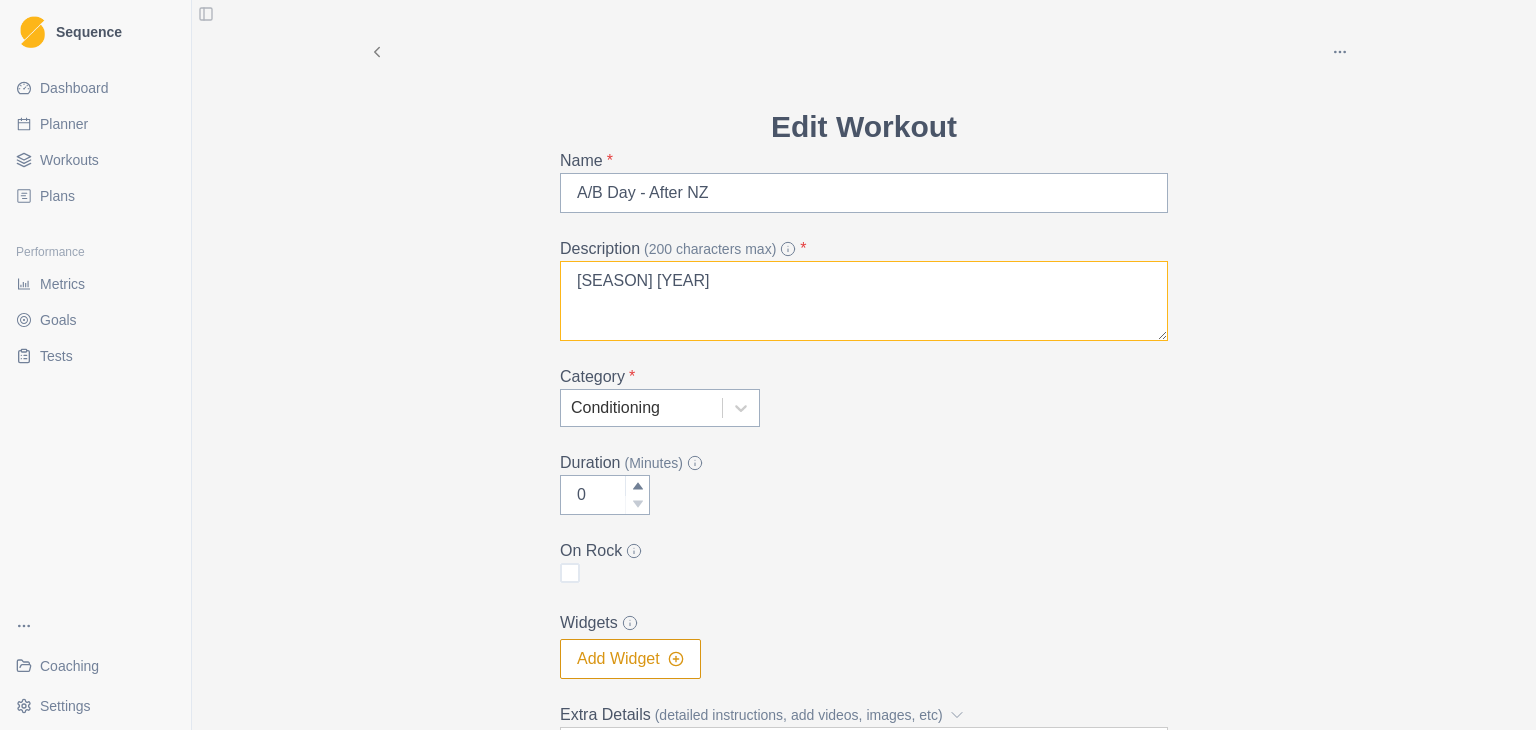 drag, startPoint x: 685, startPoint y: 283, endPoint x: 558, endPoint y: 294, distance: 127.47549 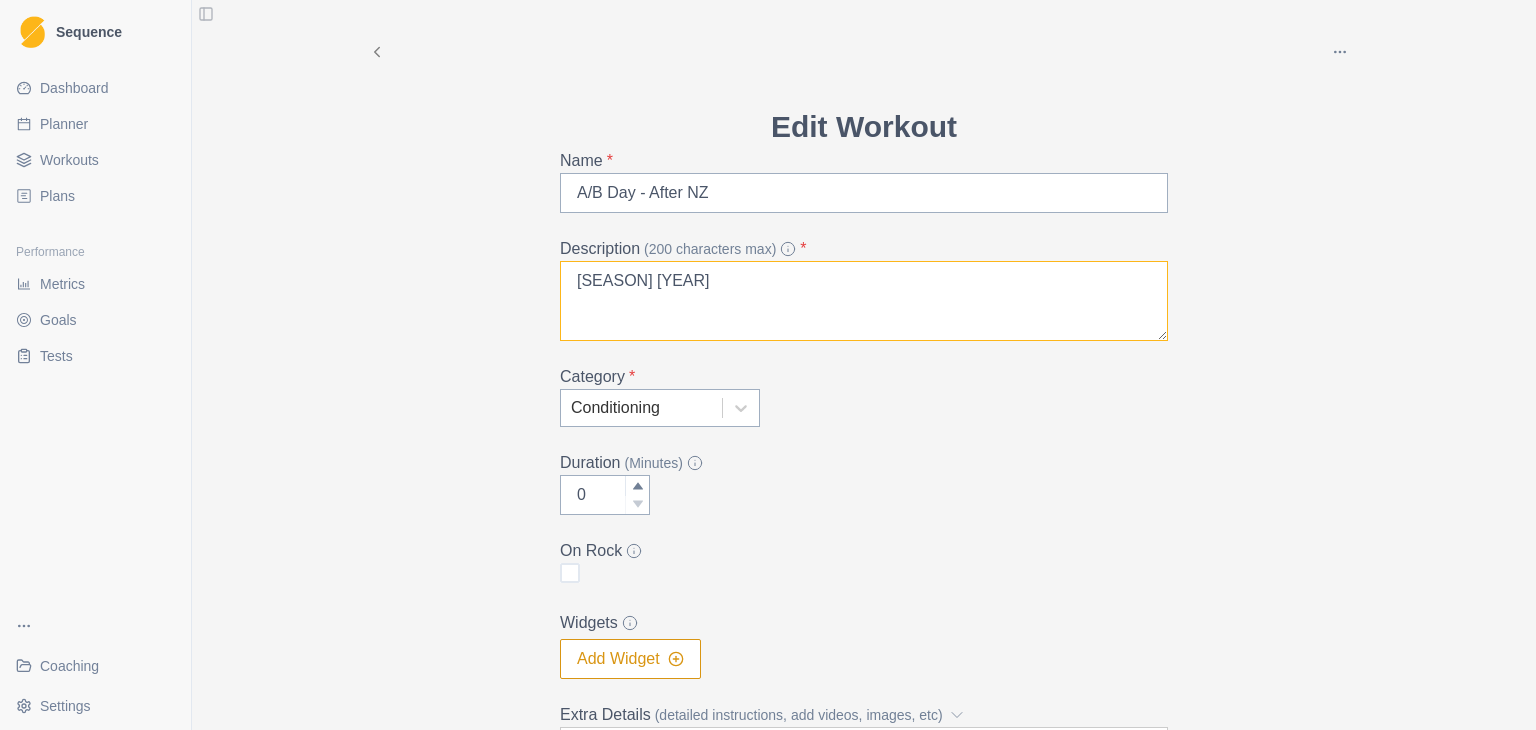 click on "[SEASON] [YEAR]" at bounding box center [864, 301] 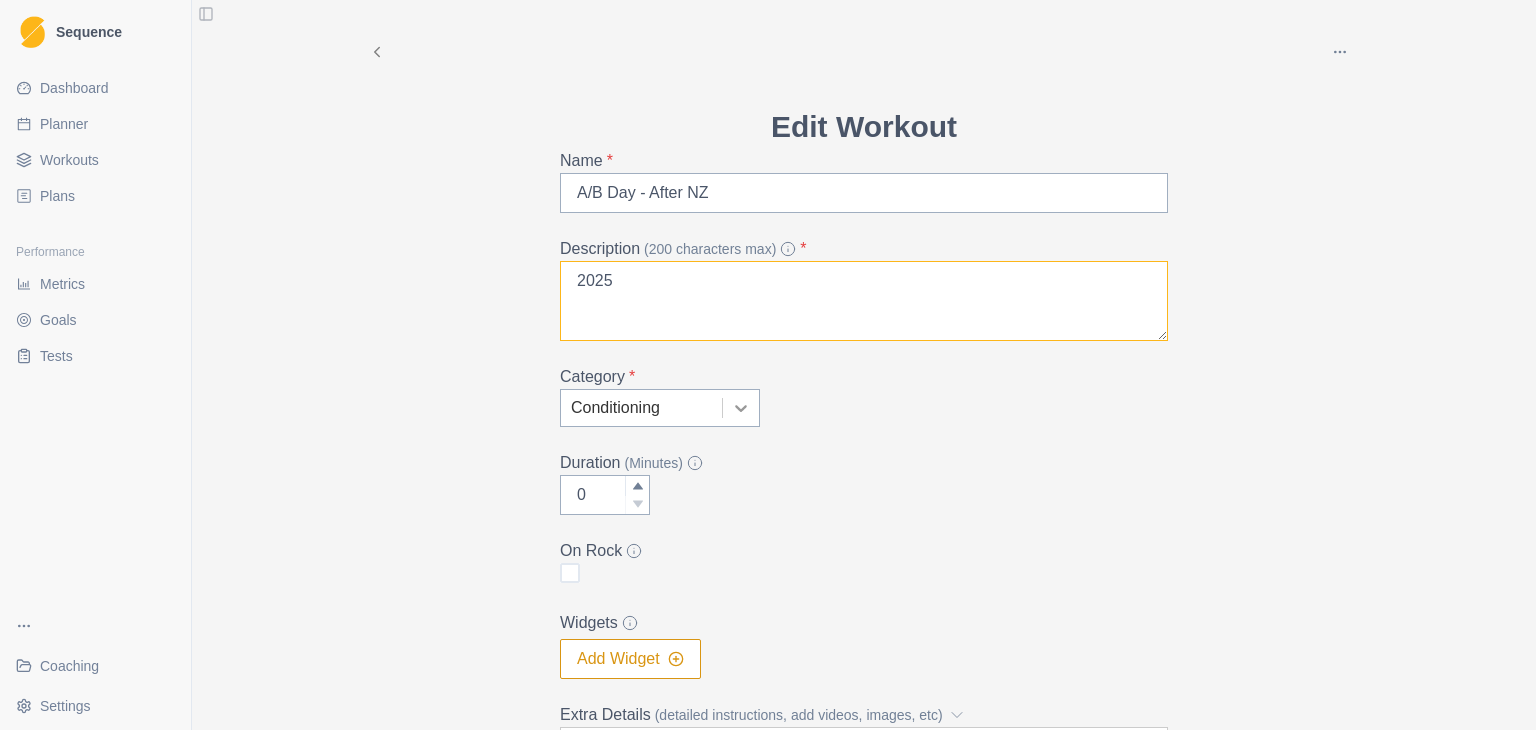 type on "2025" 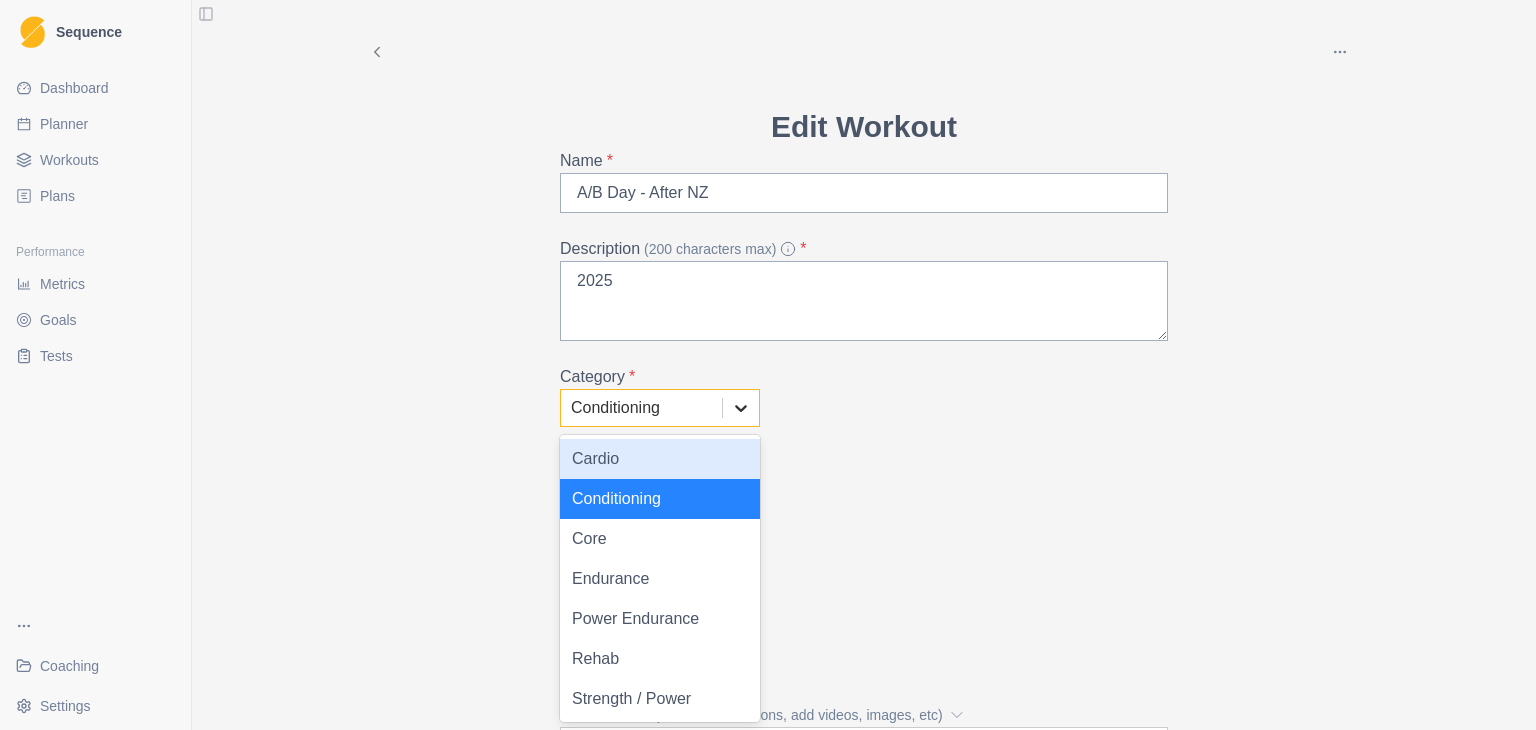 click 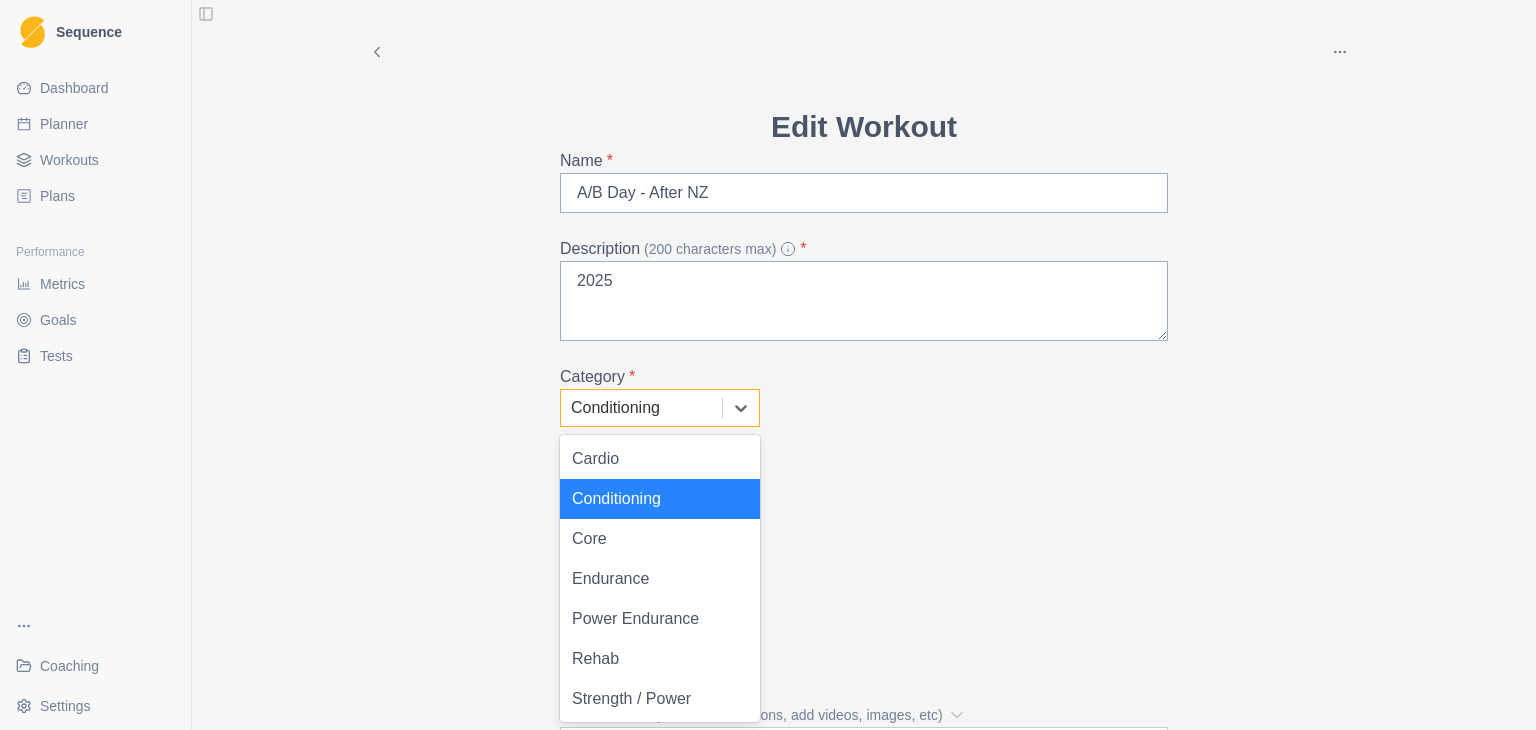 click on "Conditioning" at bounding box center (660, 499) 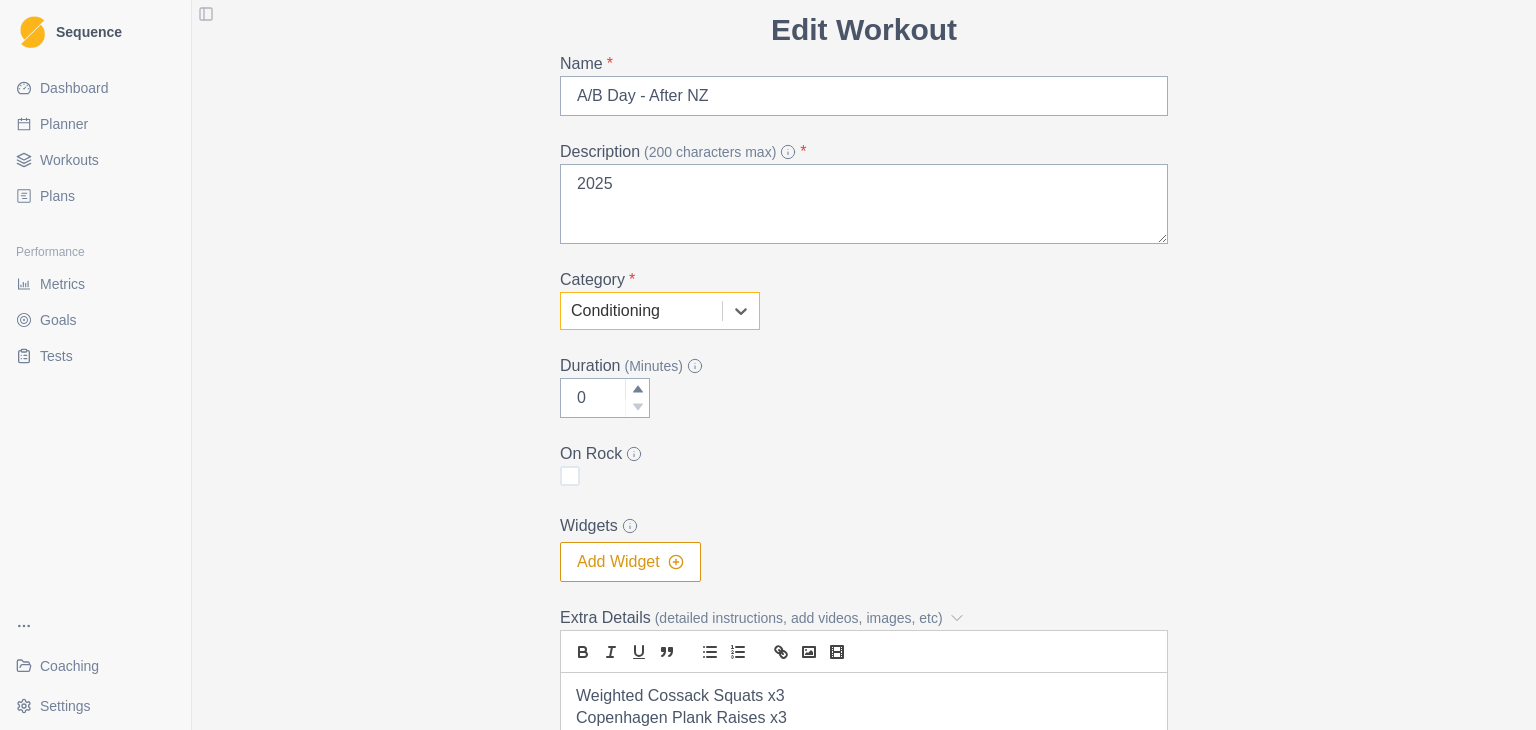 scroll, scrollTop: 164, scrollLeft: 0, axis: vertical 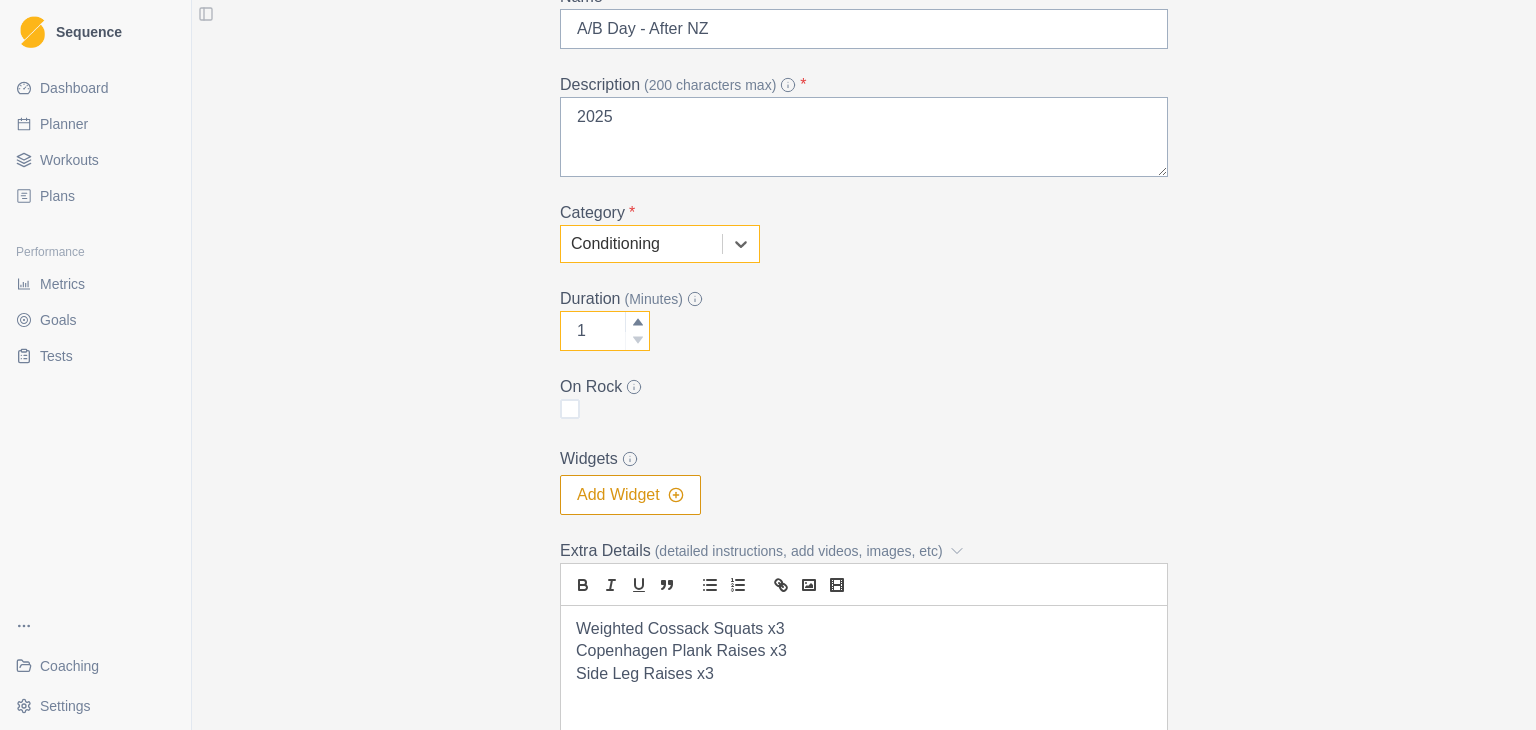 click at bounding box center (637, 322) 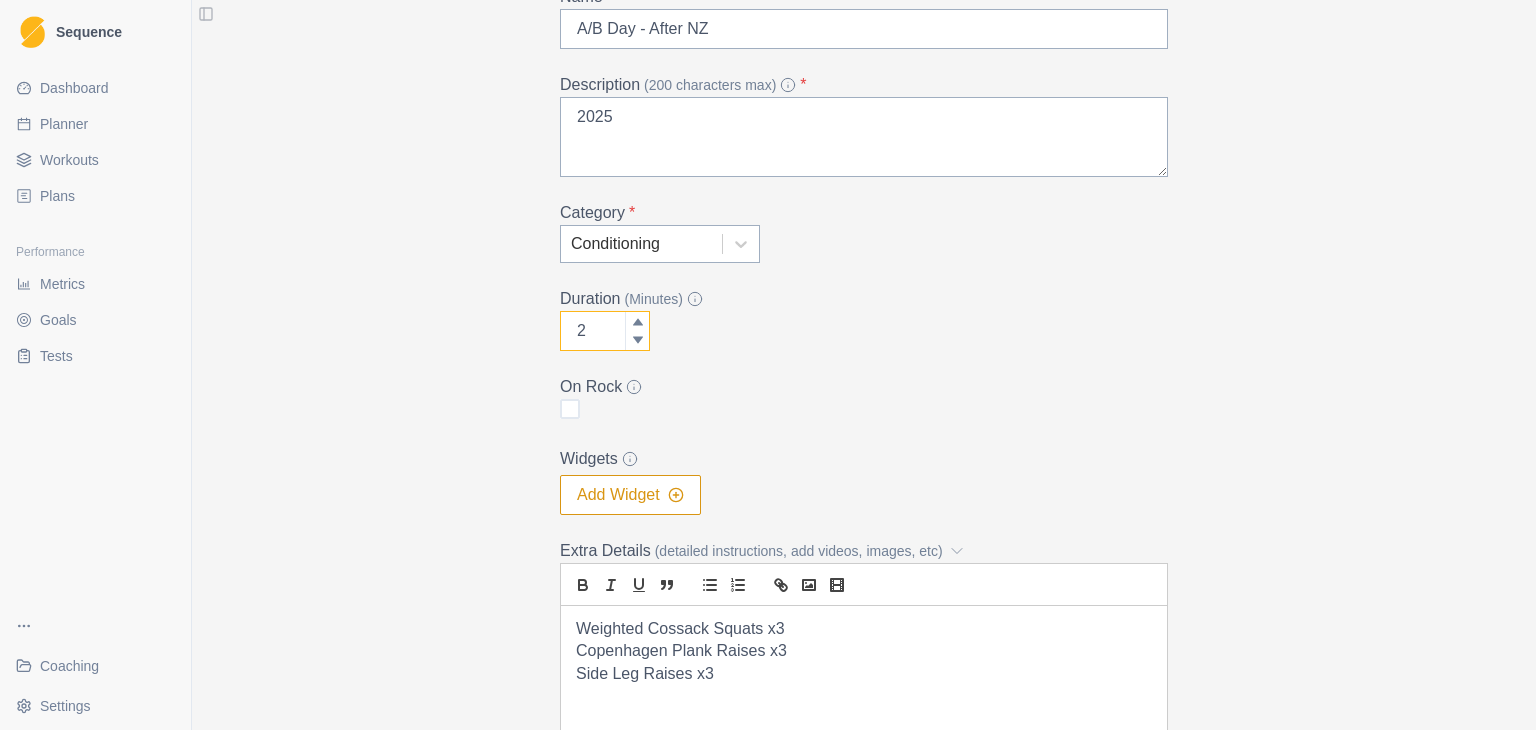click 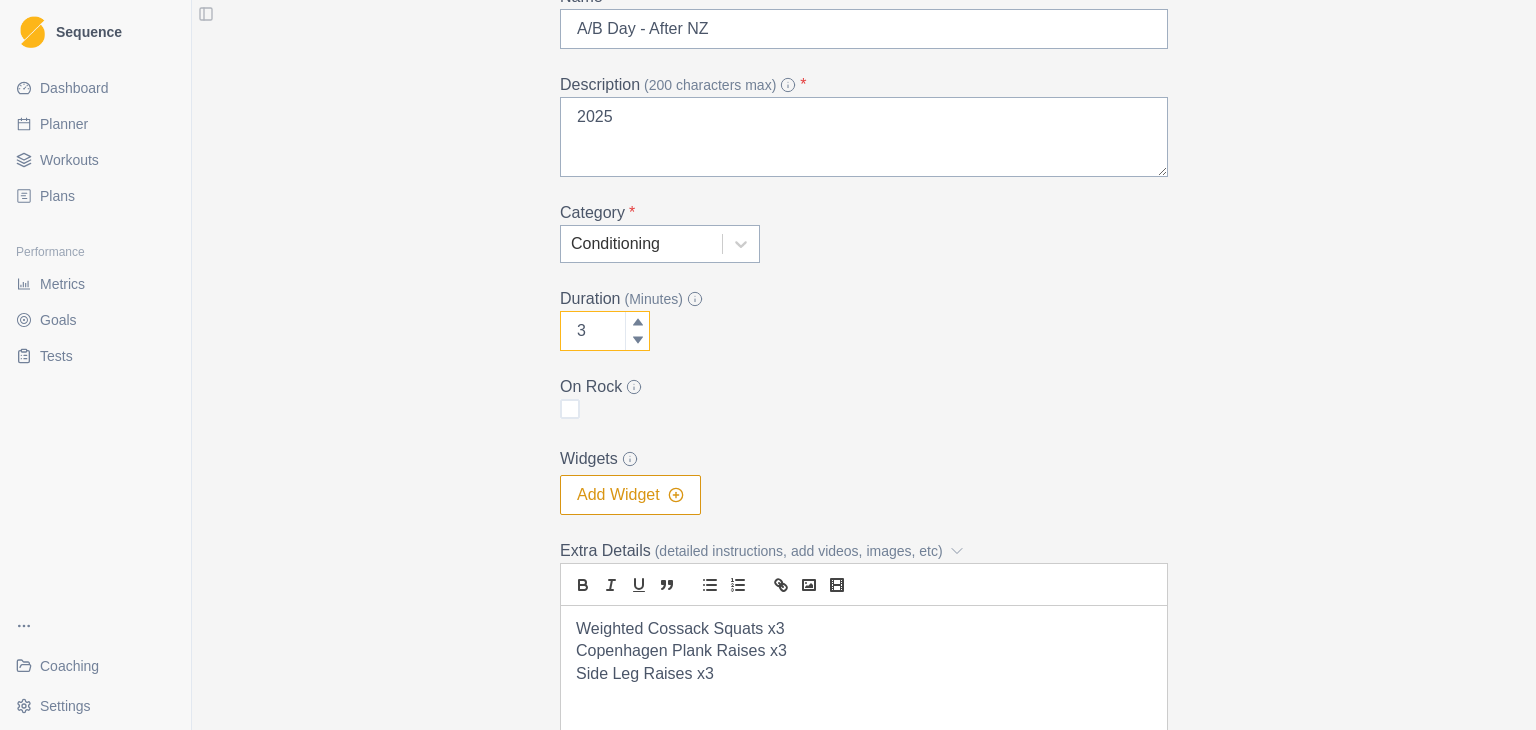 click 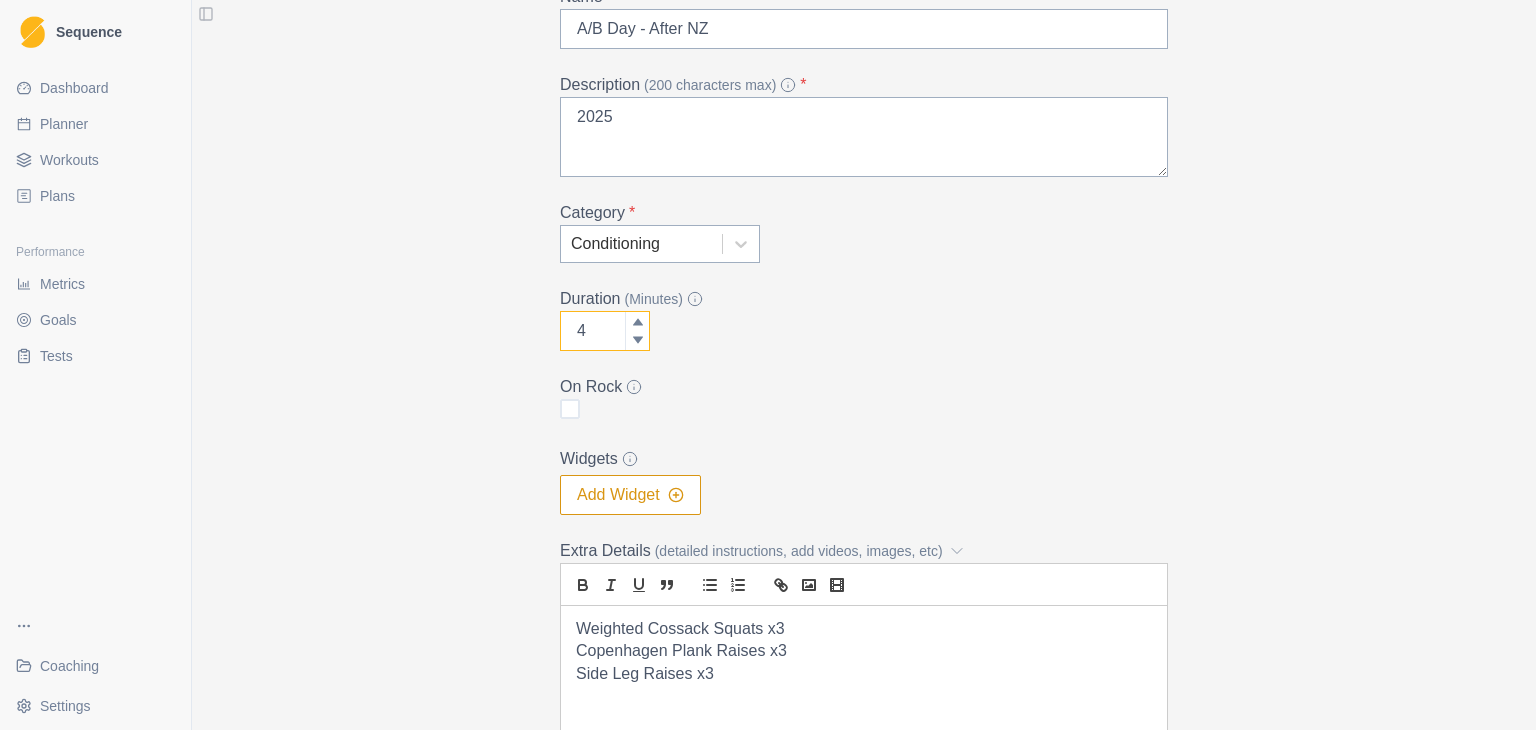 click 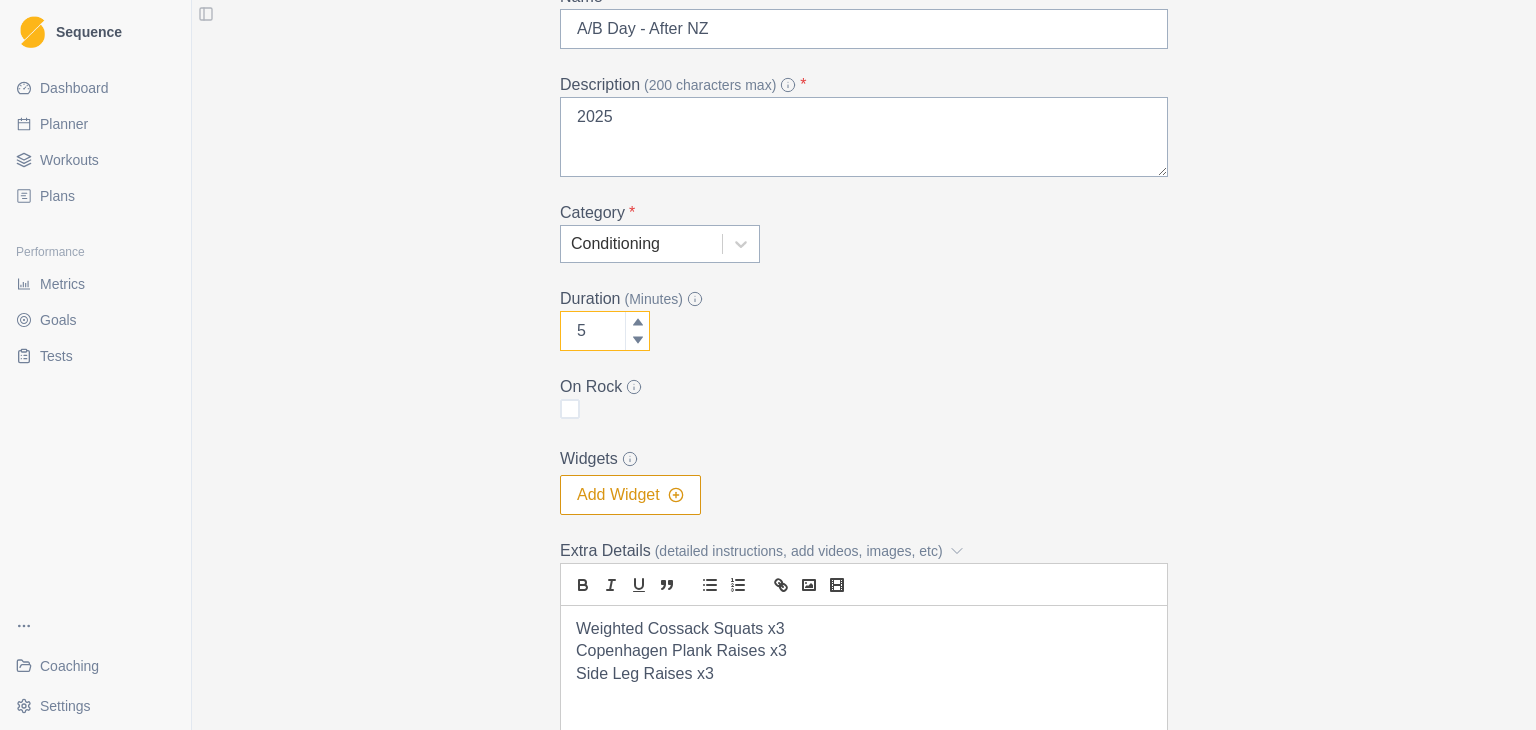 click 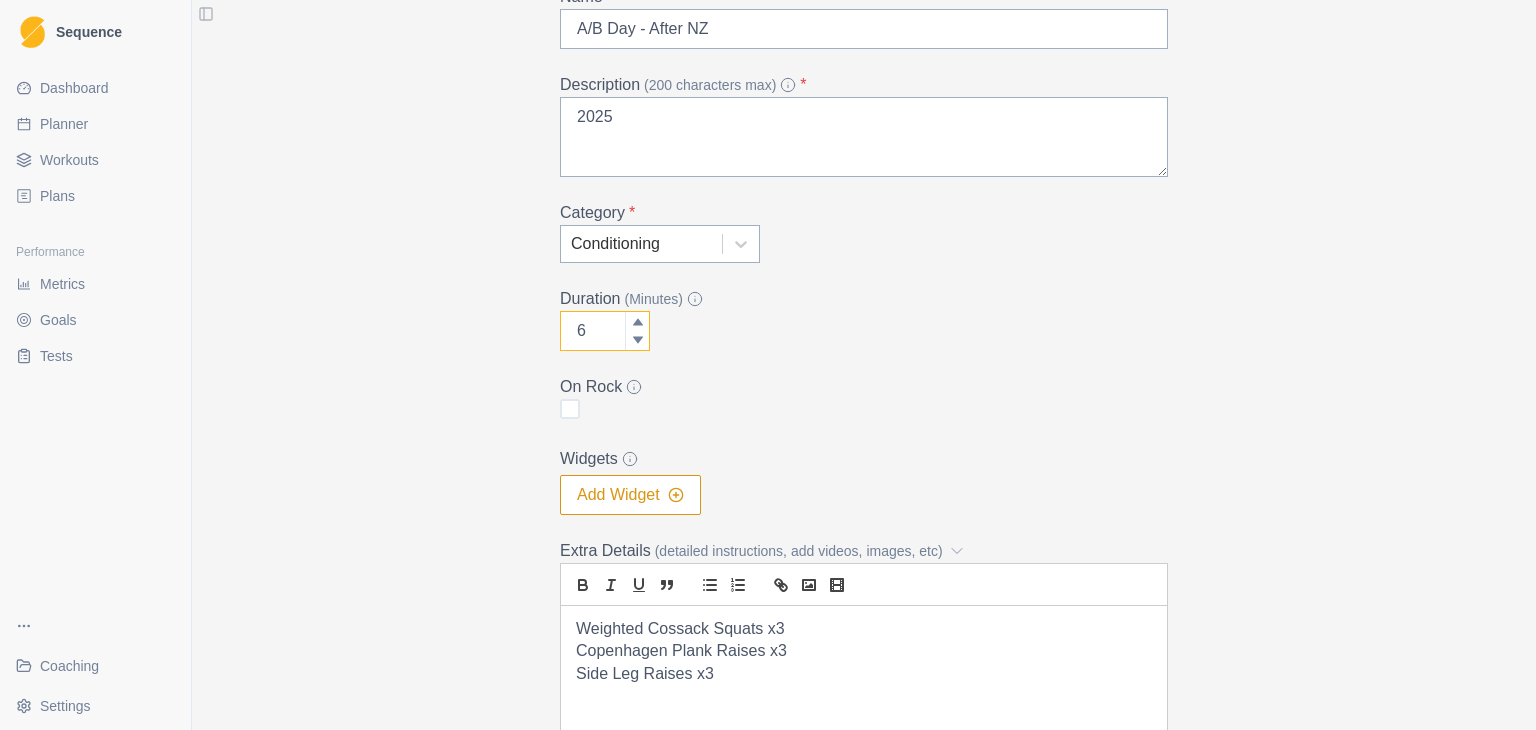 click 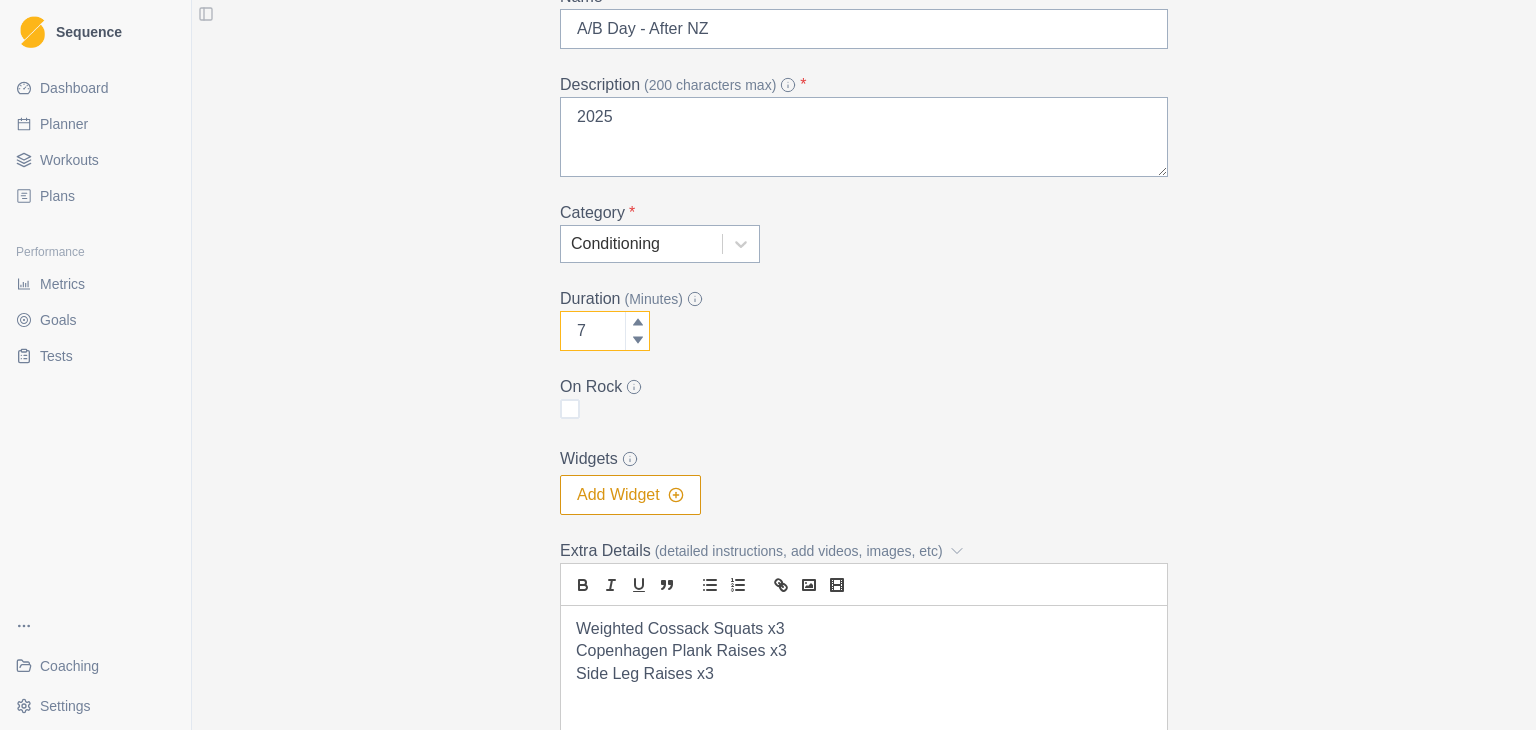 click 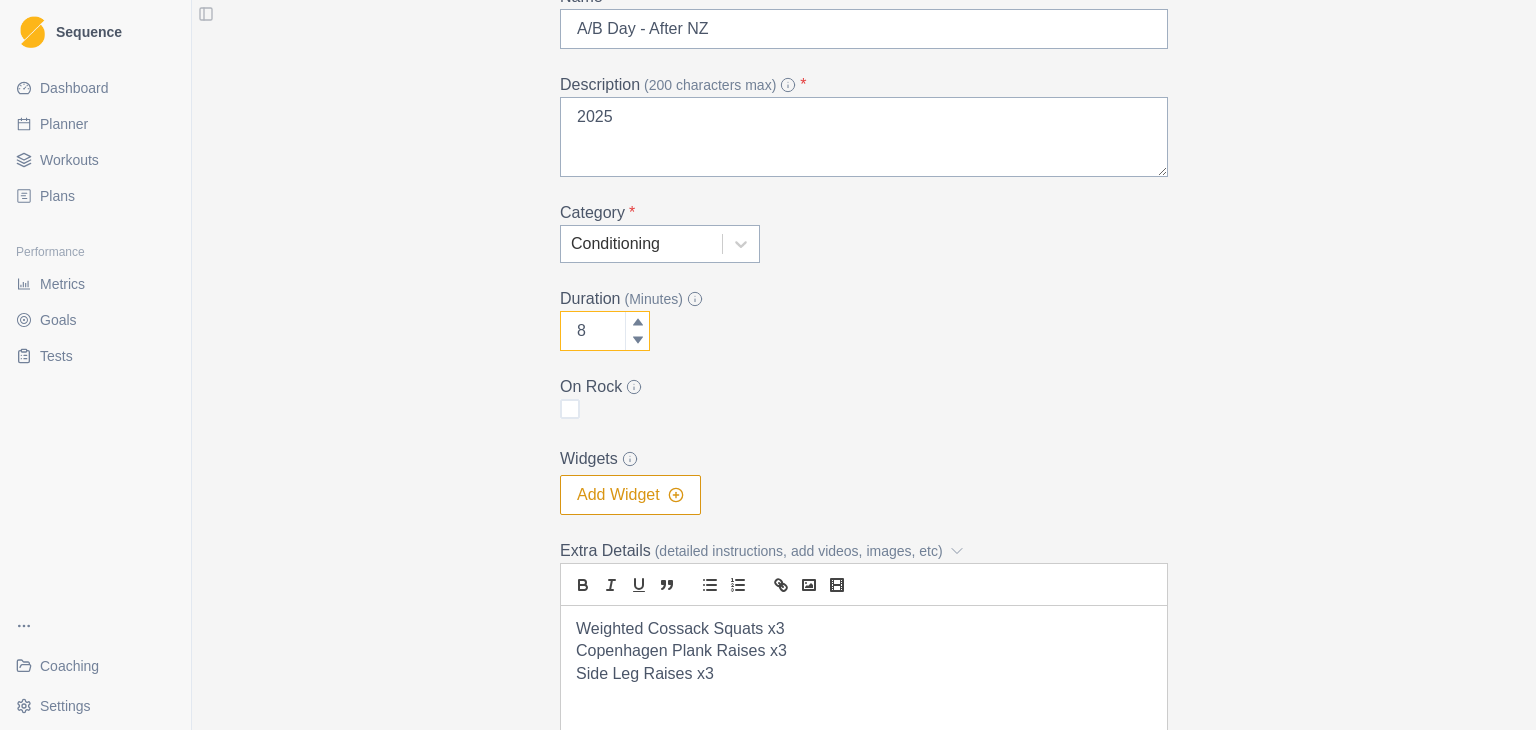 click 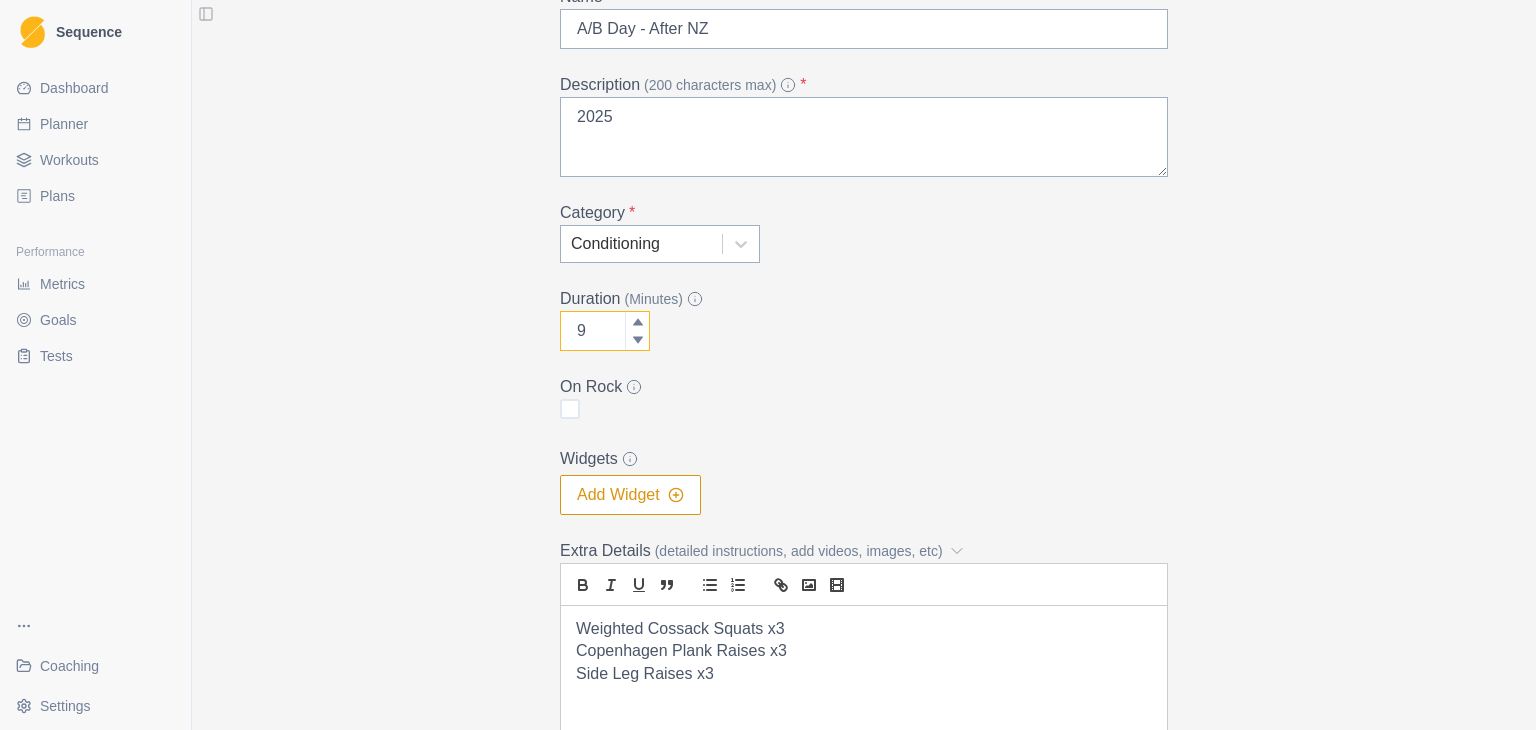 click 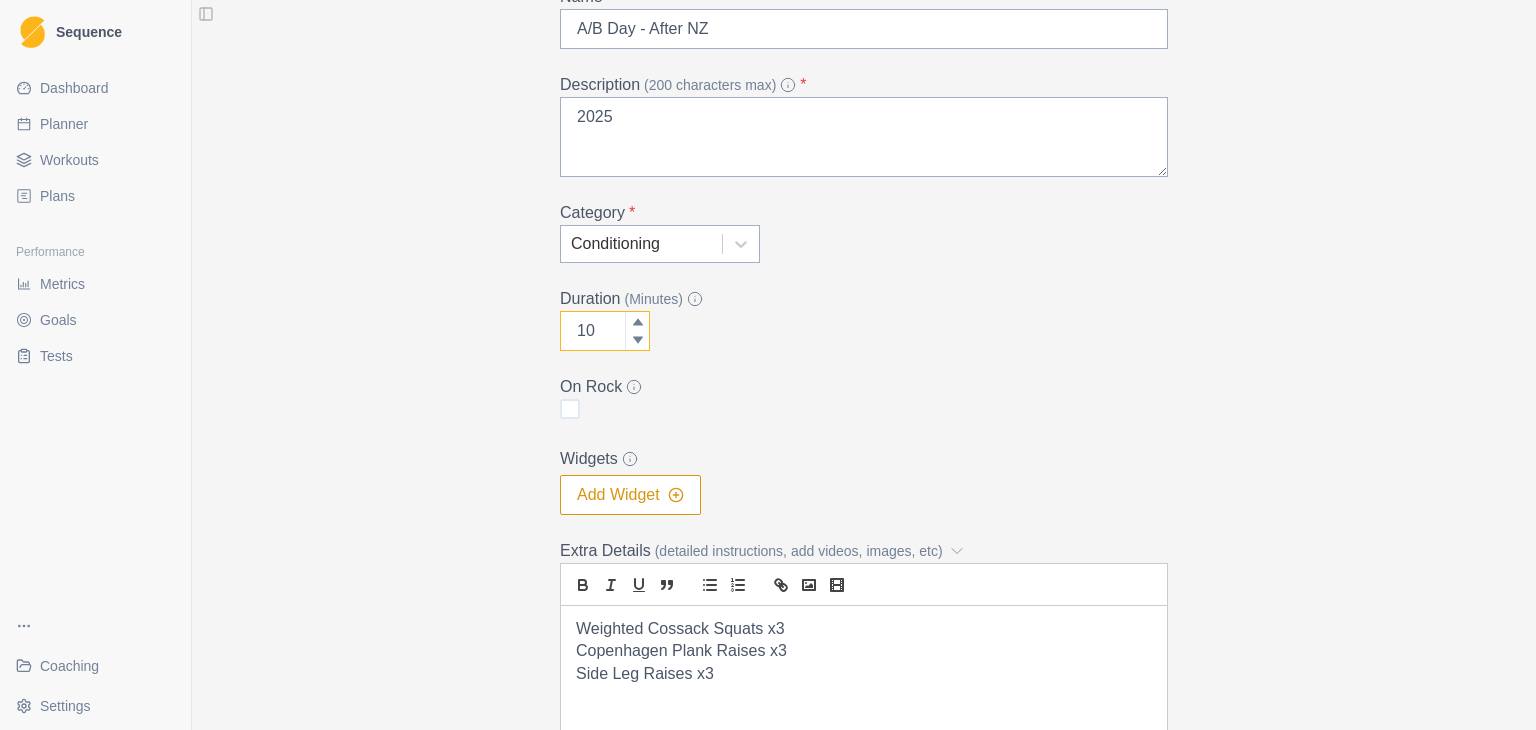 click 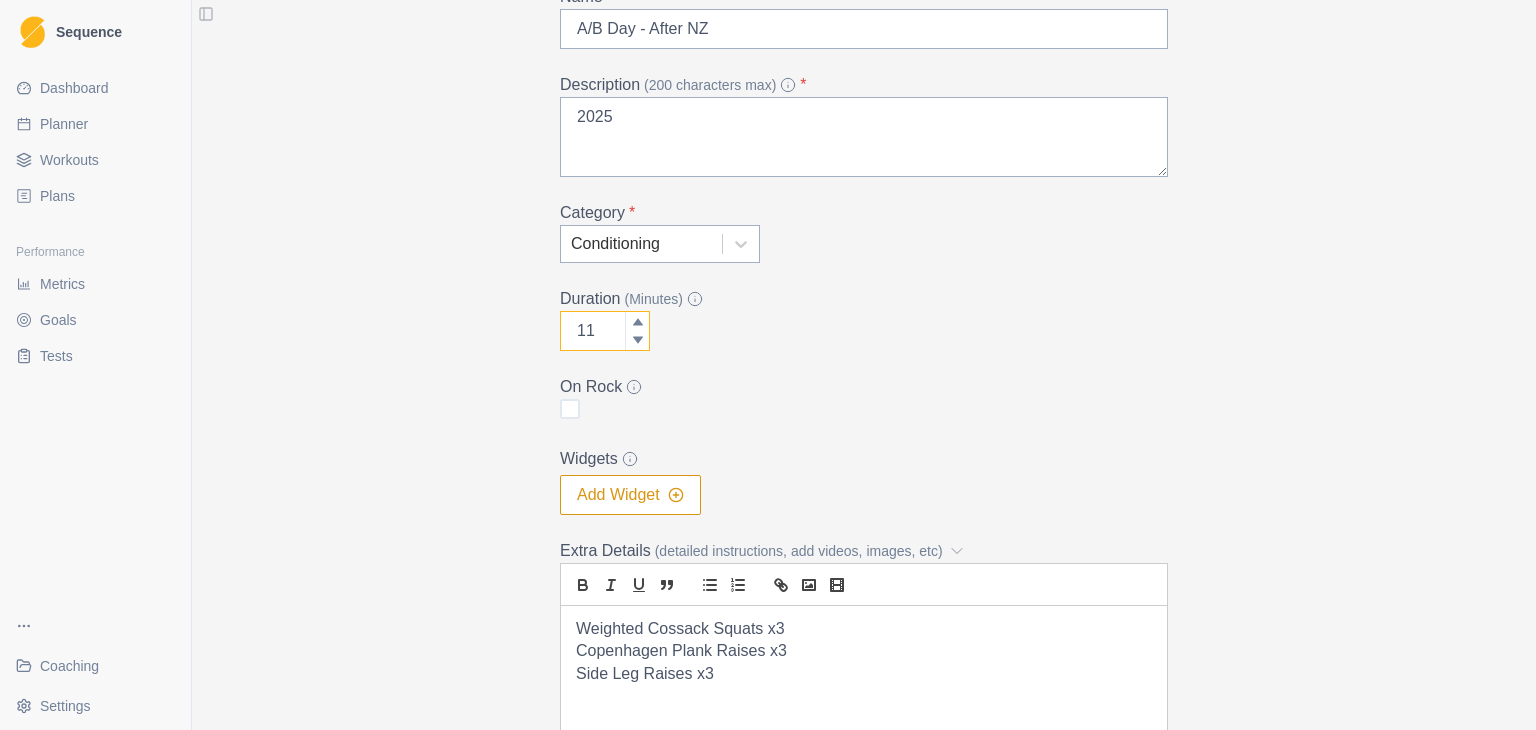 click 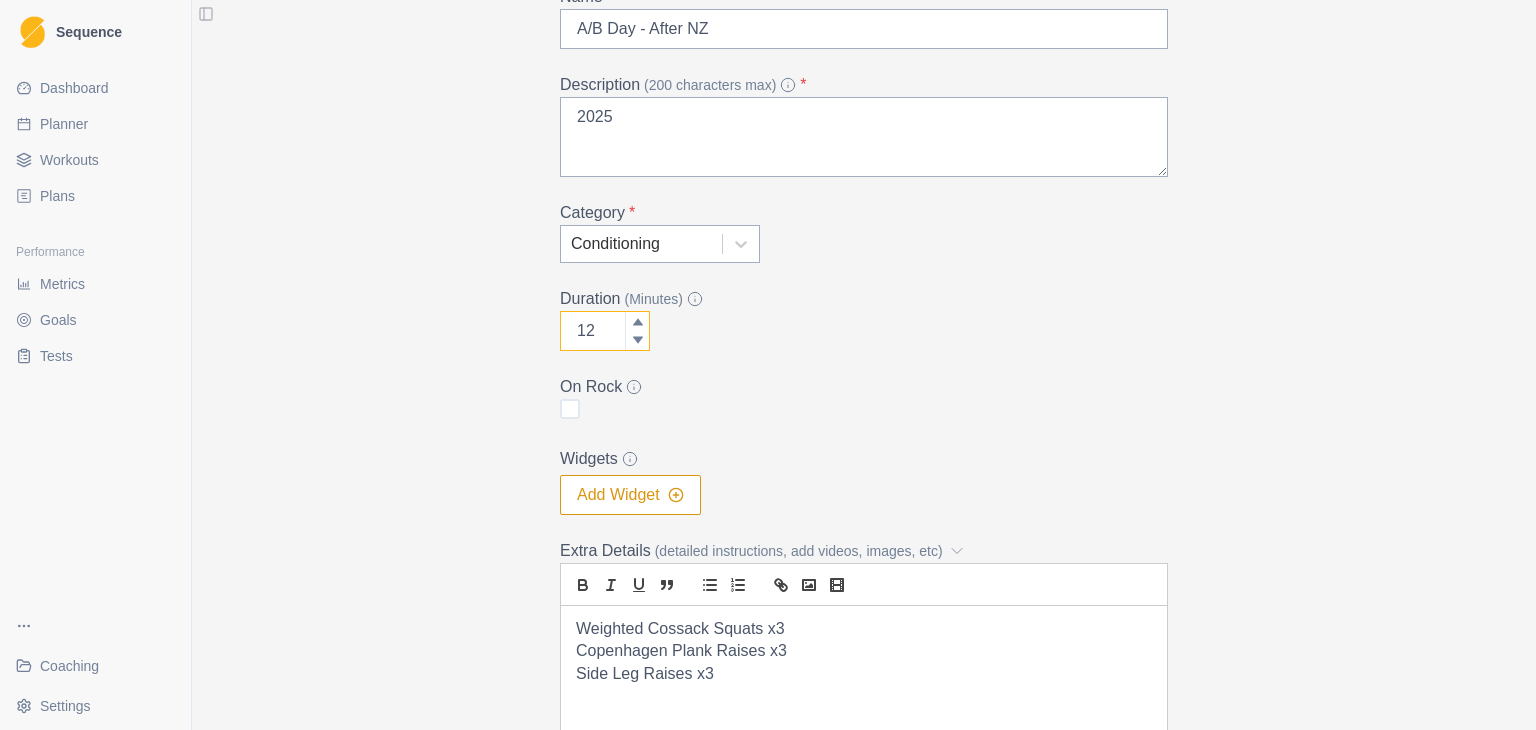 click 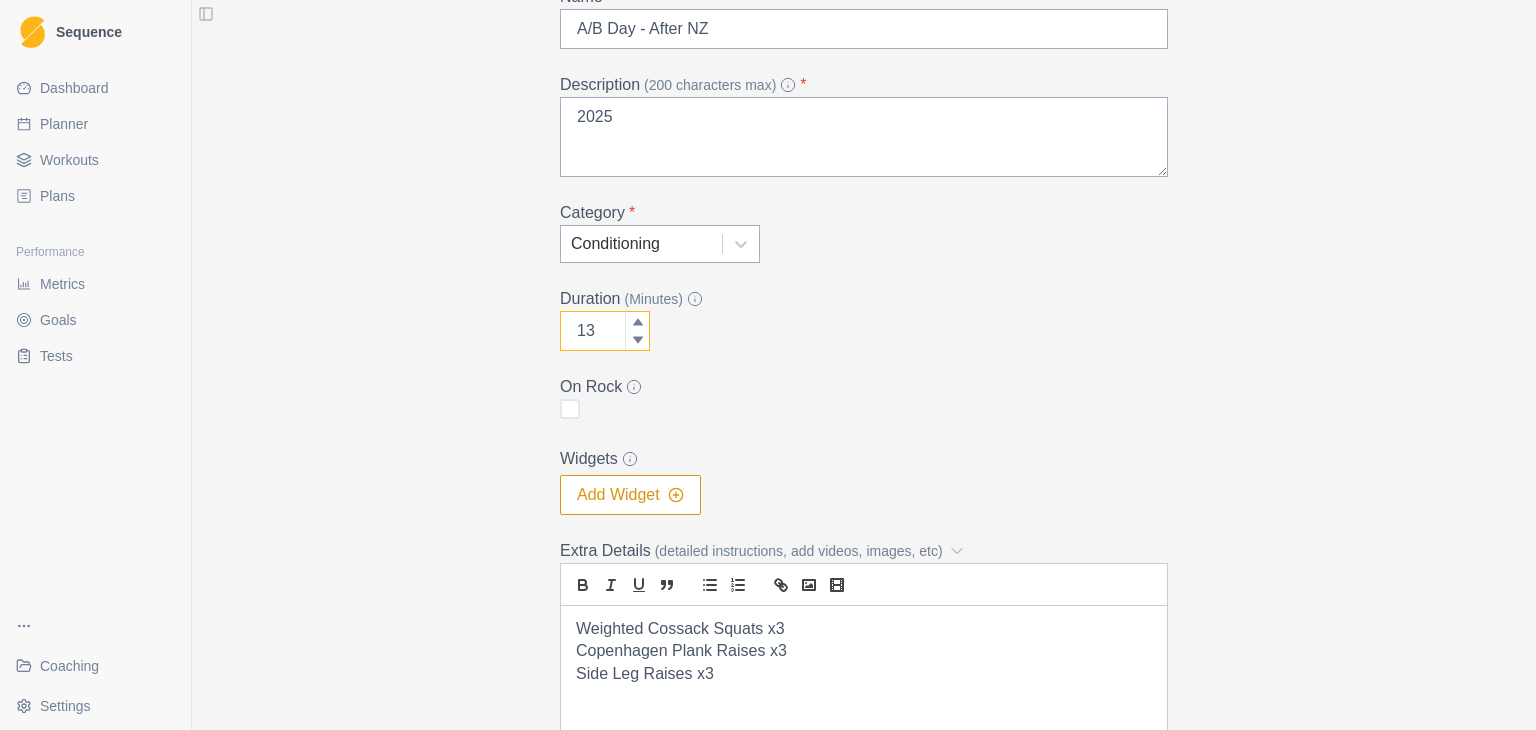 click 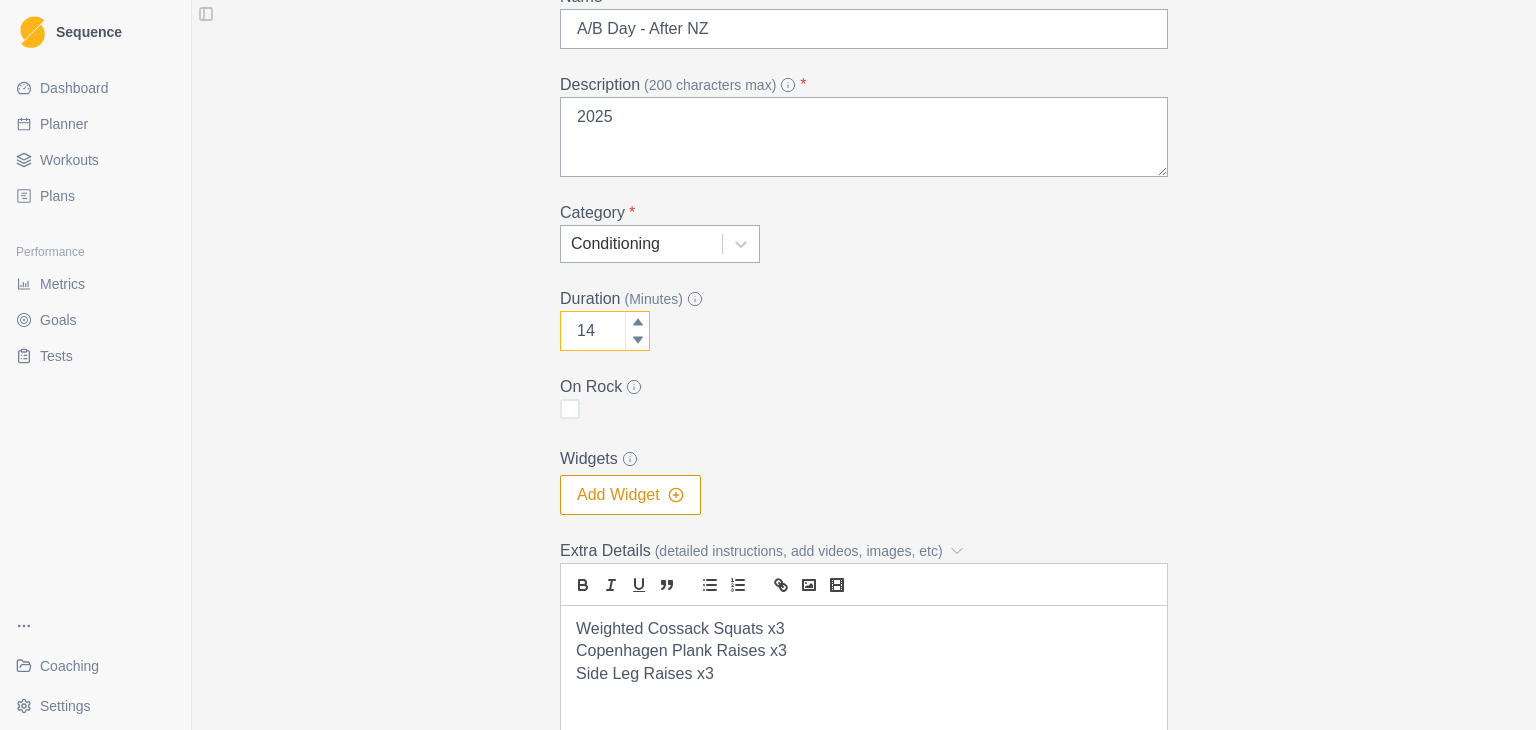 click 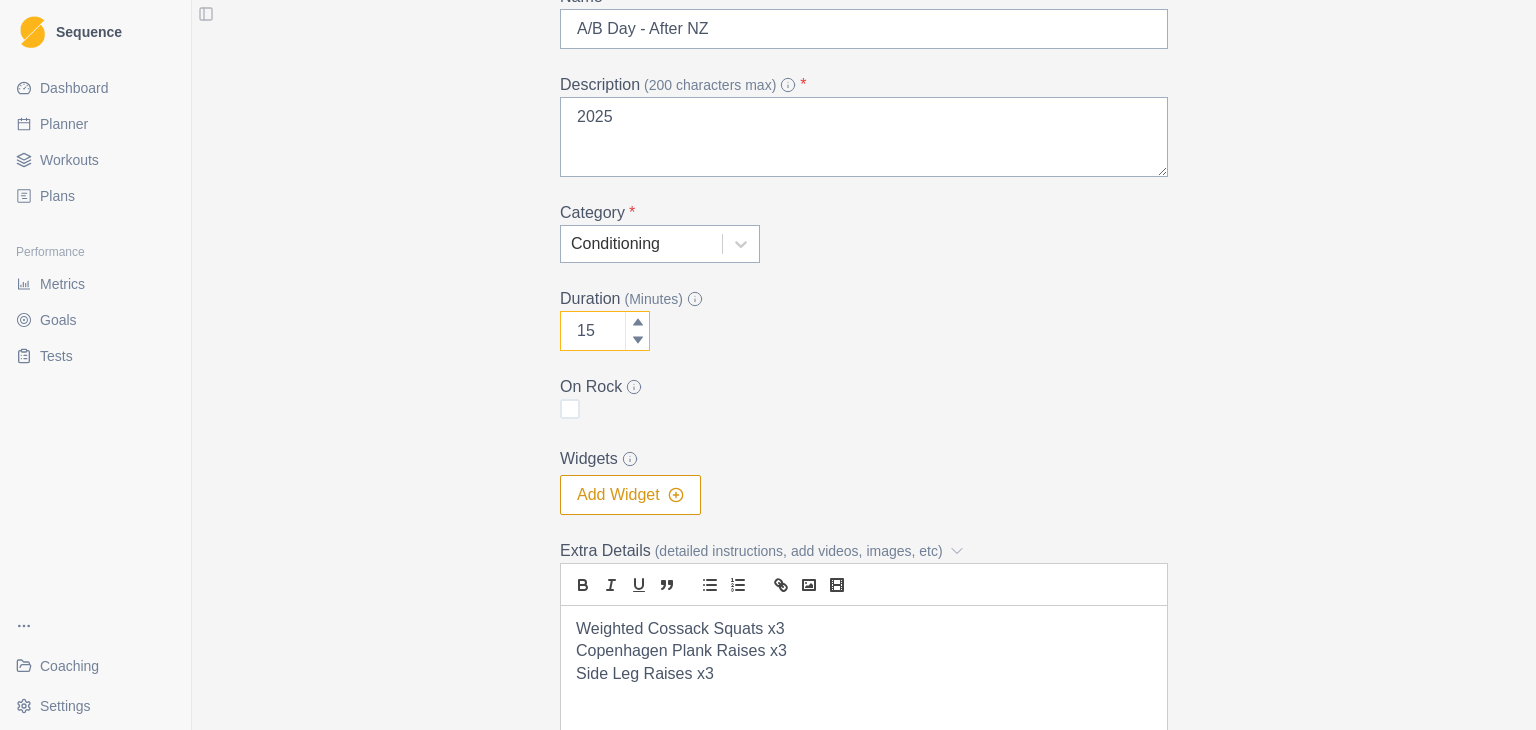 click 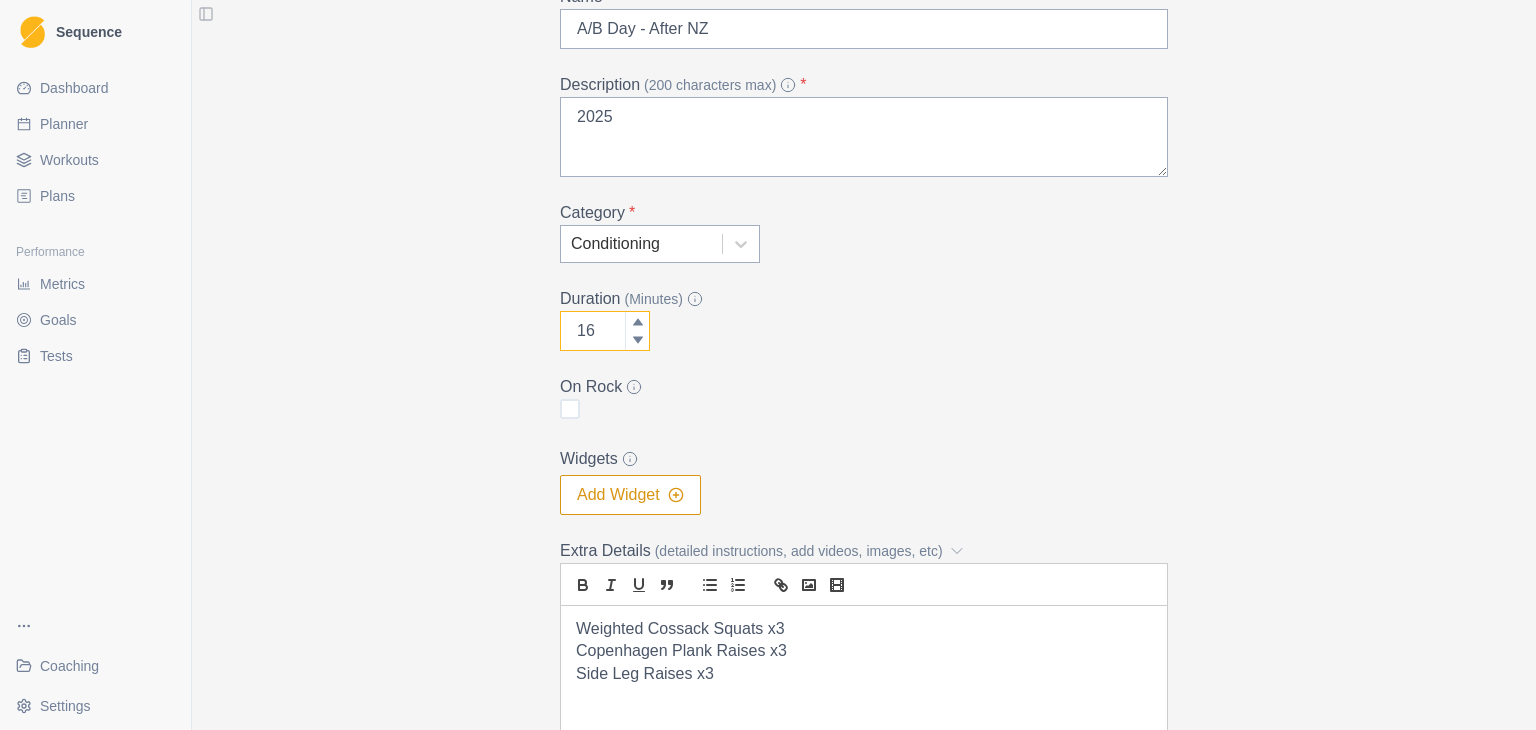 click 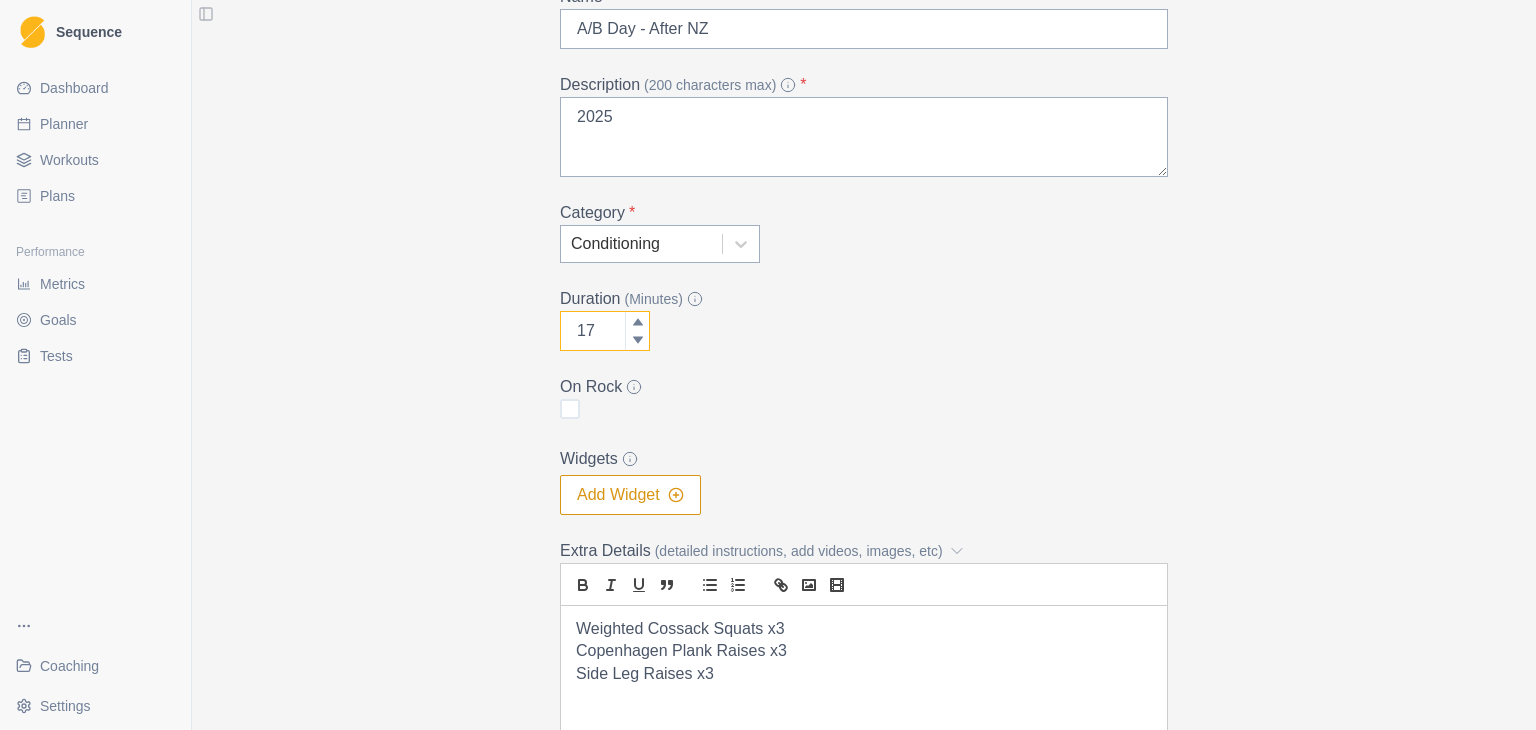click 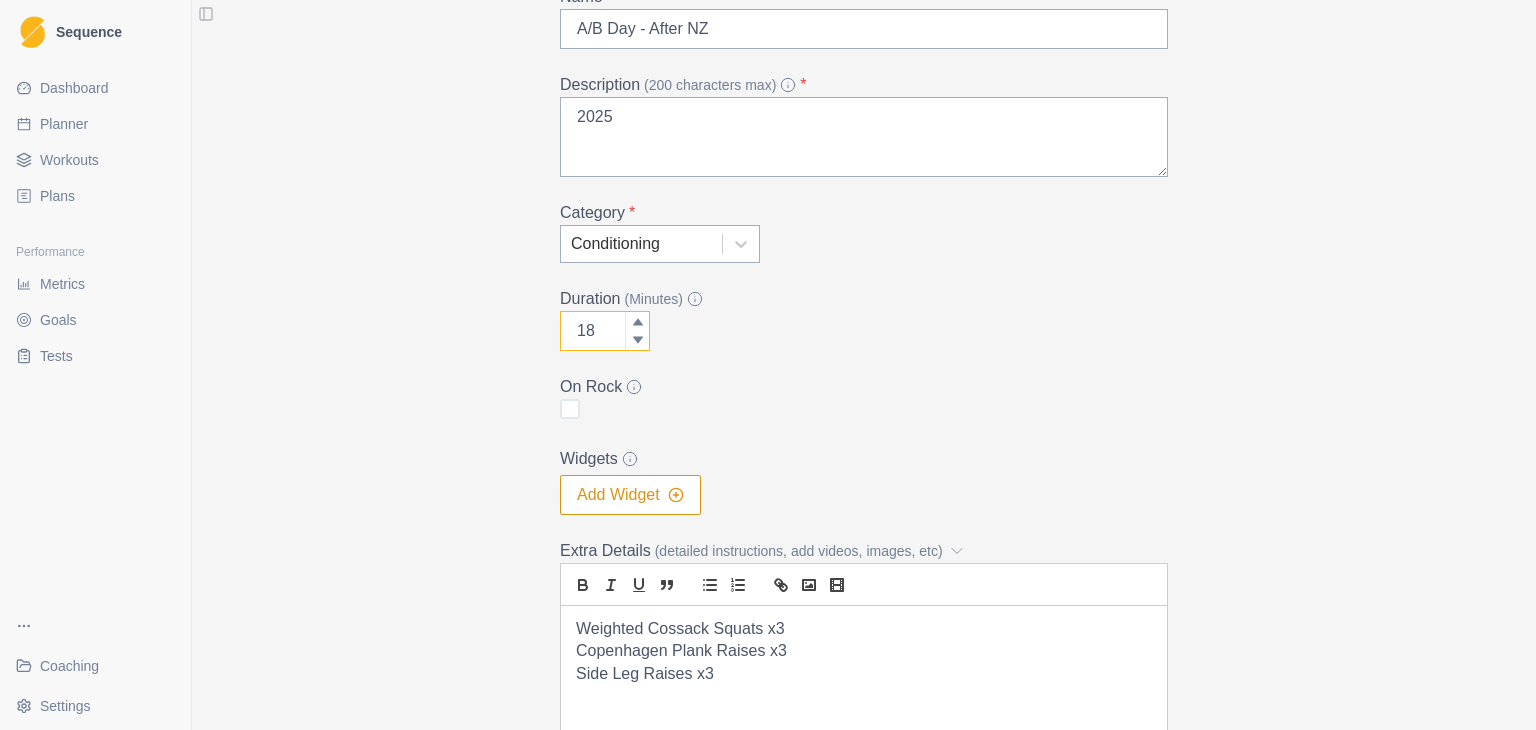 click 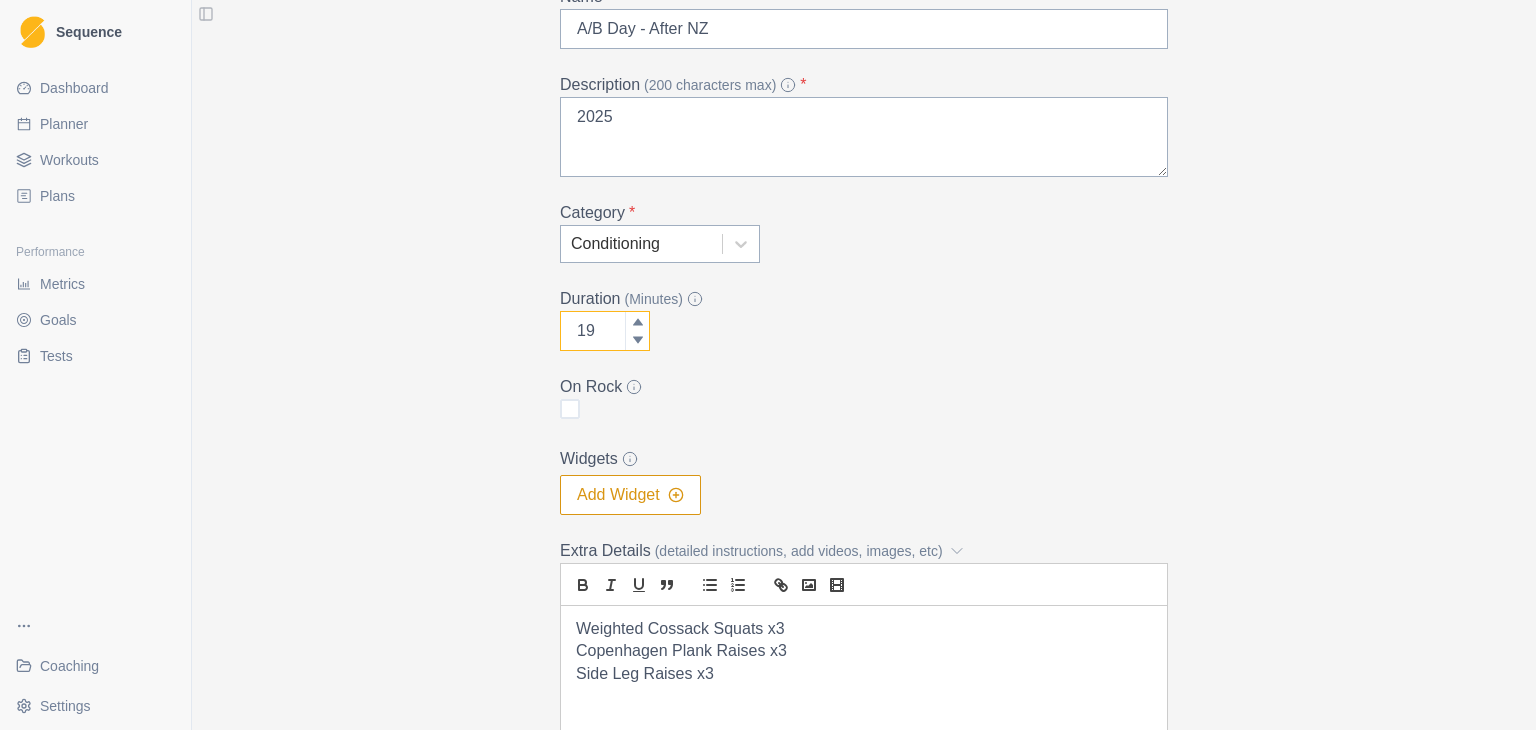 click 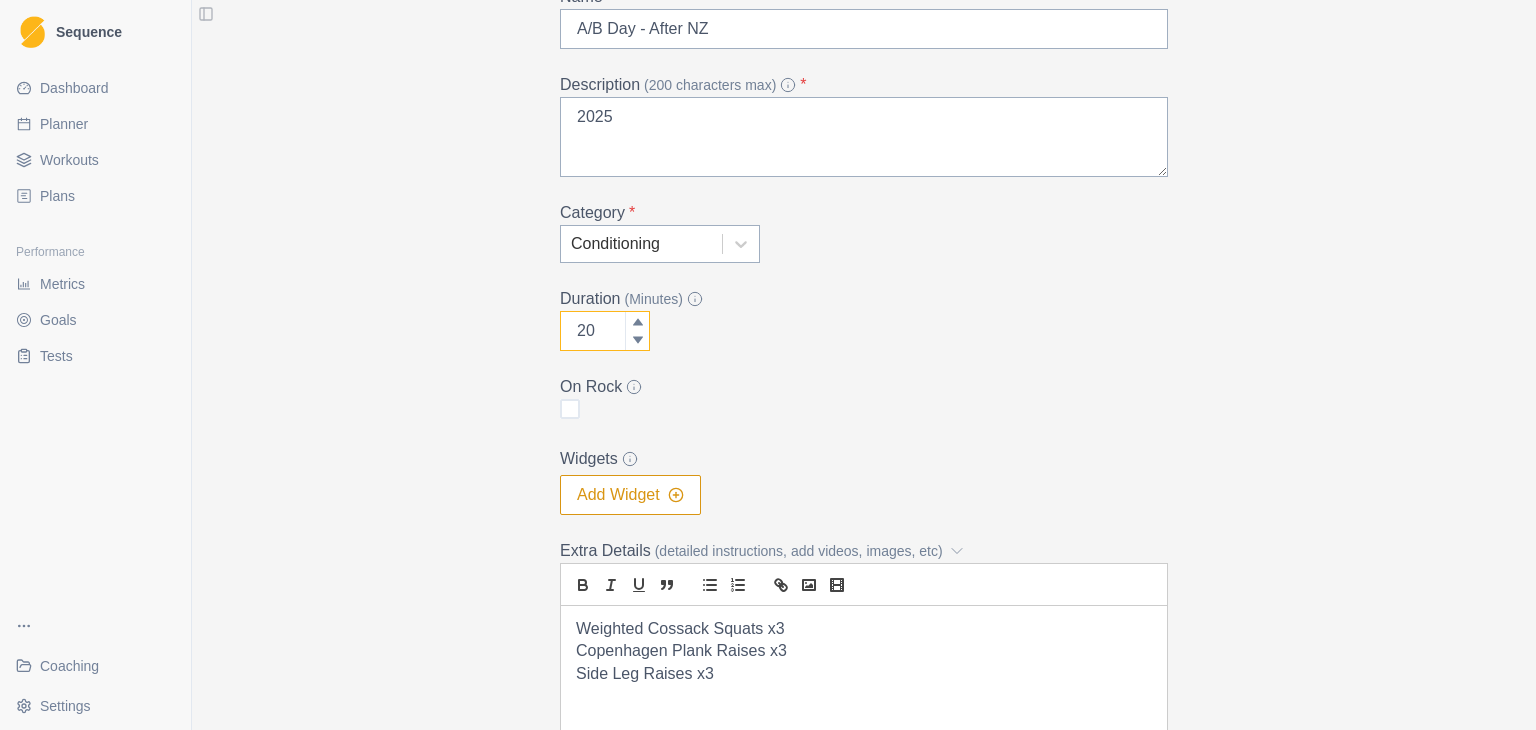 click 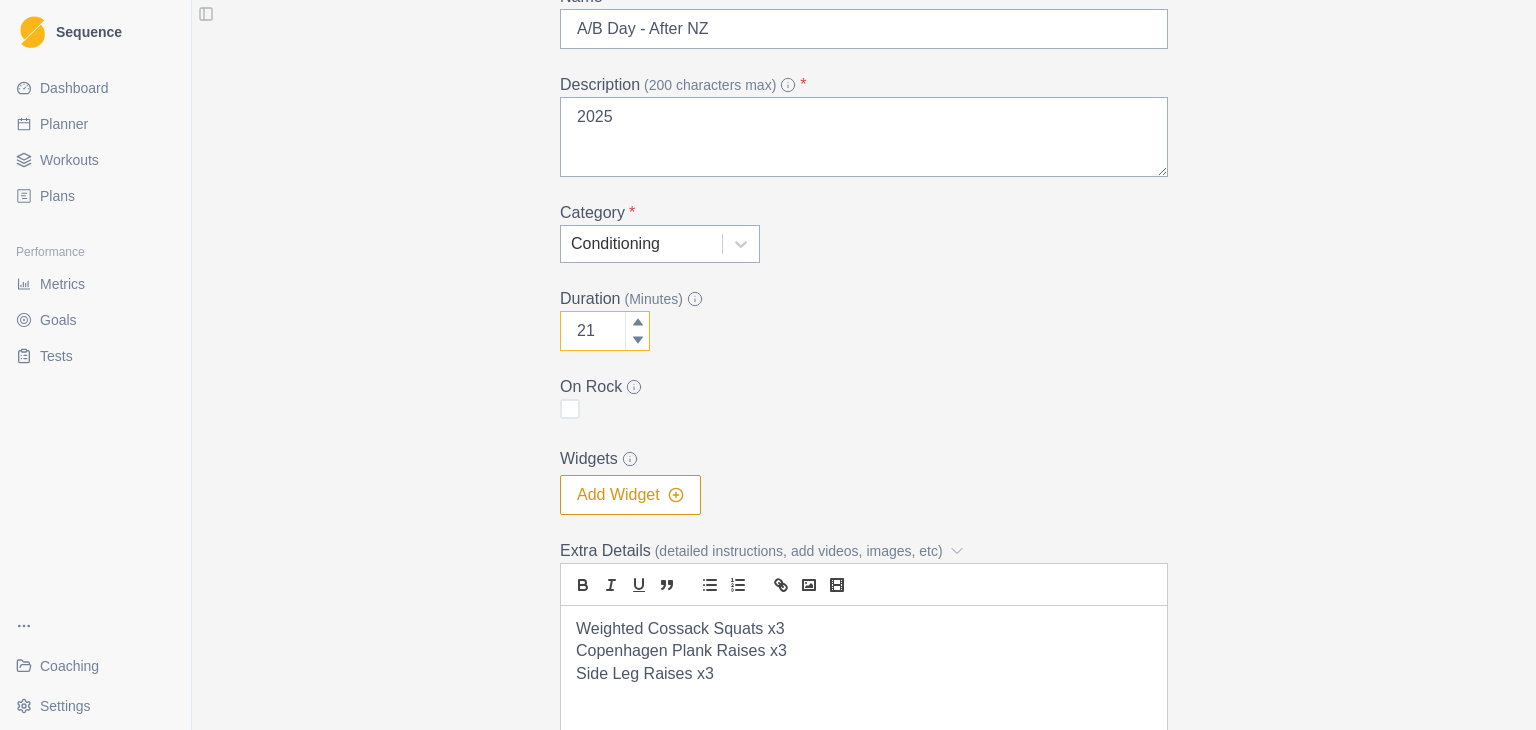 click 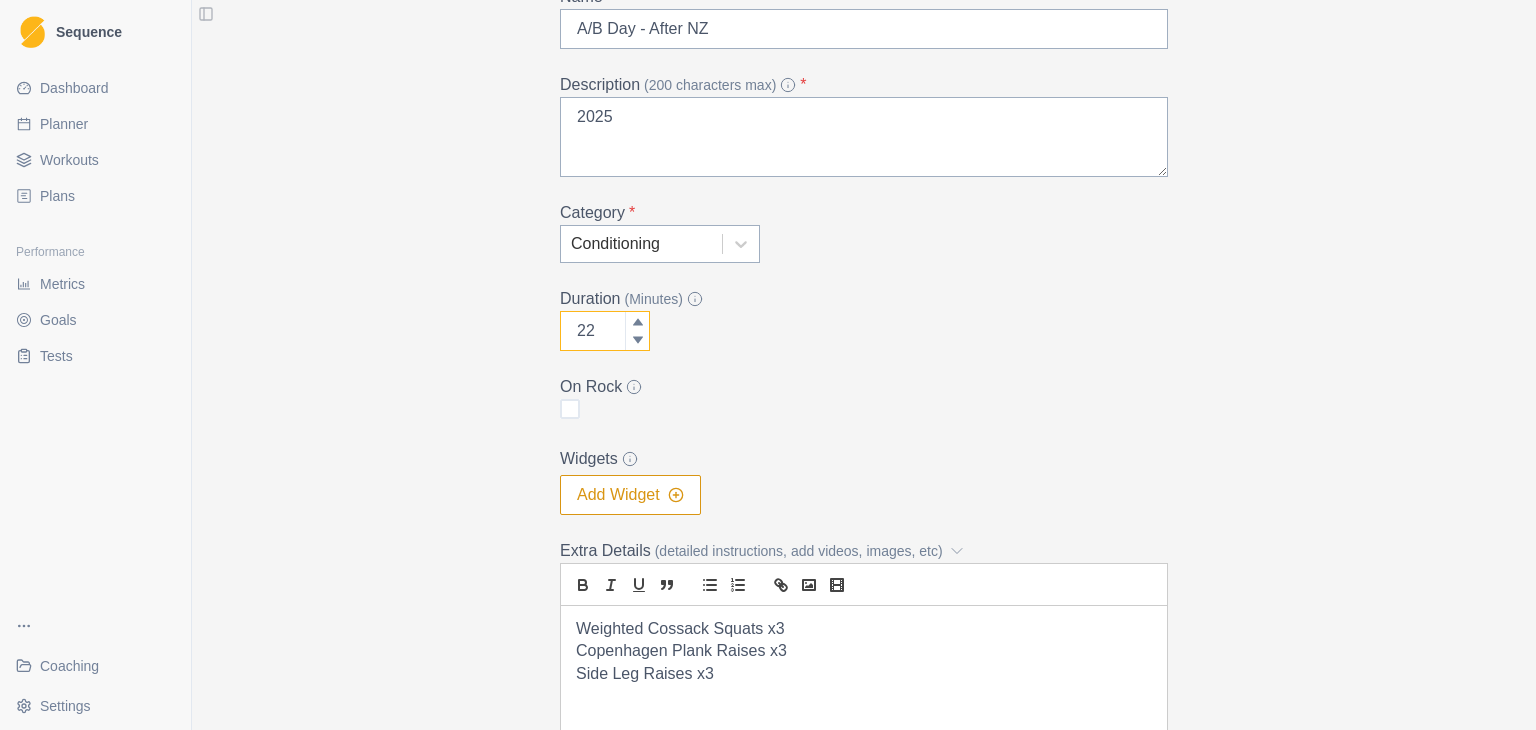 click 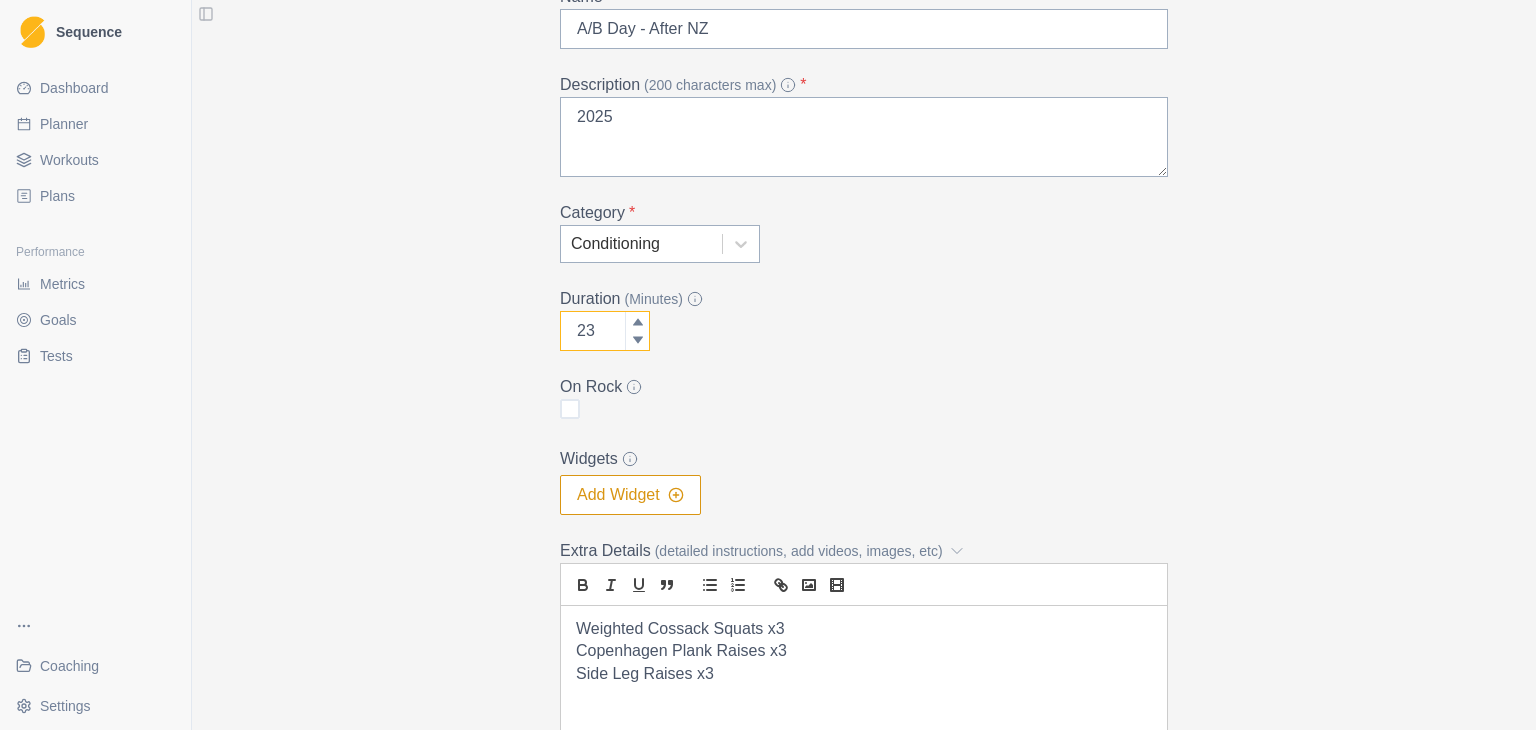 click 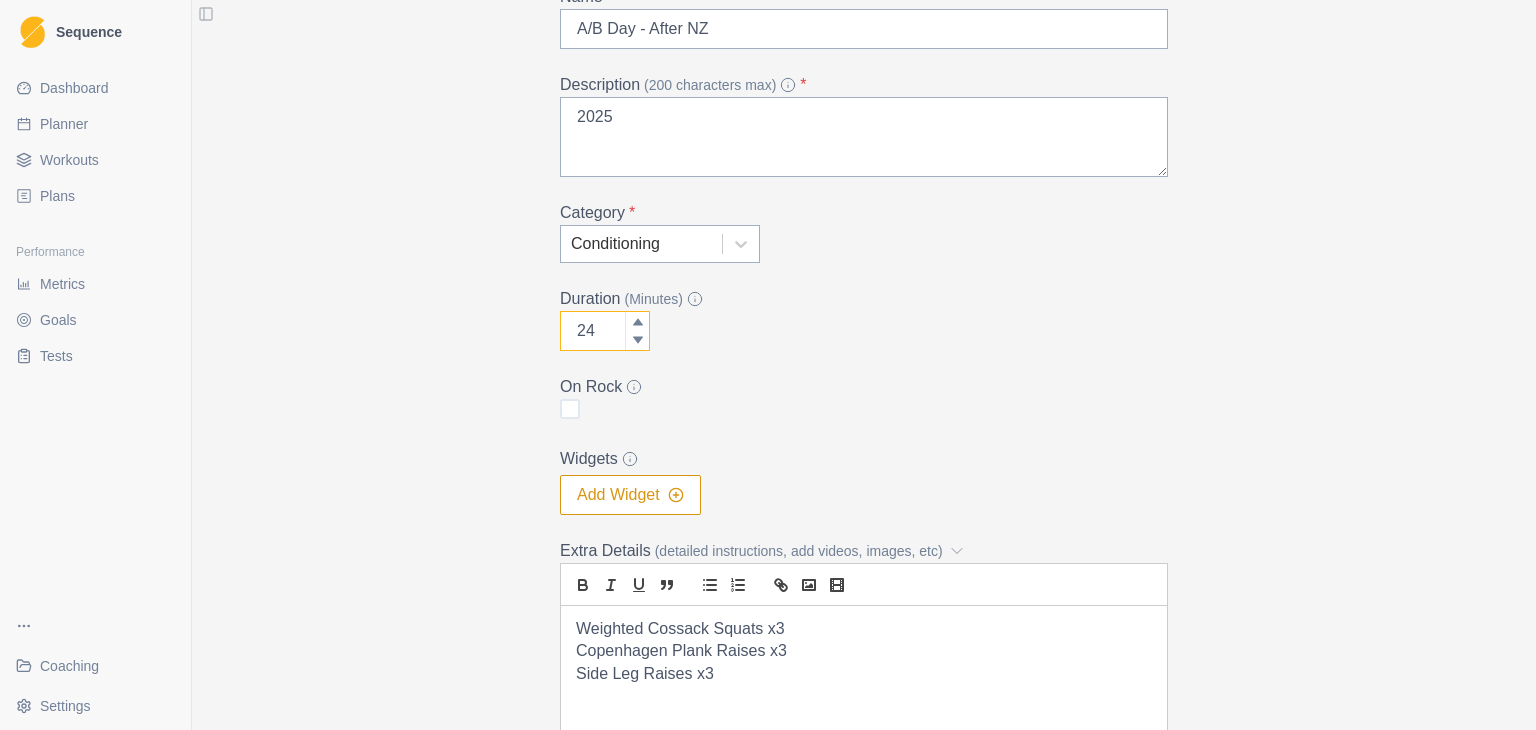 click 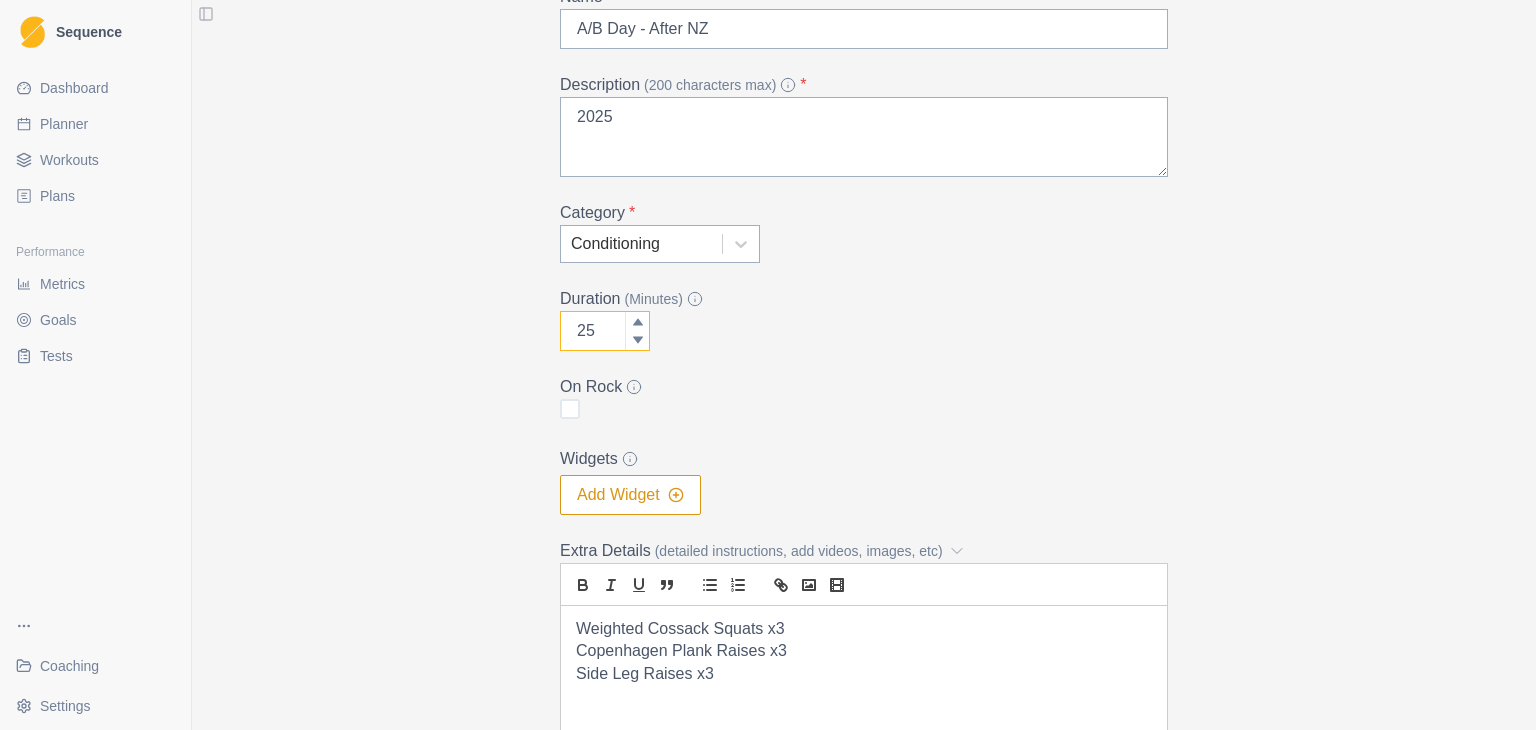 click 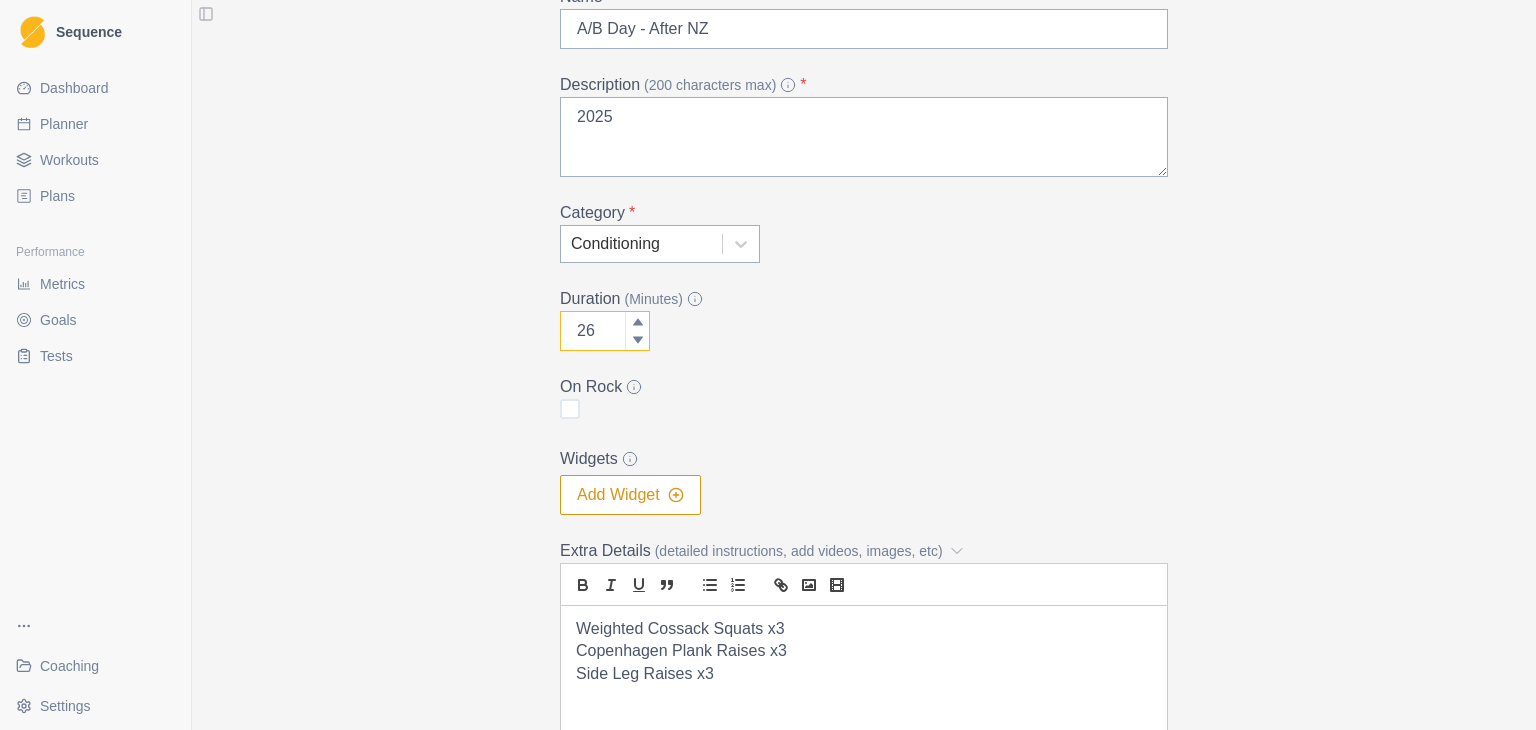 click 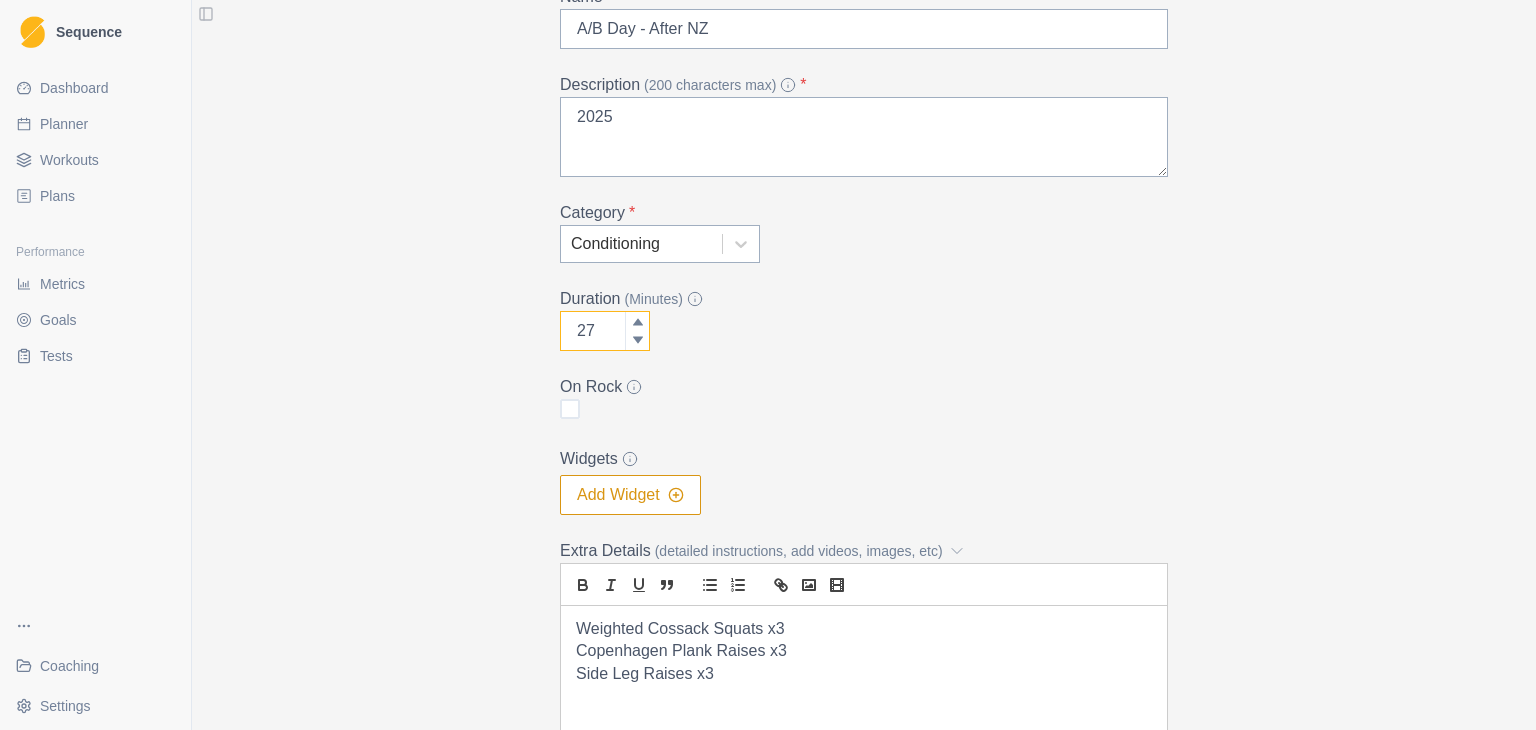 click 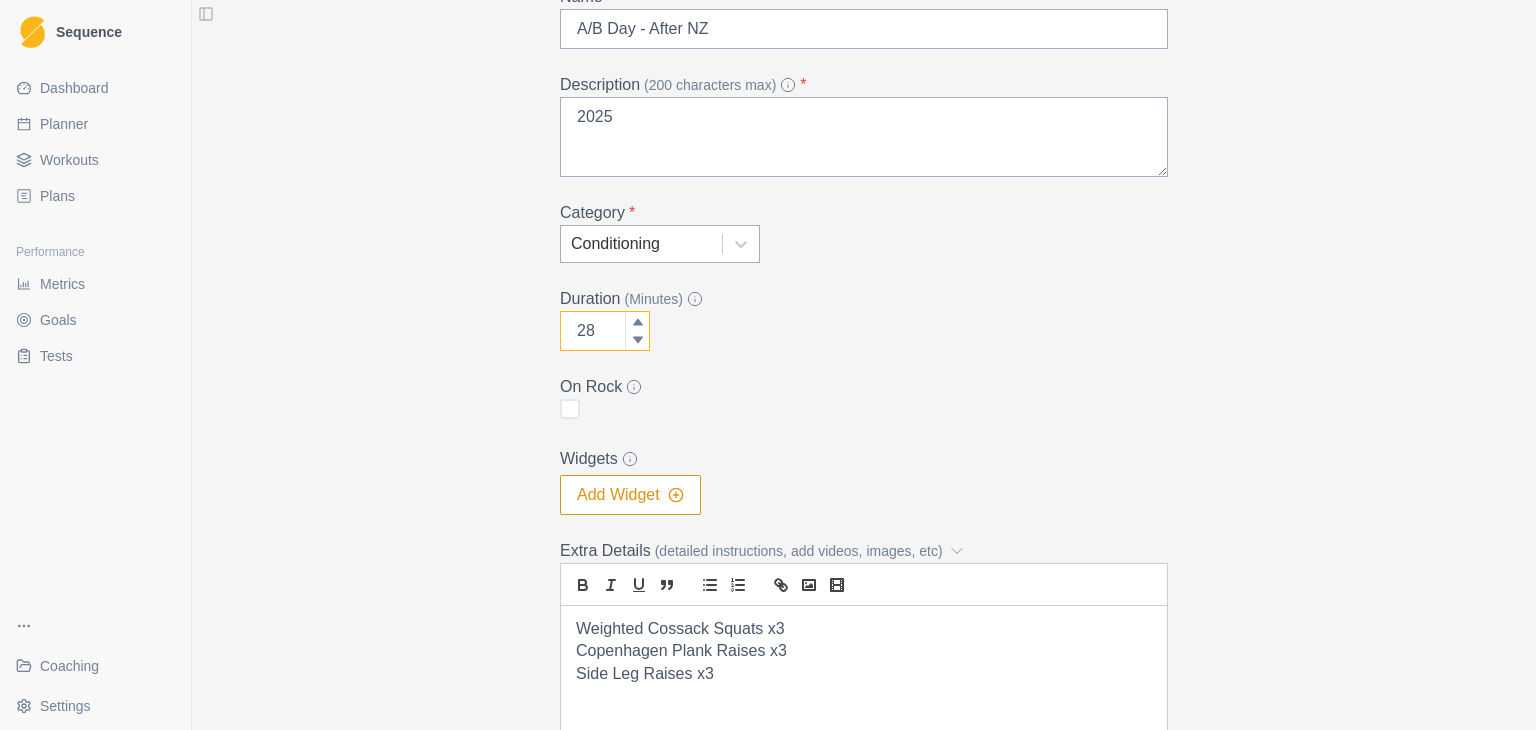 click 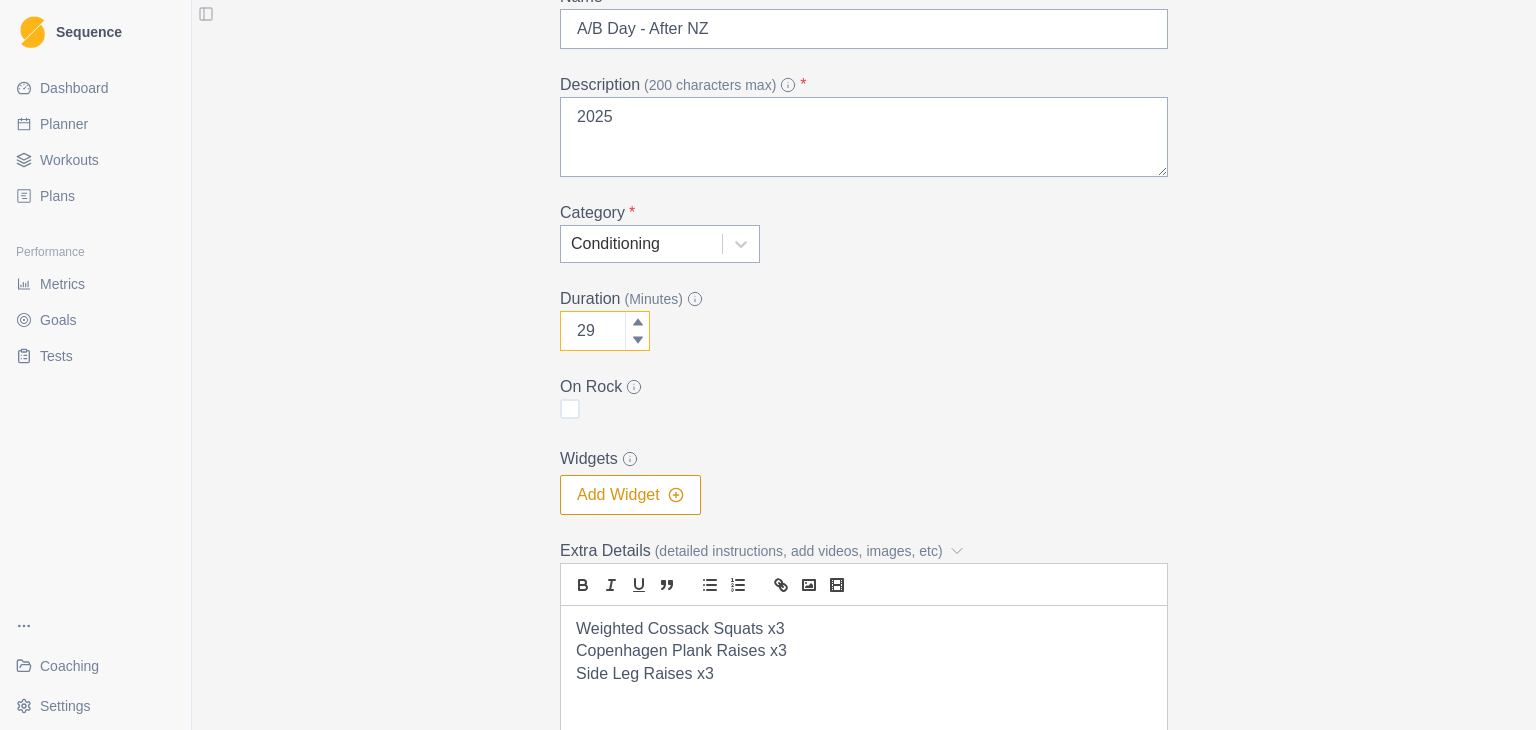 click 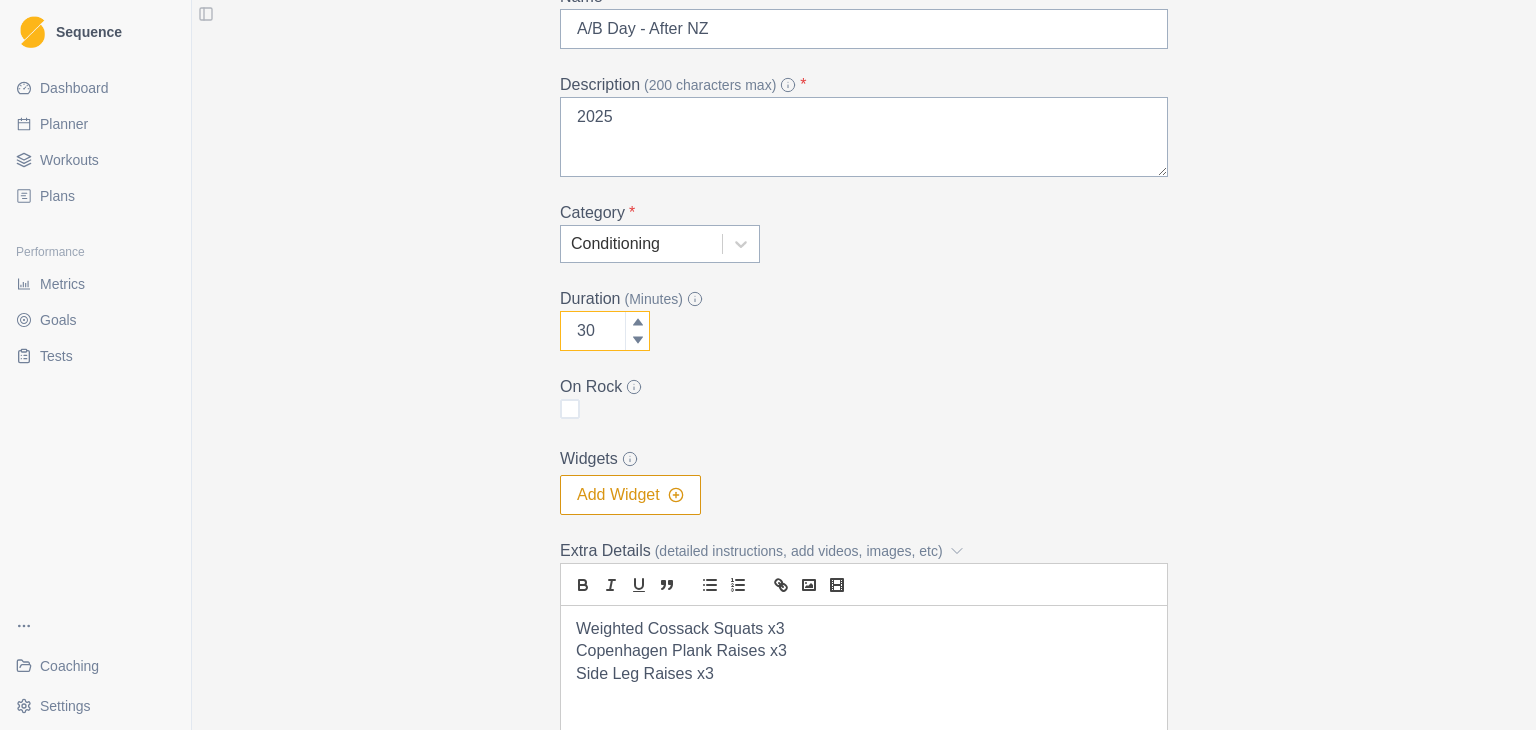 click 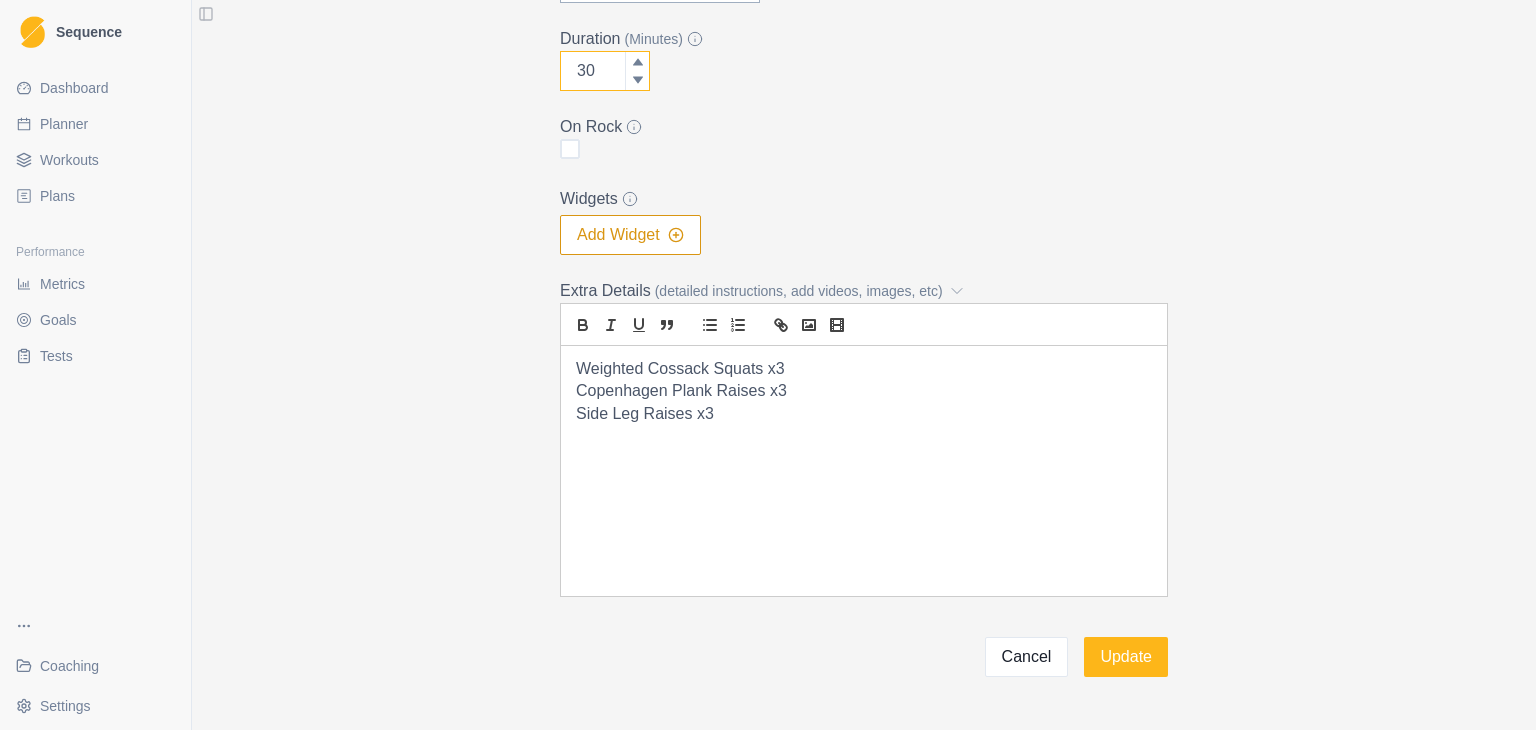 scroll, scrollTop: 439, scrollLeft: 0, axis: vertical 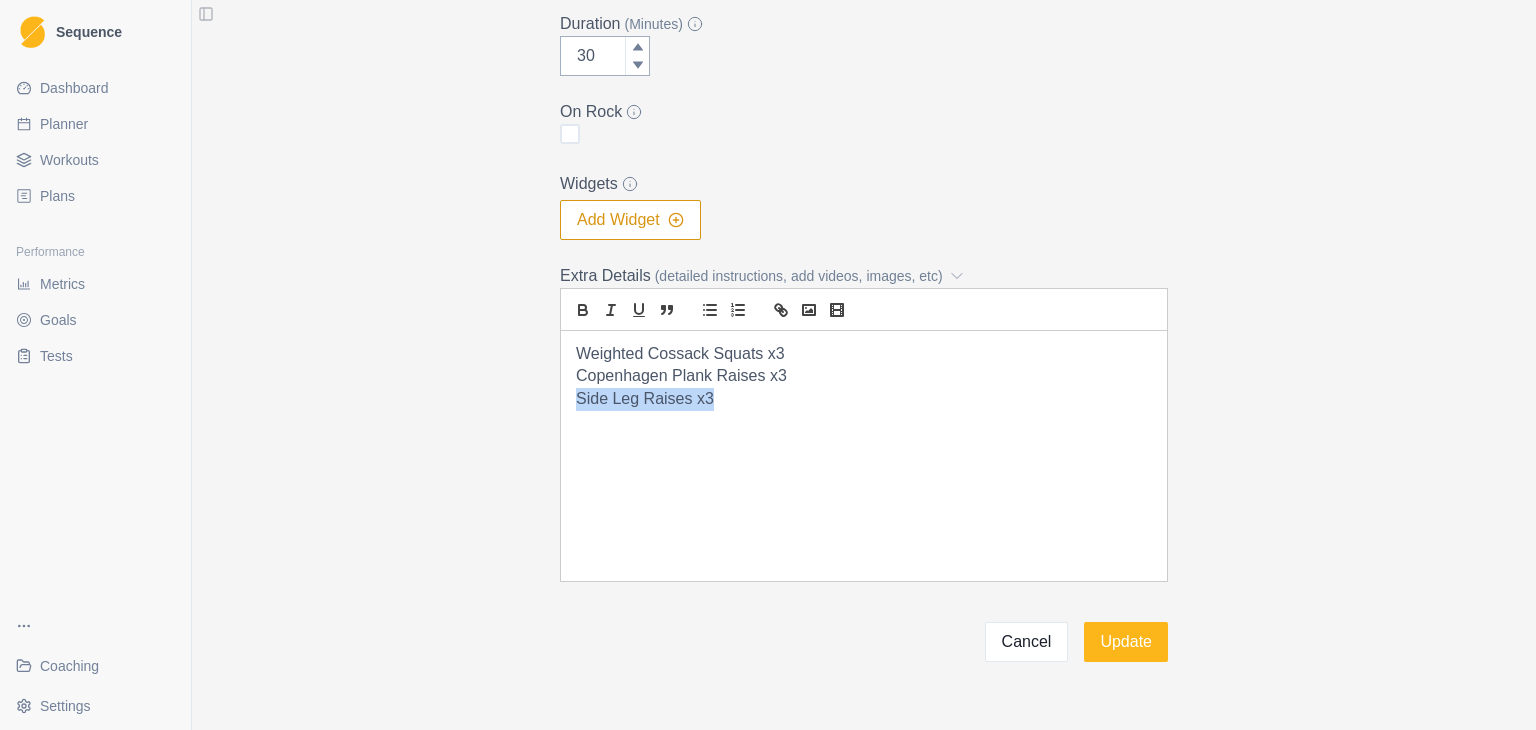 drag, startPoint x: 710, startPoint y: 401, endPoint x: 560, endPoint y: 405, distance: 150.05333 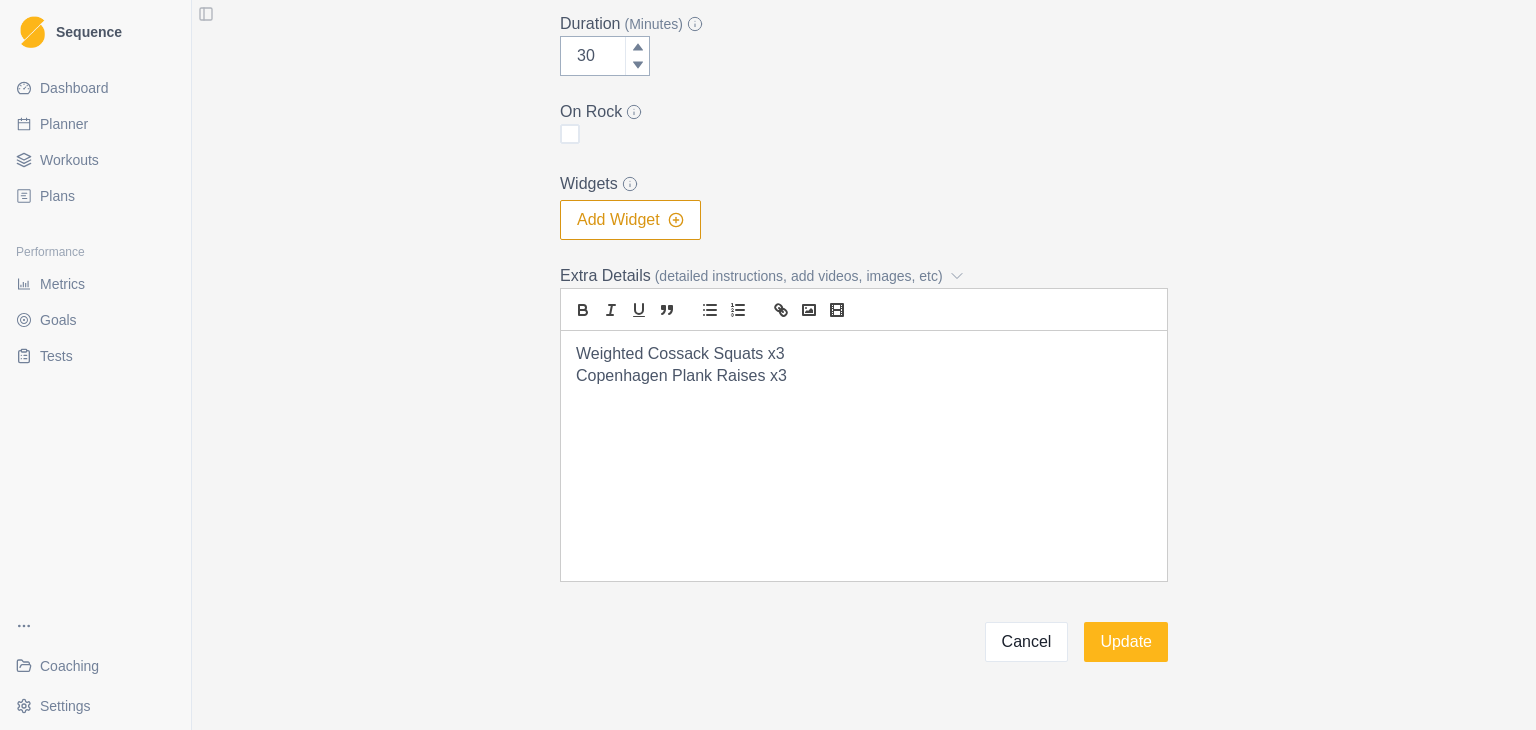 click on "Weighted Cossack Squats x3 Copenhagen Plank Raises x3" at bounding box center [864, 456] 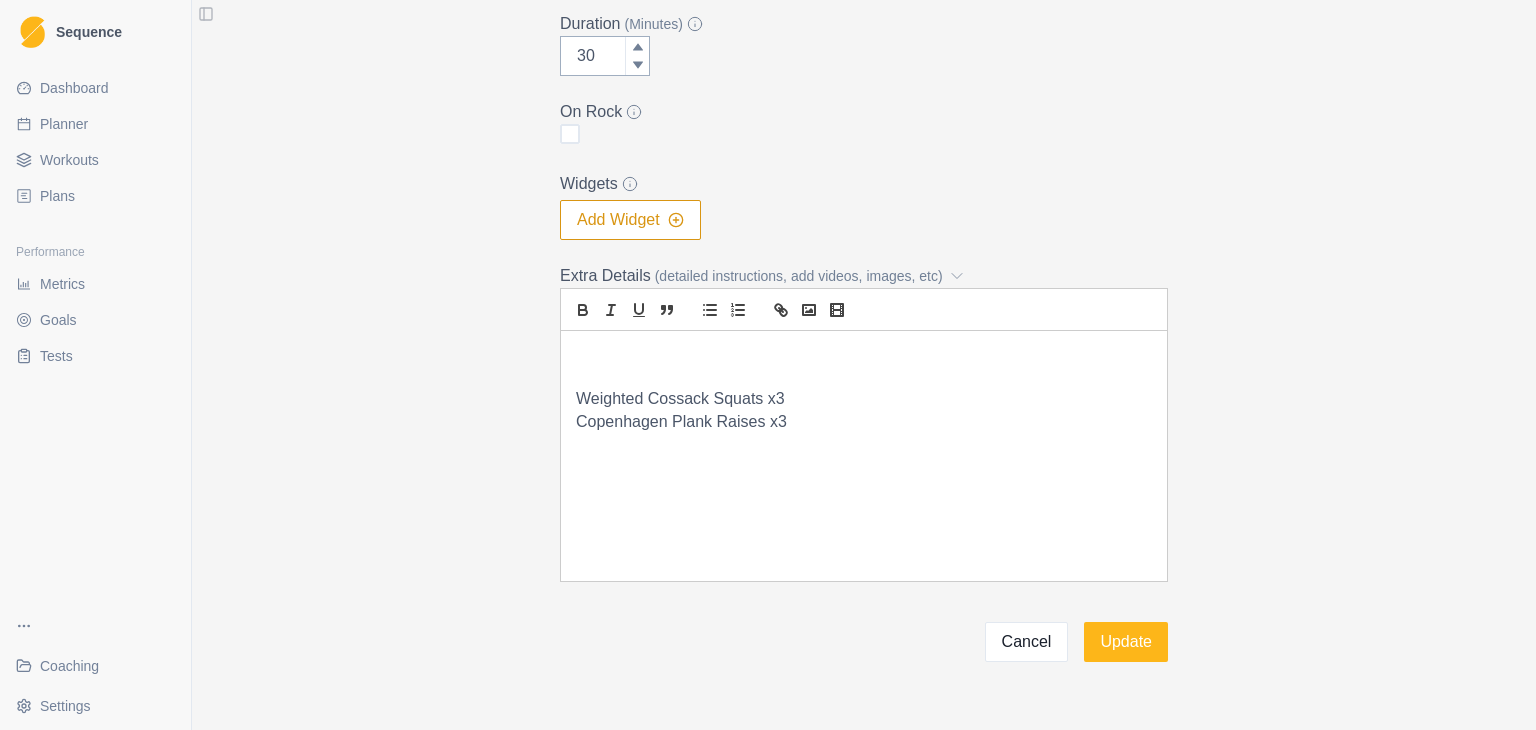 click at bounding box center (864, 354) 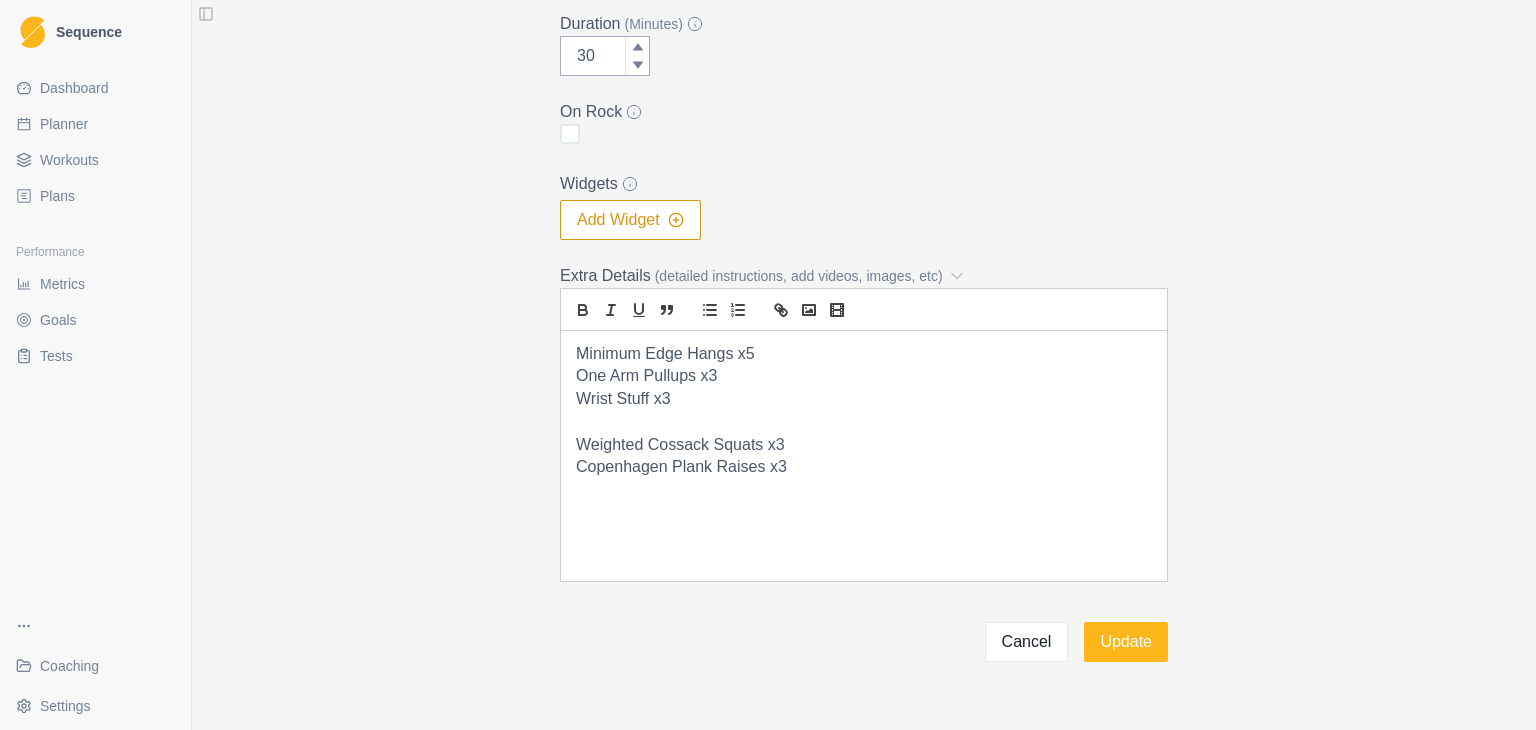 click on "Weighted Cossack Squats x3" at bounding box center (864, 445) 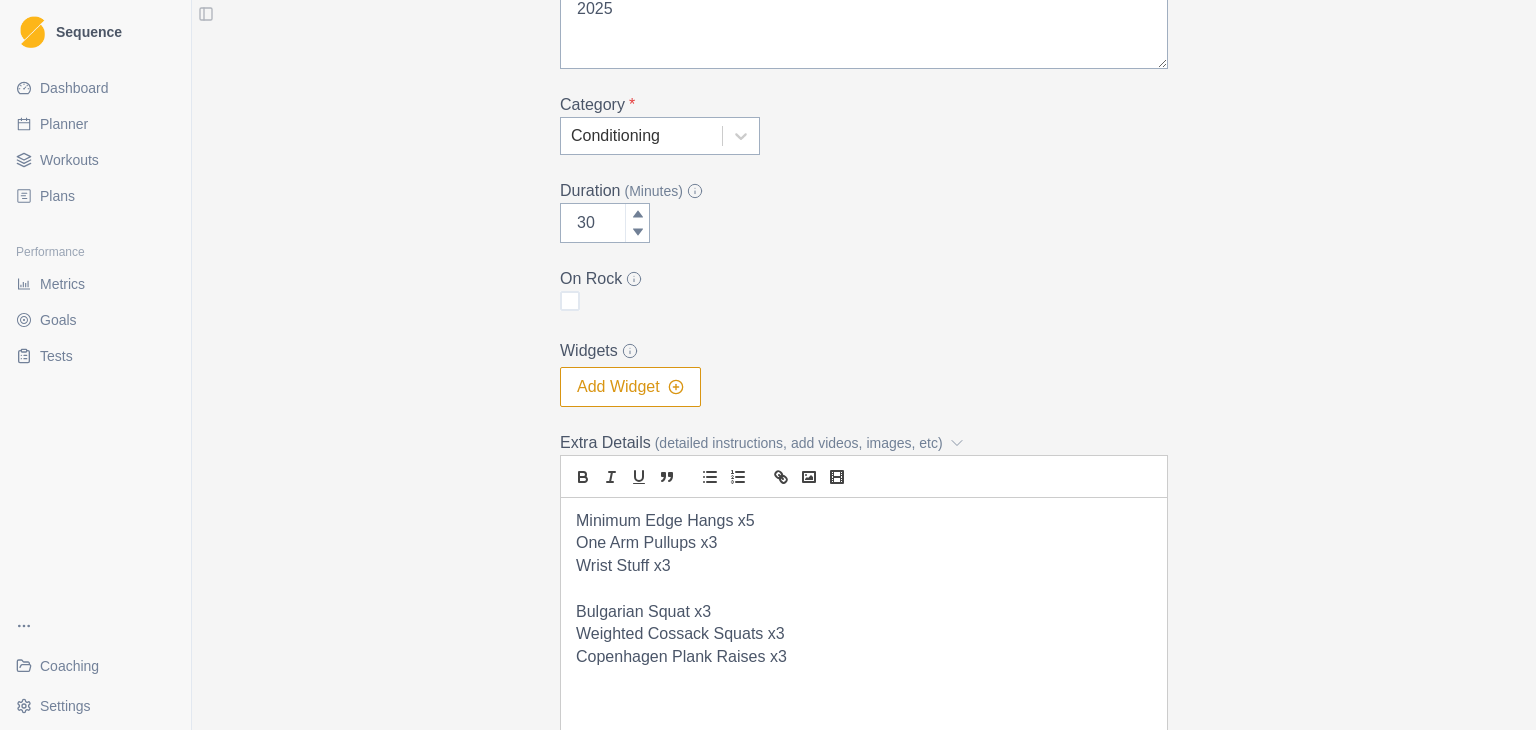 scroll, scrollTop: 245, scrollLeft: 0, axis: vertical 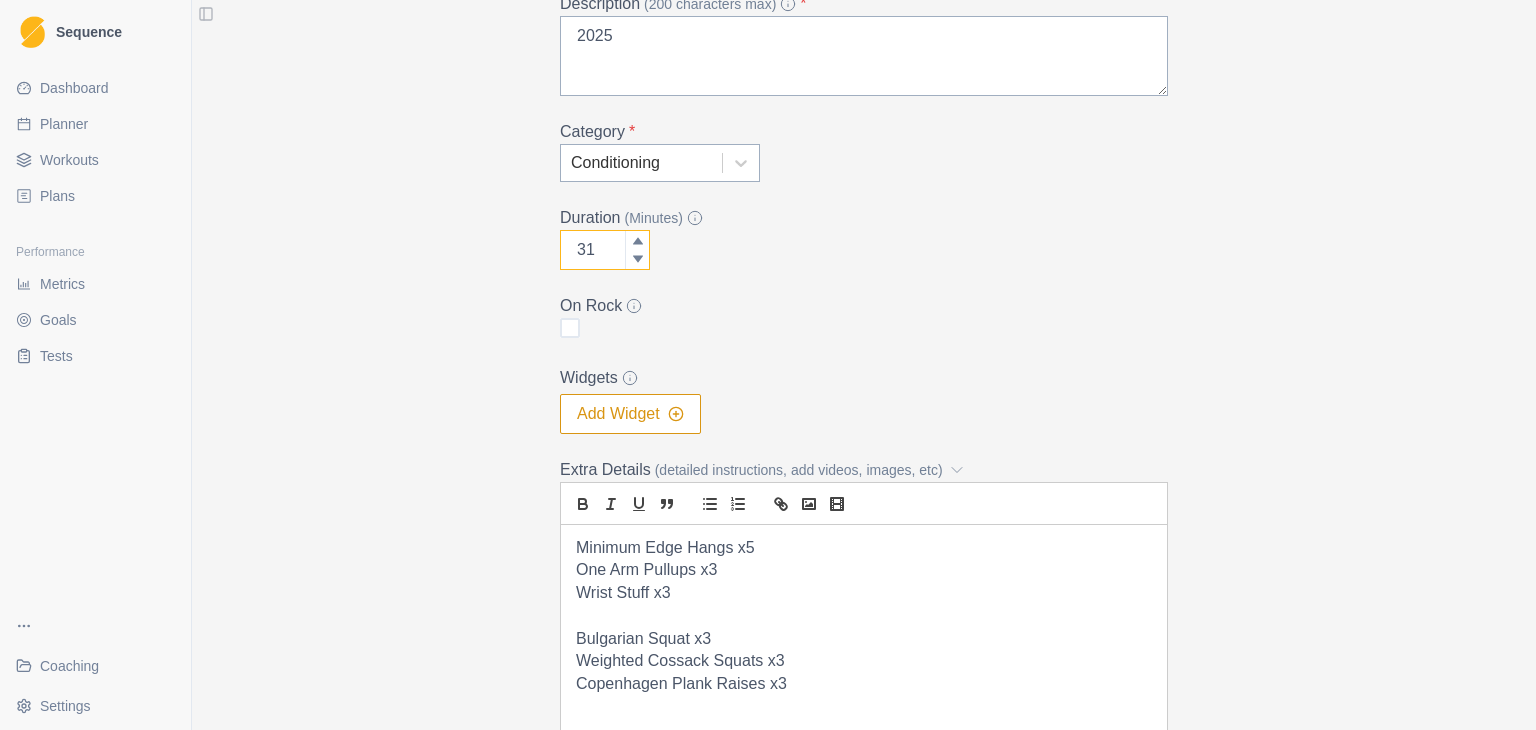 click 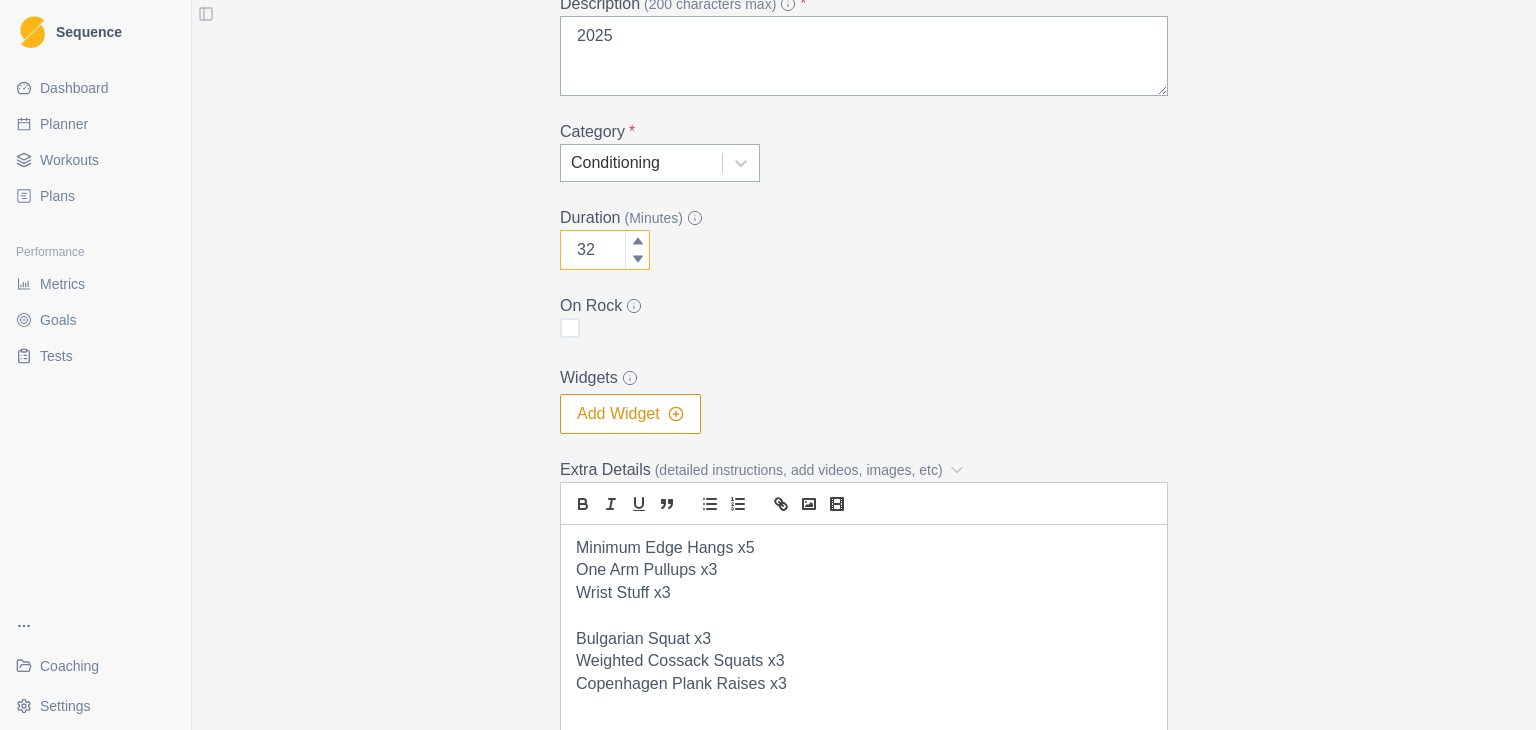 click 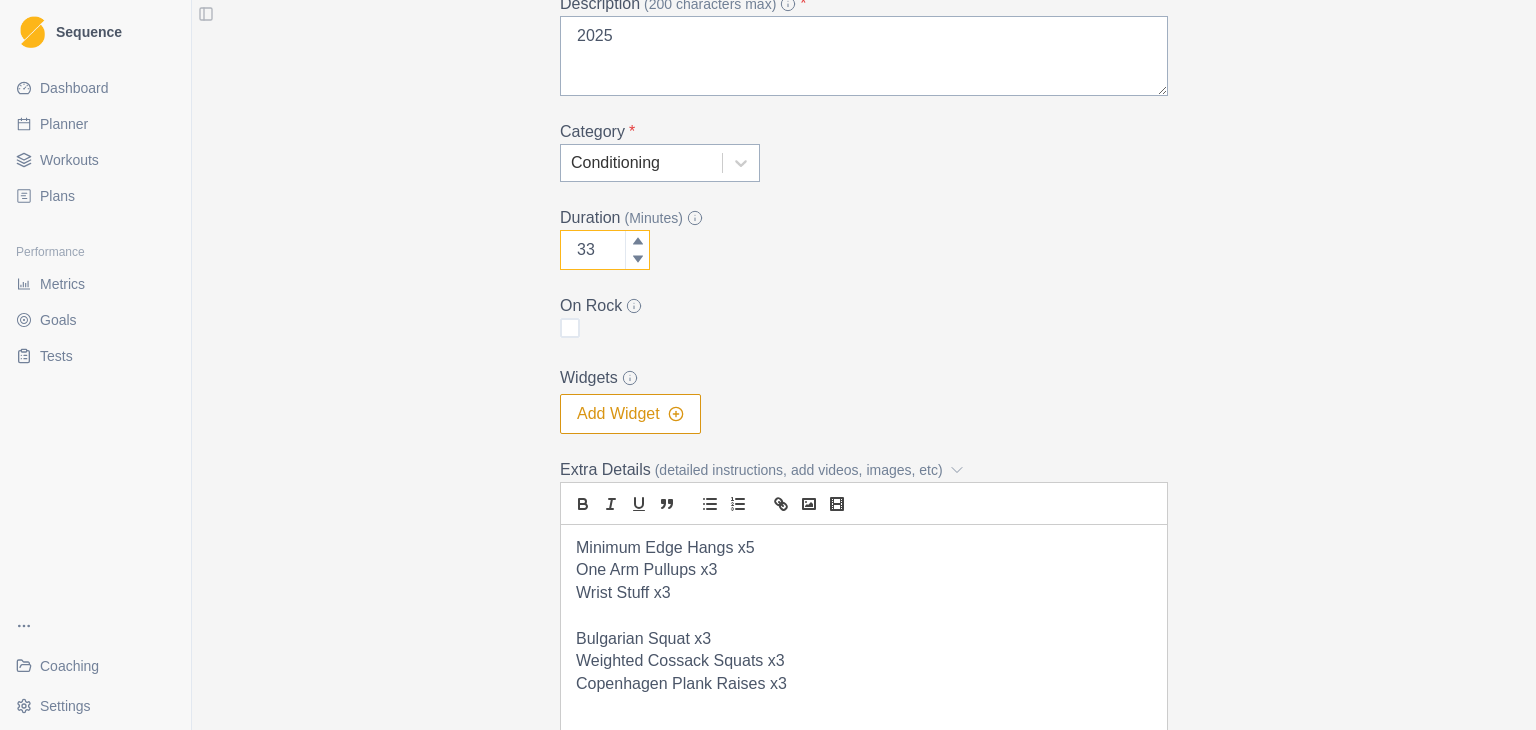 click 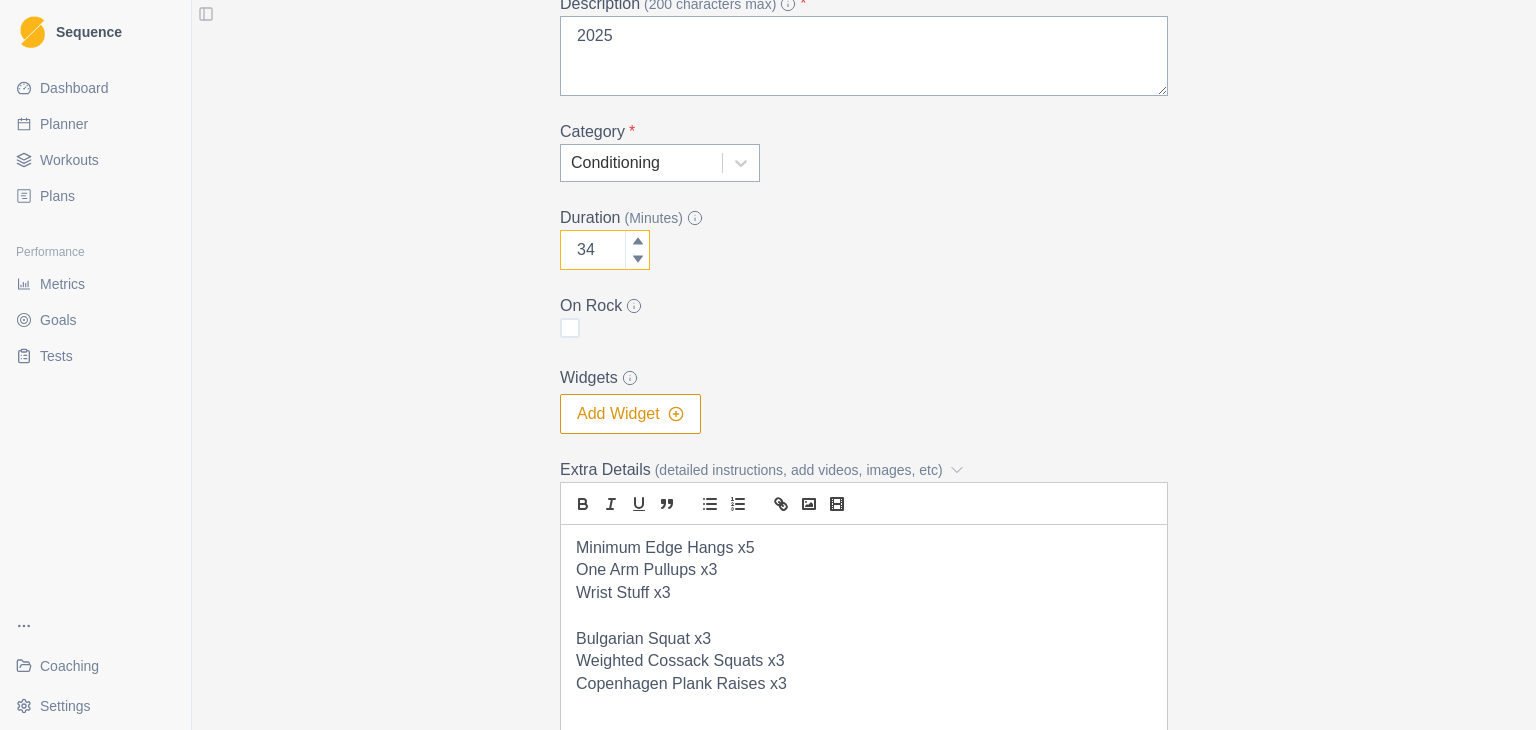 click 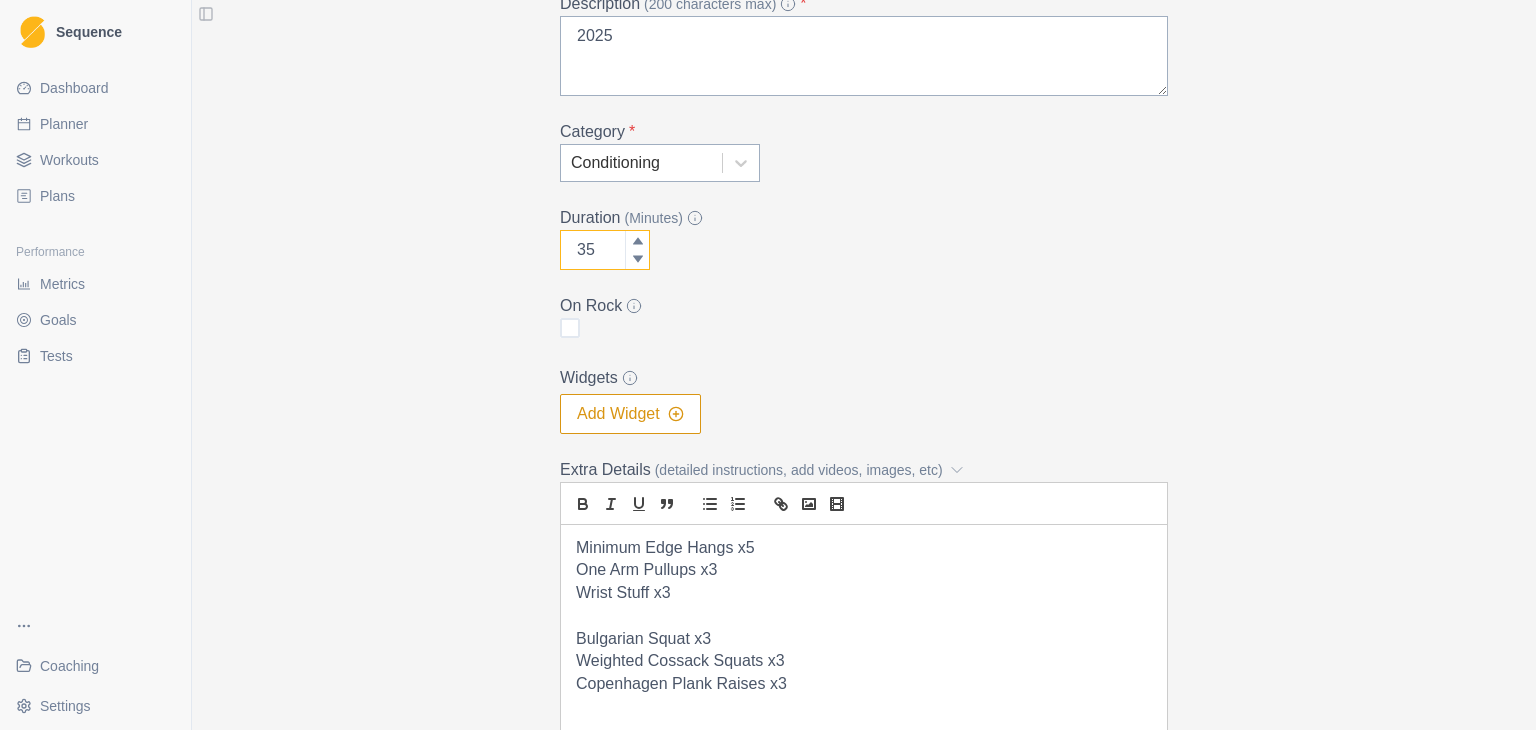 click 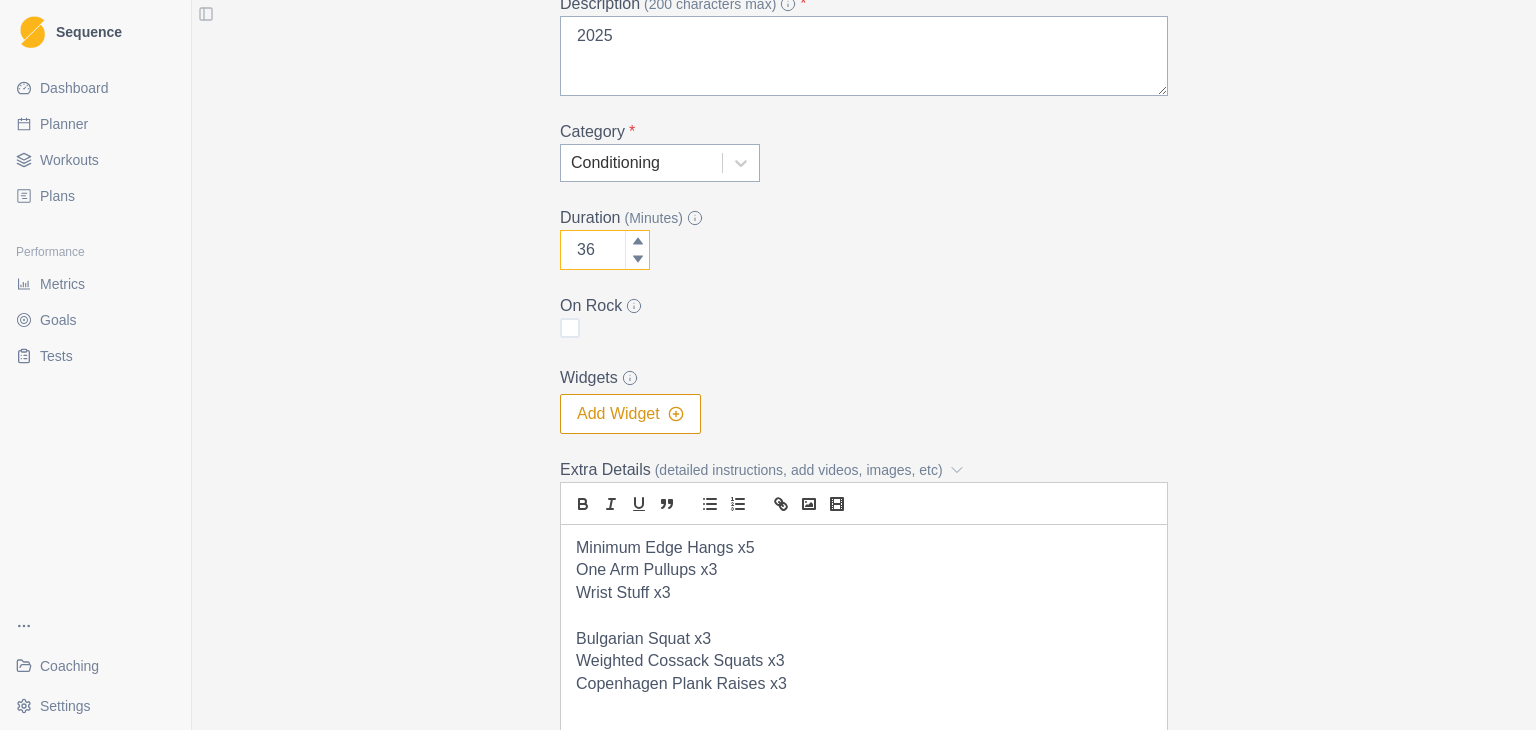 click 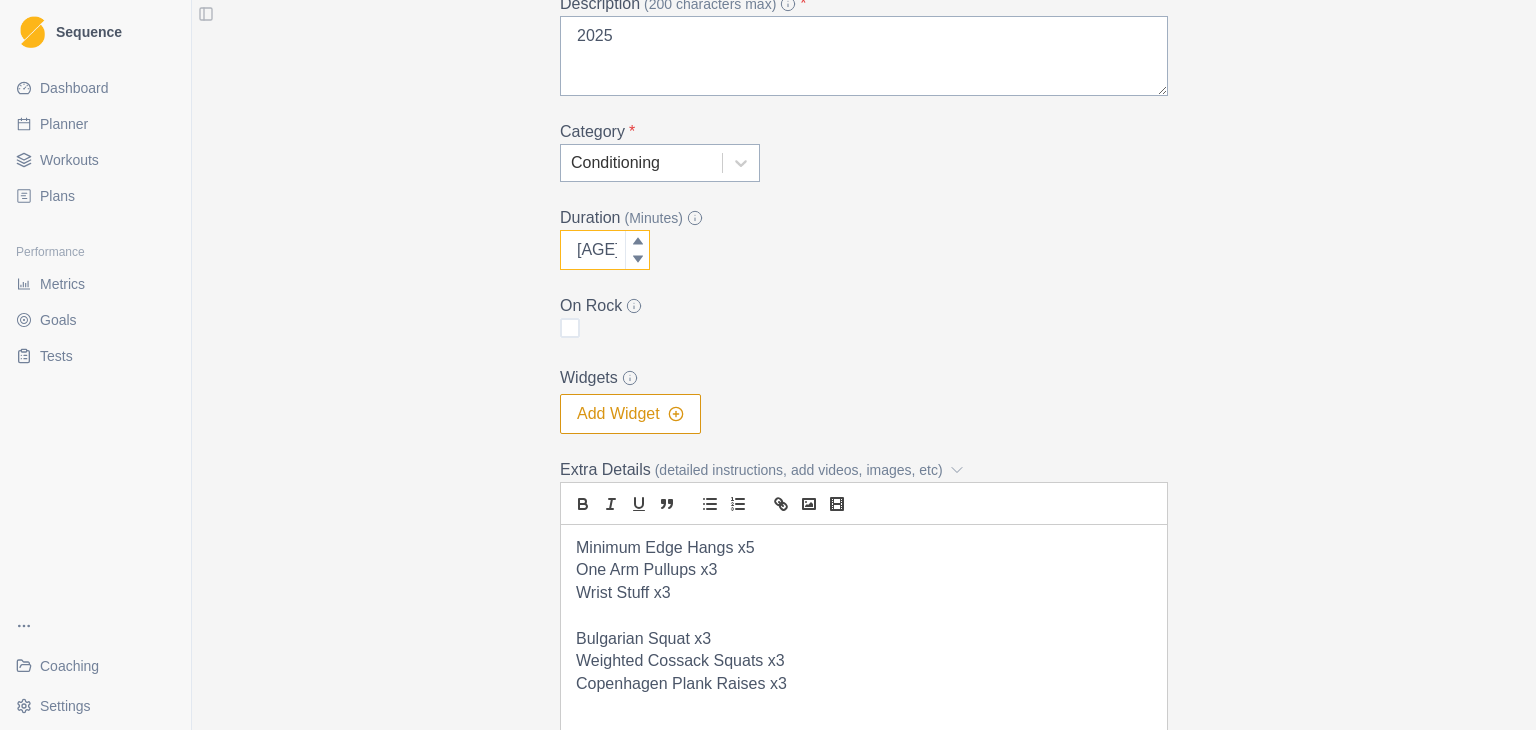click 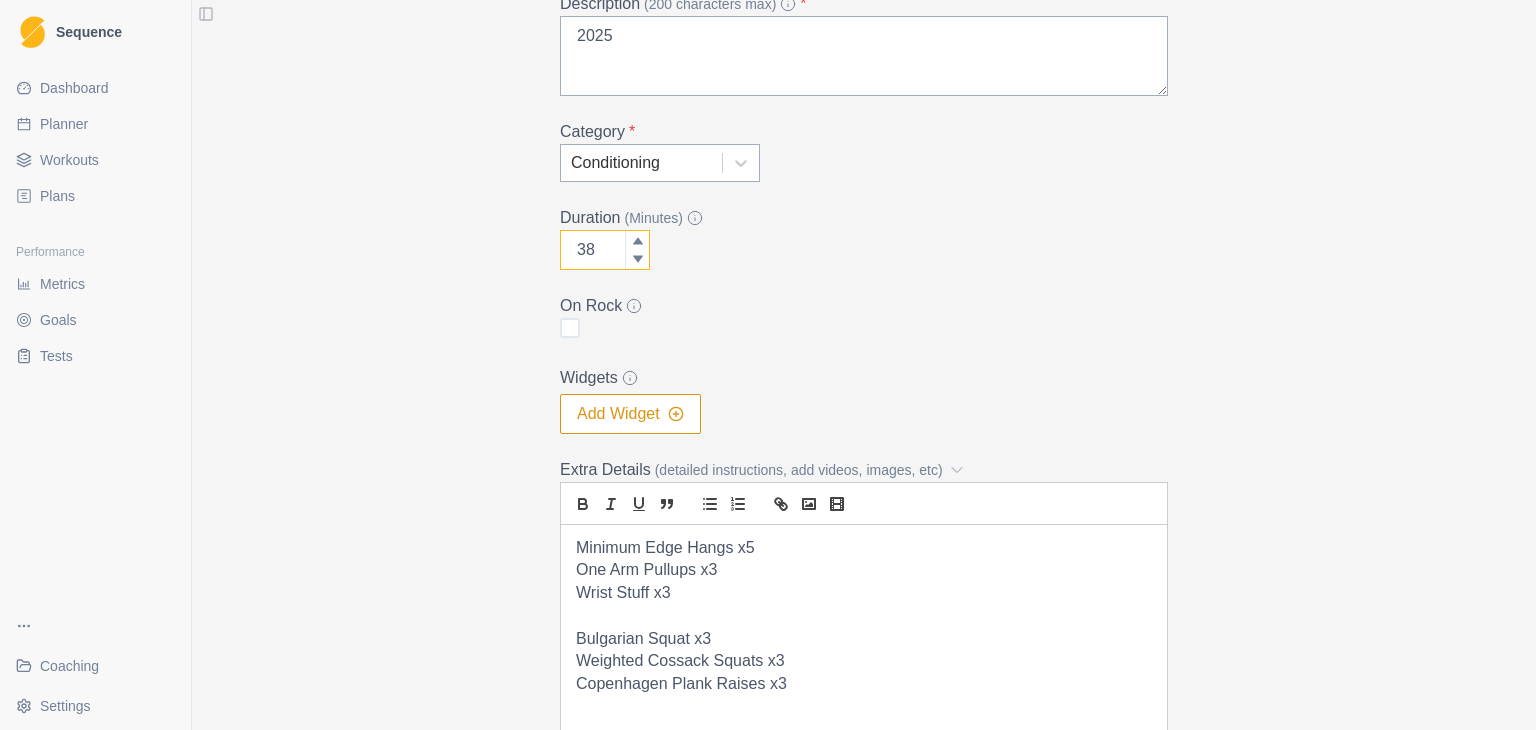 click 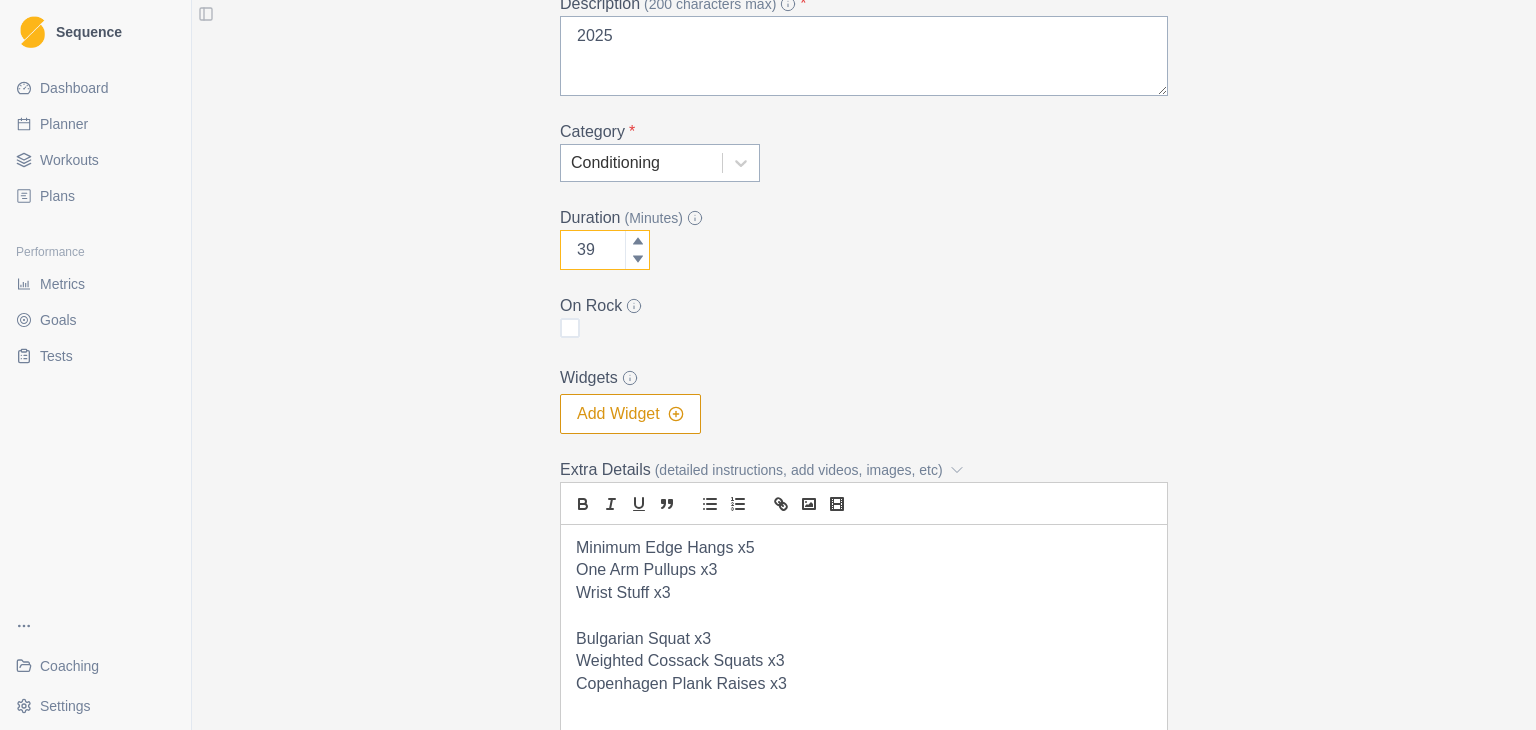 click 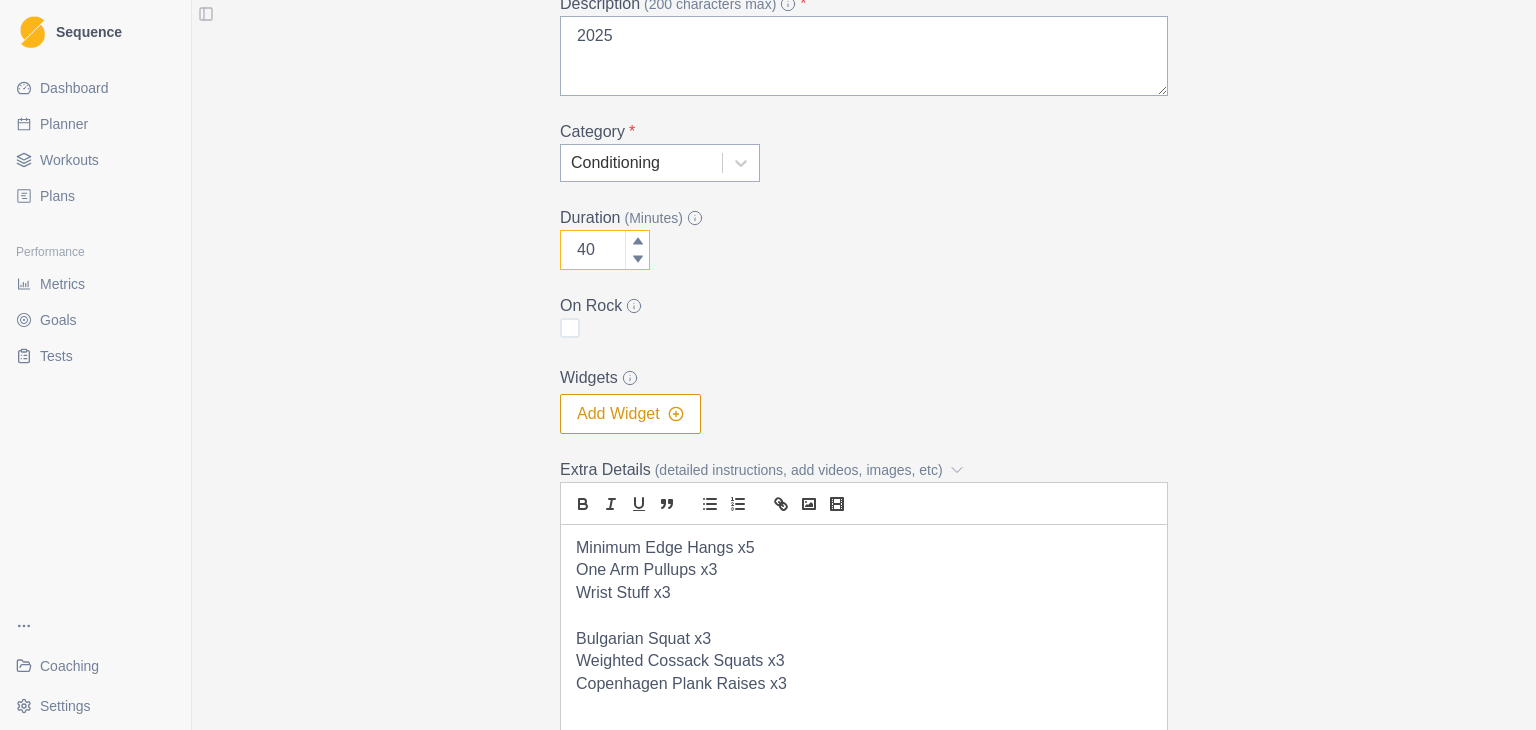 click 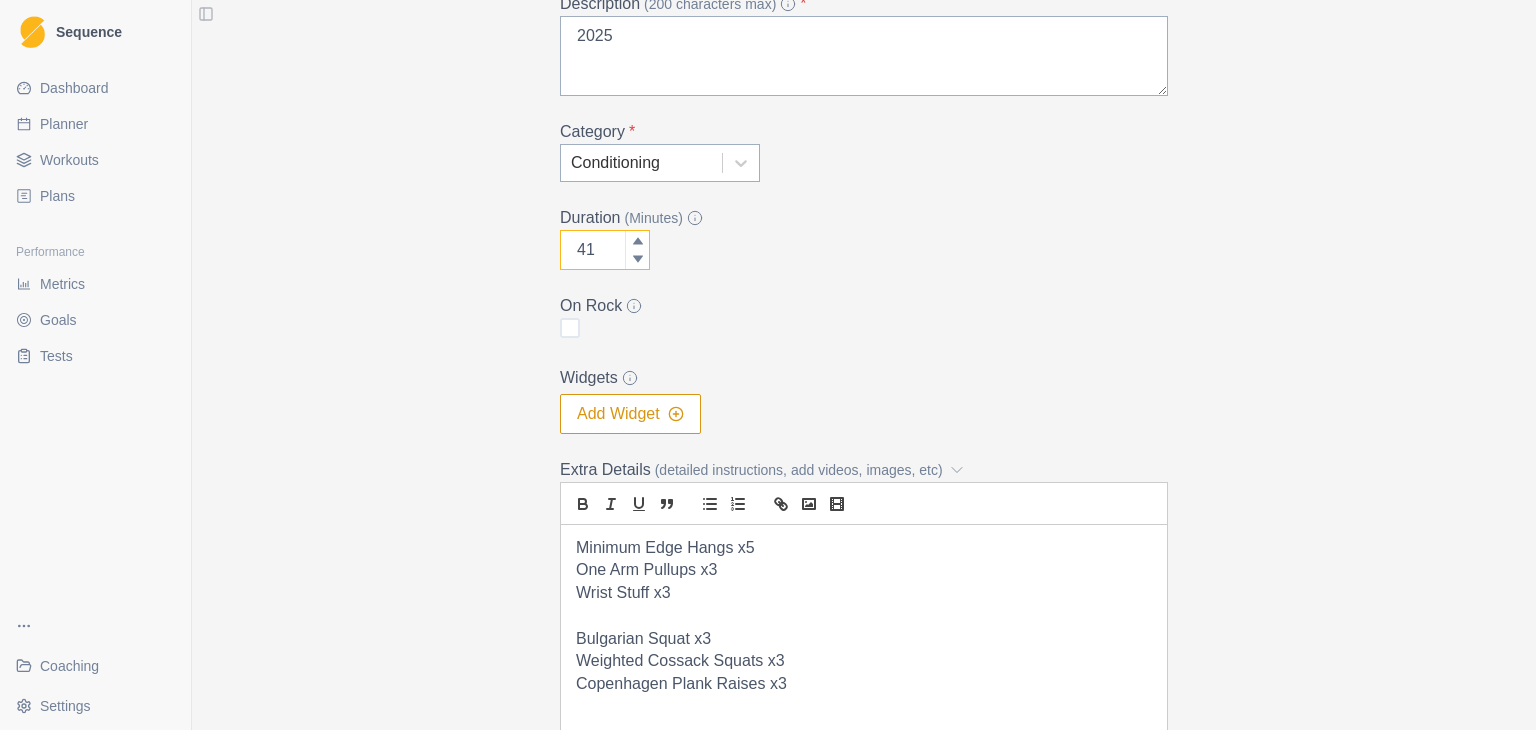 click 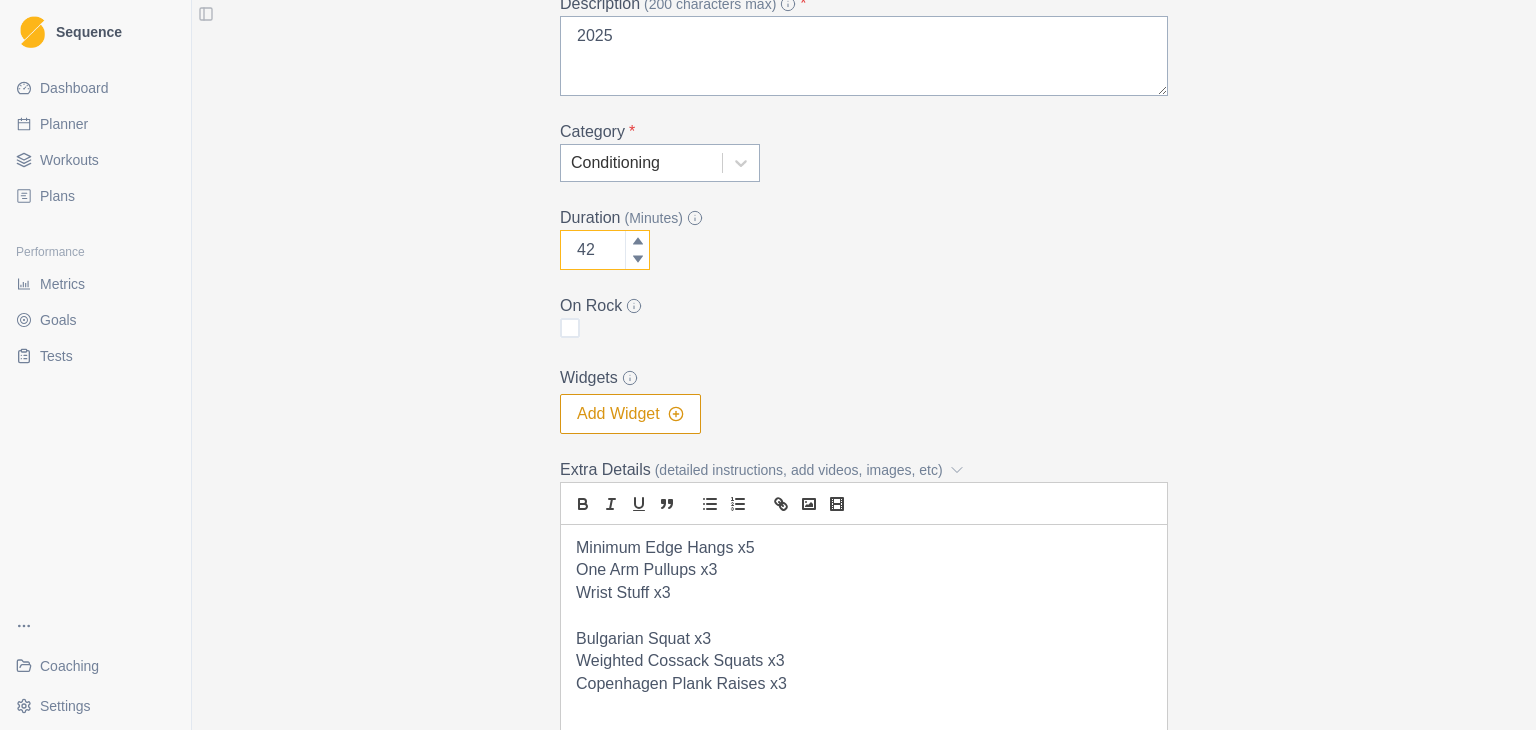 click 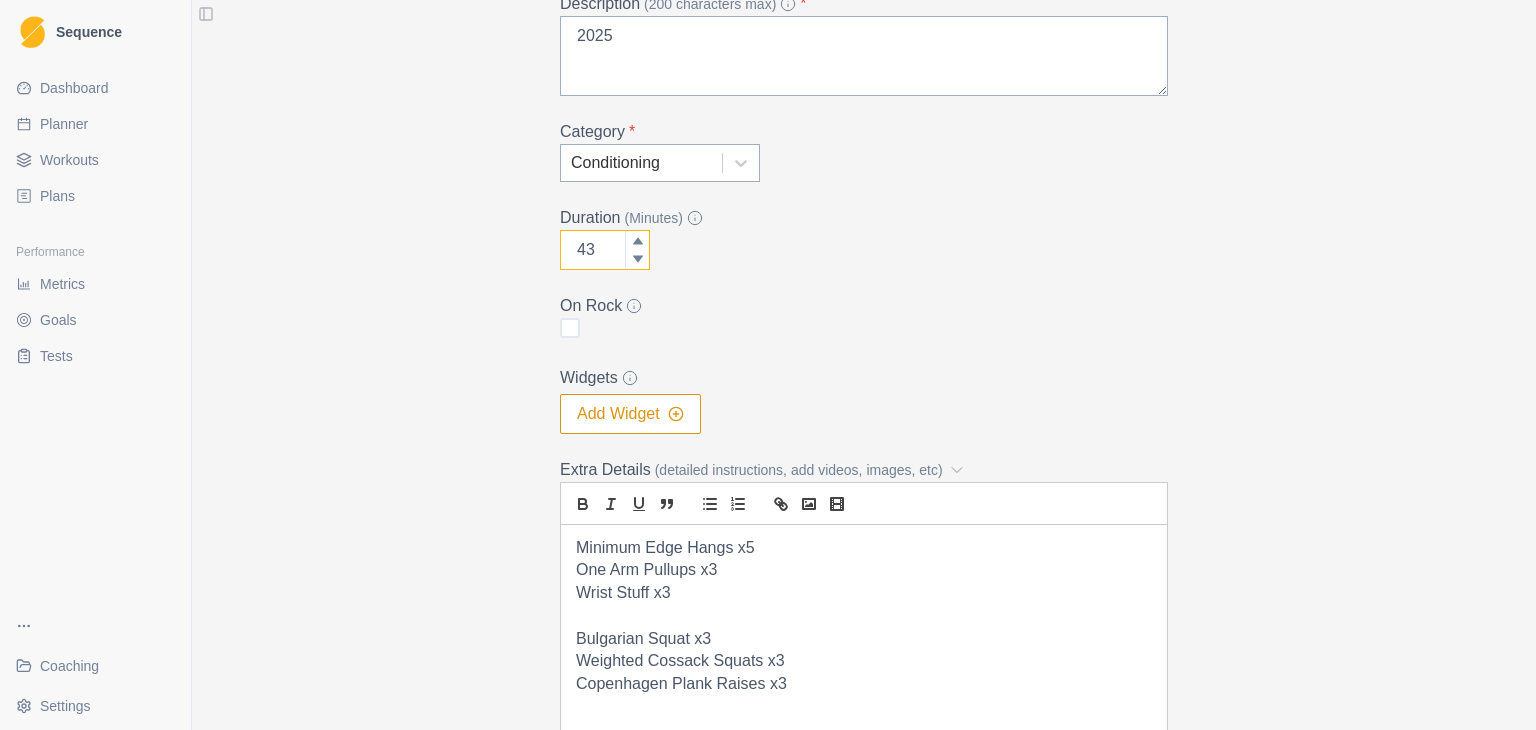 click 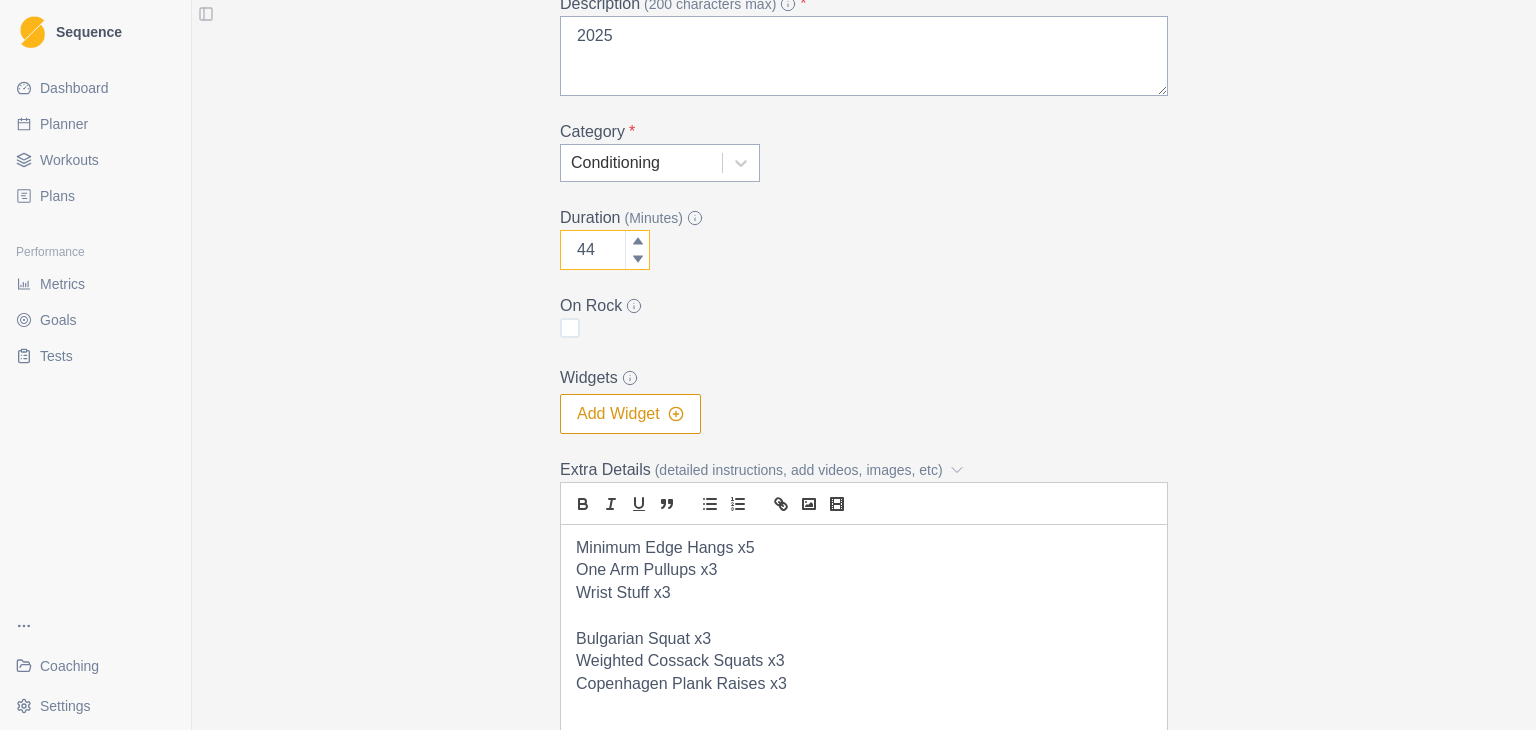 click 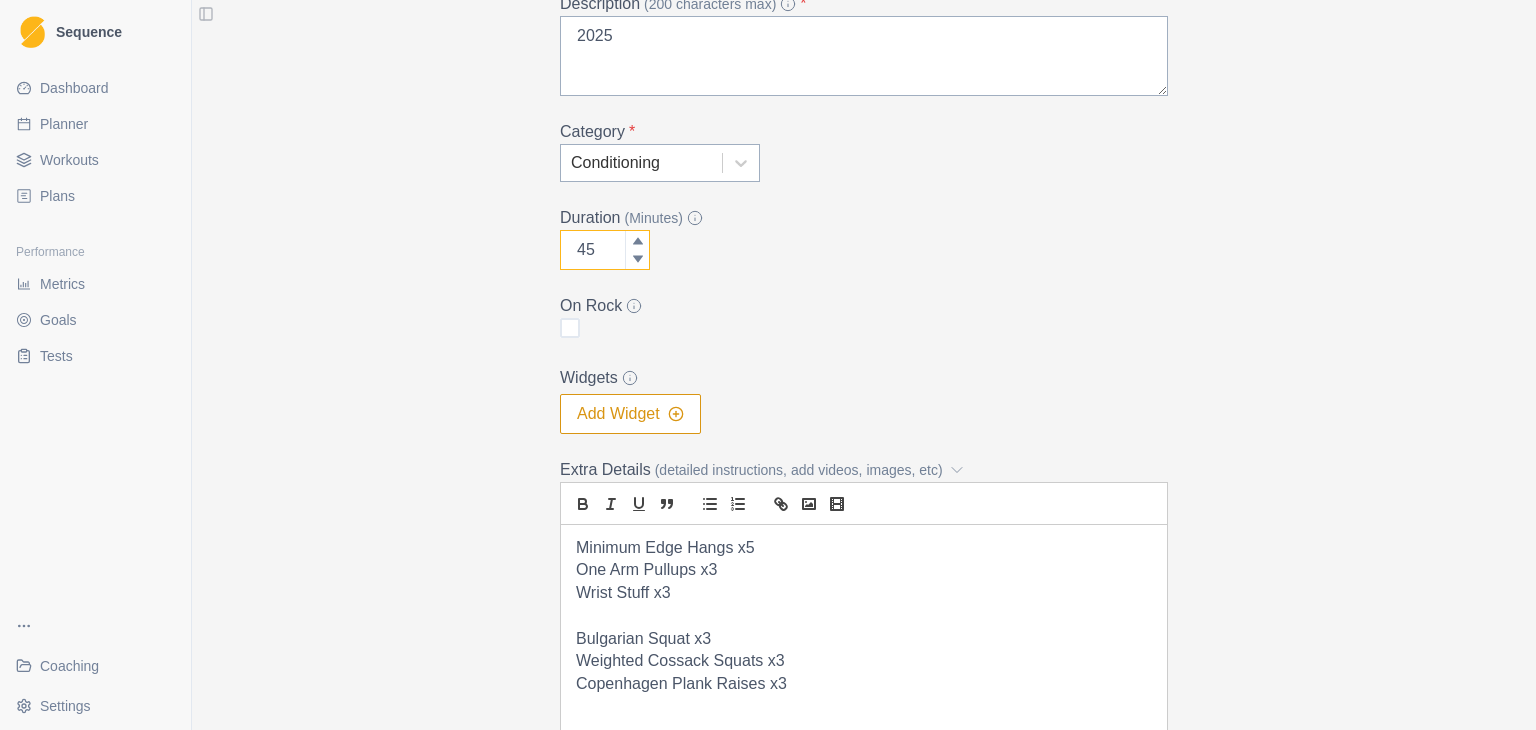 click 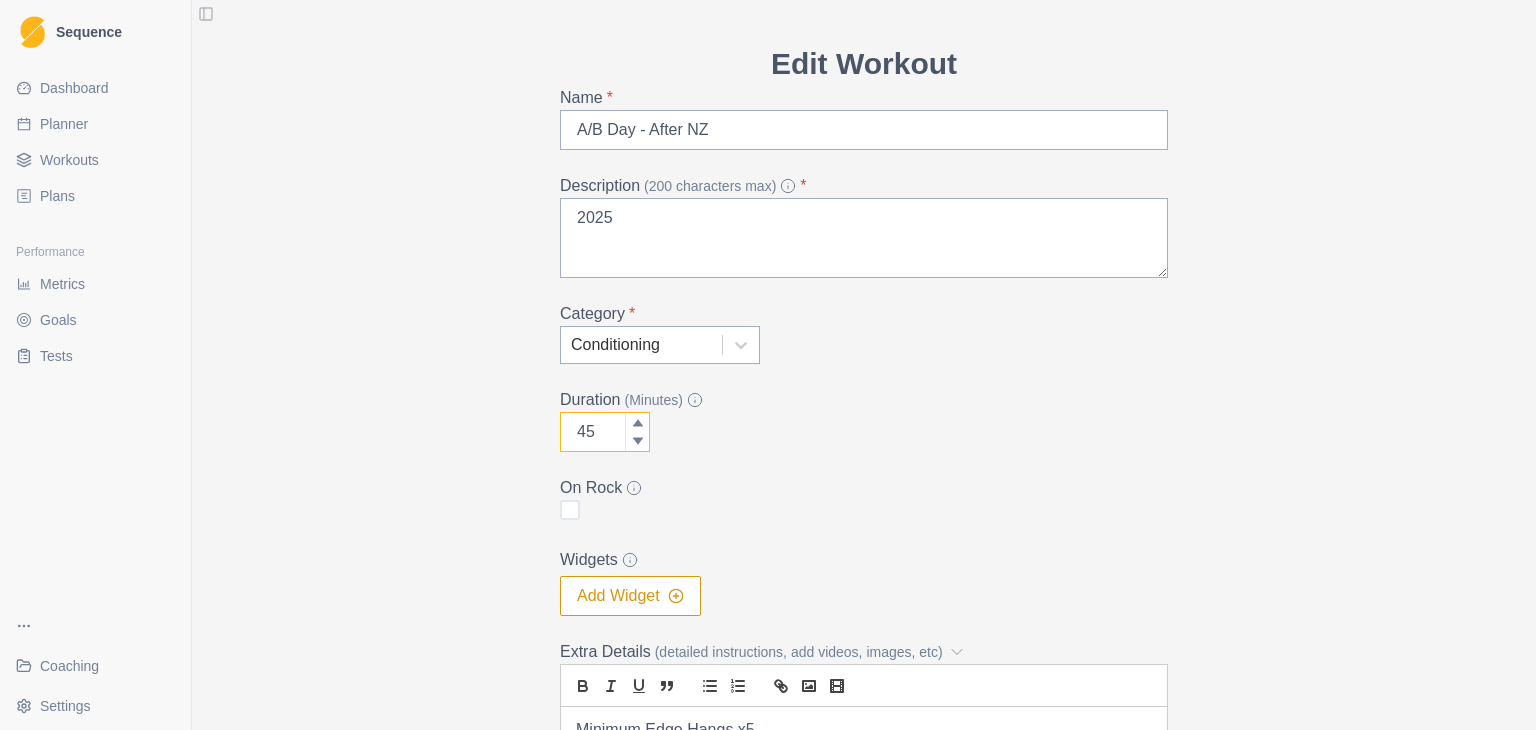 scroll, scrollTop: 48, scrollLeft: 0, axis: vertical 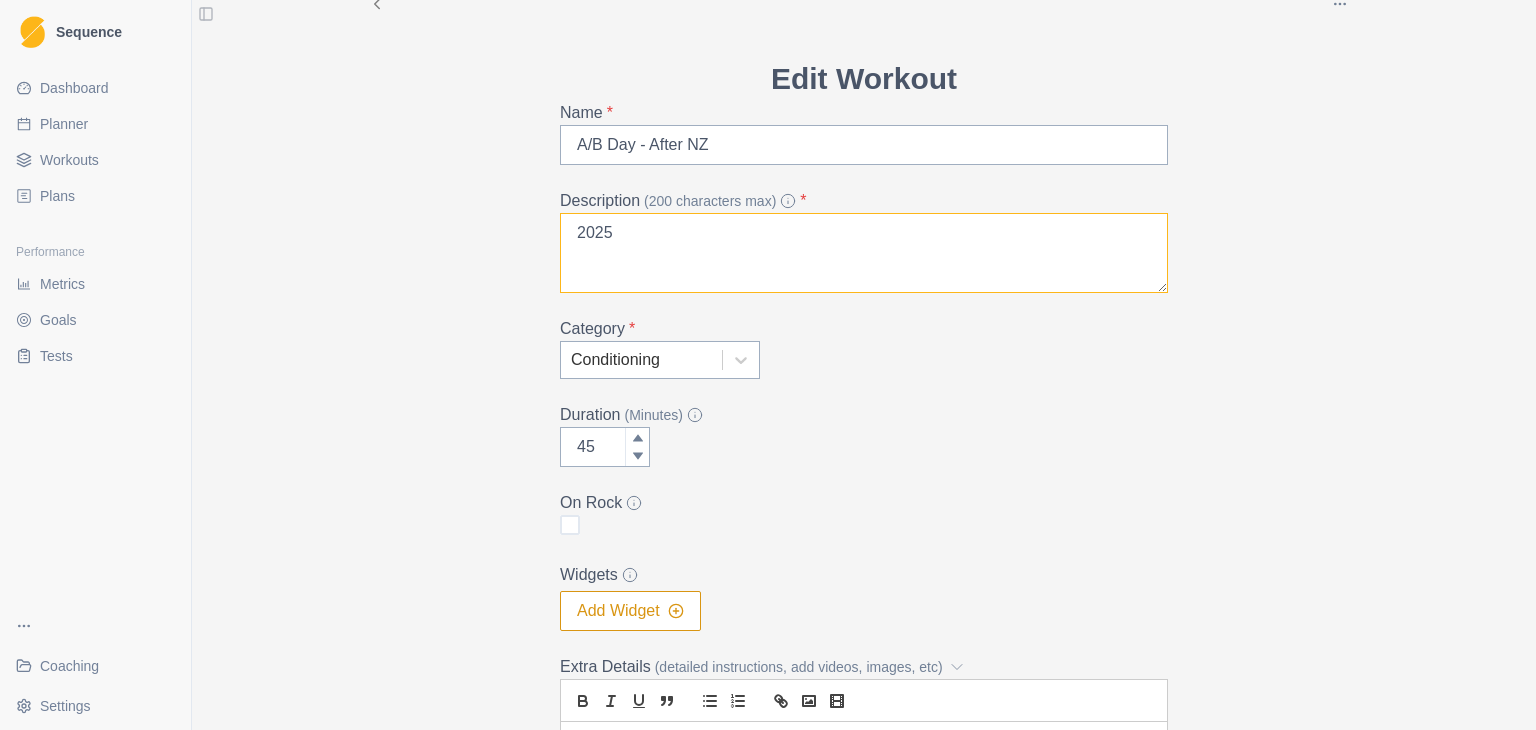 click on "2025" at bounding box center [864, 253] 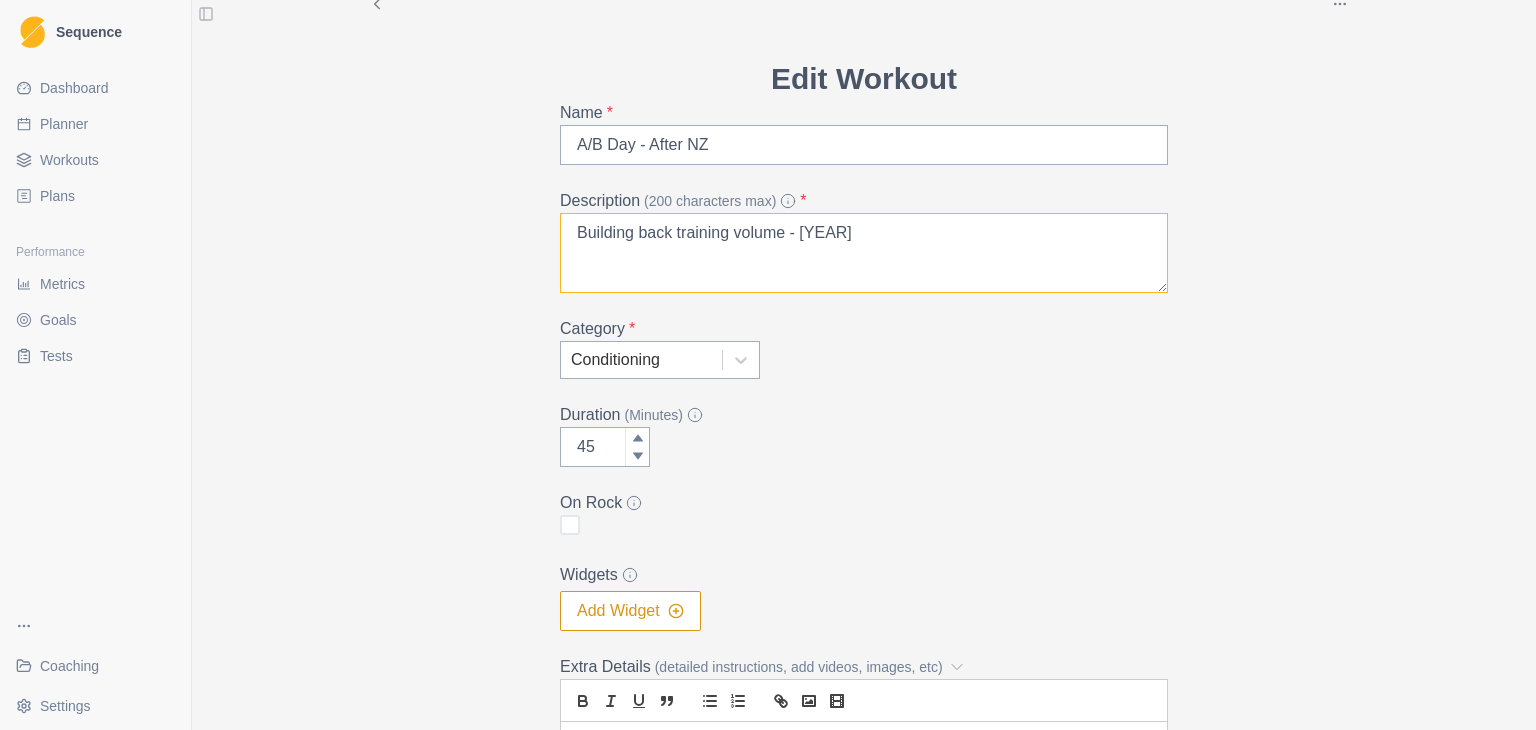 type on "Building back training volume - [YEAR]" 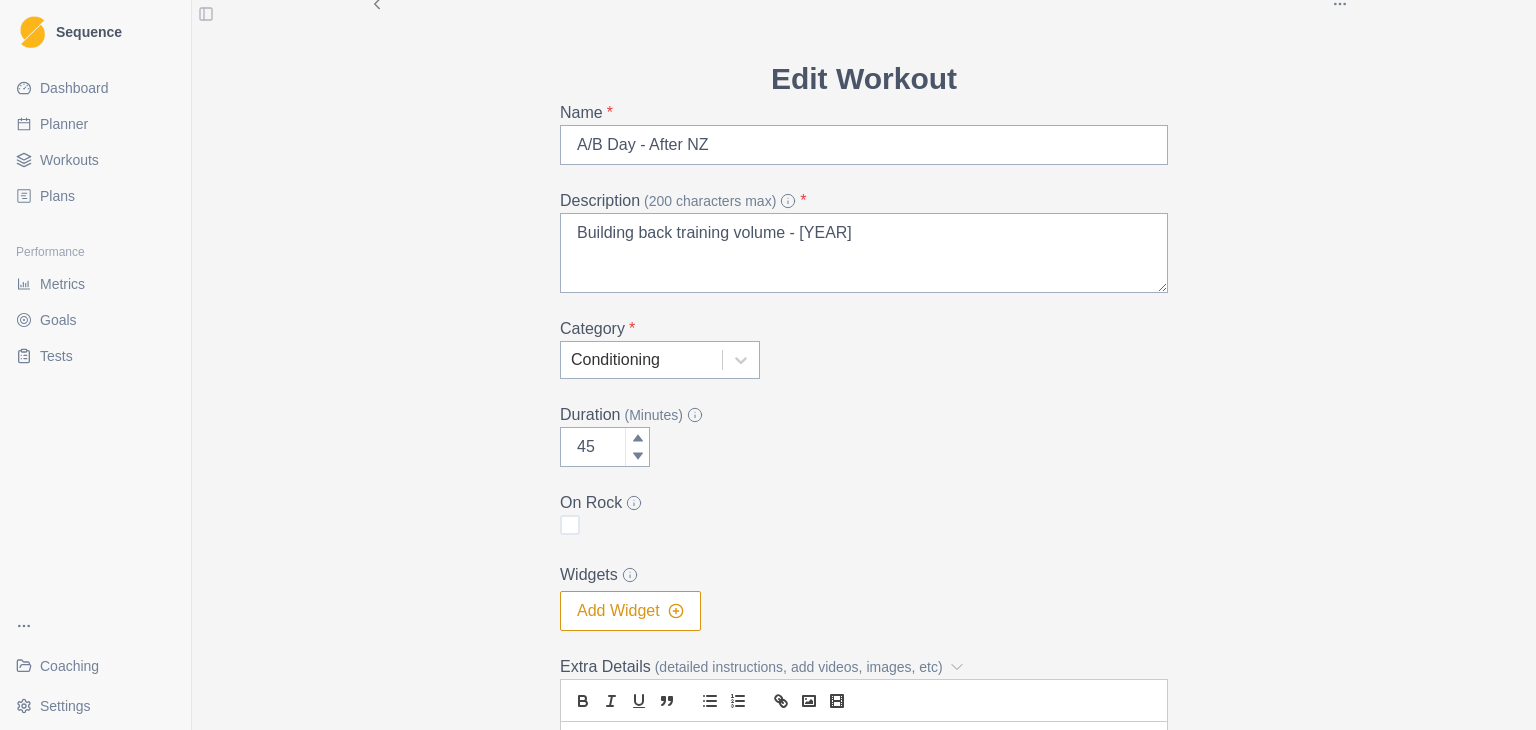 click on "Edit Workout Name * A/B Day - After NZ Description   (200 characters max) * Building back training volume - [YEAR] Category * Conditioning Duration   (Minutes) 45 On Rock Widgets Add Widget Extra Details (detailed instructions, add videos, images, etc) Minimum Edge Hangs x5 One Arm Pullups x3 Wrist Stuff x3 Bulgarian Squat x3 Weighted Cossack Squats x3 Copenhagen Plank Raises x3 Cancel Update" at bounding box center (864, 554) 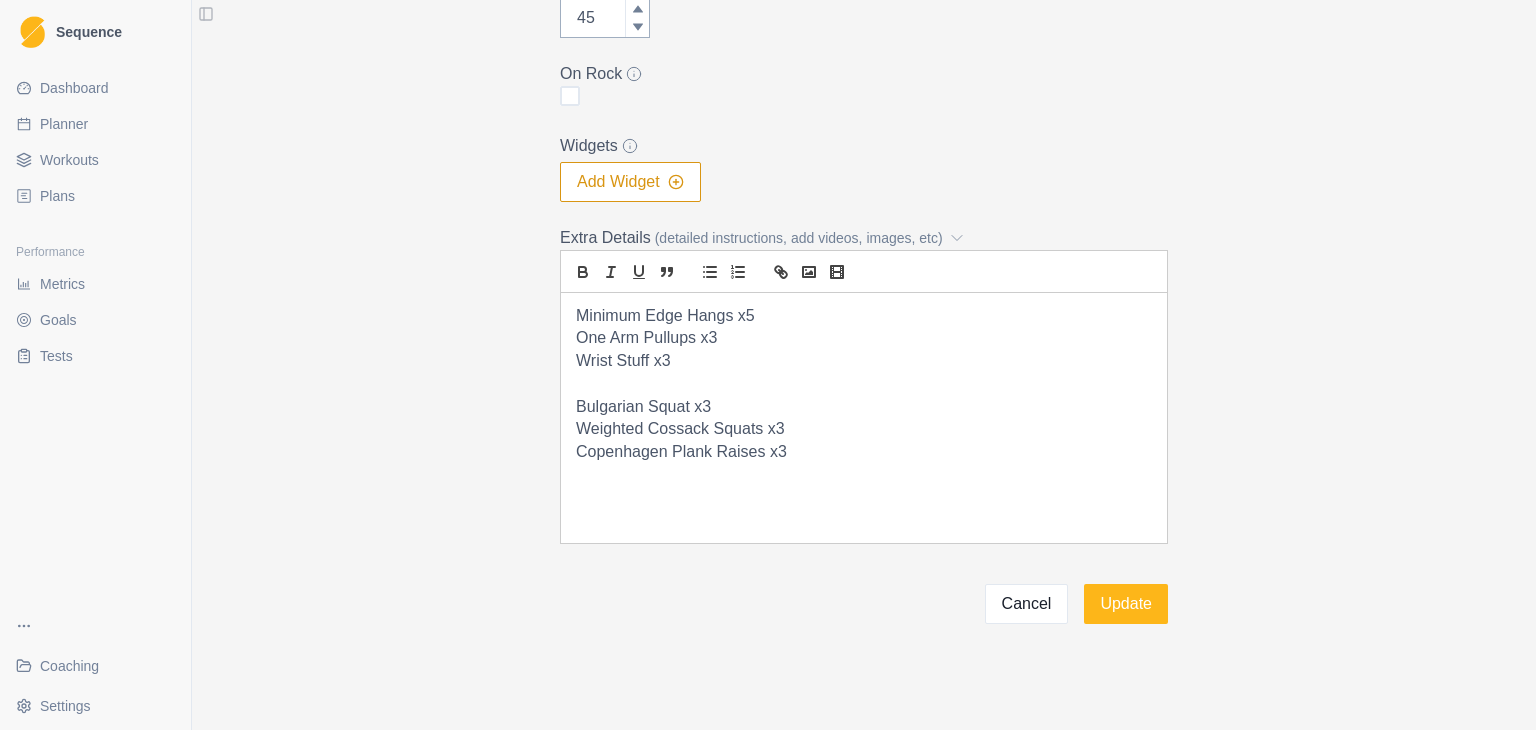 scroll, scrollTop: 483, scrollLeft: 0, axis: vertical 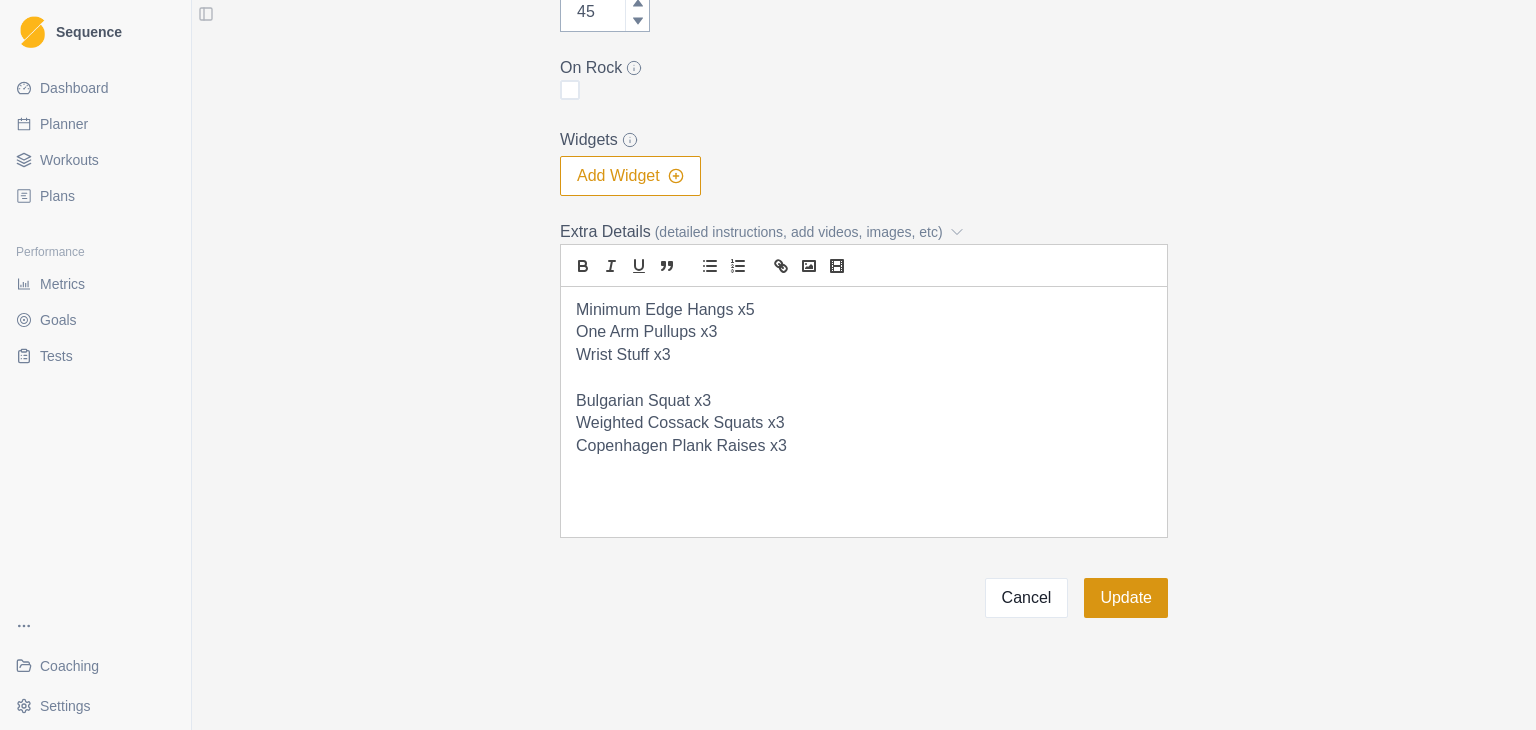 click on "Update" at bounding box center (1126, 598) 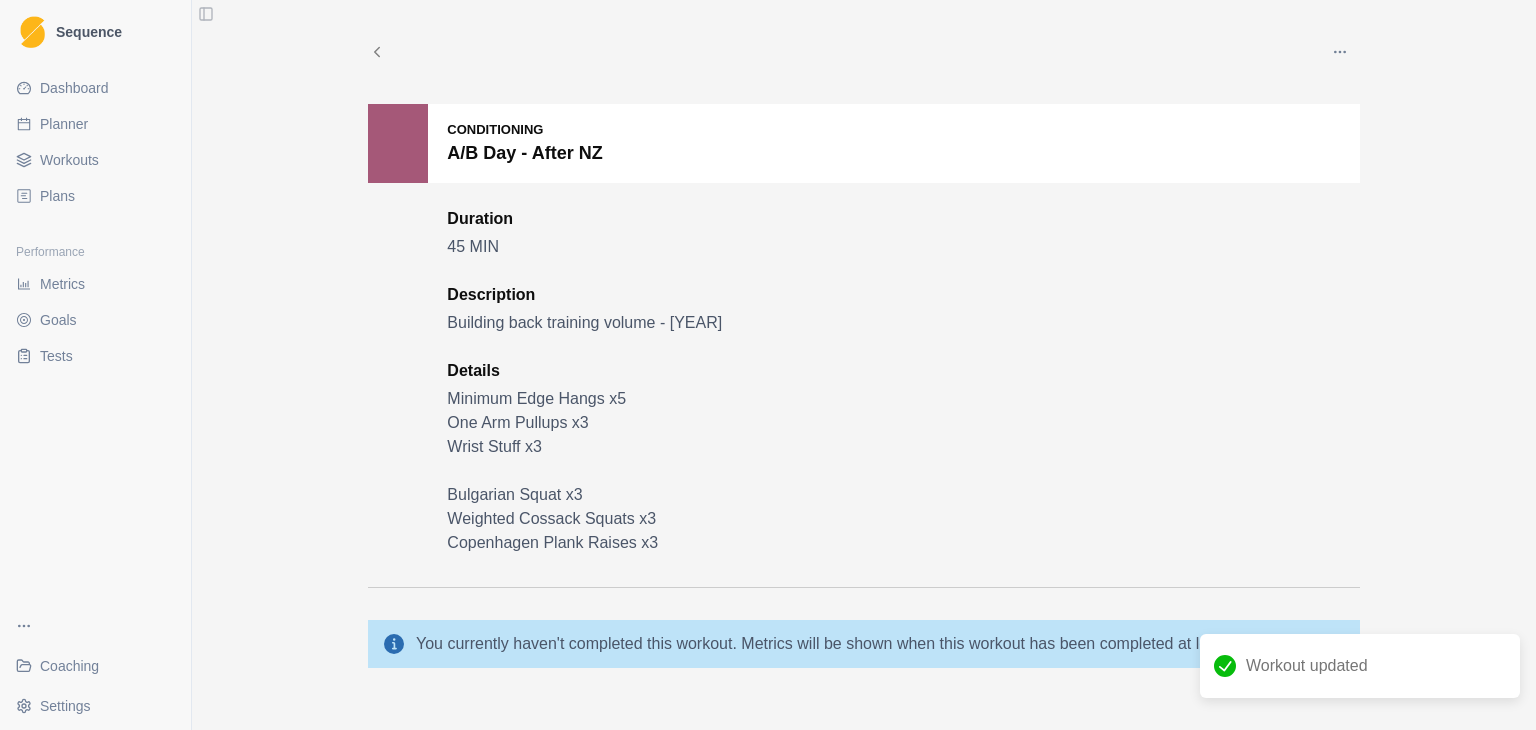 click on "Planner" at bounding box center [64, 124] 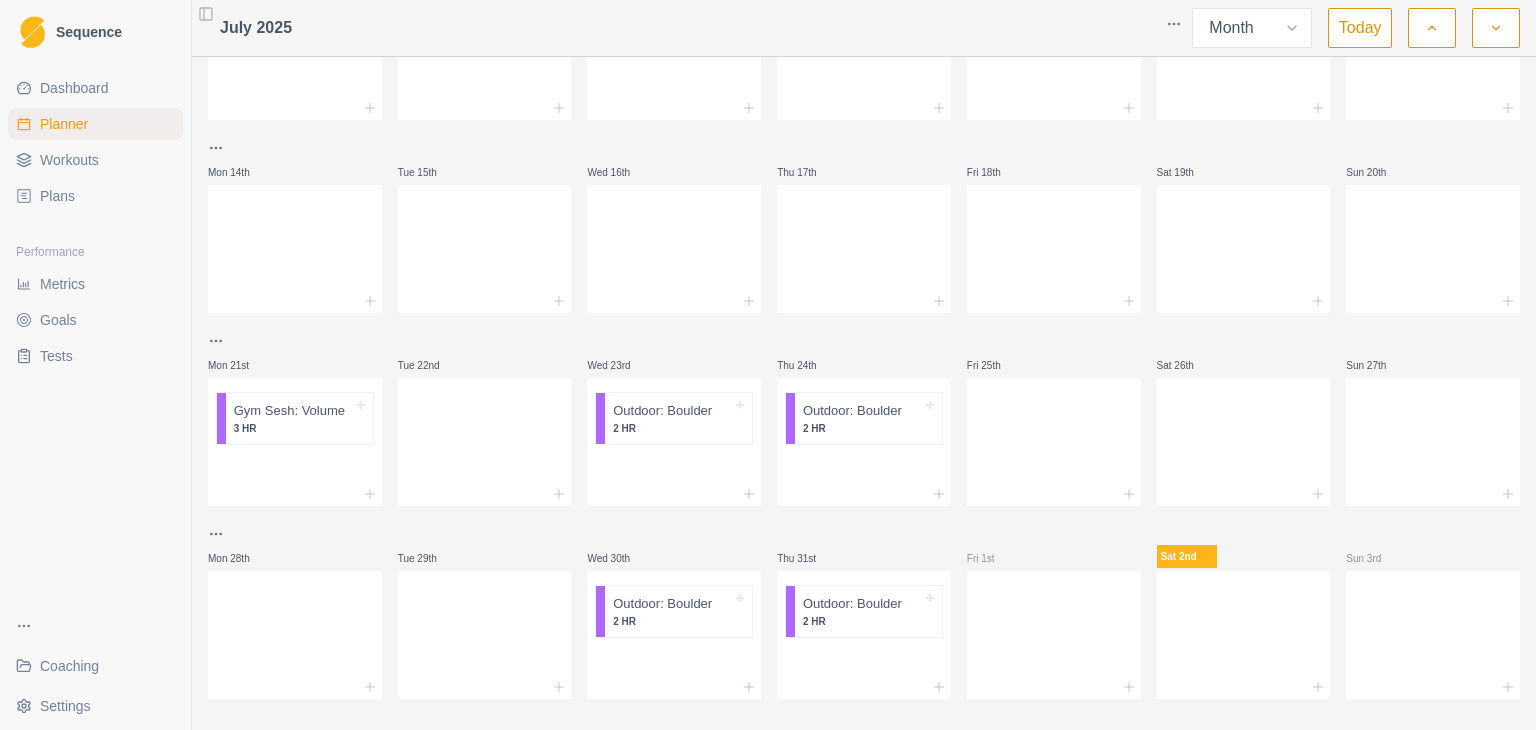scroll, scrollTop: 341, scrollLeft: 0, axis: vertical 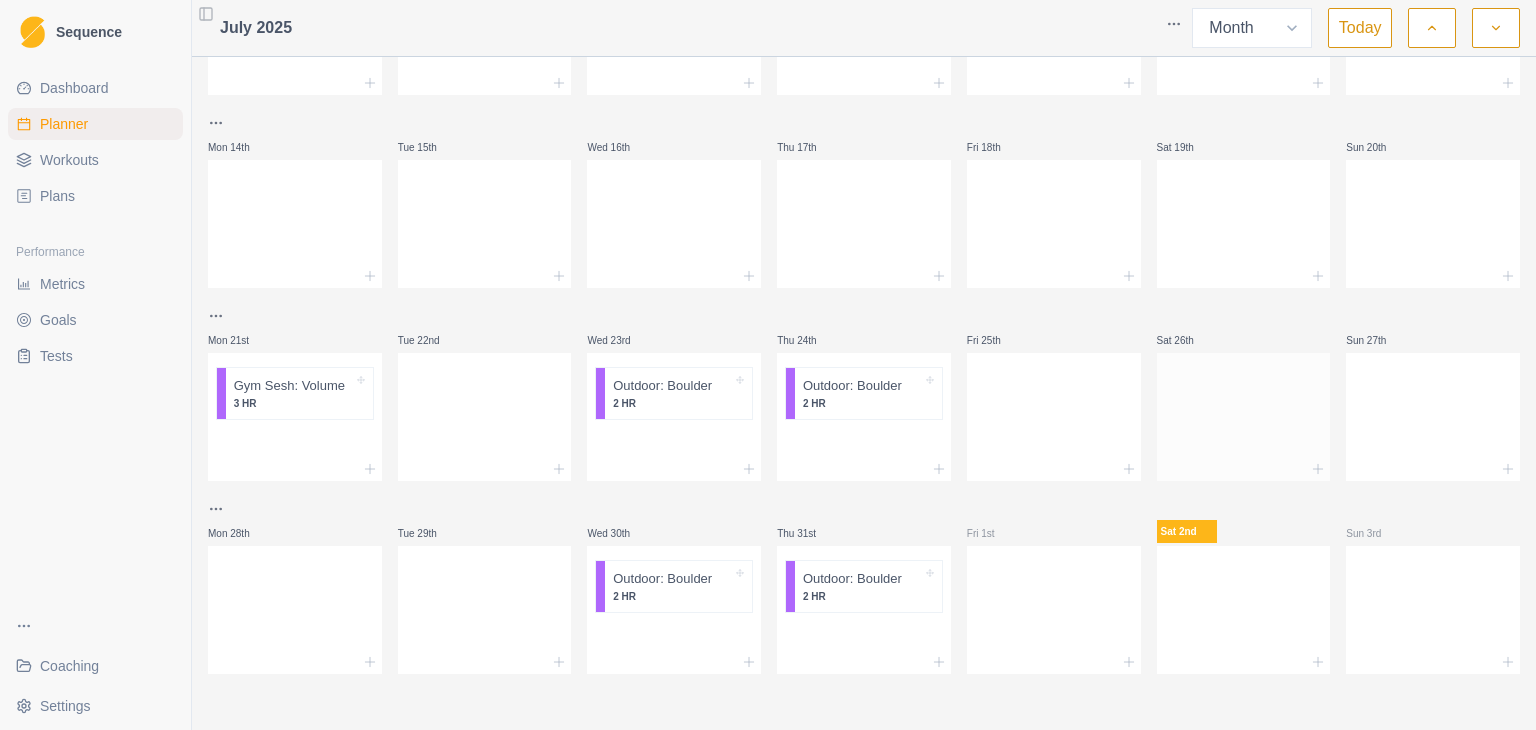 click at bounding box center (1244, 413) 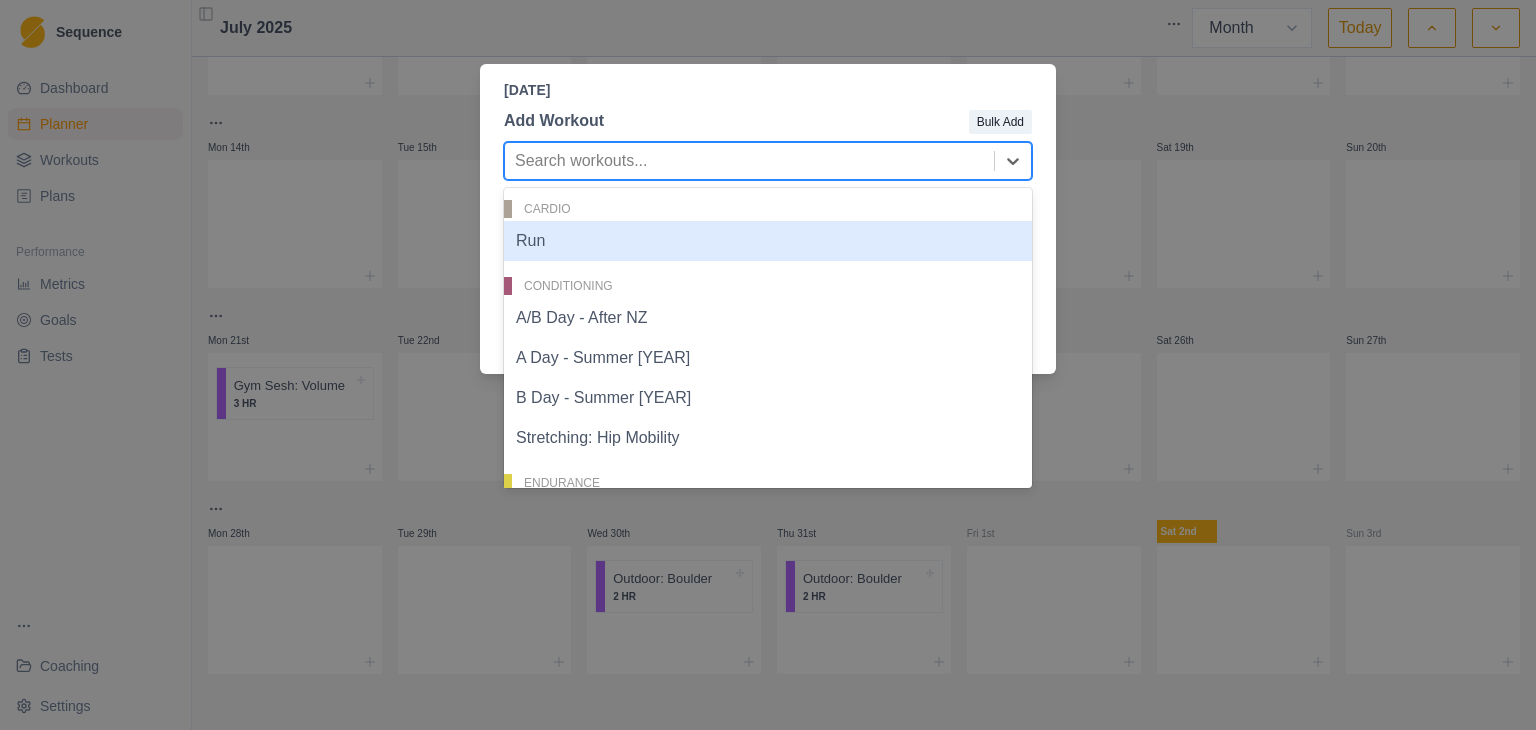 click at bounding box center (749, 161) 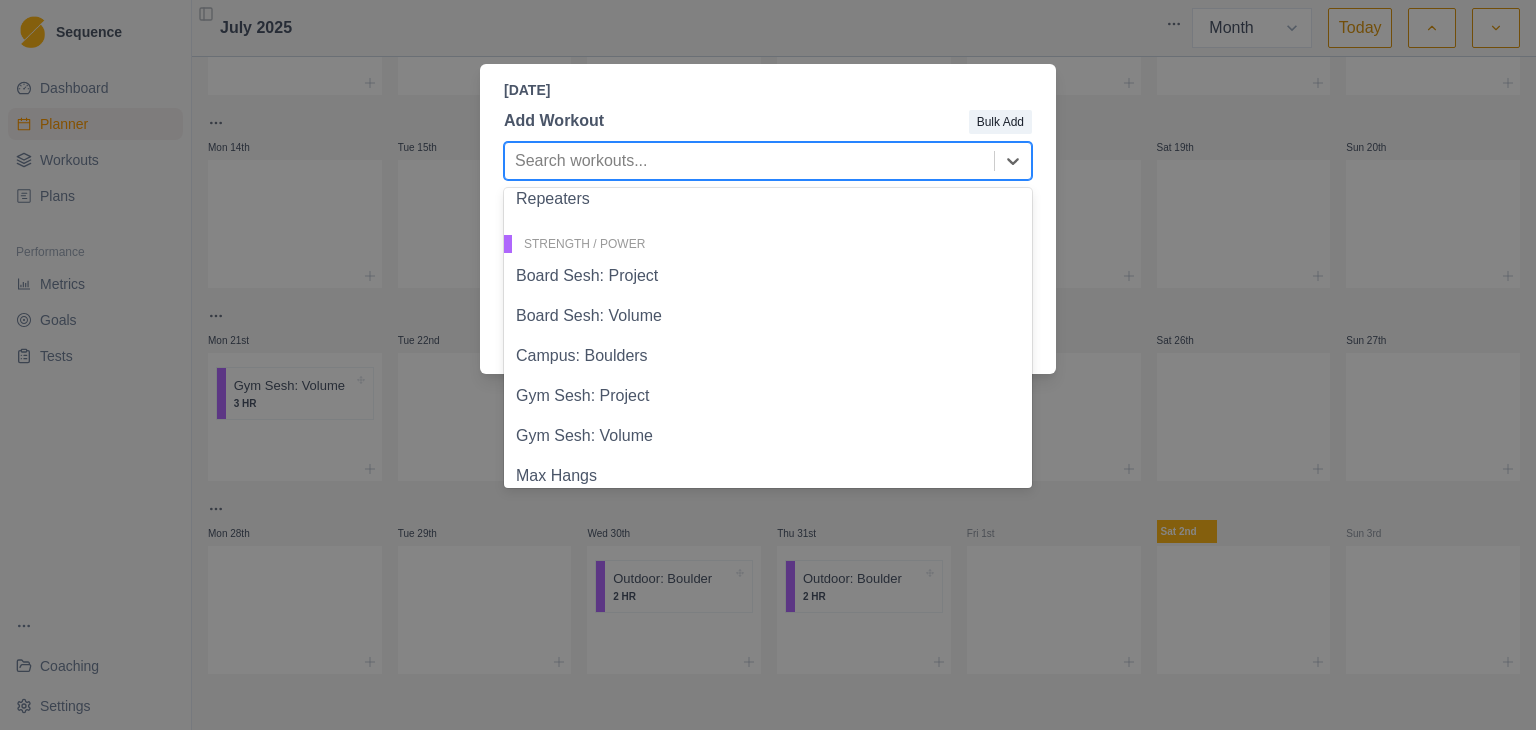 scroll, scrollTop: 568, scrollLeft: 0, axis: vertical 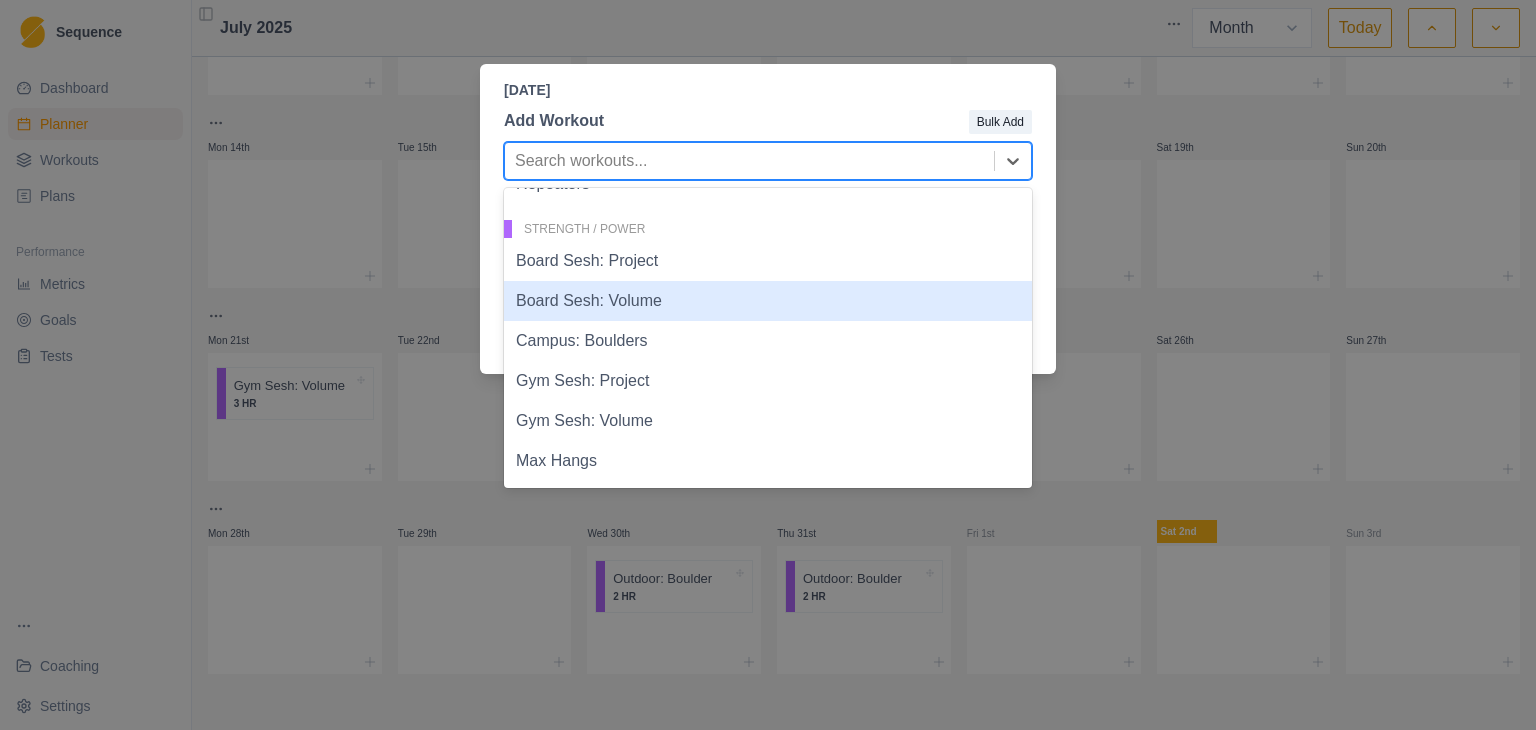 click on "Board Sesh: Volume" at bounding box center [768, 301] 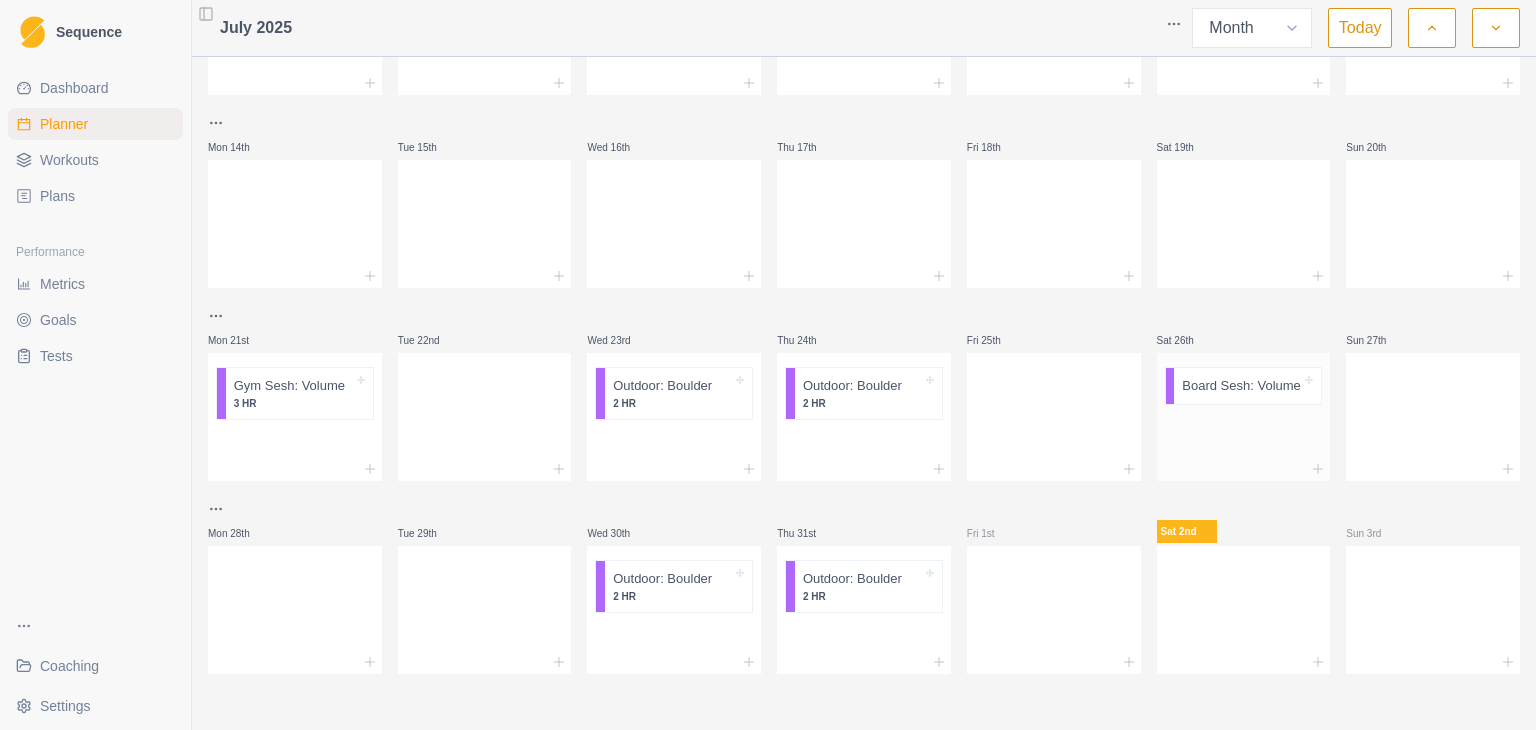 click at bounding box center [1244, 469] 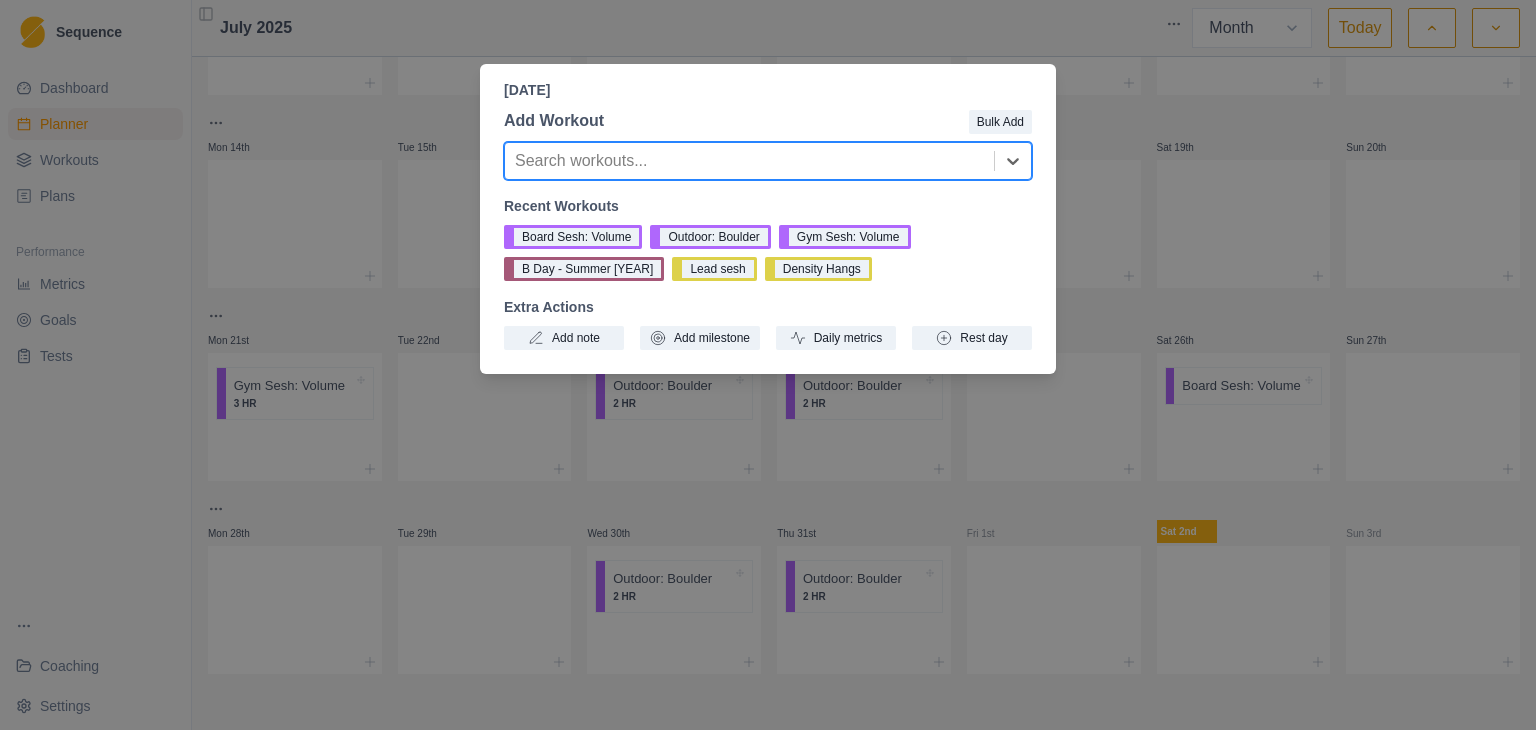 click at bounding box center [749, 161] 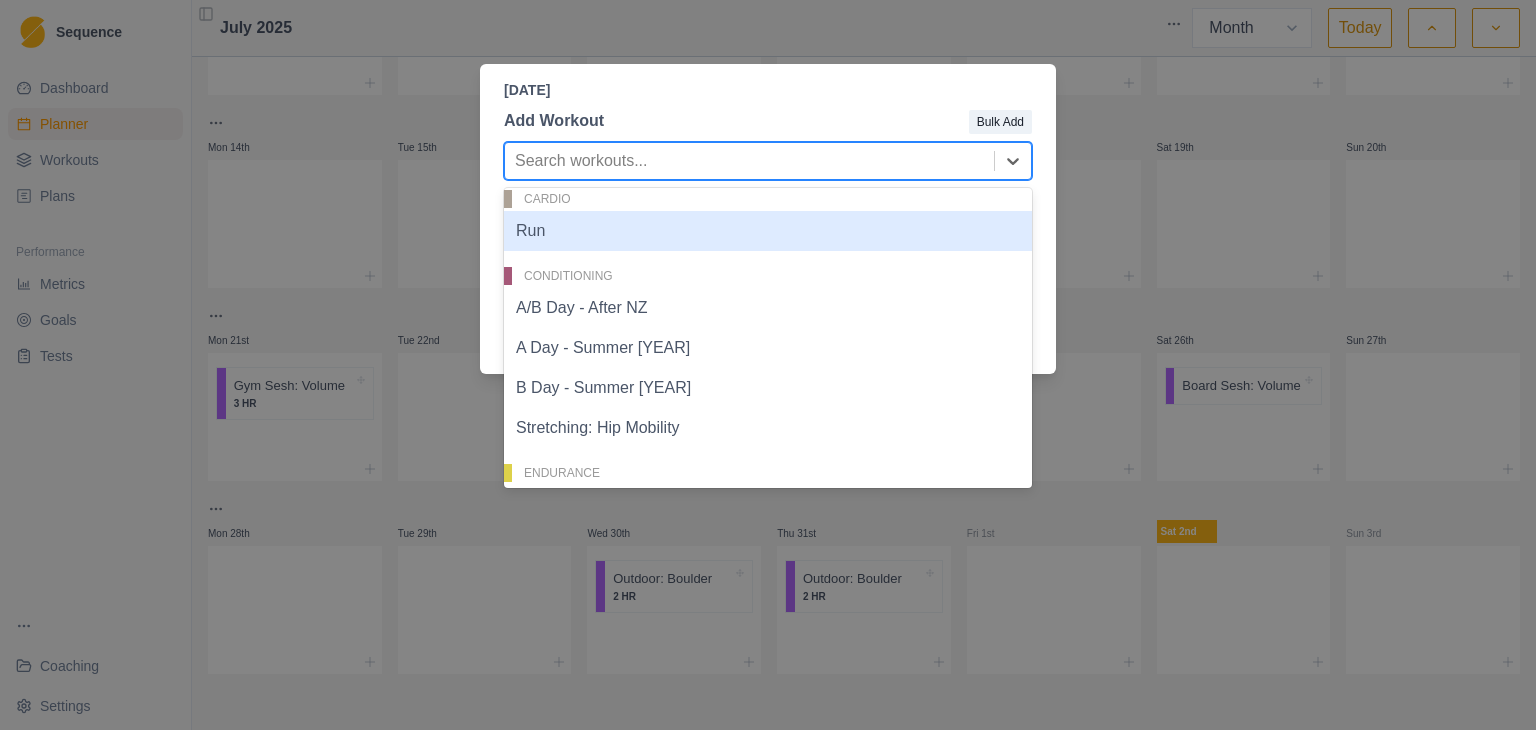 scroll, scrollTop: 8, scrollLeft: 0, axis: vertical 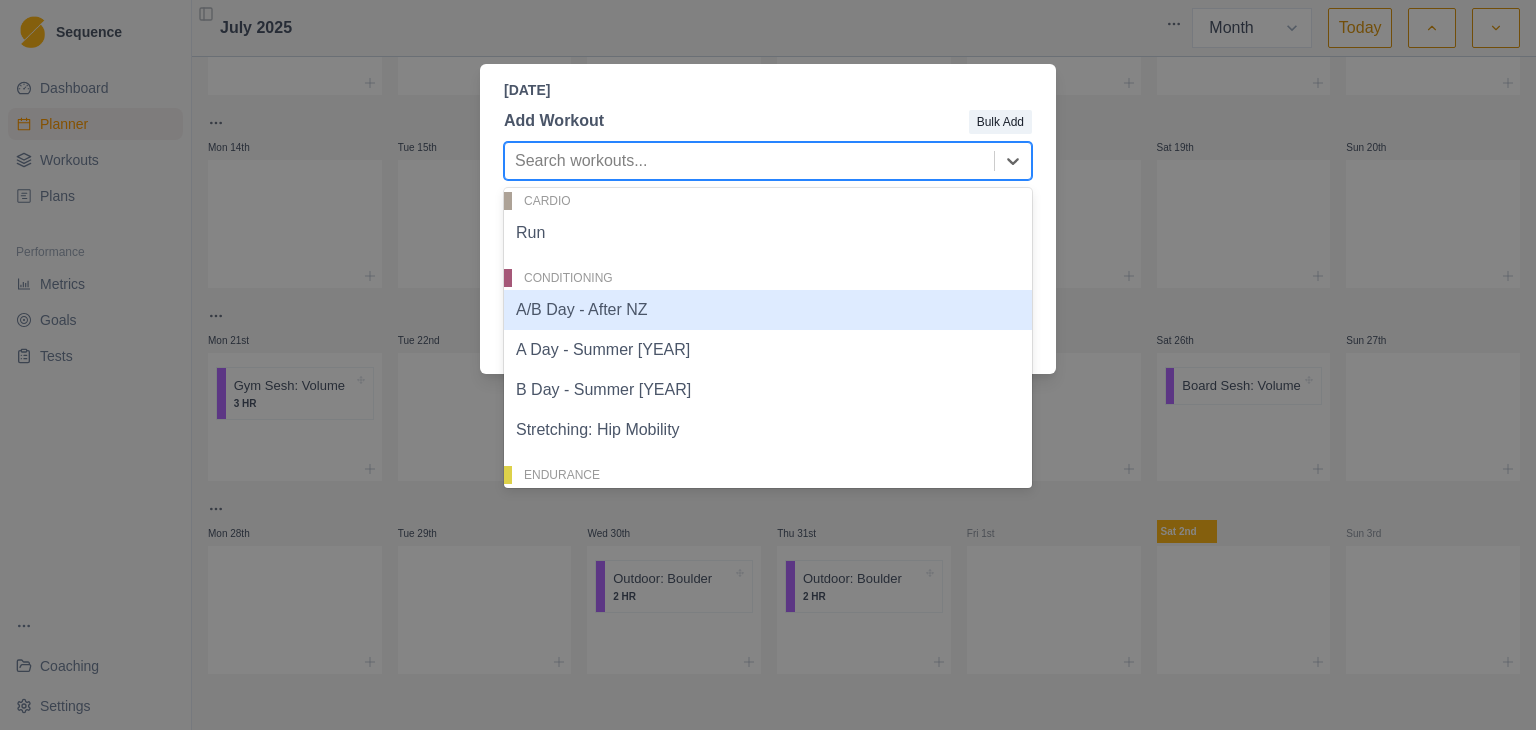 click on "A/B Day - After NZ" at bounding box center (768, 310) 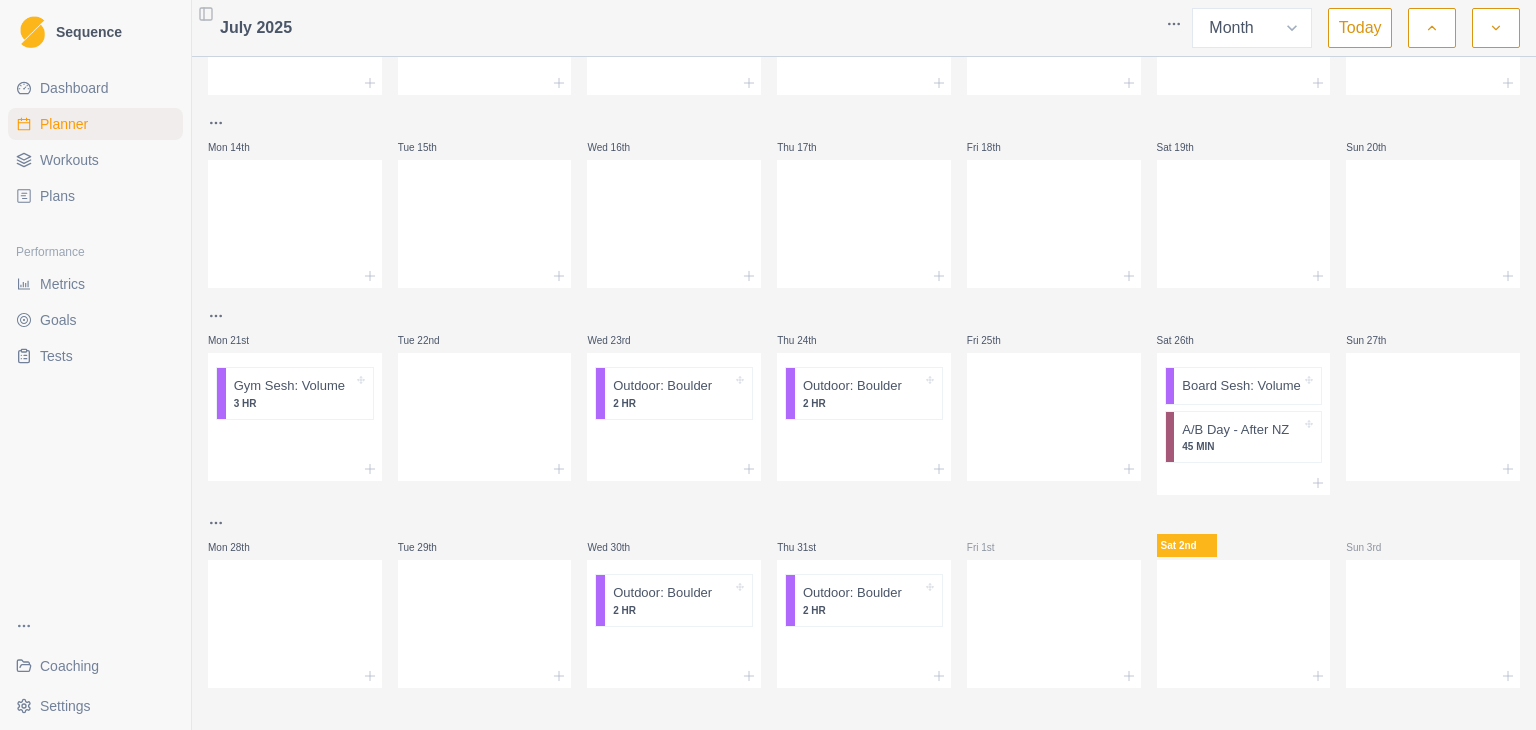 scroll, scrollTop: 354, scrollLeft: 0, axis: vertical 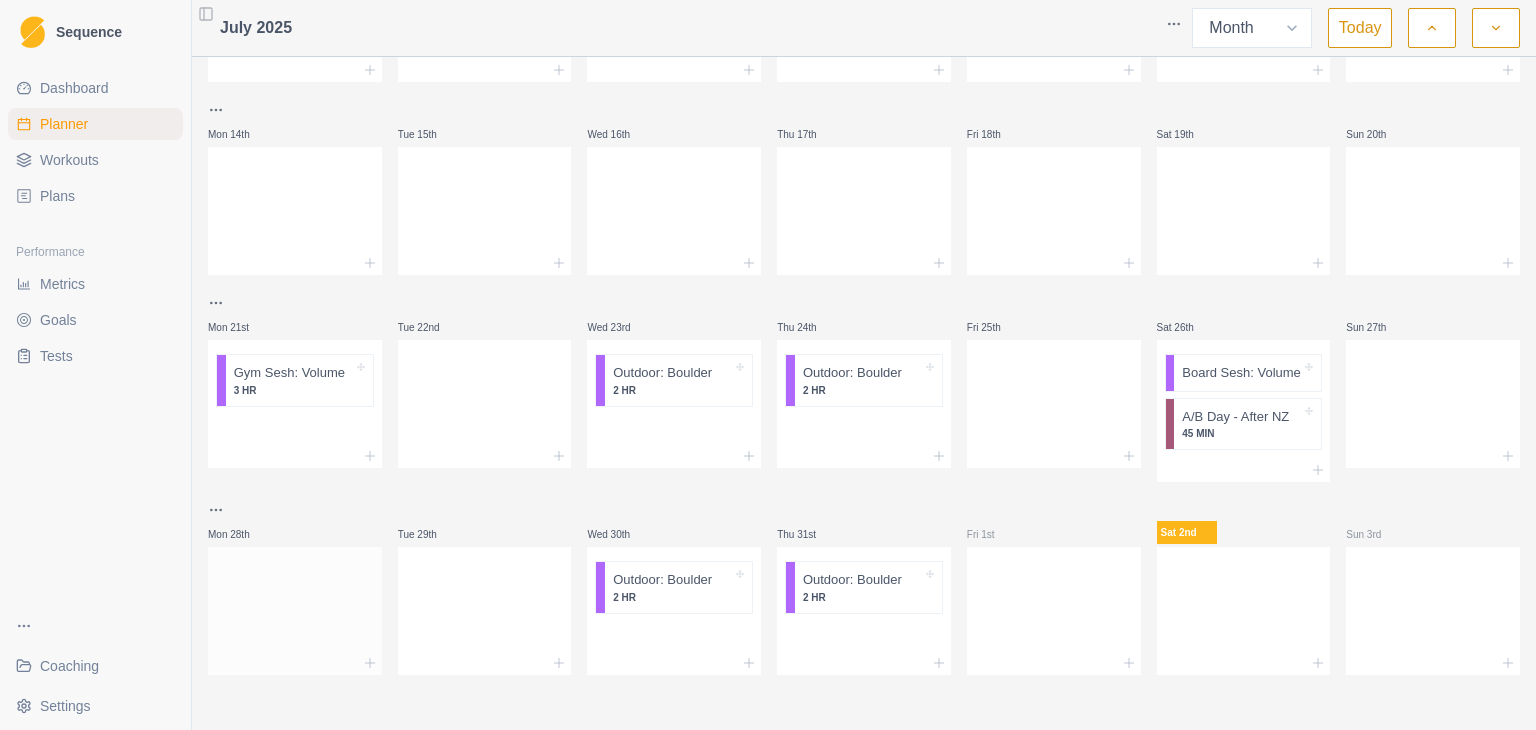 click at bounding box center (295, 607) 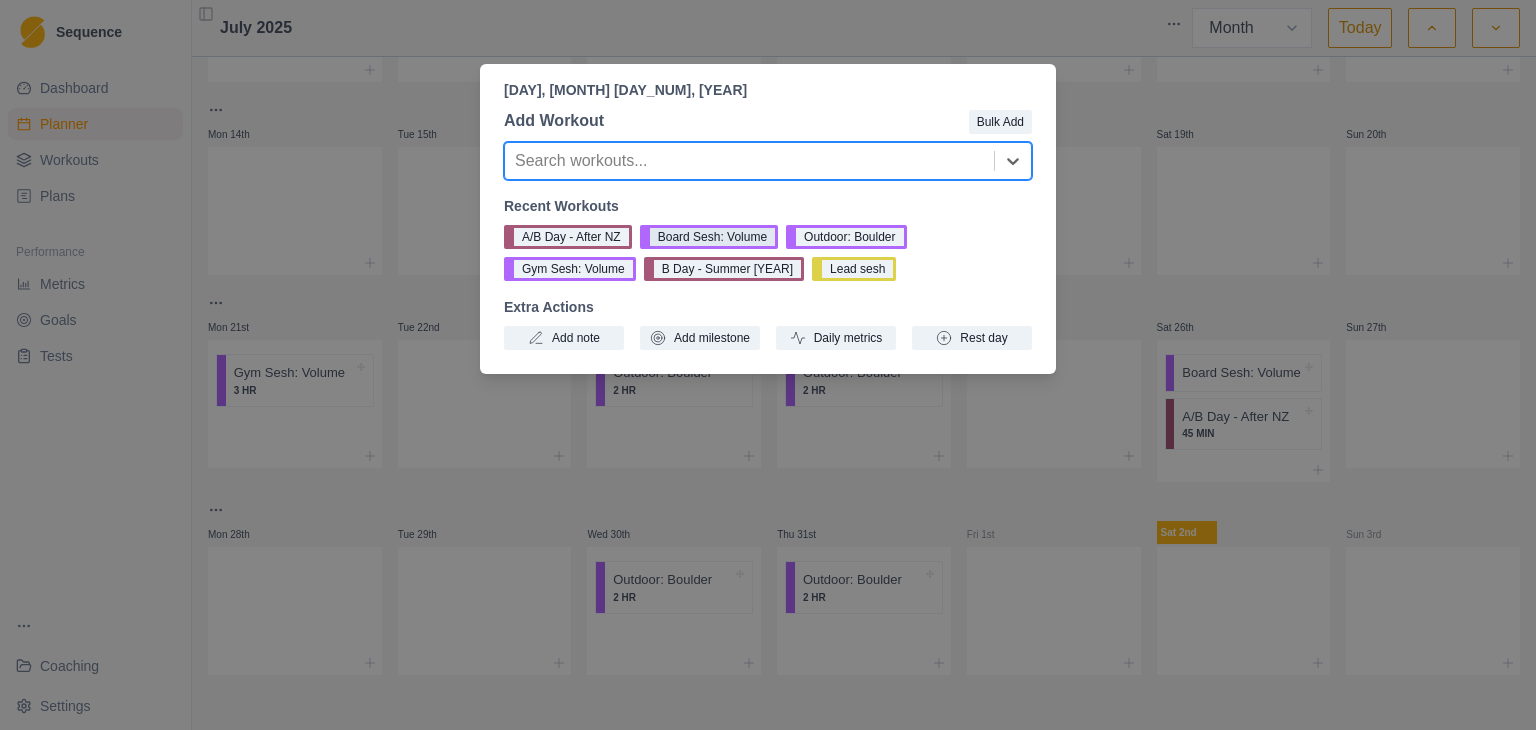 click on "Board Sesh: Volume" at bounding box center [709, 237] 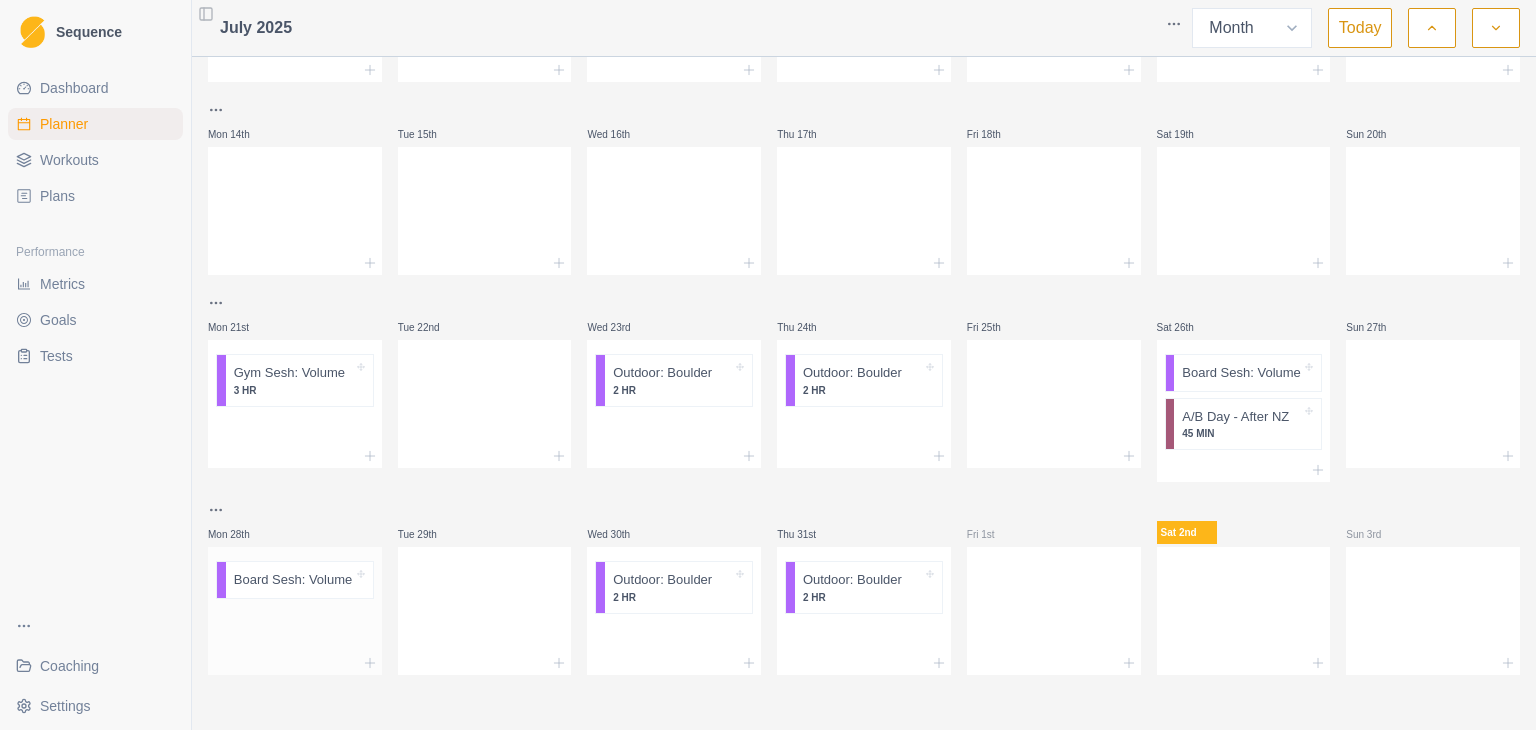 click at bounding box center (295, 629) 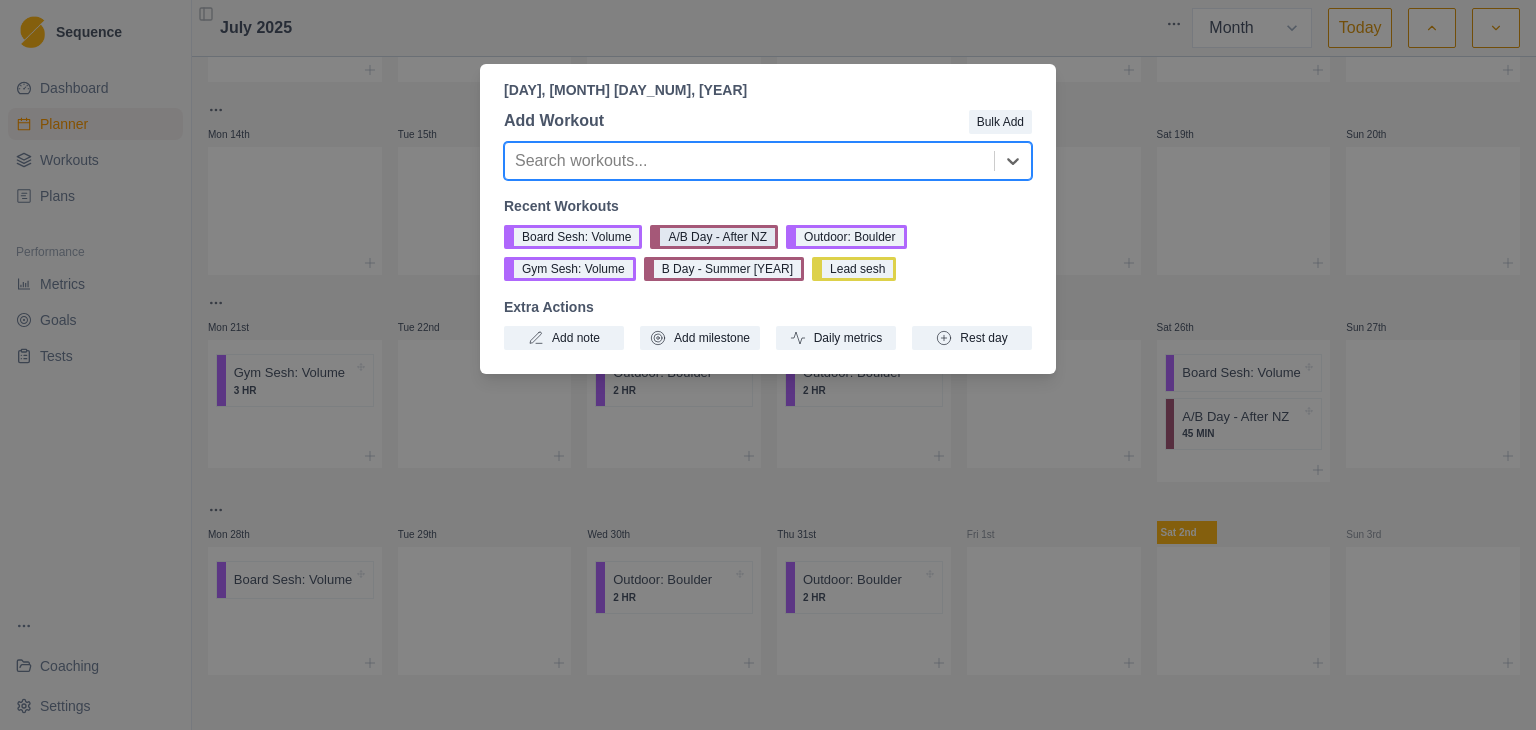 click on "A/B Day - After NZ" at bounding box center [714, 237] 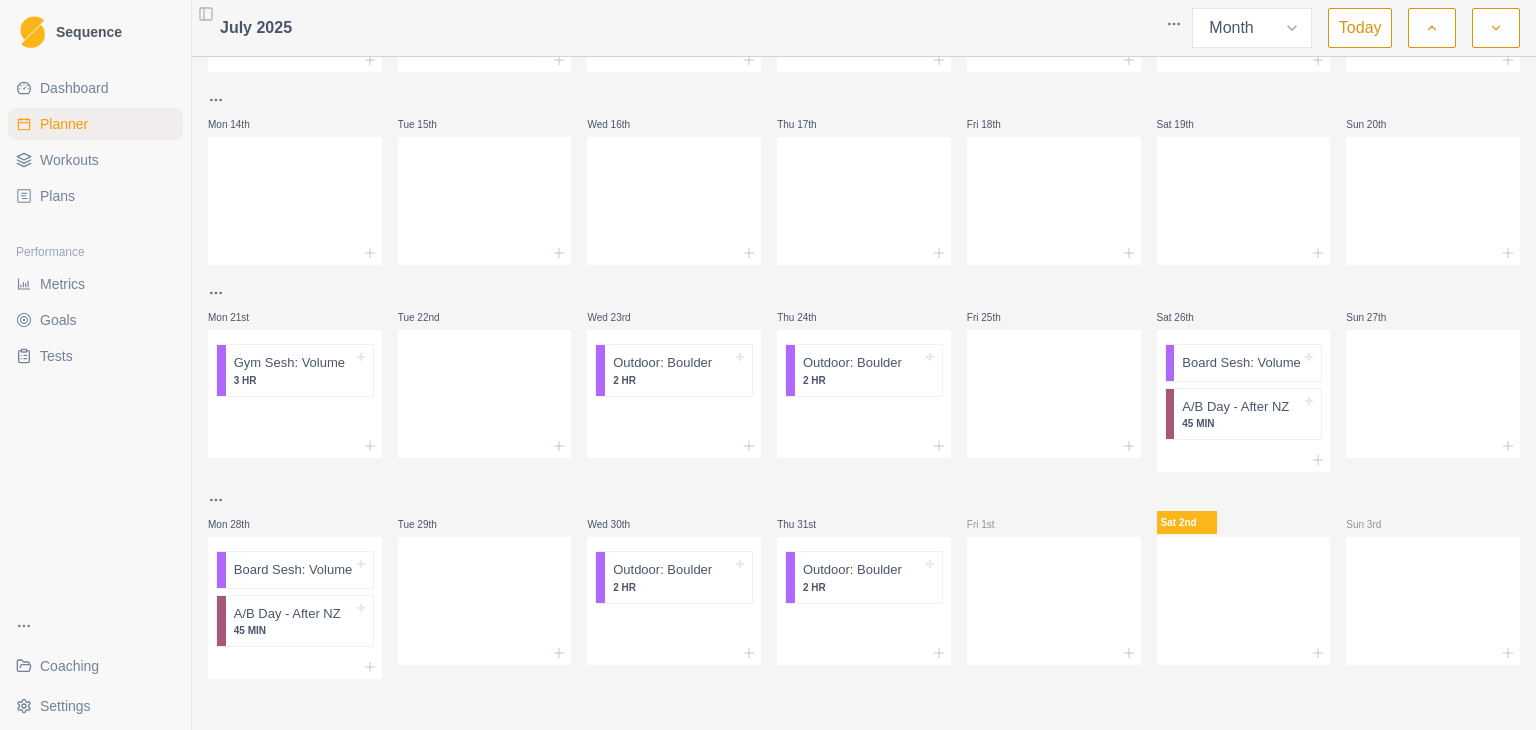 scroll, scrollTop: 368, scrollLeft: 0, axis: vertical 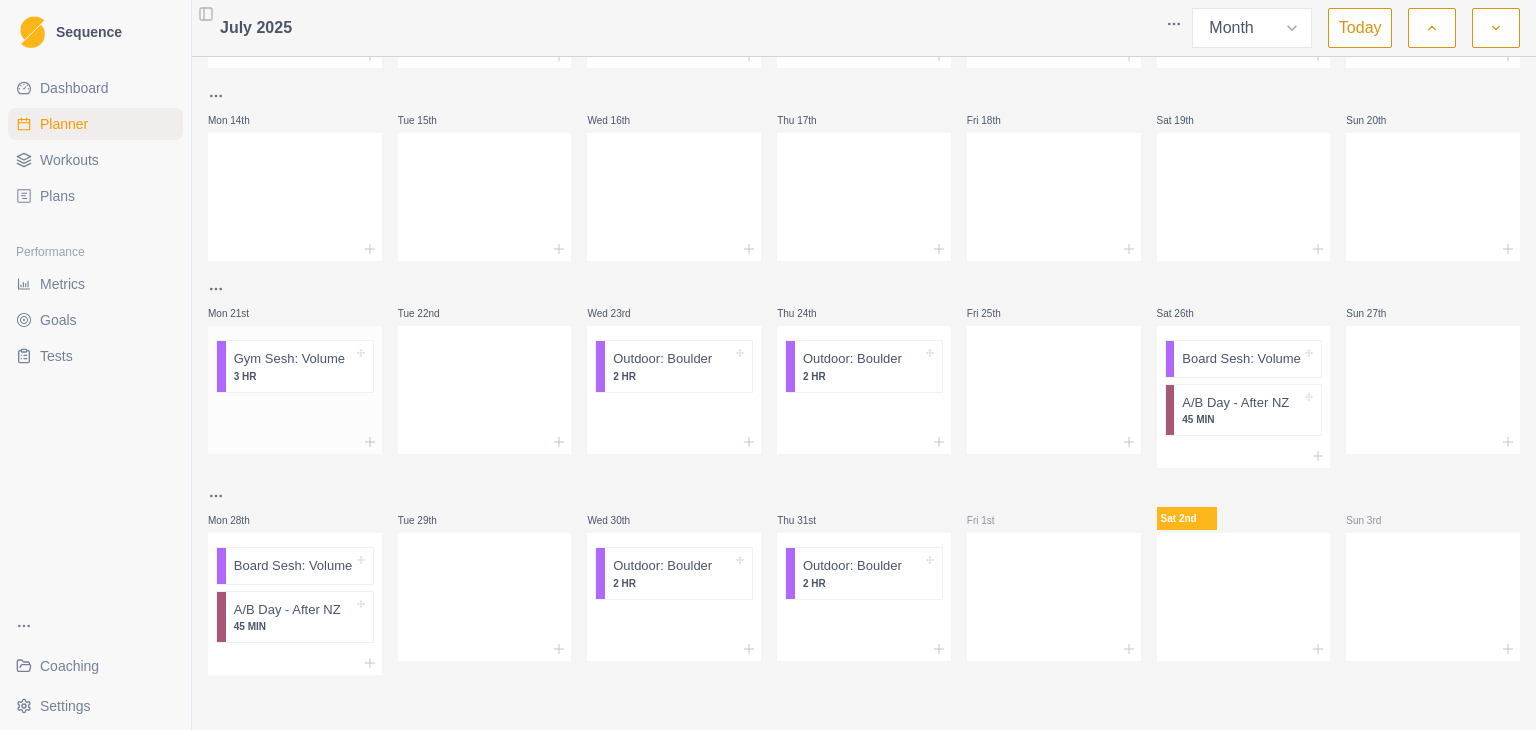 click on "Gym Sesh: Volume" at bounding box center [289, 359] 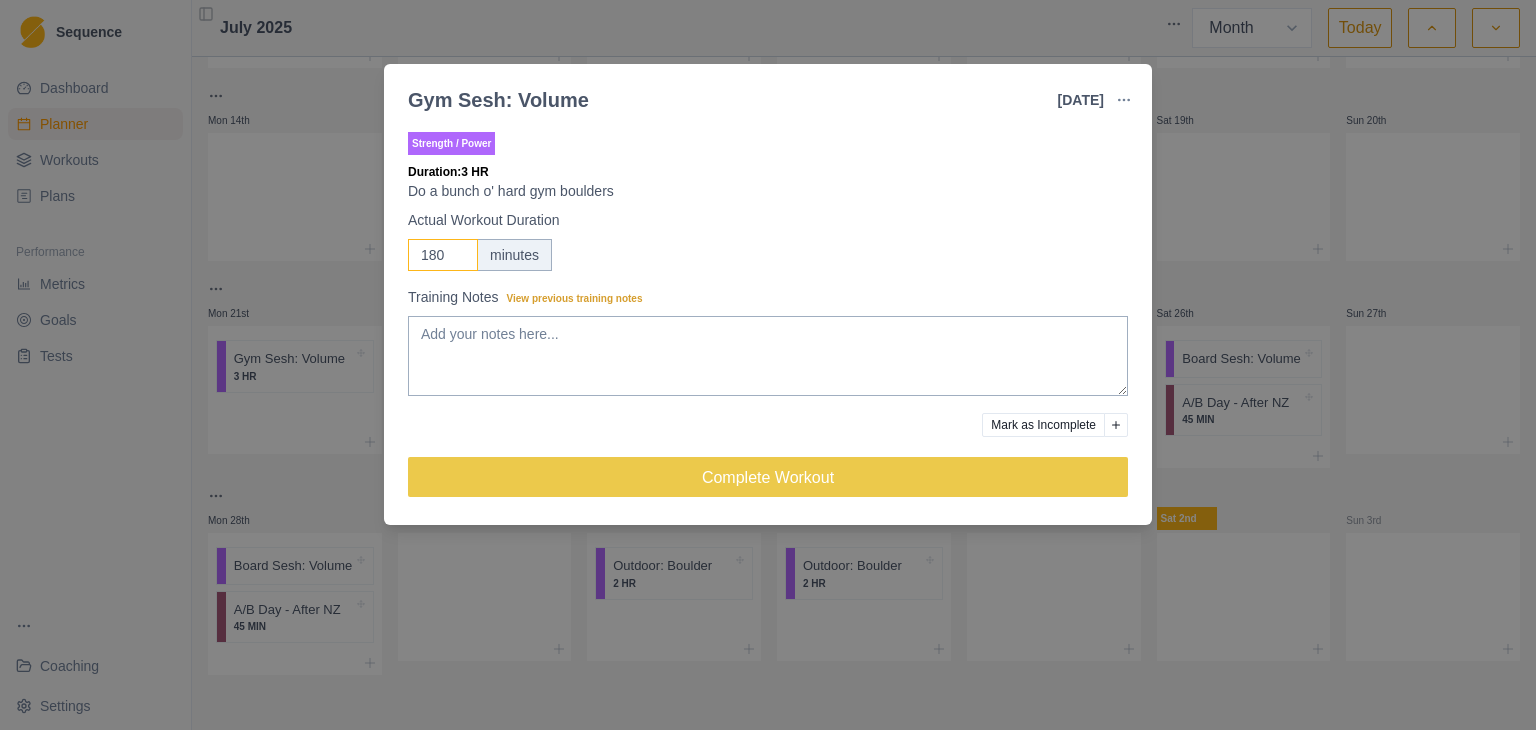 click on "180" at bounding box center (443, 255) 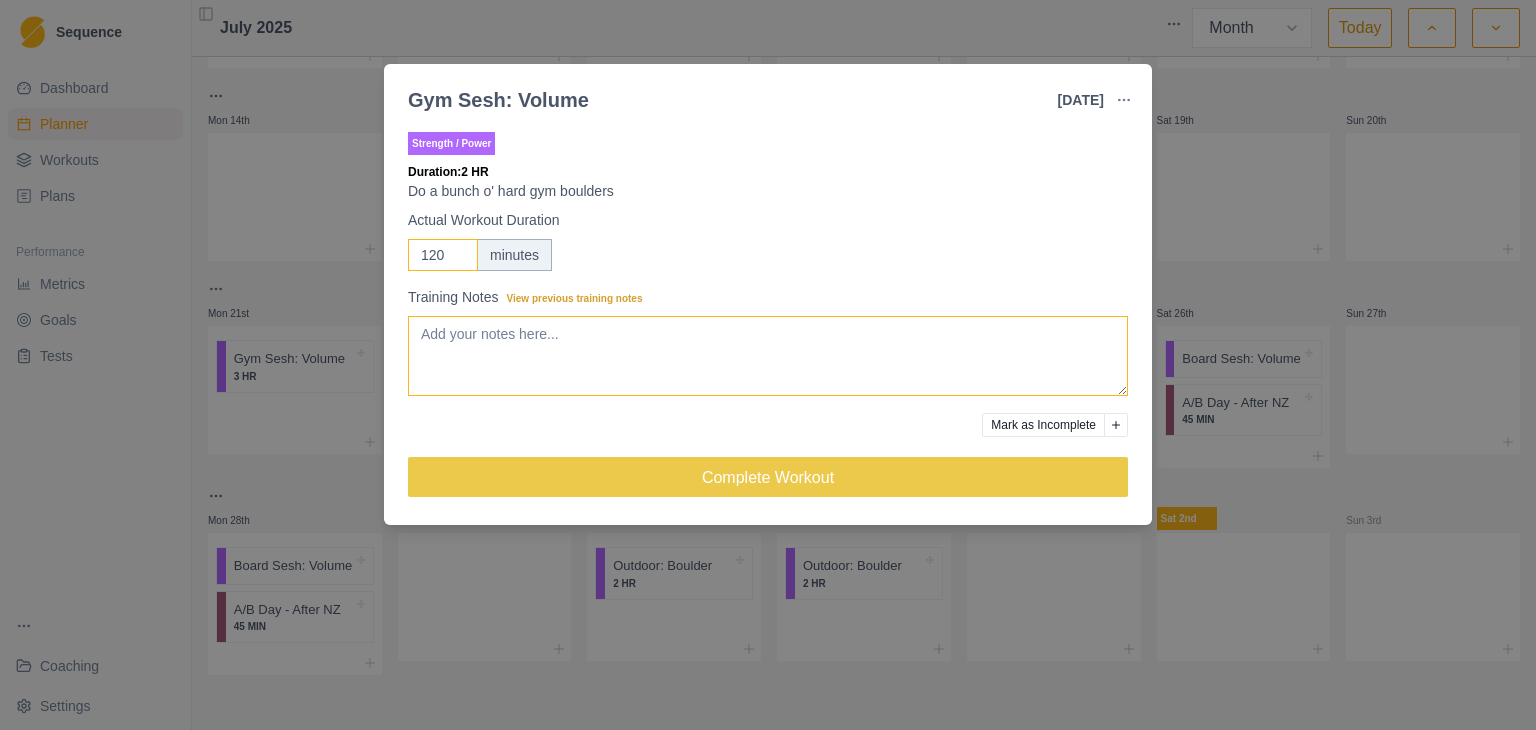 type on "120" 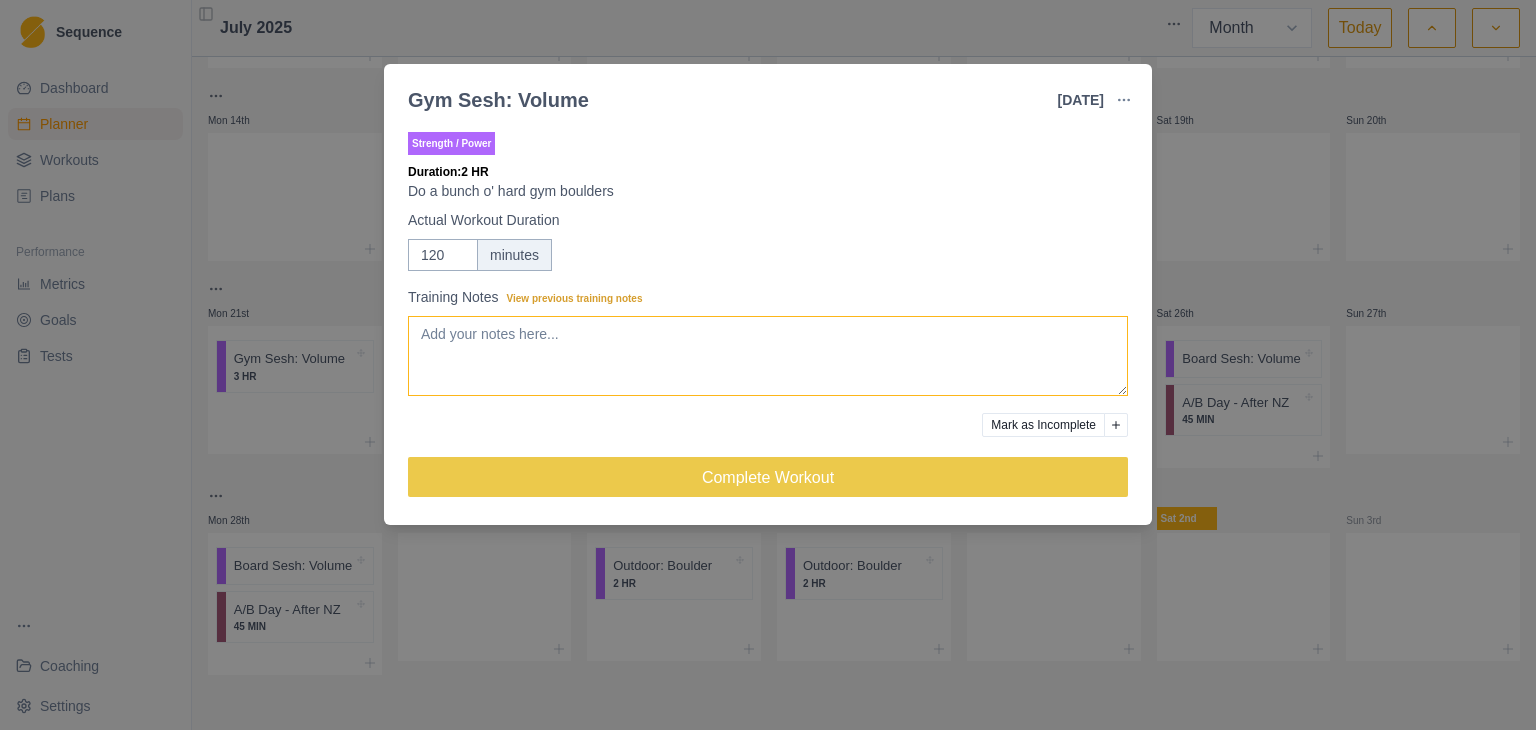 click on "Training Notes View previous training notes" at bounding box center (768, 356) 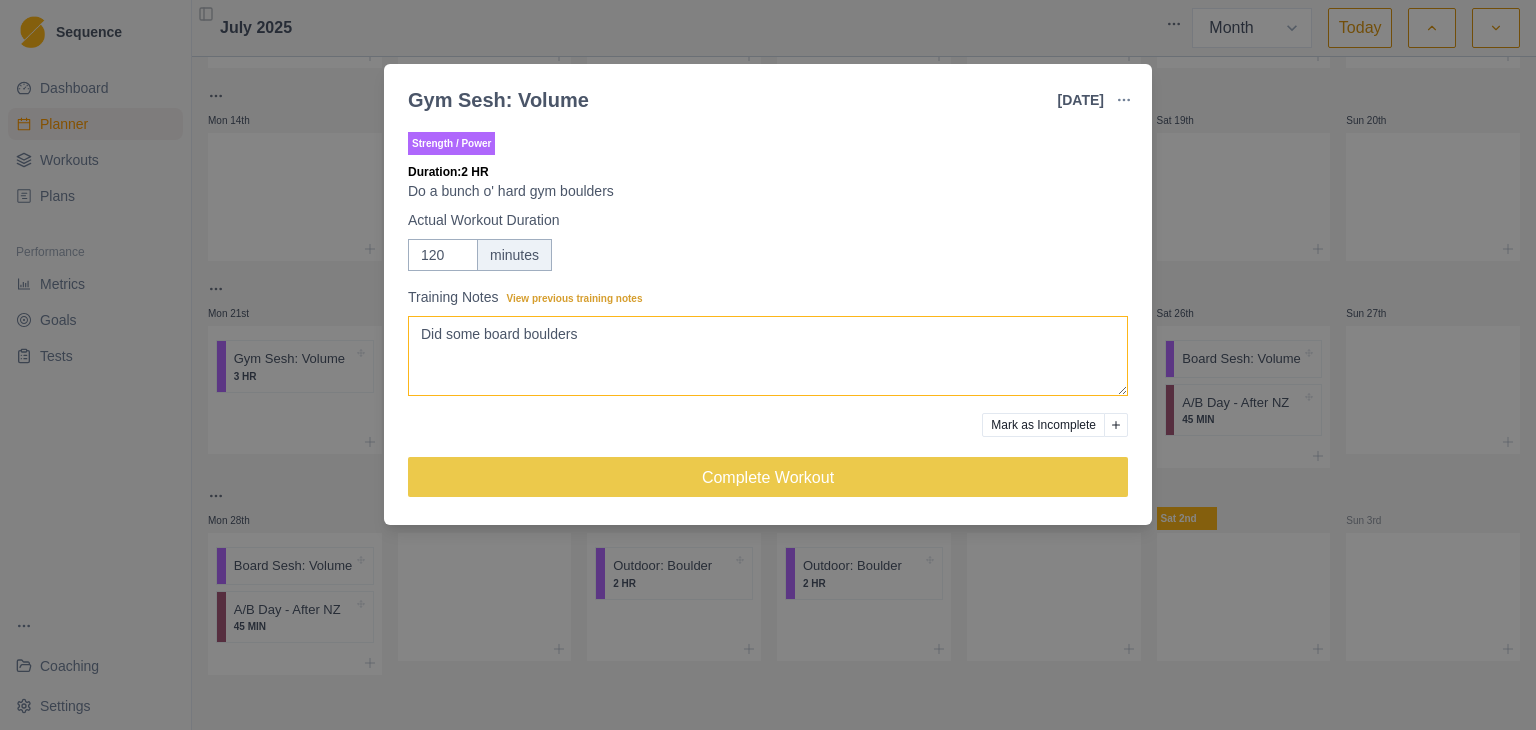 click on "Did some board boulders" at bounding box center (768, 356) 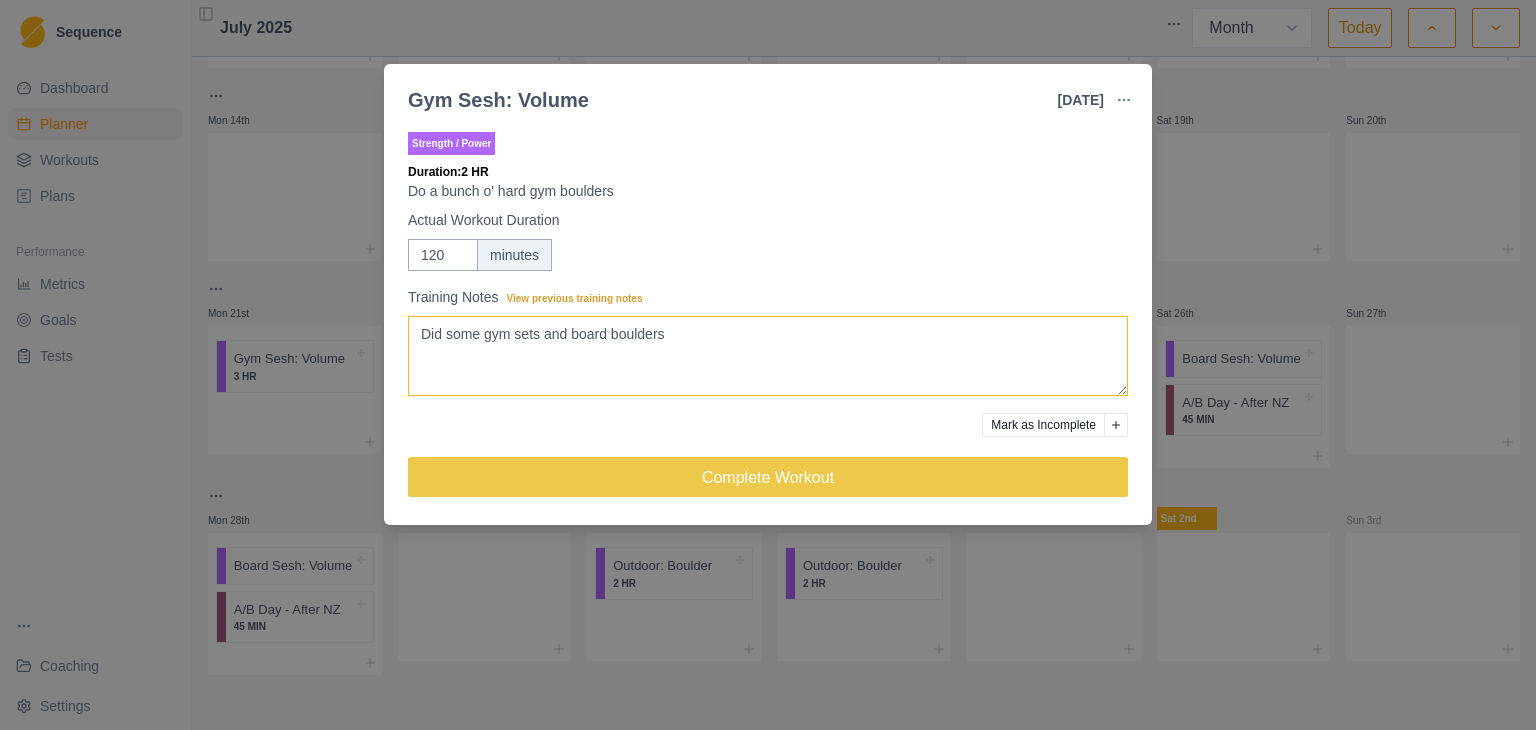 click on "Did some gym sets and board boulders" at bounding box center (768, 356) 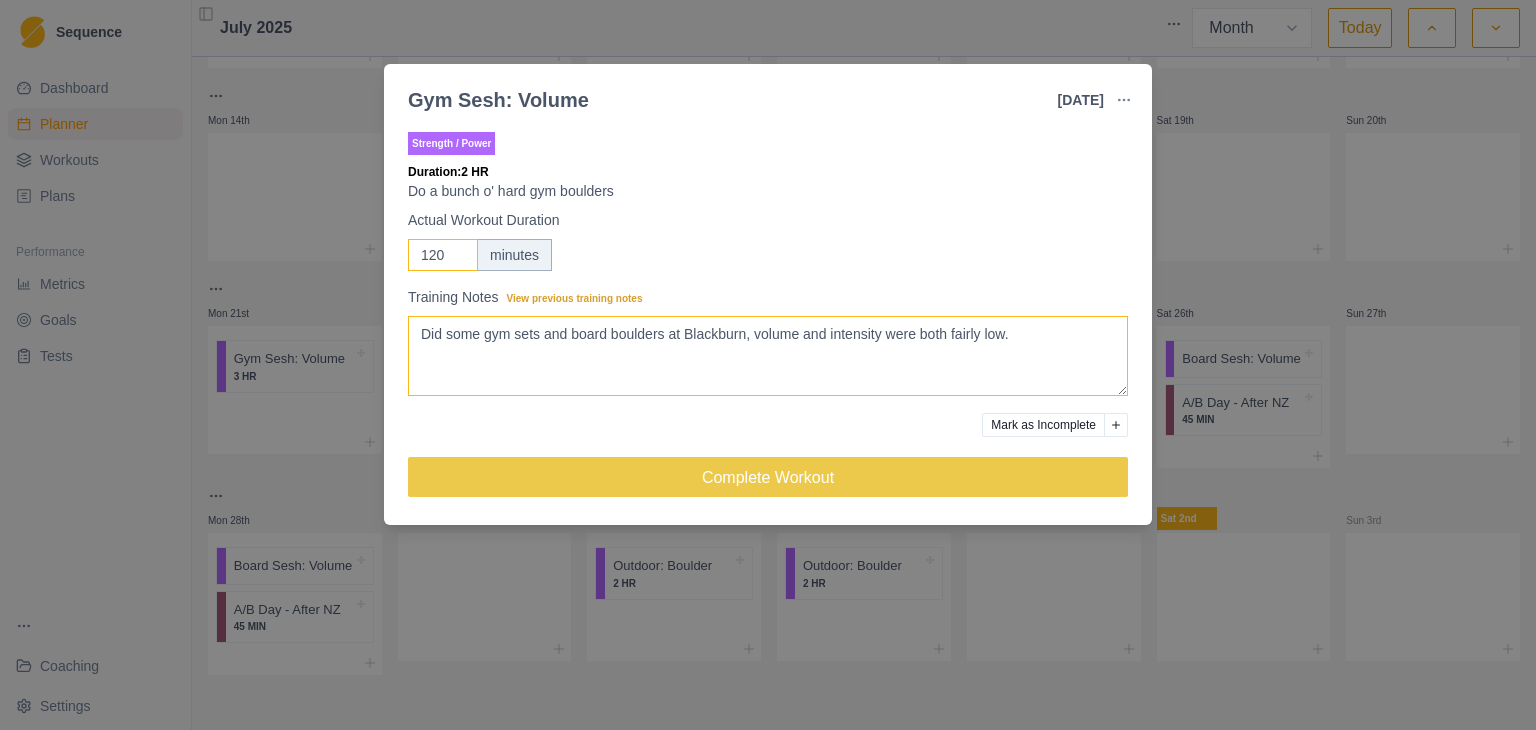 type on "Did some gym sets and board boulders at Blackburn, volume and intensity were both fairly low." 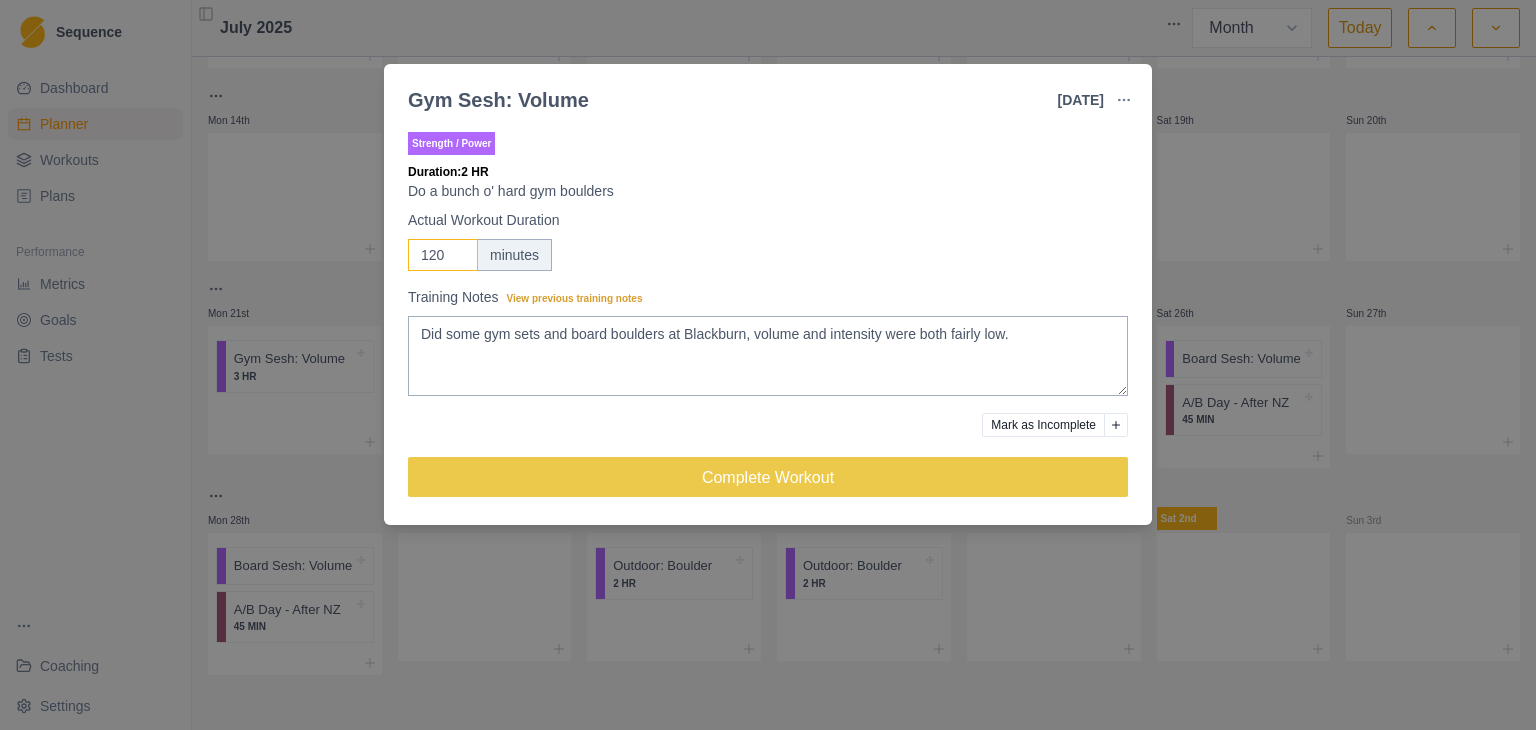 click on "120" at bounding box center [443, 255] 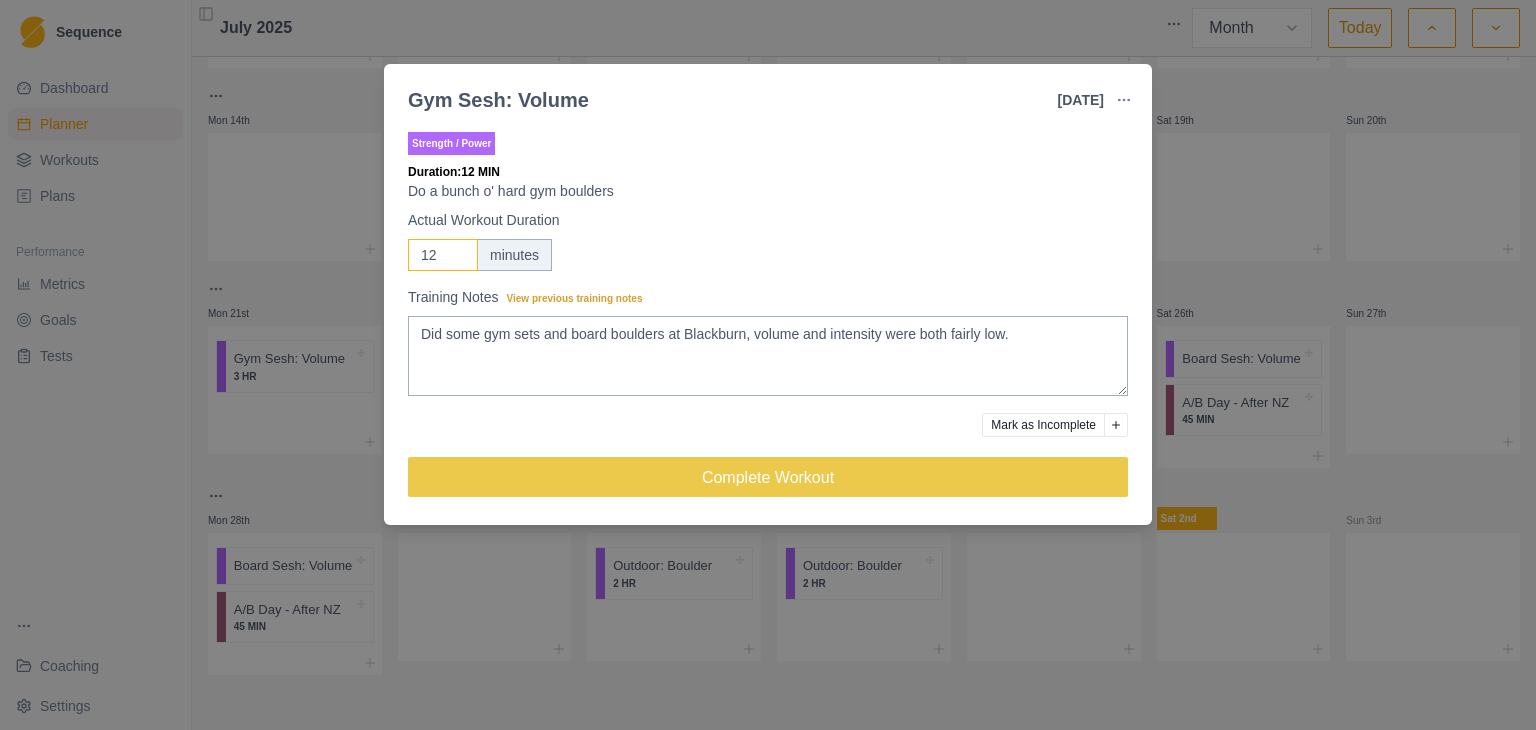 type on "1" 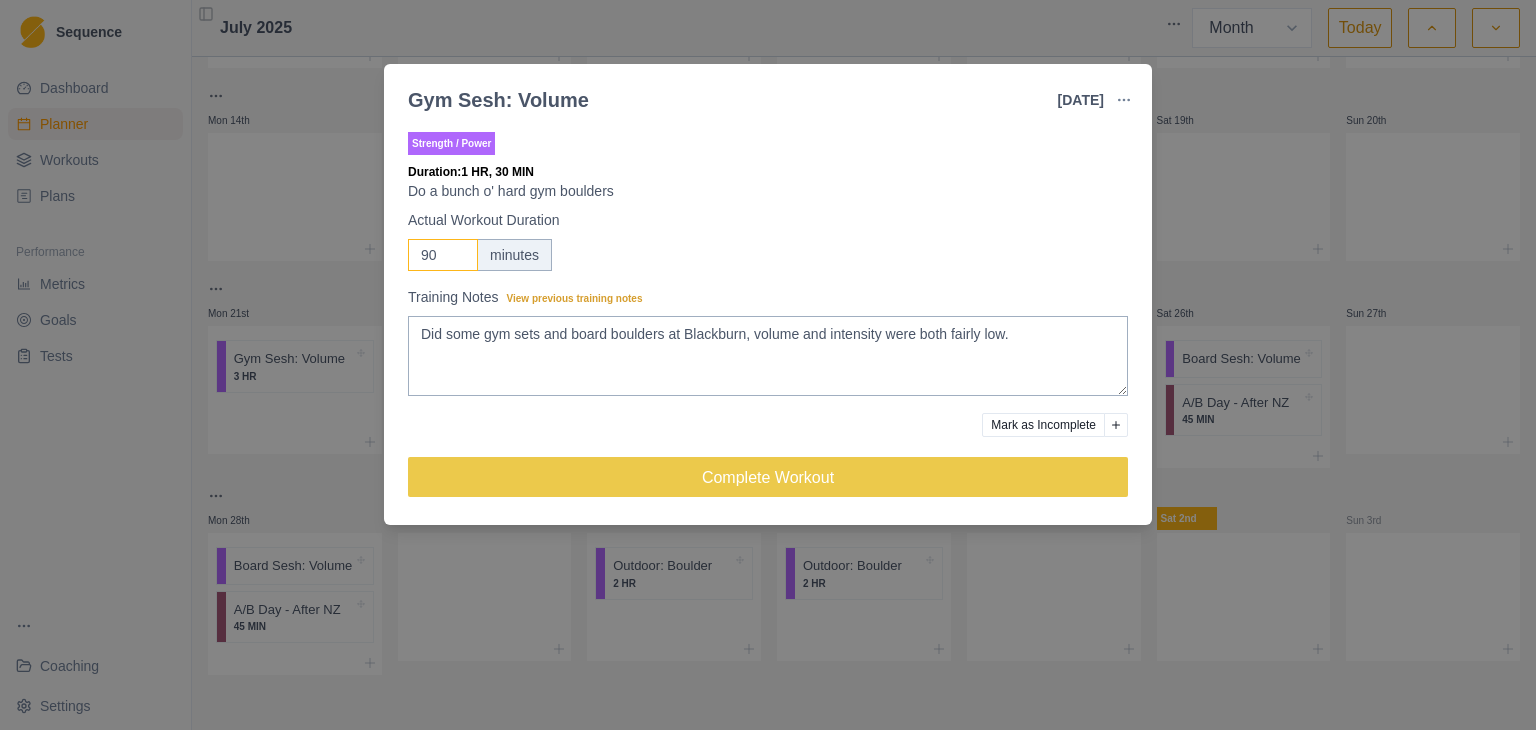 type on "90" 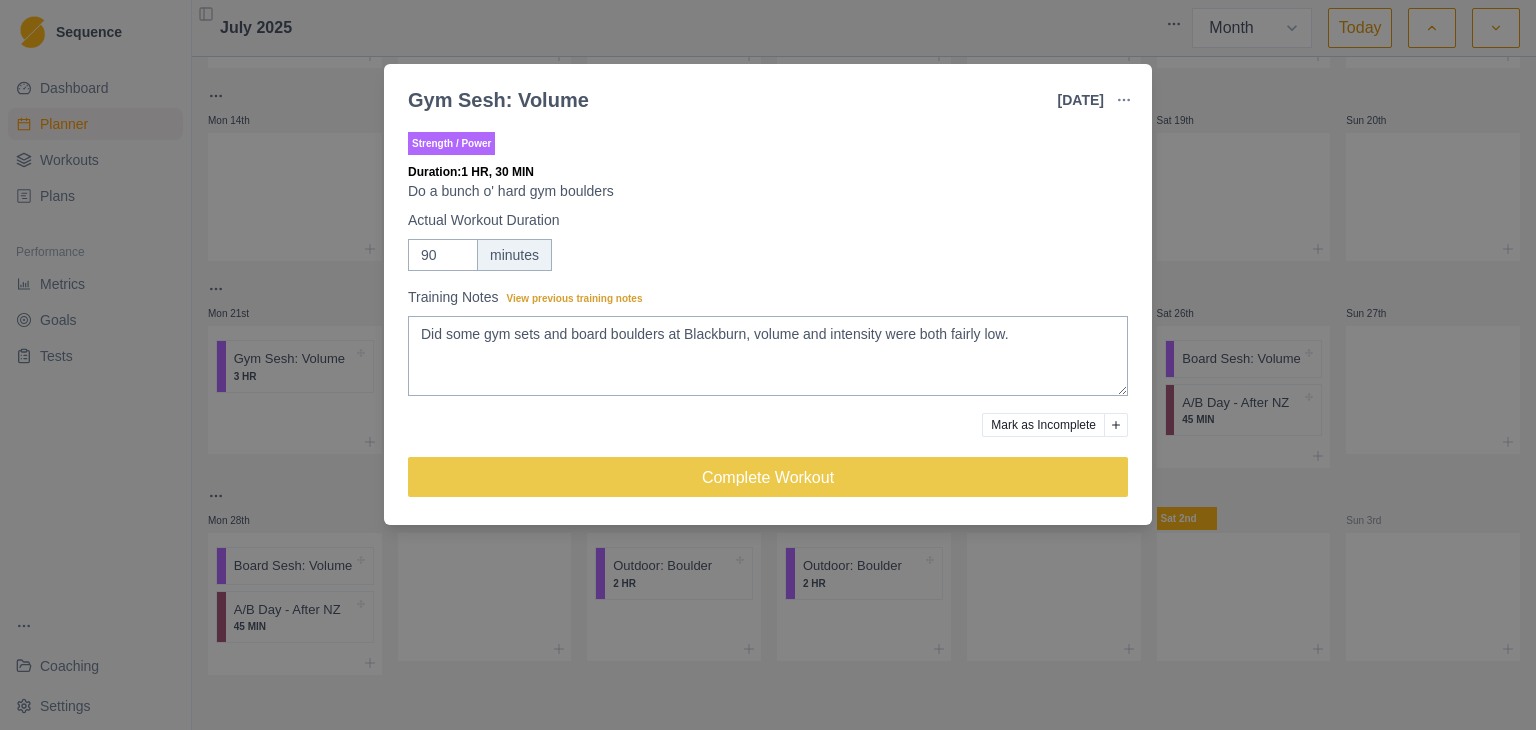 click on "Strength / Power Duration:  1 HR, 30 MIN Do a bunch o' hard gym boulders  Actual Workout Duration 90 minutes Training Notes View previous training notes Did some gym sets and board boulders at Blackburn, volume and intensity were both fairly low. Mark as Incomplete Complete Workout" at bounding box center [768, 322] 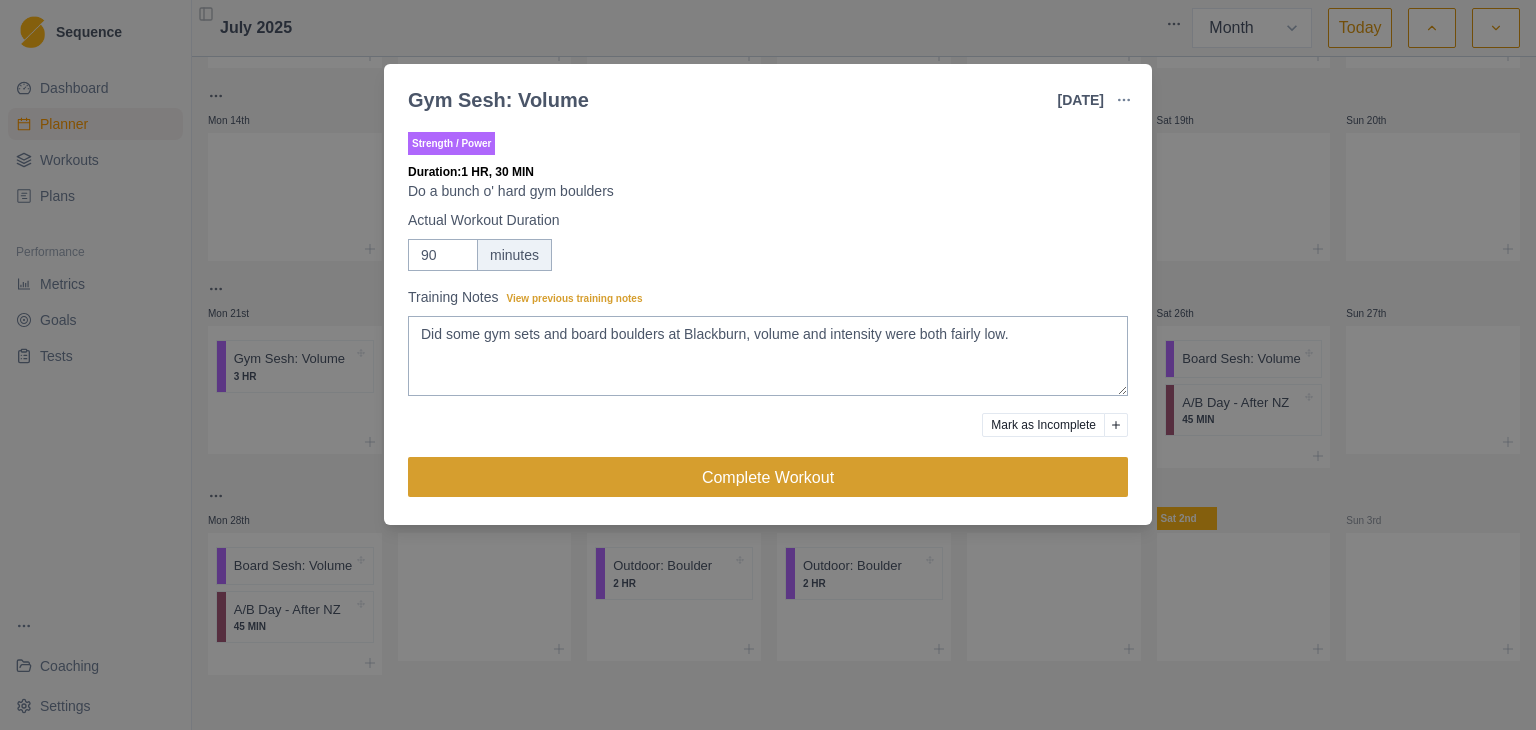 click on "Complete Workout" at bounding box center (768, 477) 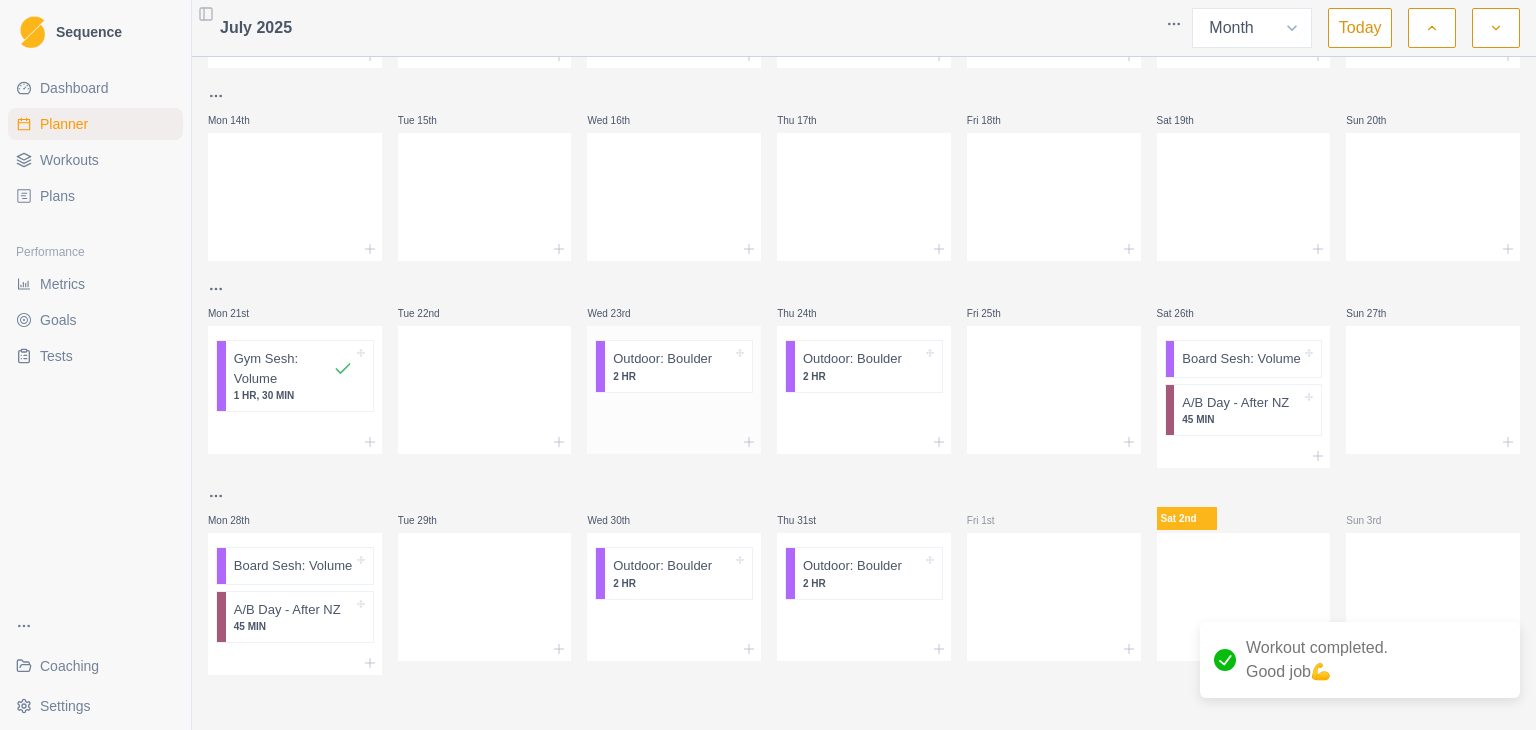 click on "2 HR" at bounding box center [672, 376] 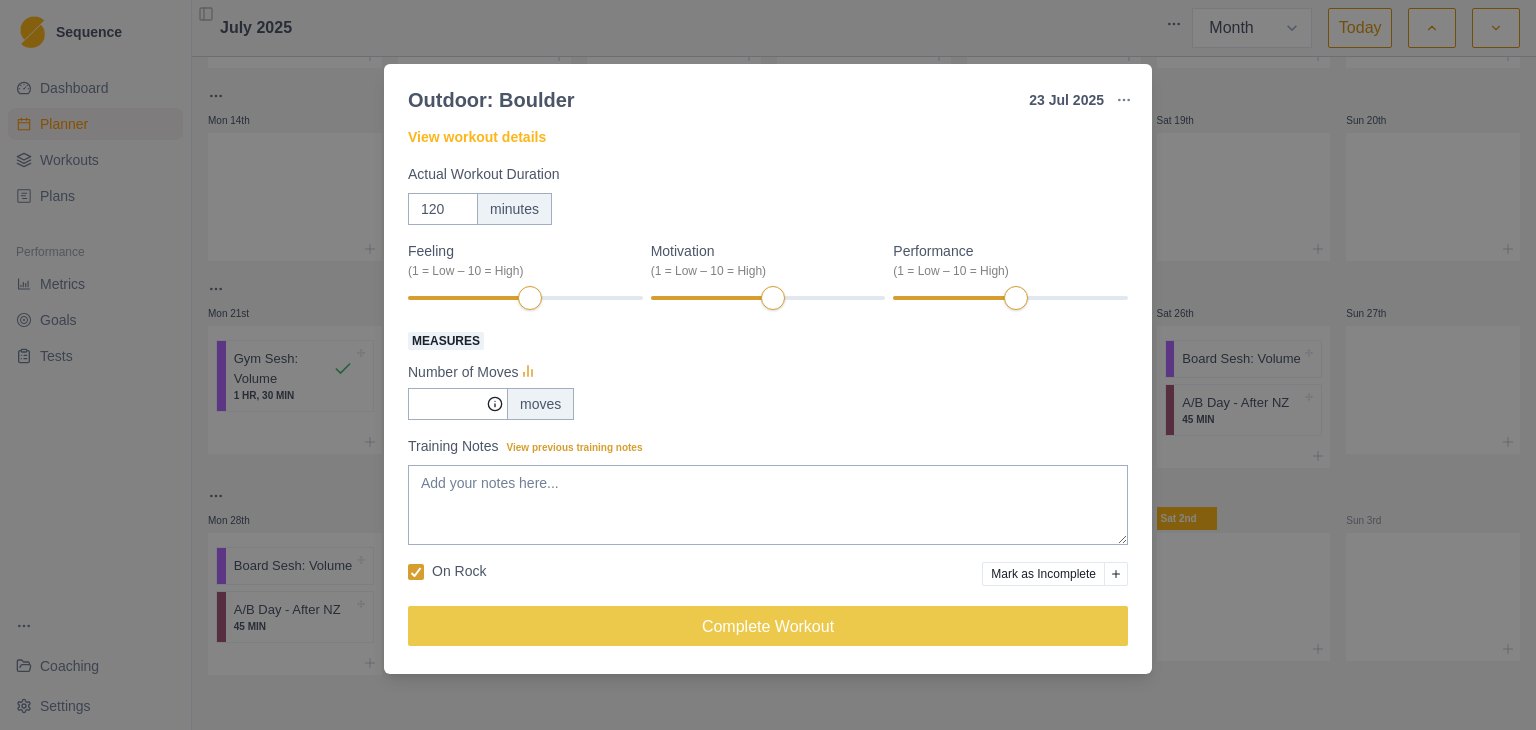 scroll, scrollTop: 0, scrollLeft: 0, axis: both 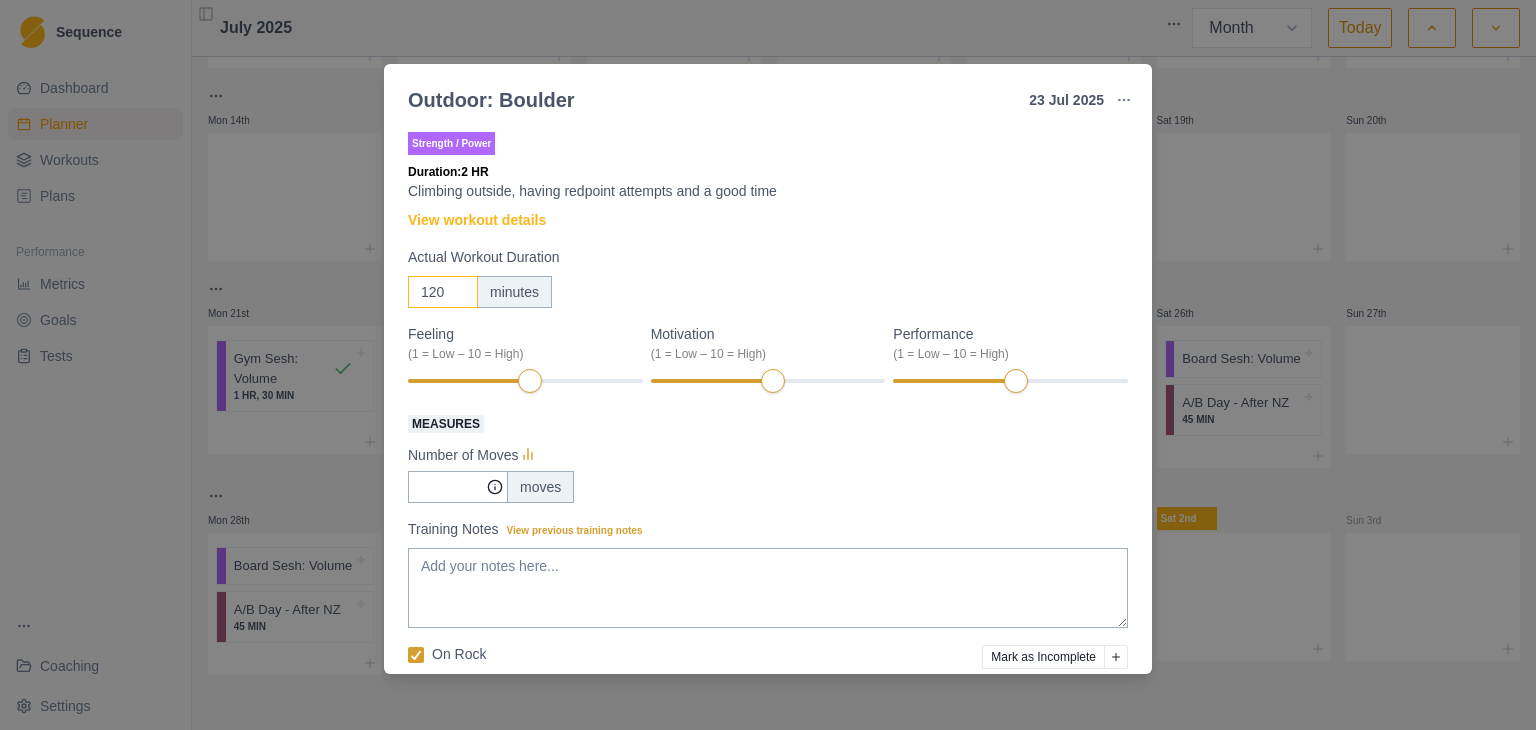 click on "120" at bounding box center [443, 292] 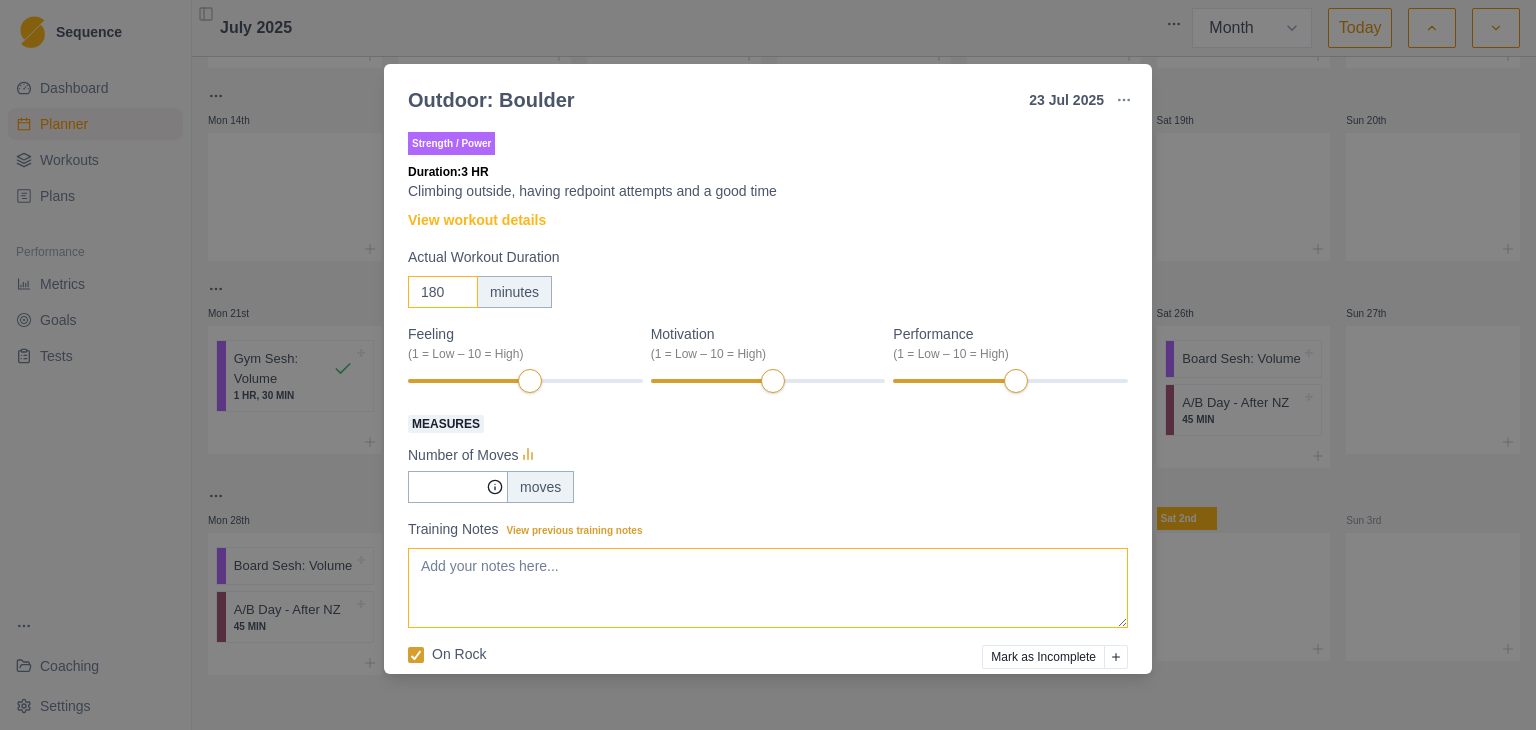 type on "180" 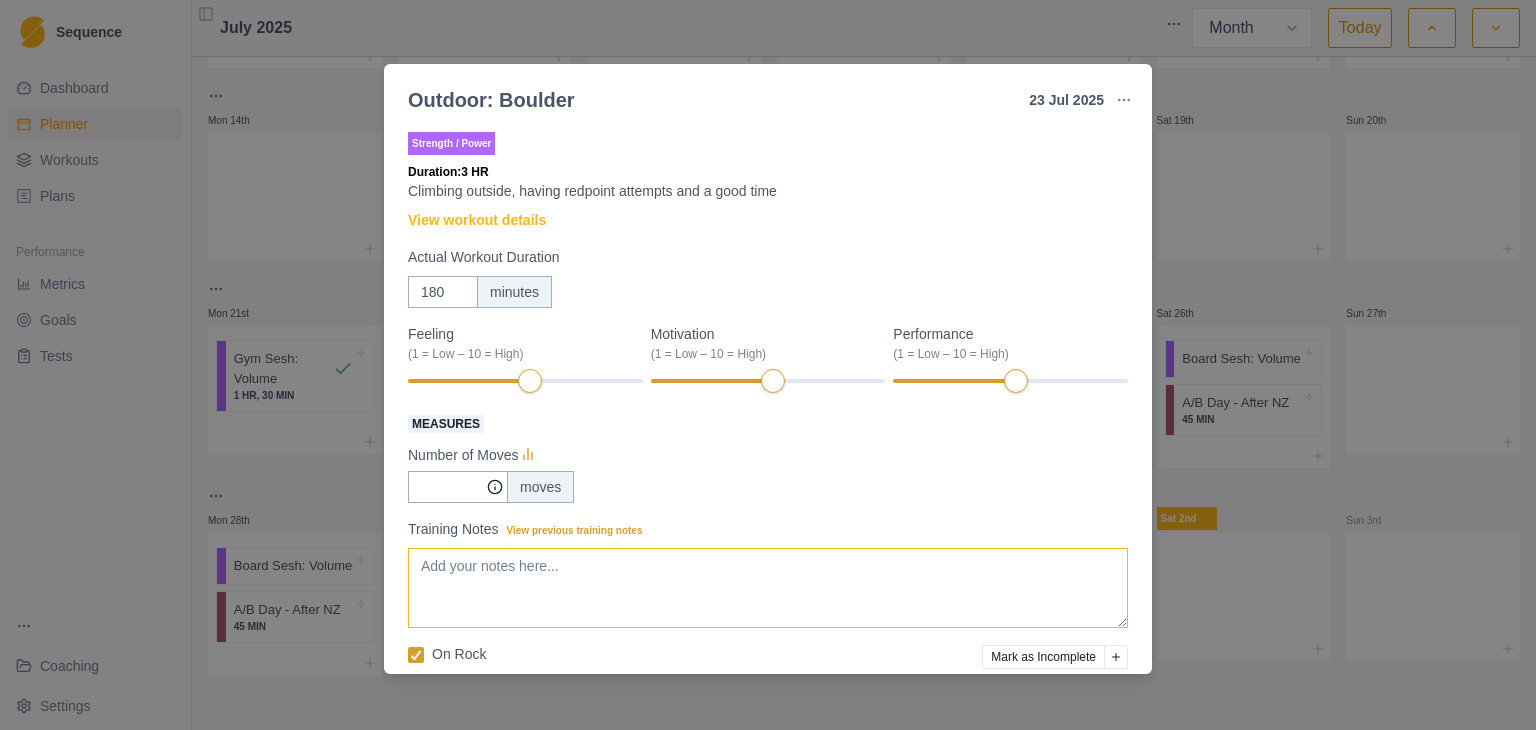 click on "Training Notes View previous training notes" at bounding box center (768, 588) 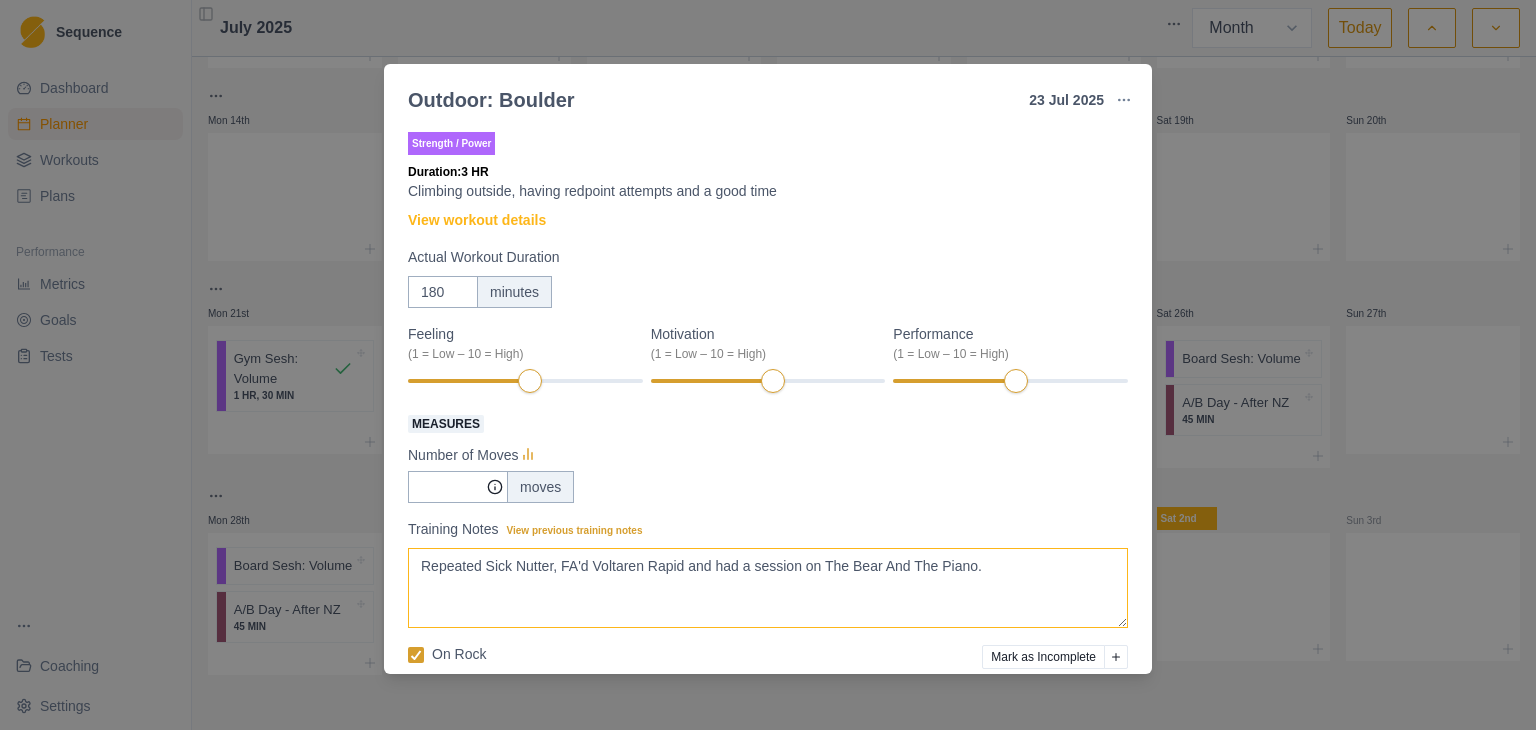 click on "Repeated Sick Nutter, FA'd Voltaren Rapid and had a session on The Bear And The Piano." at bounding box center [768, 588] 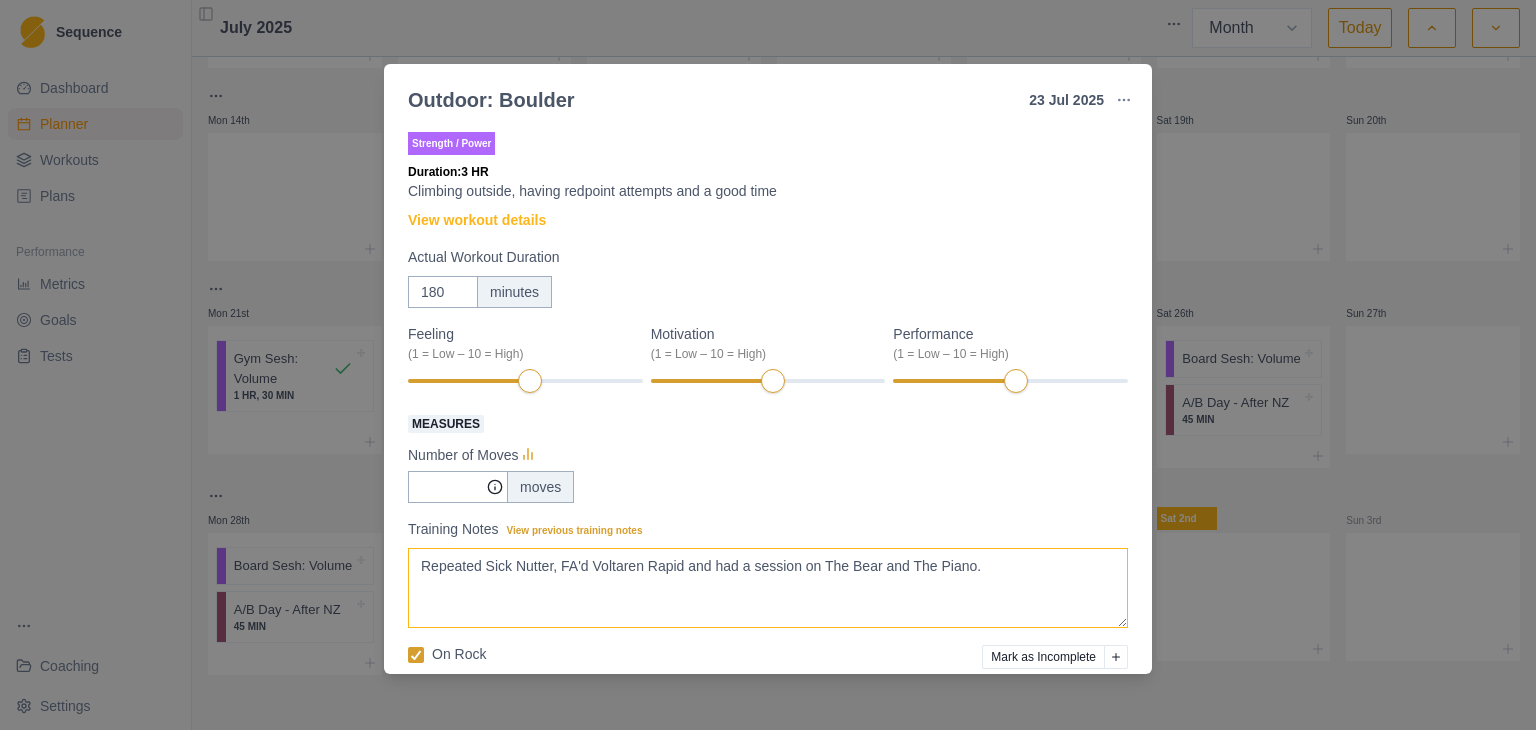 click on "Repeated Sick Nutter, FA'd Voltaren Rapid and had a session on The Bear and The Piano." at bounding box center (768, 588) 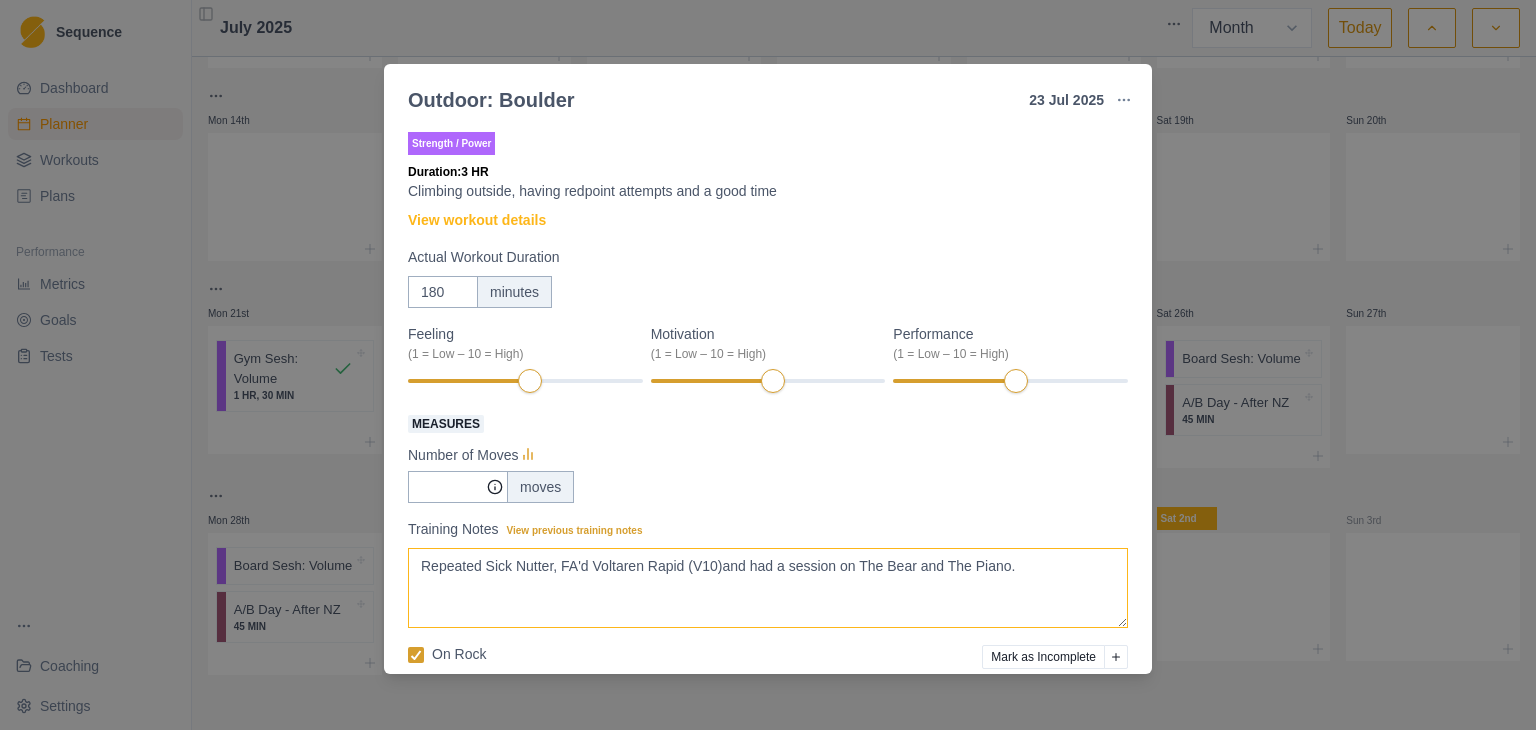 click on "Repeated Sick Nutter, FA'd Voltaren Rapid (V10)and had a session on The Bear and The Piano." at bounding box center [768, 588] 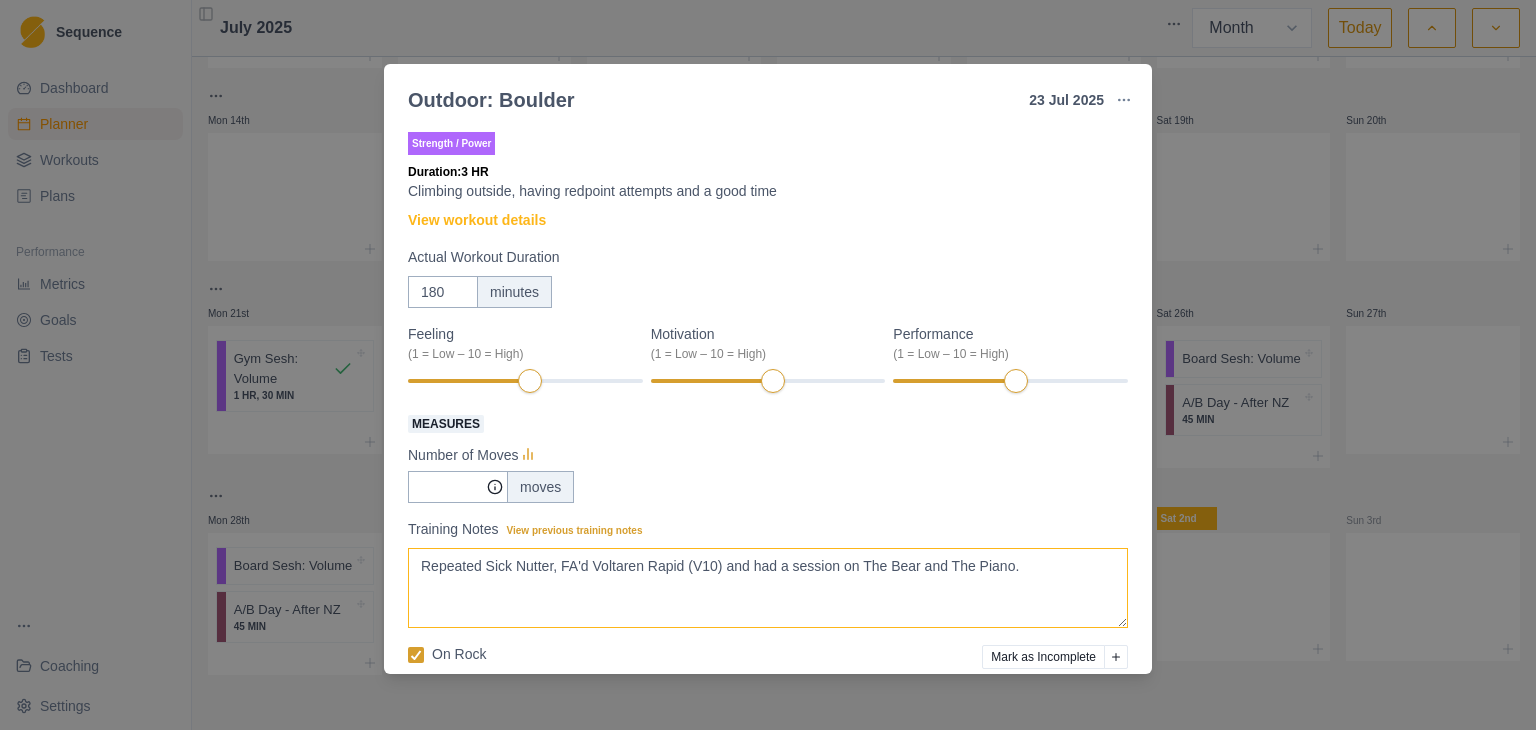 click on "Repeated Sick Nutter, FA'd Voltaren Rapid (V10) and had a session on The Bear and The Piano." at bounding box center [768, 588] 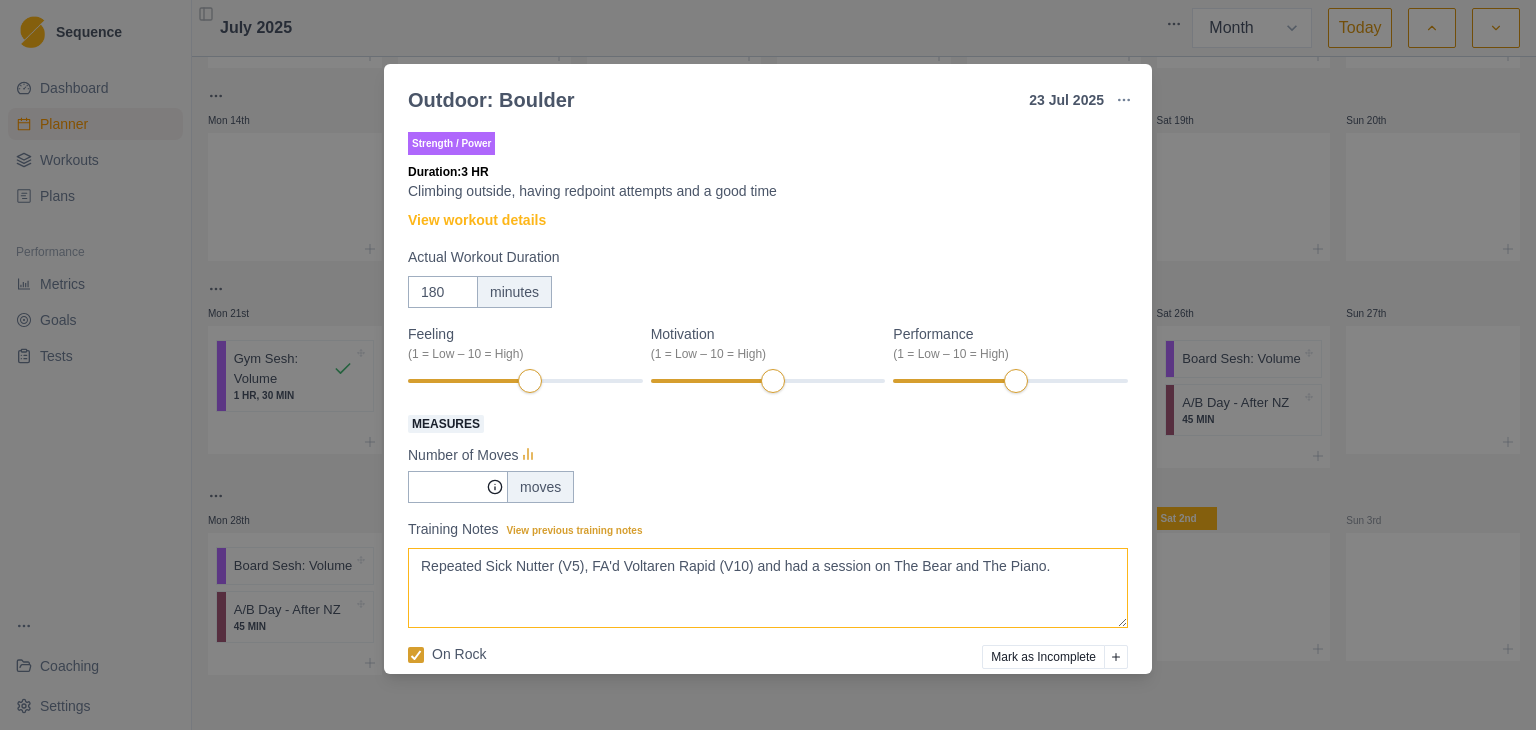 click on "Repeated Sick Nutter (V5), FA'd Voltaren Rapid (V10) and had a session on The Bear and The Piano." at bounding box center (768, 588) 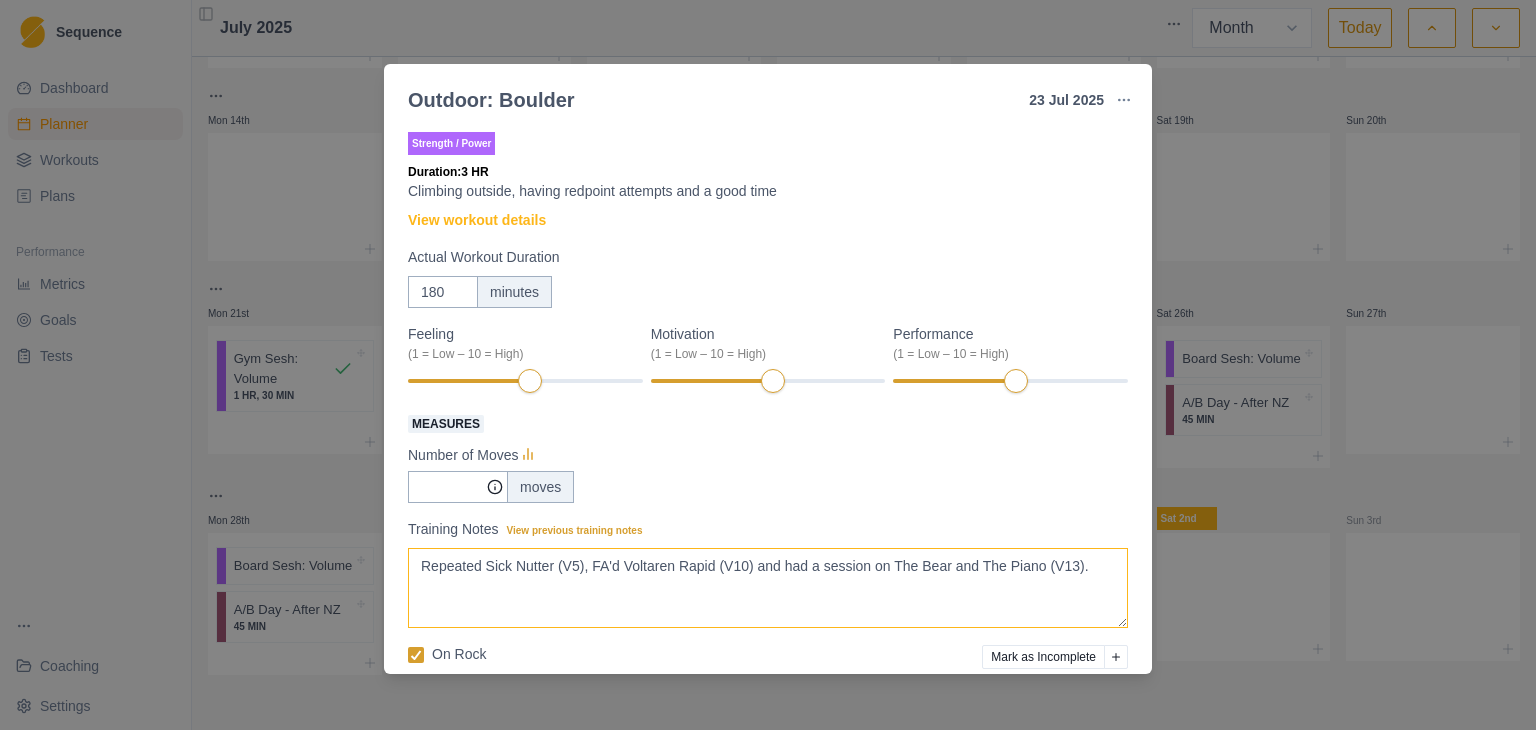 click on "Repeated Sick Nutter (V5), FA'd Voltaren Rapid (V10) and had a session on The Bear and The Piano (V13)." at bounding box center (768, 588) 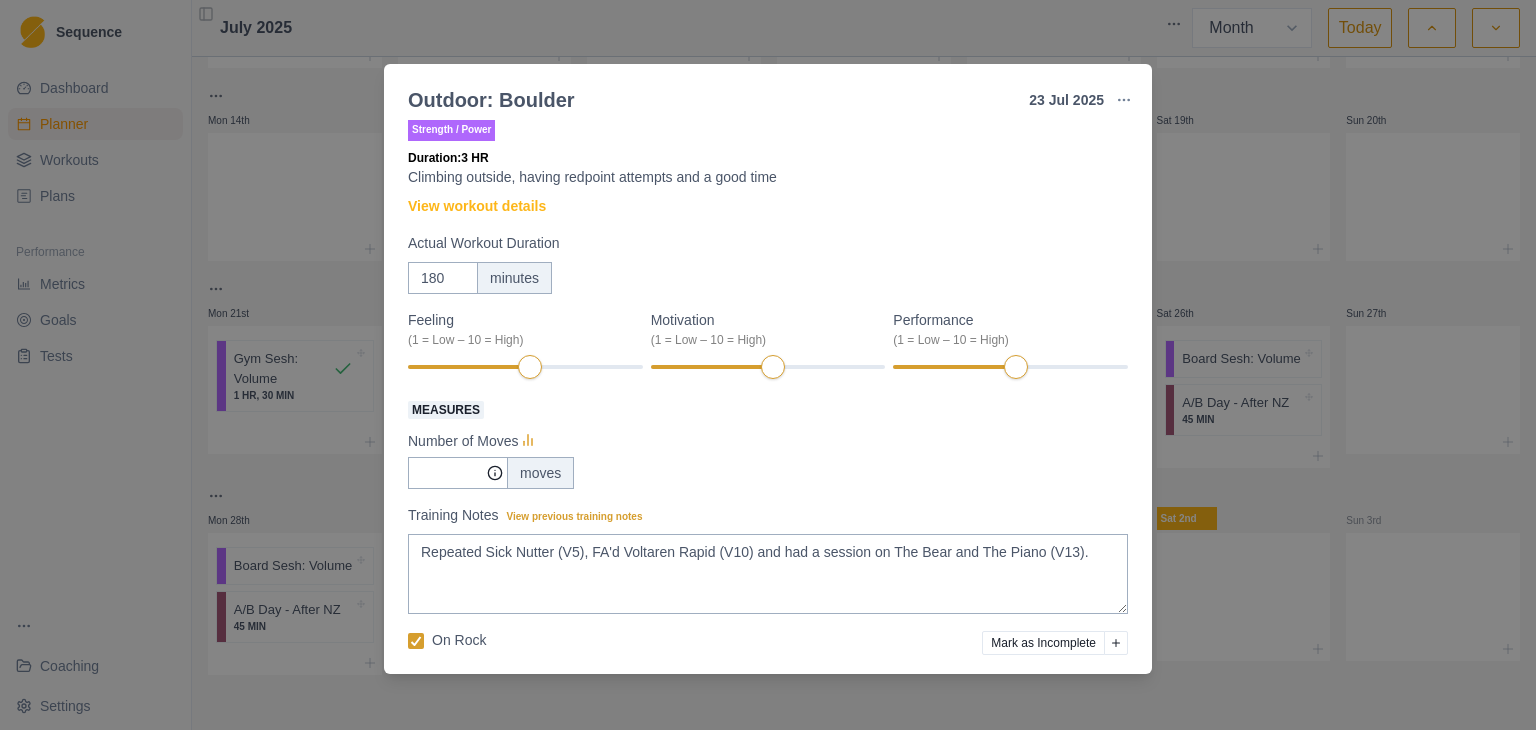 scroll, scrollTop: 19, scrollLeft: 0, axis: vertical 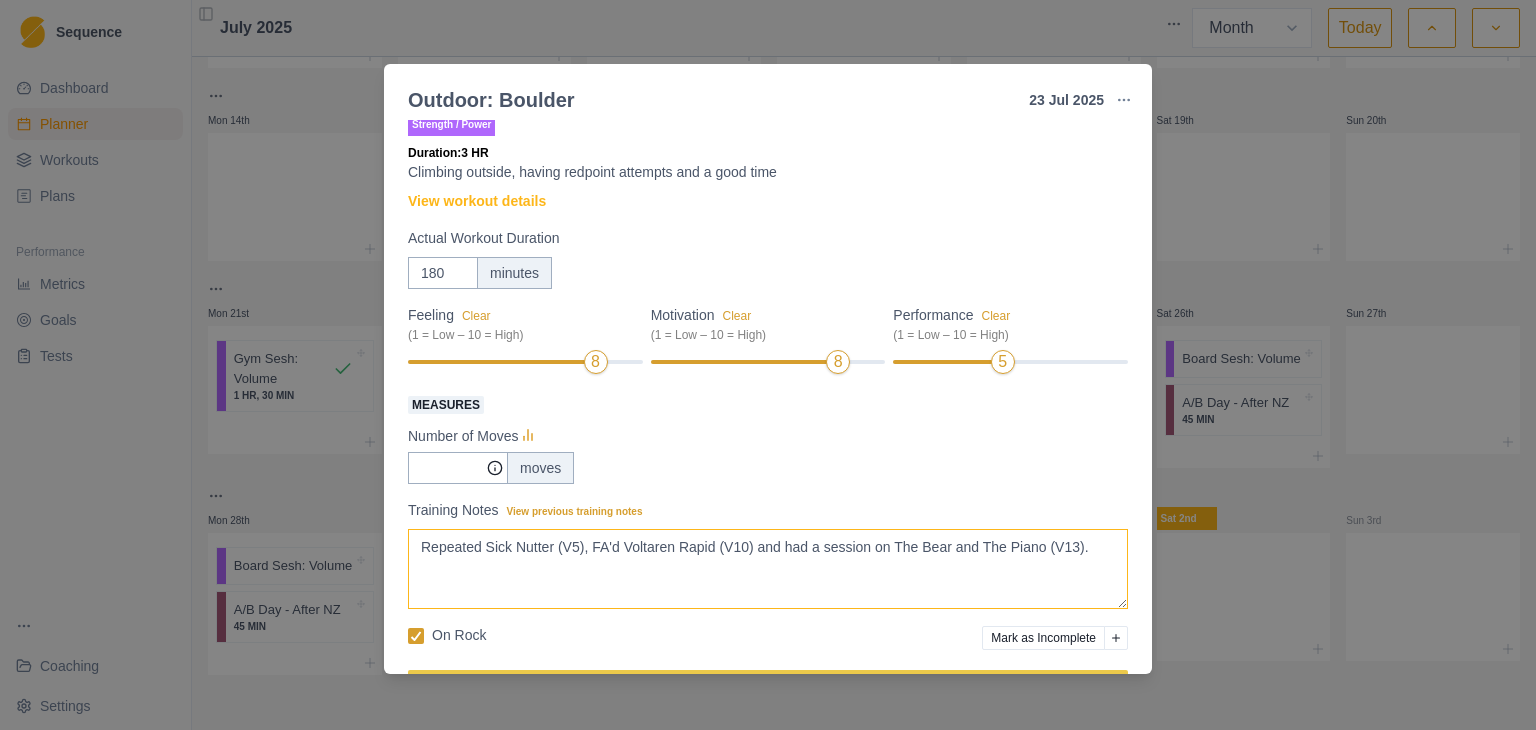 type on "Repeated Sick Nutter (V5), FA'd Voltaren Rapid (V10) and had a session on The Bear and The Piano (V13)." 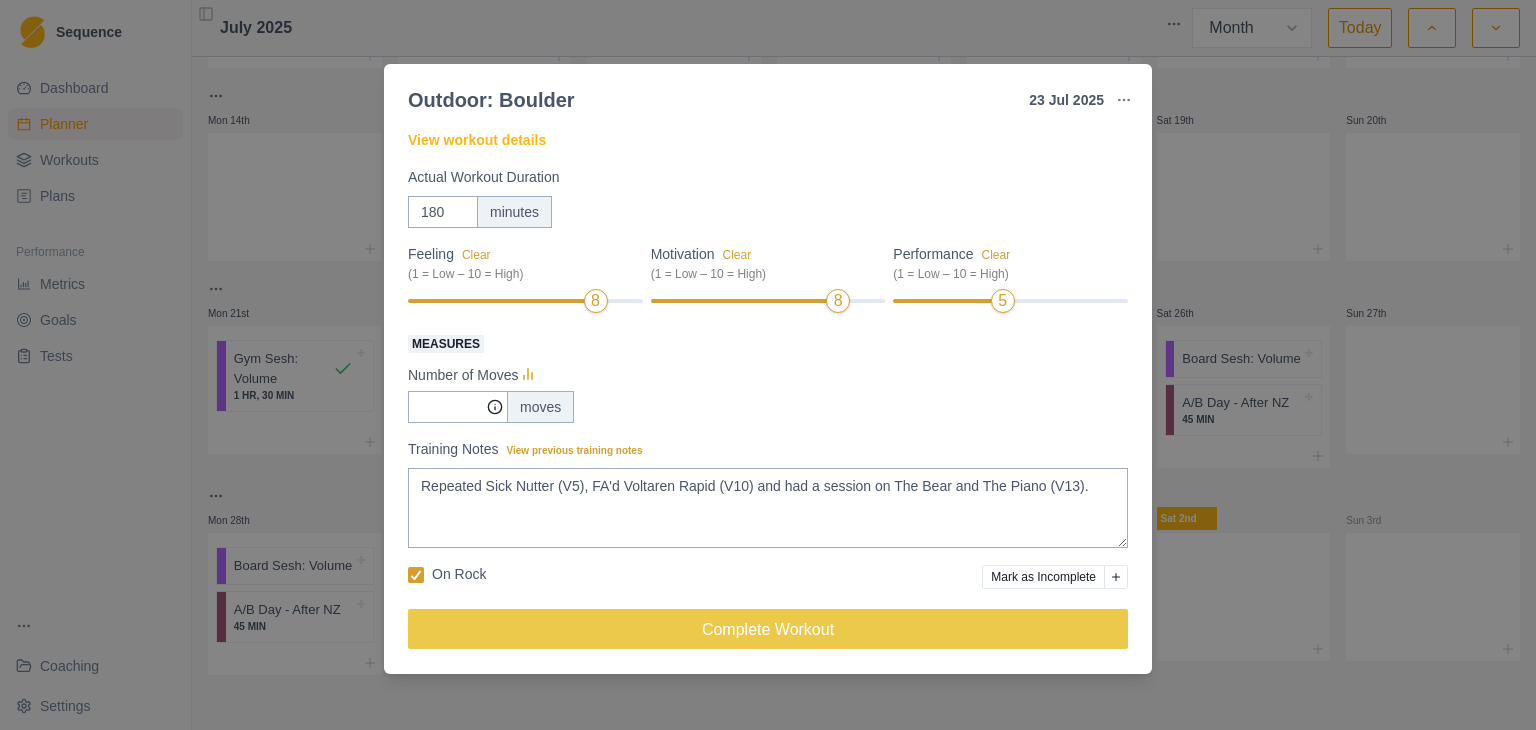scroll, scrollTop: 84, scrollLeft: 0, axis: vertical 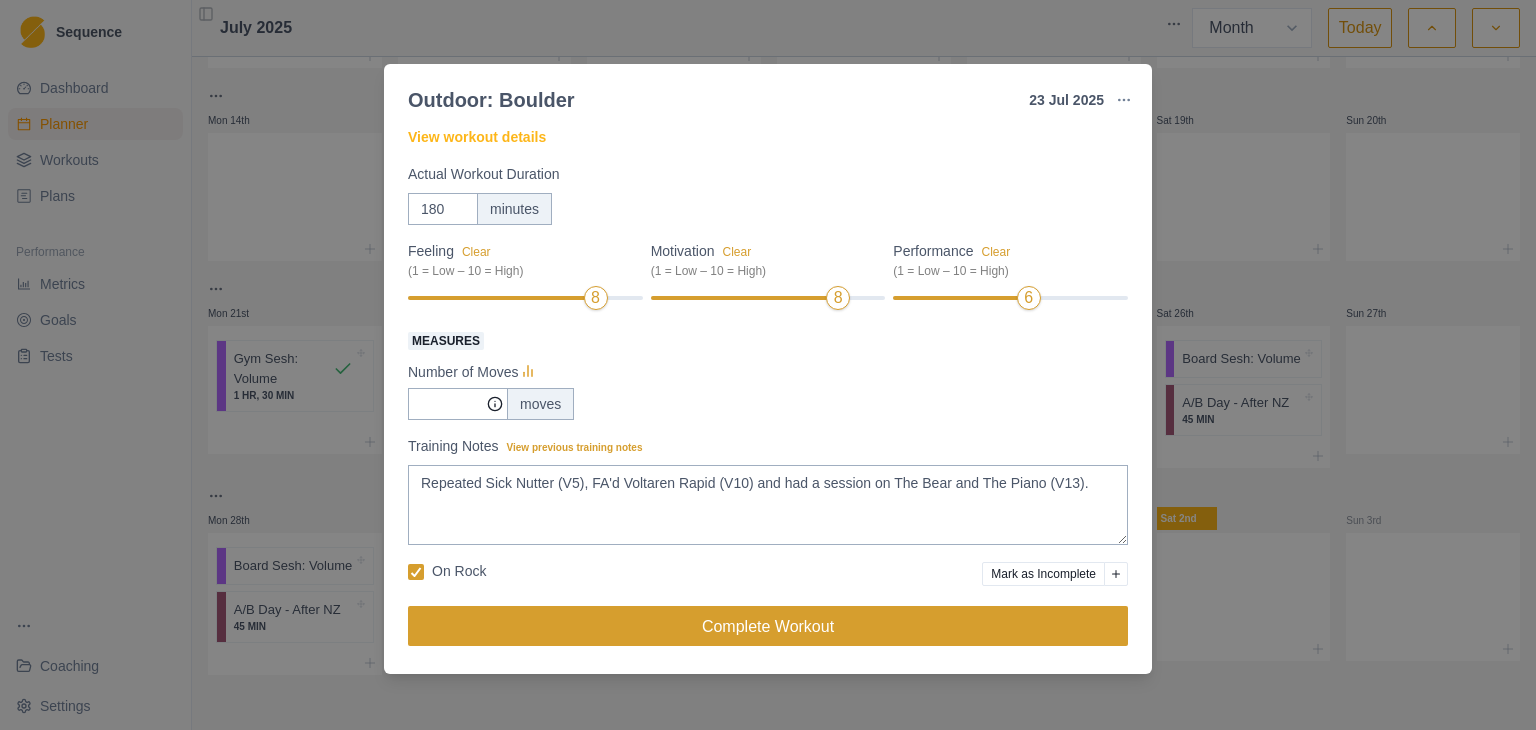 click on "Complete Workout" at bounding box center (768, 626) 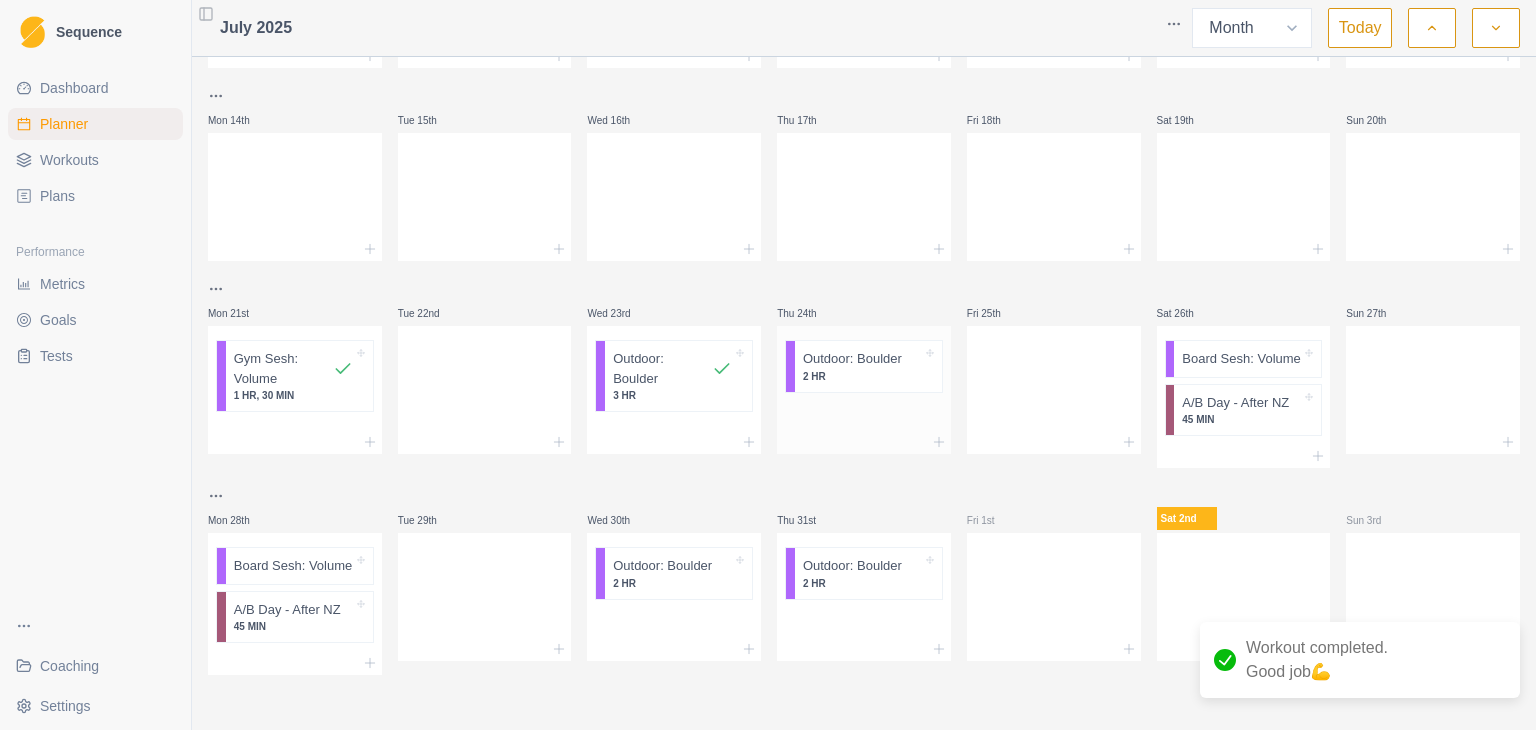 click on "2 HR" at bounding box center (862, 376) 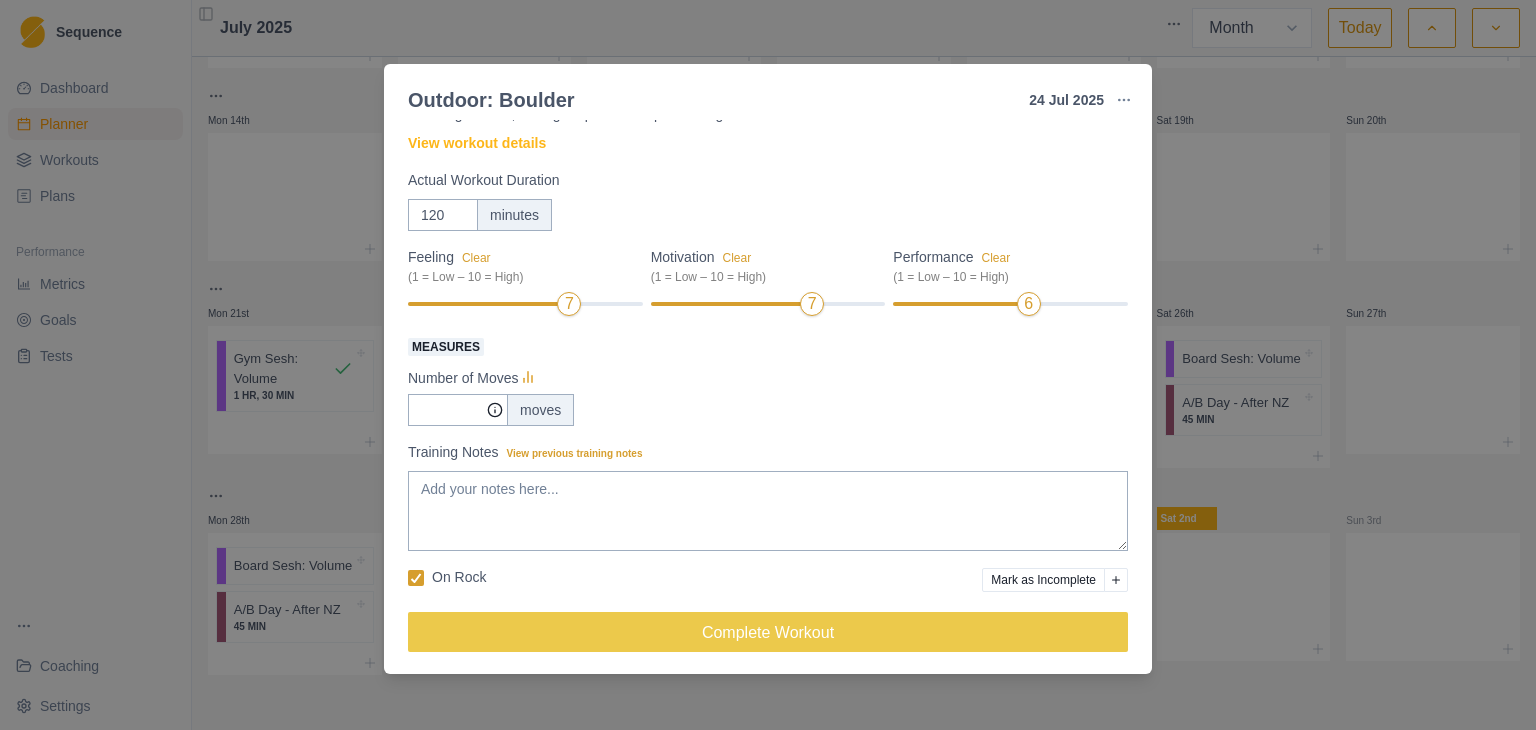 scroll, scrollTop: 84, scrollLeft: 0, axis: vertical 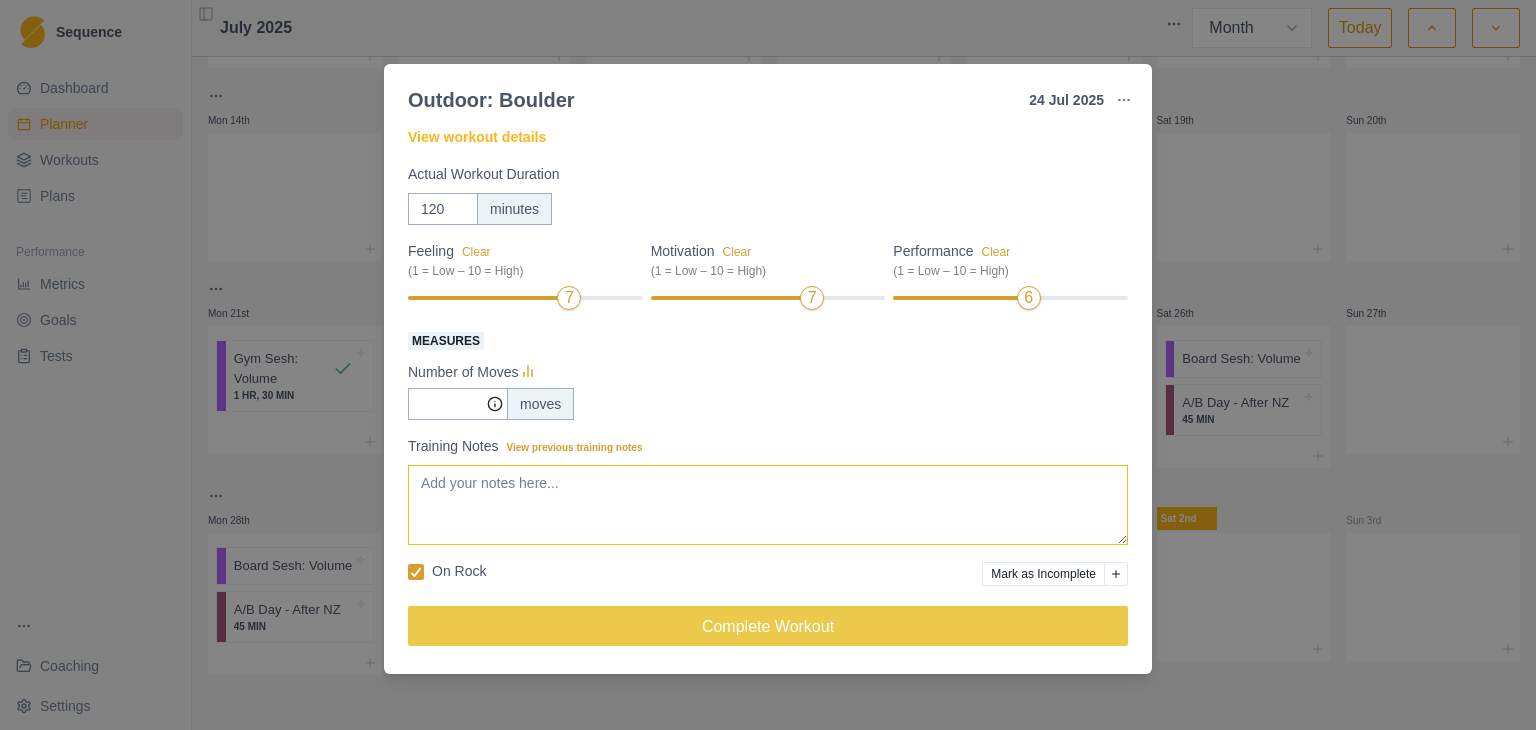 click on "Training Notes View previous training notes" at bounding box center [768, 505] 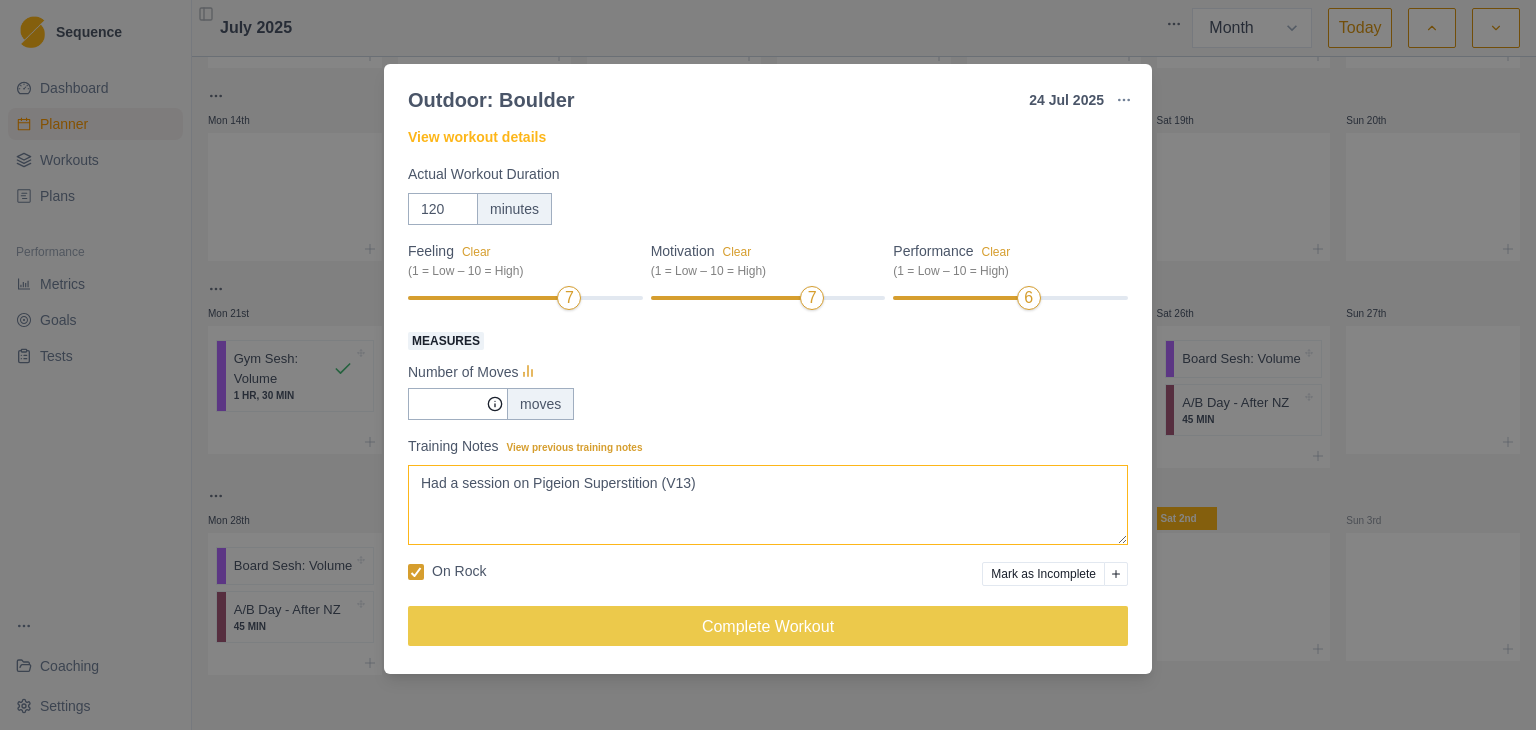 click on "Had a session on Pigeion Superstition (V13)" at bounding box center [768, 505] 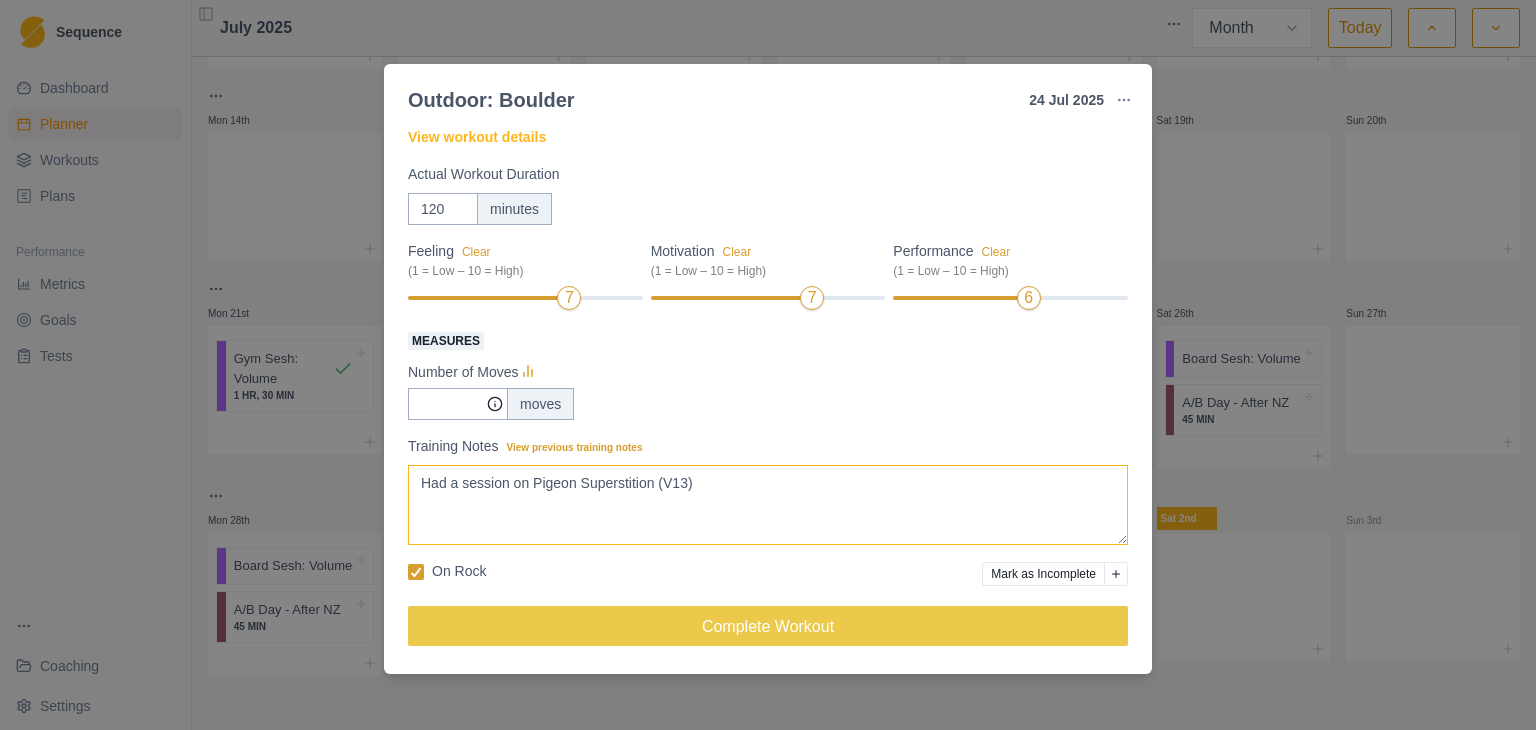 click on "Had a session on Pigeon Superstition (V13)" at bounding box center [768, 505] 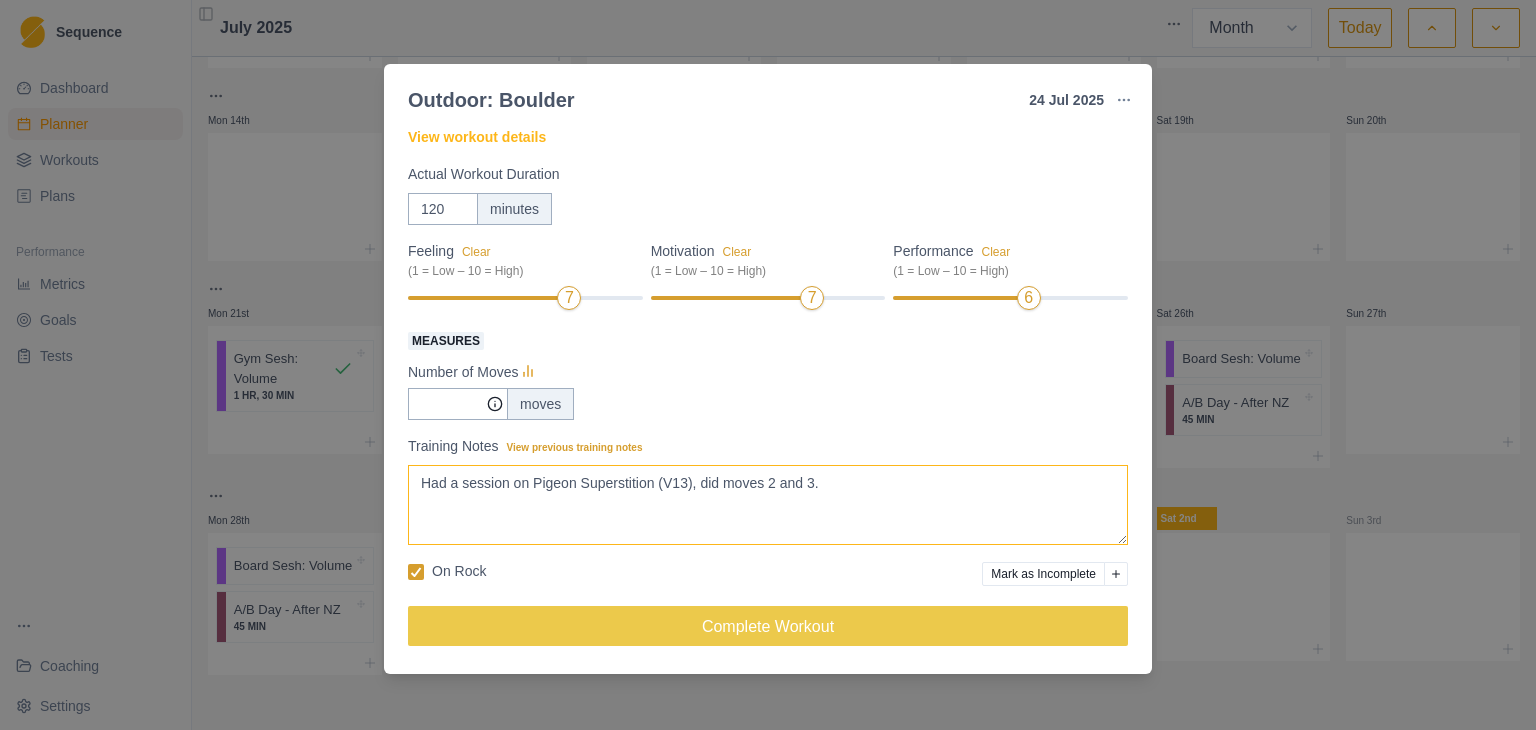 click on "Had a session on Pigeon Superstition (V13), did moves 2 and 3." at bounding box center [768, 505] 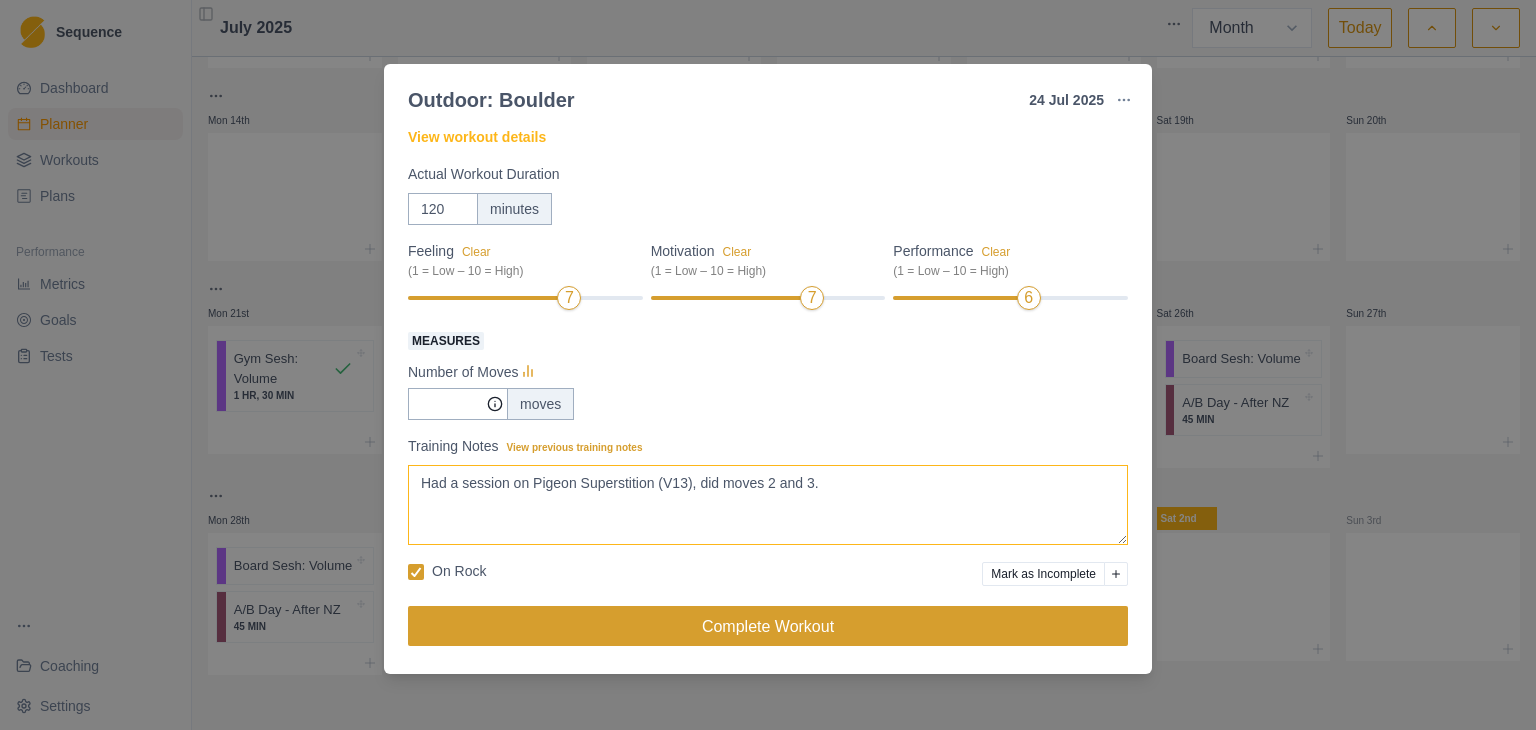 type on "Had a session on Pigeon Superstition (V13), did moves 2 and 3." 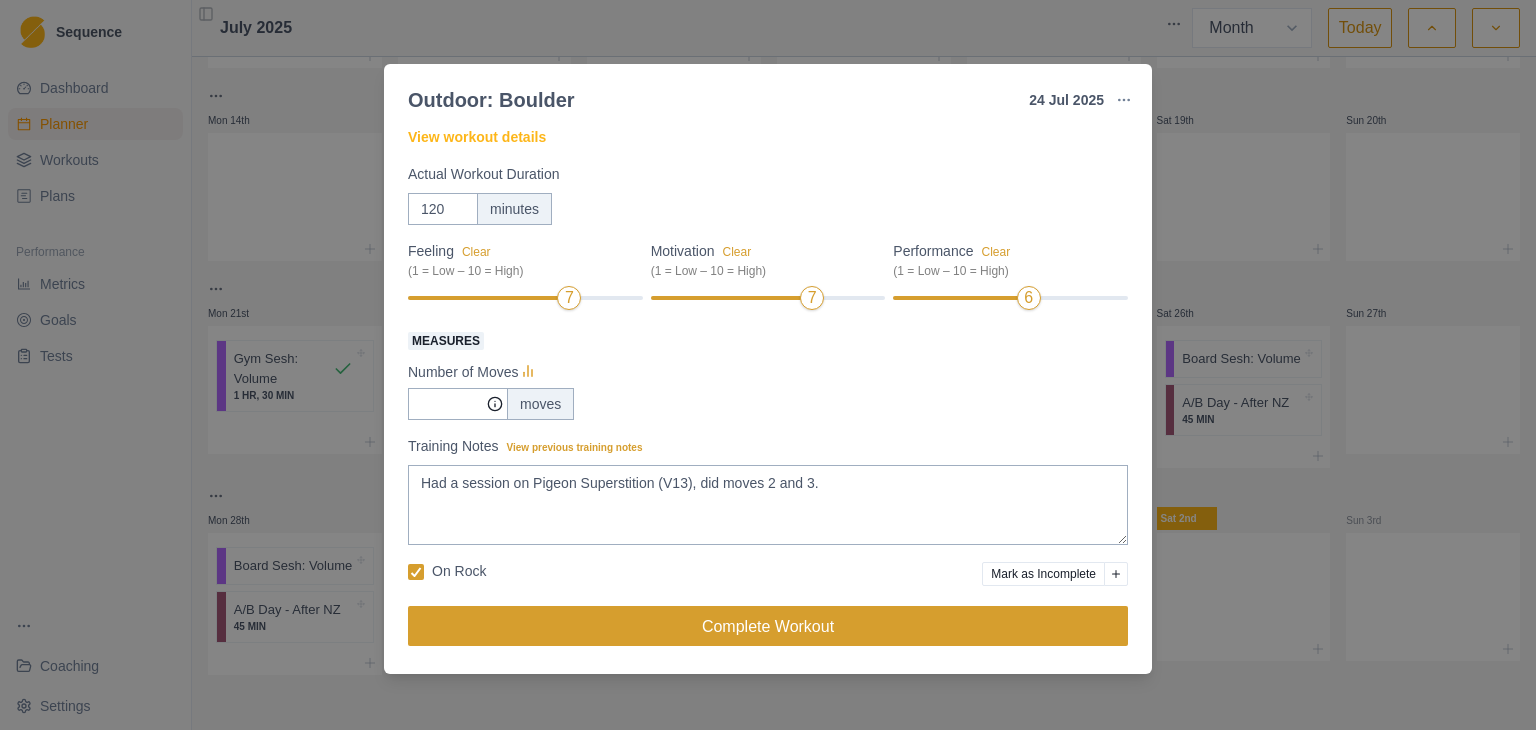click on "Complete Workout" at bounding box center [768, 626] 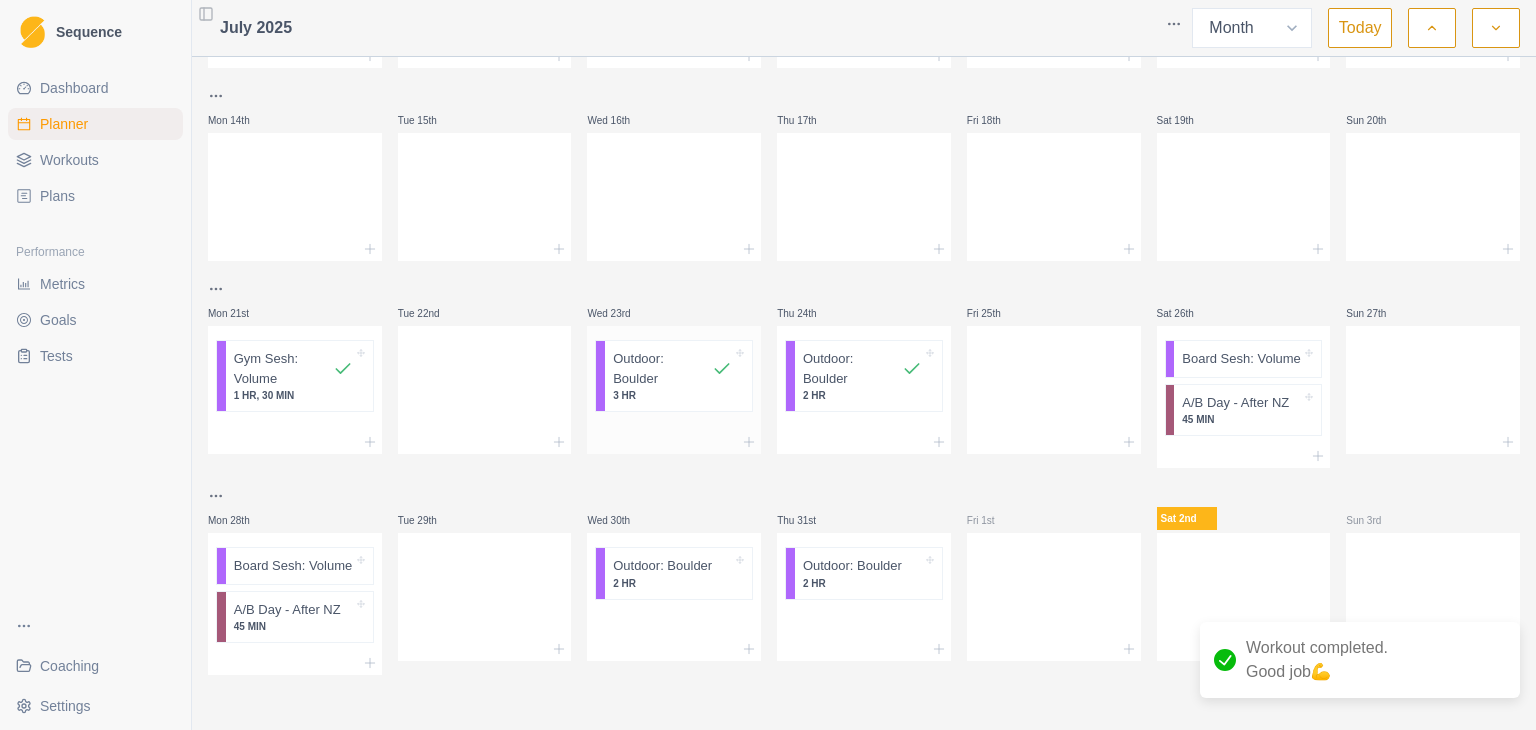 click on "3 HR" at bounding box center [672, 395] 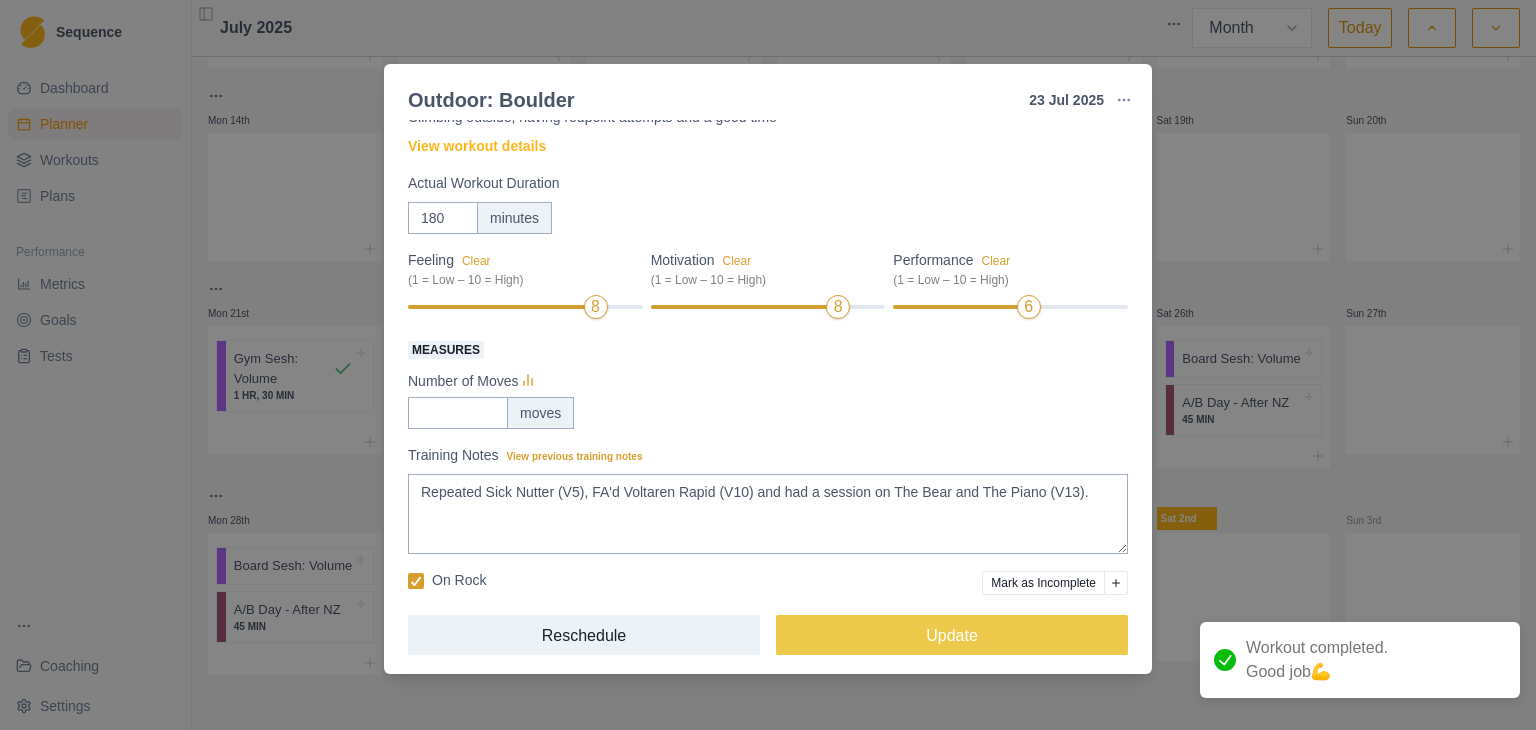 scroll, scrollTop: 84, scrollLeft: 0, axis: vertical 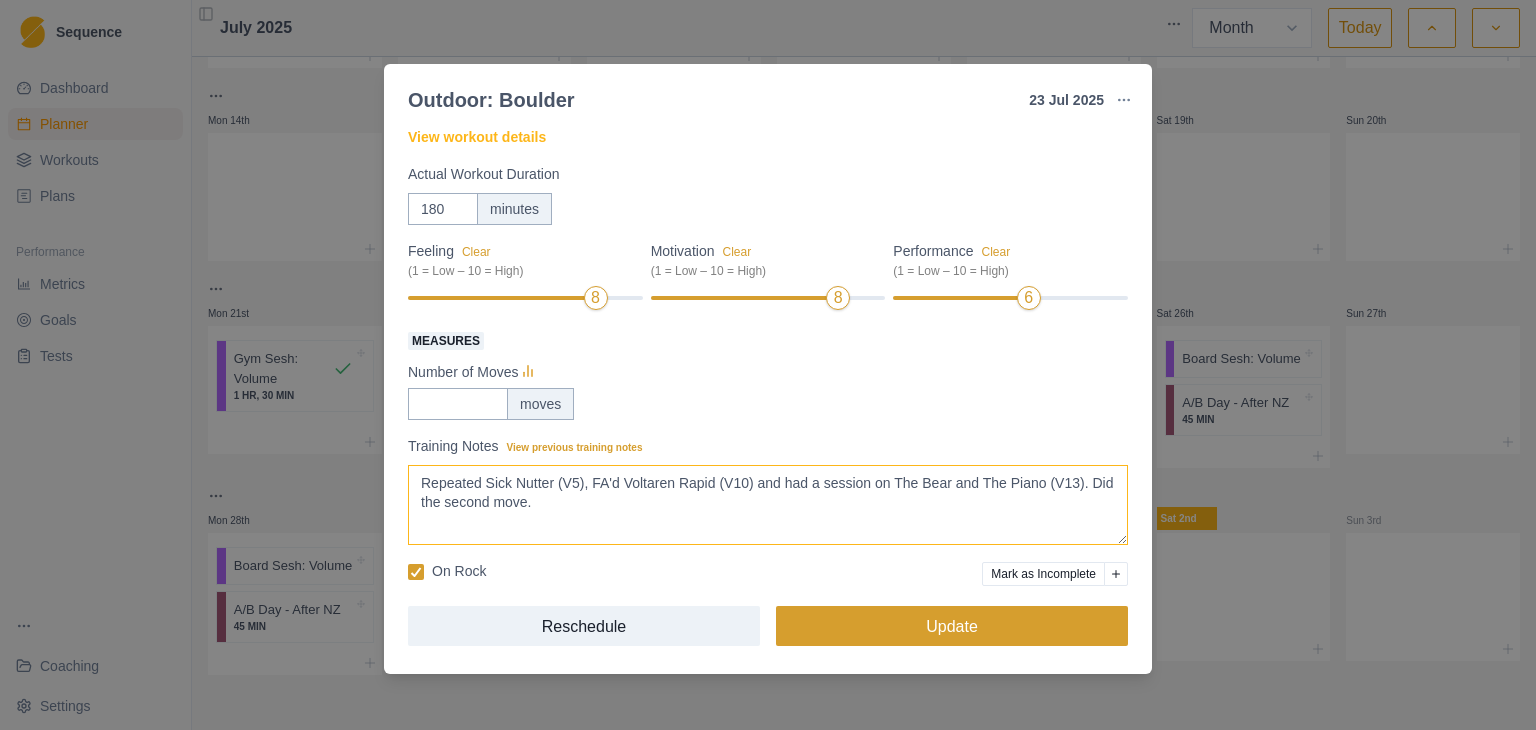 type on "Repeated Sick Nutter (V5), FA'd Voltaren Rapid (V10) and had a session on The Bear and The Piano (V13). Did the second move." 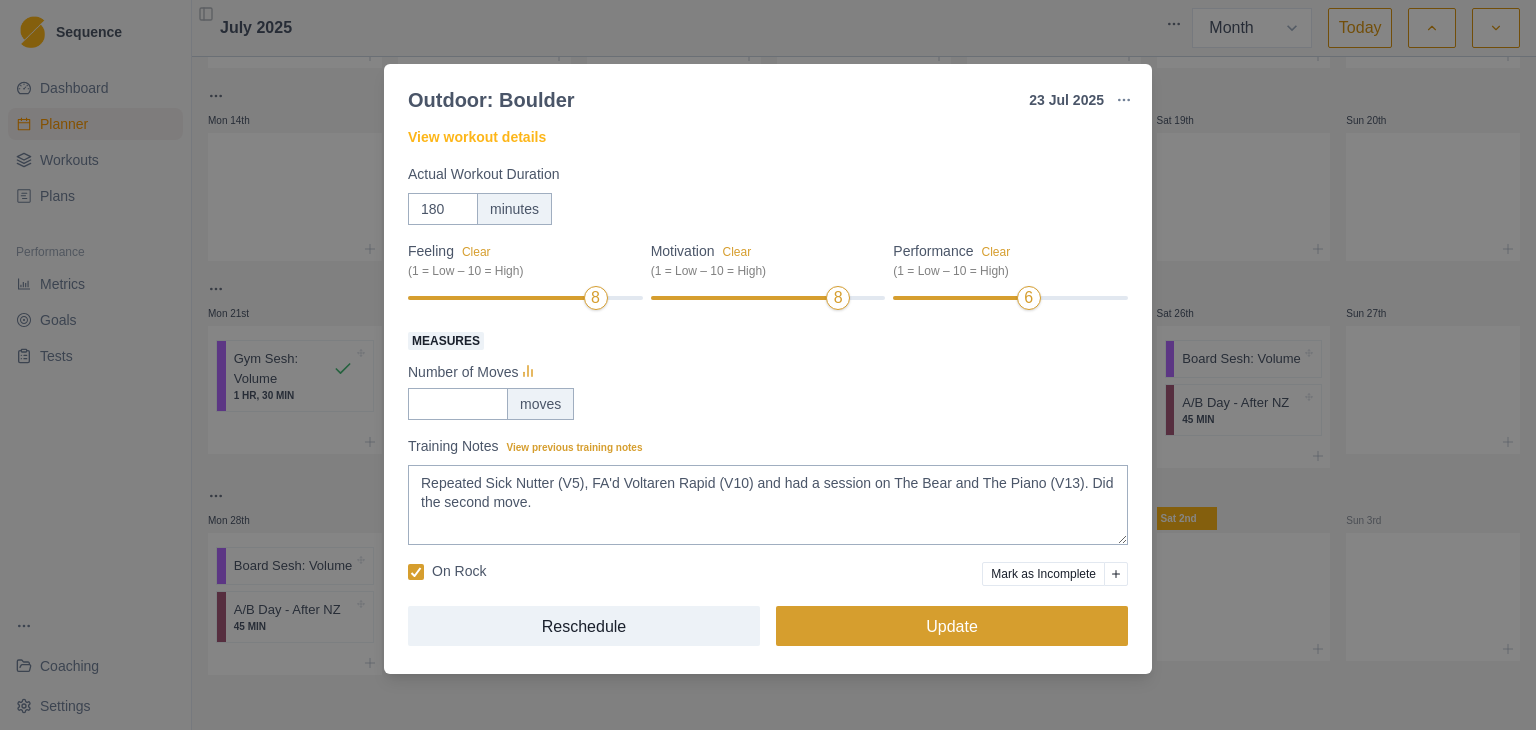 click on "Update" at bounding box center [952, 626] 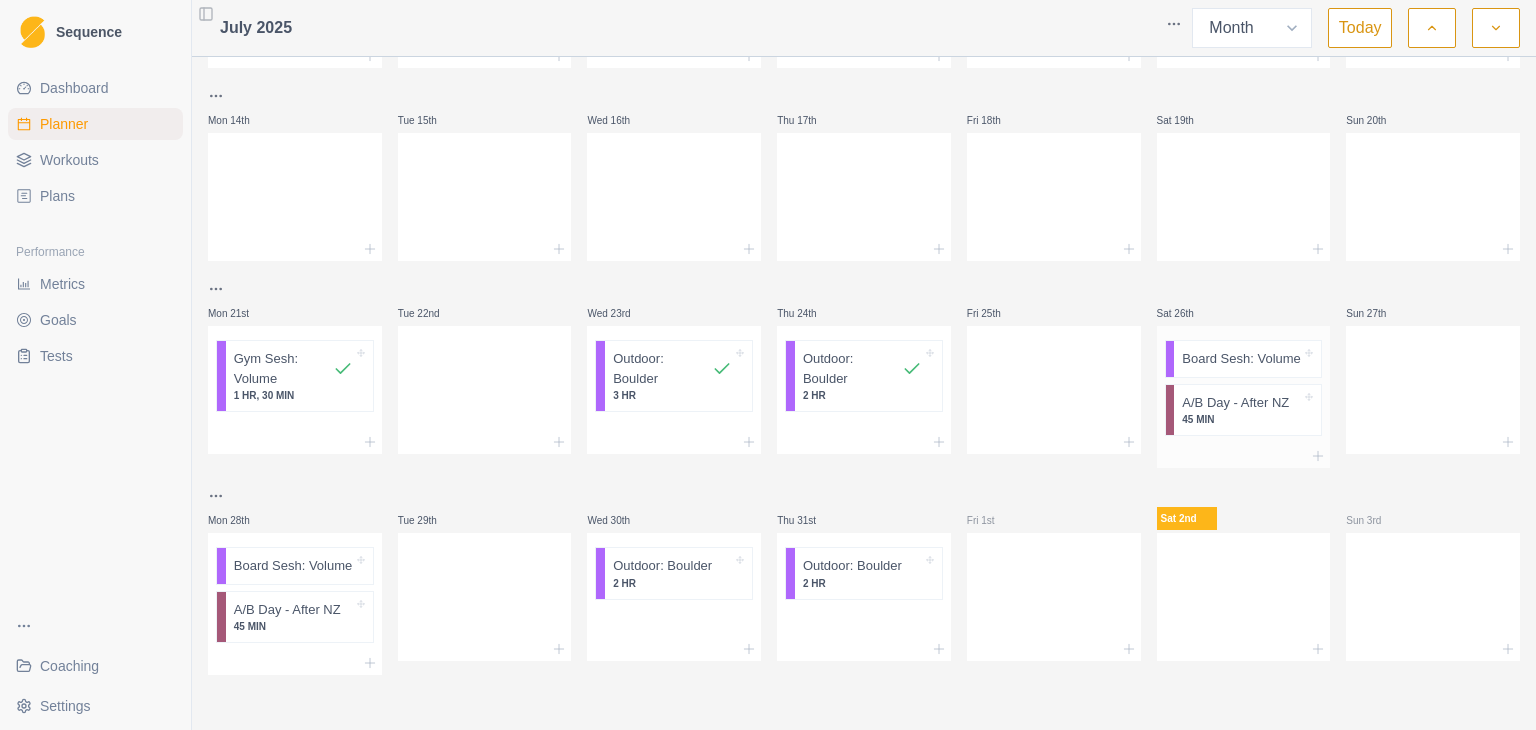 click on "Board Sesh: Volume" at bounding box center [1247, 359] 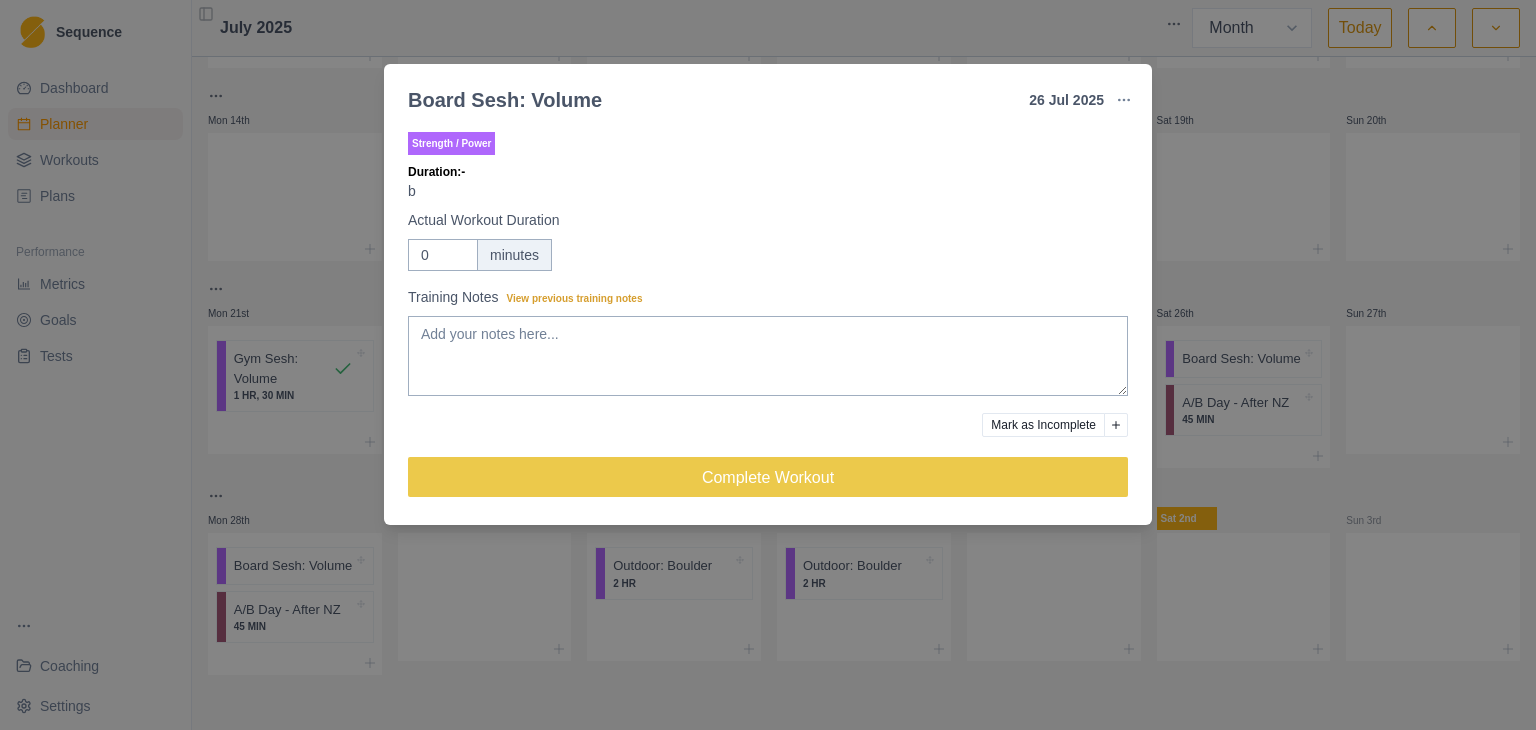 click on "b" at bounding box center [768, 191] 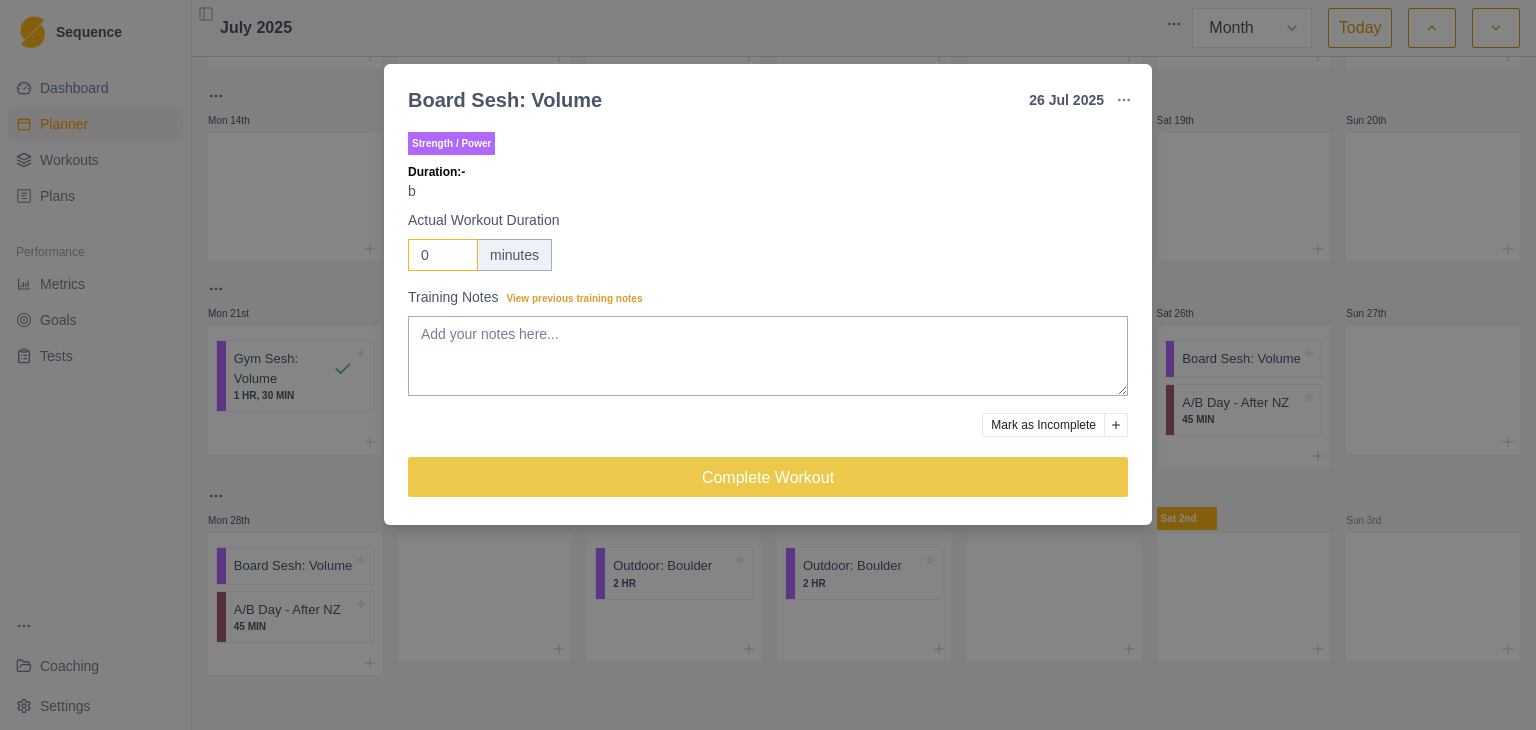 click on "0" at bounding box center [443, 255] 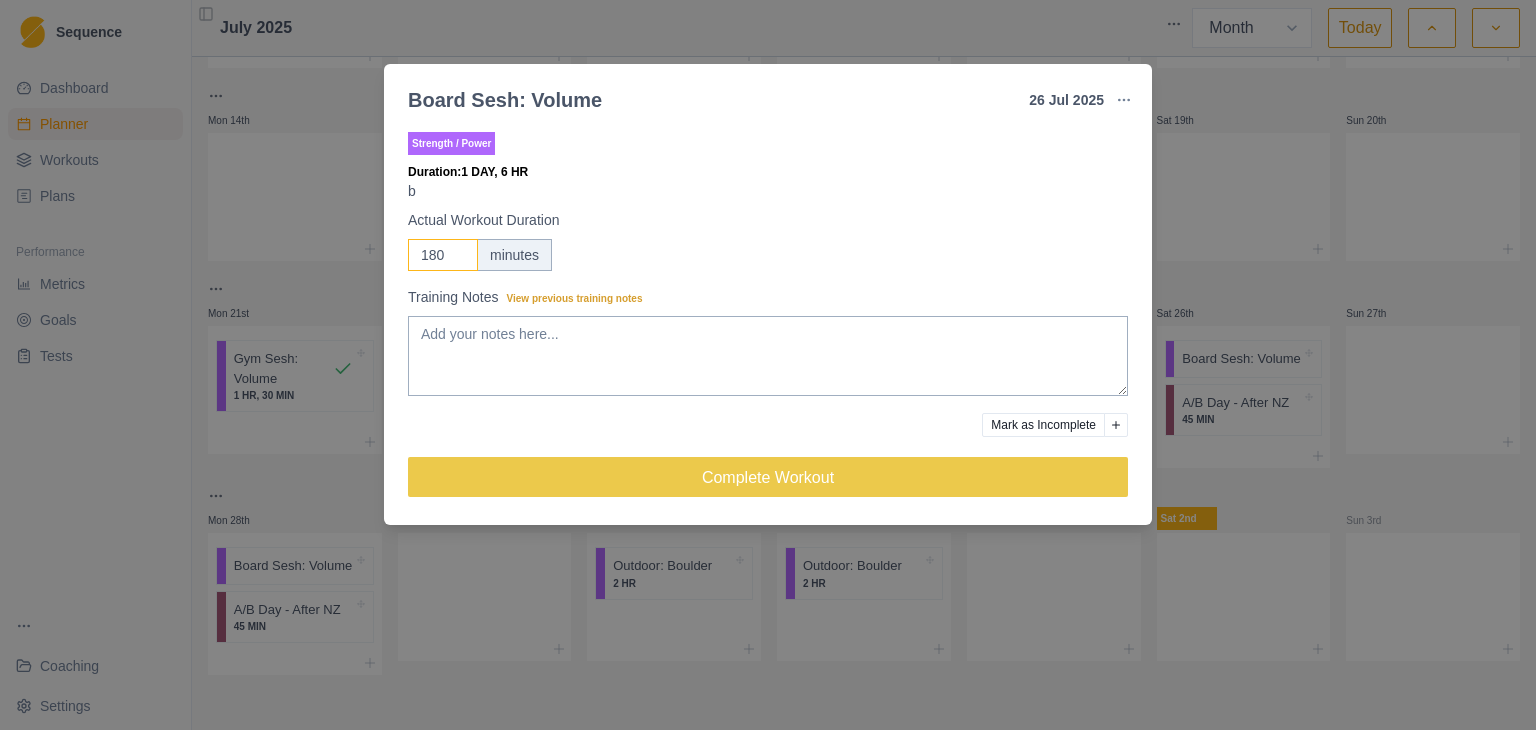 scroll, scrollTop: 0, scrollLeft: 0, axis: both 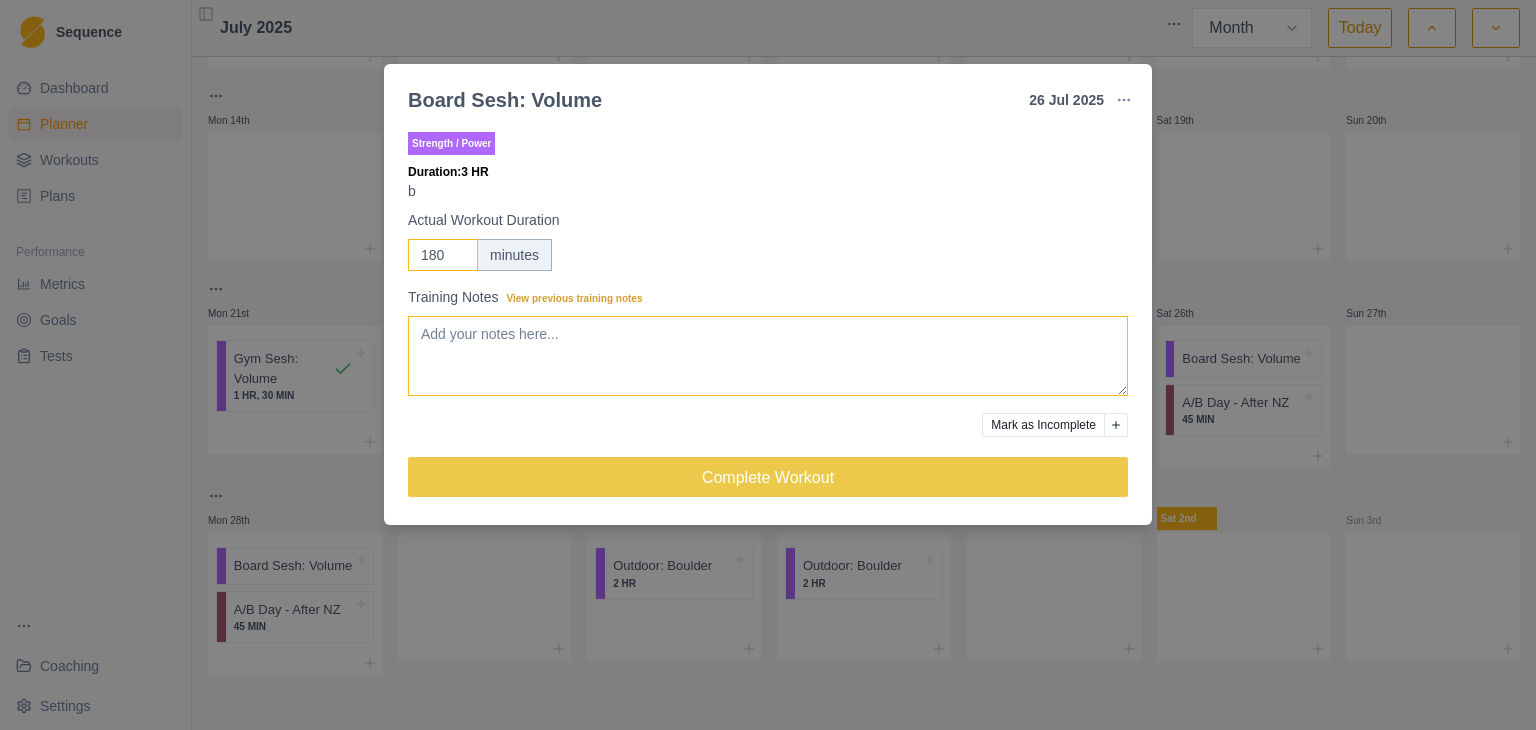 type on "180" 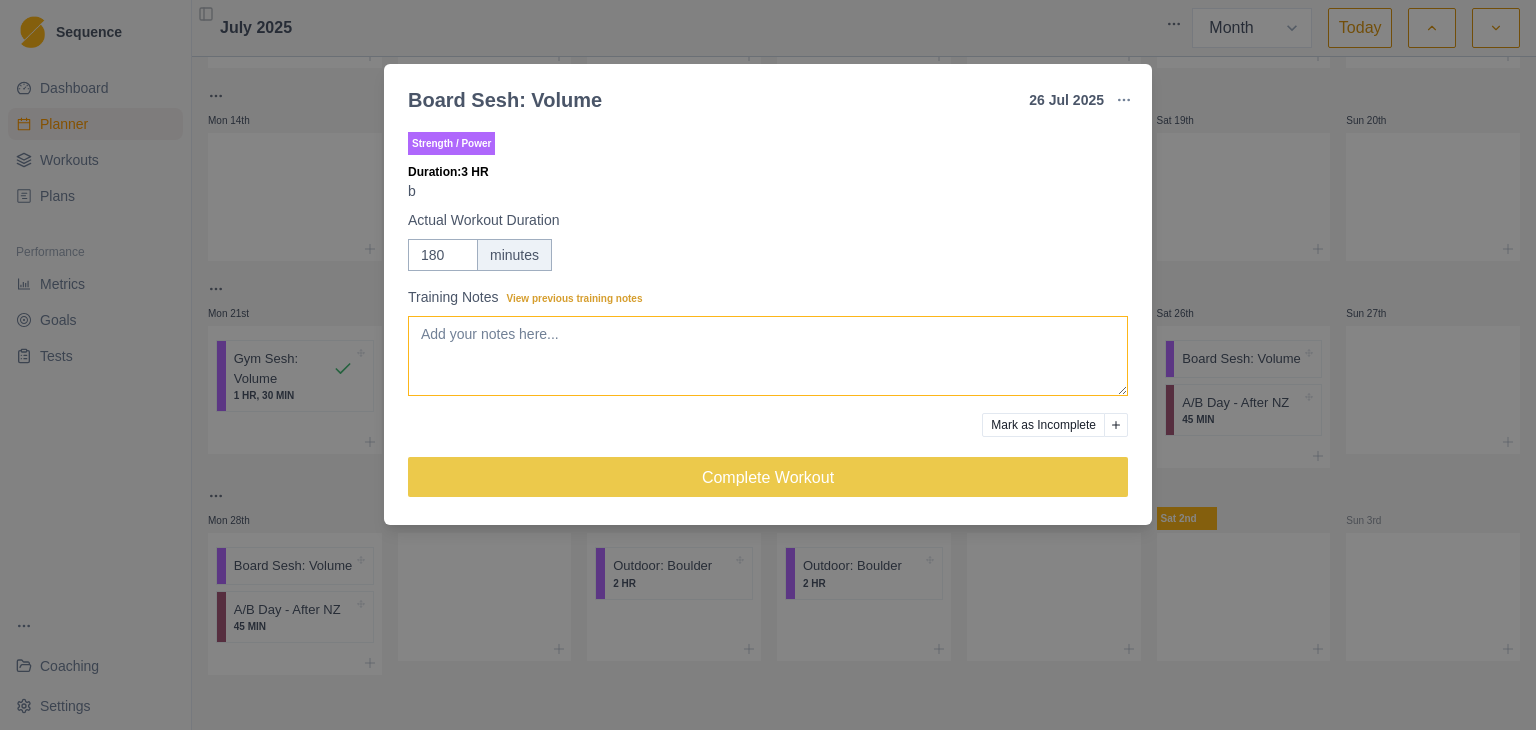 click on "Training Notes View previous training notes" at bounding box center (768, 356) 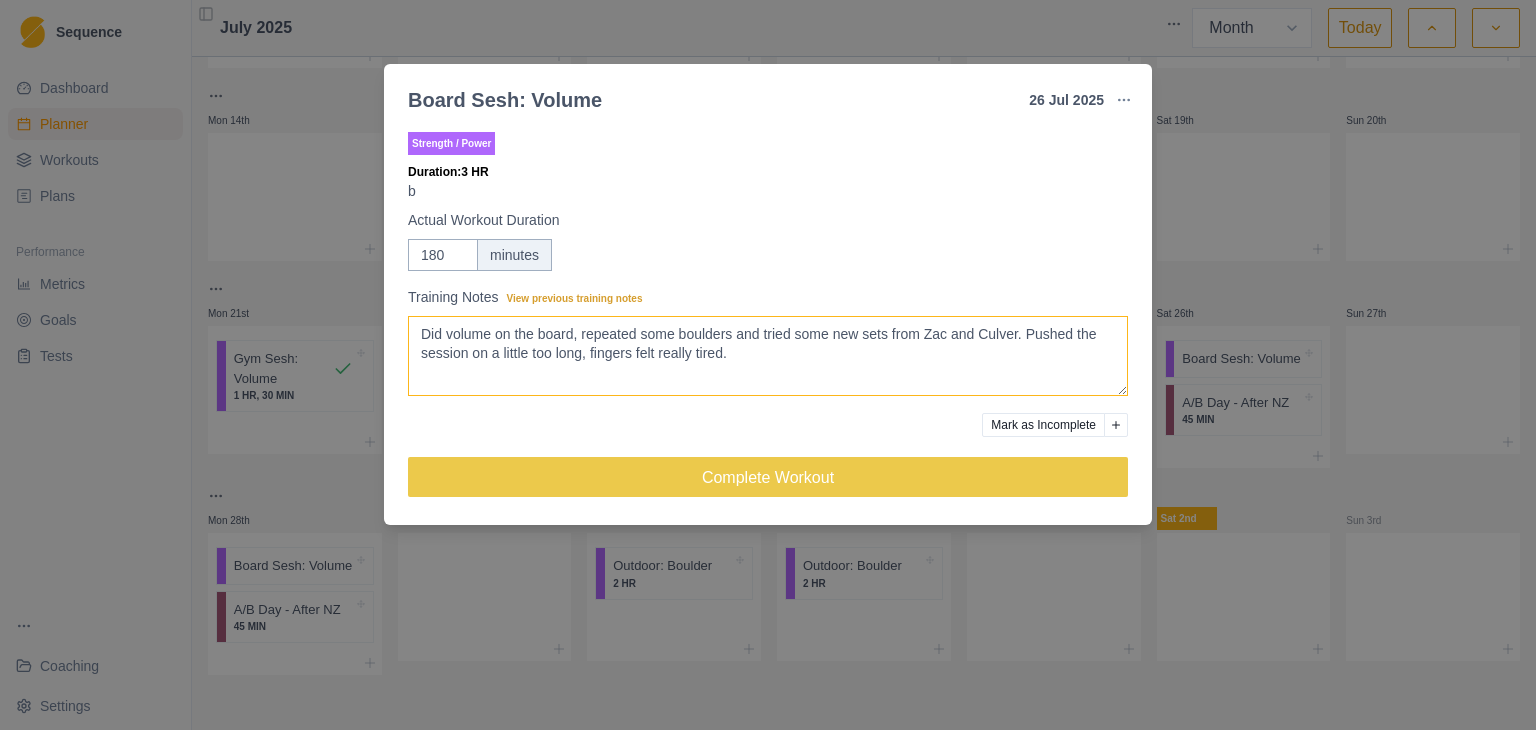 click on "Did volume on the board, repeated some boulders and tried some new sets from Zac and Culver. Pushed the session on a little too long, fingers felt really tired." at bounding box center (768, 356) 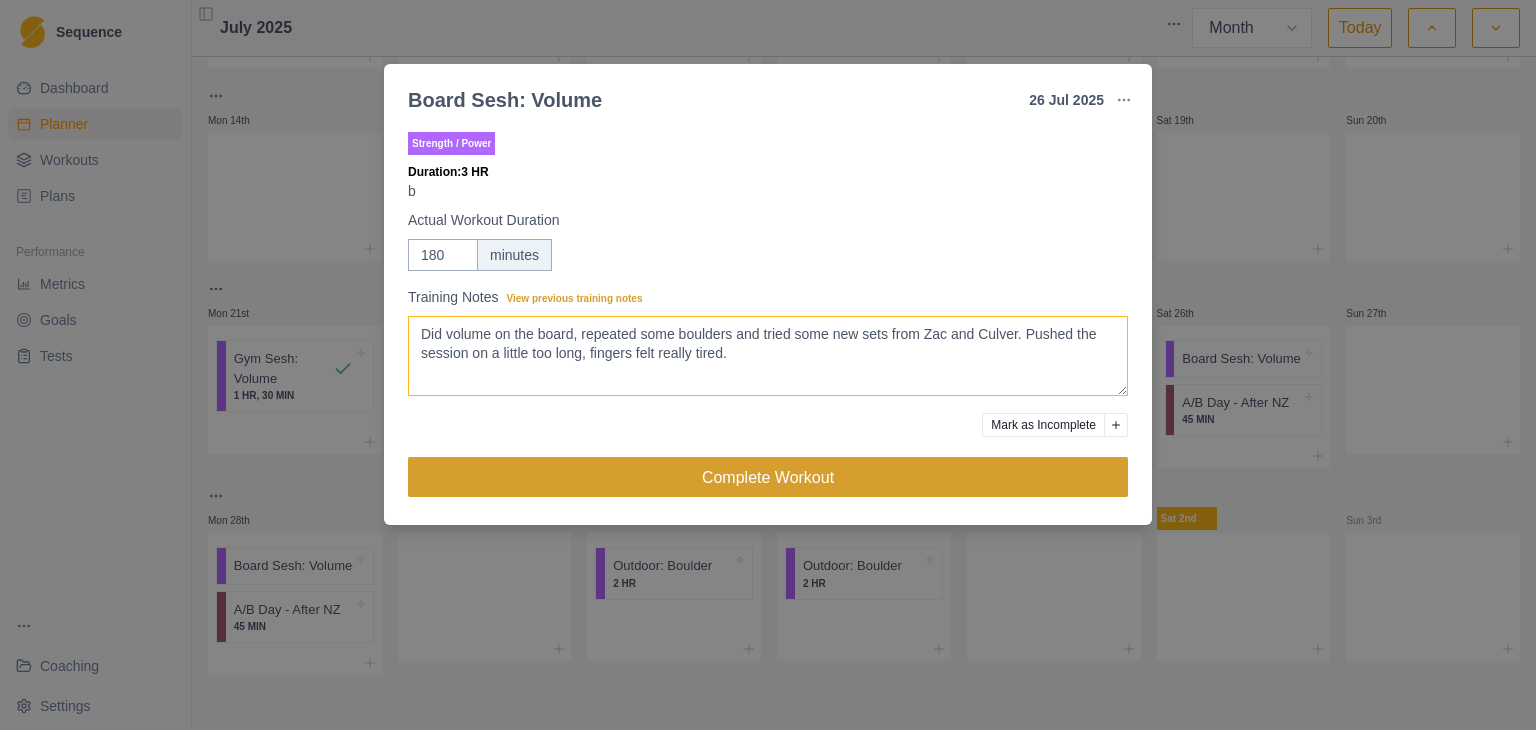 type on "Did volume on the board, repeated some boulders and tried some new sets from Zac and Culver. Pushed the session on a little too long, fingers felt really tired." 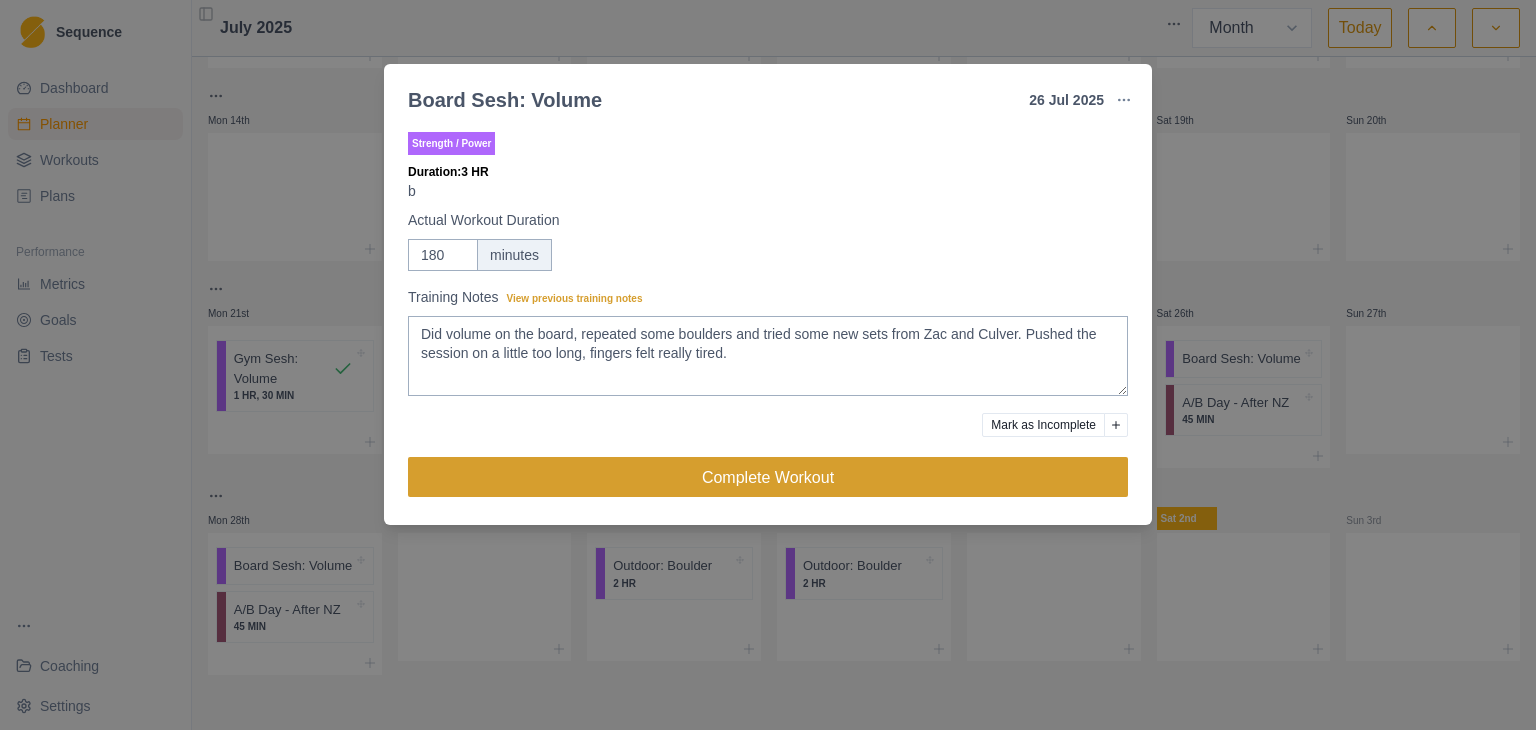 click on "Complete Workout" at bounding box center (768, 477) 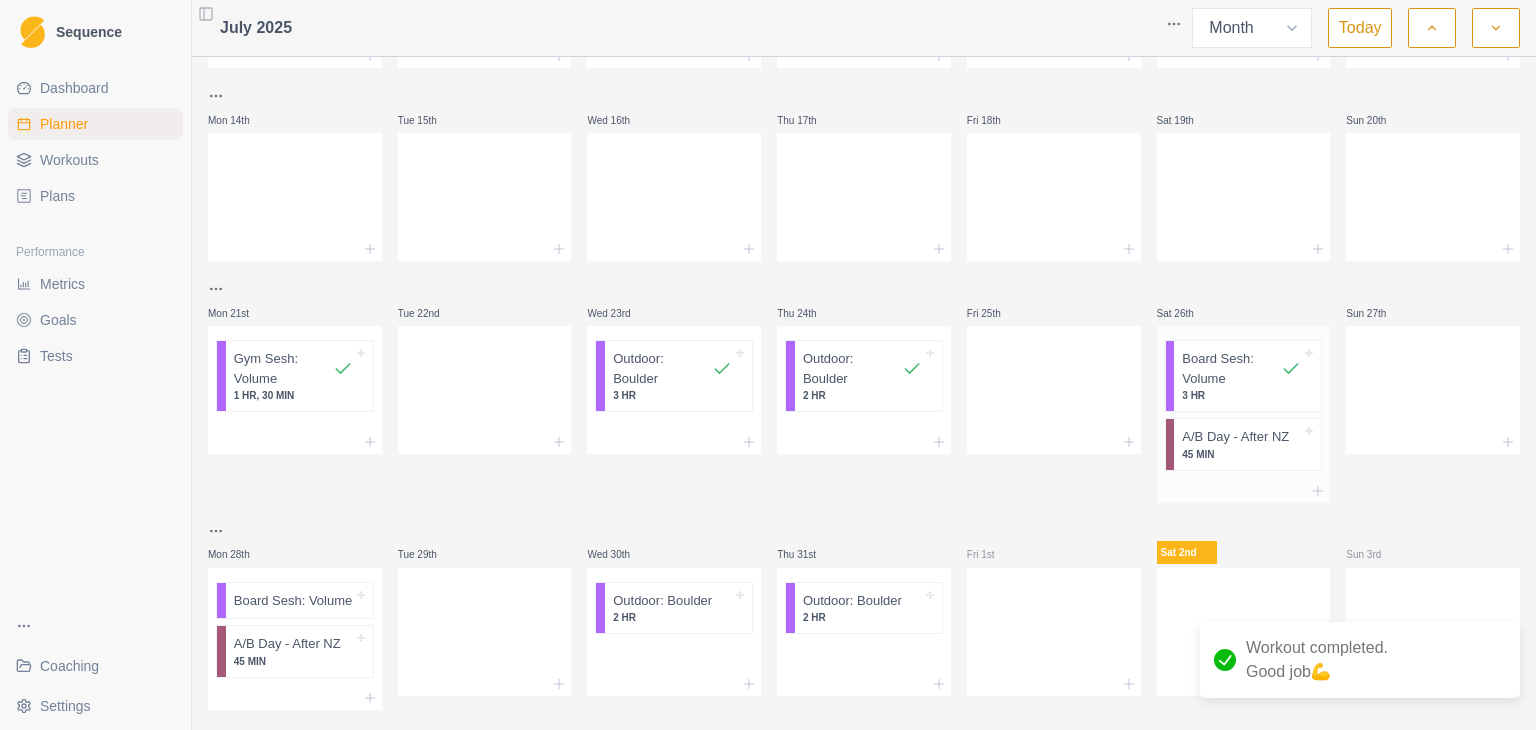 click on "A/B Day - After NZ" at bounding box center (1235, 437) 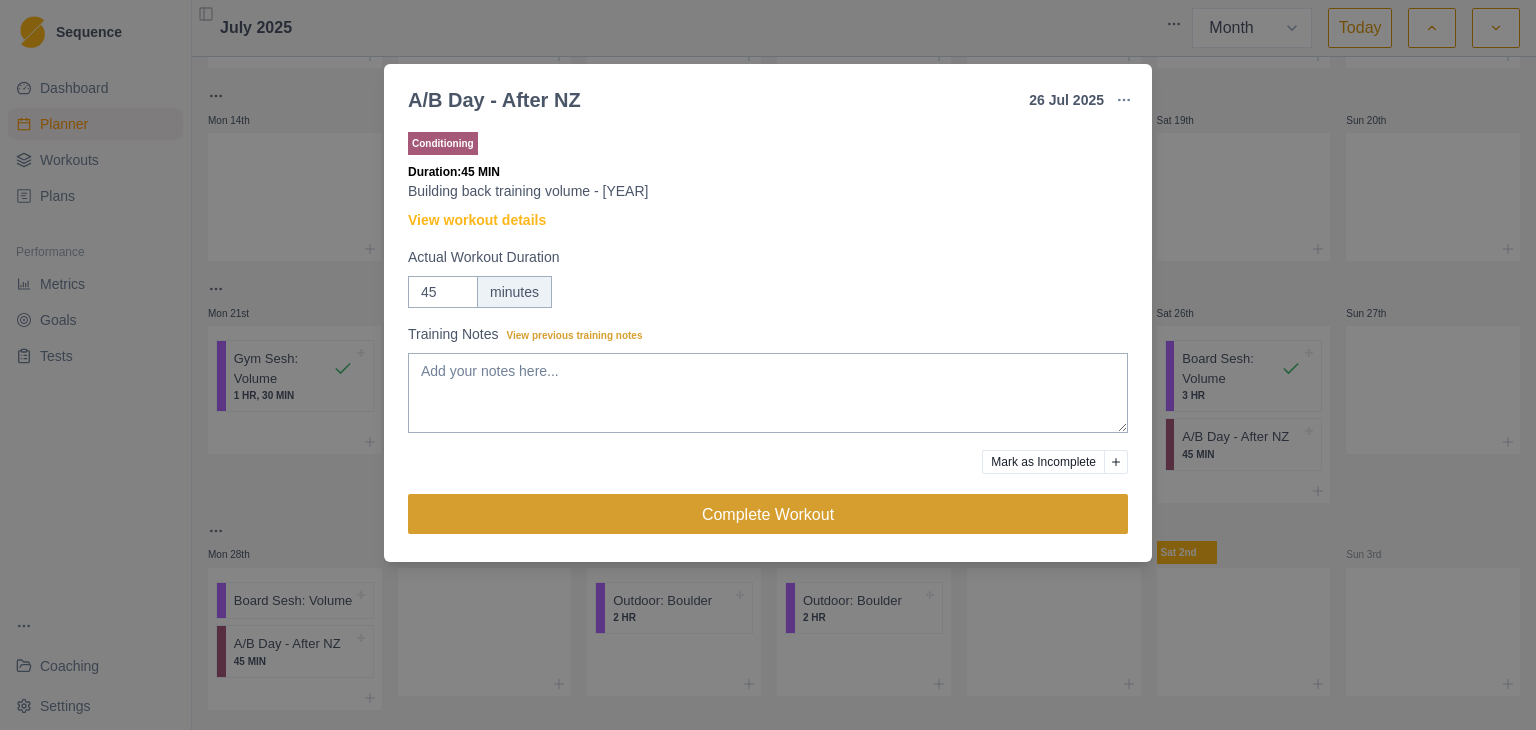 click on "Complete Workout" at bounding box center [768, 514] 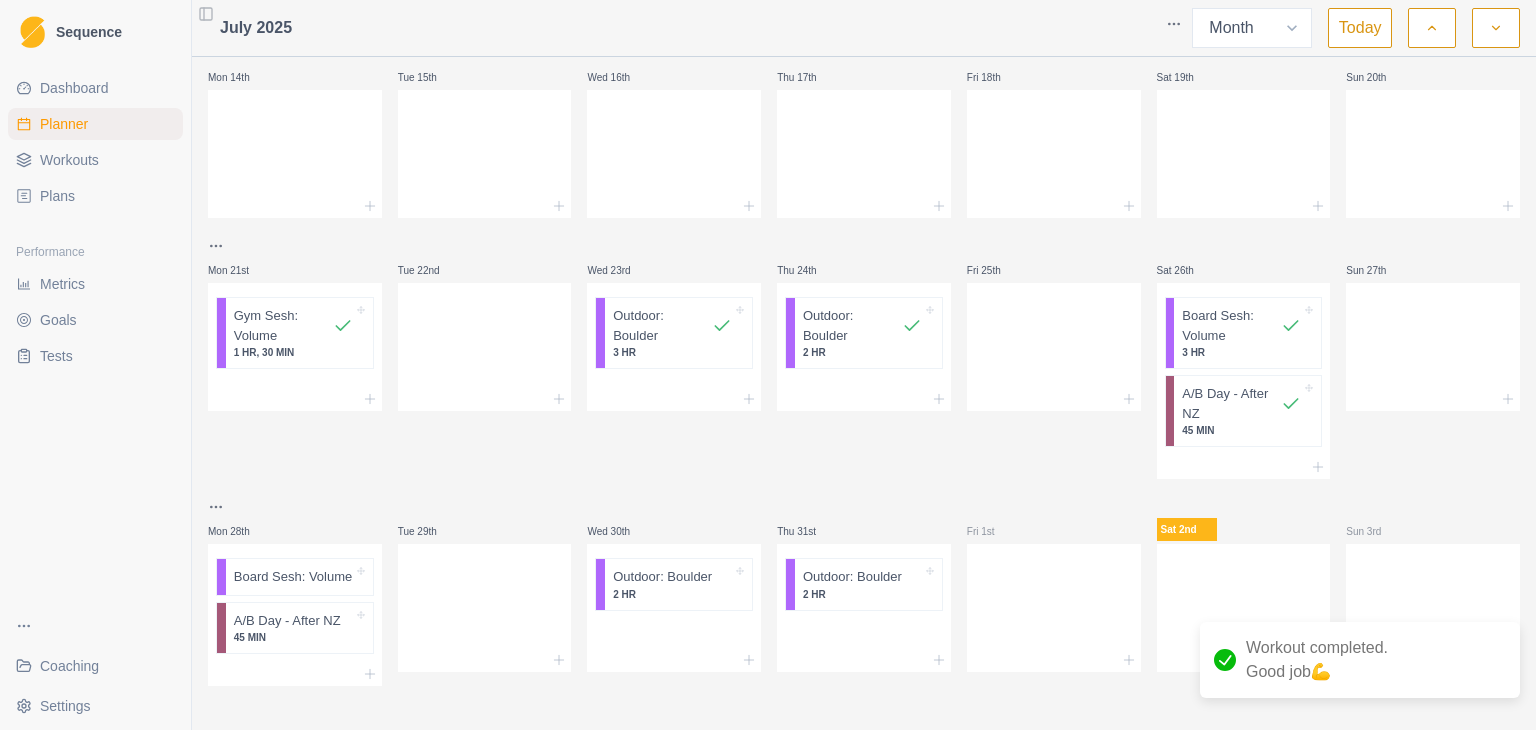 scroll, scrollTop: 421, scrollLeft: 0, axis: vertical 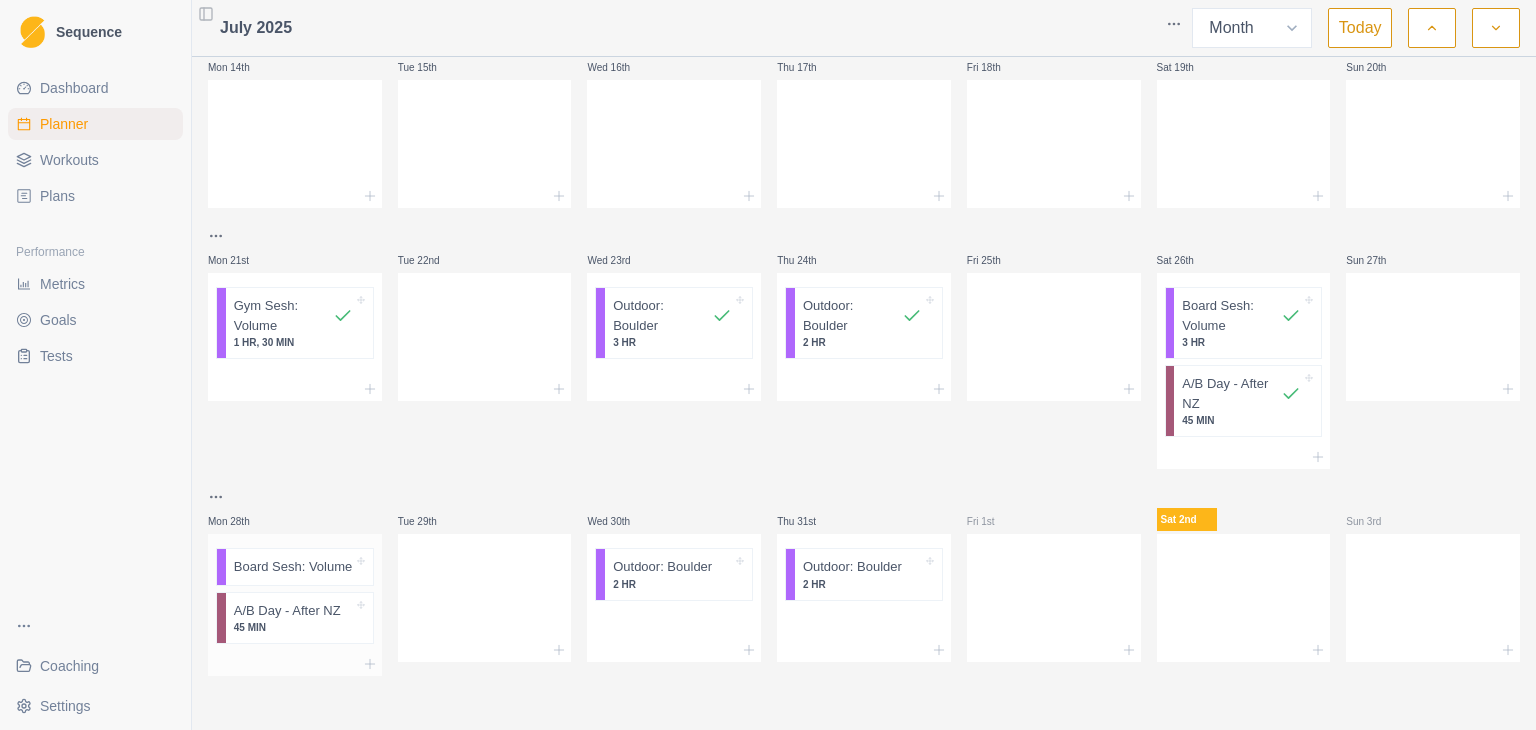 click on "Board Sesh: Volume" at bounding box center [299, 567] 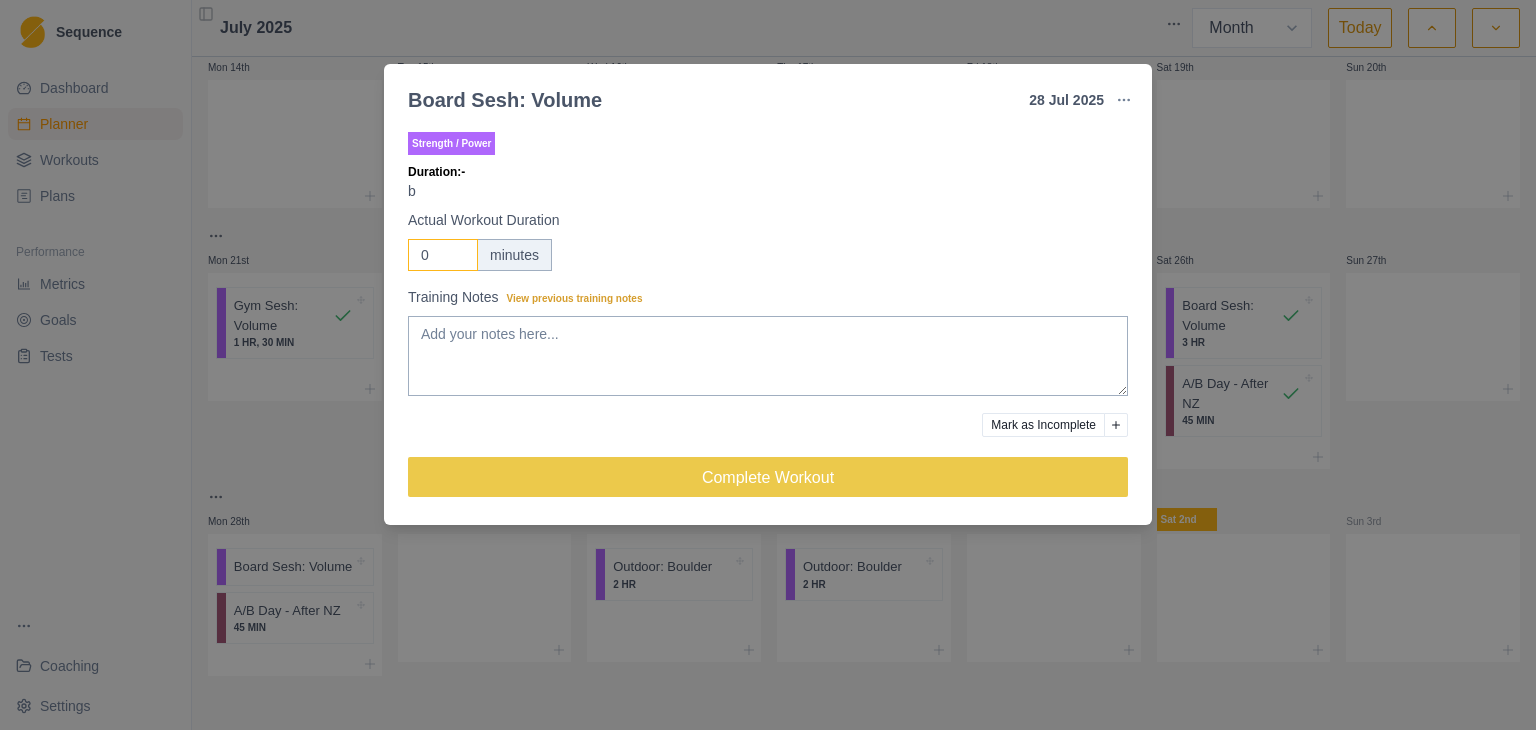 click on "0" at bounding box center (443, 255) 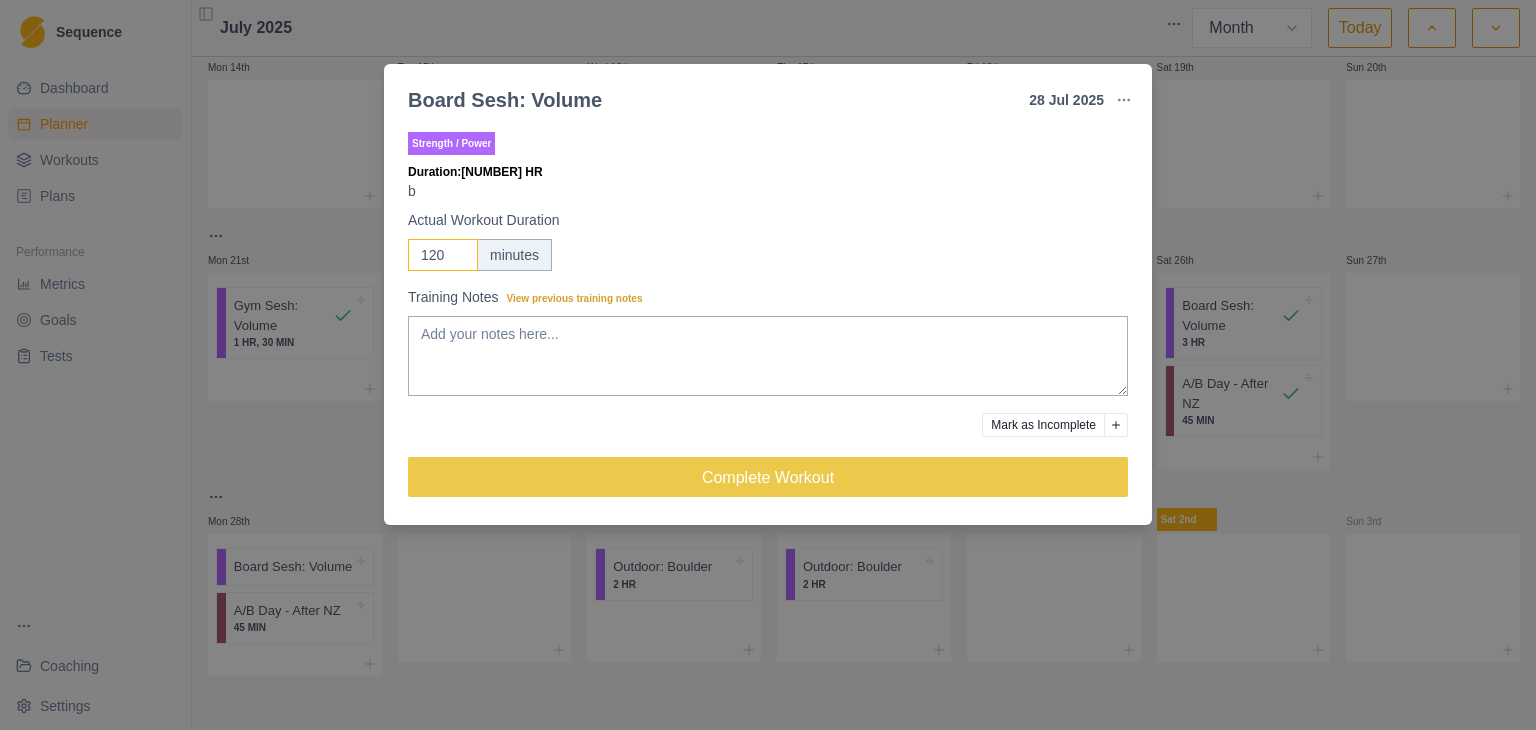 scroll, scrollTop: 0, scrollLeft: 0, axis: both 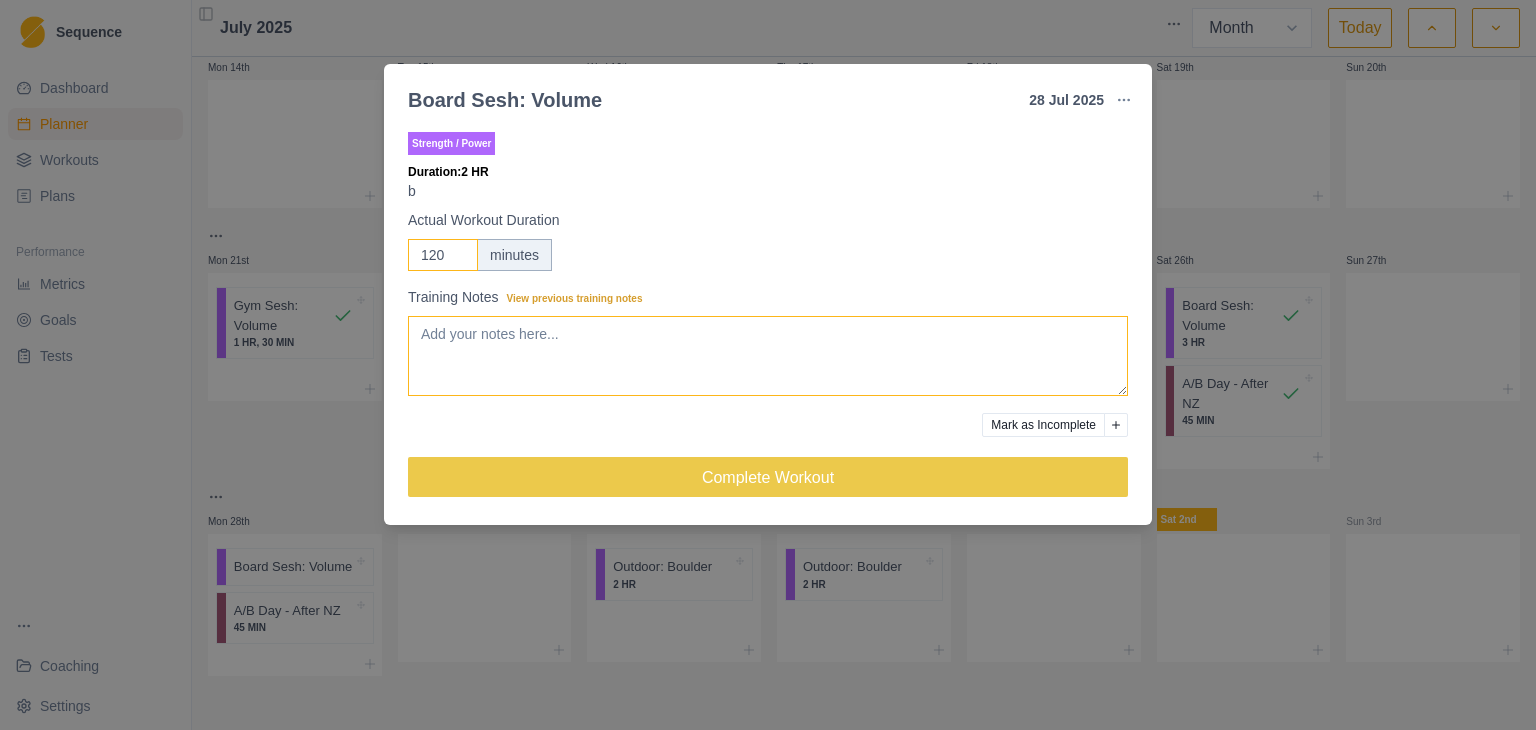 type on "120" 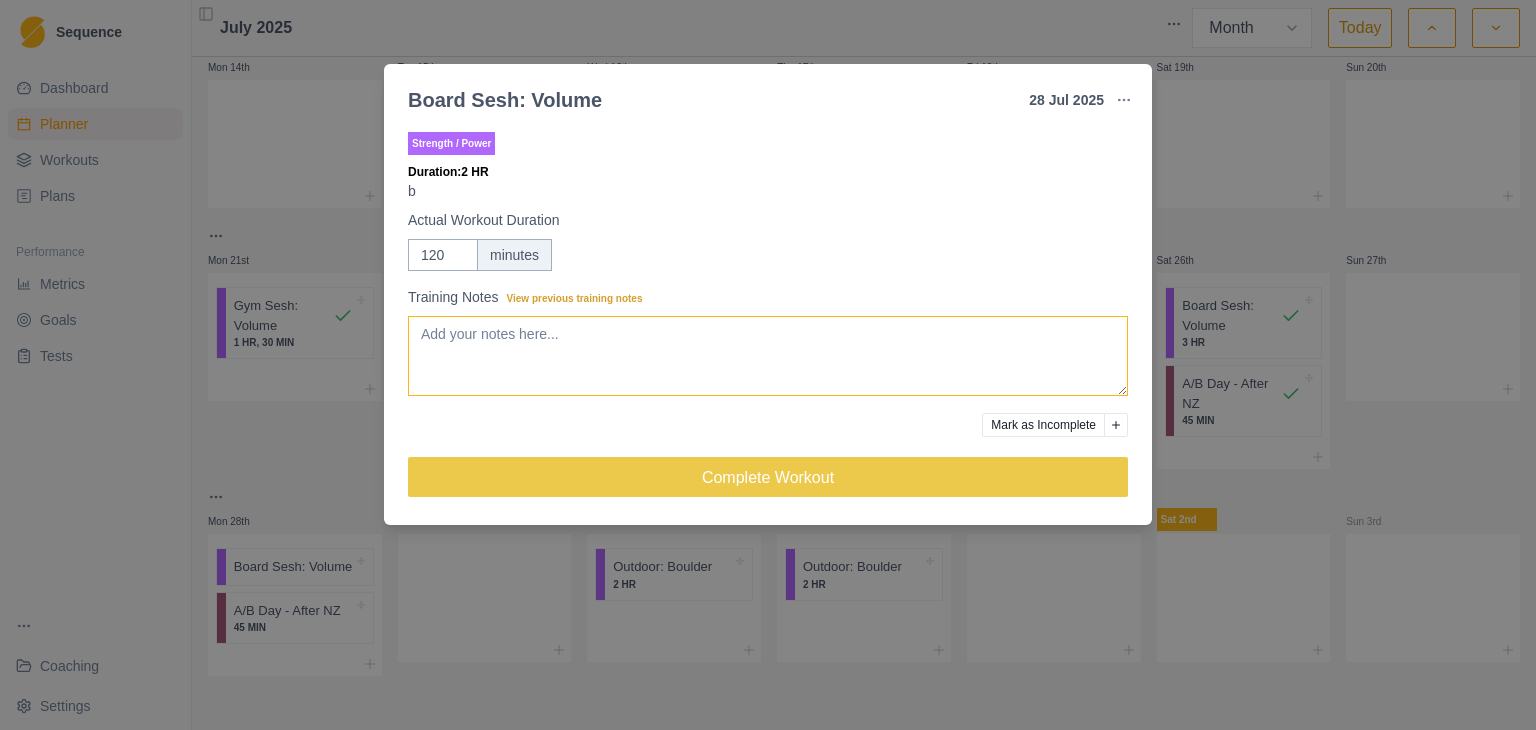 click on "Training Notes View previous training notes" at bounding box center (768, 356) 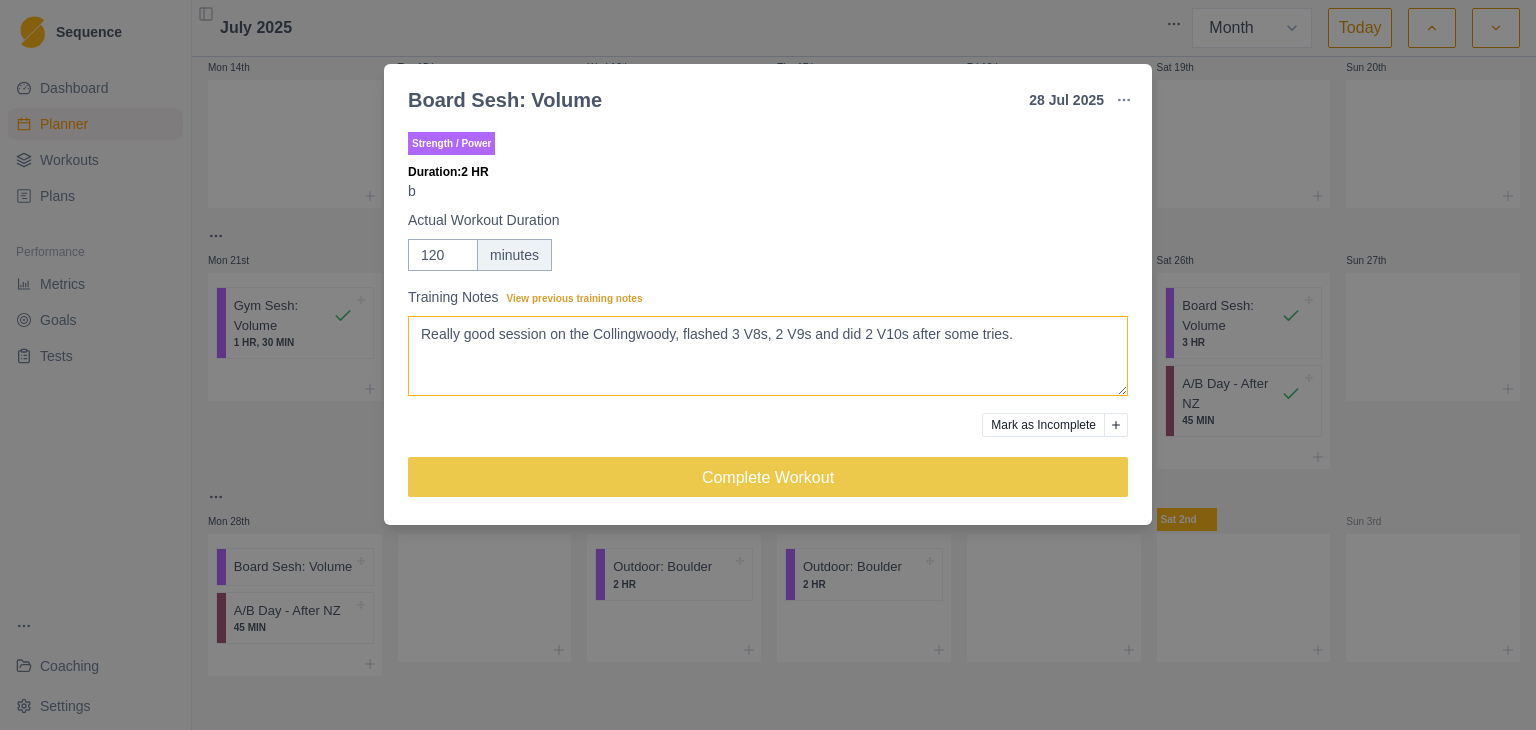 click on "Really good session on the Collingwoody, flashed 3 V8s, 2 V9s and did 2 V10s after some tries." at bounding box center [768, 356] 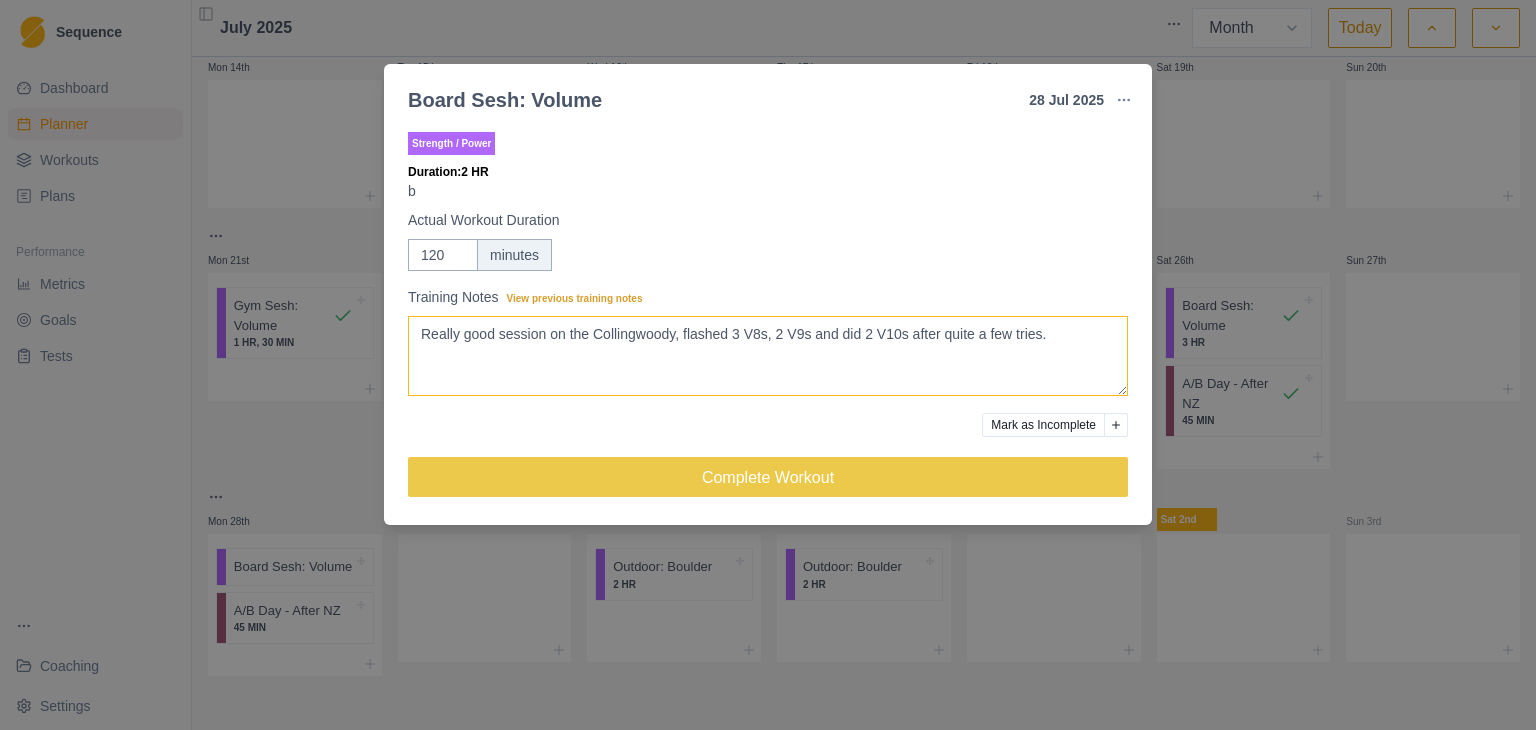 click on "Really good session on the Collingwoody, flashed 3 V8s, 2 V9s and did 2 V10s after quite a few tries." at bounding box center (768, 356) 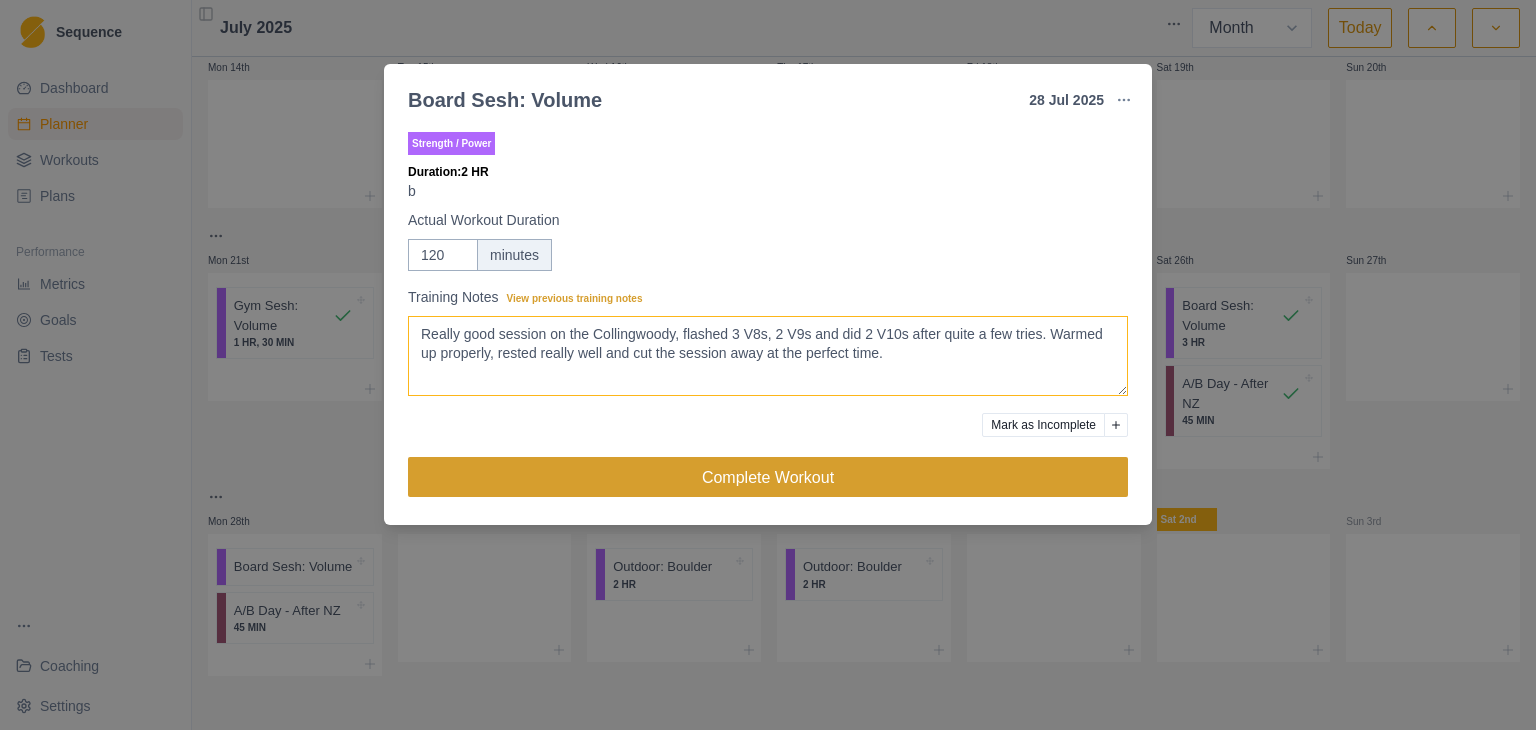 type on "Really good session on the Collingwoody, flashed 3 V8s, 2 V9s and did 2 V10s after quite a few tries. Warmed up properly, rested really well and cut the session away at the perfect time." 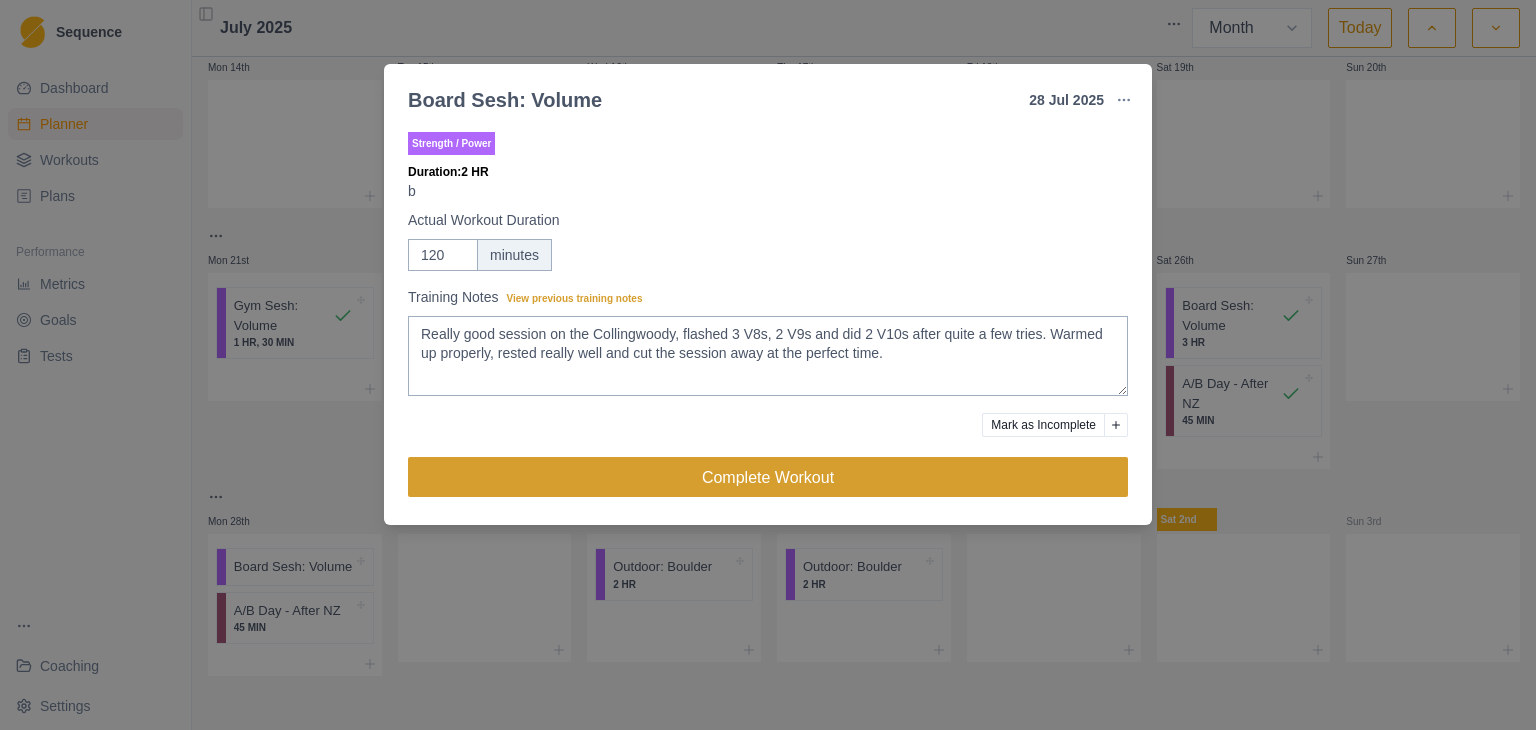 click on "Complete Workout" at bounding box center [768, 477] 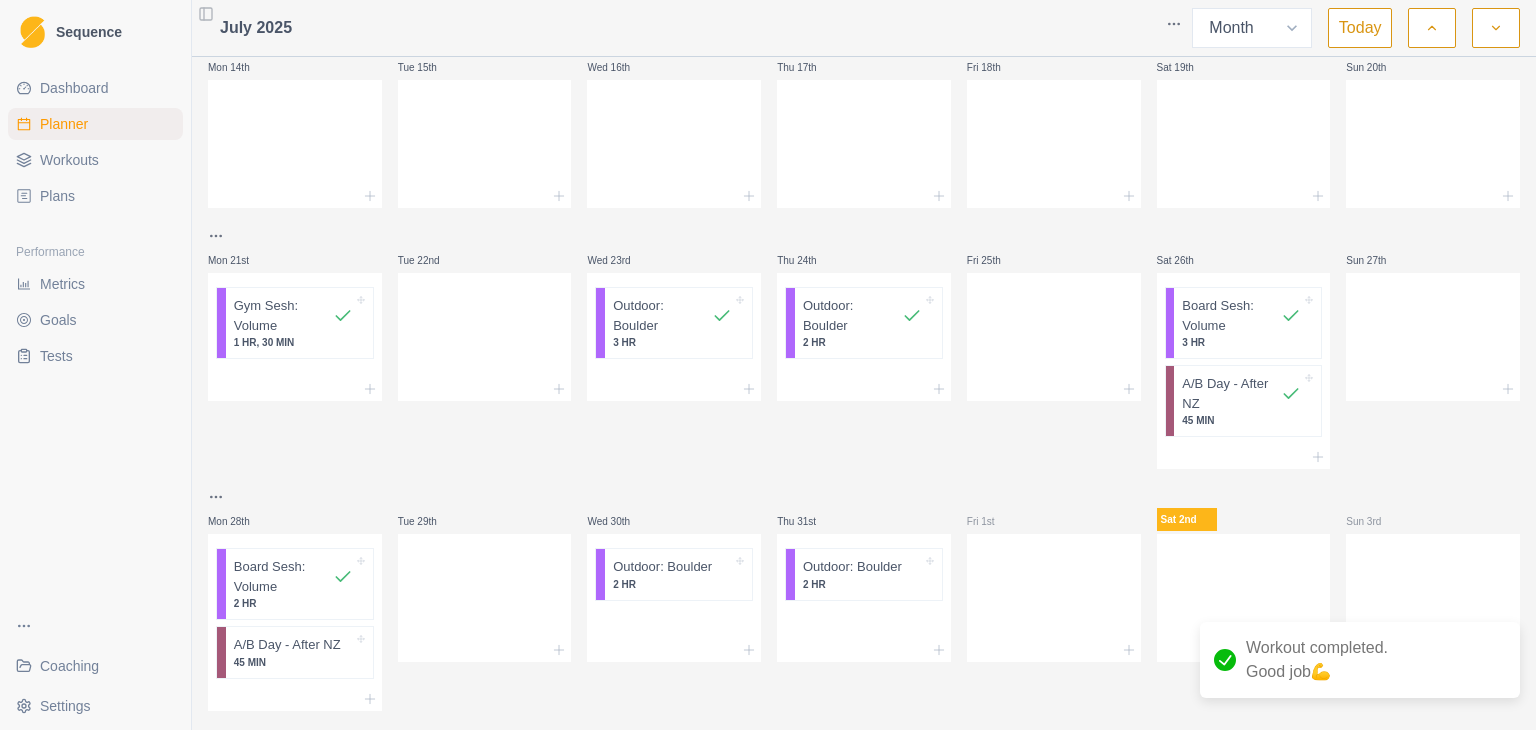 click on "3 HR" at bounding box center [1241, 342] 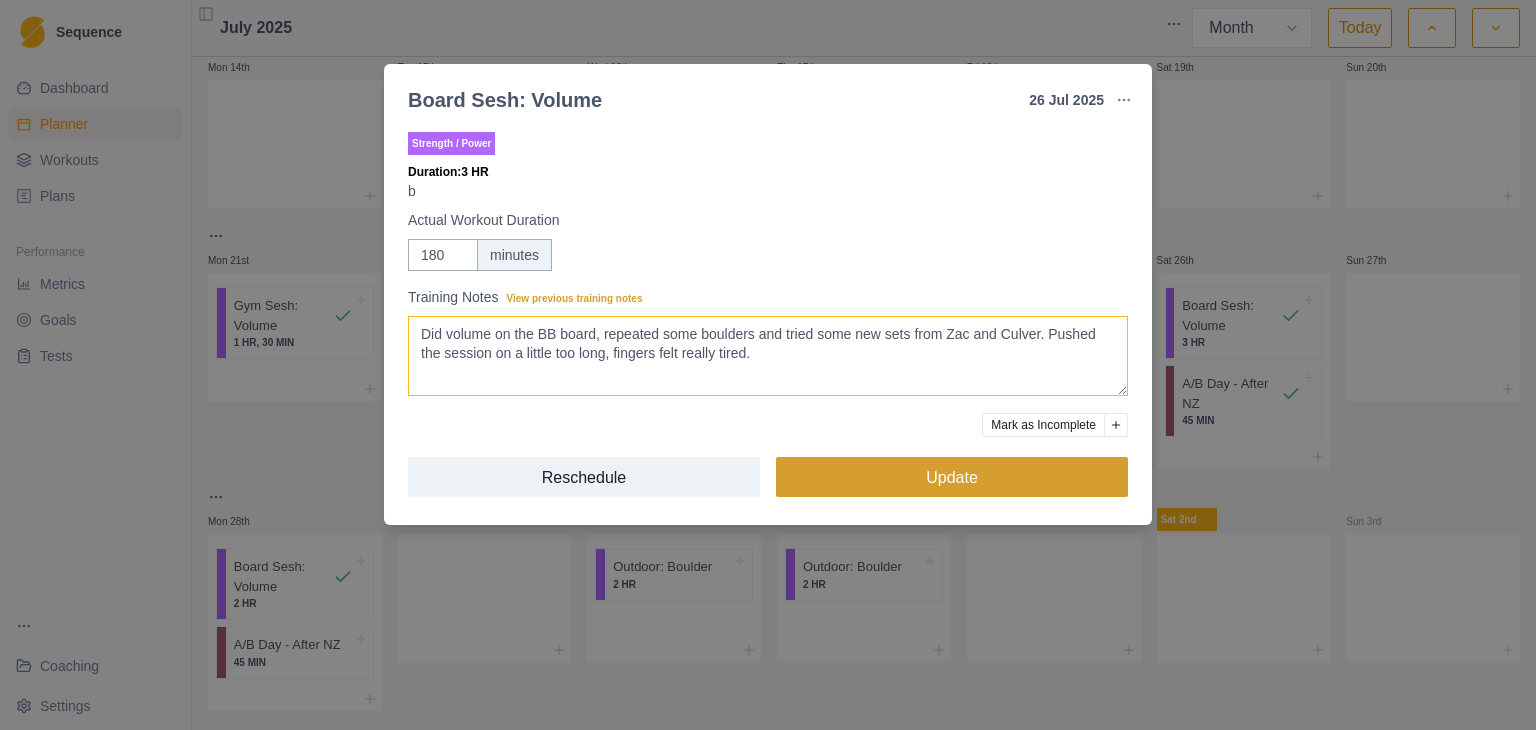 type on "Did volume on the BB board, repeated some boulders and tried some new sets from Zac and Culver. Pushed the session on a little too long, fingers felt really tired." 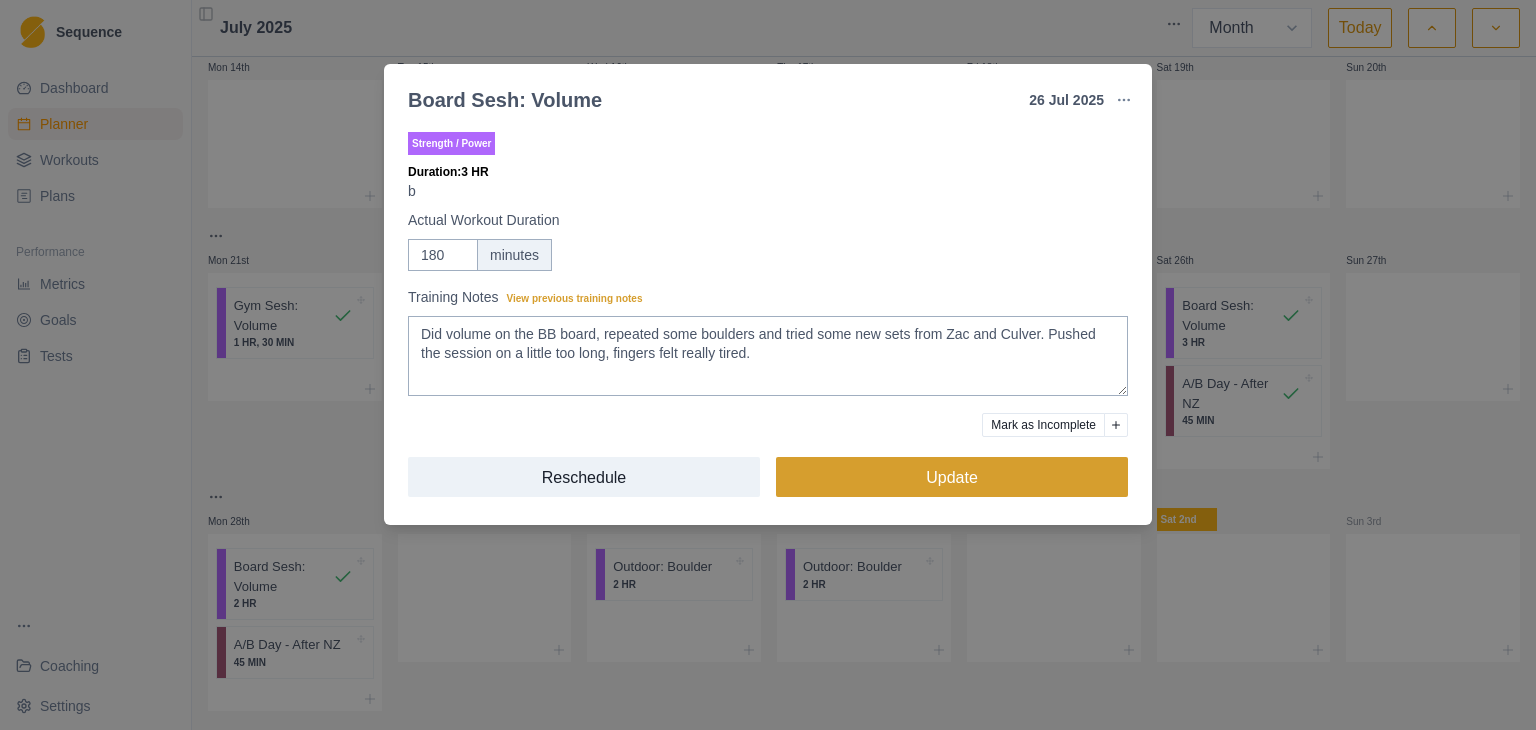 click on "Update" at bounding box center (952, 477) 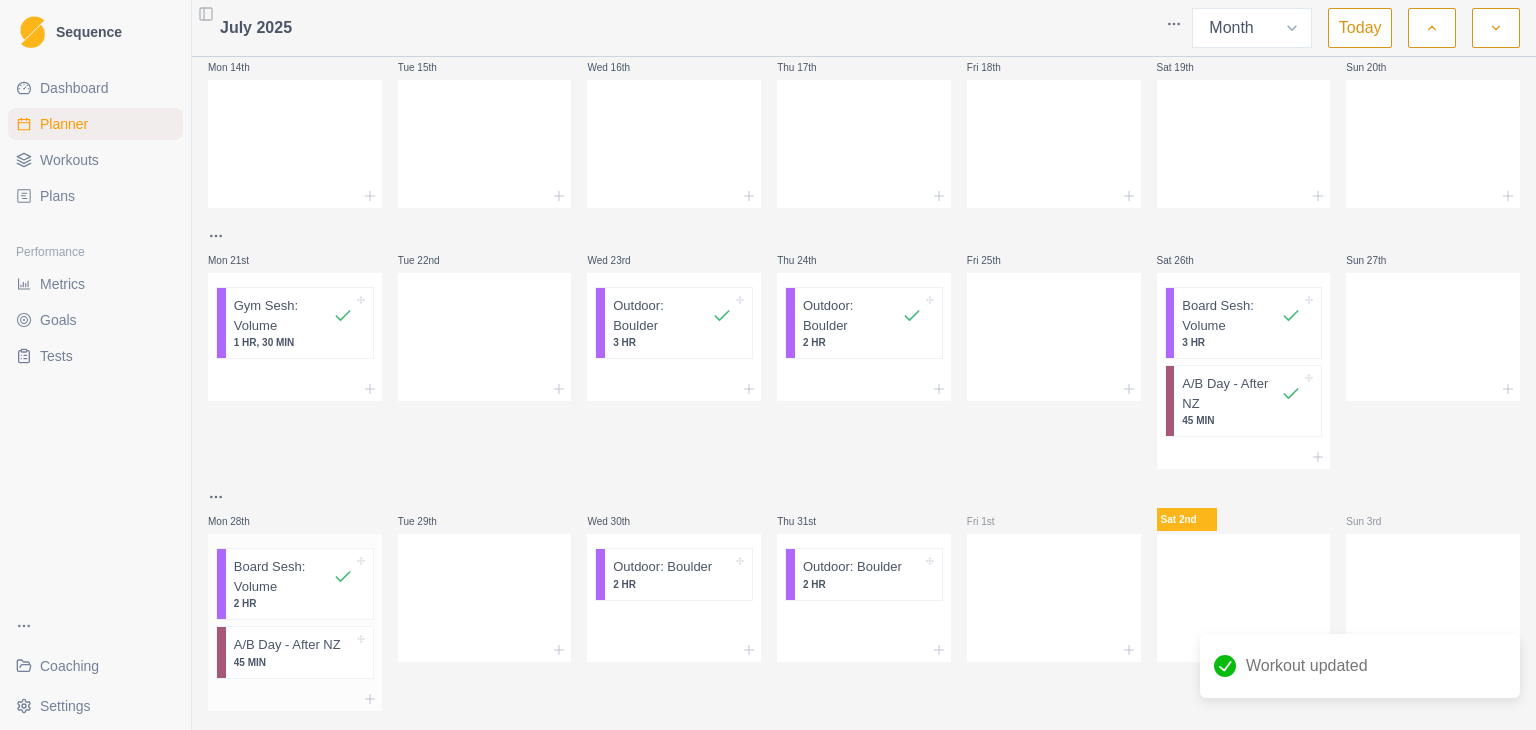 click on "A/B Day - After NZ" at bounding box center (287, 645) 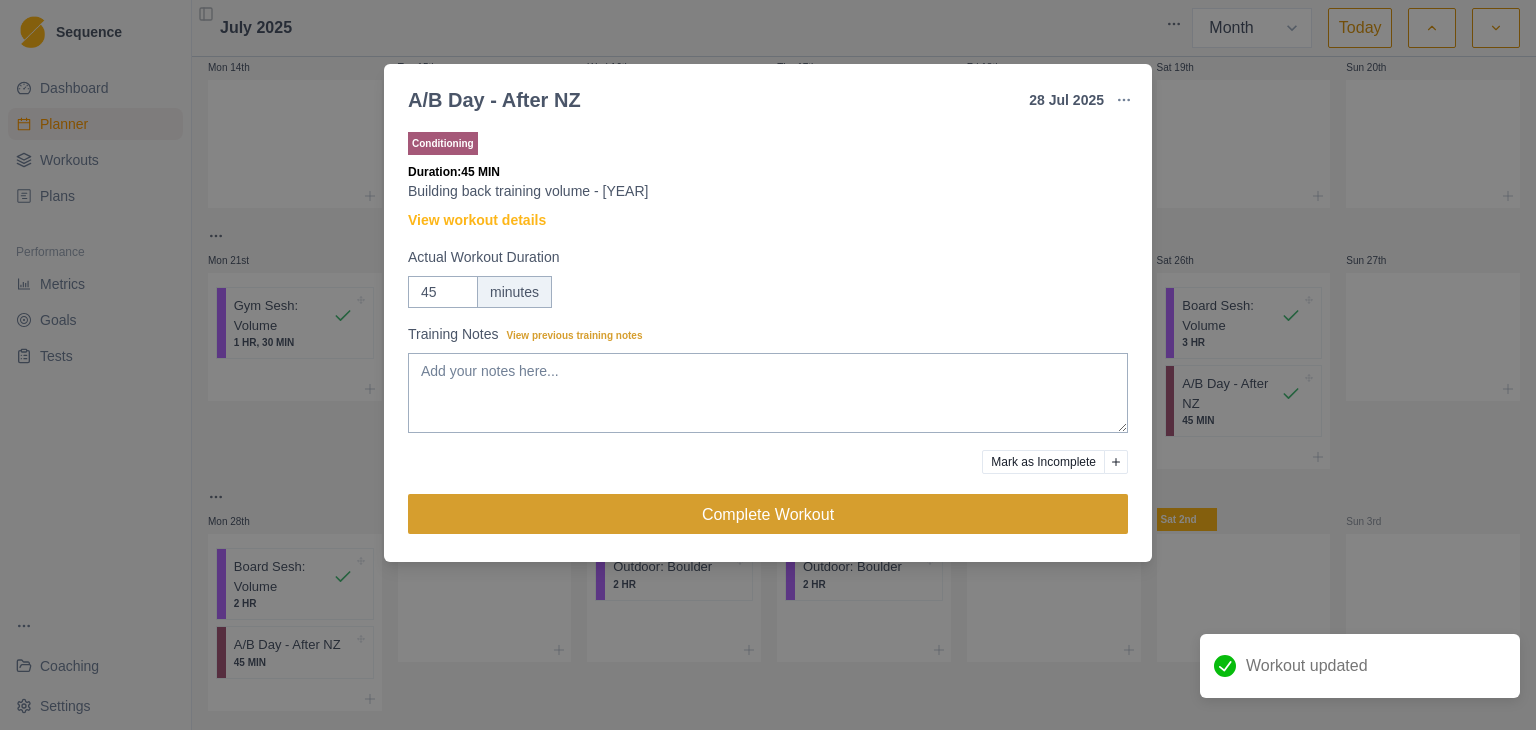 click on "Complete Workout" at bounding box center (768, 514) 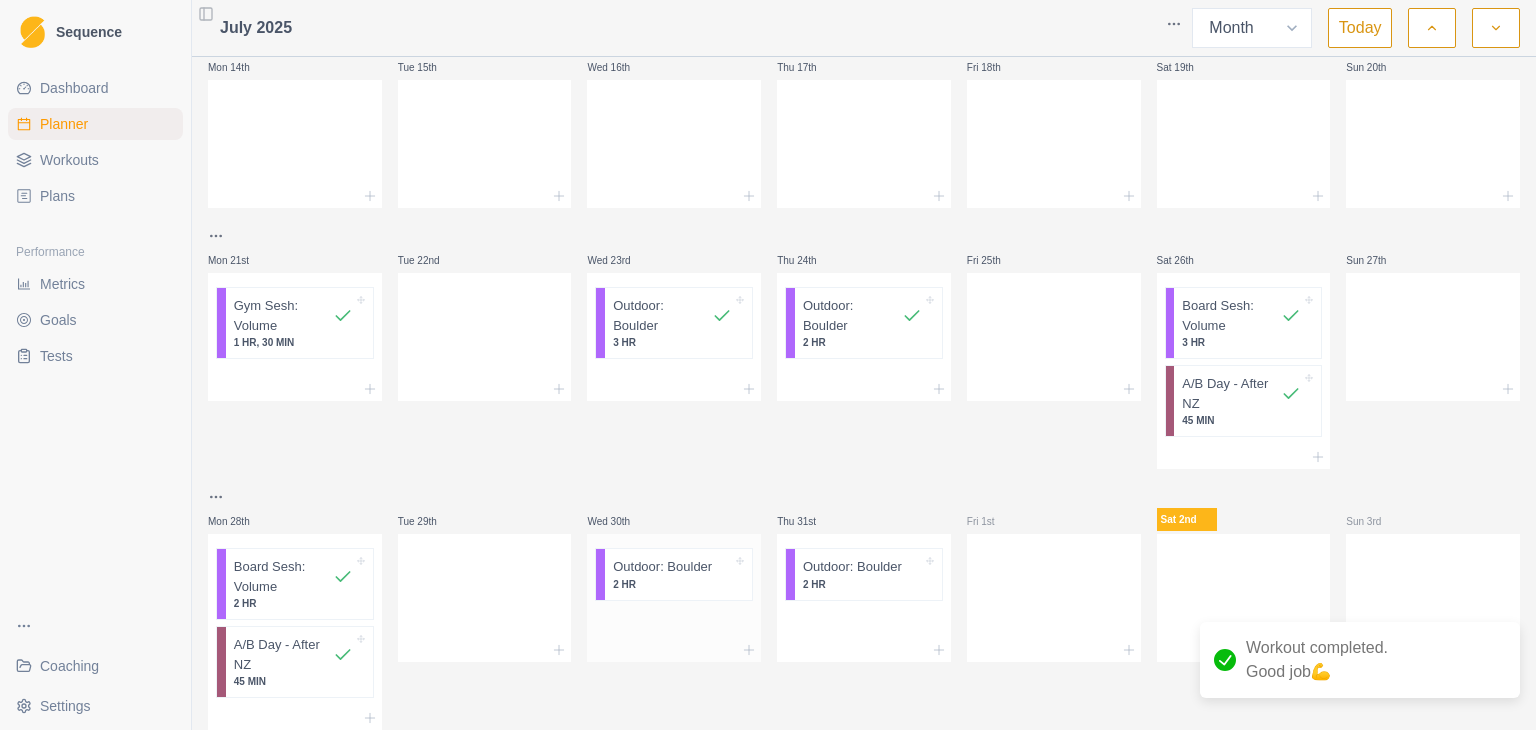 click on "2 HR" at bounding box center [672, 584] 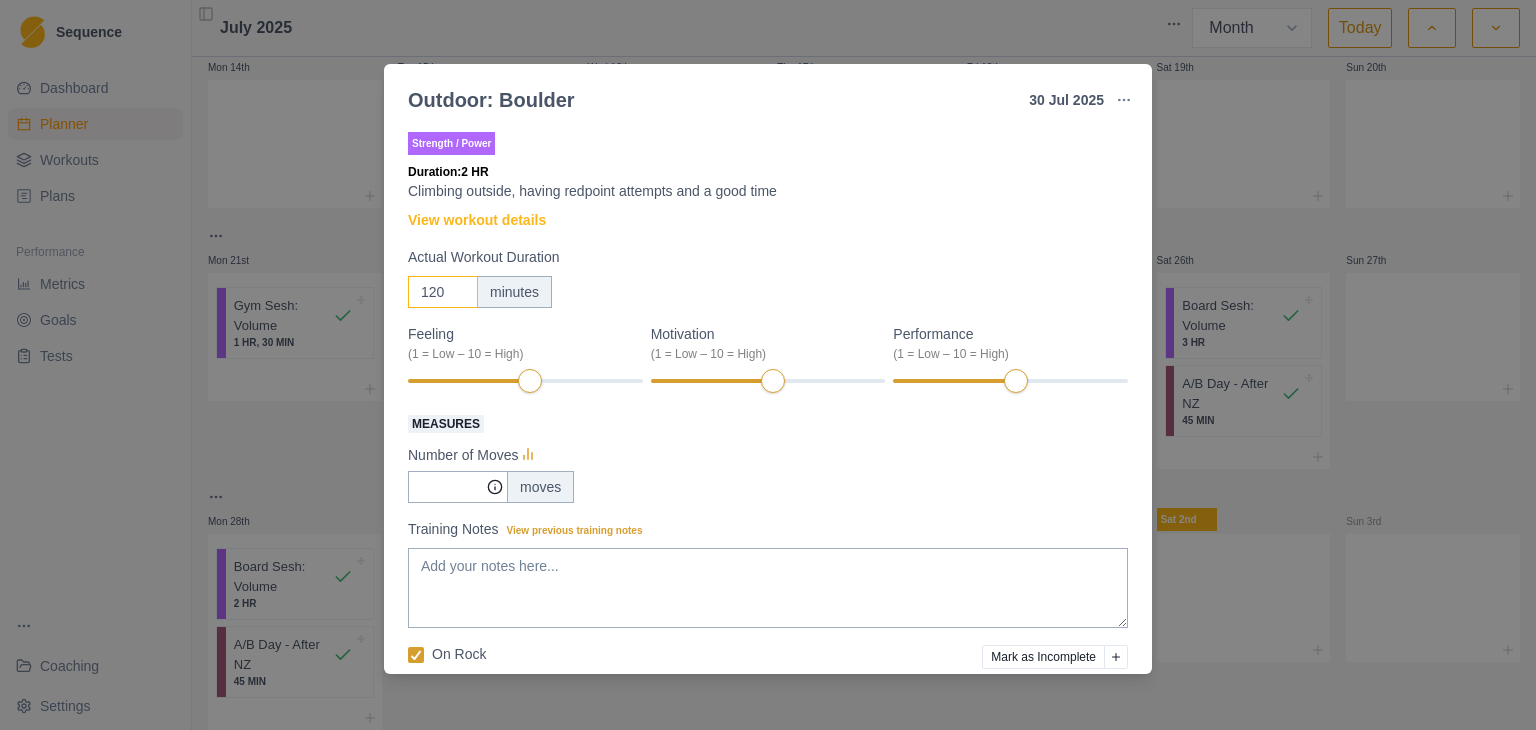 click on "120" at bounding box center (443, 292) 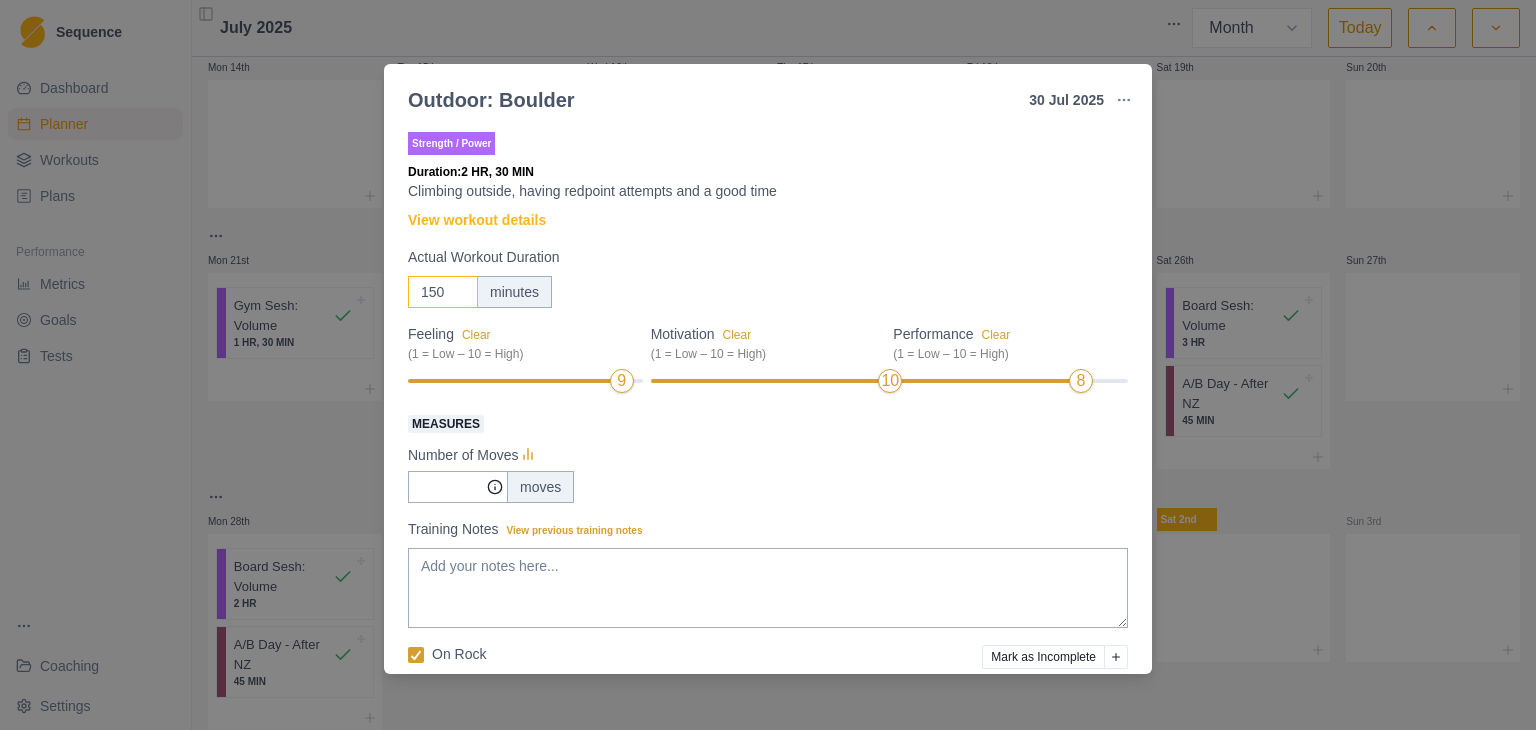 type on "150" 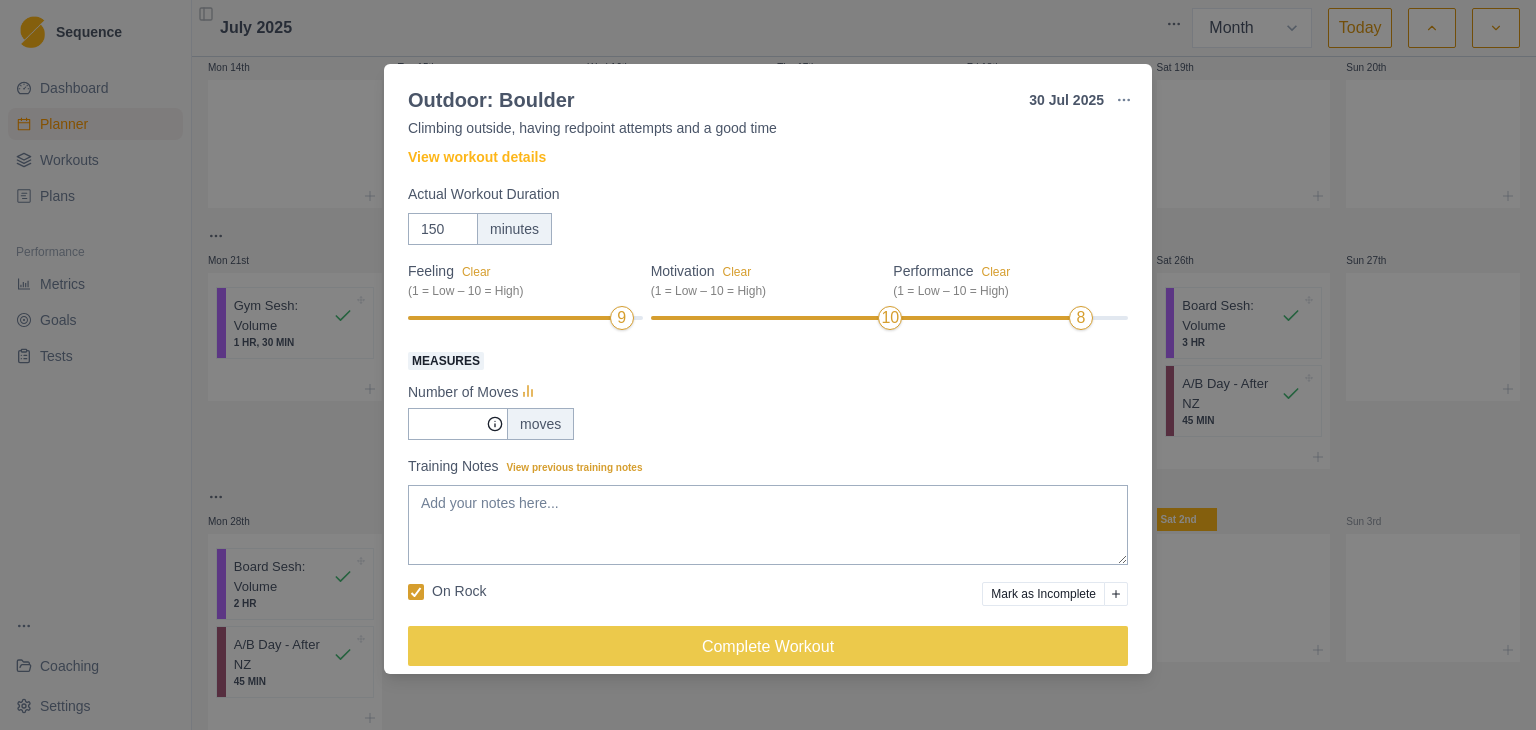 scroll, scrollTop: 64, scrollLeft: 0, axis: vertical 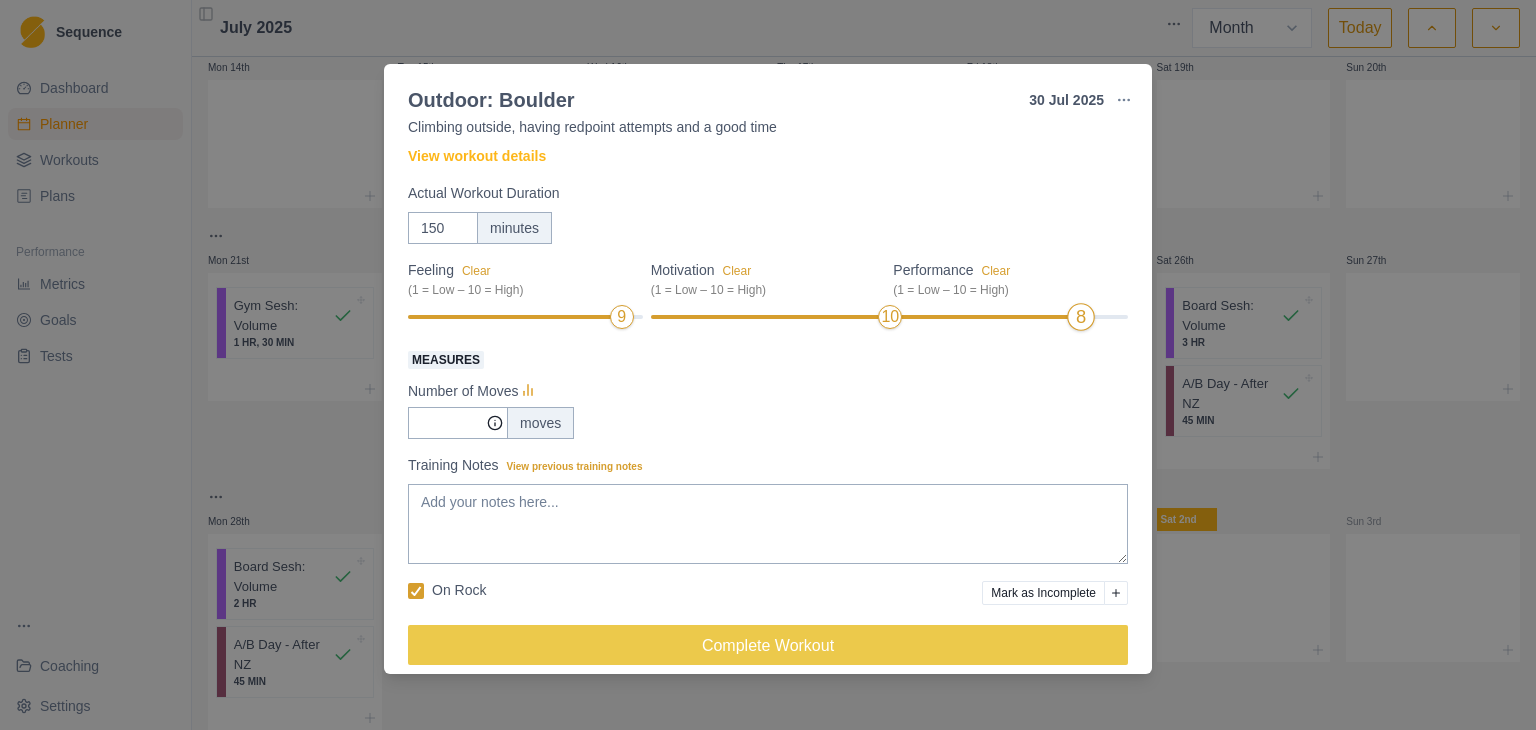 click at bounding box center (984, 317) 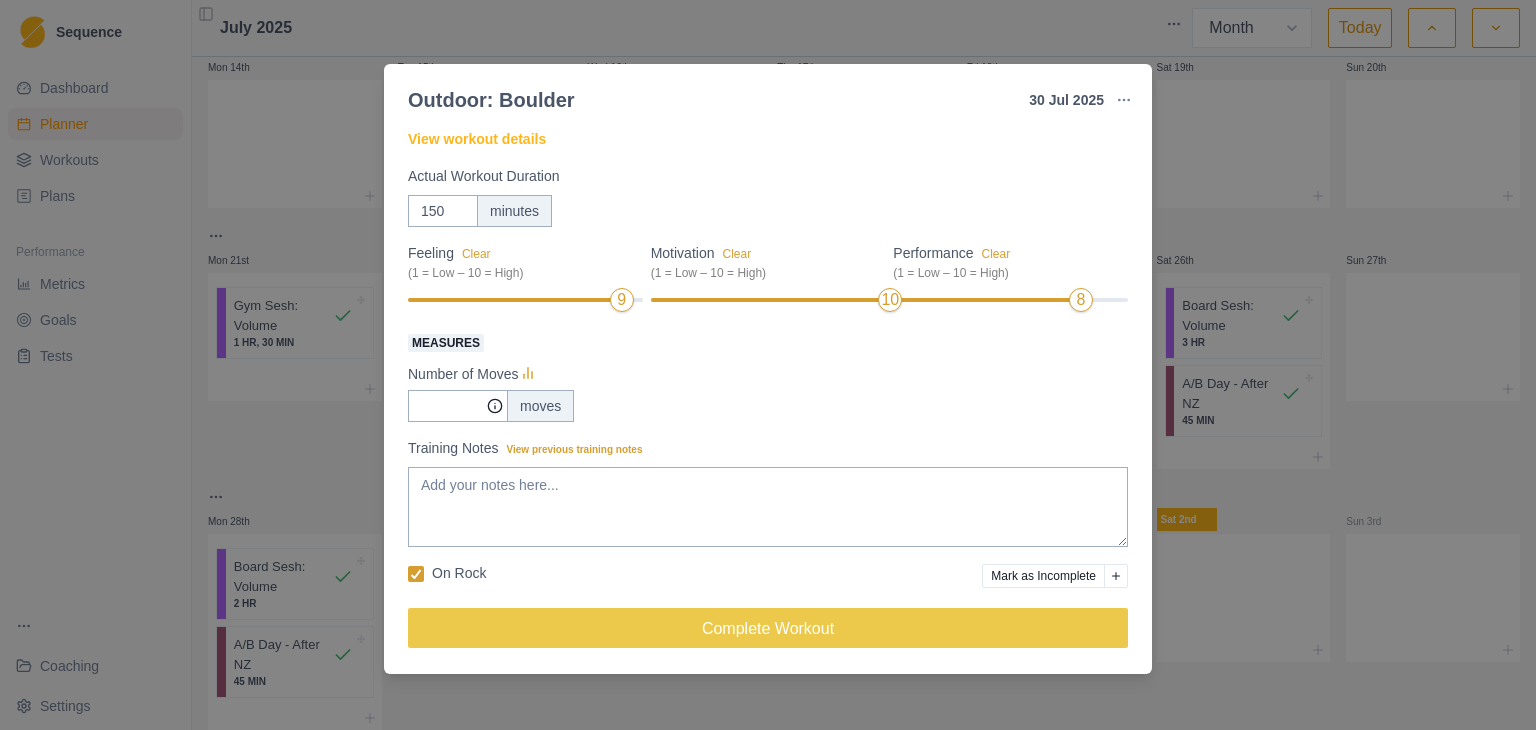 scroll, scrollTop: 84, scrollLeft: 0, axis: vertical 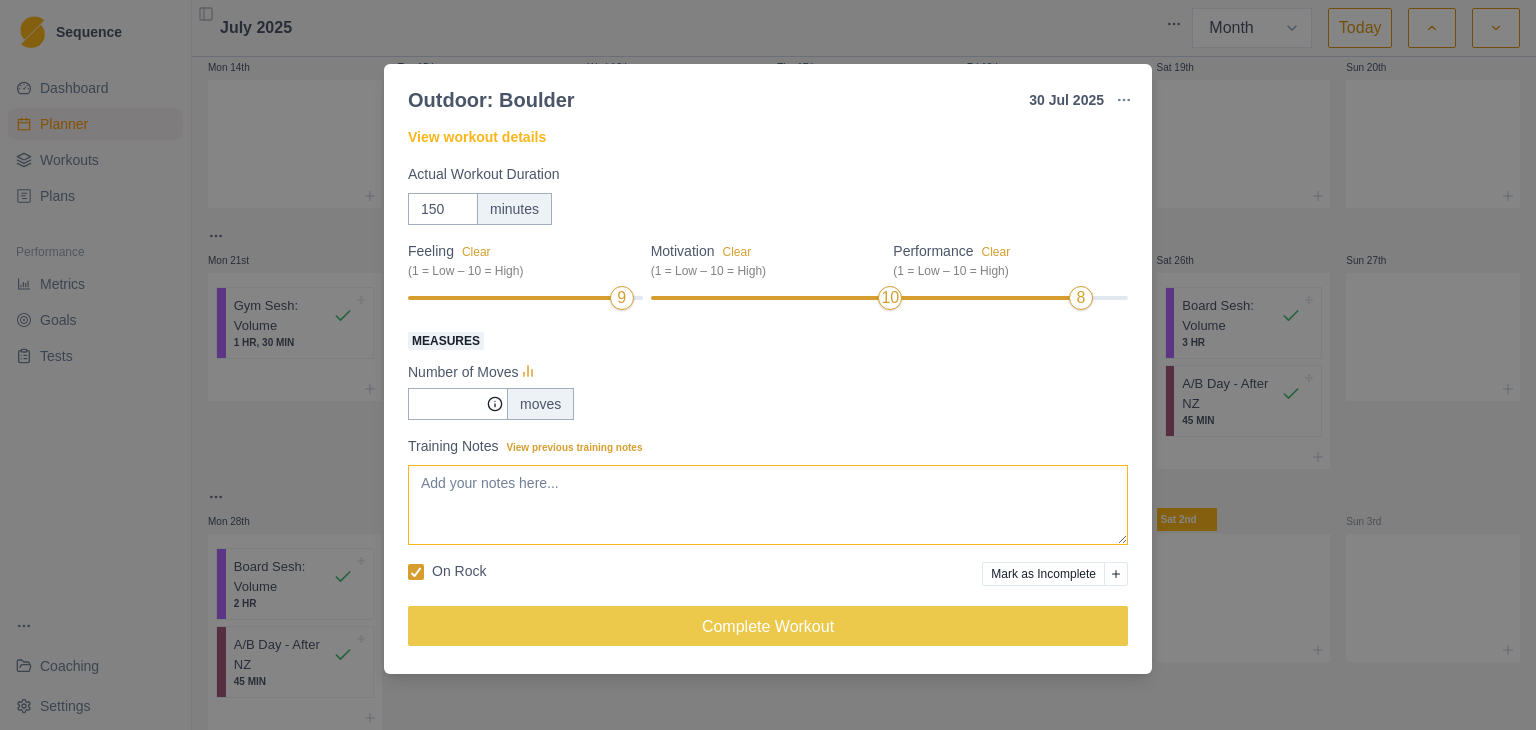 click on "Training Notes View previous training notes" at bounding box center (768, 505) 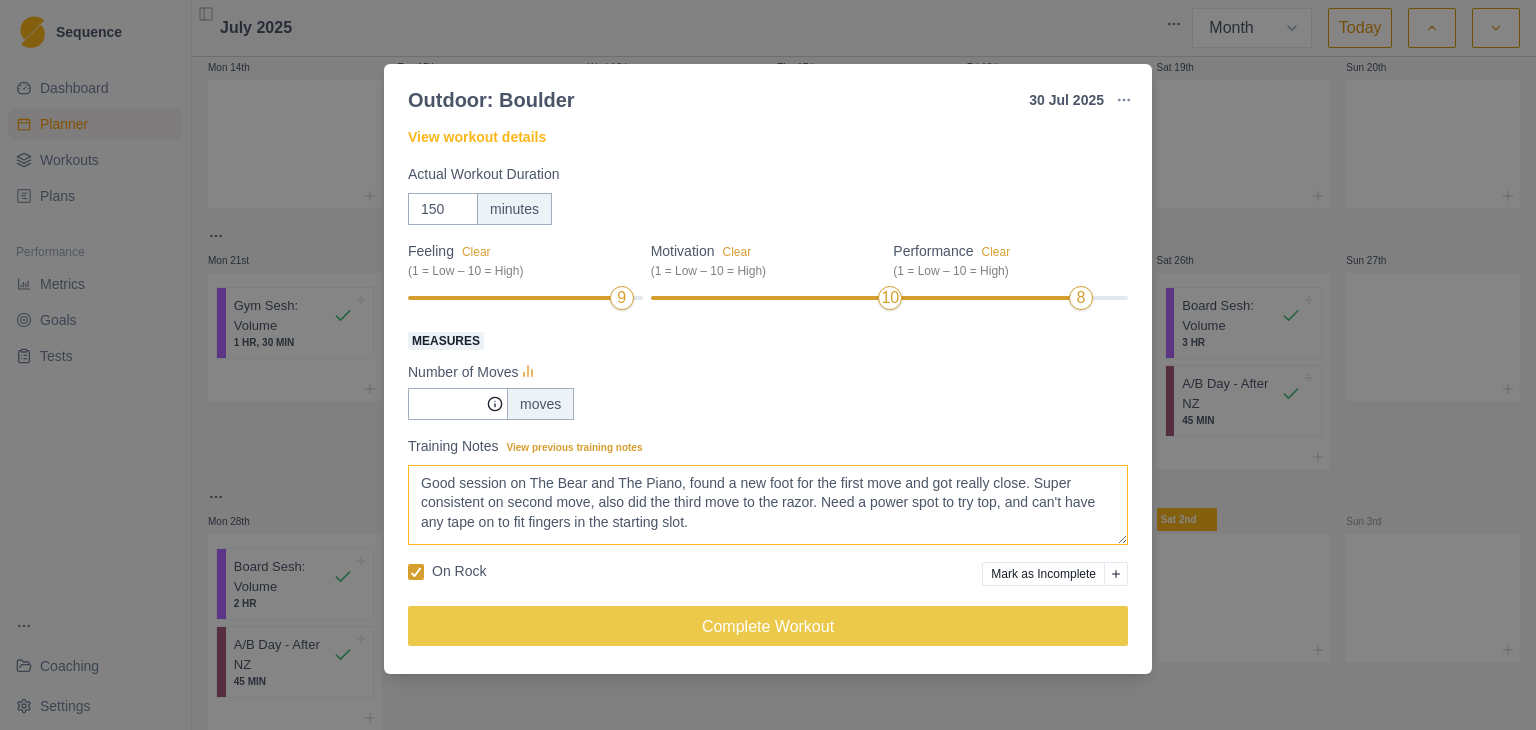click on "Good session on The Bear and The Piano, found a new foot for the first move and got really close. Super consistent on second move, also did the third move to the razor. Need a power spot to try top, and can't have any tape on to fit fingers in the starting slot." at bounding box center (768, 505) 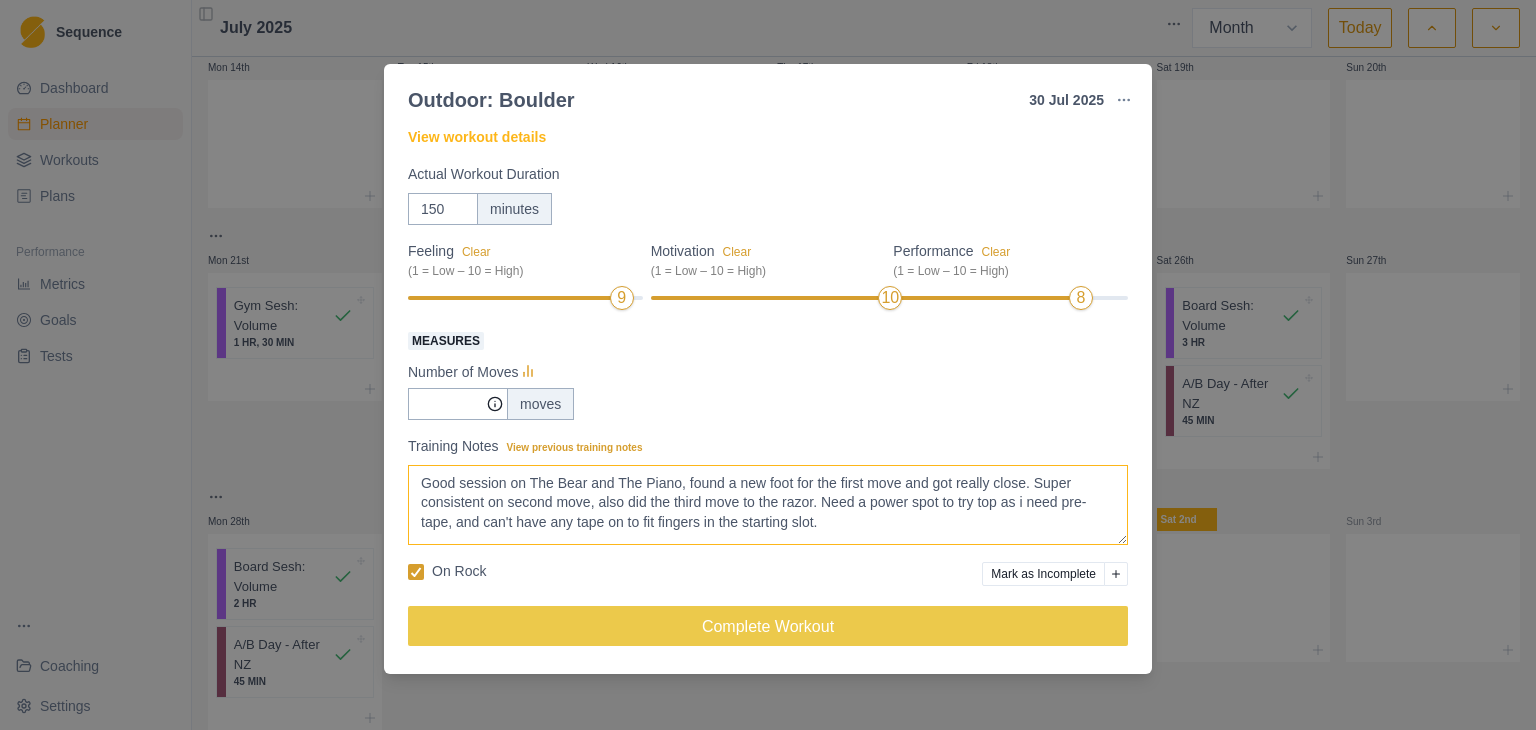 click on "Good session on The Bear and The Piano, found a new foot for the first move and got really close. Super consistent on second move, also did the third move to the razor. Need a power spot to try top as i need pre-tape, and can't have any tape on to fit fingers in the starting slot." at bounding box center [768, 505] 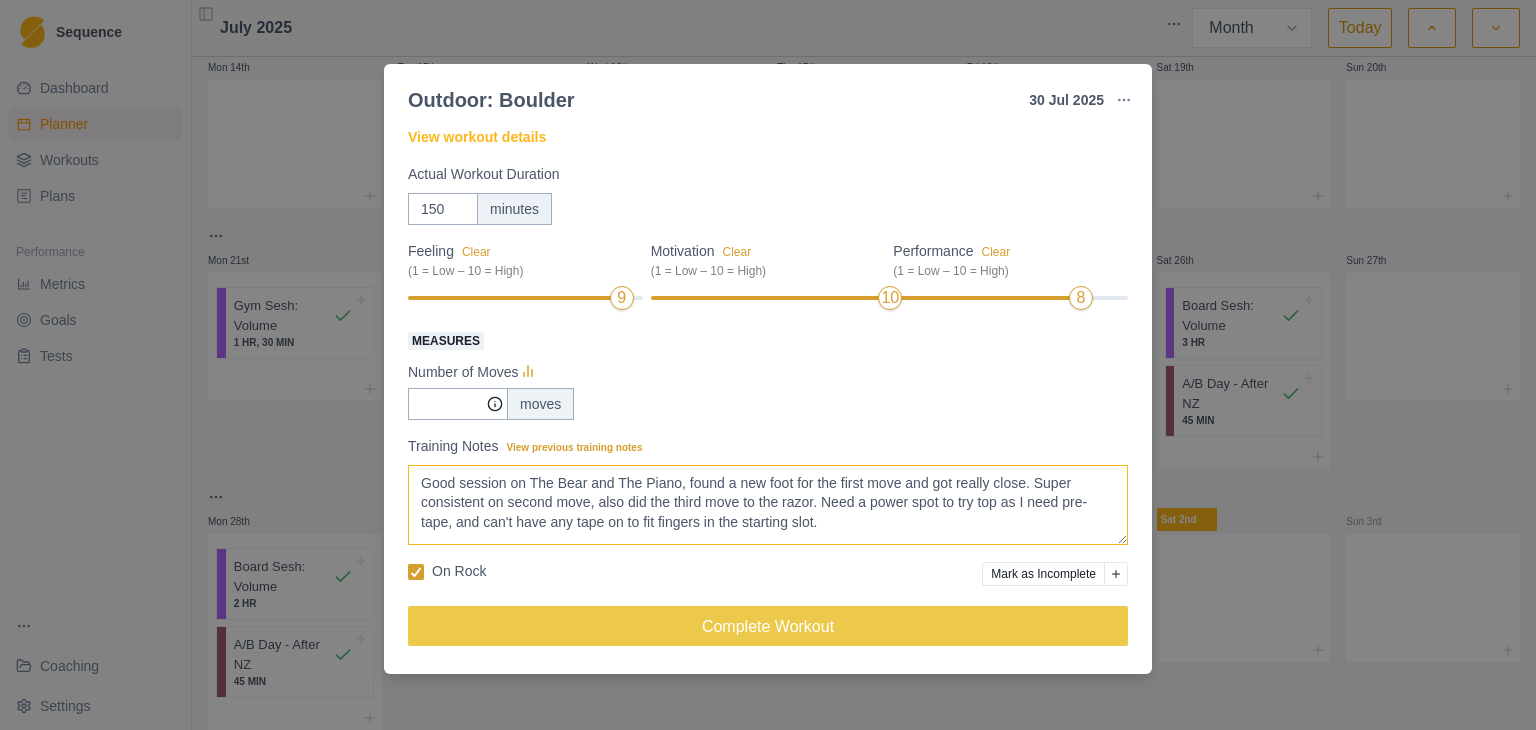 click on "Good session on The Bear and The Piano, found a new foot for the first move and got really close. Super consistent on second move, also did the third move to the razor. Need a power spot to try top as I need pre-tape, and can't have any tape on to fit fingers in the starting slot." at bounding box center (768, 505) 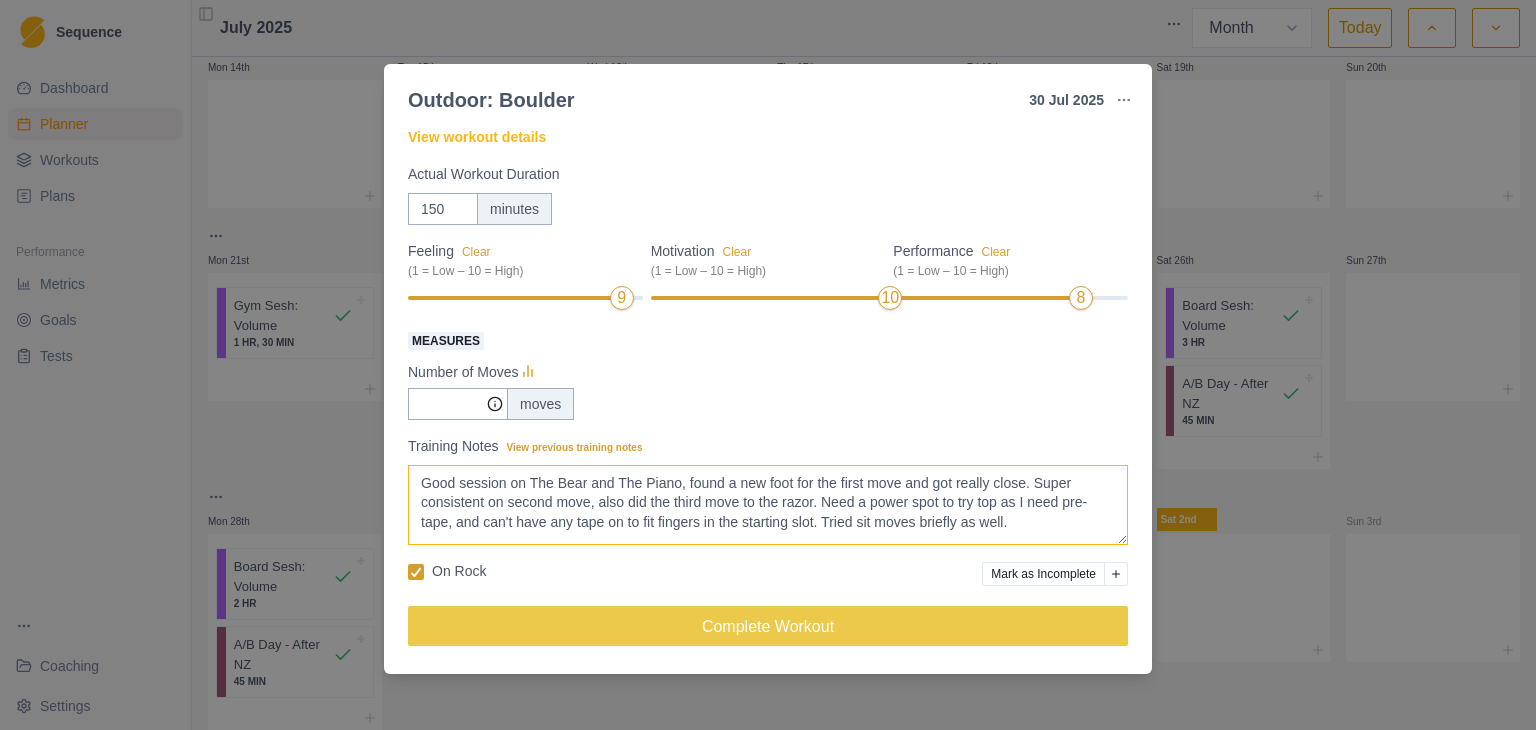click on "Good session on The Bear and The Piano, found a new foot for the first move and got really close. Super consistent on second move, also did the third move to the razor. Need a power spot to try top as I need pre-tape, and can't have any tape on to fit fingers in the starting slot. Tried sit moves briefly as well." at bounding box center (768, 505) 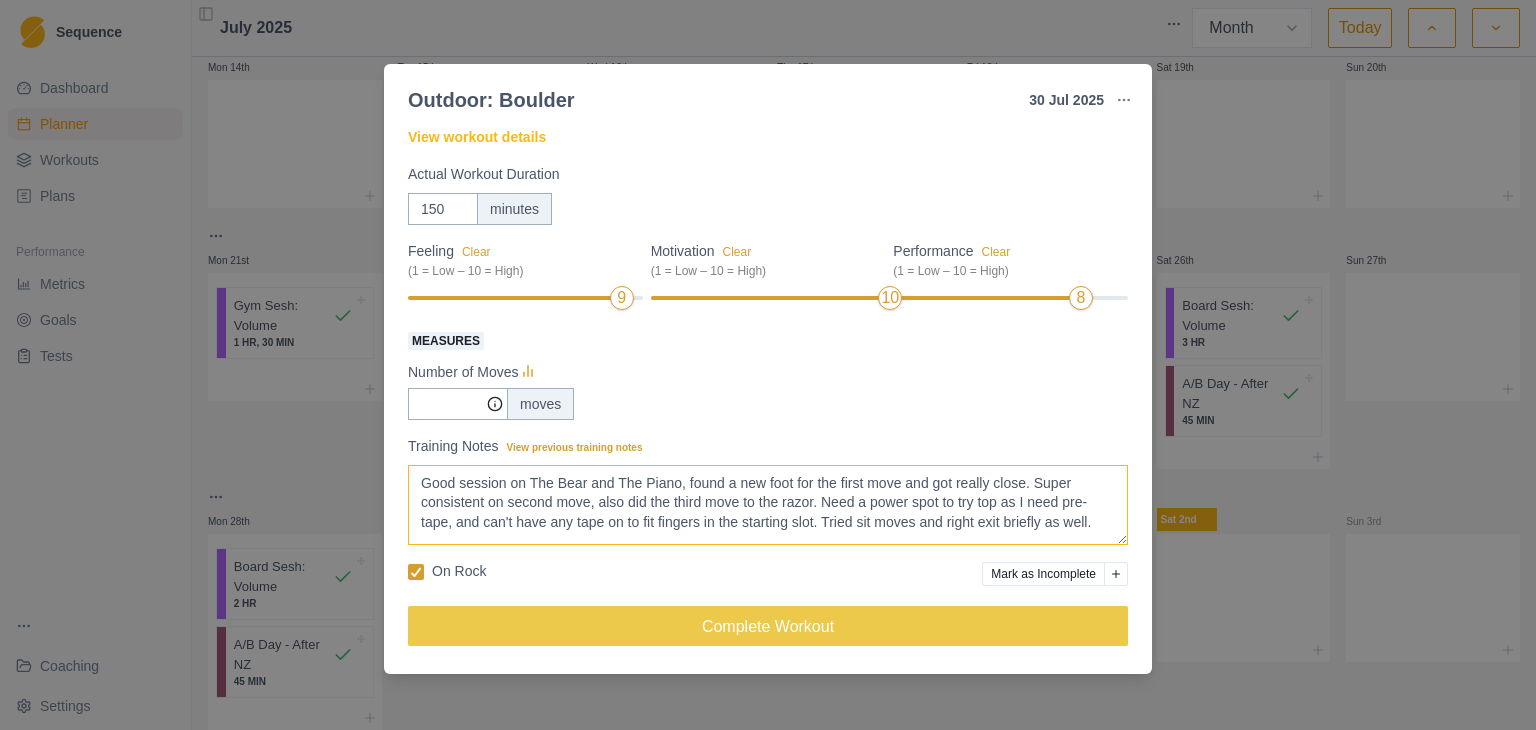 click on "Good session on The Bear and The Piano, found a new foot for the first move and got really close. Super consistent on second move, also did the third move to the razor. Need a power spot to try top as I need pre-tape, and can't have any tape on to fit fingers in the starting slot. Tried sit moves and right exit briefly as well." at bounding box center (768, 505) 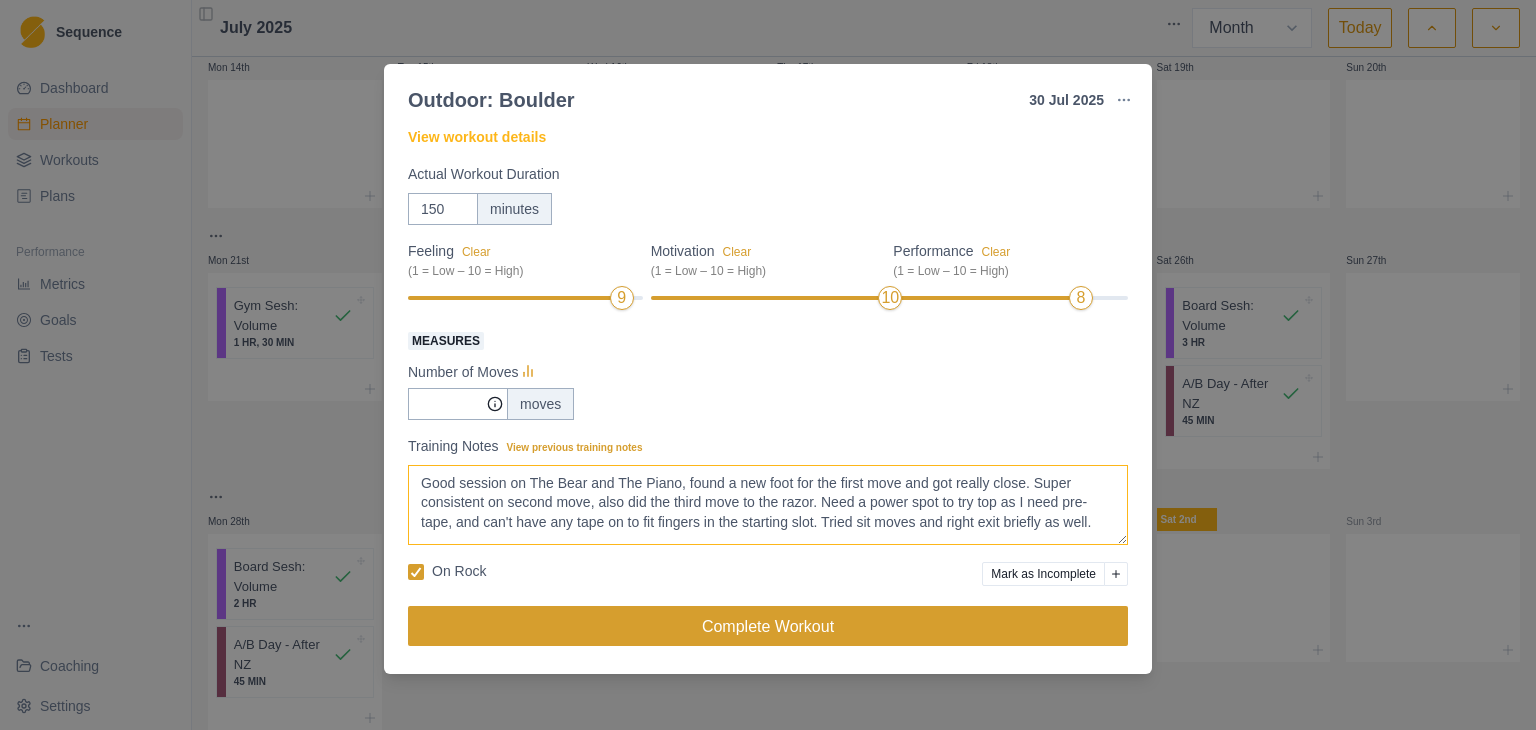type on "Good session on The Bear and The Piano, found a new foot for the first move and got really close. Super consistent on second move, also did the third move to the razor. Need a power spot to try top as I need pre-tape, and can't have any tape on to fit fingers in the starting slot. Tried sit moves and right exit briefly as well." 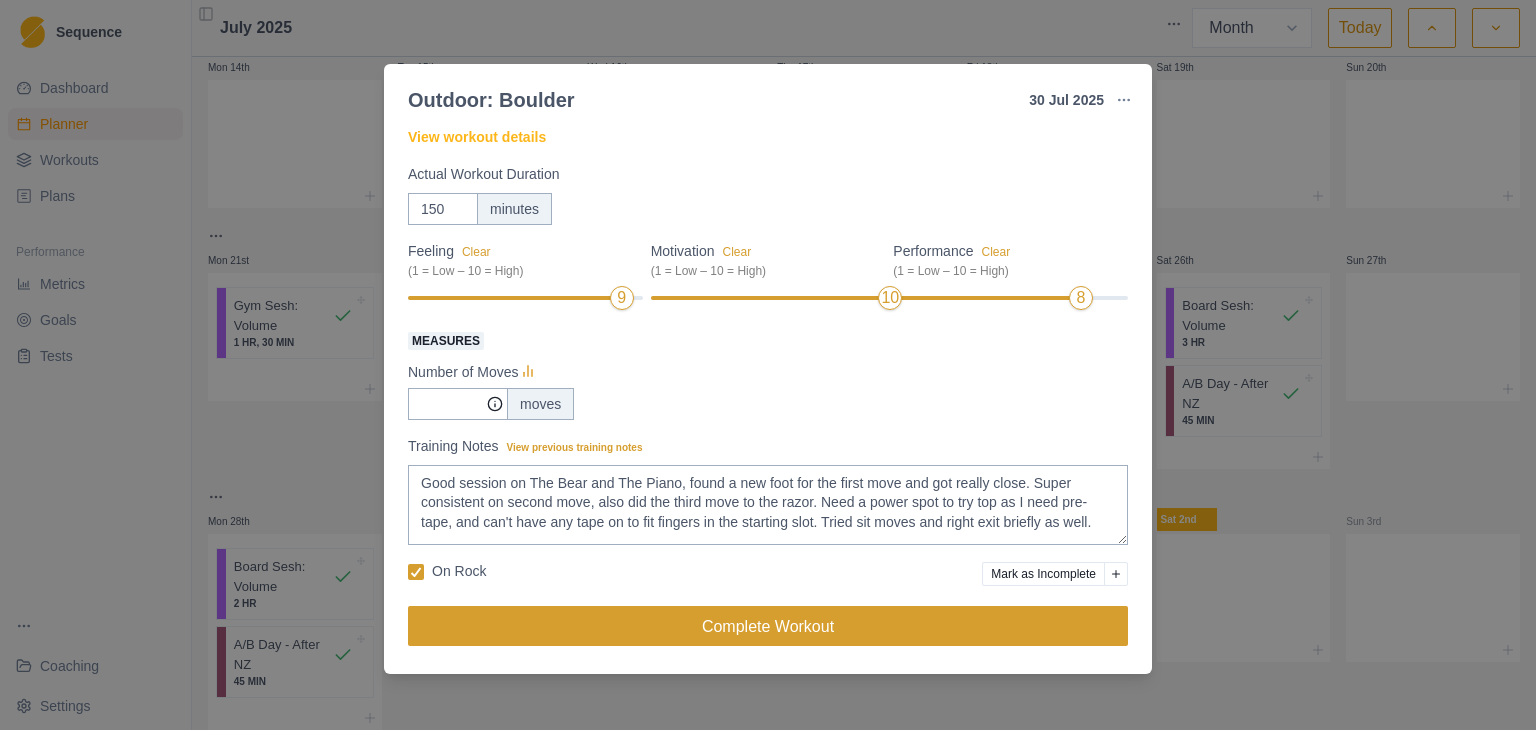 click on "Complete Workout" at bounding box center [768, 626] 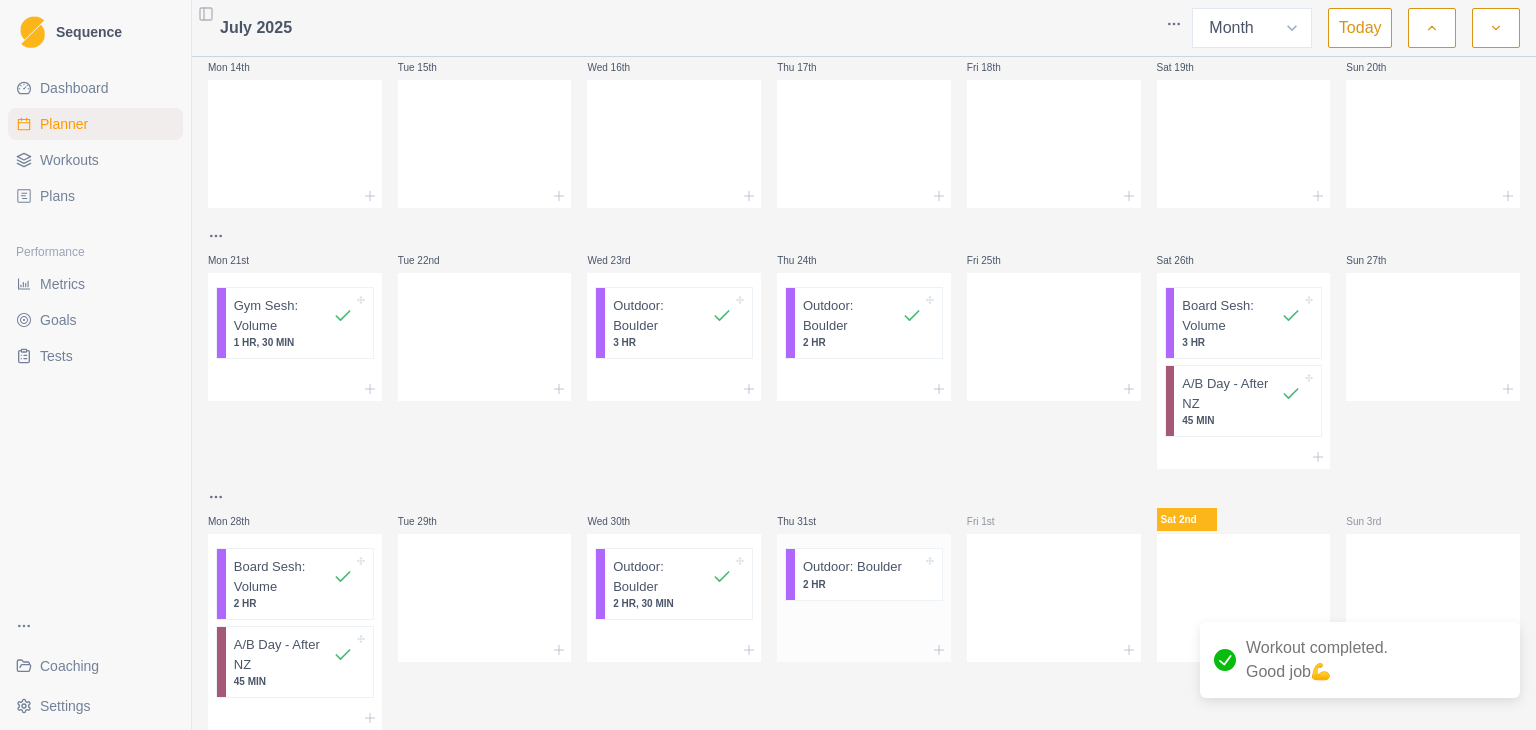 click on "2 HR" at bounding box center [862, 584] 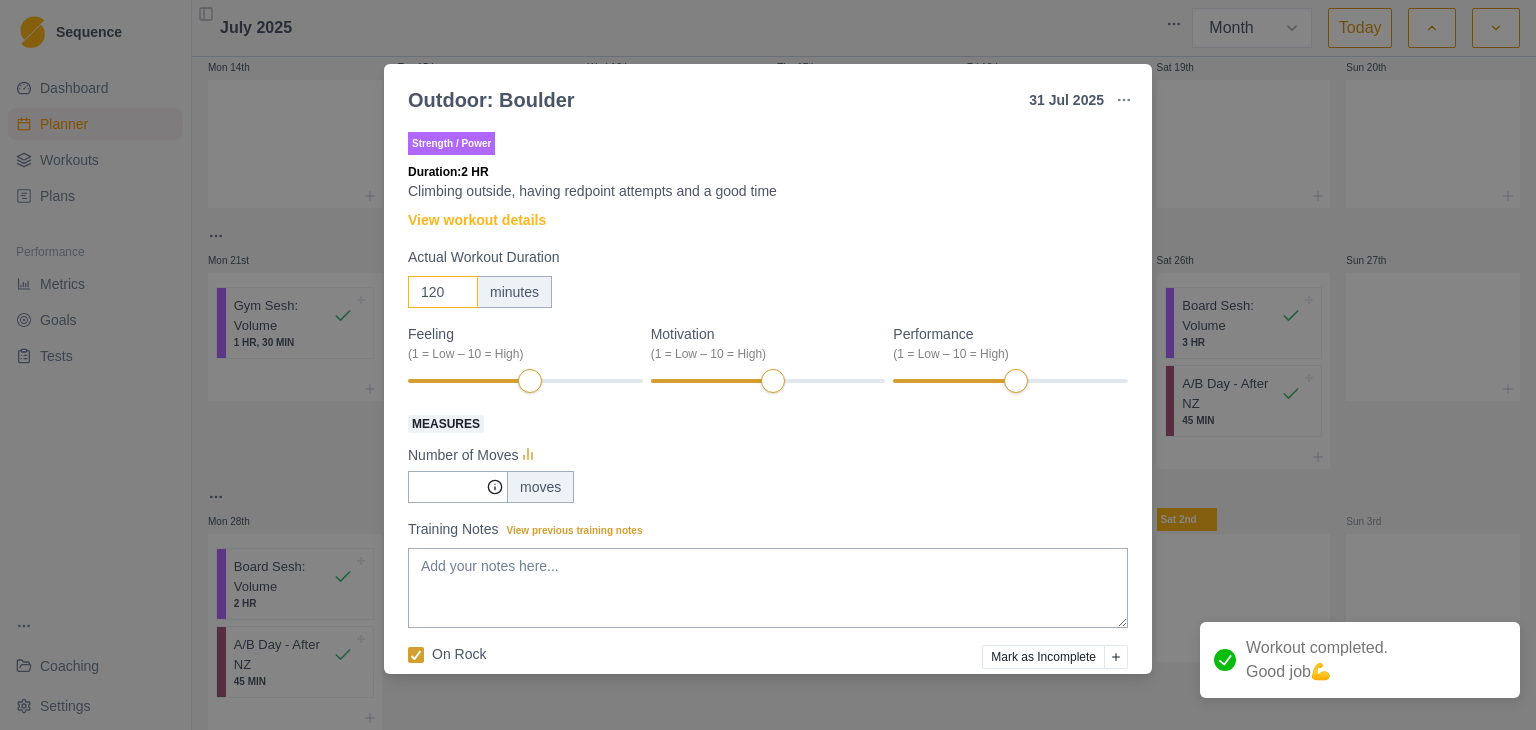 click on "120" at bounding box center [443, 292] 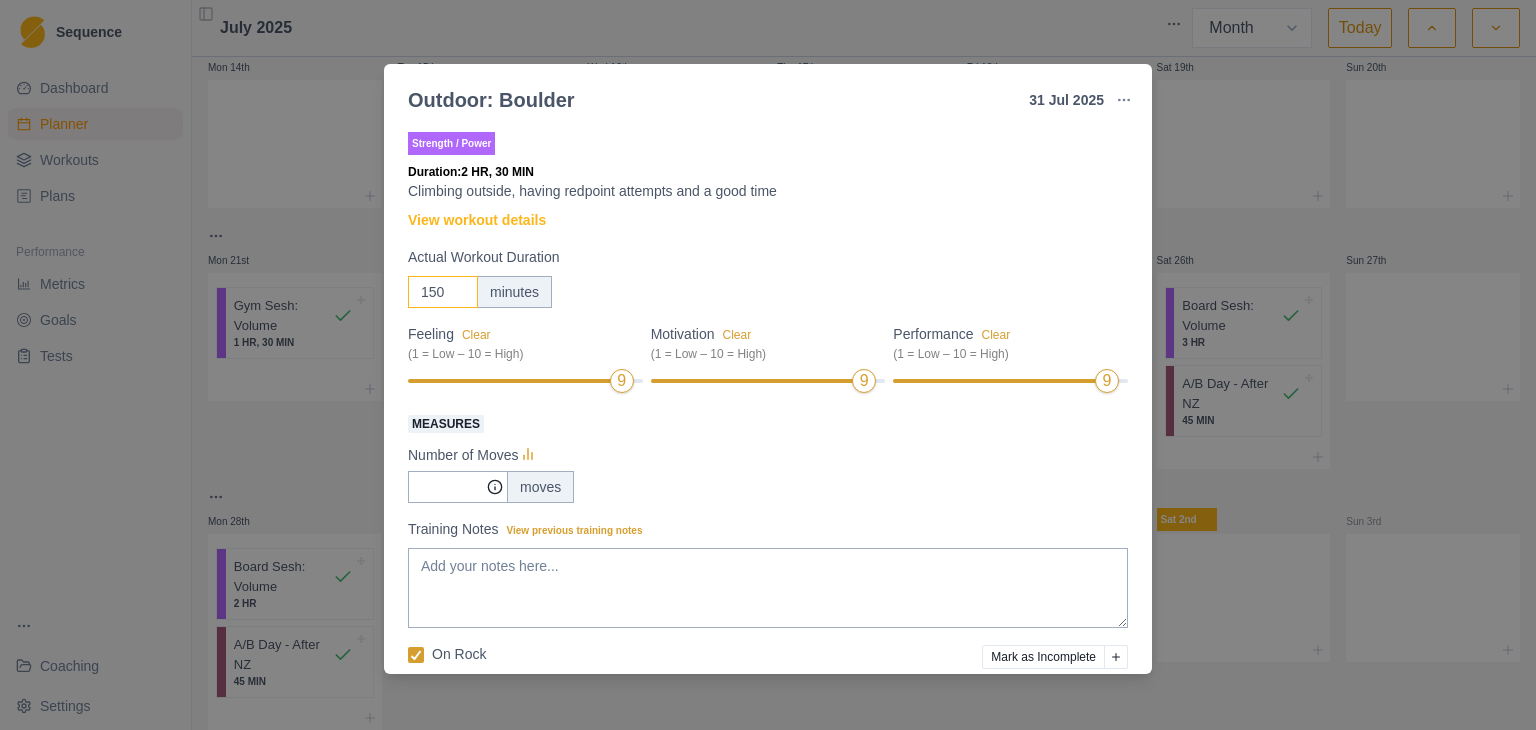 type on "150" 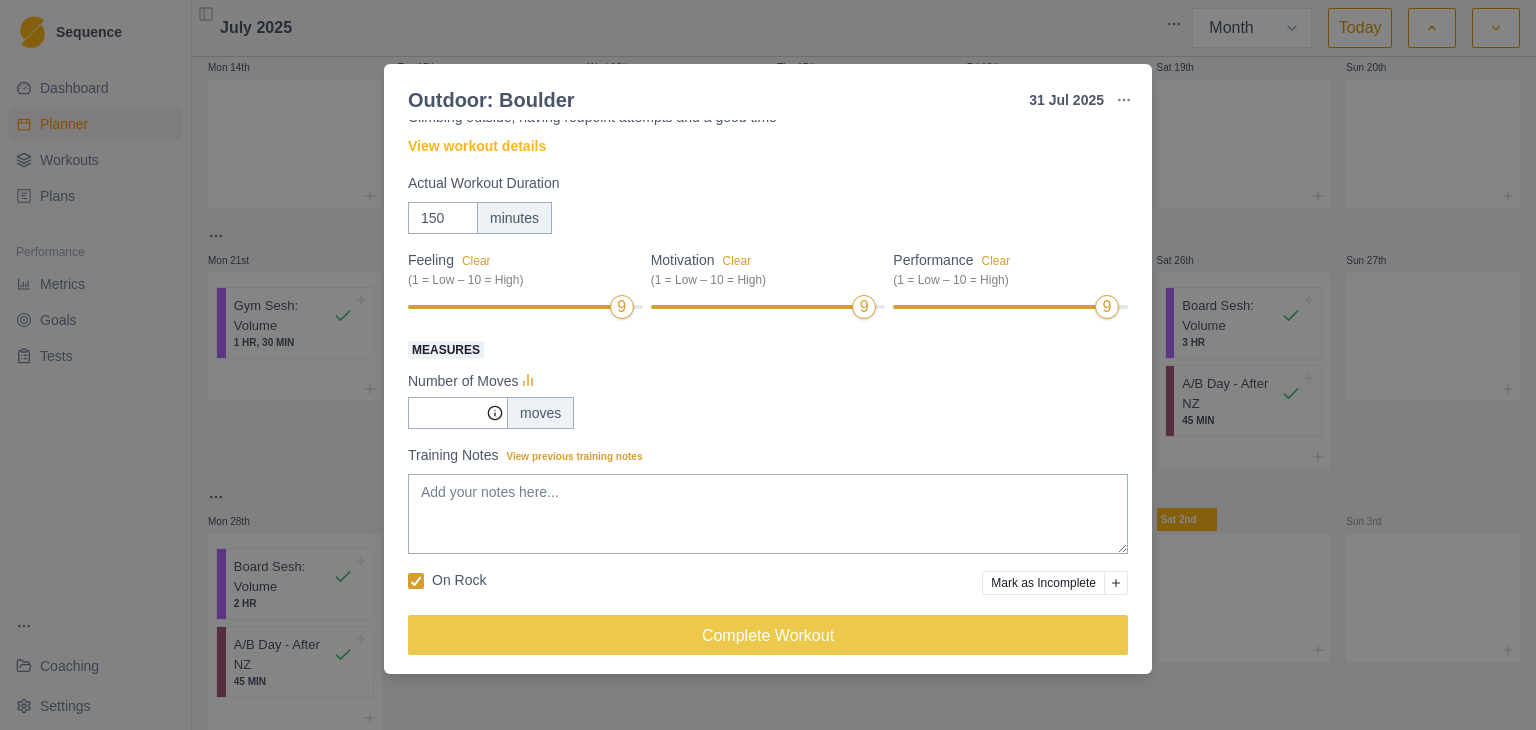 scroll, scrollTop: 84, scrollLeft: 0, axis: vertical 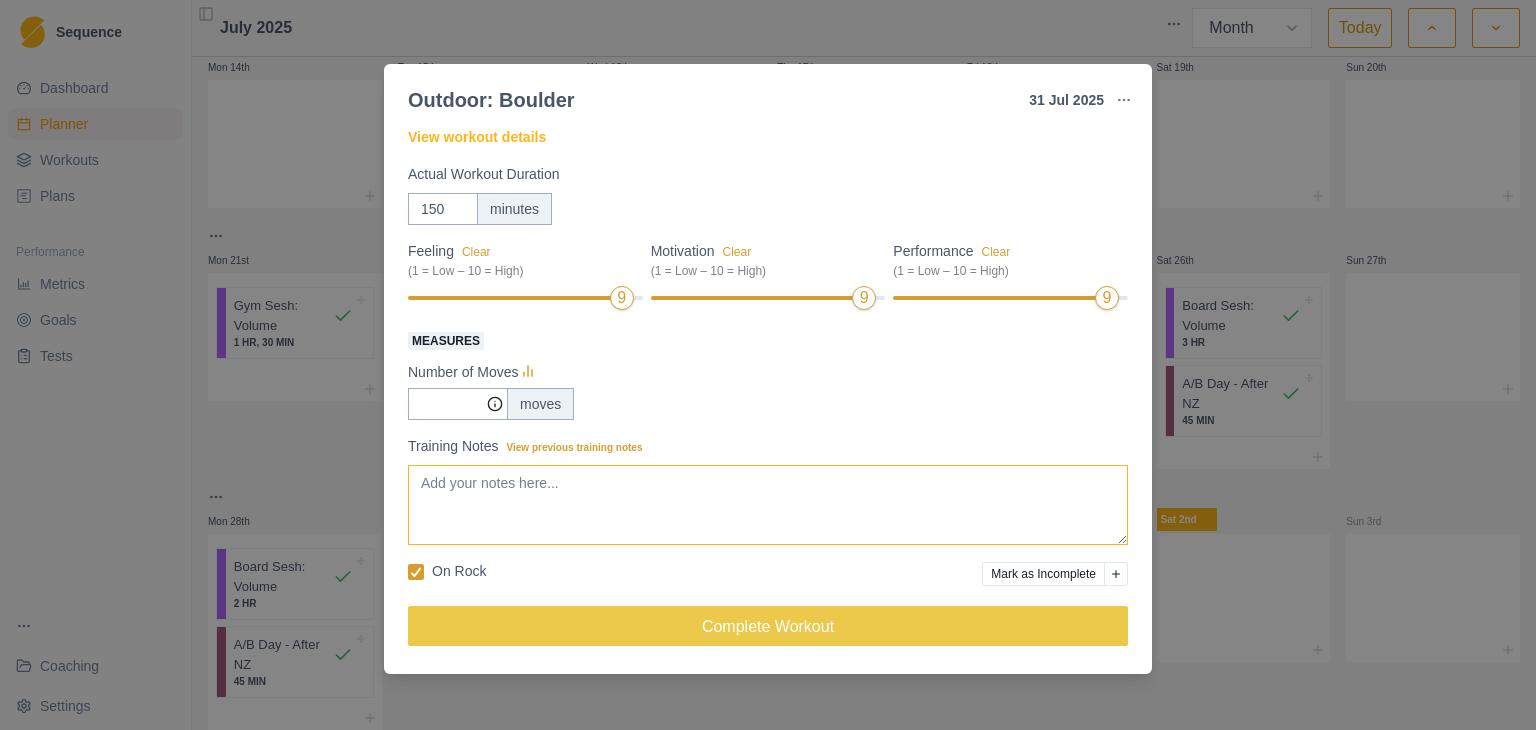click on "Training Notes View previous training notes" at bounding box center (768, 505) 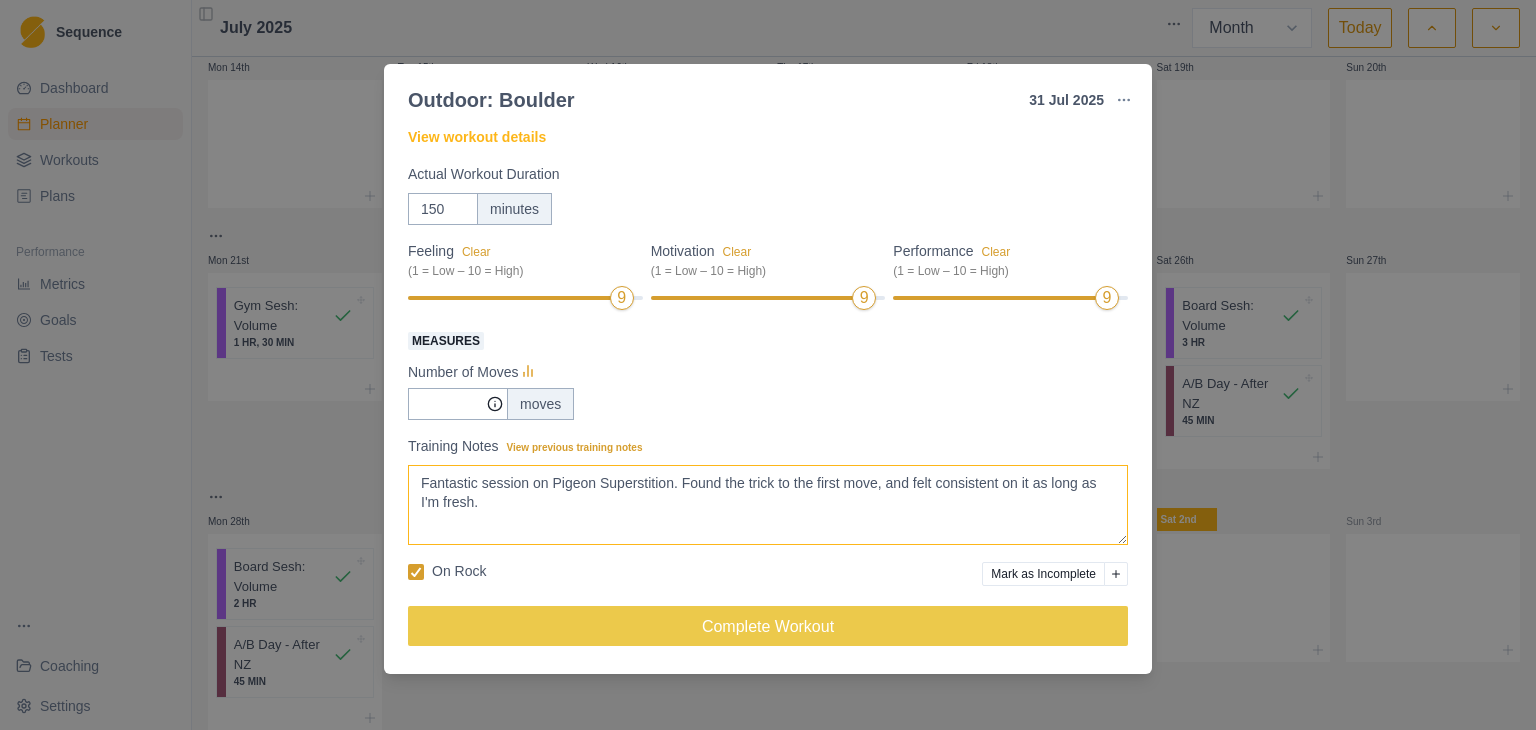 click on "Fantastic session on Pigeon Superstition. Found the trick to the first move, and felt consistent on it as long as I'm fresh." at bounding box center [768, 505] 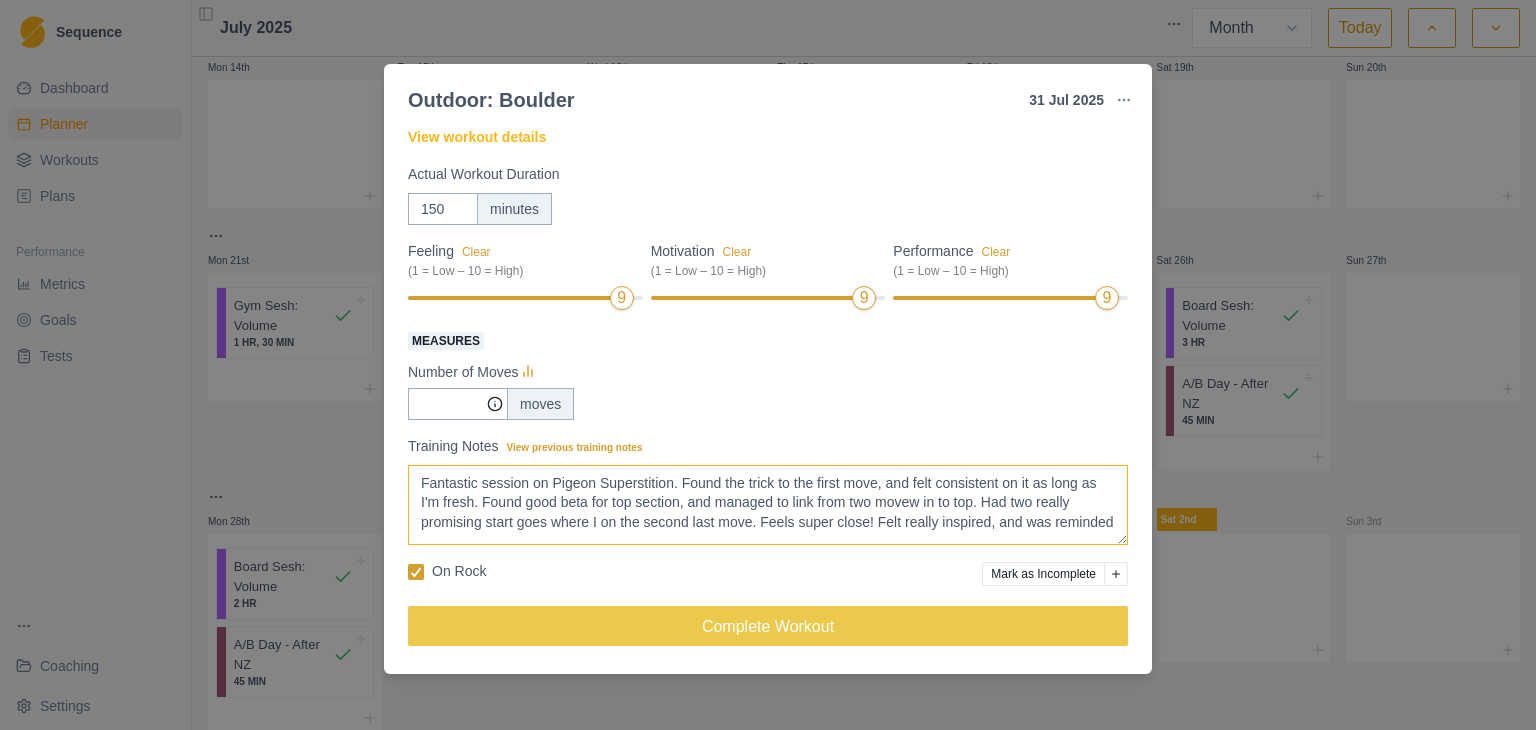scroll, scrollTop: 6, scrollLeft: 0, axis: vertical 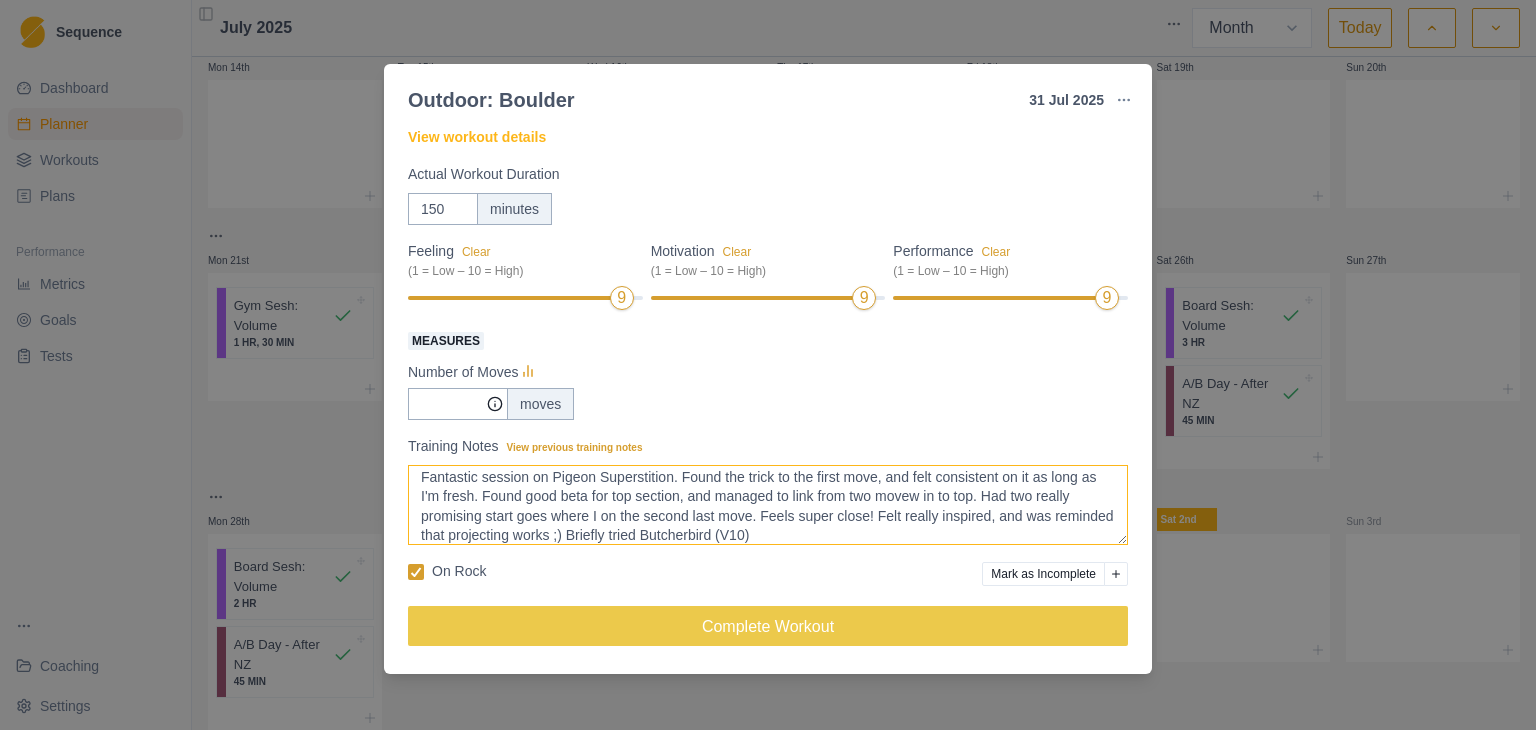 click on "Fantastic session on Pigeon Superstition. Found the trick to the first move, and felt consistent on it as long as I'm fresh. Found good beta for top section, and managed to link from two movew in to top. Had two really promising start goes where I on the second last move. Feels super close! Felt really inspired, and was reminded that projecting works ;) Briefly tried Butcherbird (V10)" at bounding box center (768, 505) 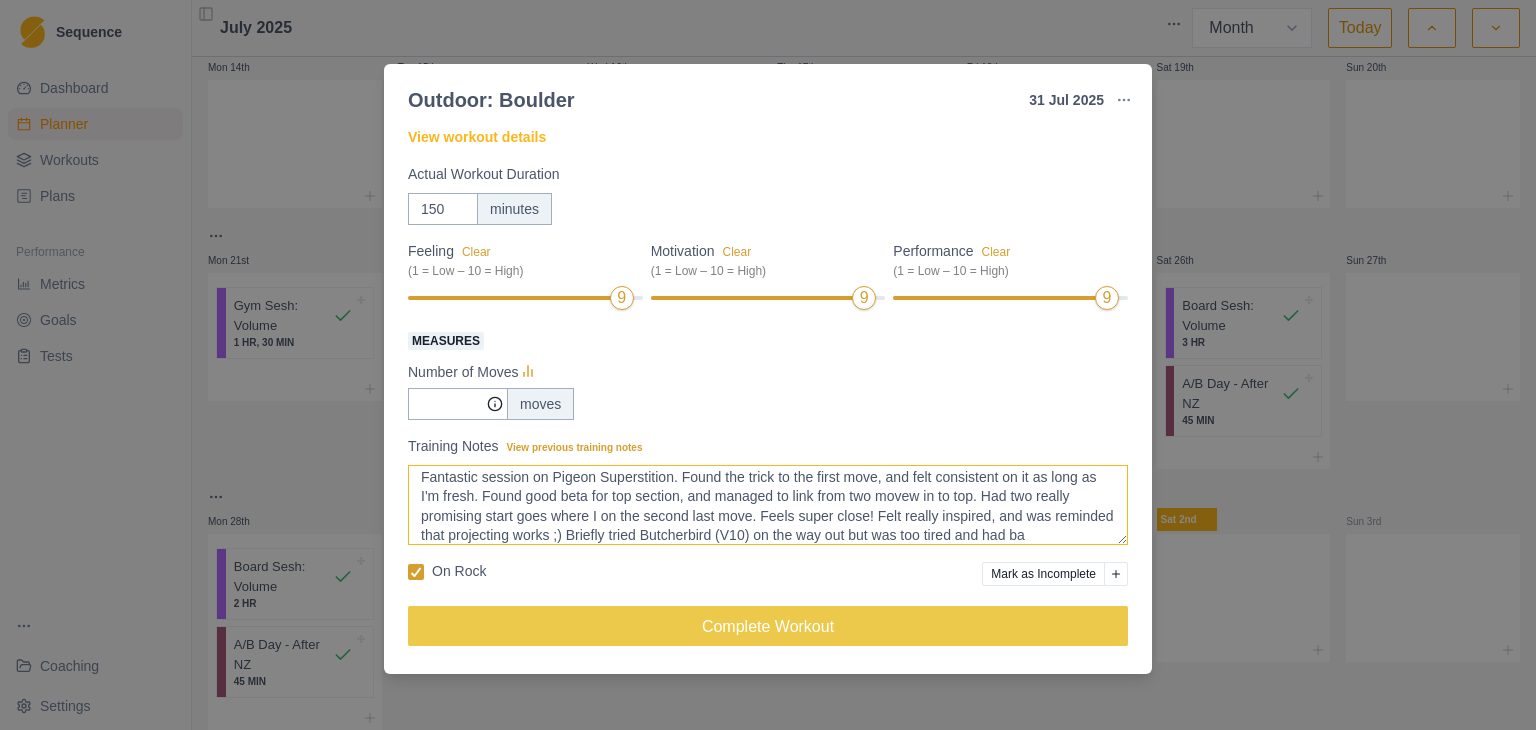 scroll, scrollTop: 25, scrollLeft: 0, axis: vertical 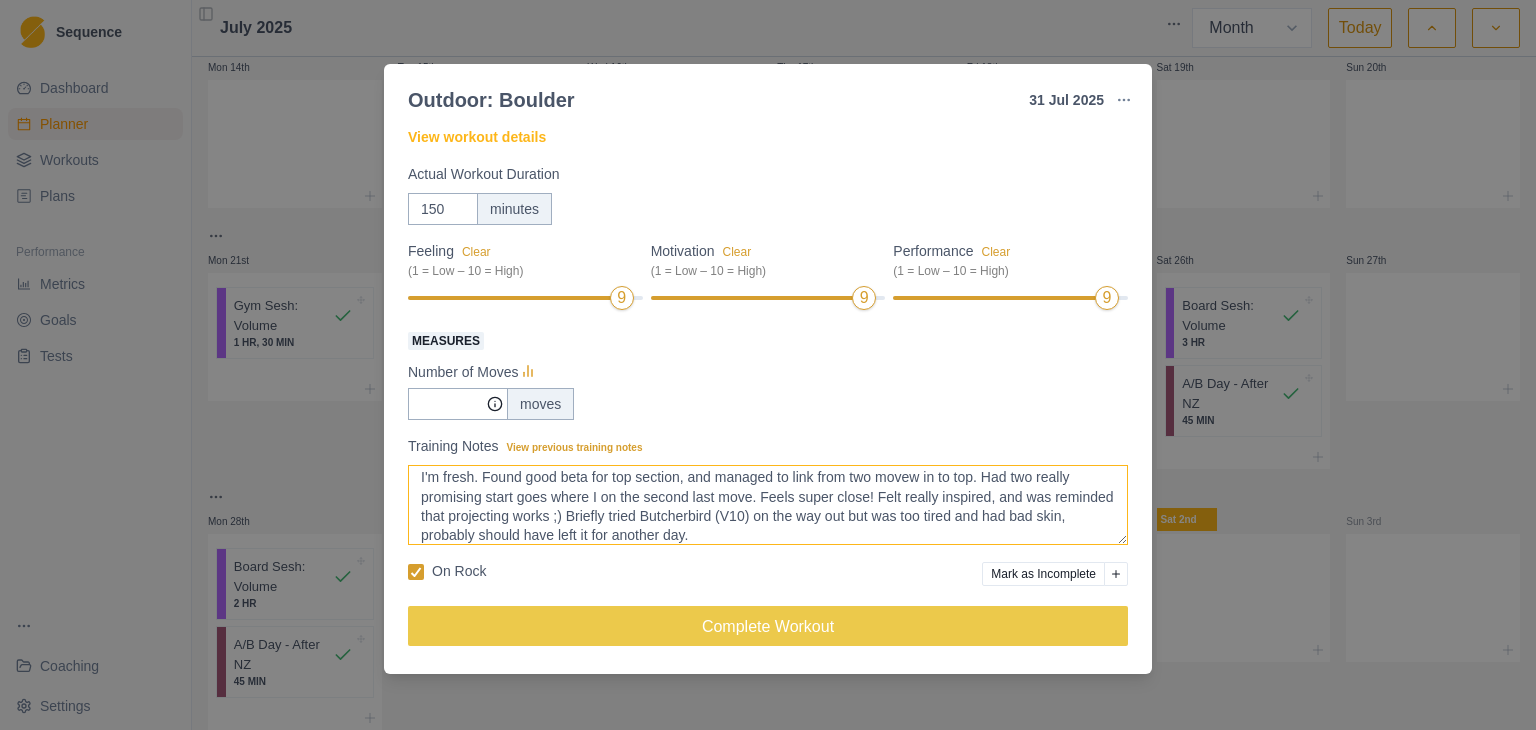 click on "Fantastic session on Pigeon Superstition. Found the trick to the first move, and felt consistent on it as long as I'm fresh. Found good beta for top section, and managed to link from two movew in to top. Had two really promising start goes where I on the second last move. Feels super close! Felt really inspired, and was reminded that projecting works ;) Briefly tried Butcherbird (V10) on the way out but was too tired and had bad skin, probably should have left it for another day." at bounding box center [768, 505] 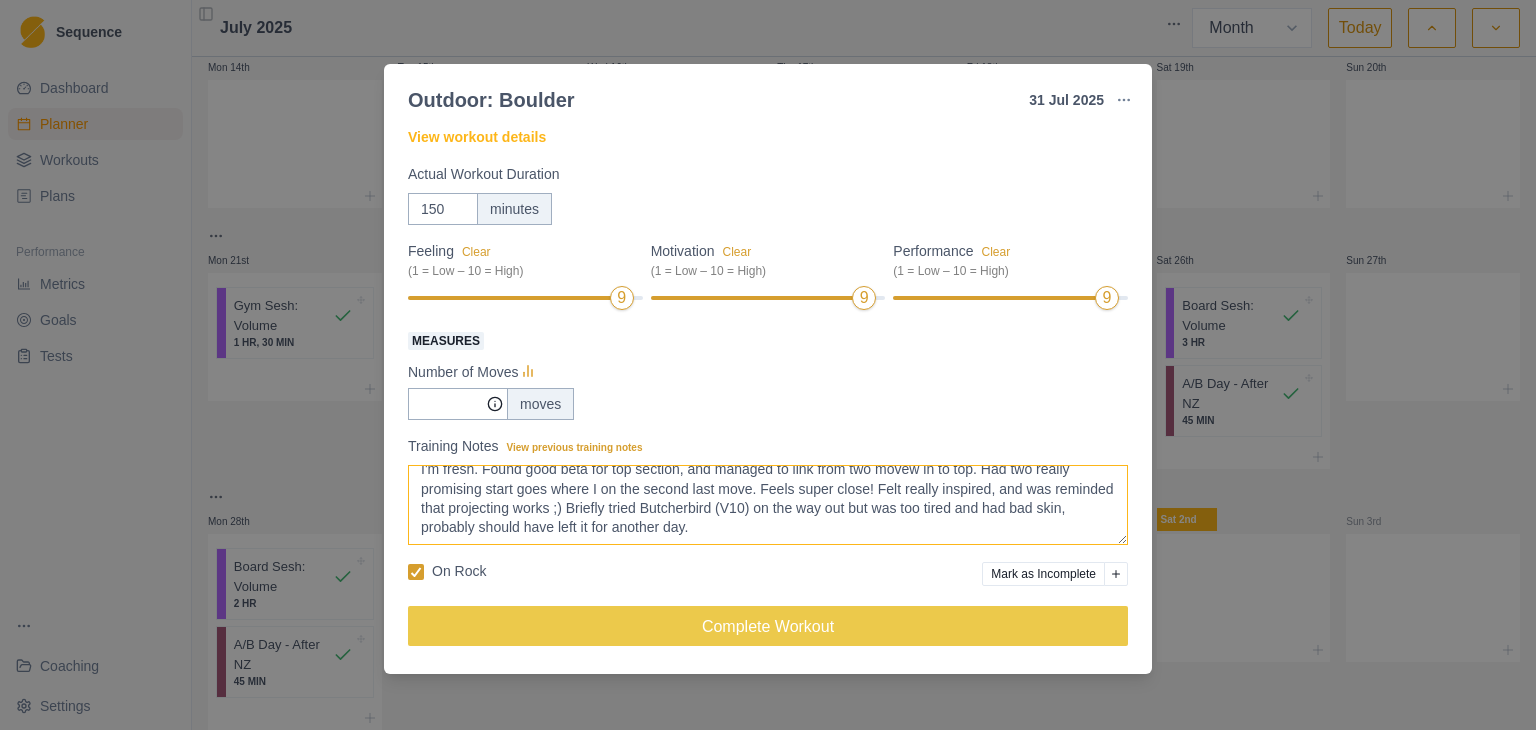 drag, startPoint x: 756, startPoint y: 539, endPoint x: 614, endPoint y: 545, distance: 142.12671 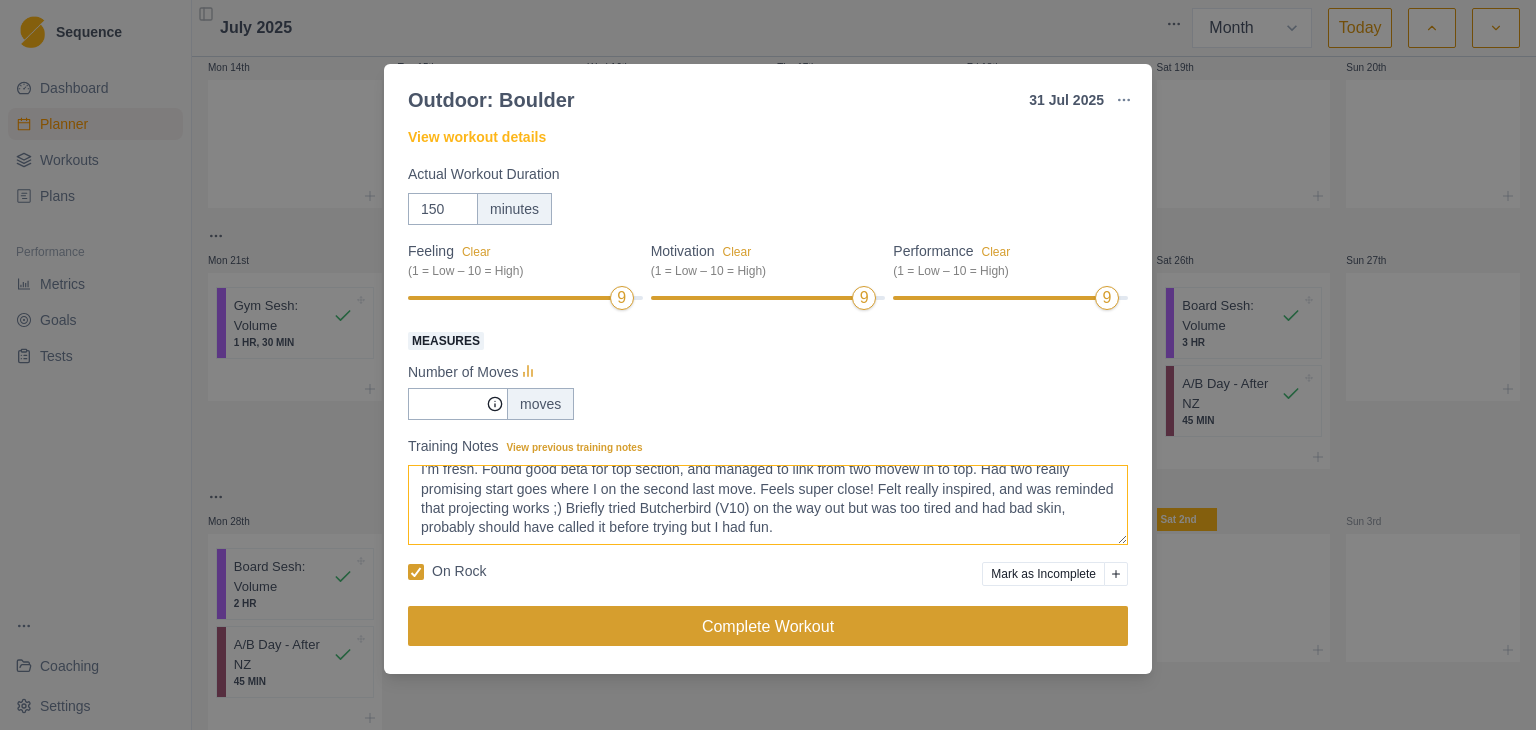 type on "Fantastic session on Pigeon Superstition. Found the trick to the first move, and felt consistent on it as long as I'm fresh. Found good beta for top section, and managed to link from two movew in to top. Had two really promising start goes where I on the second last move. Feels super close! Felt really inspired, and was reminded that projecting works ;) Briefly tried Butcherbird (V10) on the way out but was too tired and had bad skin, probably should have called it before trying but I had fun." 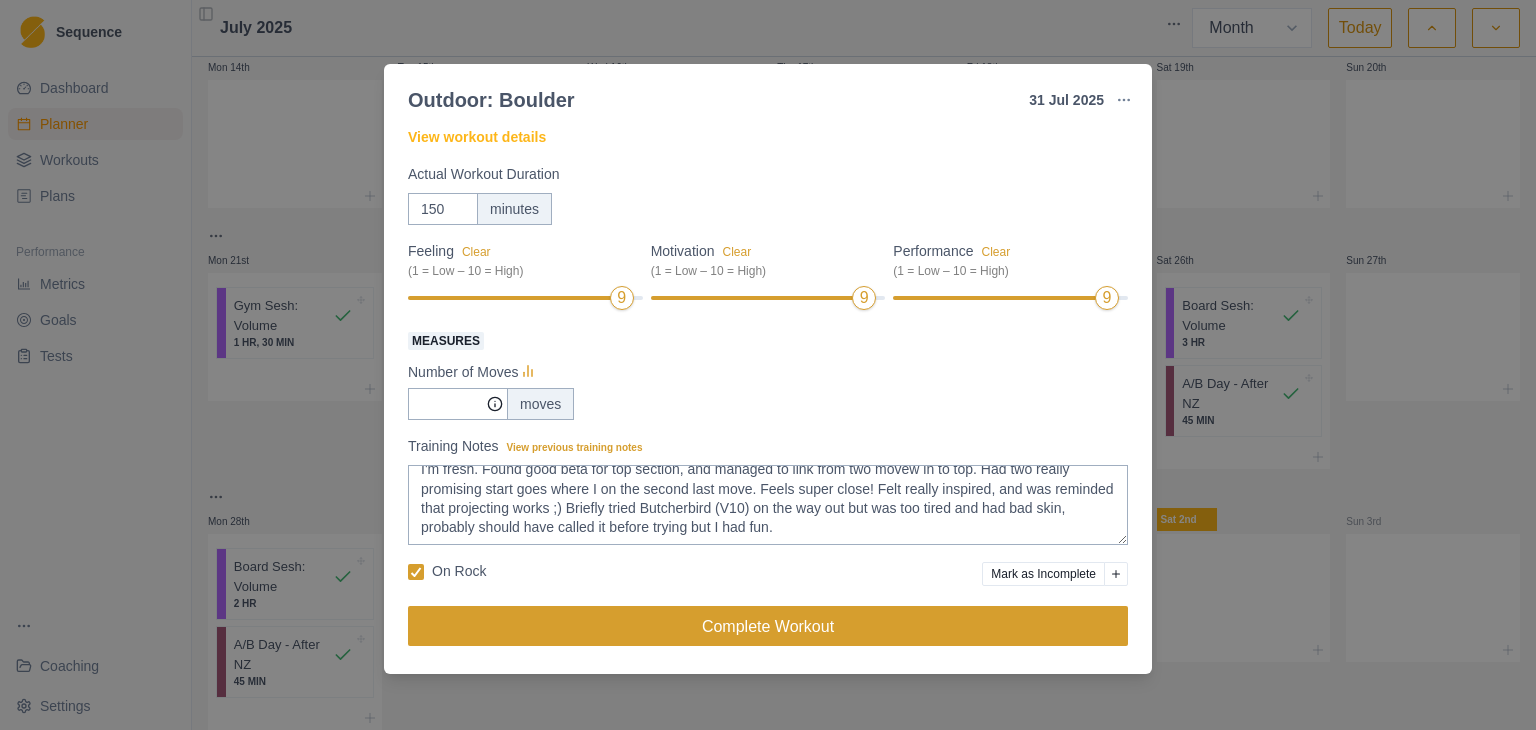 click on "Complete Workout" at bounding box center [768, 626] 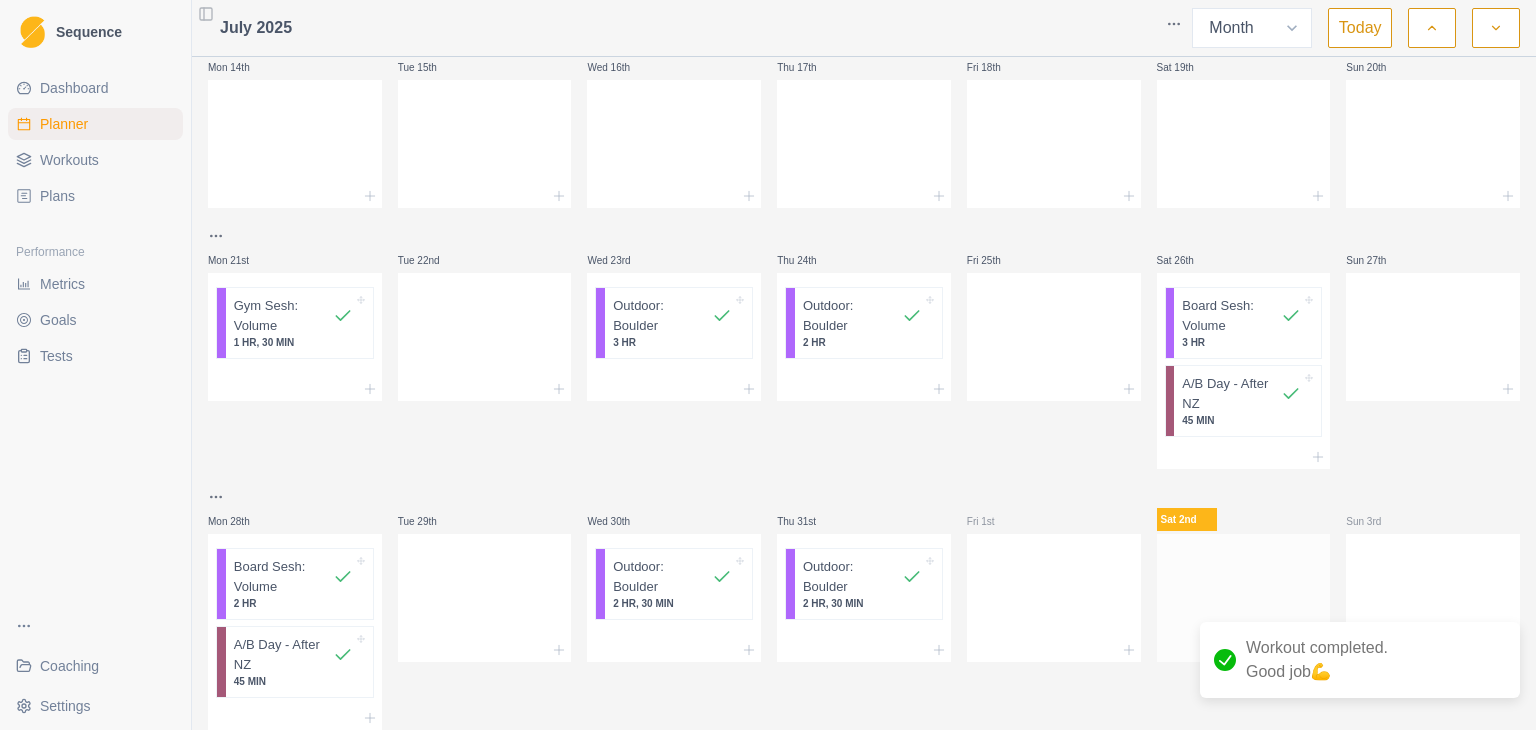 click at bounding box center [1244, 594] 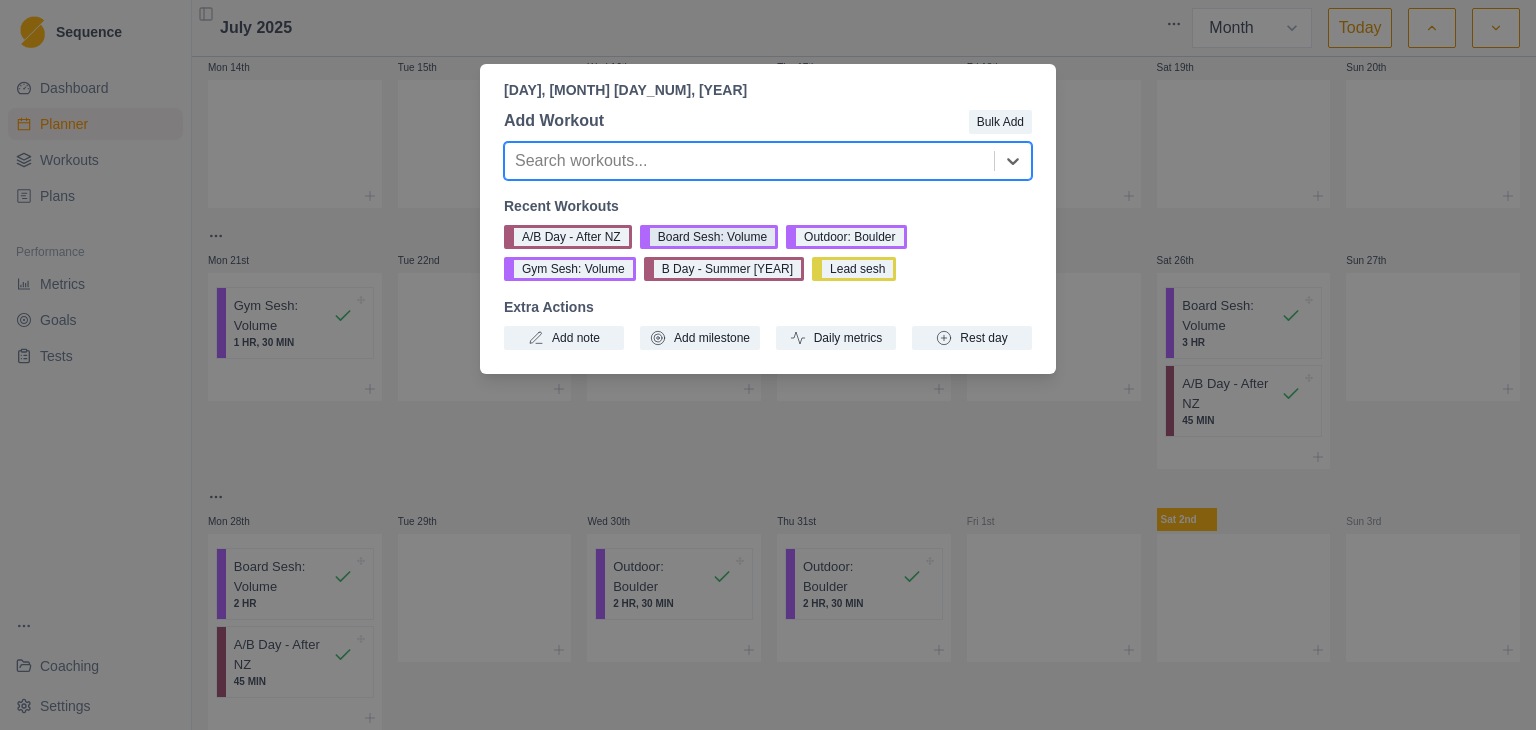 click on "Board Sesh: Volume" at bounding box center (709, 237) 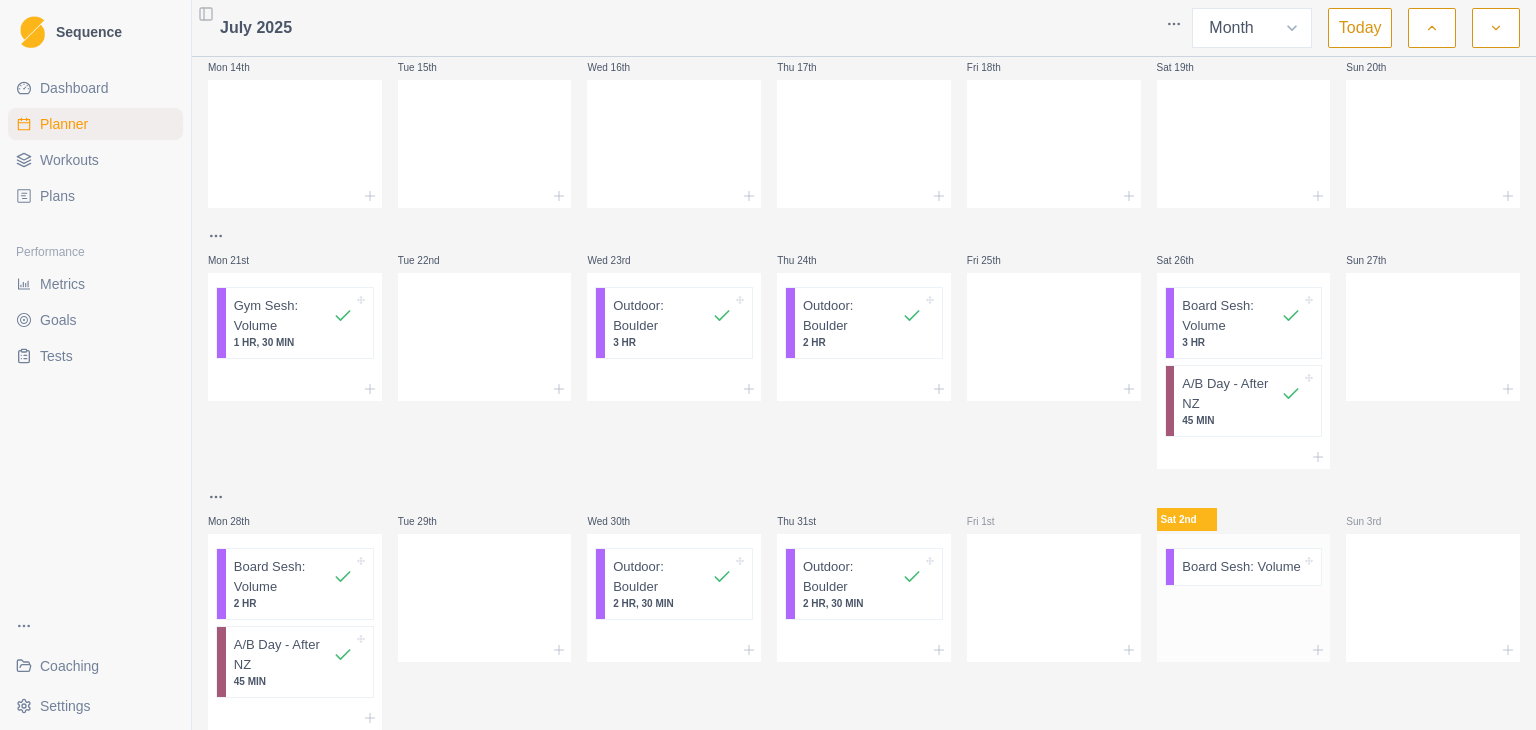 click at bounding box center (1244, 616) 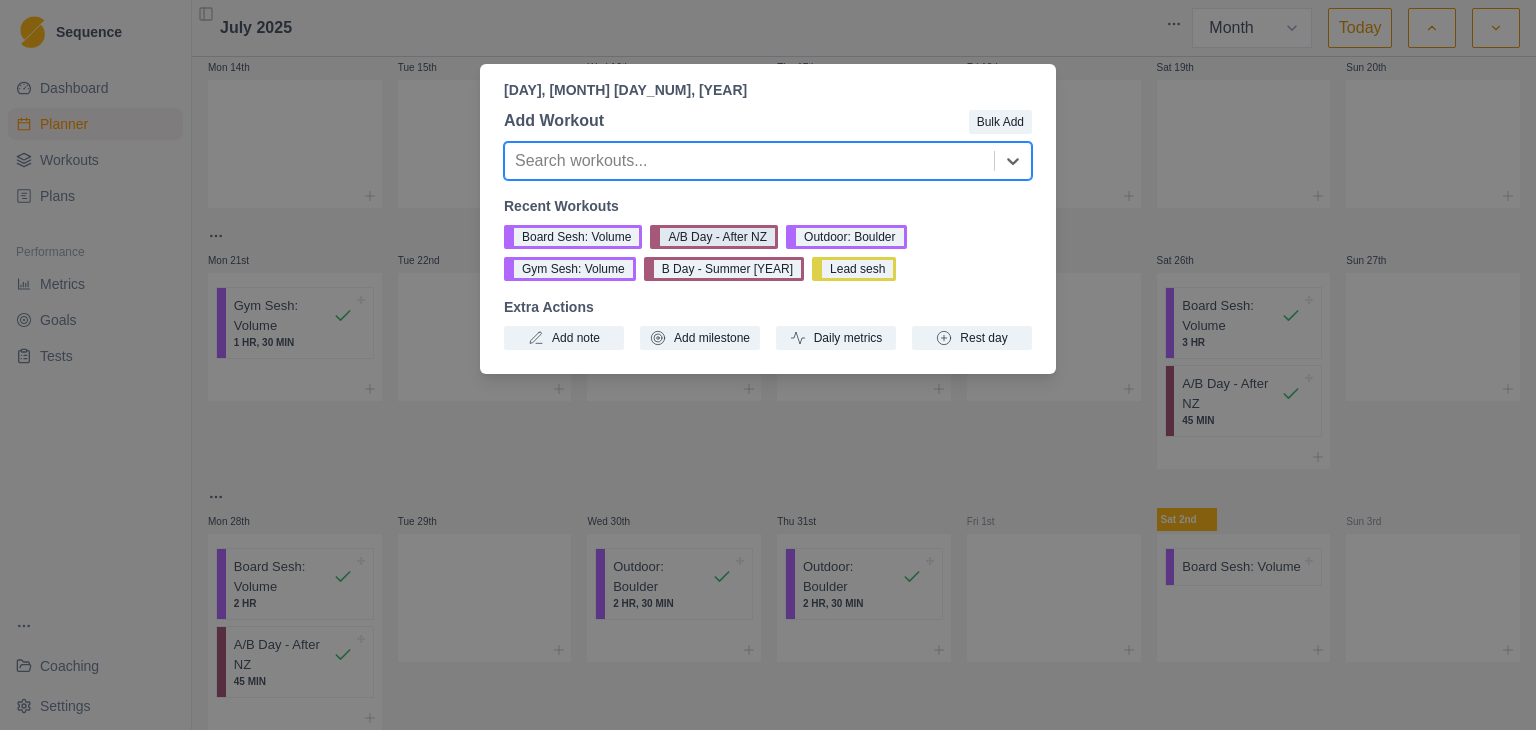 click on "A/B Day - After NZ" at bounding box center (714, 237) 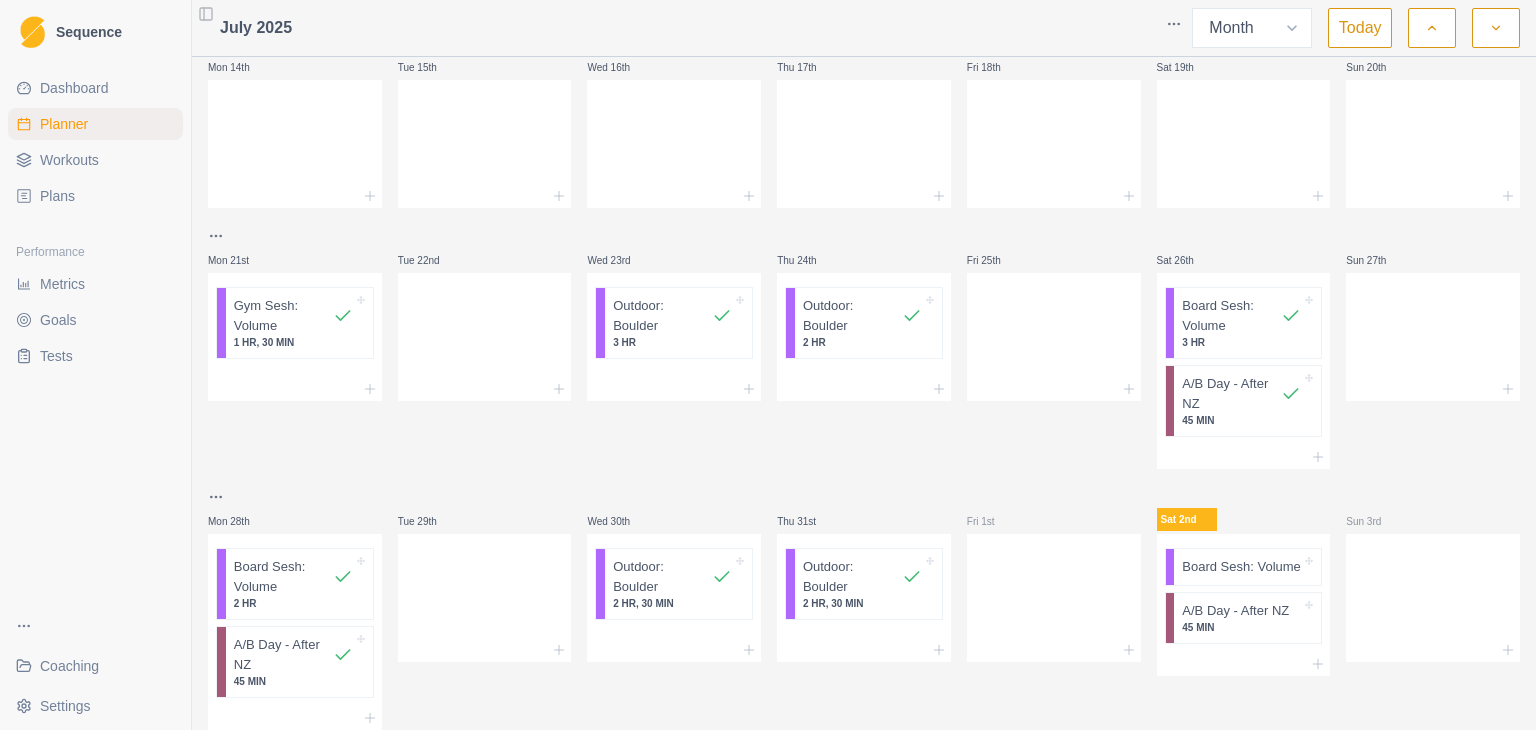 click on "Board Sesh: Volume" at bounding box center (1241, 567) 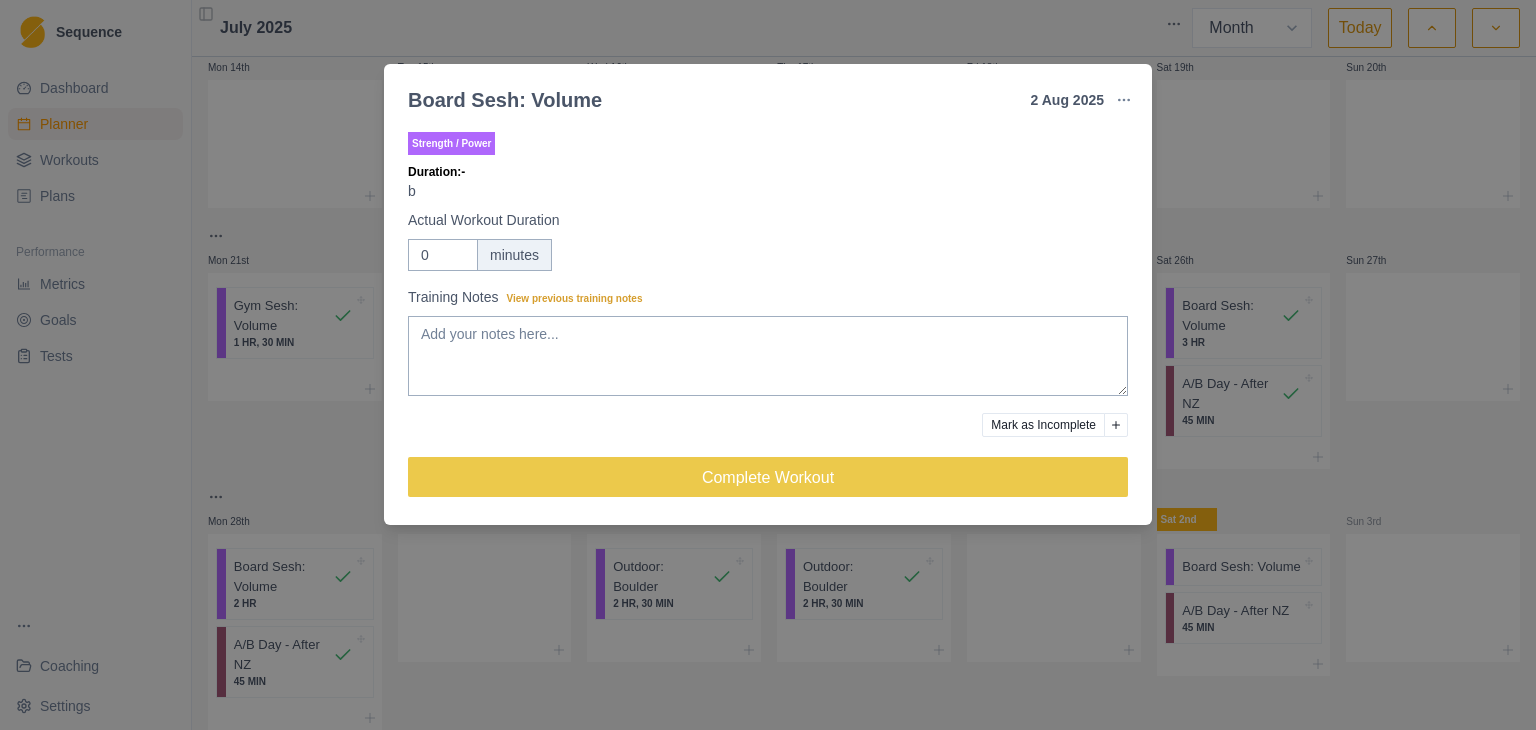 click on "Mark as Incomplete" at bounding box center [1043, 425] 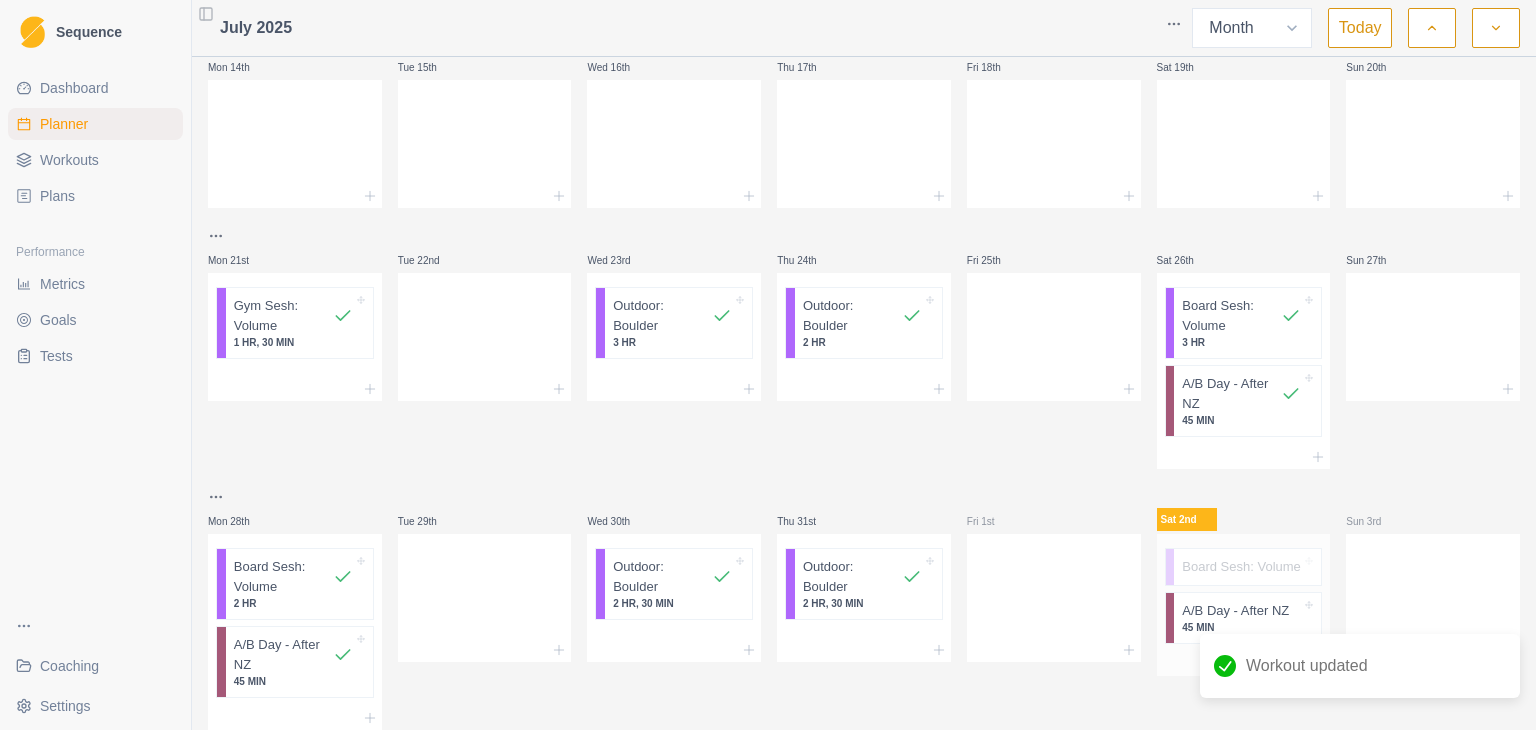 click on "Board Sesh: Volume" at bounding box center [1247, 567] 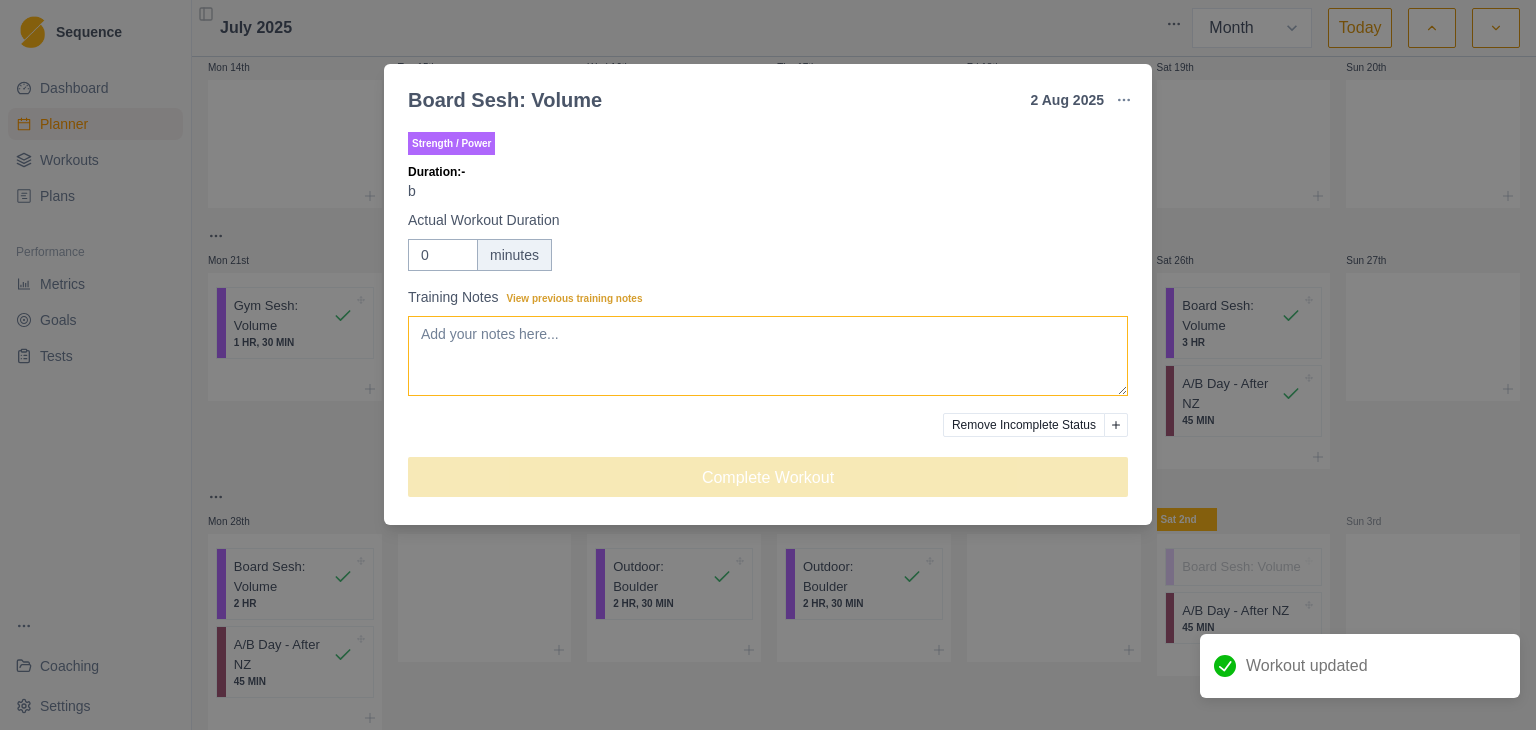 click on "Training Notes View previous training notes" at bounding box center (768, 356) 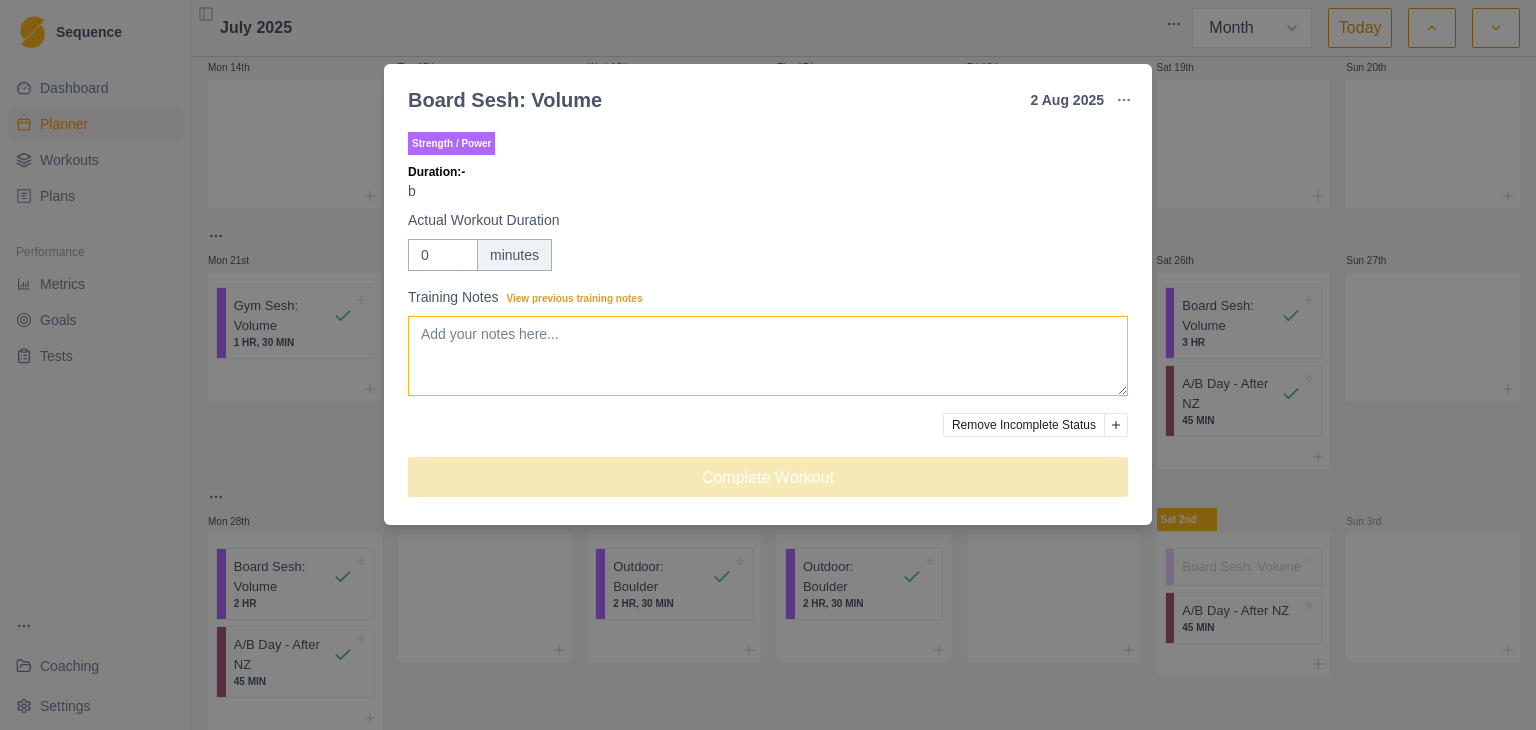 type on "S" 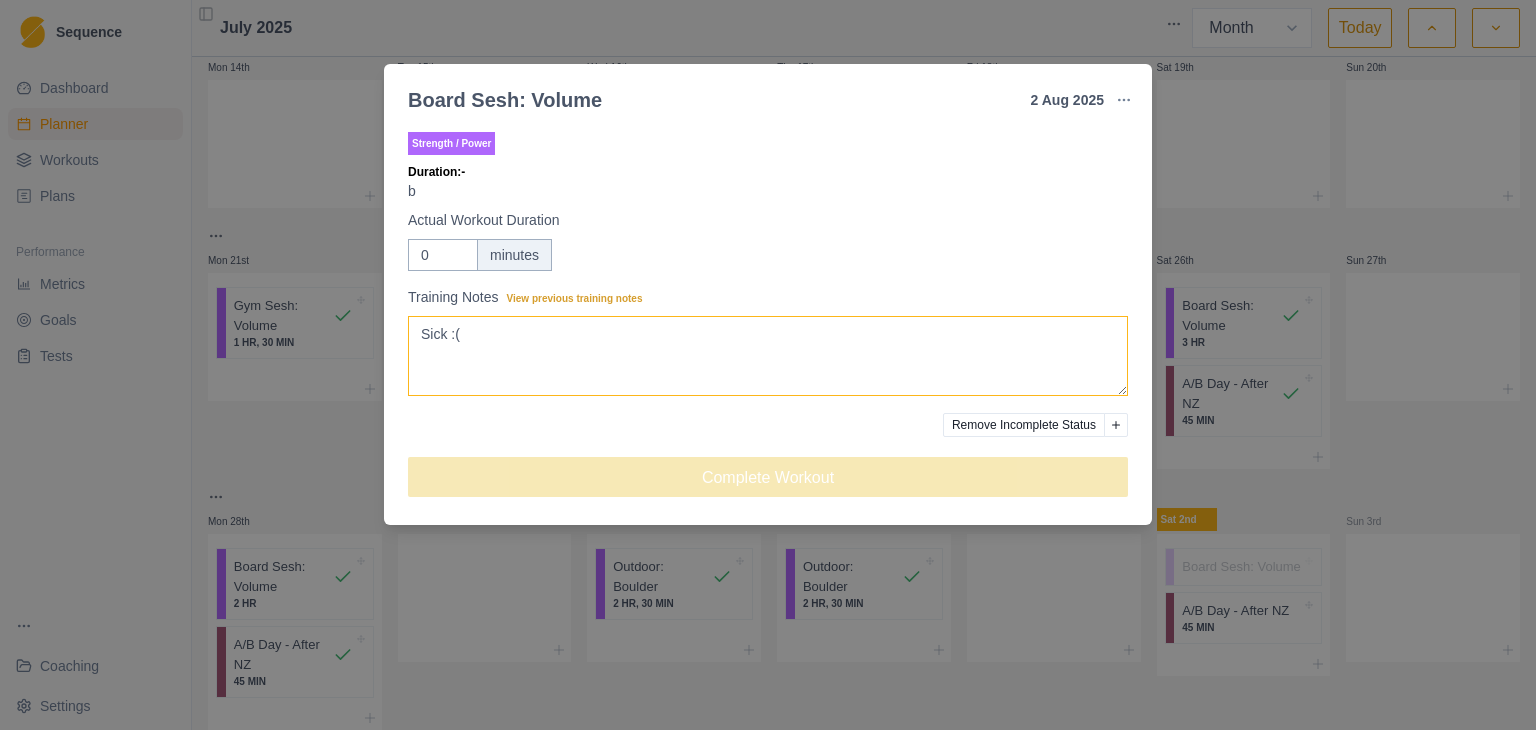 type on "Sick :(" 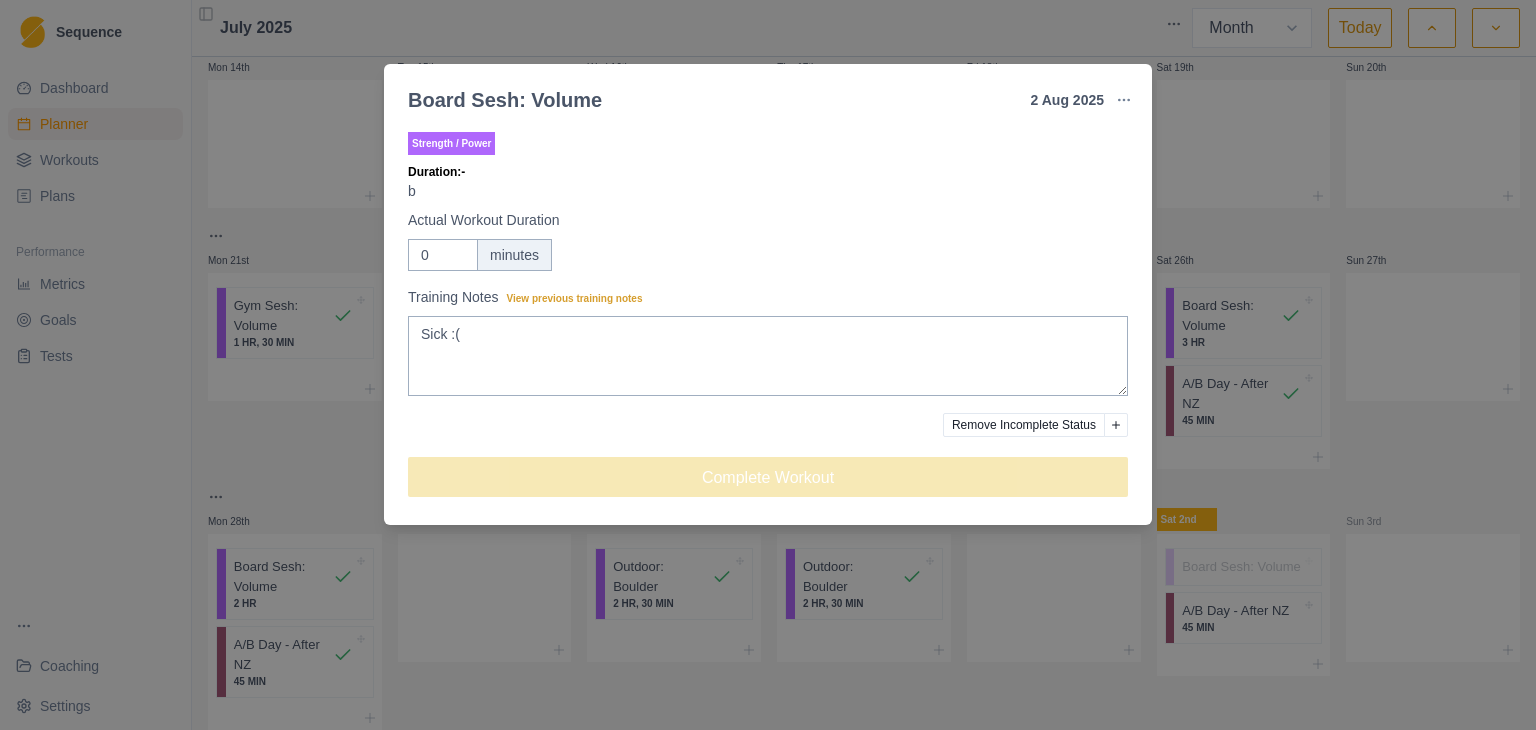 click on "Remove Incomplete Status" at bounding box center (1024, 425) 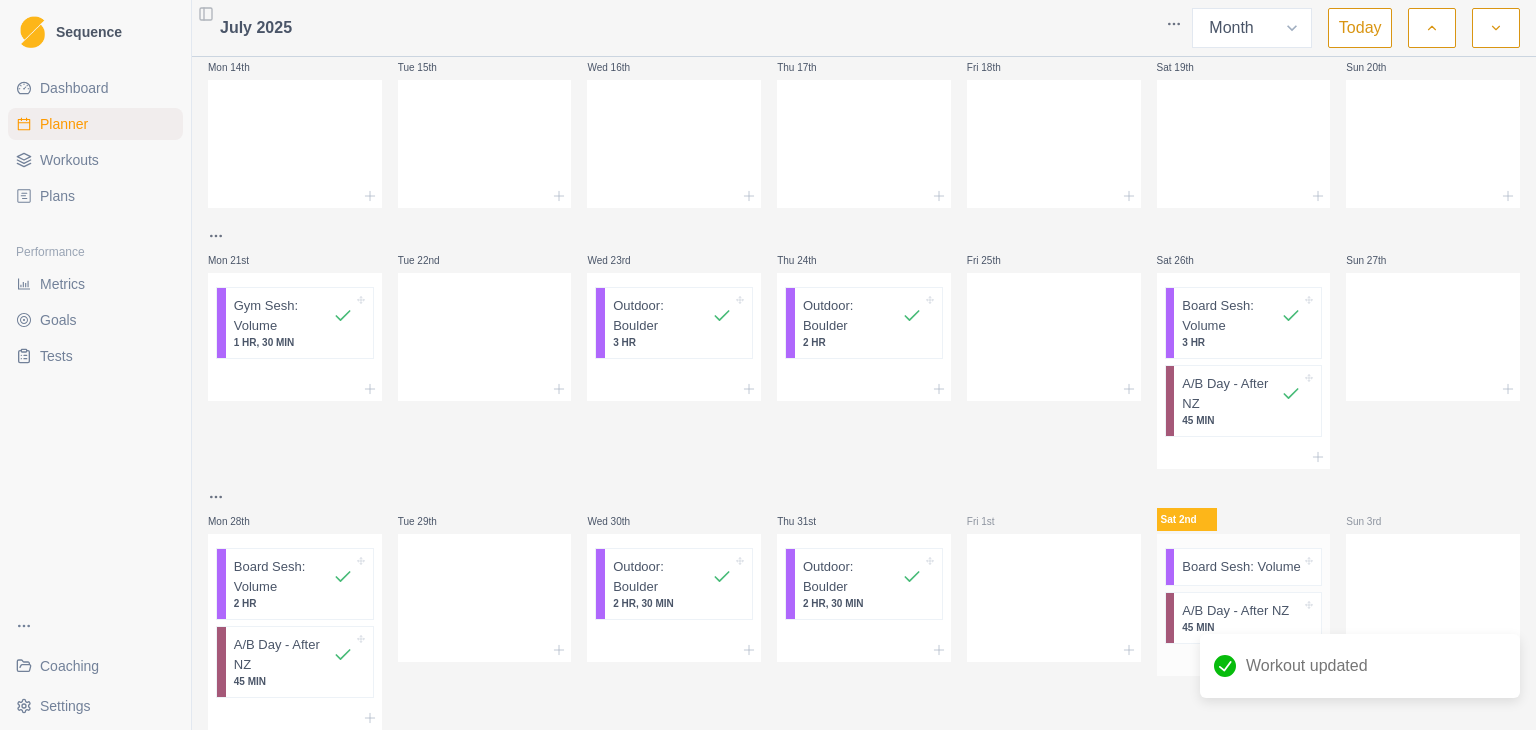click on "Board Sesh: Volume" at bounding box center (1241, 567) 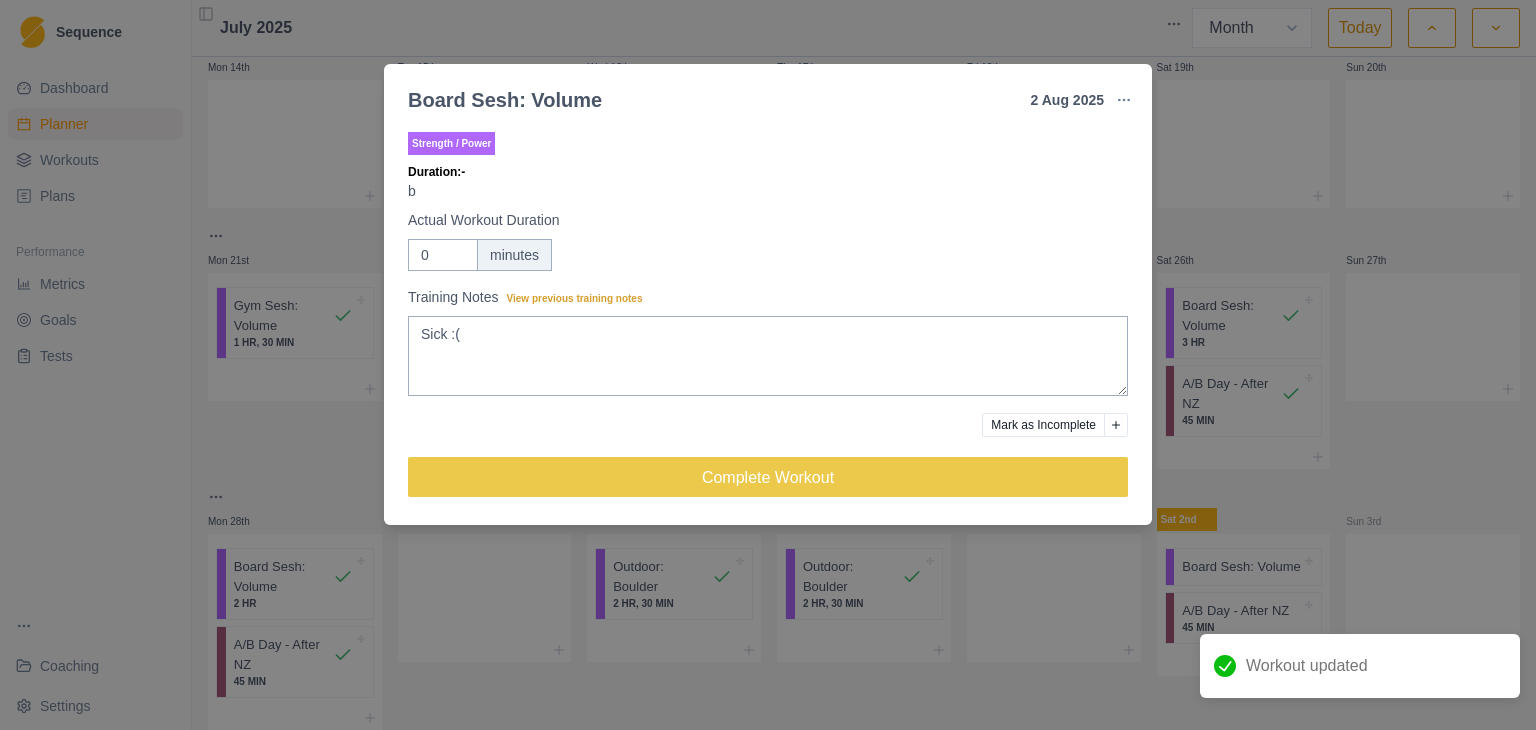click on "Mark as Incomplete" at bounding box center [1043, 425] 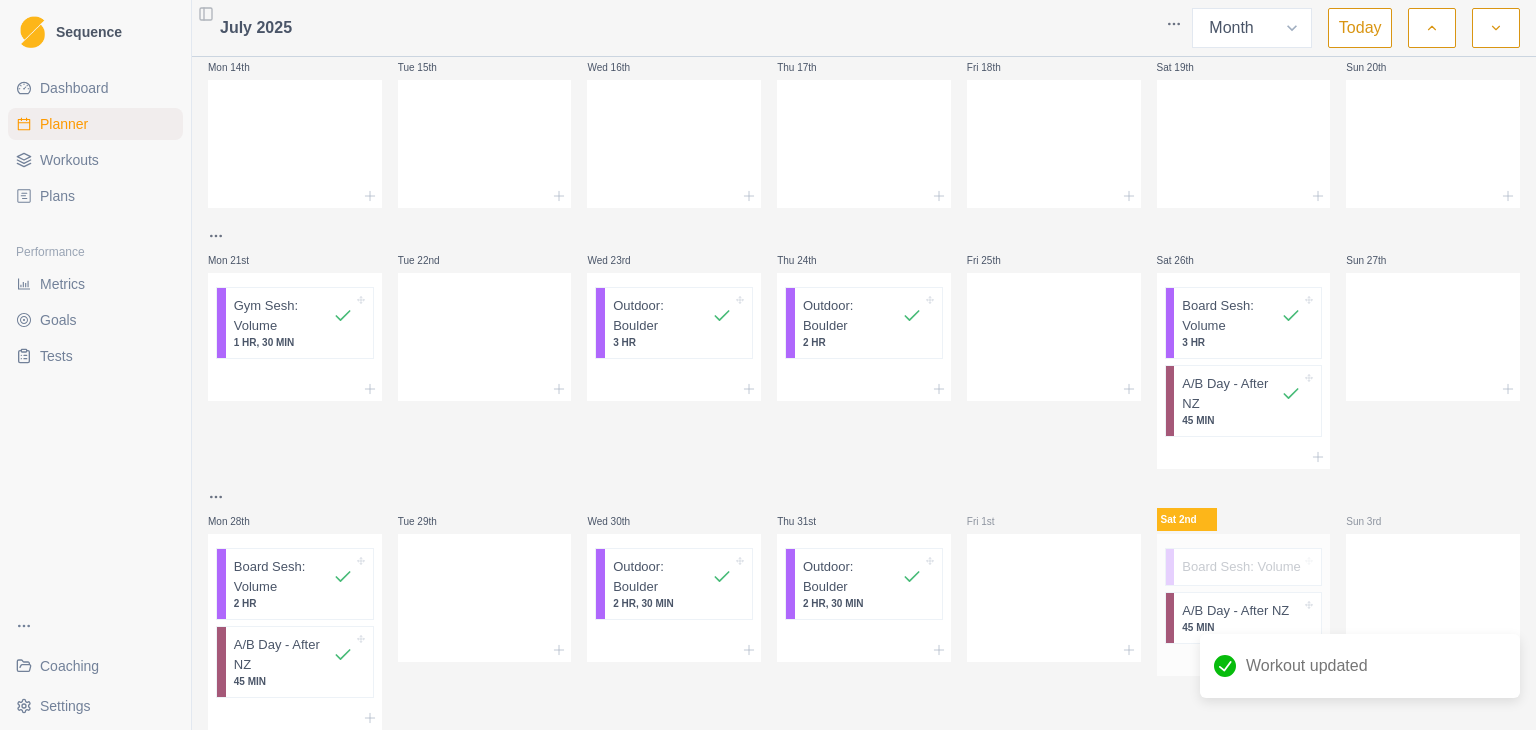 click on "Workout updated" at bounding box center [3360, 586] 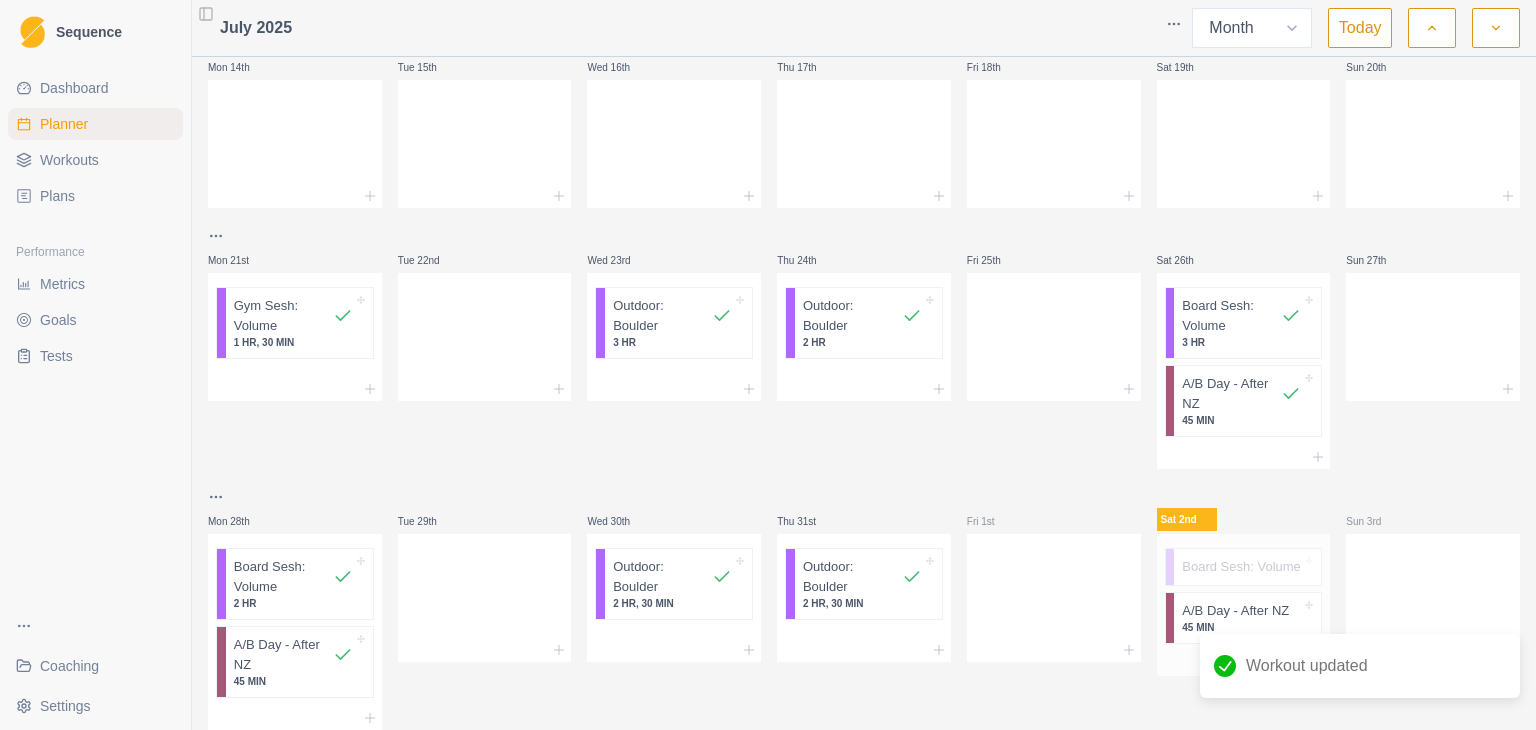 click on "Board Sesh: Volume" at bounding box center (1241, 567) 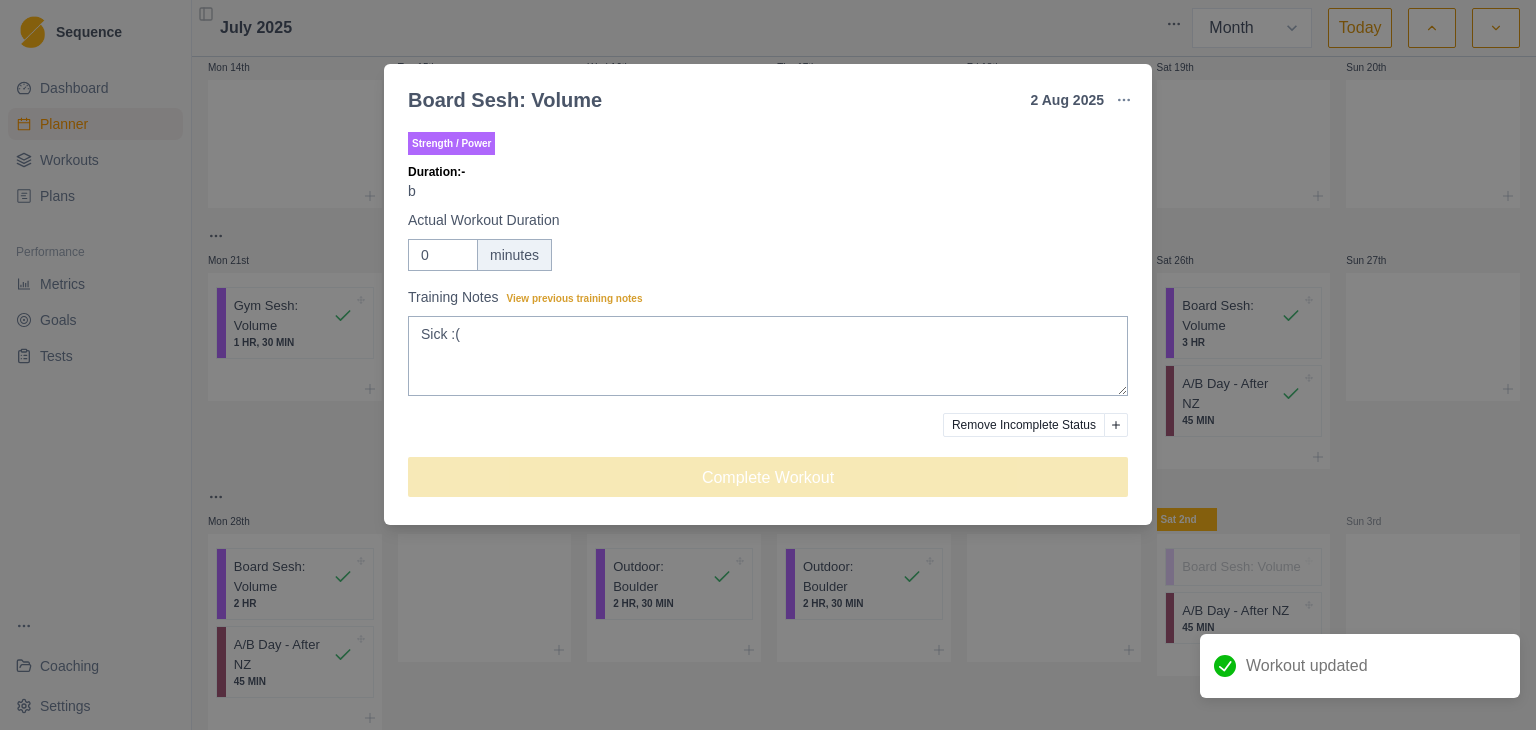 click on "Board Sesh: Volume 2 [MONTH] [YEAR] Link To Goal View Workout Metrics Edit Original Workout Reschedule Workout Remove From Schedule Strength / Power Duration: - b Actual Workout Duration 0 minutes Training Notes View previous training notes Sick :( Remove Incomplete Status Complete Workout" at bounding box center (768, 365) 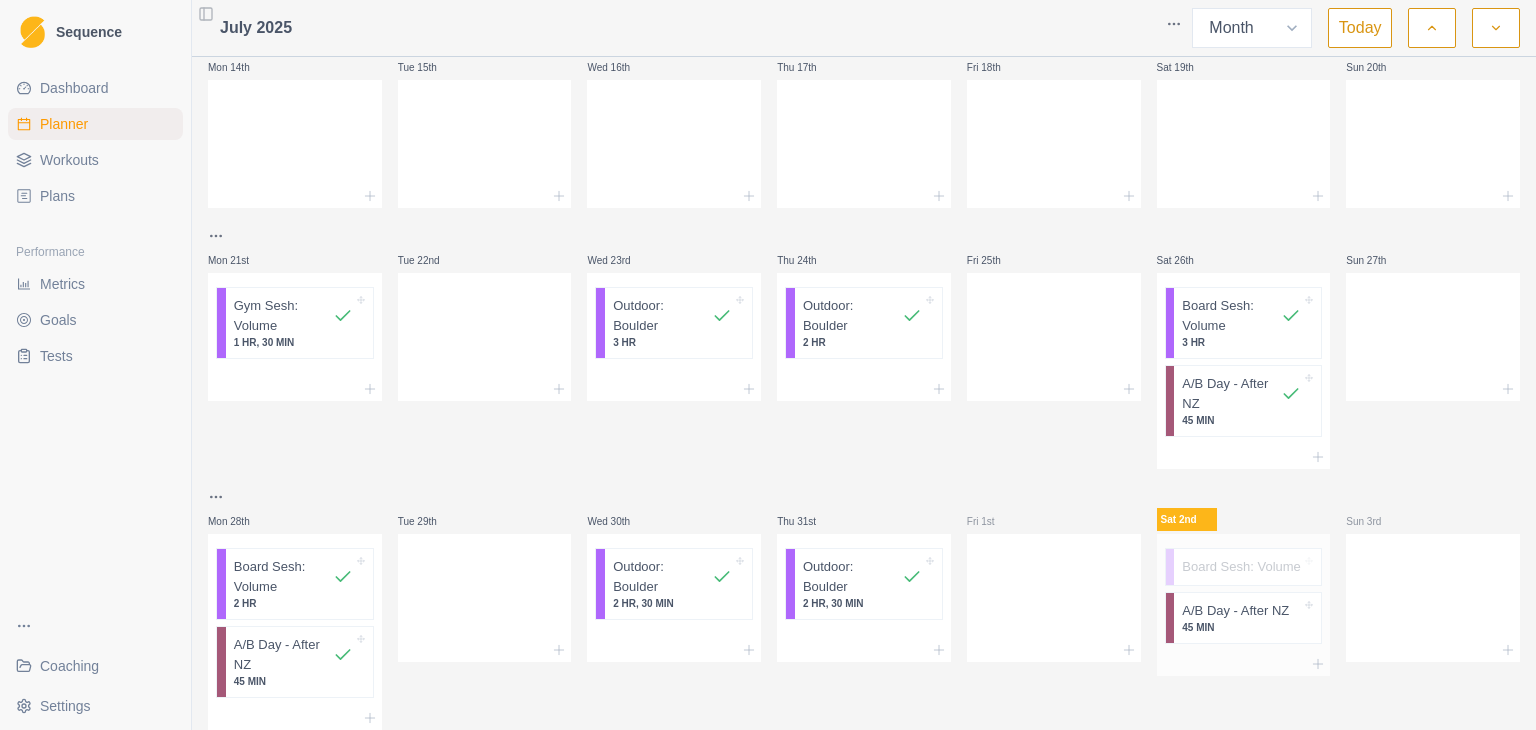 click on "A/B Day - After NZ" at bounding box center [1235, 611] 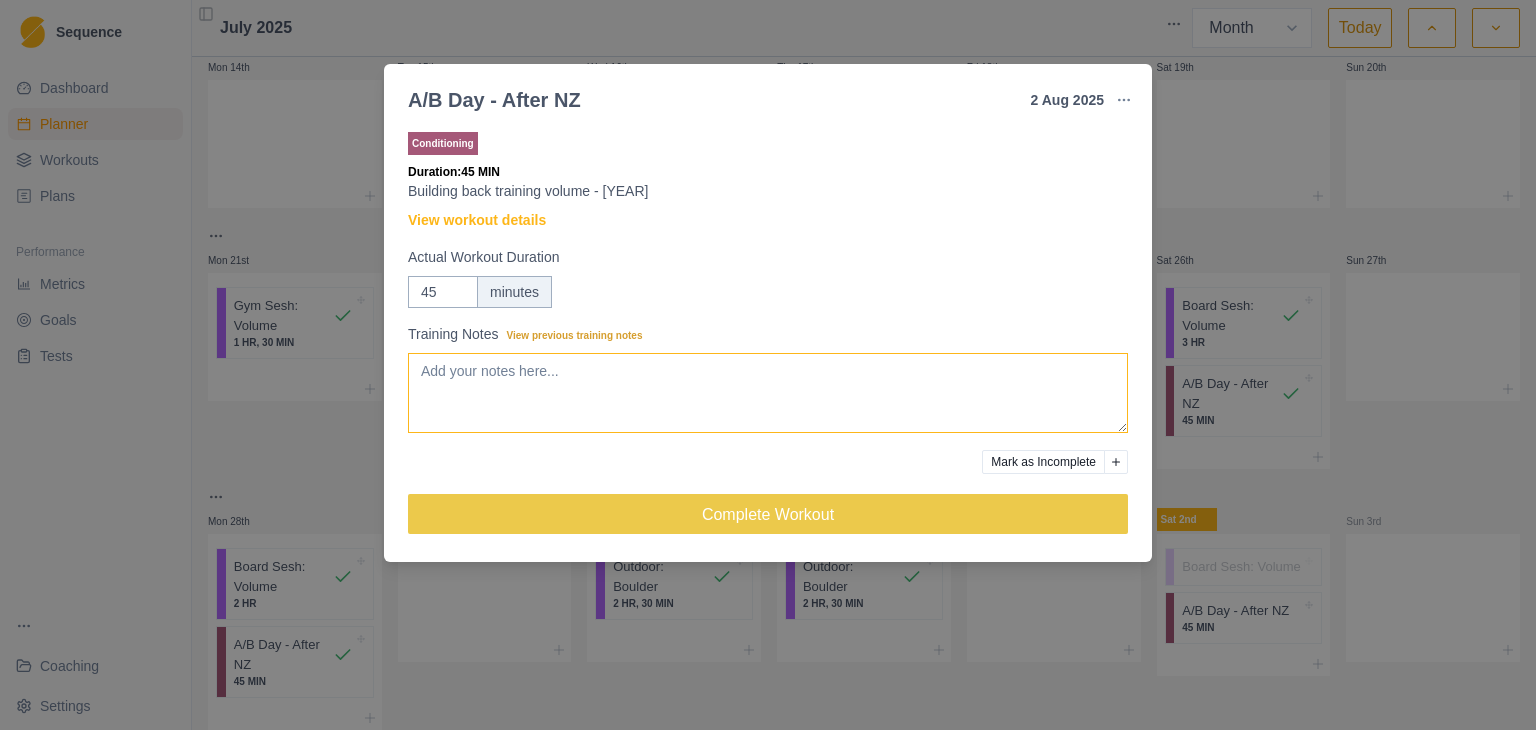 click on "Training Notes View previous training notes" at bounding box center (768, 393) 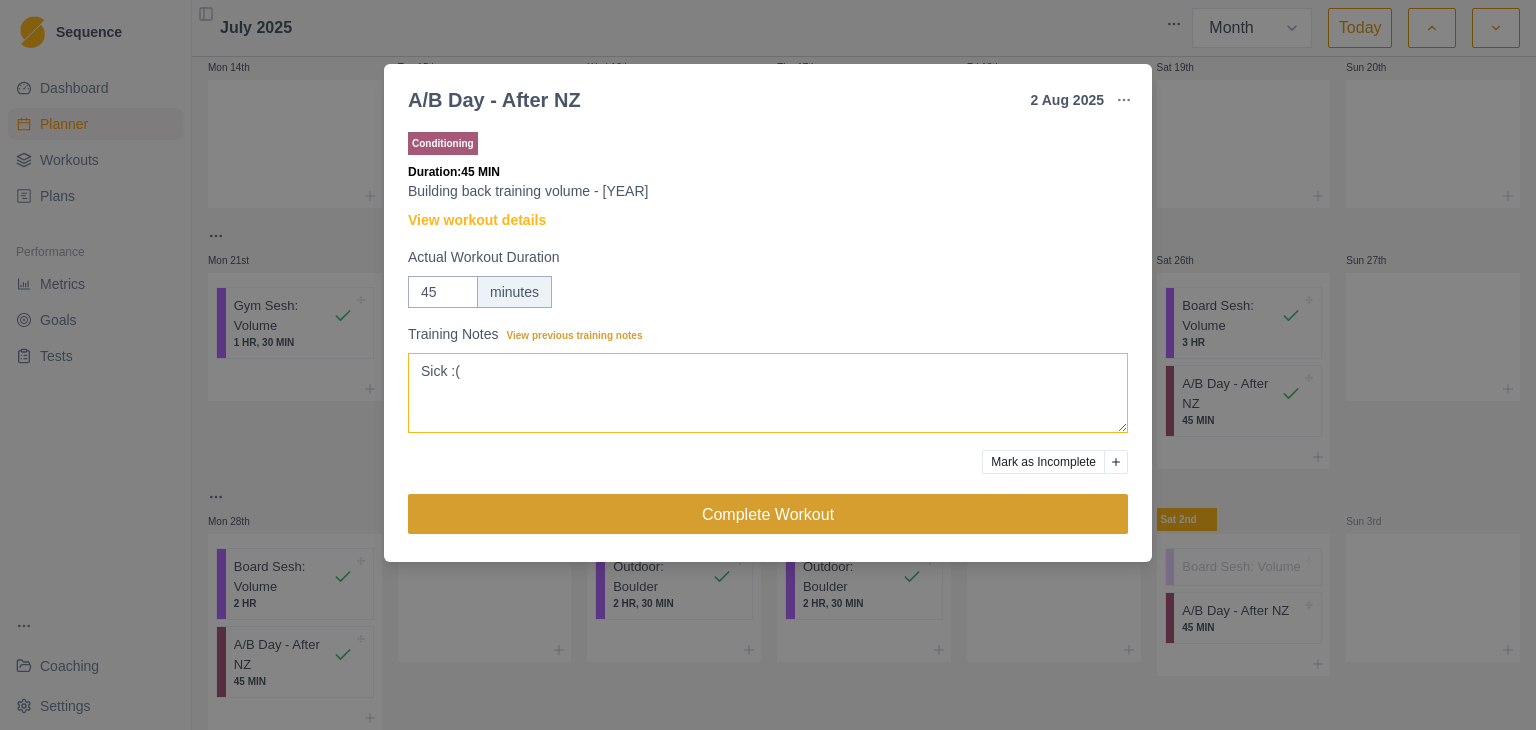 type on "Sick :(" 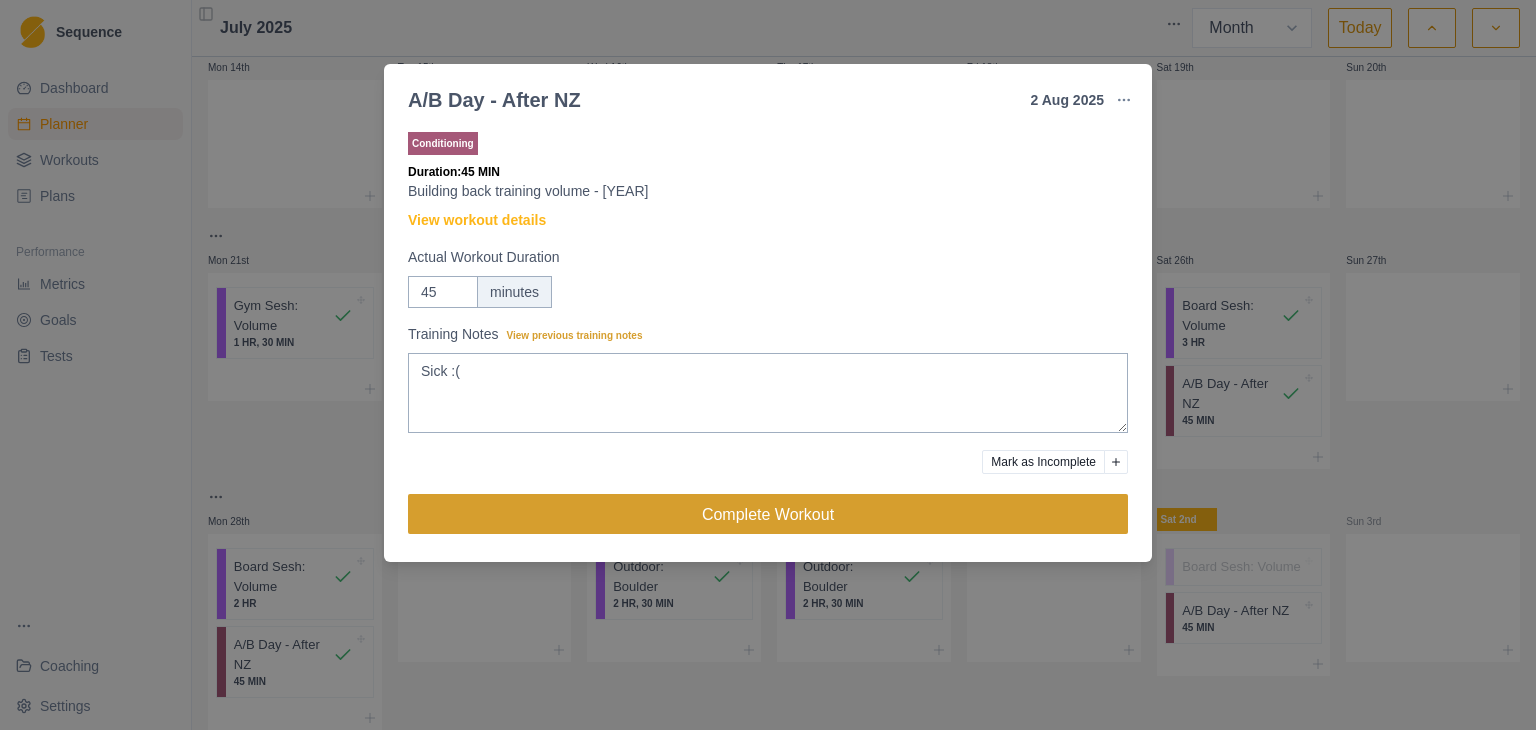 click on "Complete Workout" at bounding box center (768, 514) 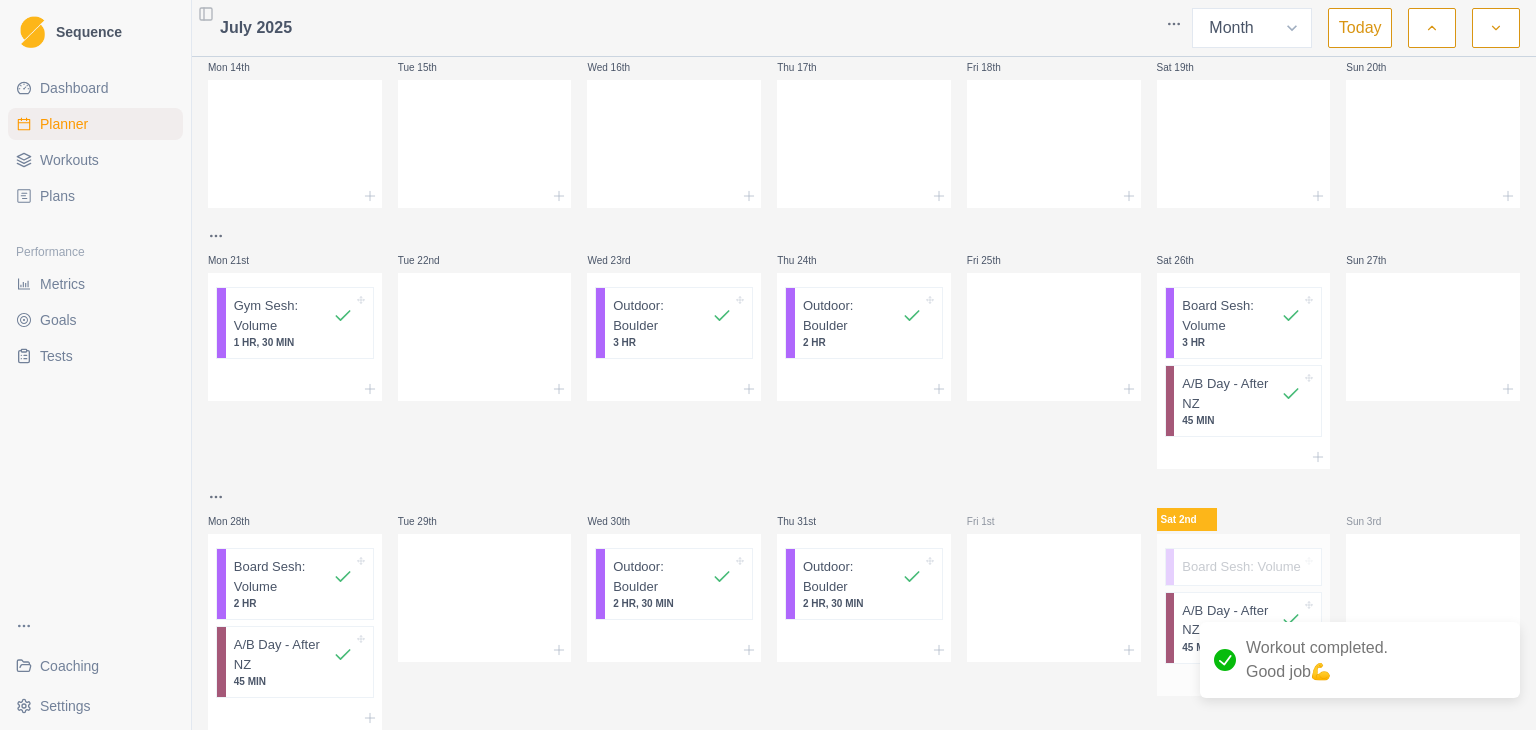 click on "A/B Day - After NZ" at bounding box center [1231, 620] 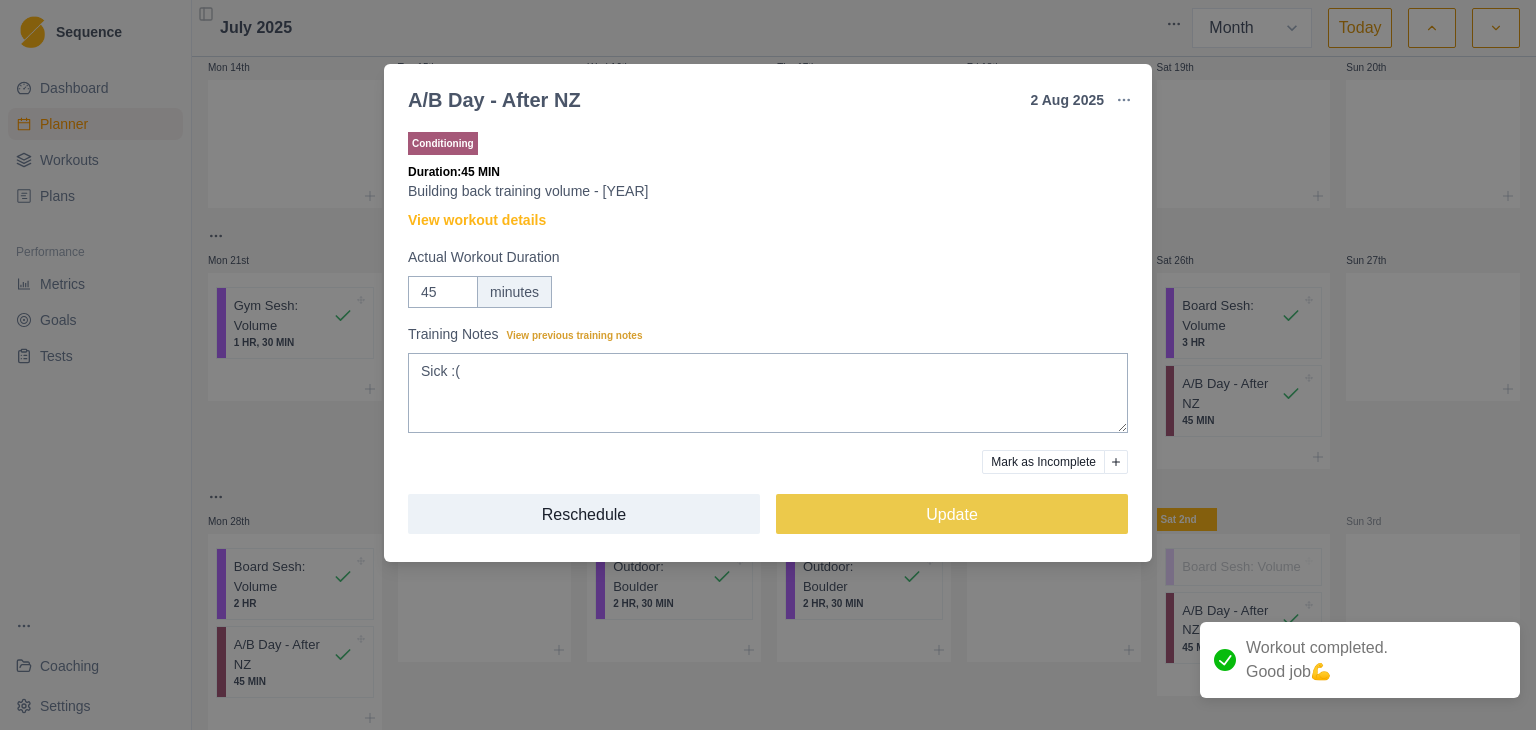 click on "Mark as Incomplete" at bounding box center [1043, 462] 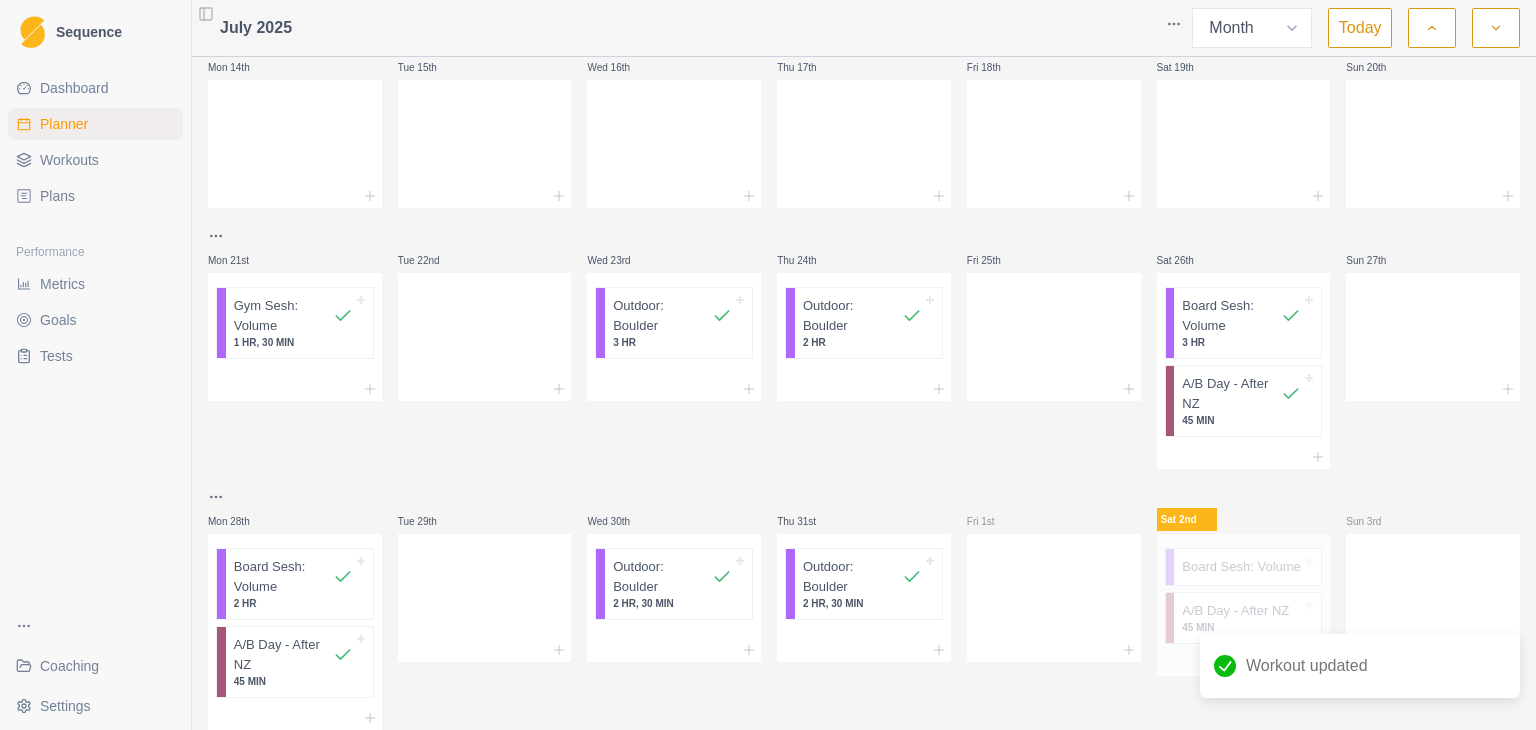 click on "A/B Day - After NZ" at bounding box center [1235, 611] 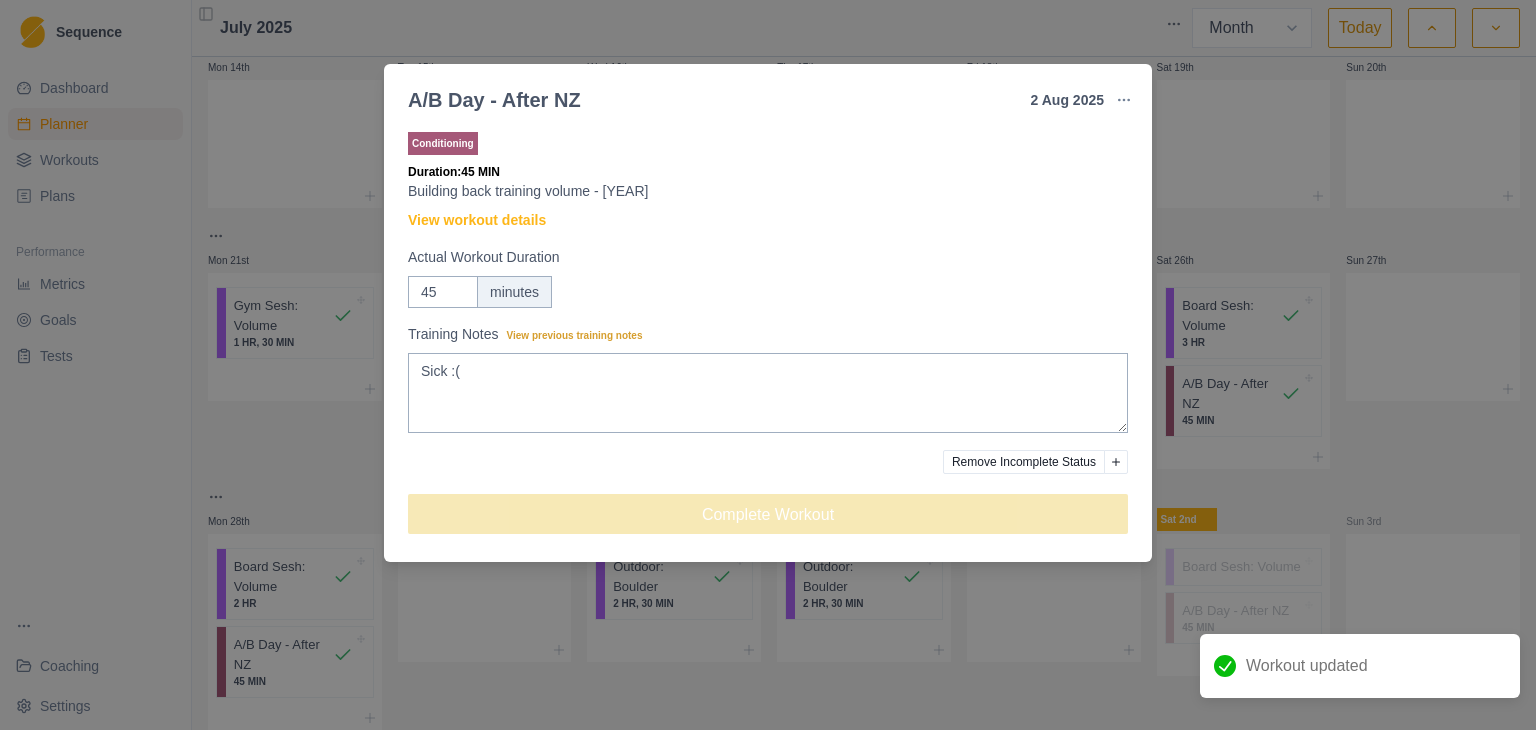 click on "A/B Day - After NZ 2 [YEAR] Link To Goal View Workout Metrics Edit Original Workout Reschedule Workout Remove From Schedule Conditioning Duration:  45 MIN Building back training volume - [YEAR] View workout details Actual Workout Duration 45 minutes Training Notes View previous training notes Sick :( Remove Incomplete Status Complete Workout" at bounding box center (768, 365) 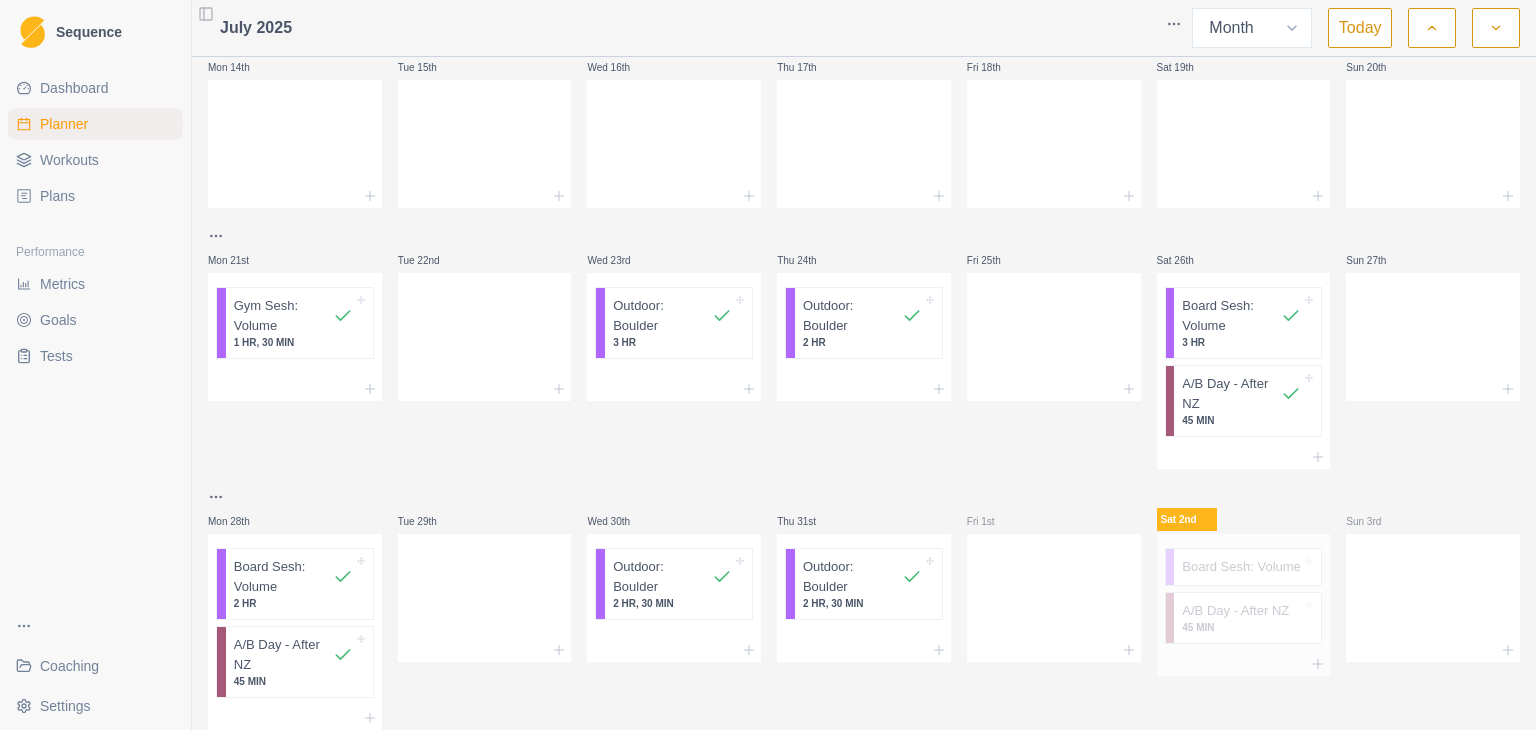 click on "Board Sesh: Volume" at bounding box center [1241, 567] 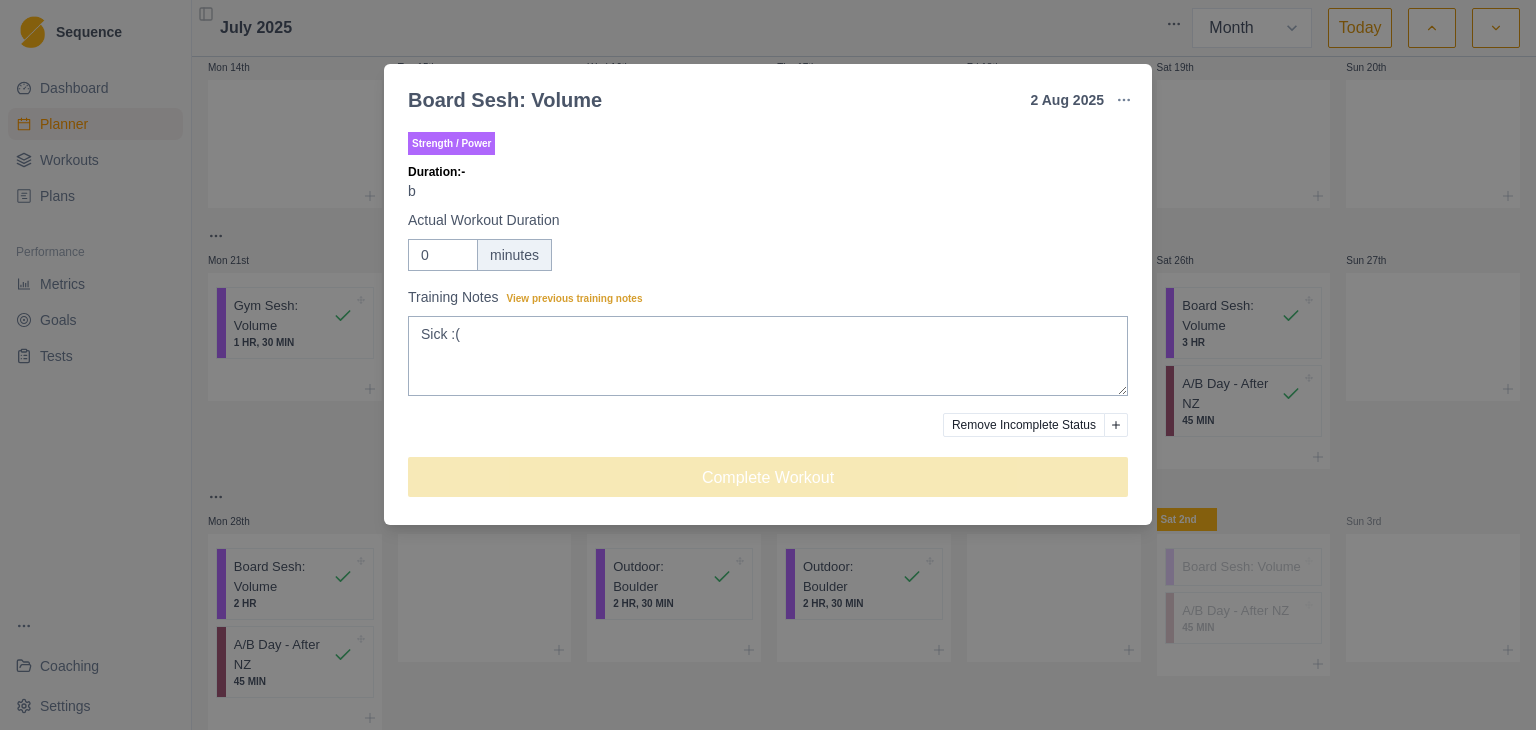 click on "Board Sesh: Volume 2 [MONTH] [YEAR] Link To Goal View Workout Metrics Edit Original Workout Reschedule Workout Remove From Schedule Strength / Power Duration: - b Actual Workout Duration 0 minutes Training Notes View previous training notes Sick :( Remove Incomplete Status Complete Workout" at bounding box center [768, 365] 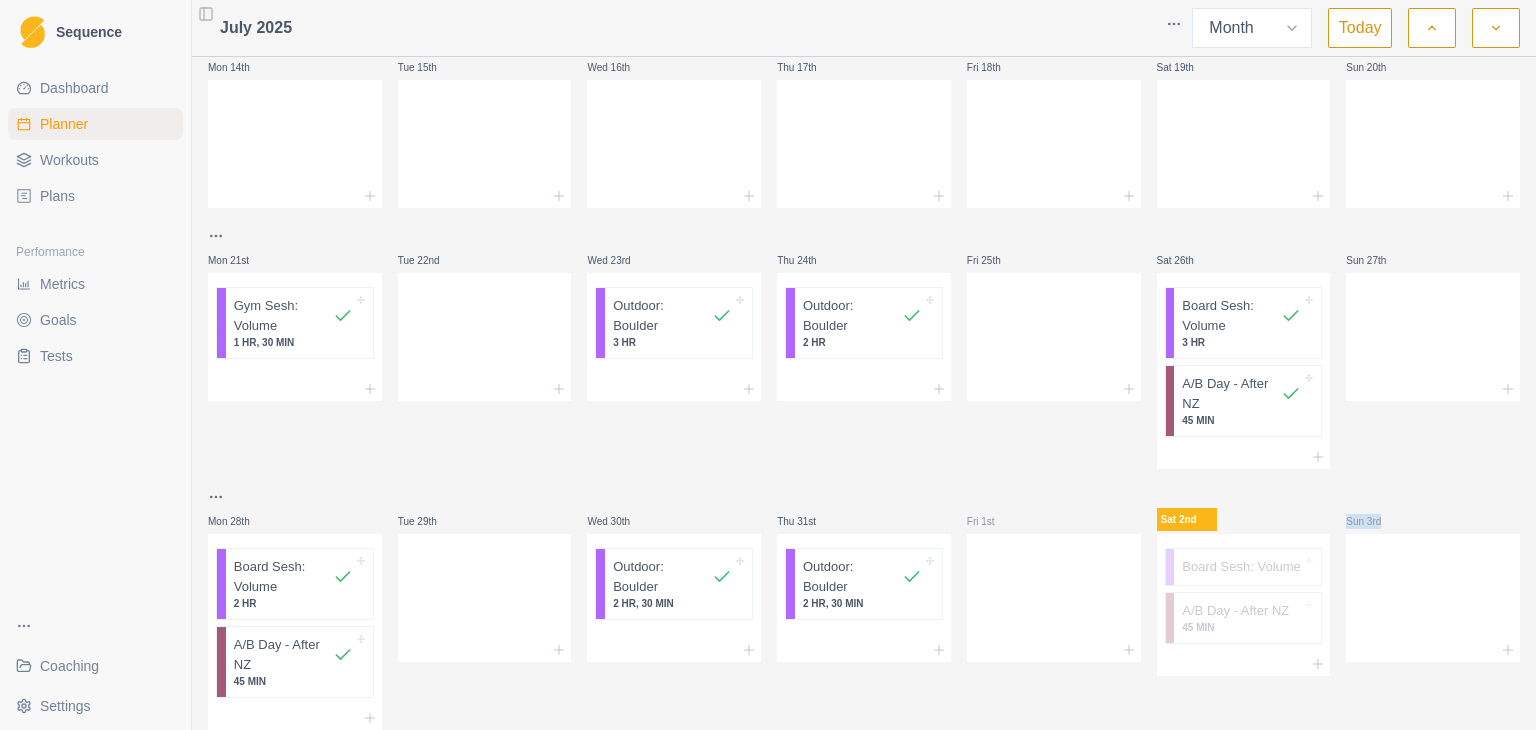 drag, startPoint x: 1409, startPoint y: 569, endPoint x: 1380, endPoint y: 489, distance: 85.09406 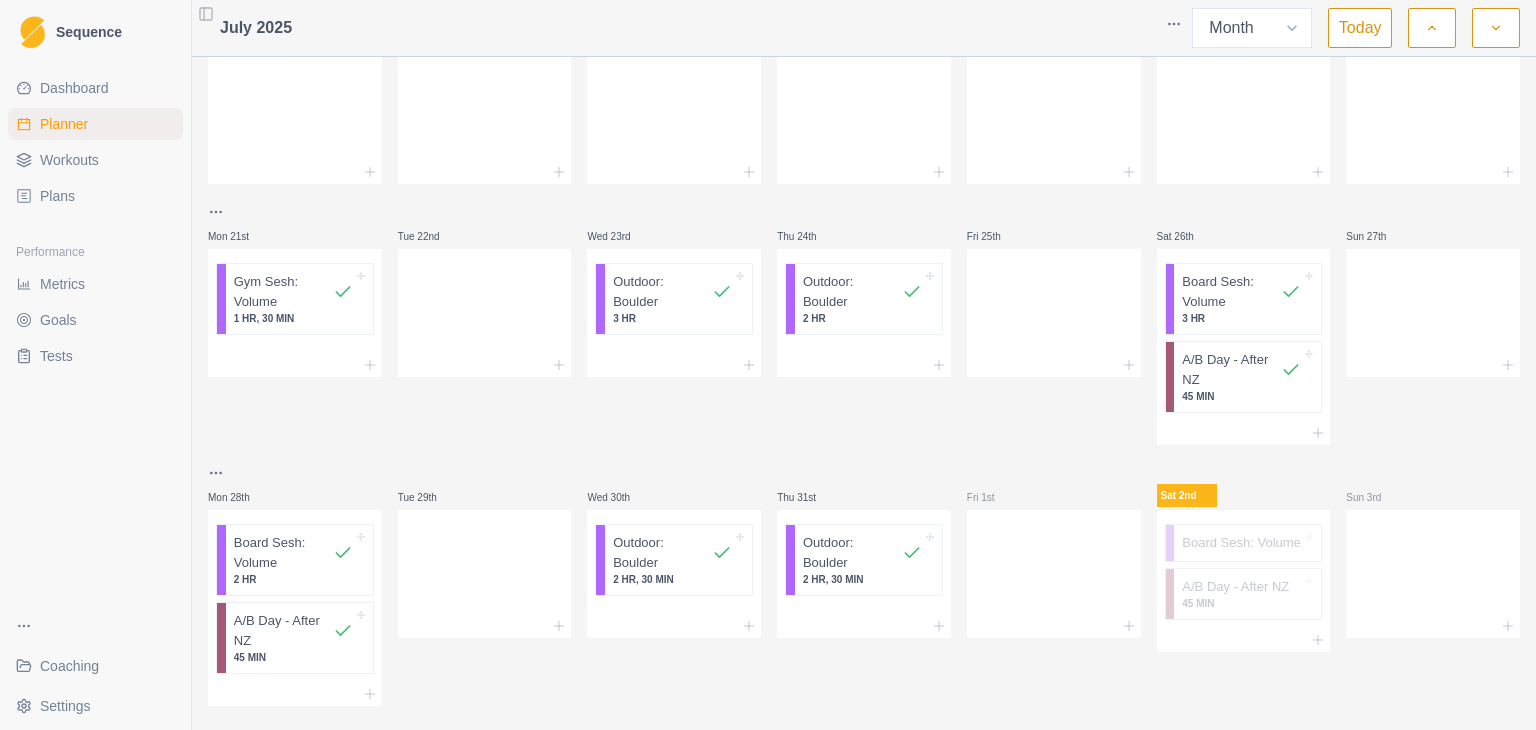 scroll, scrollTop: 476, scrollLeft: 0, axis: vertical 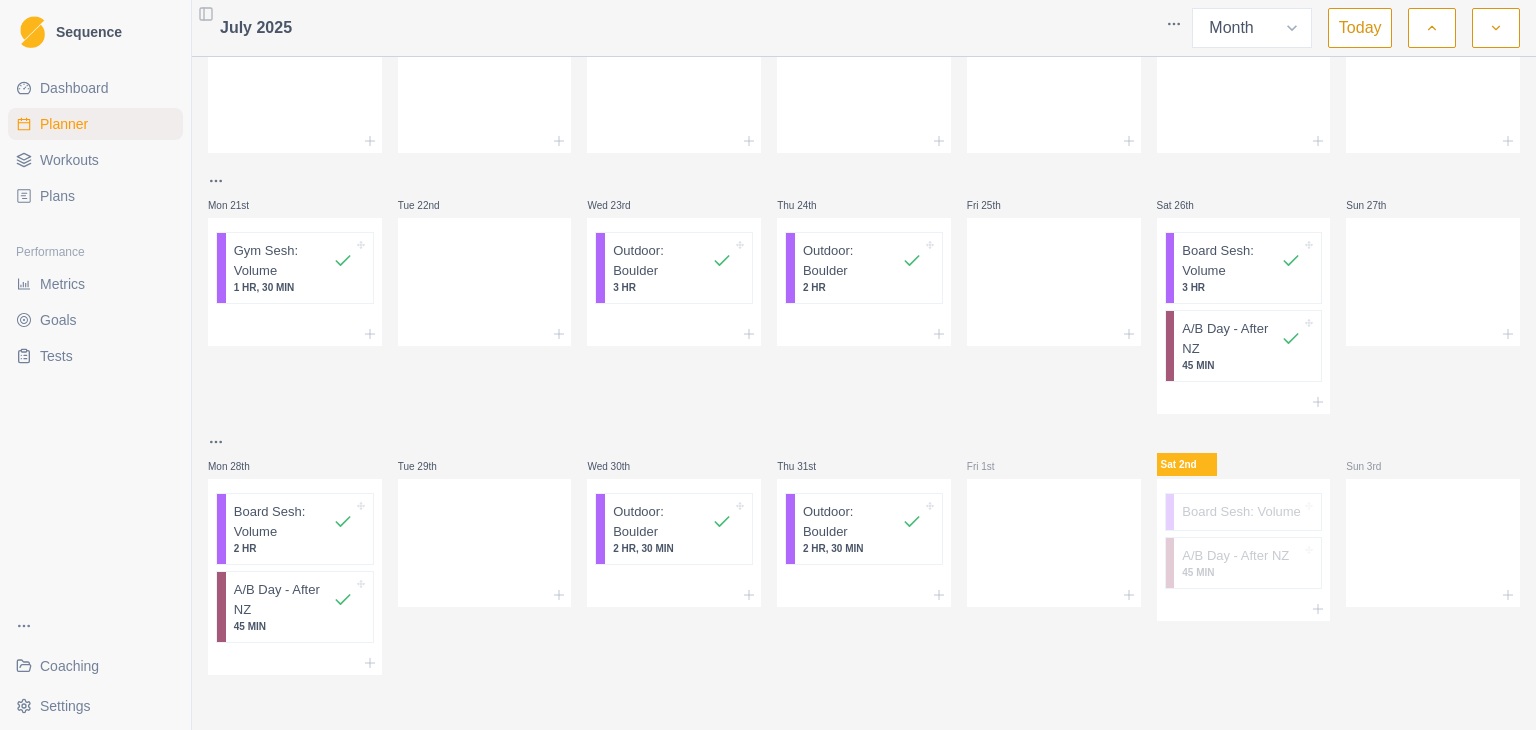 click on "Sun 27th" at bounding box center [1433, 291] 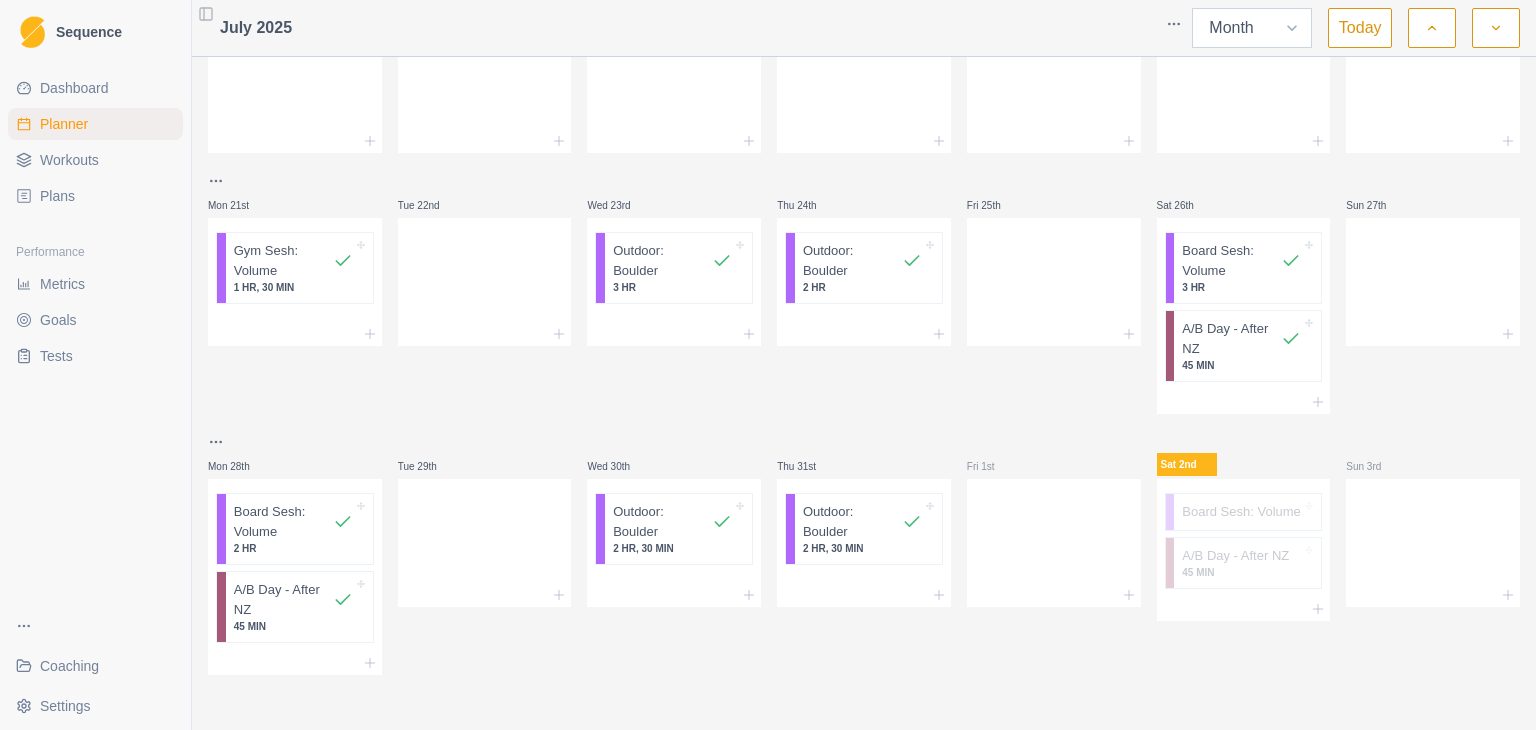 click on "Week Month" at bounding box center (1252, 28) 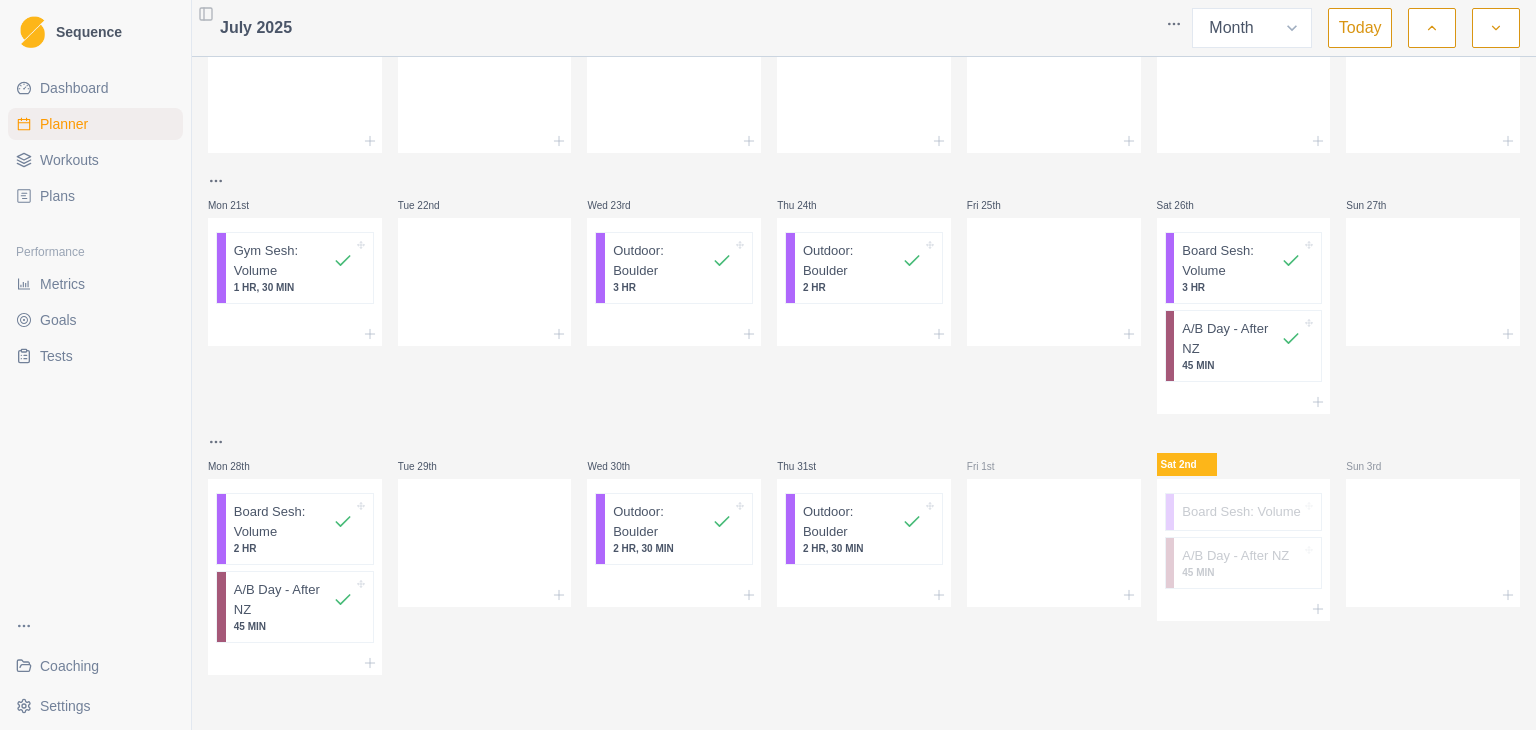 click at bounding box center (724, 28) 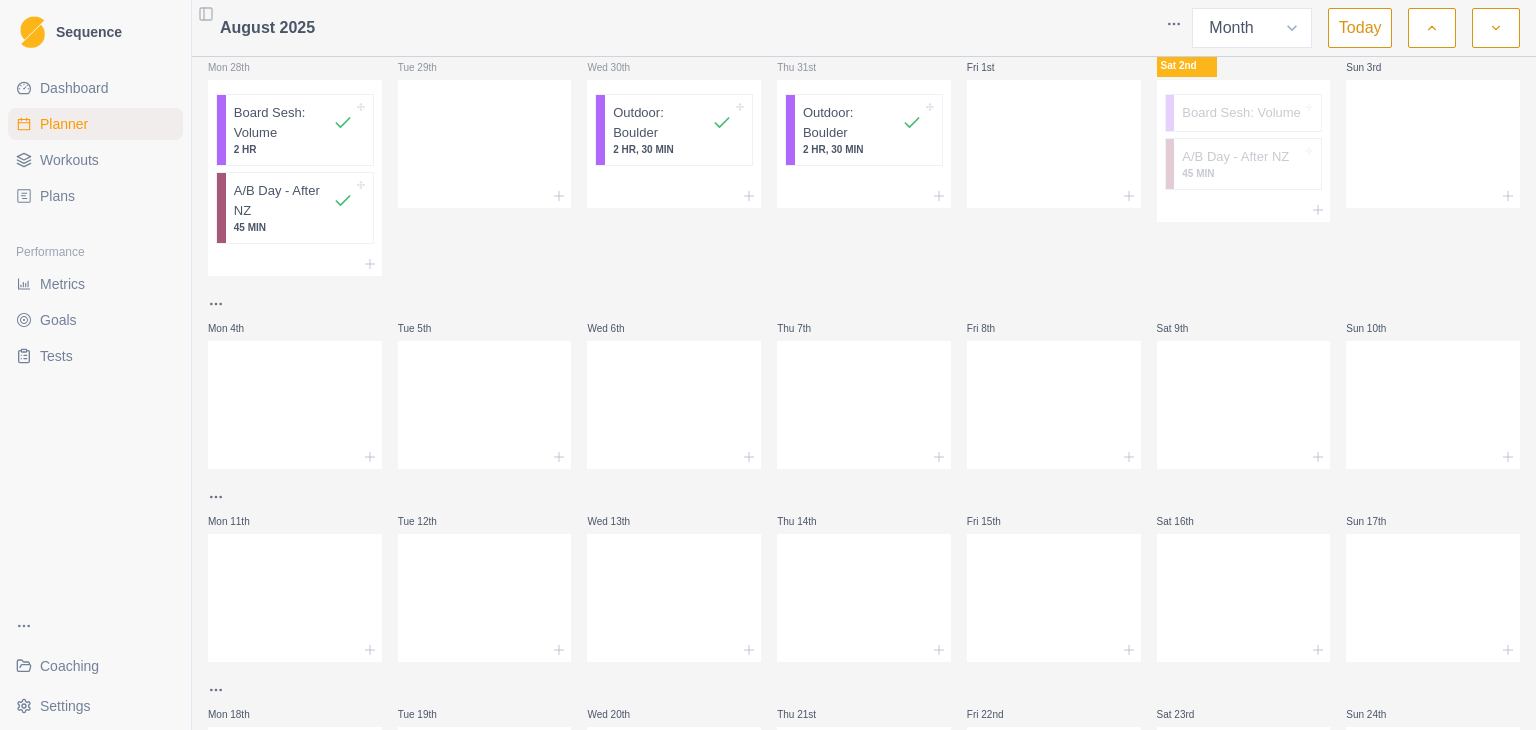 scroll, scrollTop: 0, scrollLeft: 0, axis: both 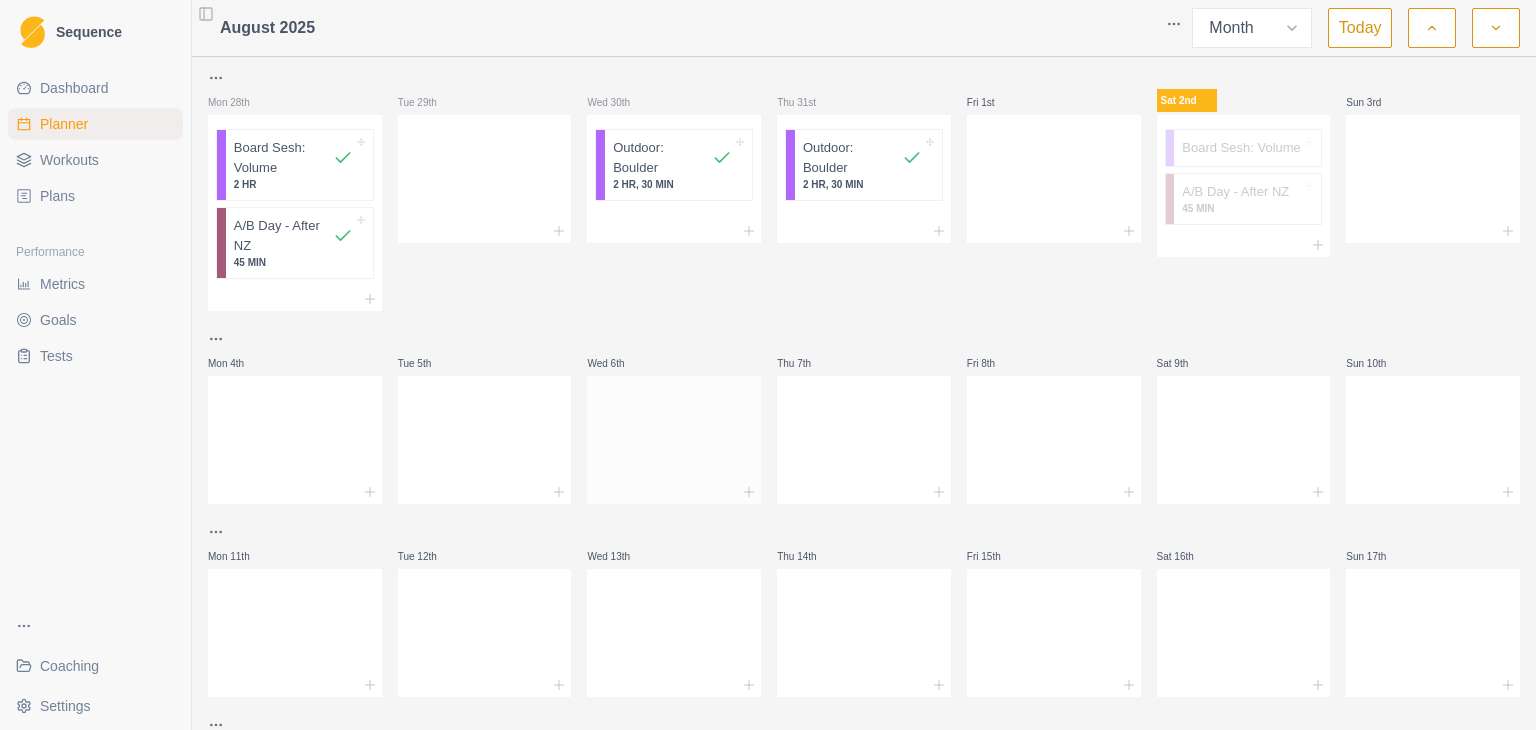 click at bounding box center (674, 436) 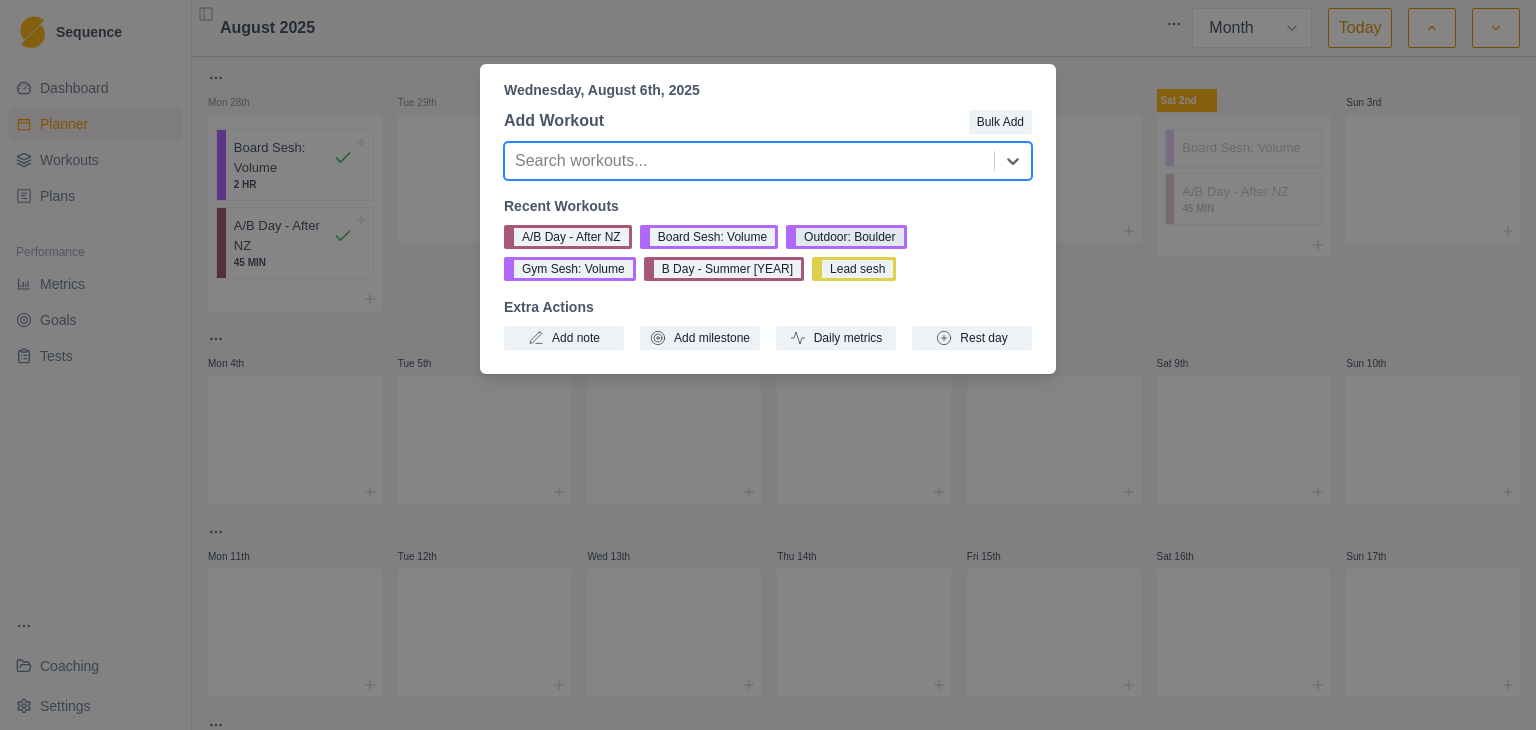click on "Outdoor: Boulder" at bounding box center (846, 237) 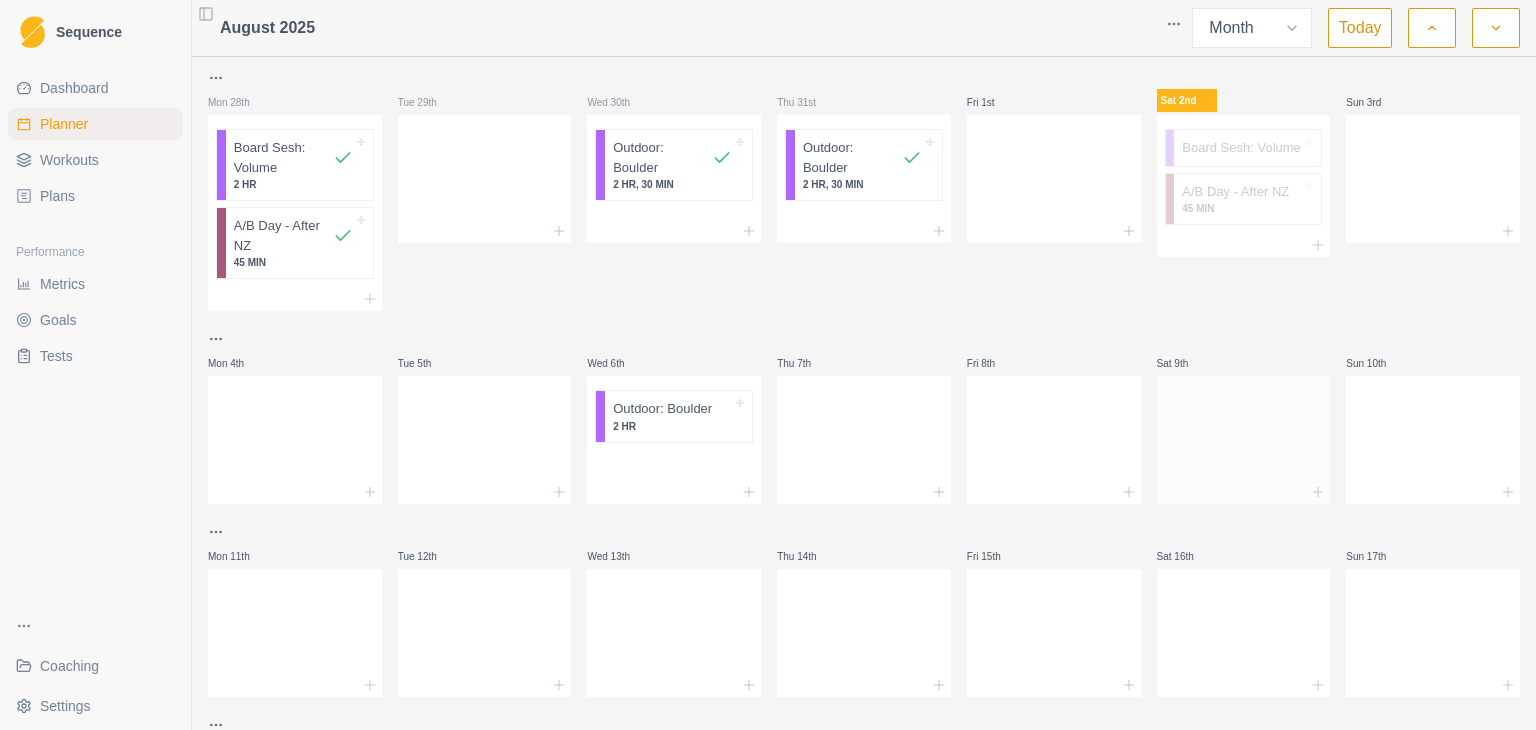 click at bounding box center (1244, 436) 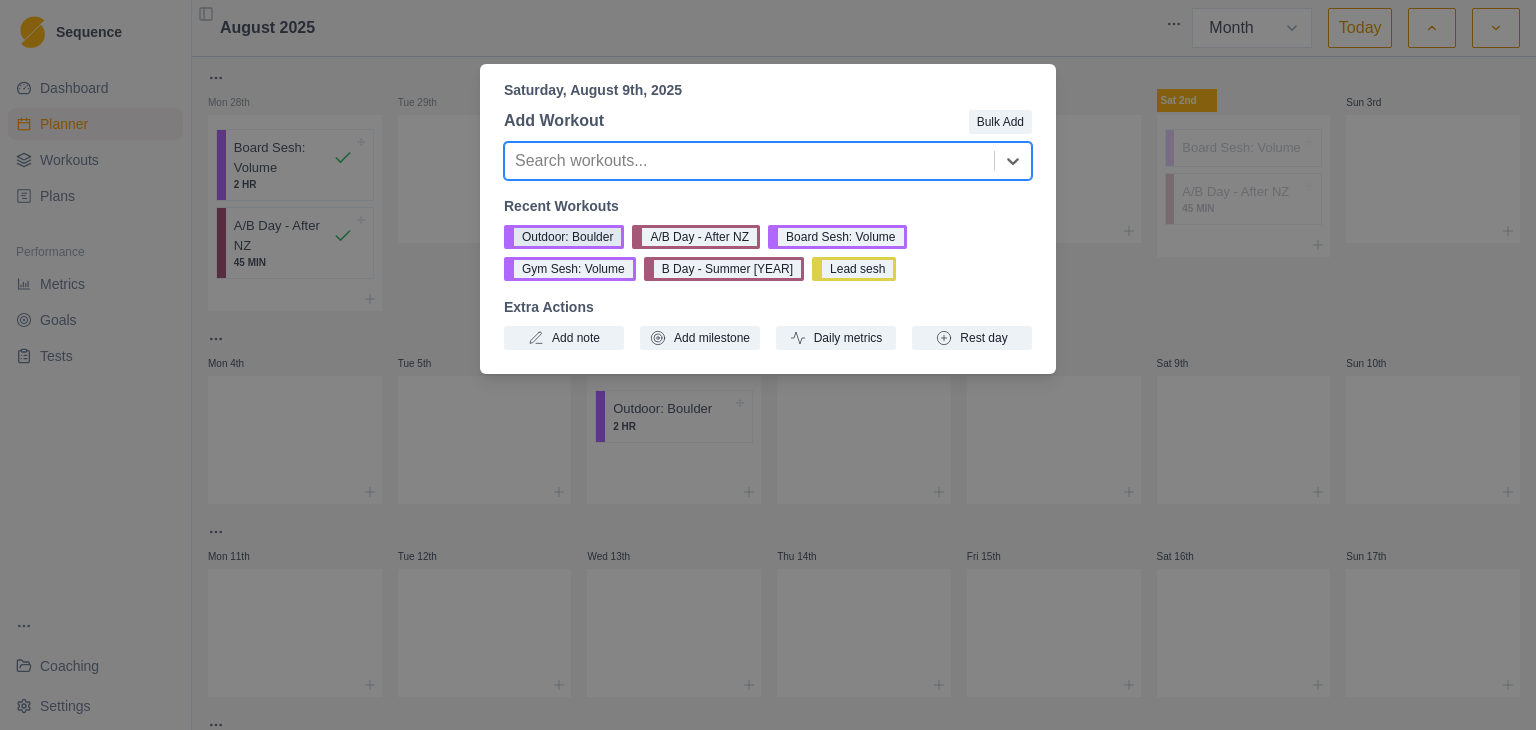 click on "Outdoor: Boulder" at bounding box center (564, 237) 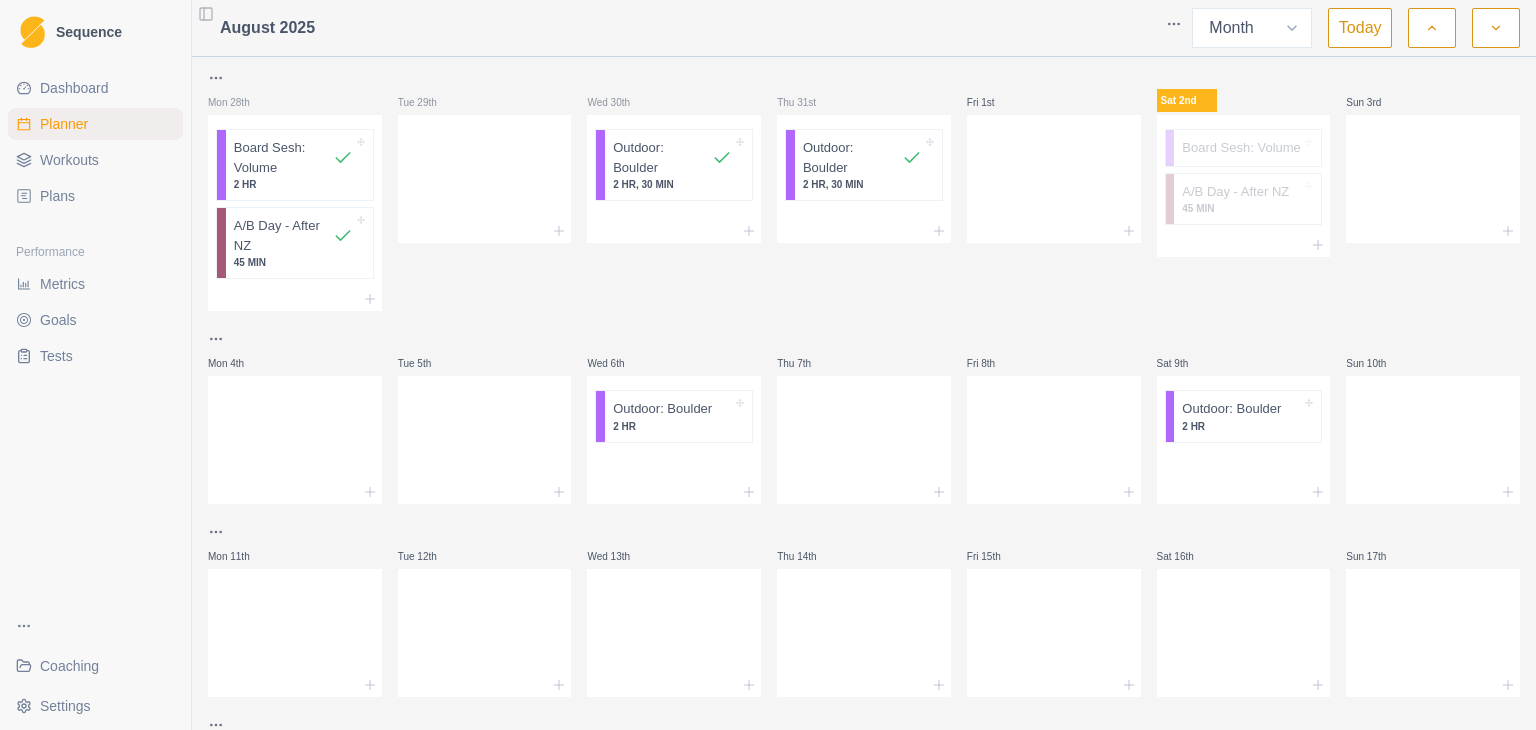 click at bounding box center (1433, 436) 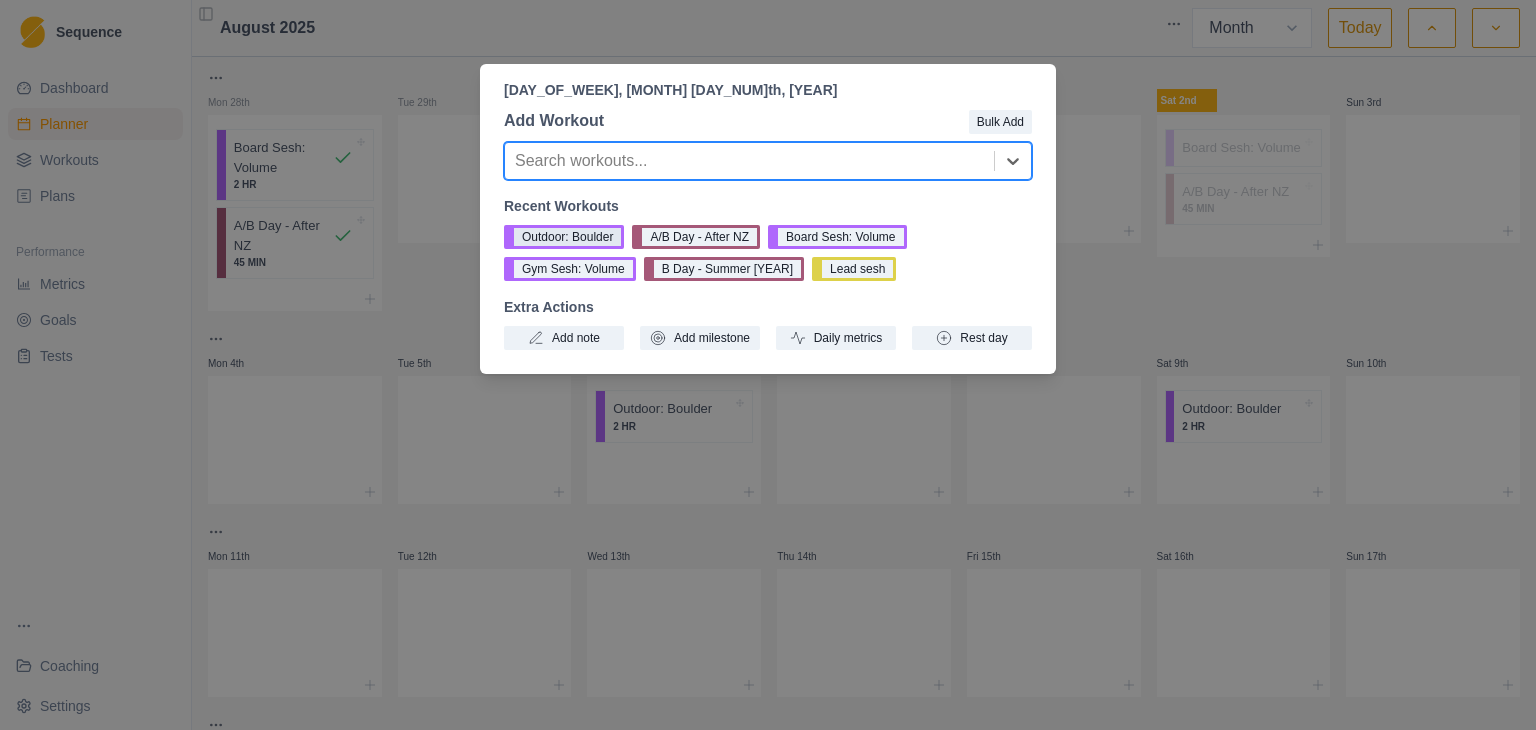 click on "Outdoor: Boulder" at bounding box center (564, 237) 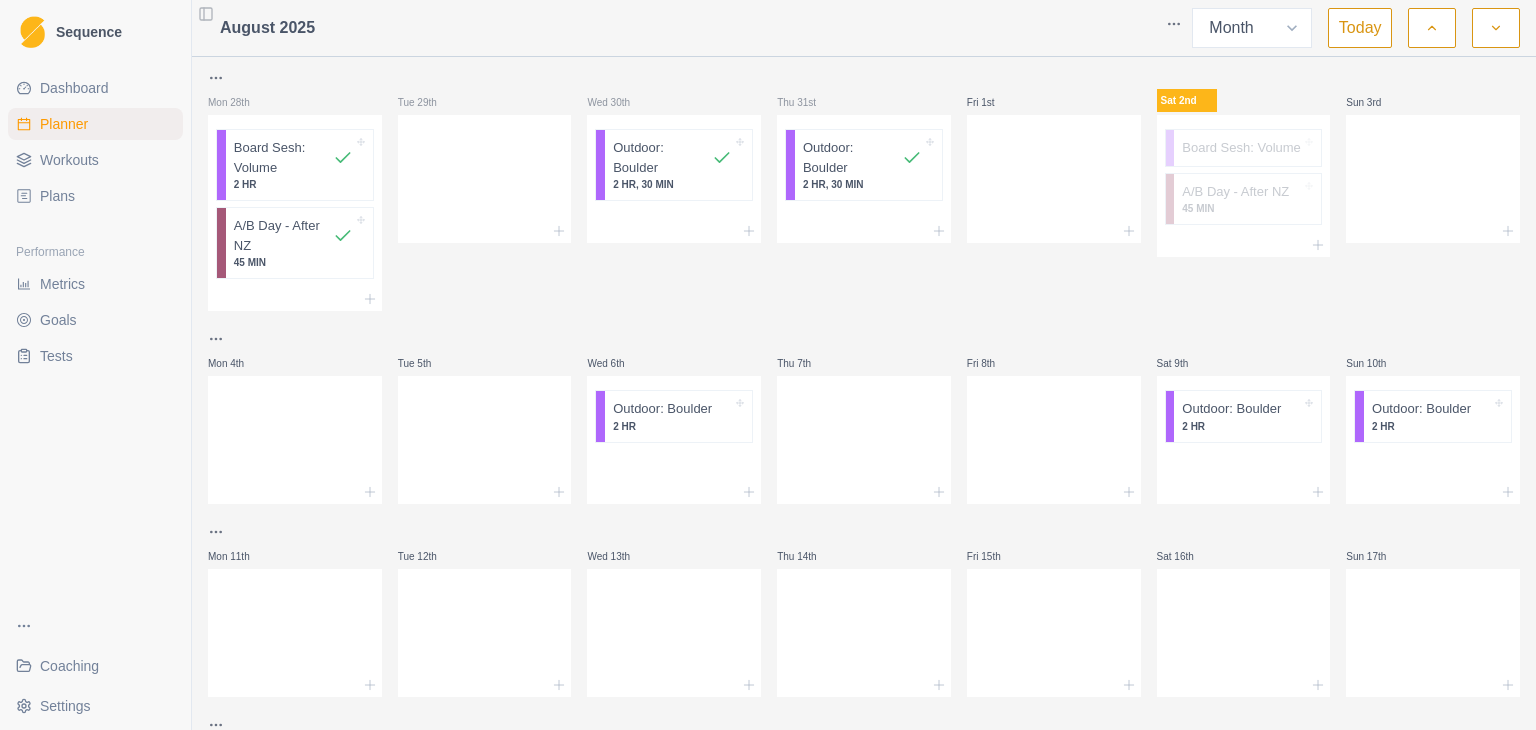 click on "[DAY] [DAY_NUM]nd Board Sesh: Volume A/B Day - After NZ 45 MIN" at bounding box center [1244, 188] 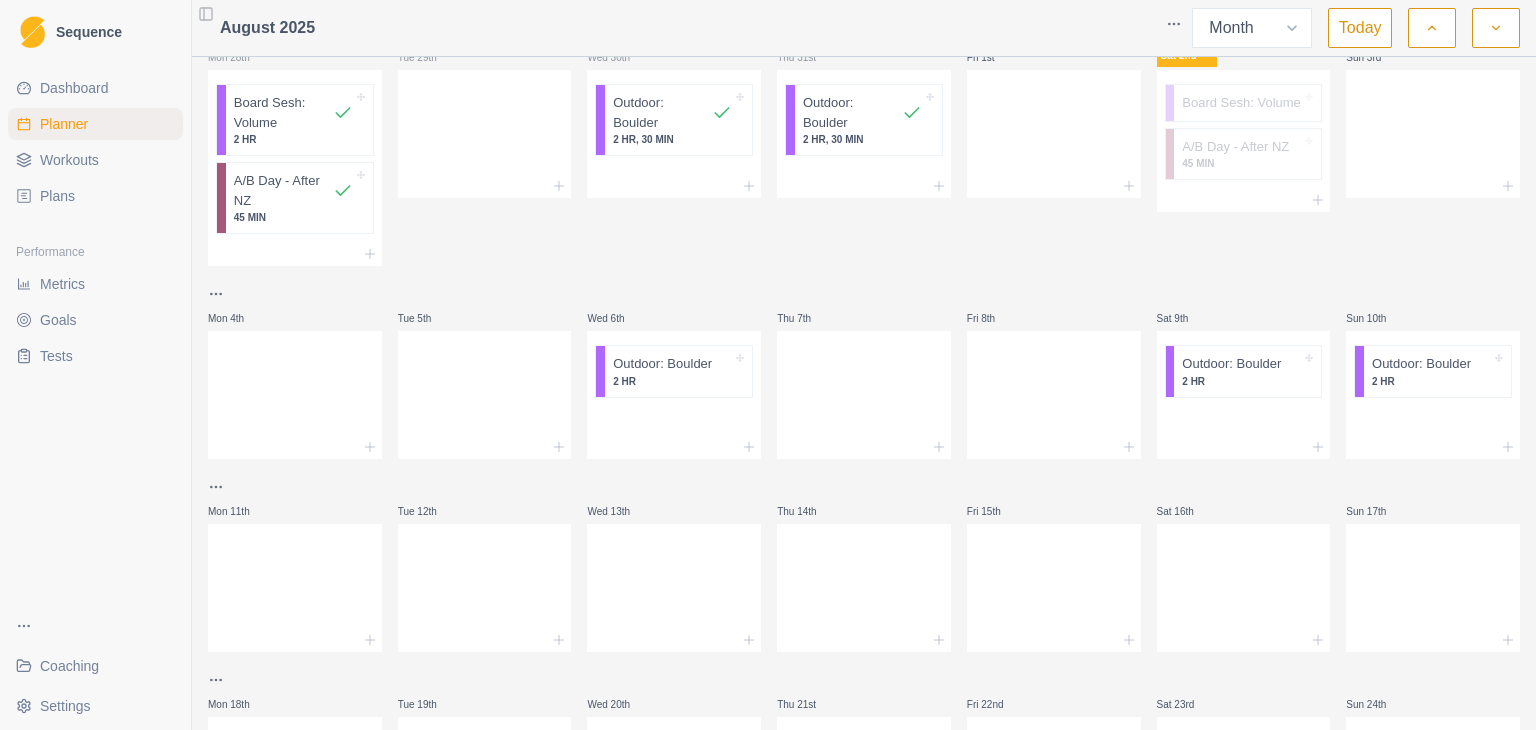 scroll, scrollTop: 47, scrollLeft: 0, axis: vertical 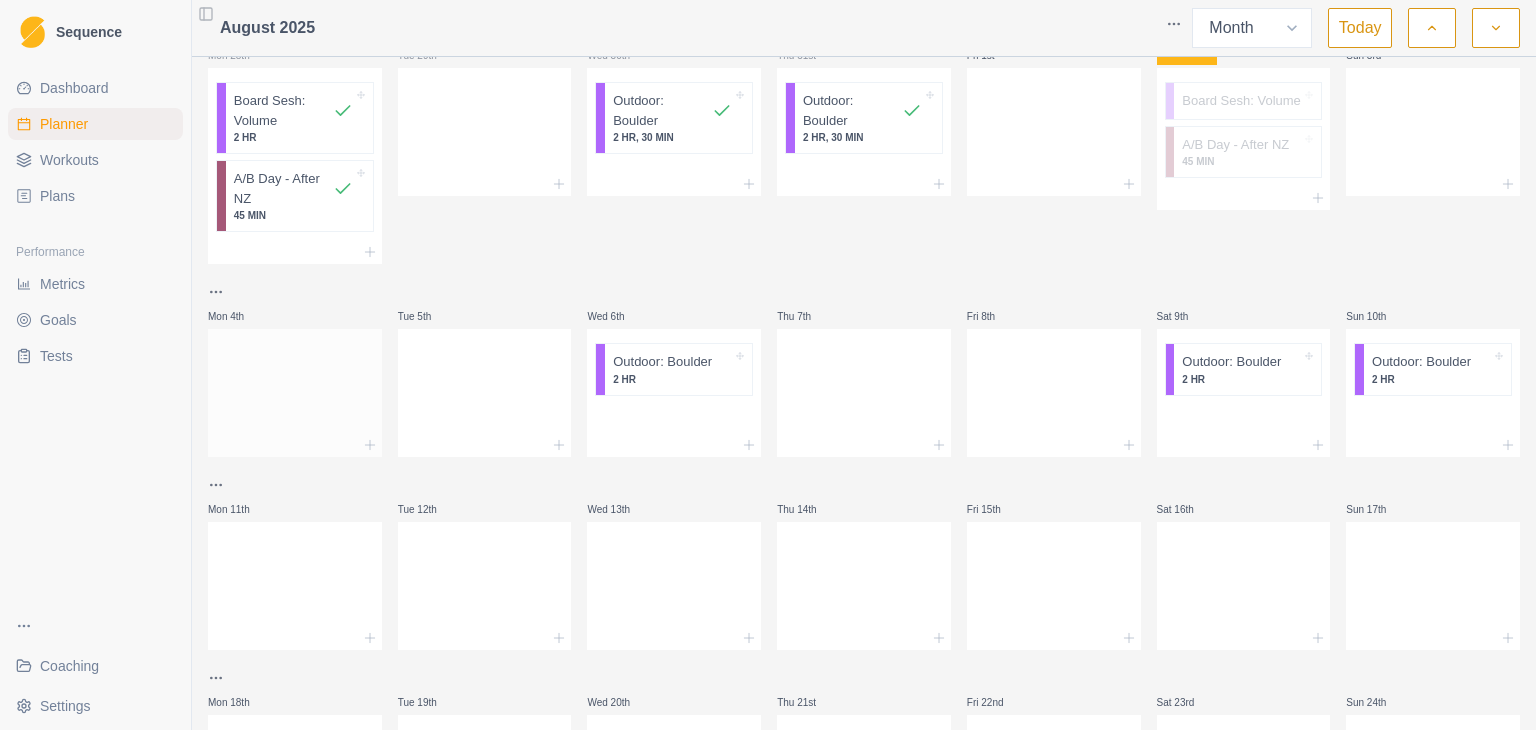 click at bounding box center (295, 389) 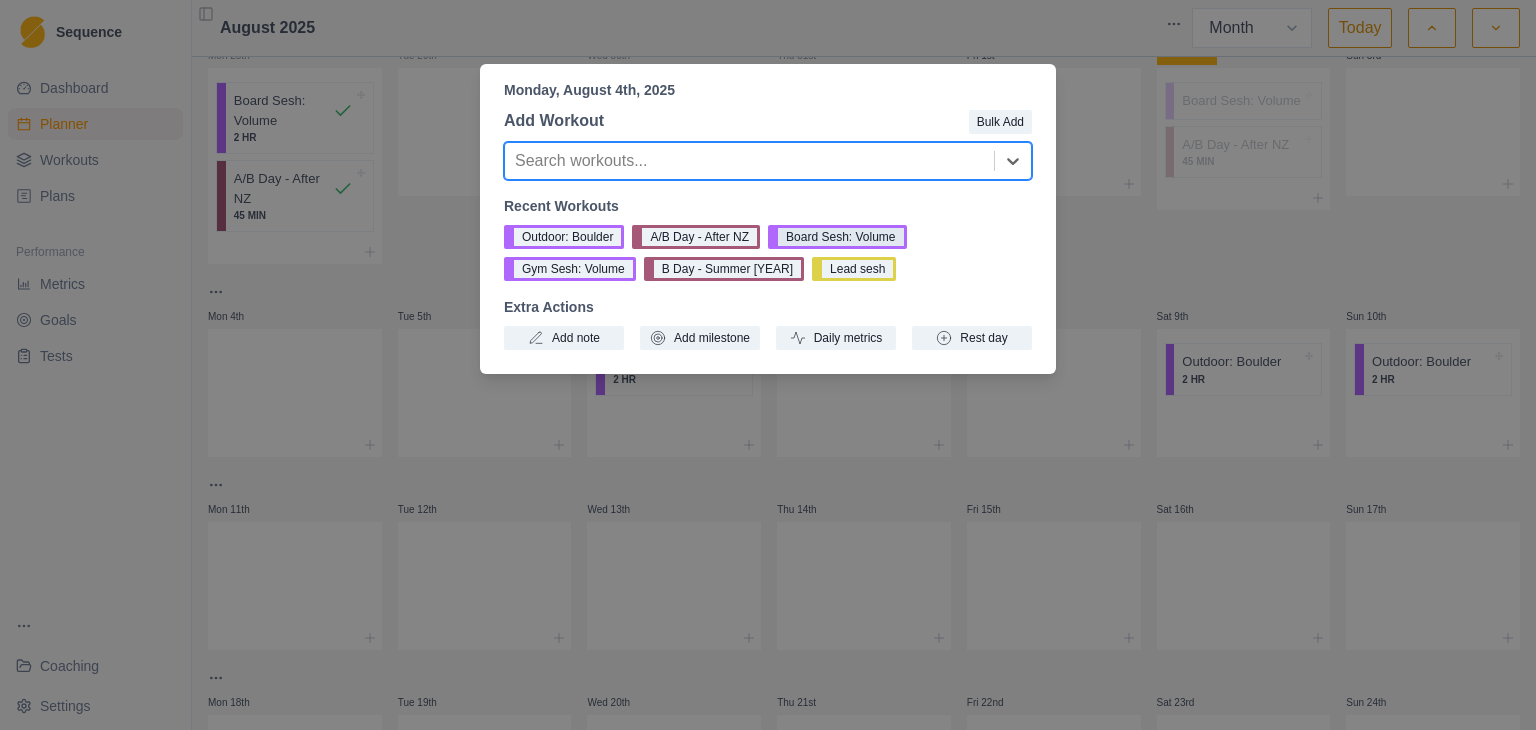 click on "Board Sesh: Volume" at bounding box center (837, 237) 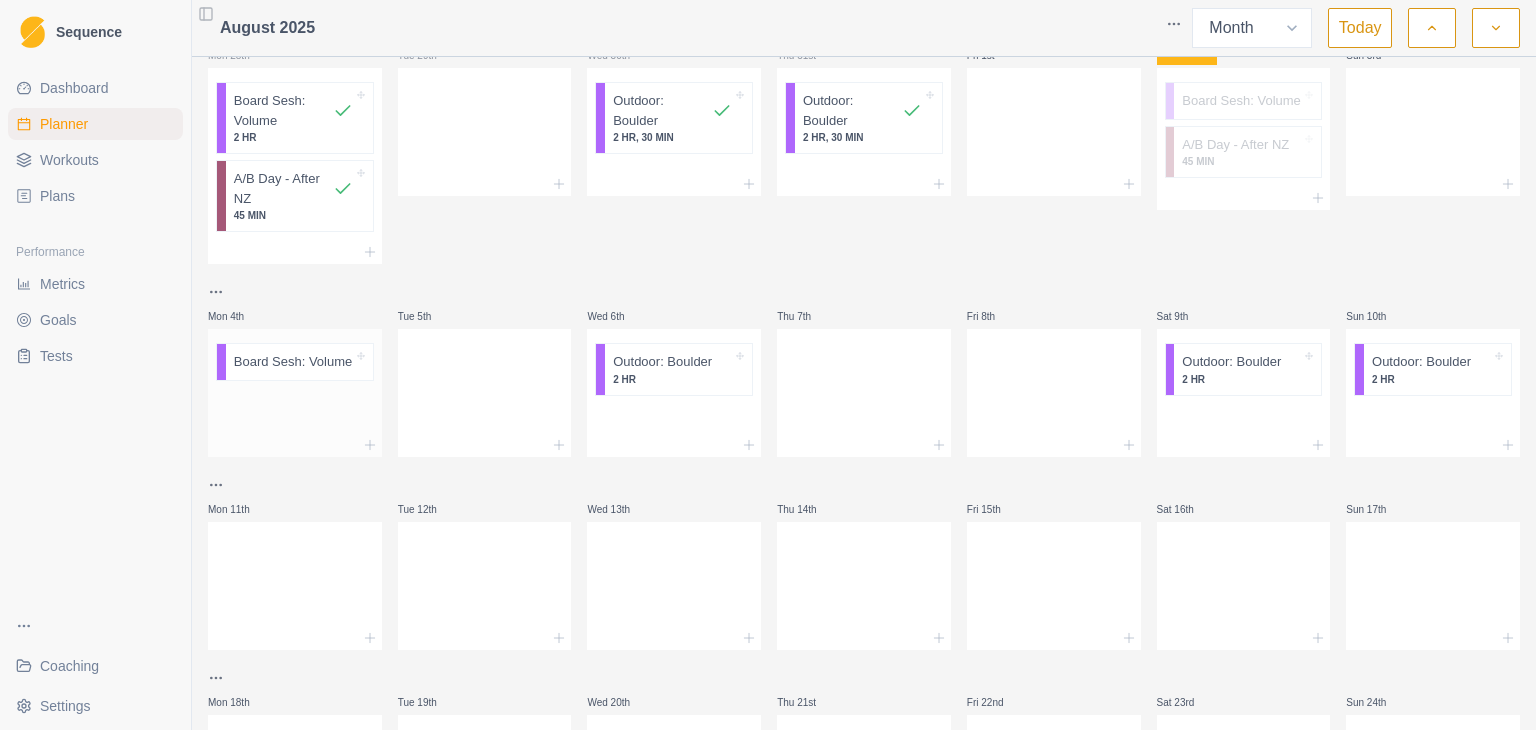 click at bounding box center (295, 411) 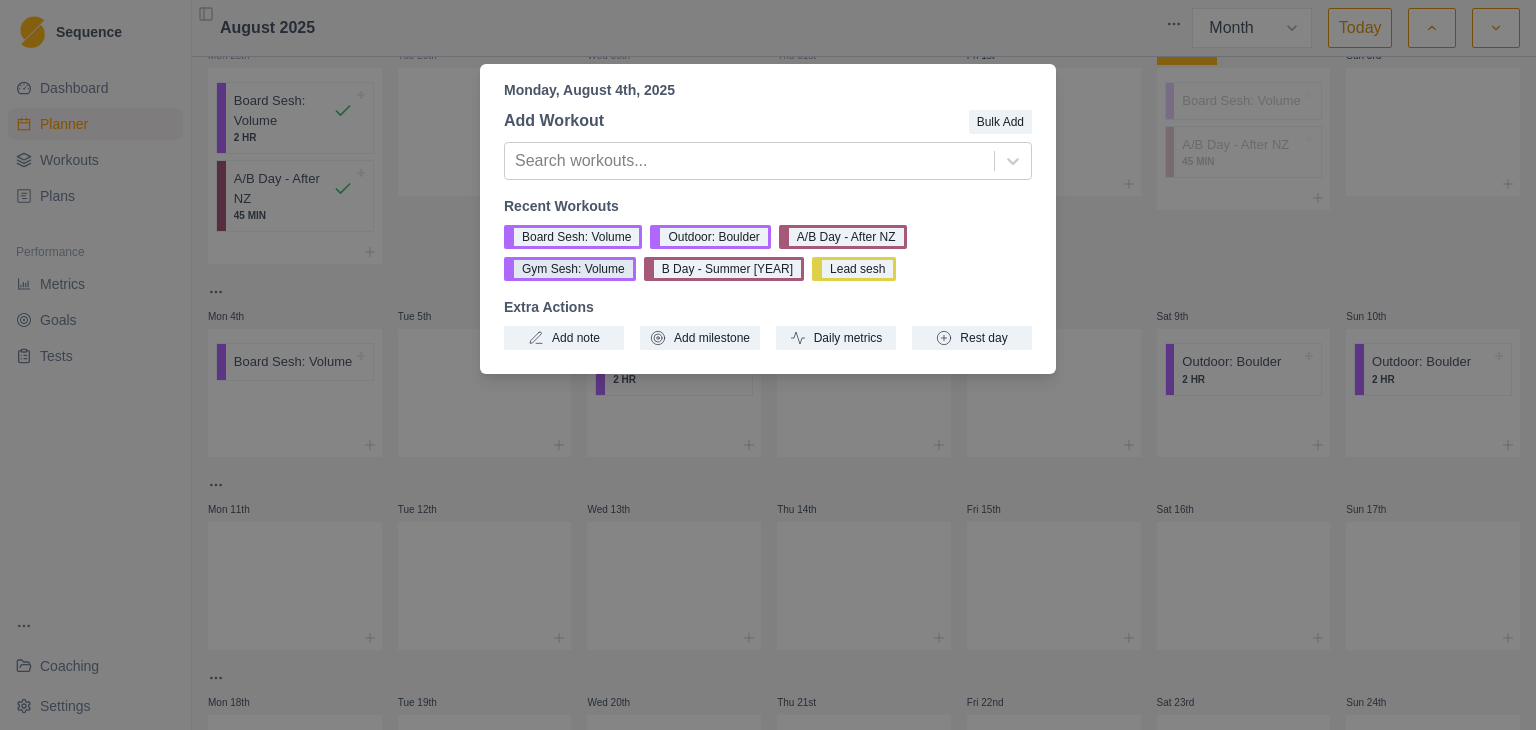 click on "Gym Sesh: Volume" at bounding box center (570, 269) 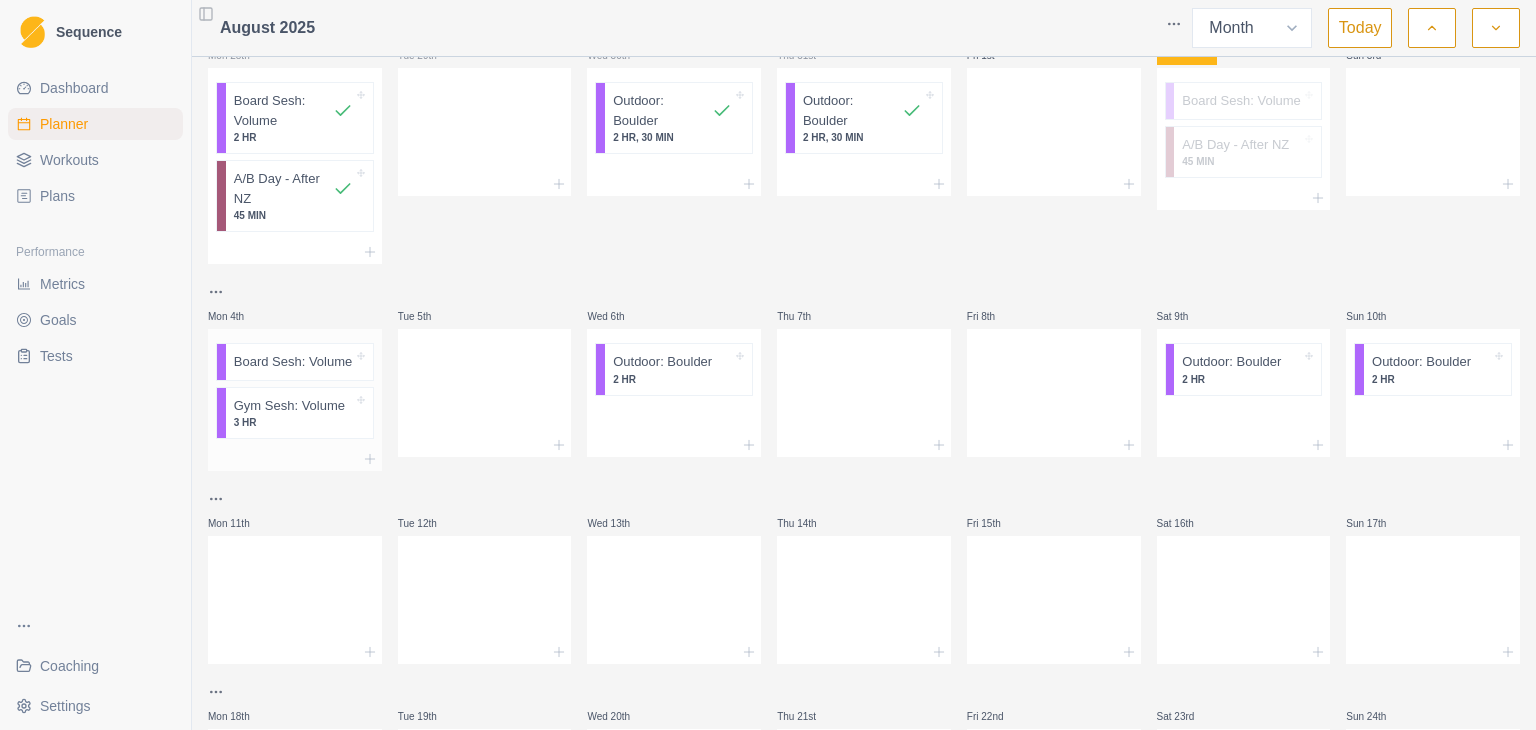 click on "3 HR" at bounding box center (293, 422) 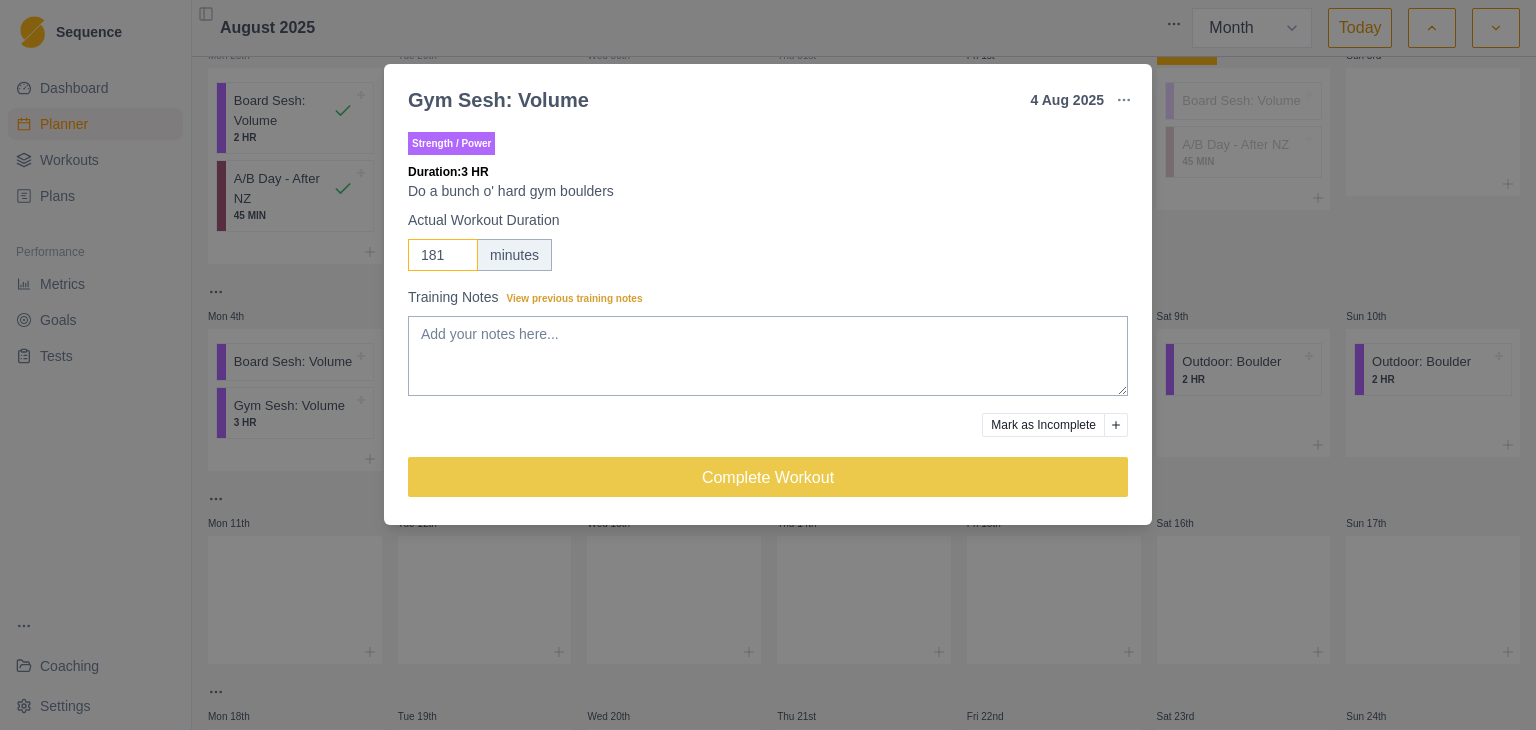 click on "181" at bounding box center (443, 255) 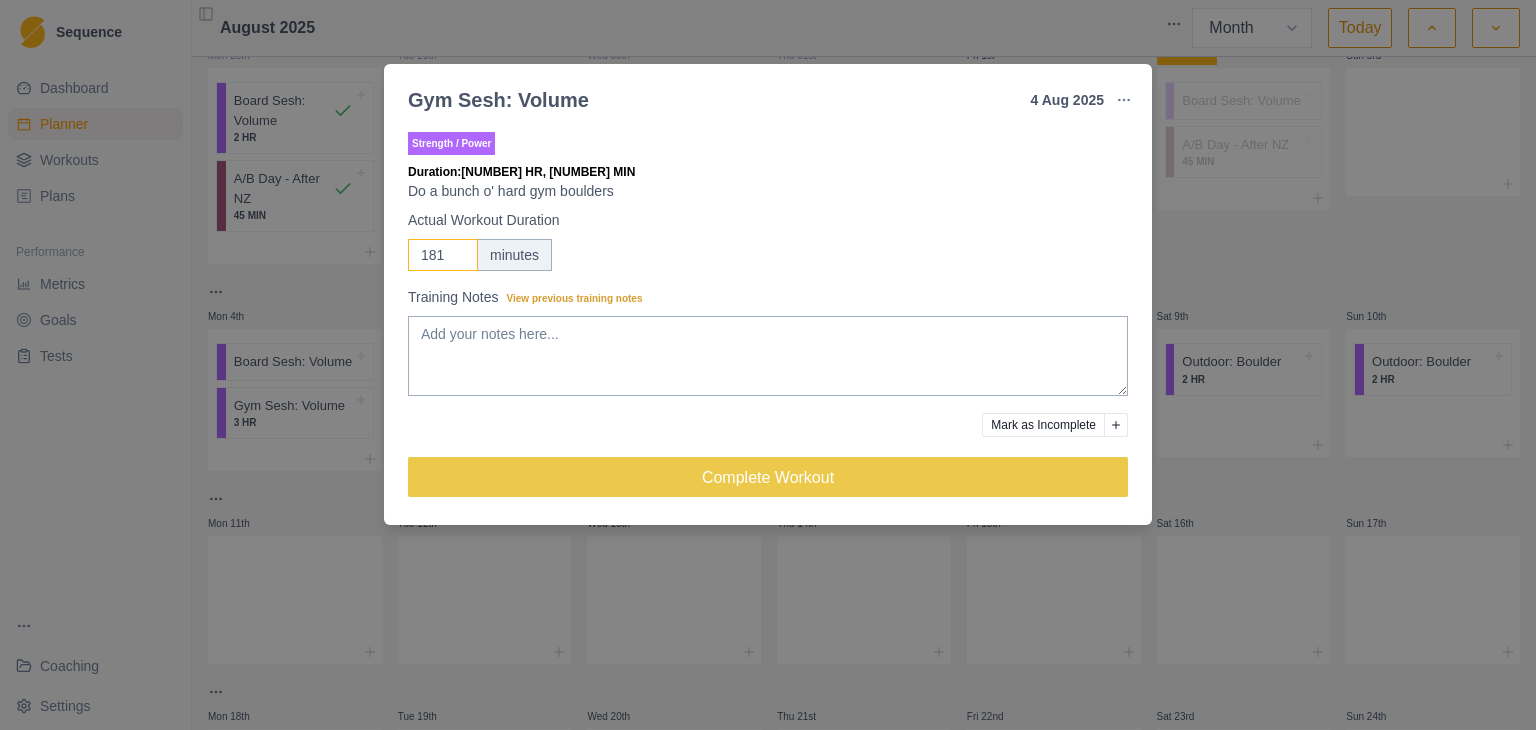 click on "181" at bounding box center (443, 255) 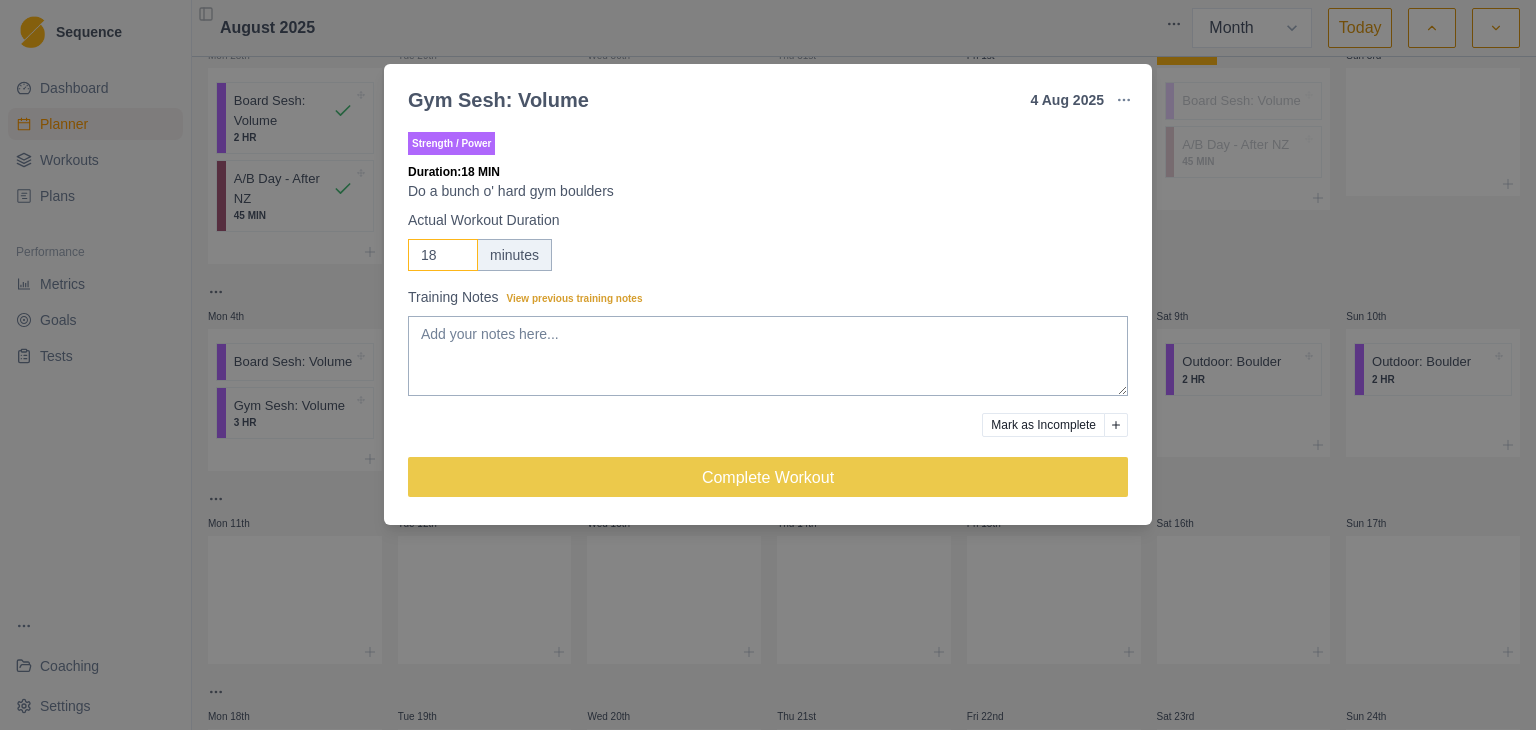 type on "1" 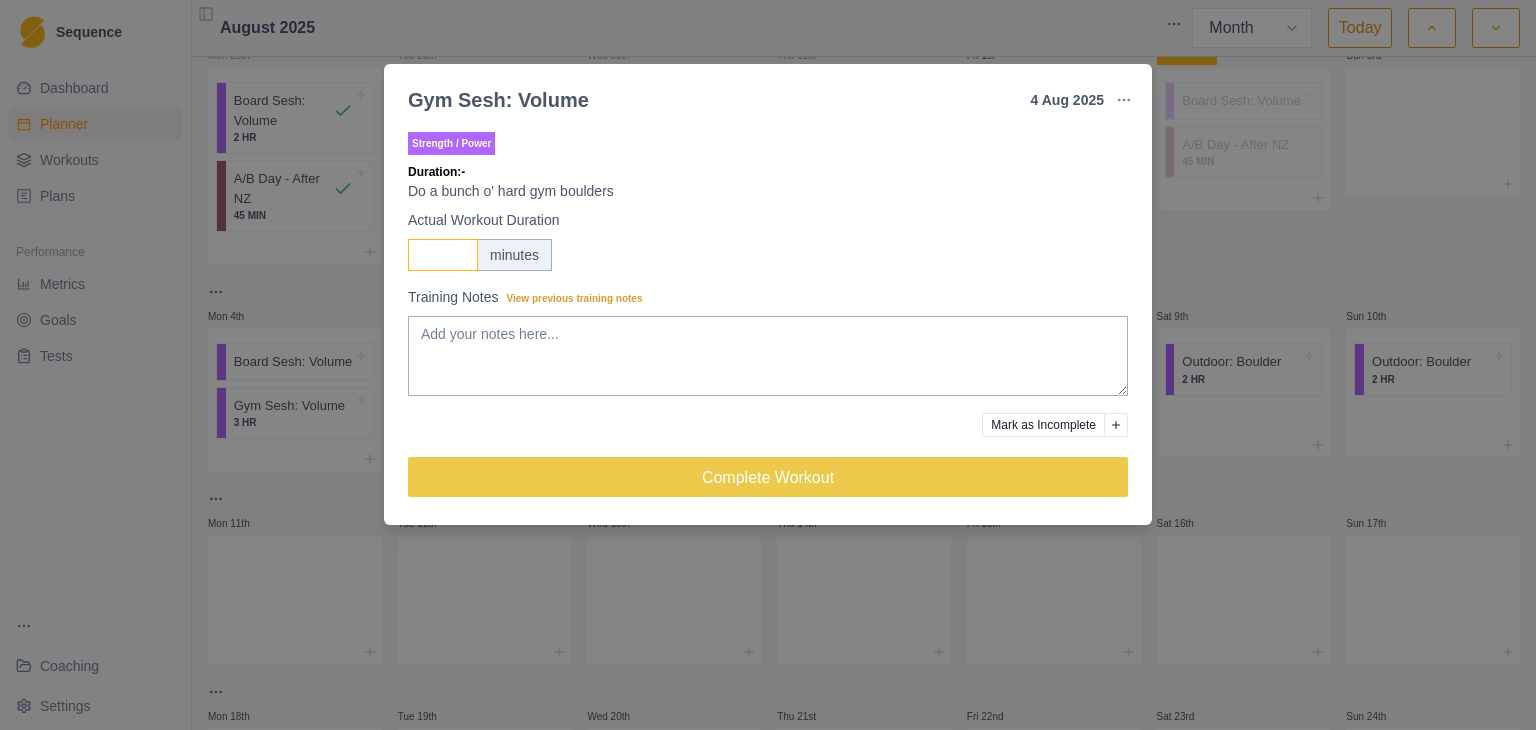 click on "Actual Workout Duration" at bounding box center [443, 255] 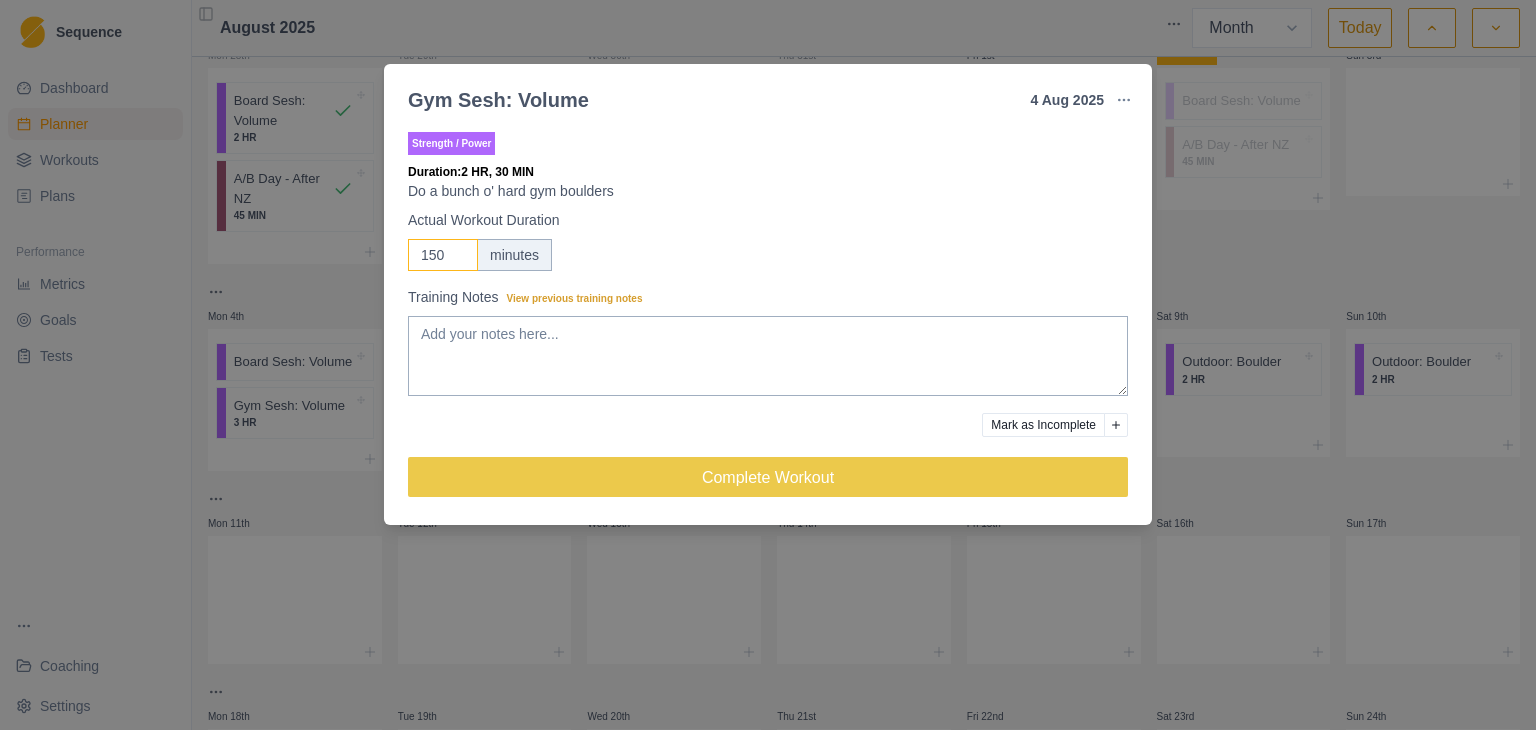 type on "150" 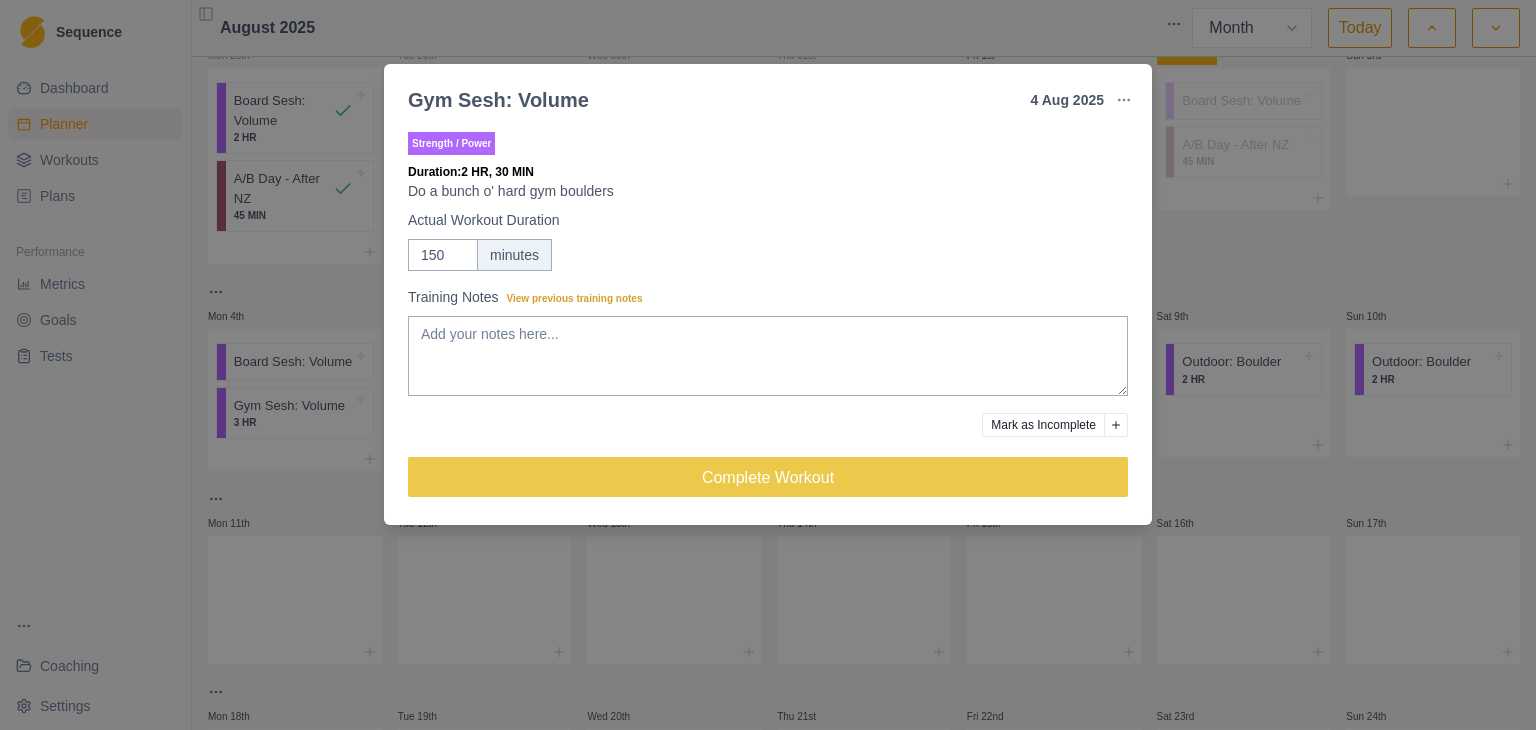 click on "Gym Sesh: Volume 4 Aug [YEAR] Link To Goal View Workout Metrics Edit Original Workout Reschedule Workout Remove From Schedule Strength / Power Duration:  2 HR, 30 MIN Do a bunch o' hard gym boulders  Actual Workout Duration 150 minutes Training Notes View previous training notes Mark as Incomplete Complete Workout" at bounding box center [768, 365] 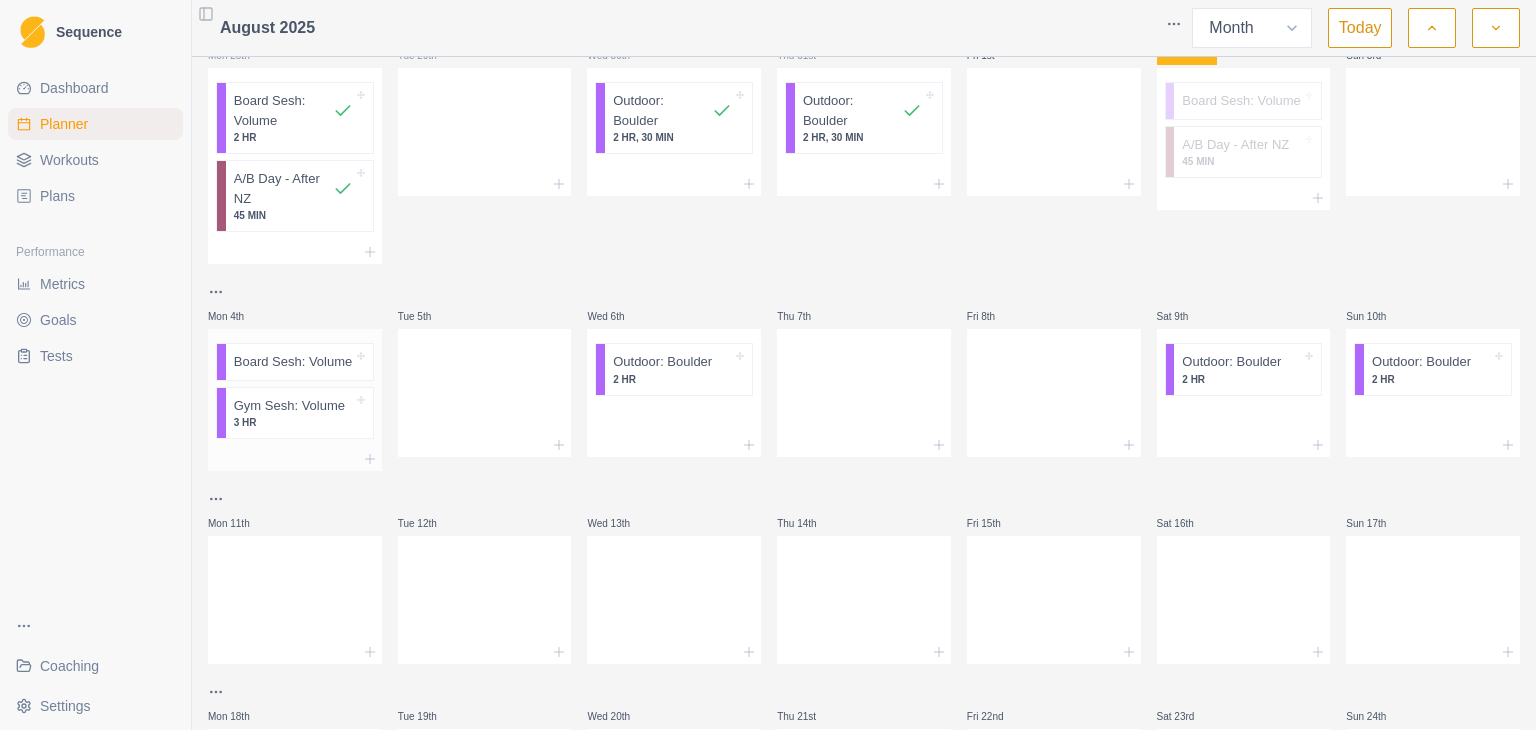 click on "Gym Sesh: Volume 3 HR" at bounding box center (299, 413) 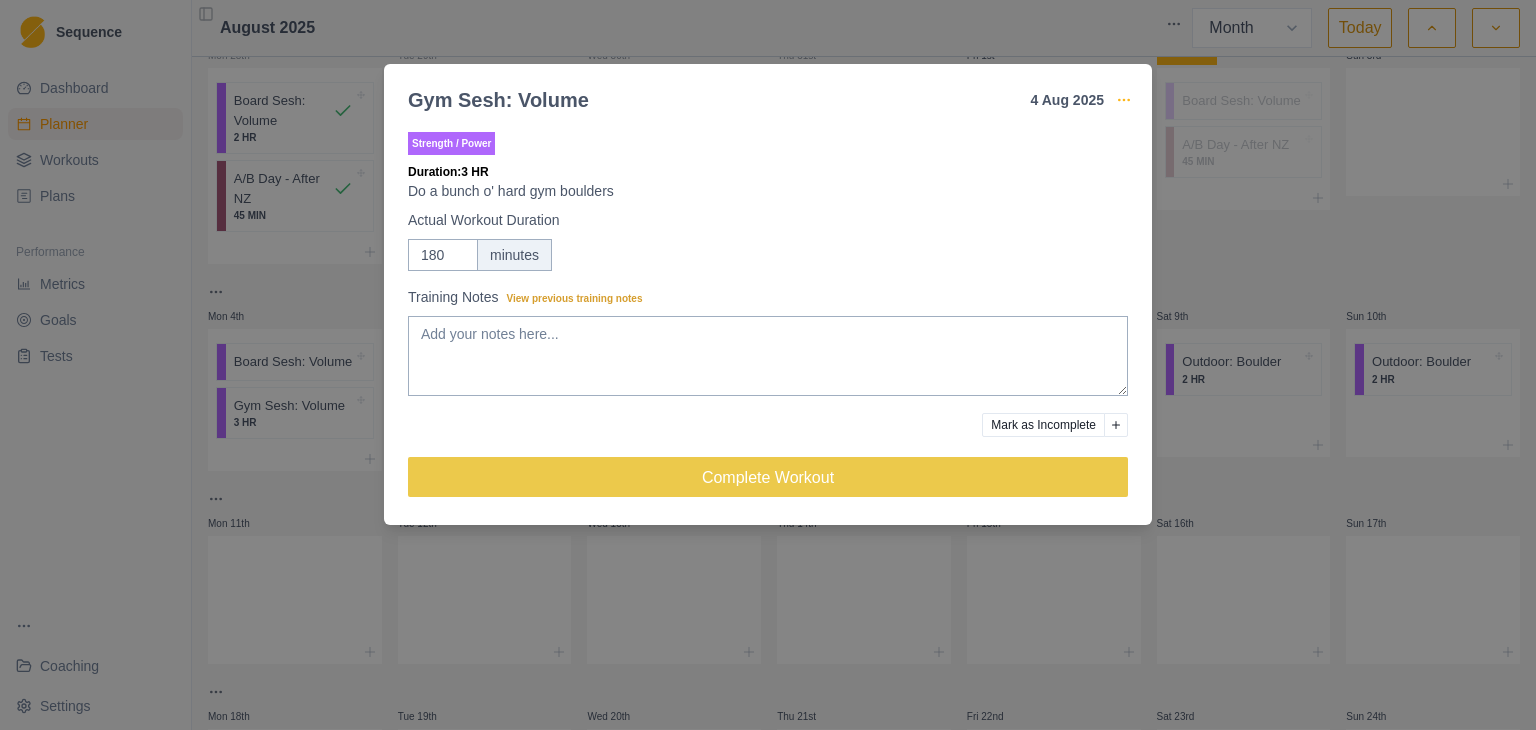 click 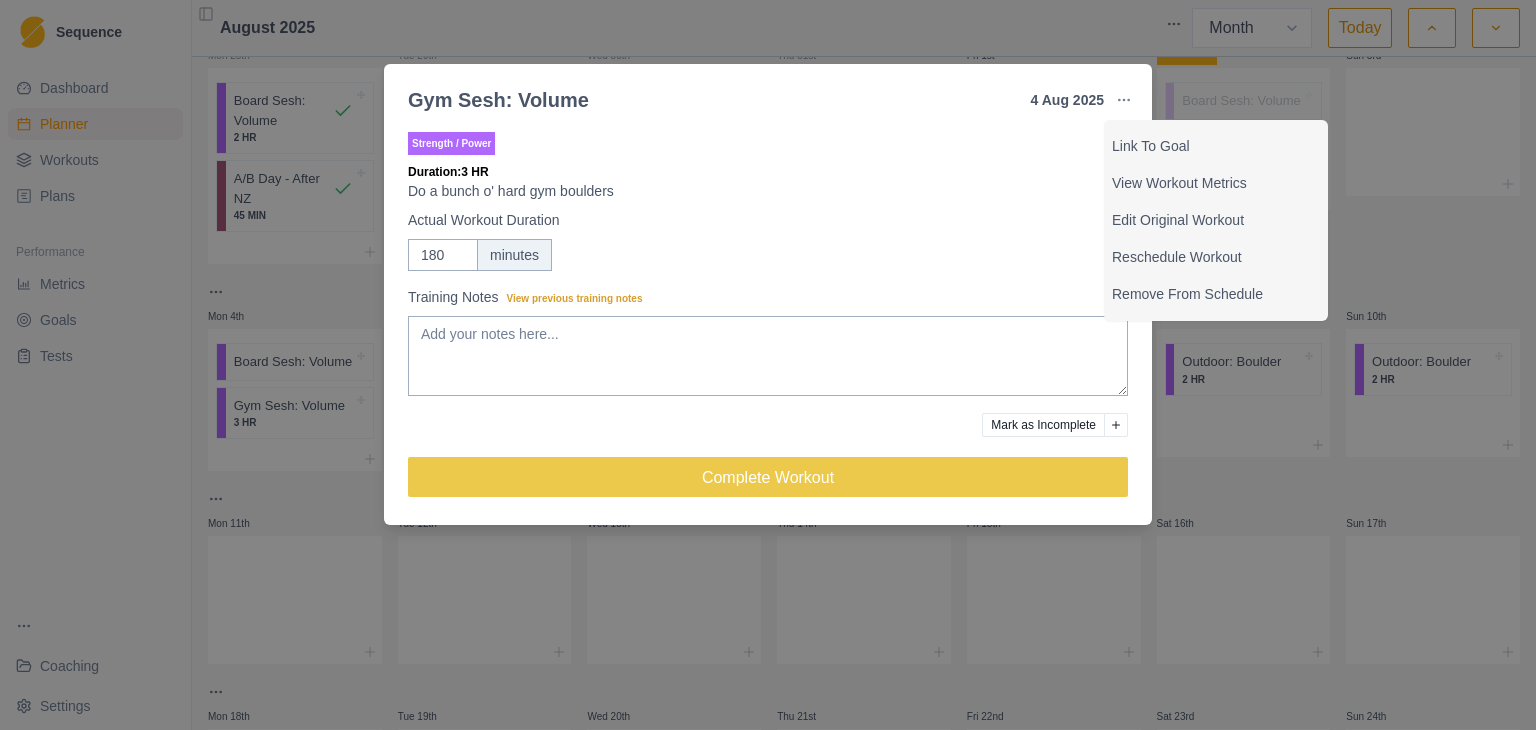 click on "Gym Sesh: Volume 4 [MONTH] [YEAR] Link To Goal View Workout Metrics Edit Original Workout Reschedule Workout Remove From Schedule Strength / Power Duration:  3 HR Do a bunch o' hard gym boulders  Actual Workout Duration 180 minutes Training Notes View previous training notes Mark as Incomplete Complete Workout" at bounding box center (768, 365) 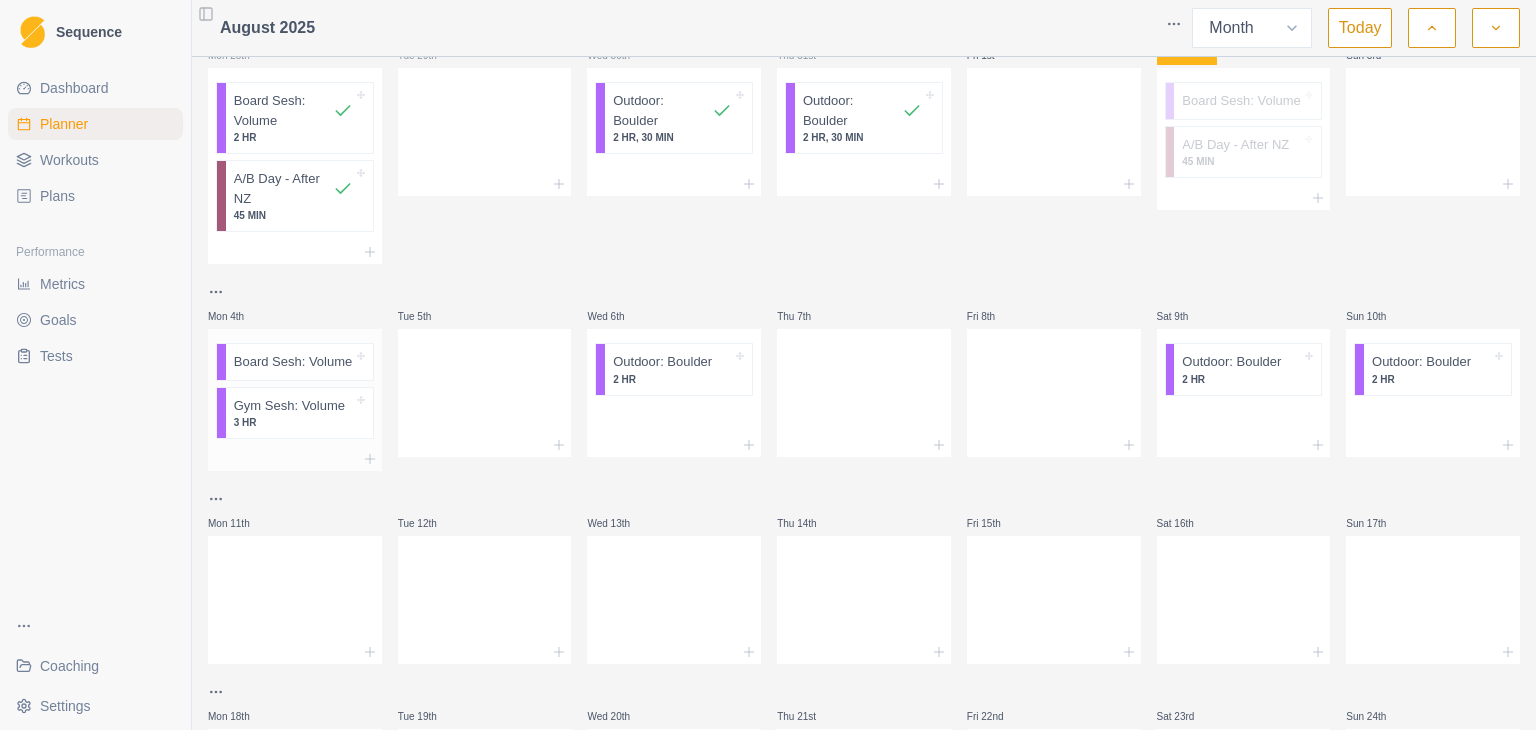 click at bounding box center [295, 459] 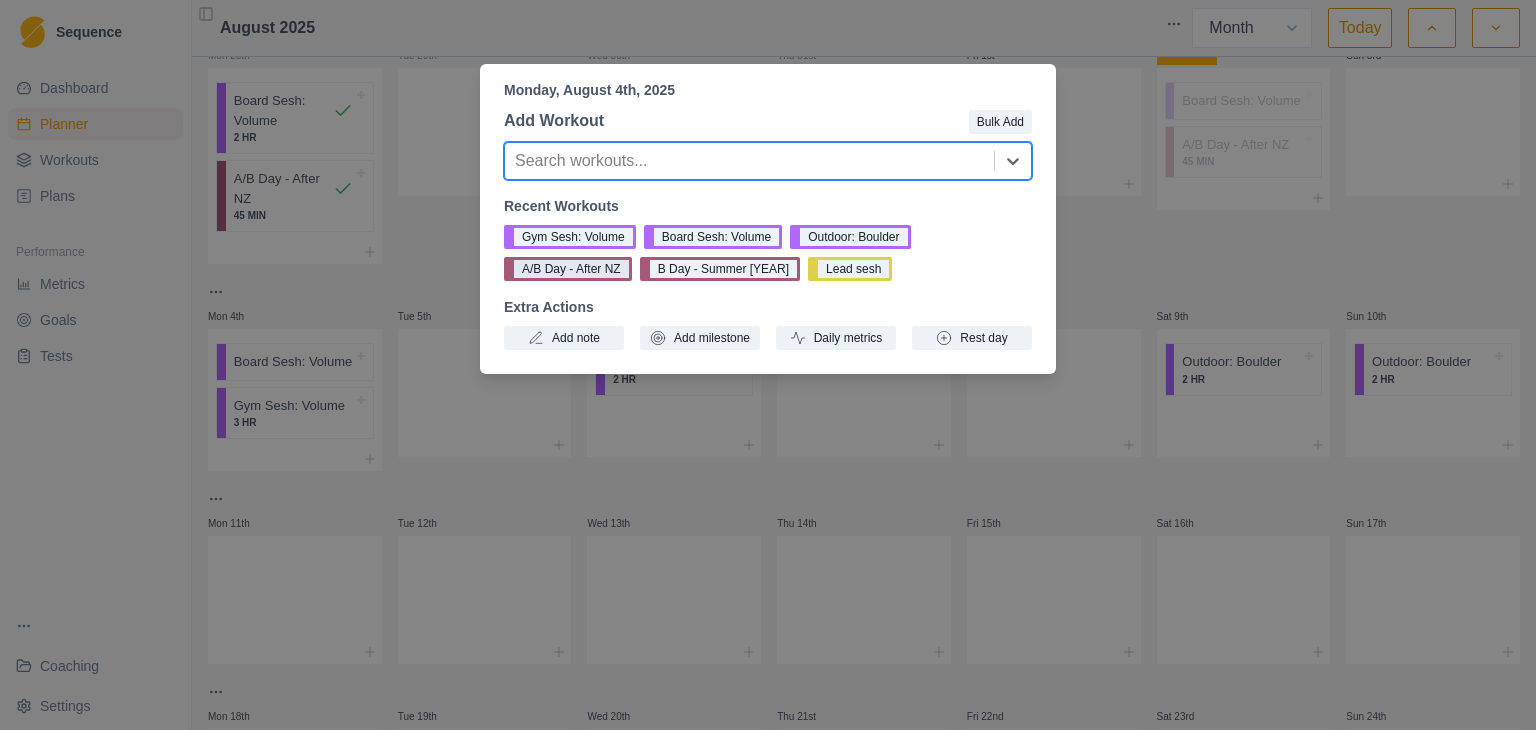 click on "A/B Day - After NZ" at bounding box center [568, 269] 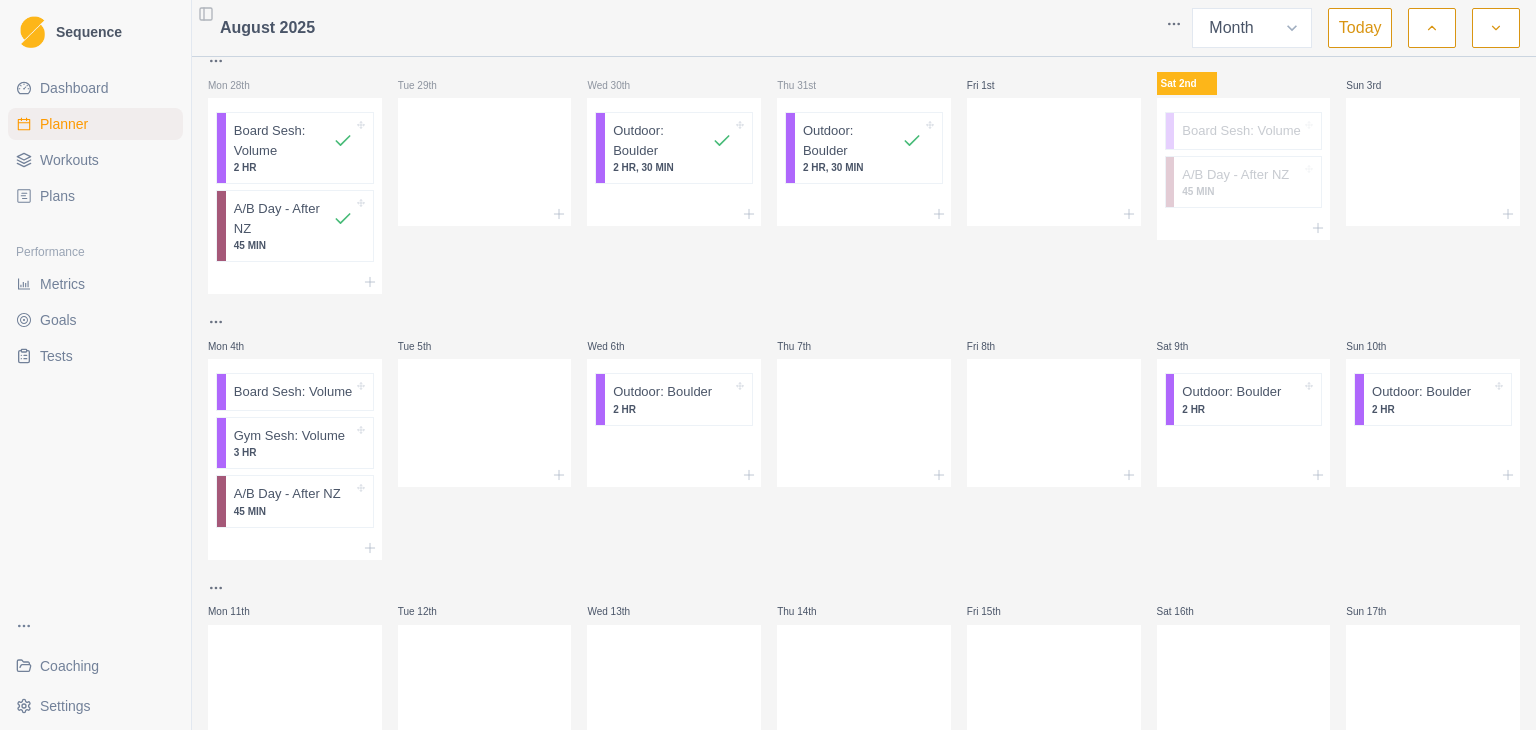 scroll, scrollTop: 0, scrollLeft: 0, axis: both 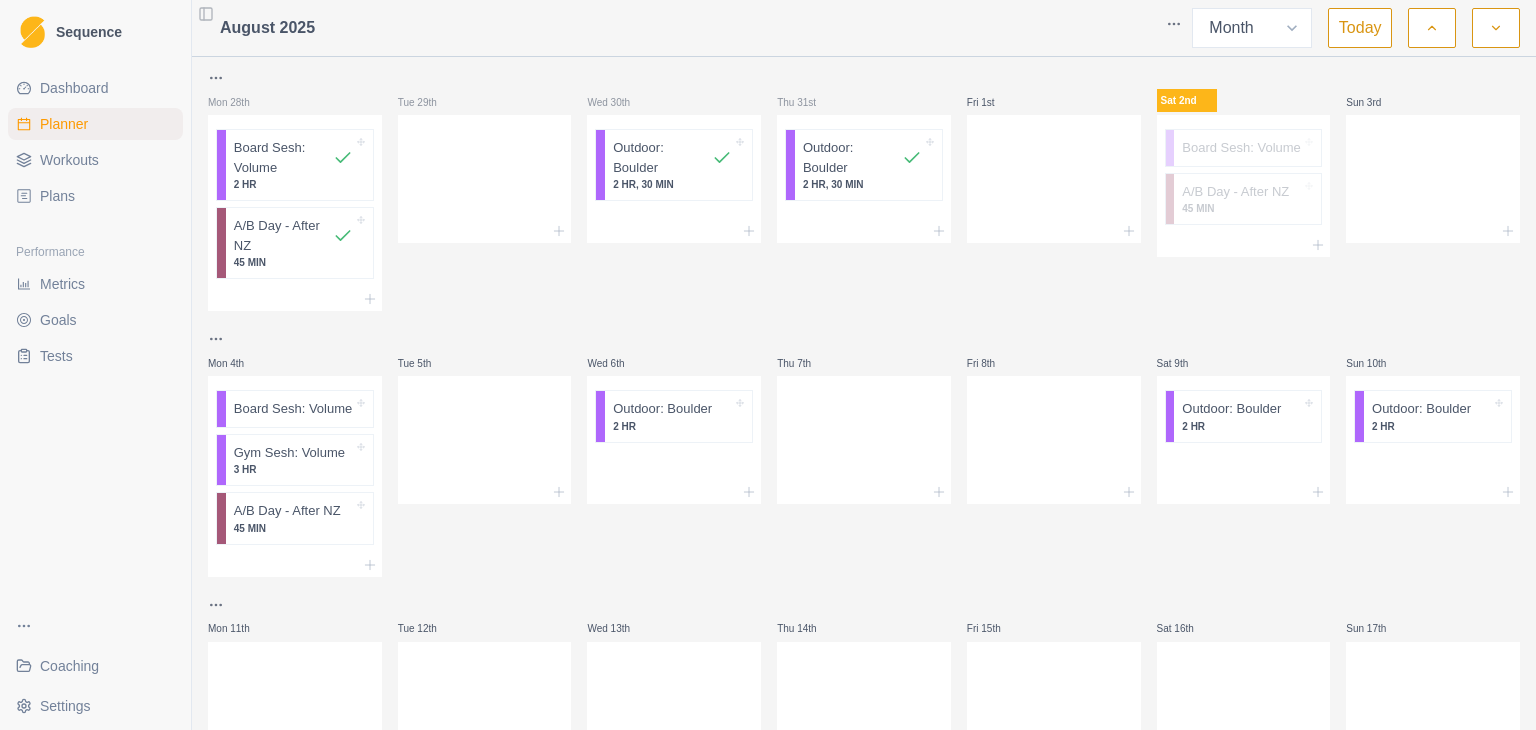 click on "Dashboard Planner Workouts Plans" at bounding box center (95, 142) 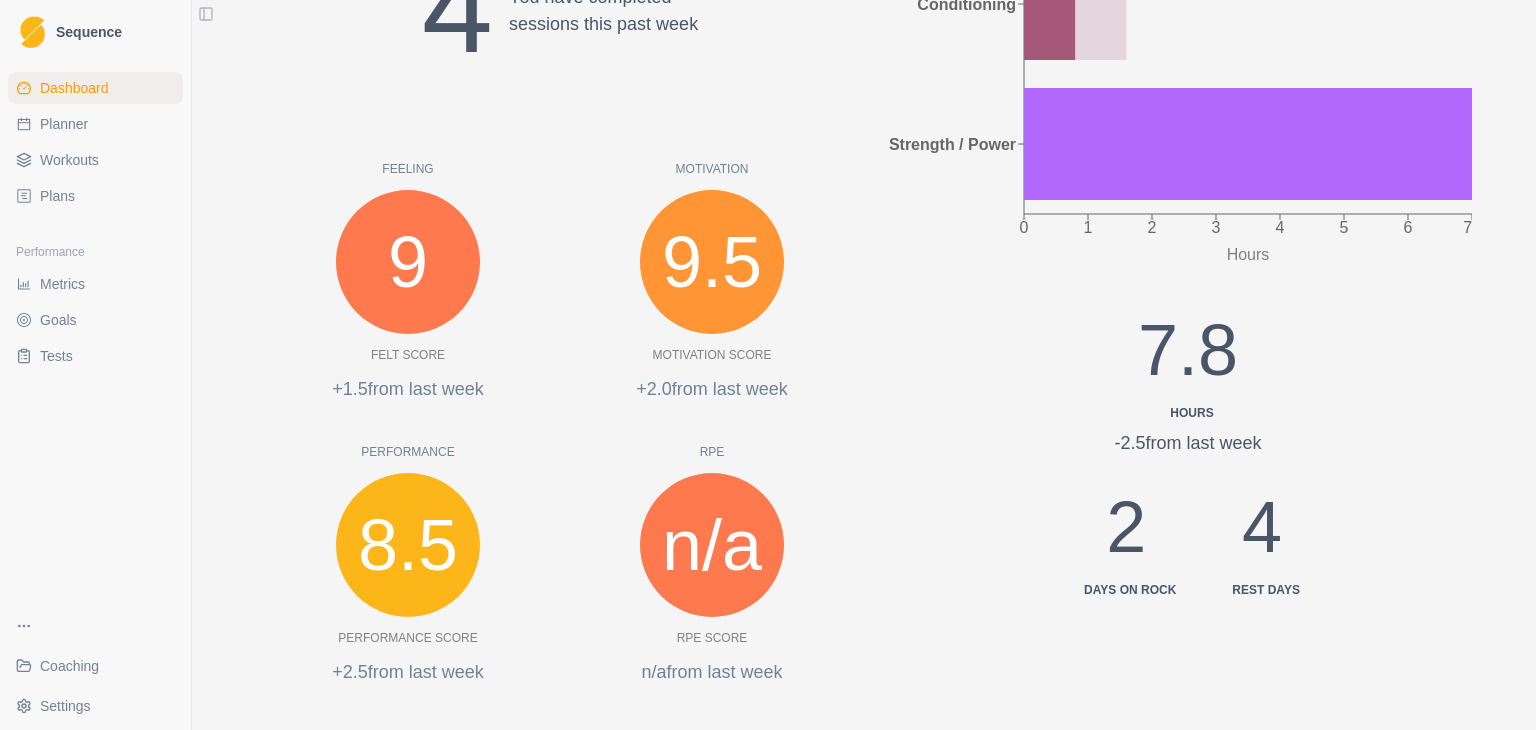 scroll, scrollTop: 451, scrollLeft: 0, axis: vertical 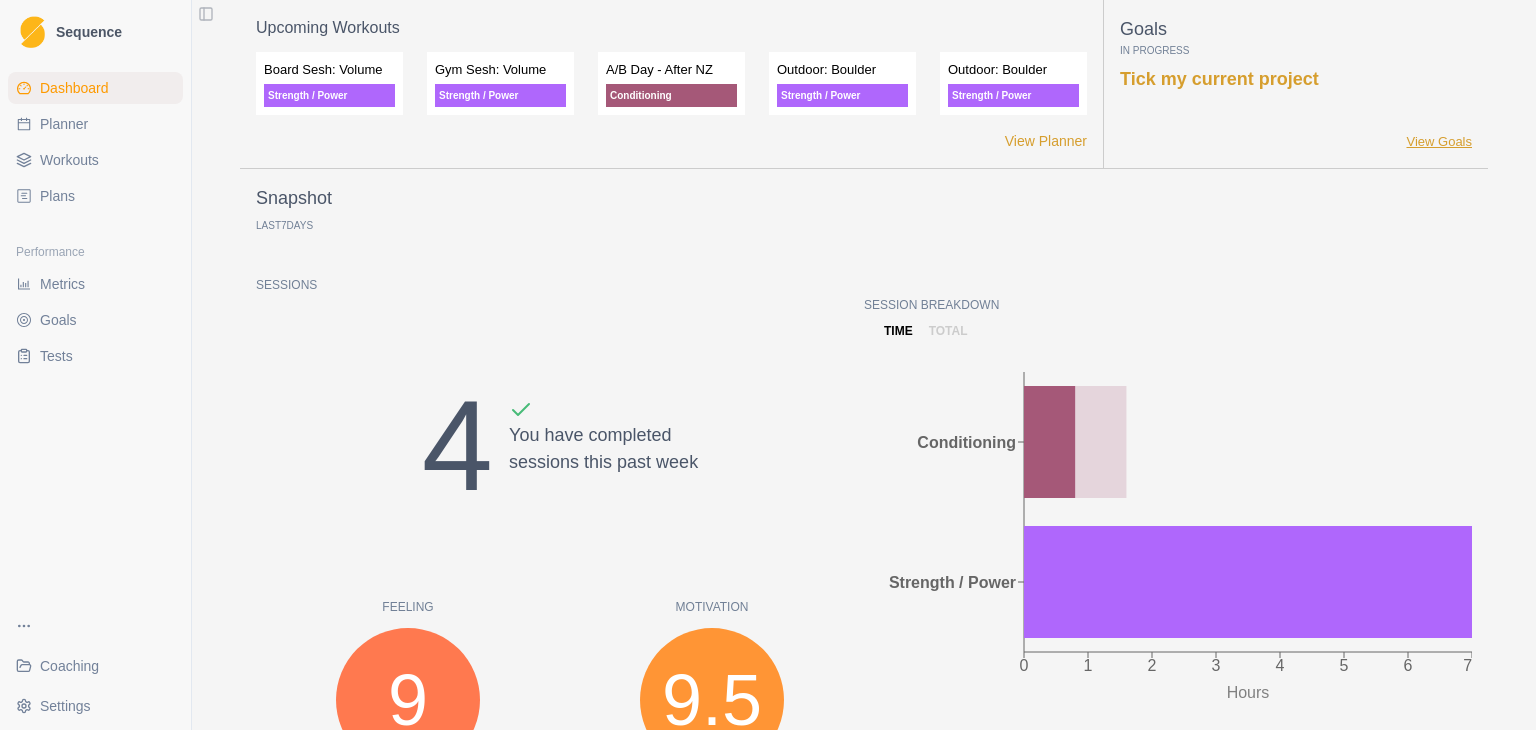 click on "View Goals" at bounding box center [1439, 142] 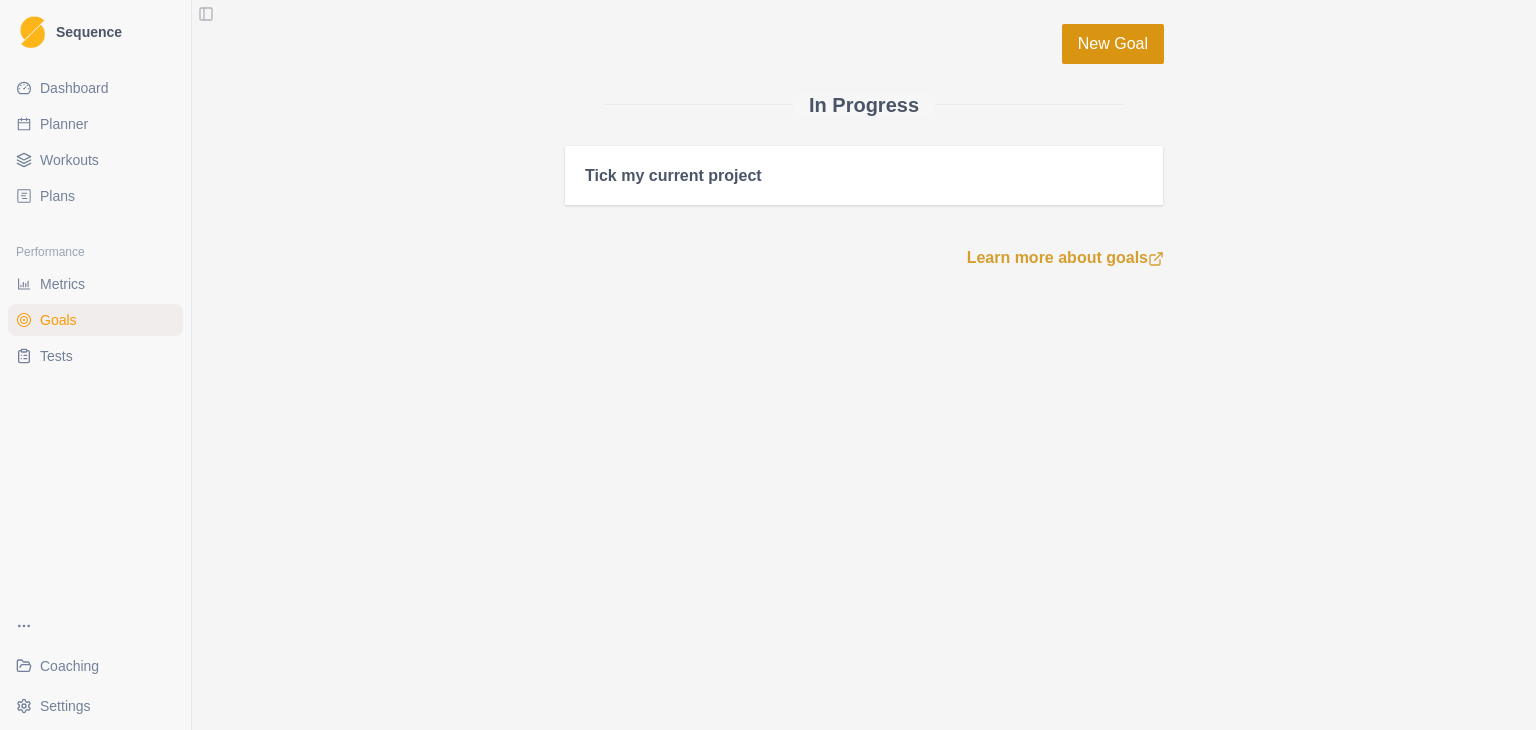 click on "New Goal" at bounding box center [1113, 44] 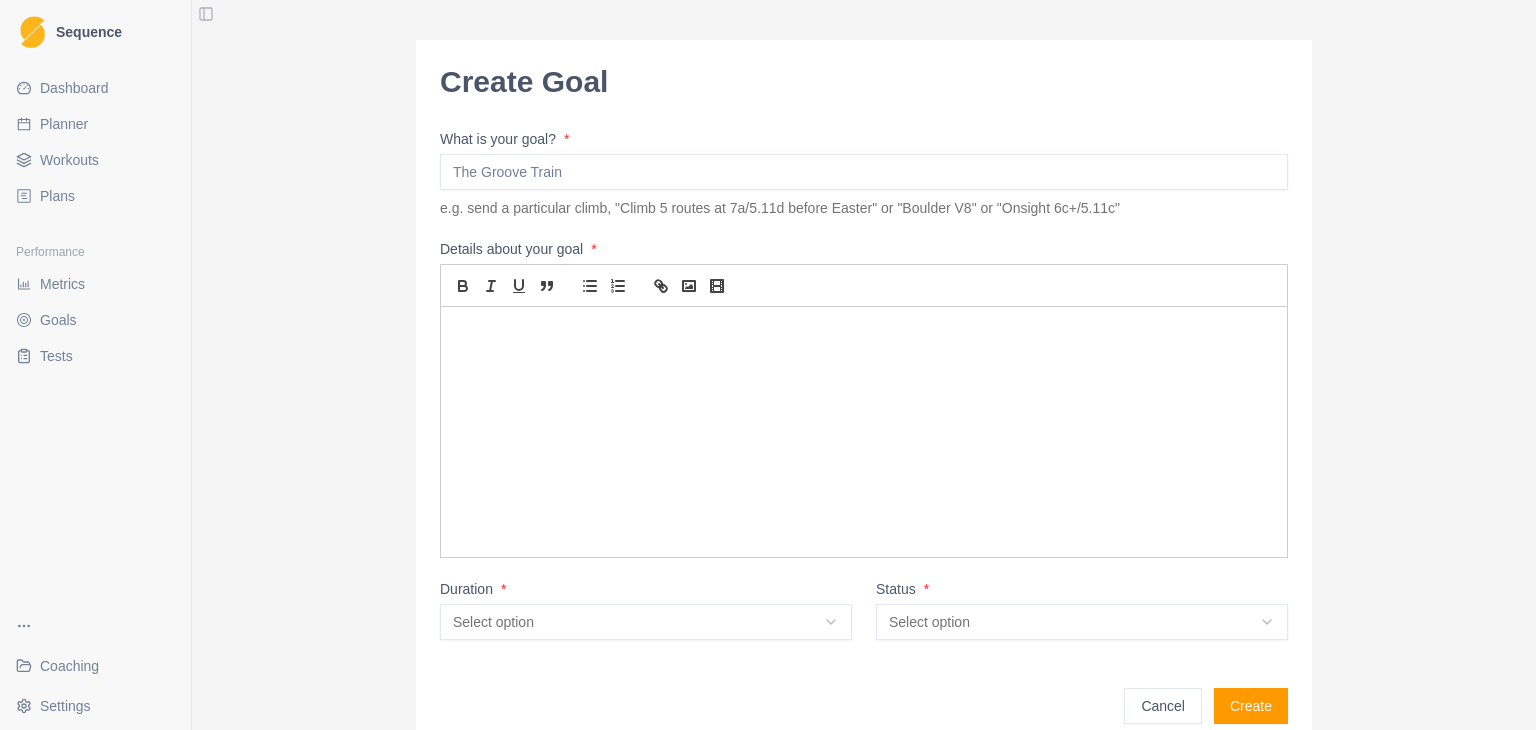 click on "What is your goal?  *" at bounding box center [864, 172] 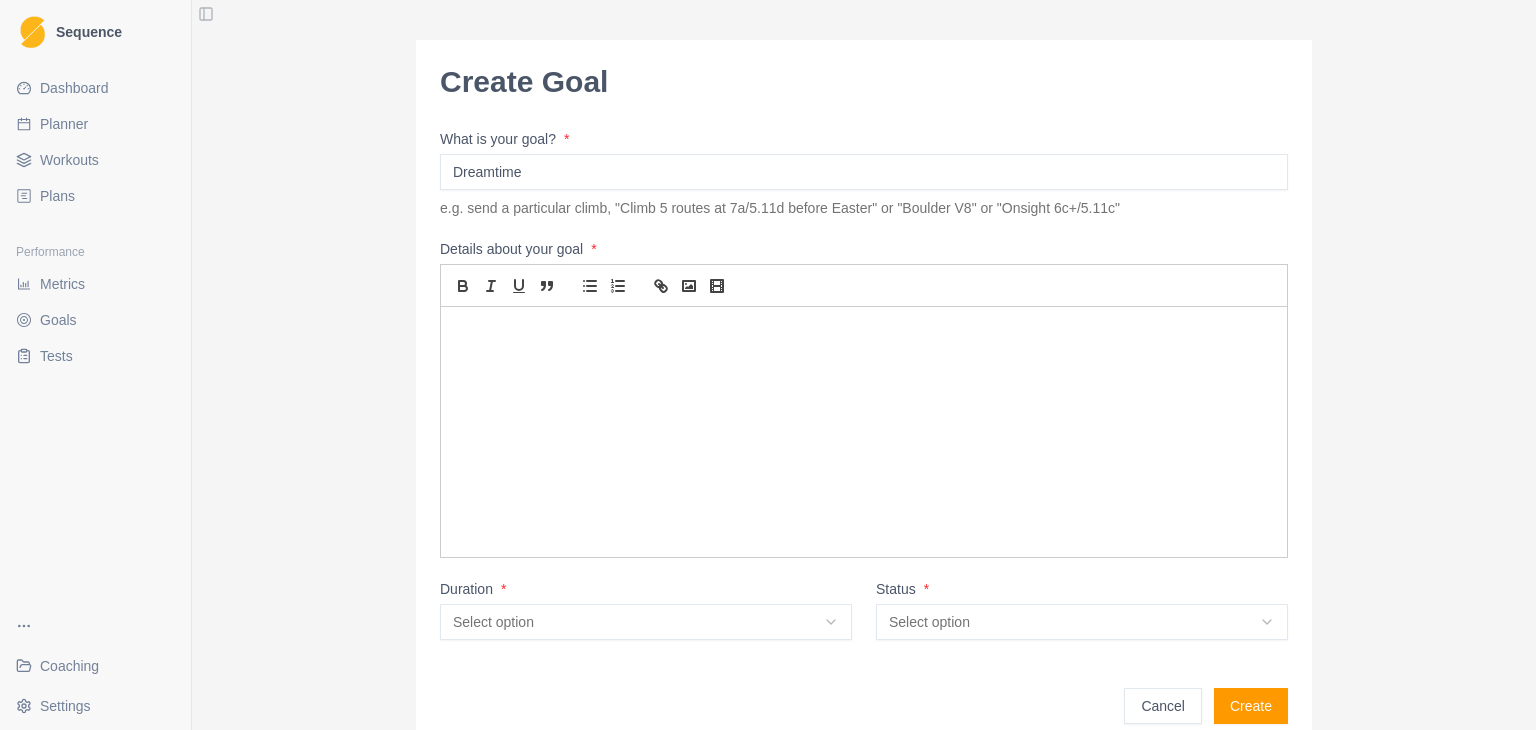 type on "Dreamtime" 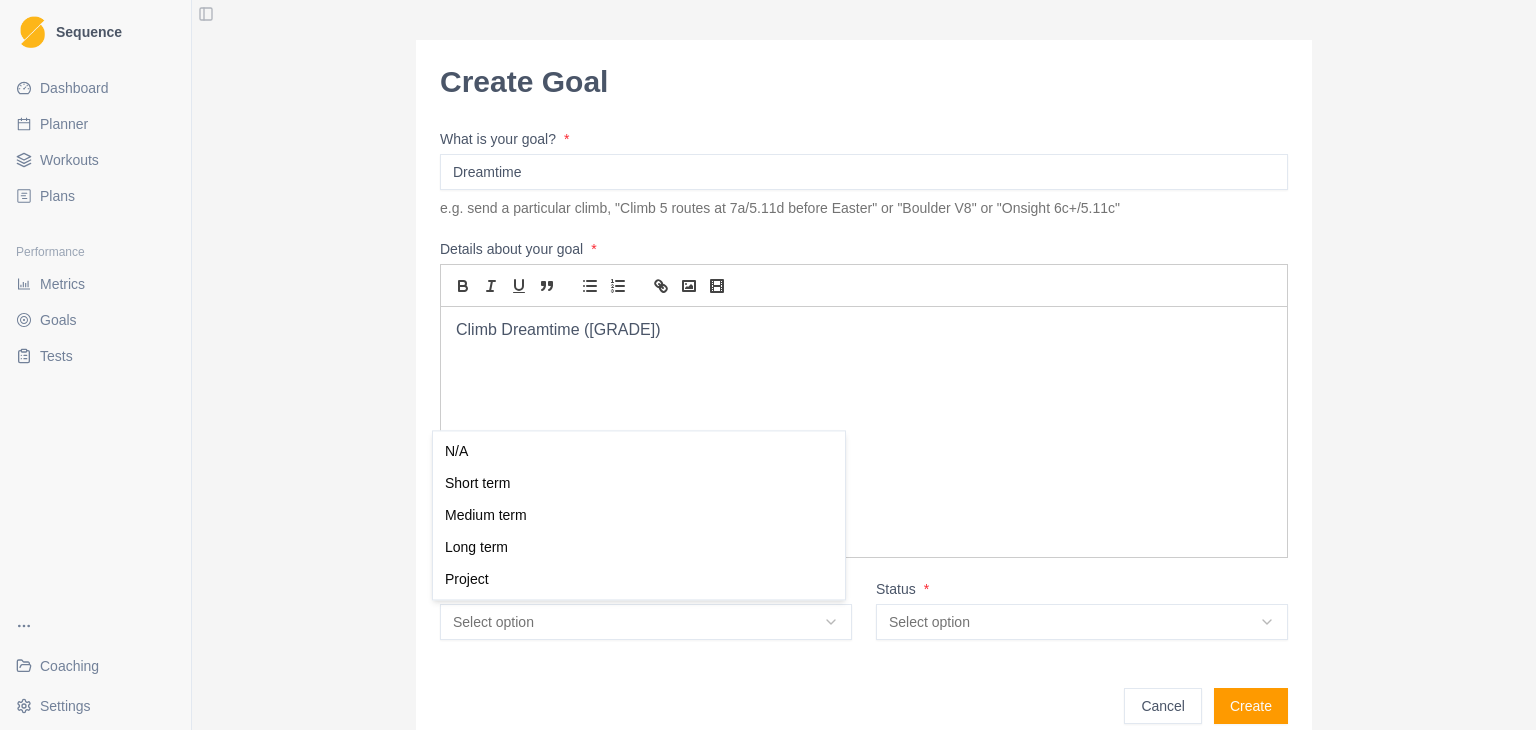 click on "Sequence Dashboard Planner Workouts Plans Performance Metrics Goals Tests Coaching Settings Toggle Sidebar Create Goal What is your goal?  * Dreamtime e.g. send a particular climb, "Climb 5 routes at 7a/5.11d before Easter" or "Boulder V8" or "Onsight 6c+/5.11c" Details about your goal  * Climb Dreamtime (8C) Duration  * Select option N/A Short term Medium term Long term Project Status  * Select option In progress Idea Complete Cancelled On hold Cancel Create
Conditioning N/A Short term Medium term Long term Project" at bounding box center (768, 365) 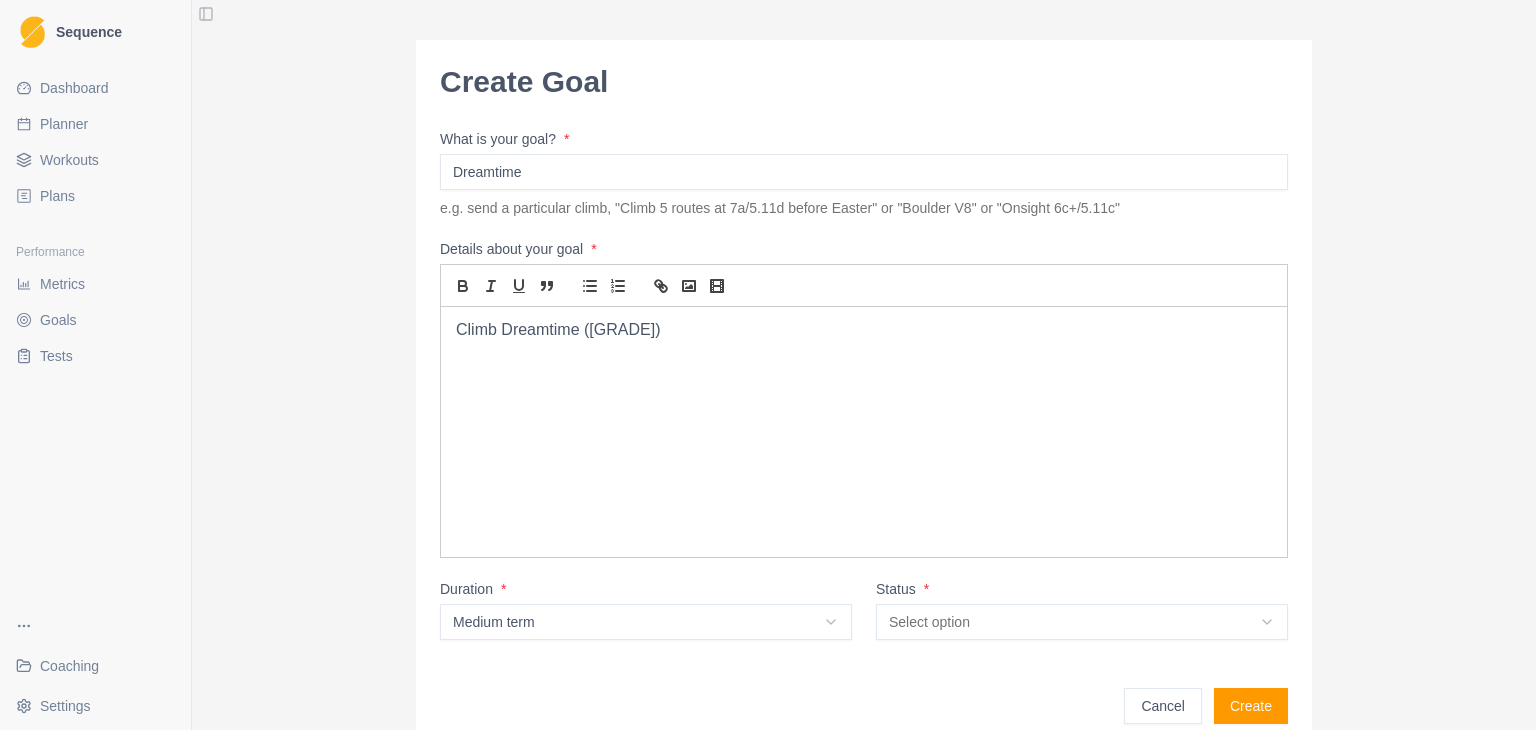click on "What is your goal?  * Dreamtime e.g. send a particular climb, "Climb 5 routes at 7a/5.11d before Easter" or "Boulder V8" or "Onsight 6c+/5.11c" Details about your goal  * Climb Dreamtime (8C) Duration  * Medium term N/A Short term Medium term Long term Project Status  * Select option In progress Idea Complete Cancelled On hold Cancel Create" at bounding box center (864, 428) 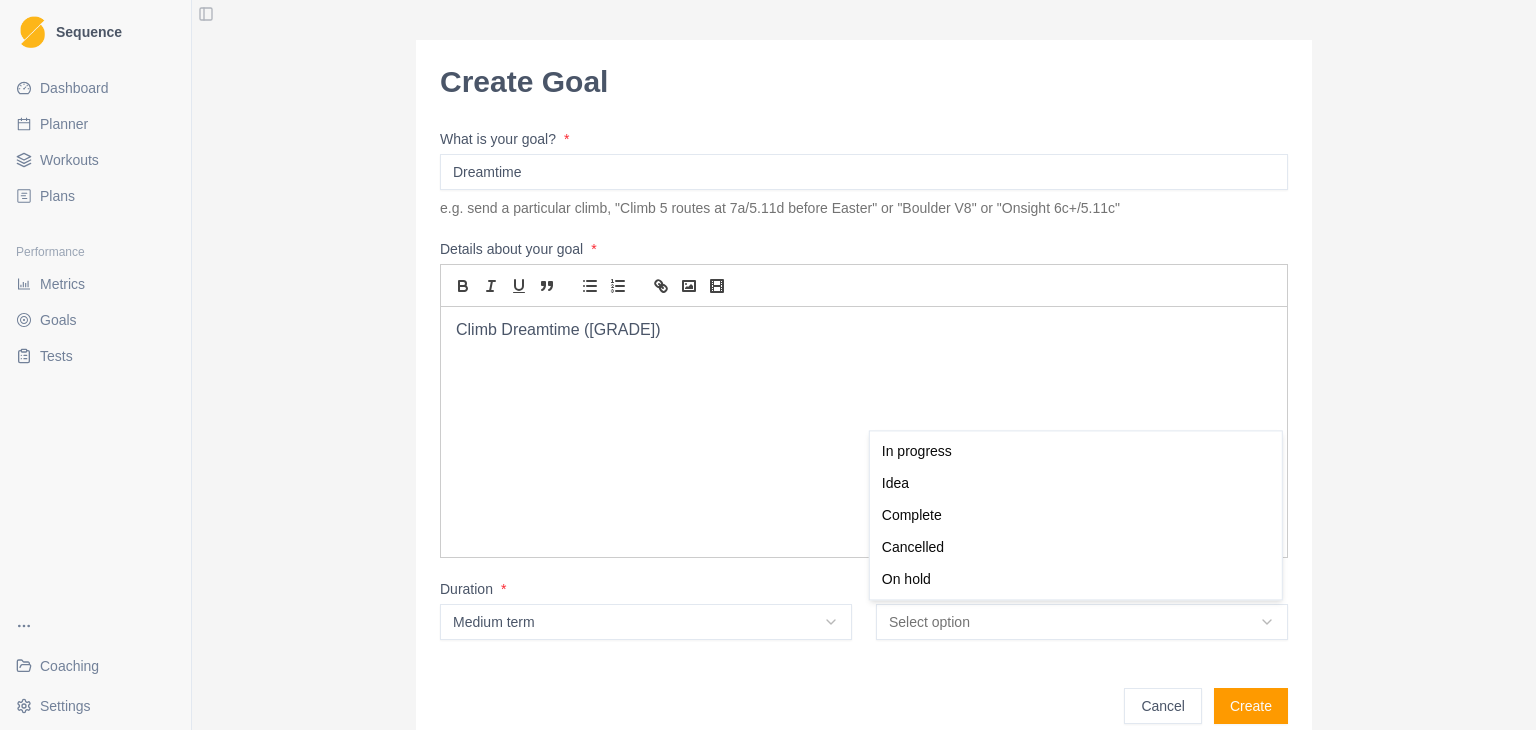select on "in_progress" 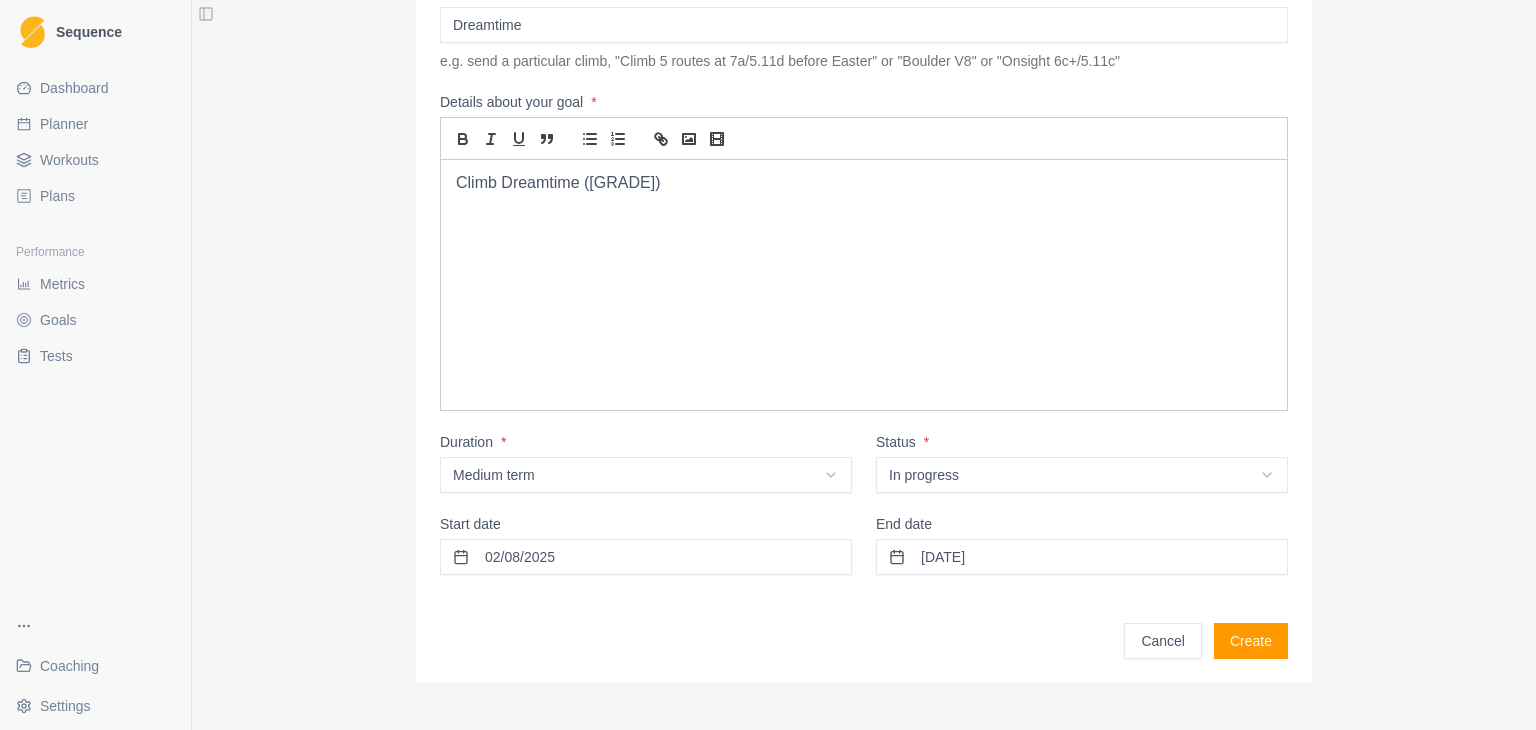 scroll, scrollTop: 188, scrollLeft: 0, axis: vertical 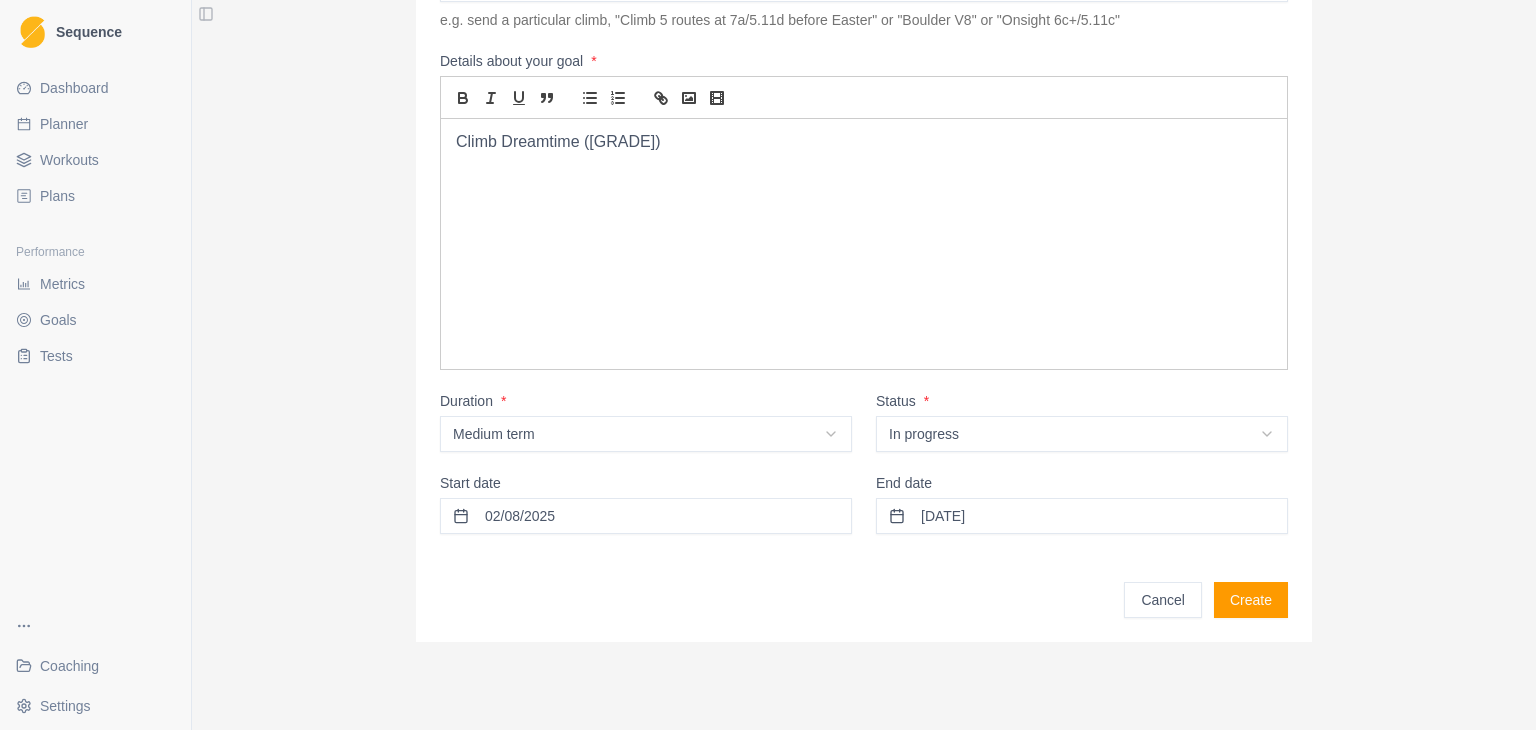 click on "02/08/2025" at bounding box center [646, 516] 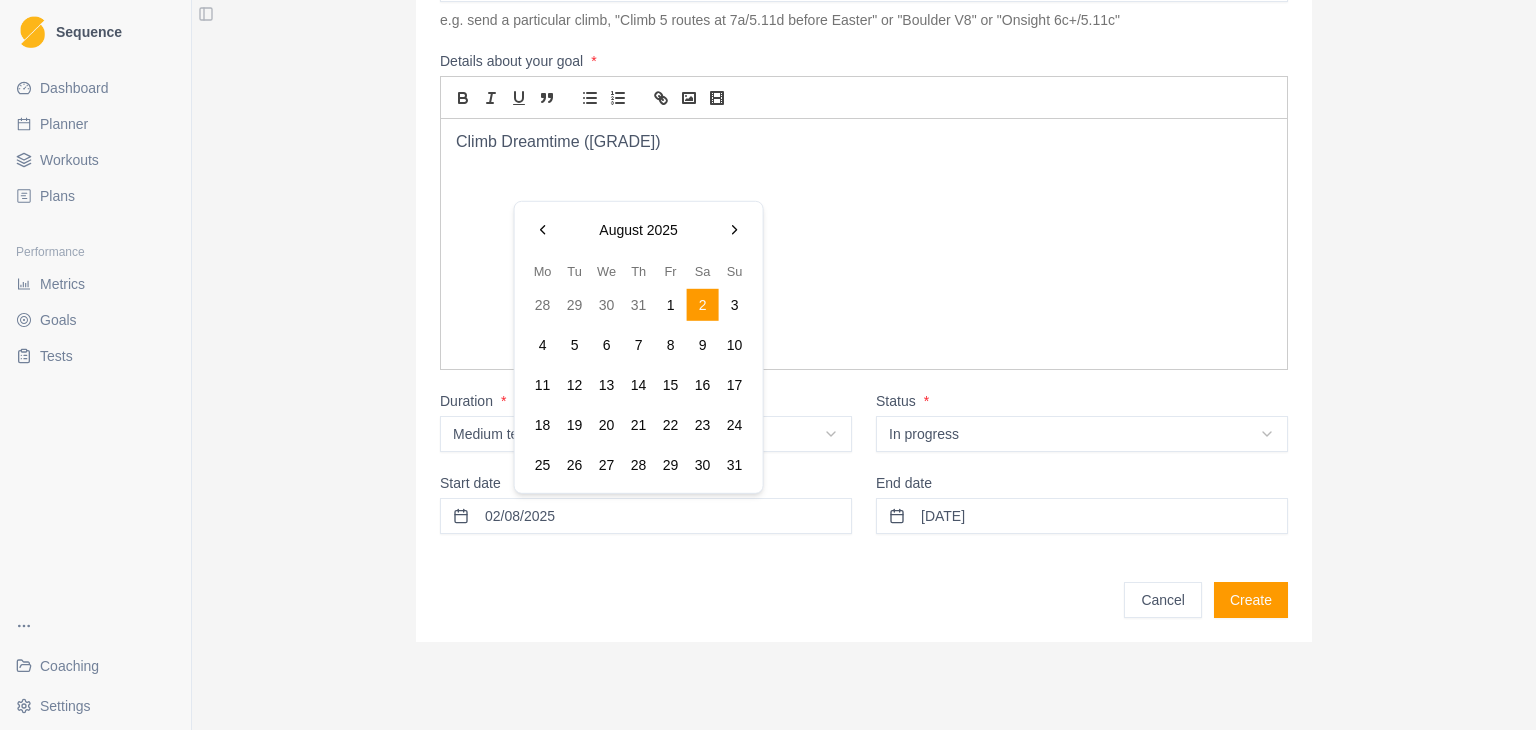 click at bounding box center [639, 230] 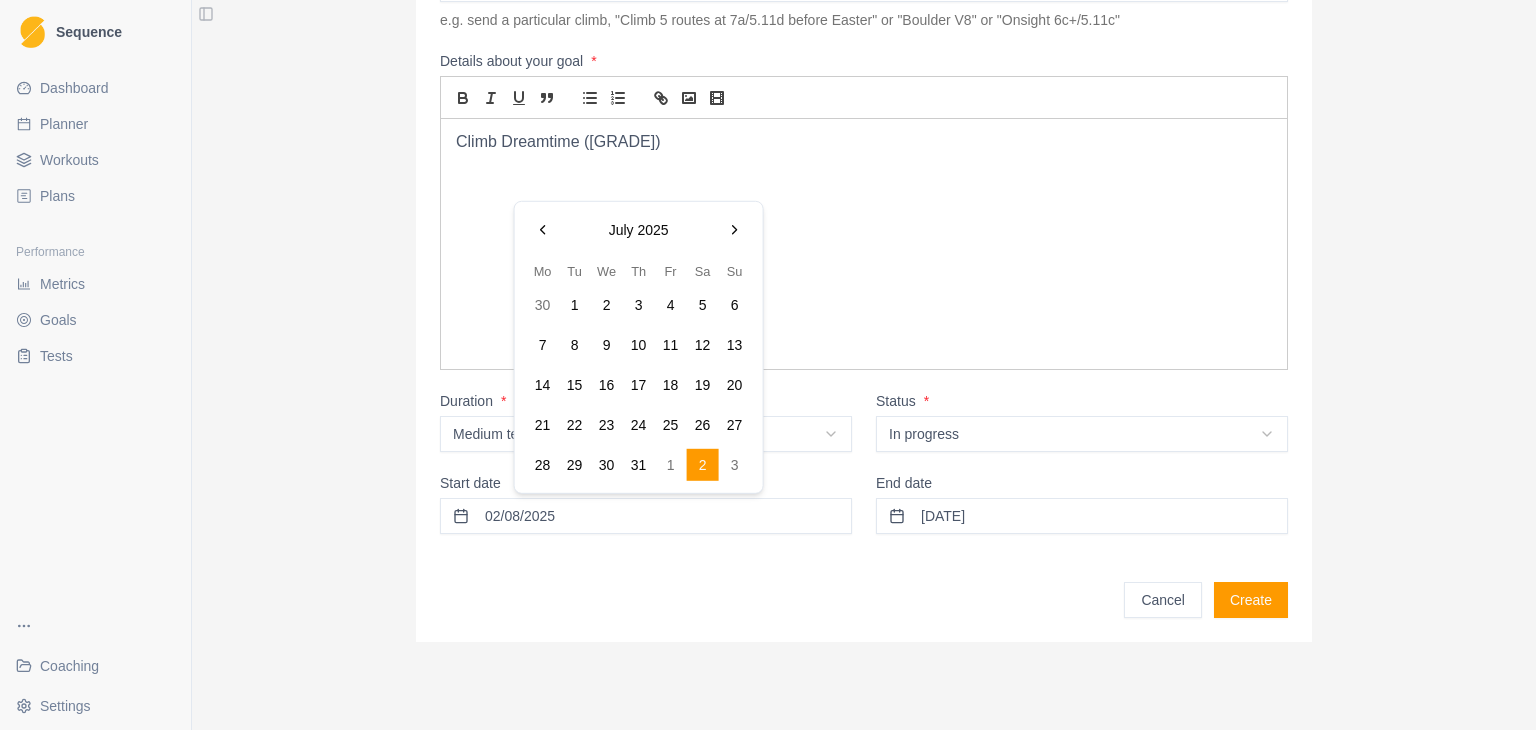 click at bounding box center (543, 230) 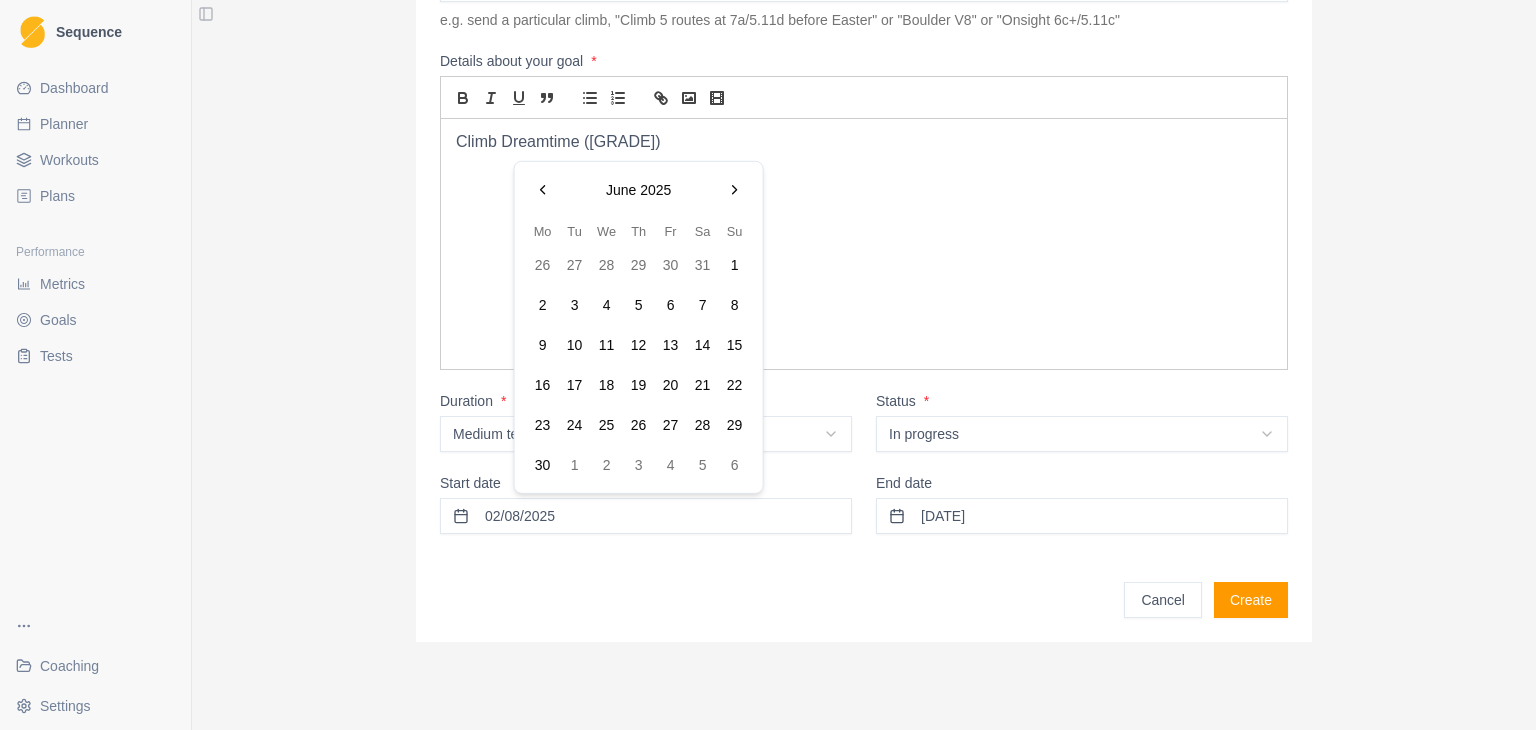 click on "Mo" at bounding box center (543, 231) 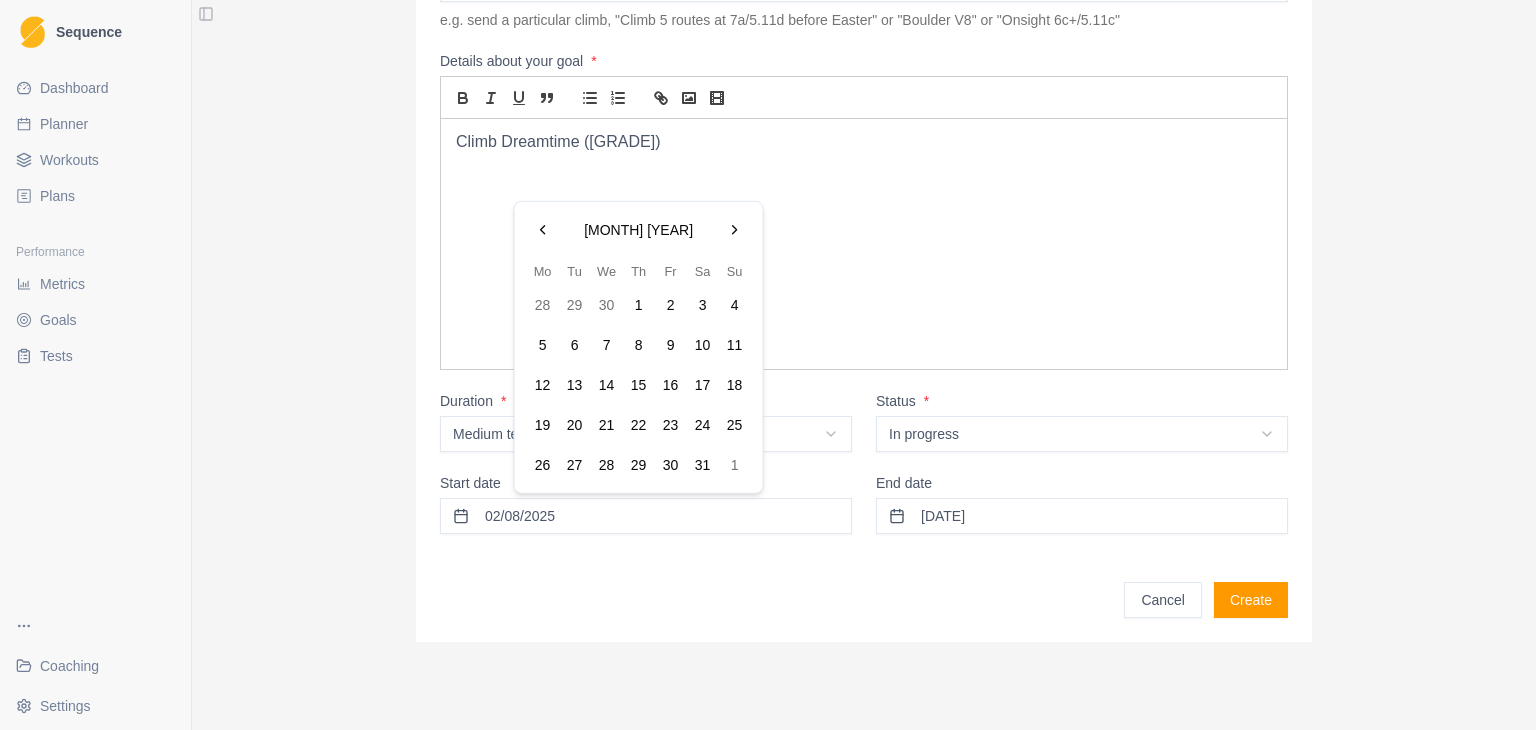 click at bounding box center (543, 230) 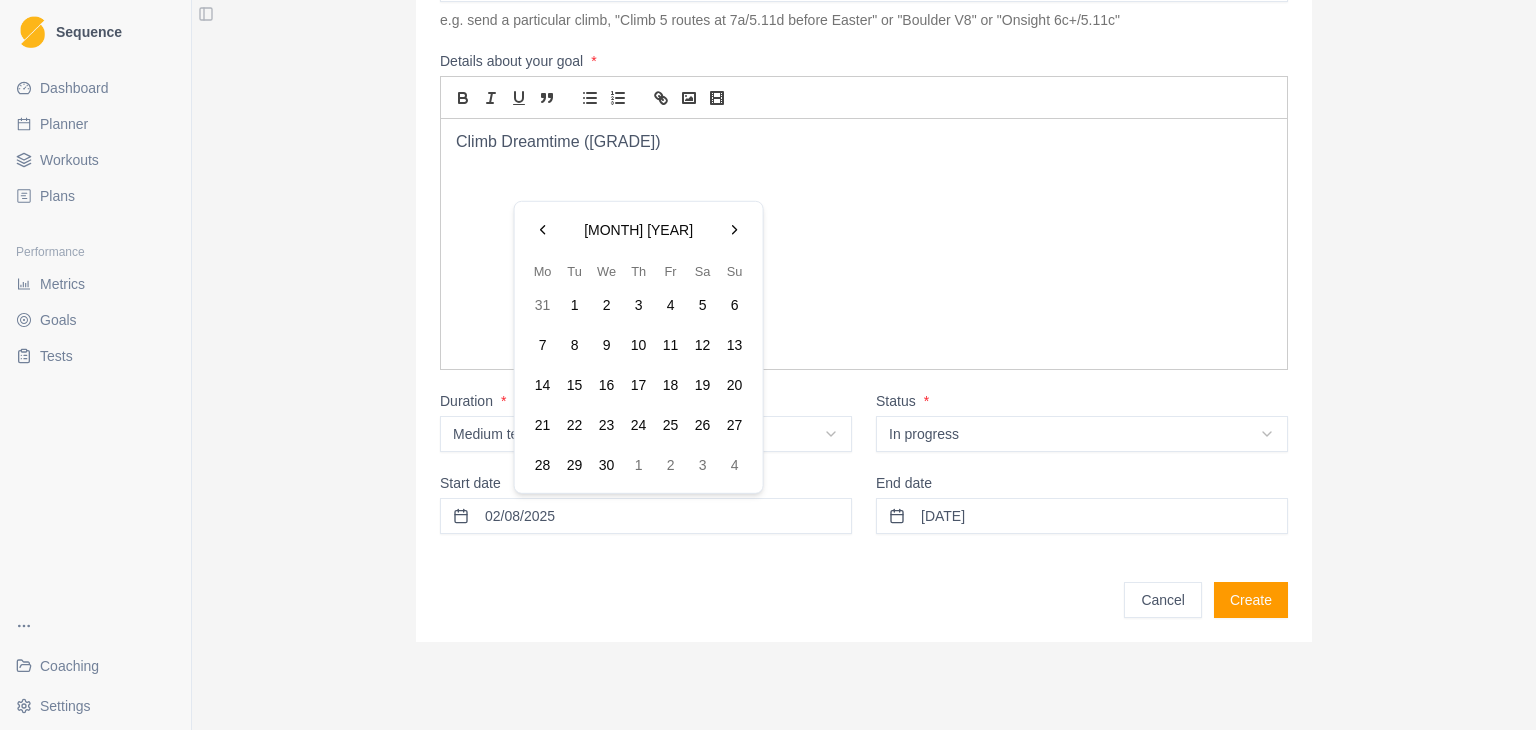 click at bounding box center (543, 230) 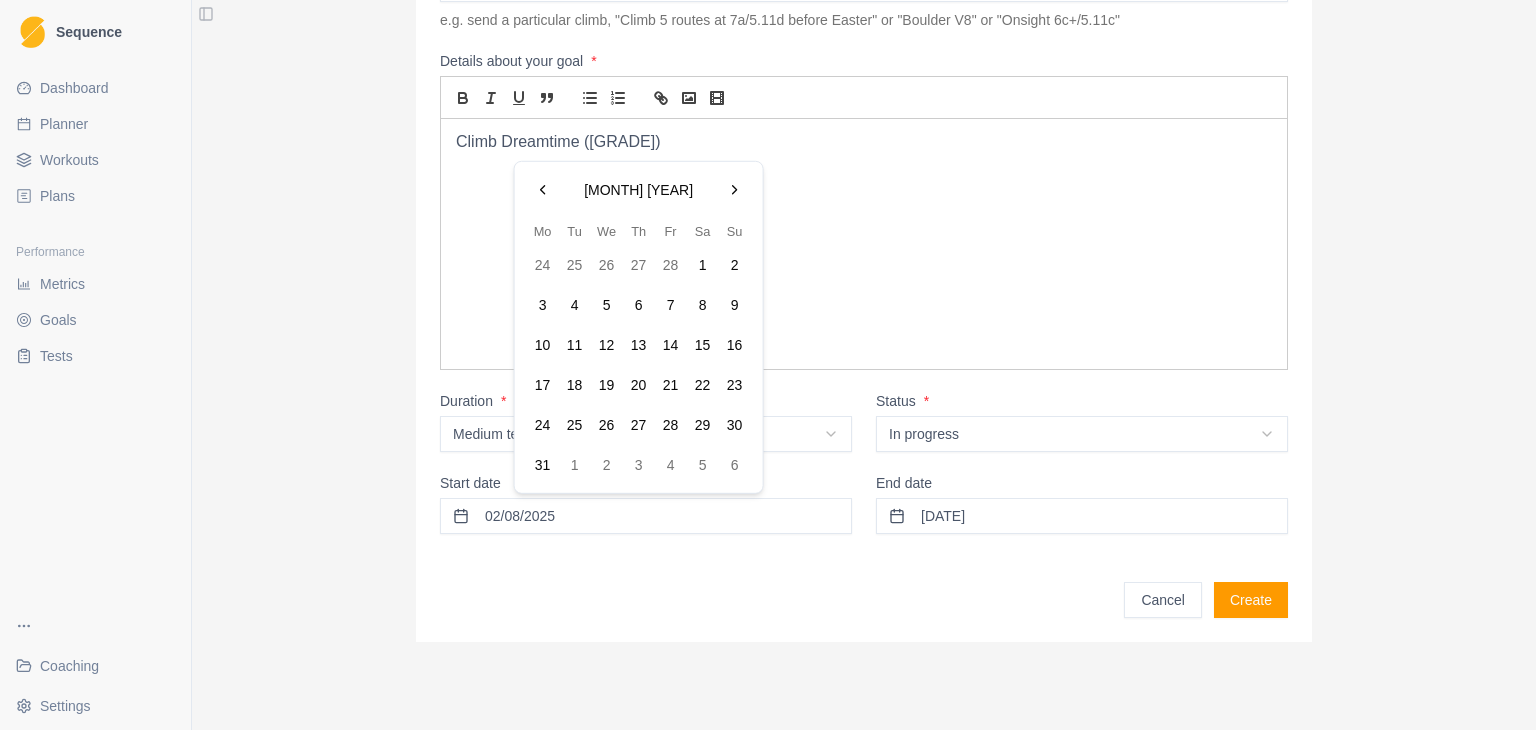 click on "[MONTH] [YEAR] Mo Tu We Th Fr Sa Su 24 25 26 27 28 1 2 3 4 5 6 7 8 9 10 11 12 13 14 15 16 17 18 19 20 21 22 23 24 25 26 27 28 29 30 31 1 2 3 4 5 6" at bounding box center [639, 327] 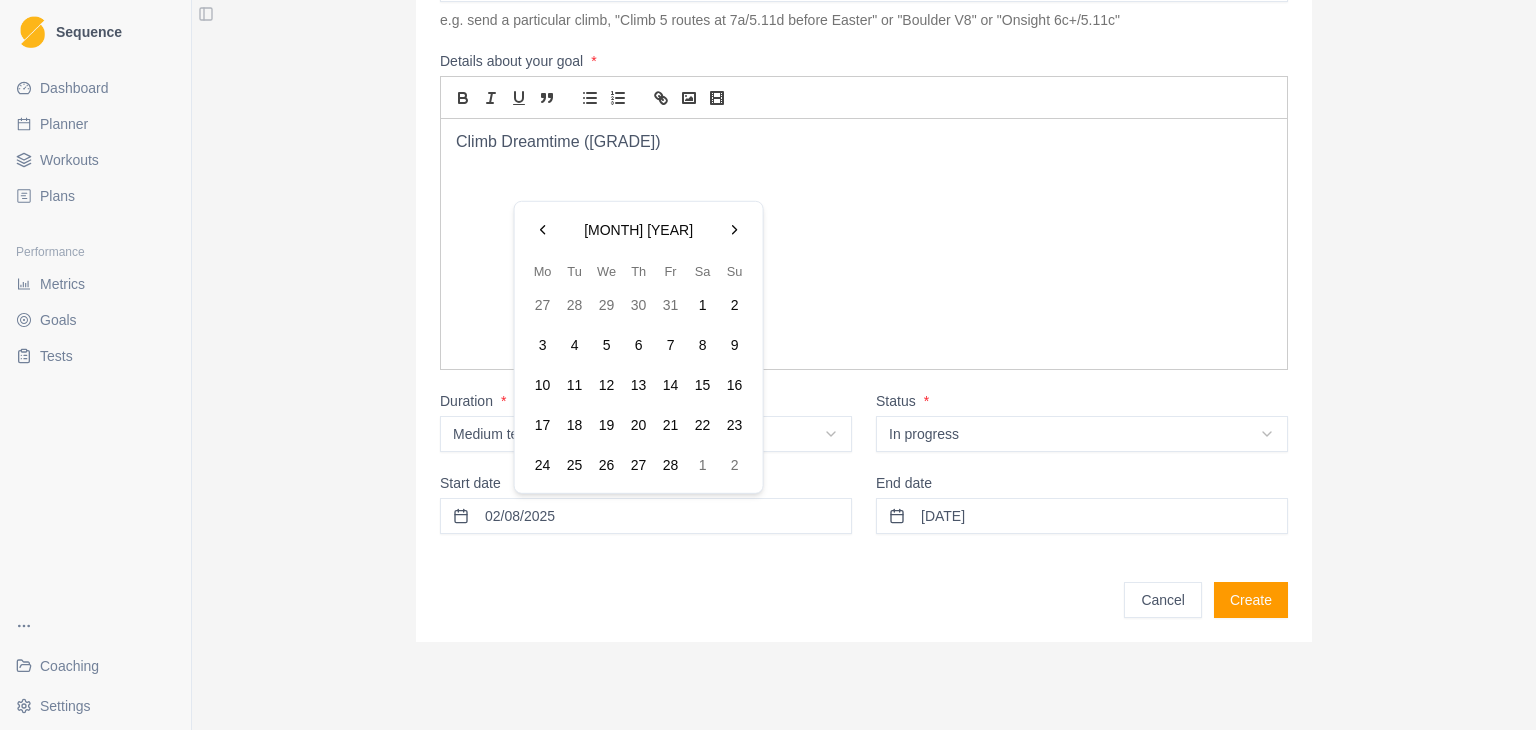 click at bounding box center [543, 230] 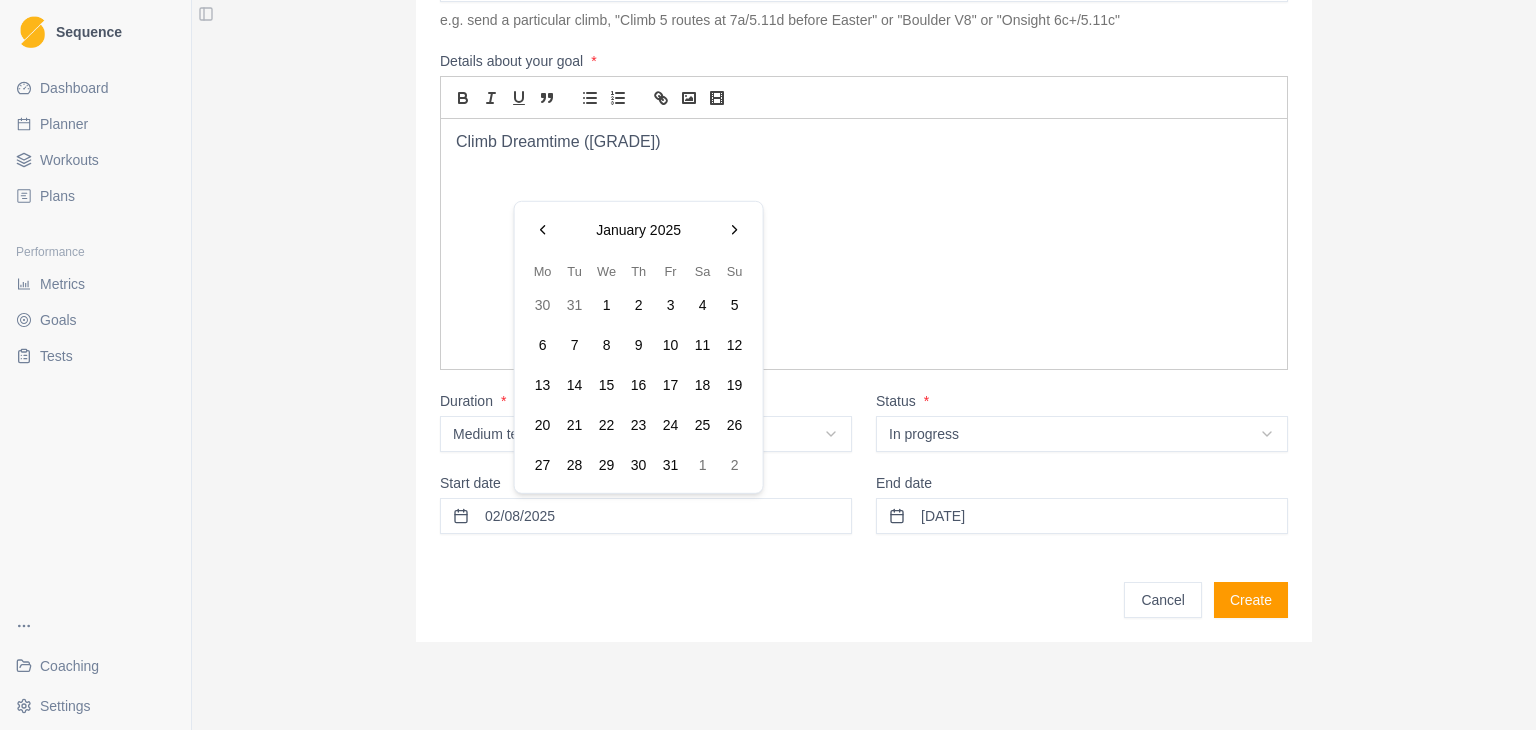 click at bounding box center (543, 230) 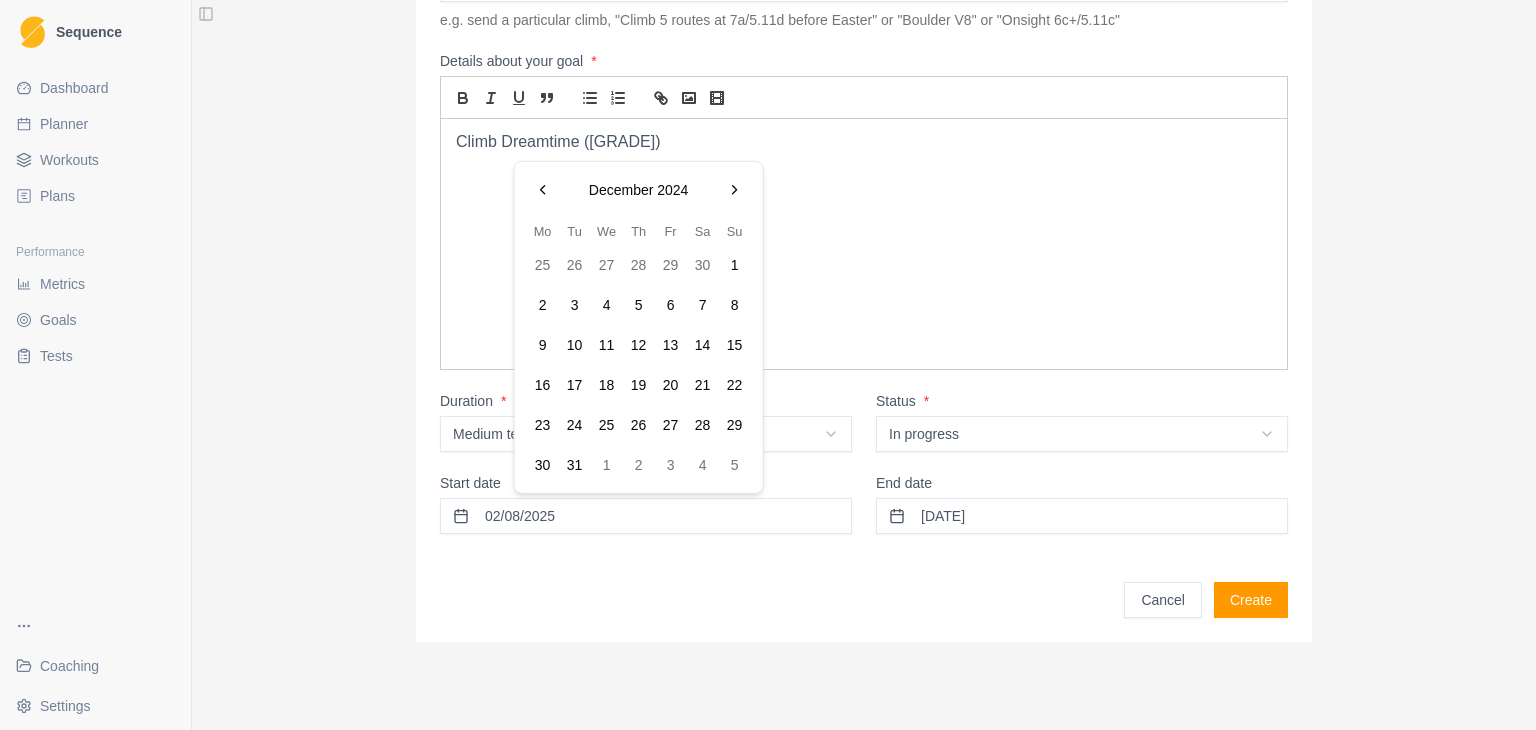 click at bounding box center [543, 190] 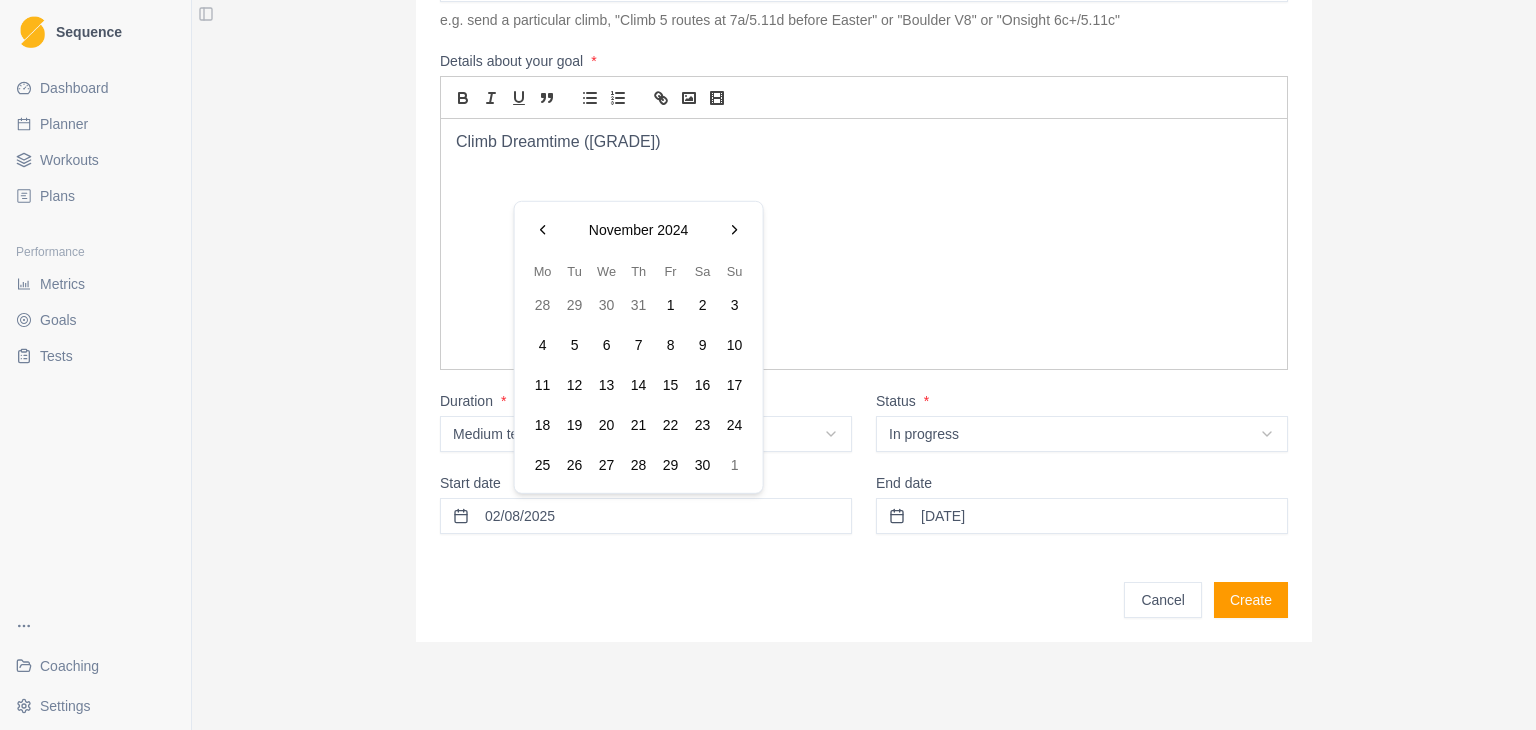 click at bounding box center (543, 230) 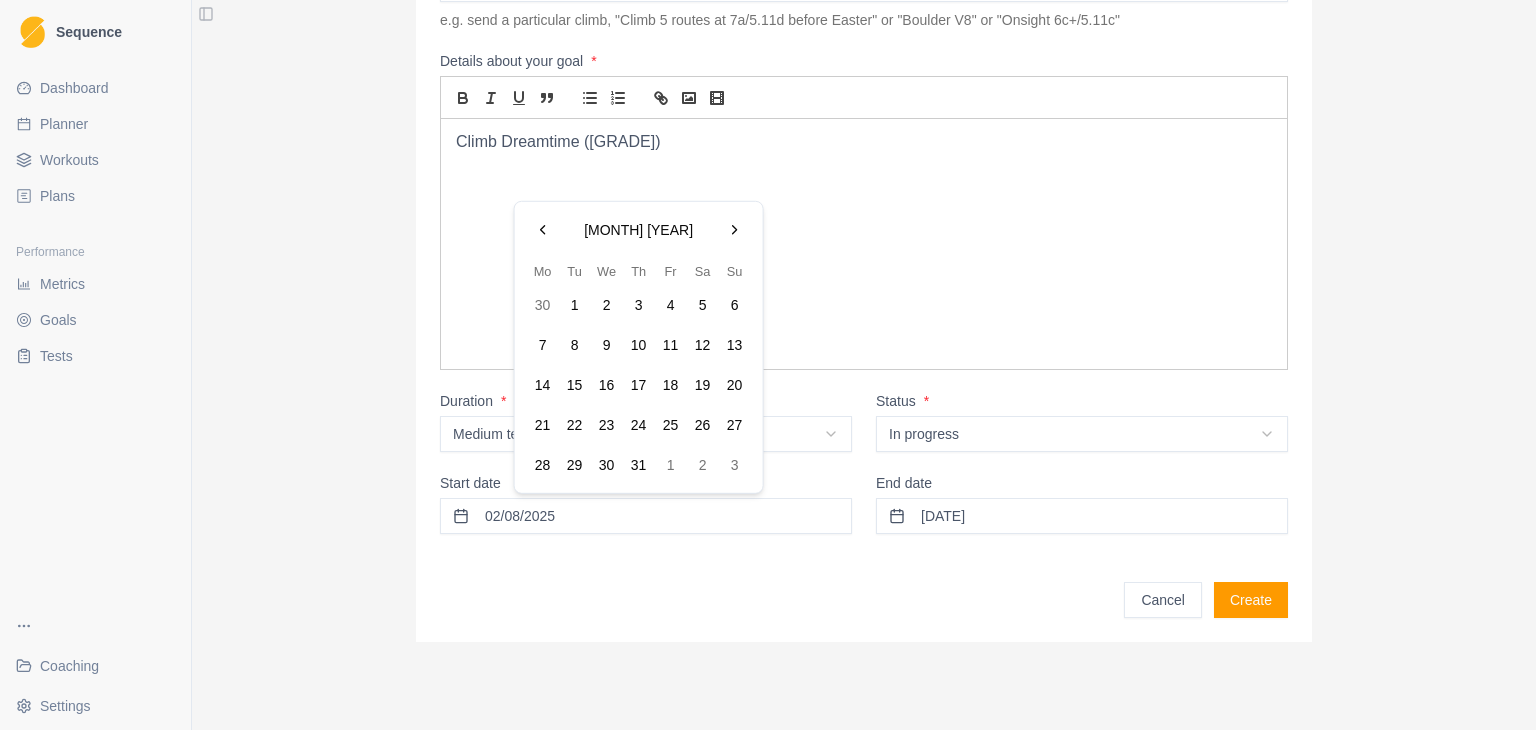 click at bounding box center [543, 230] 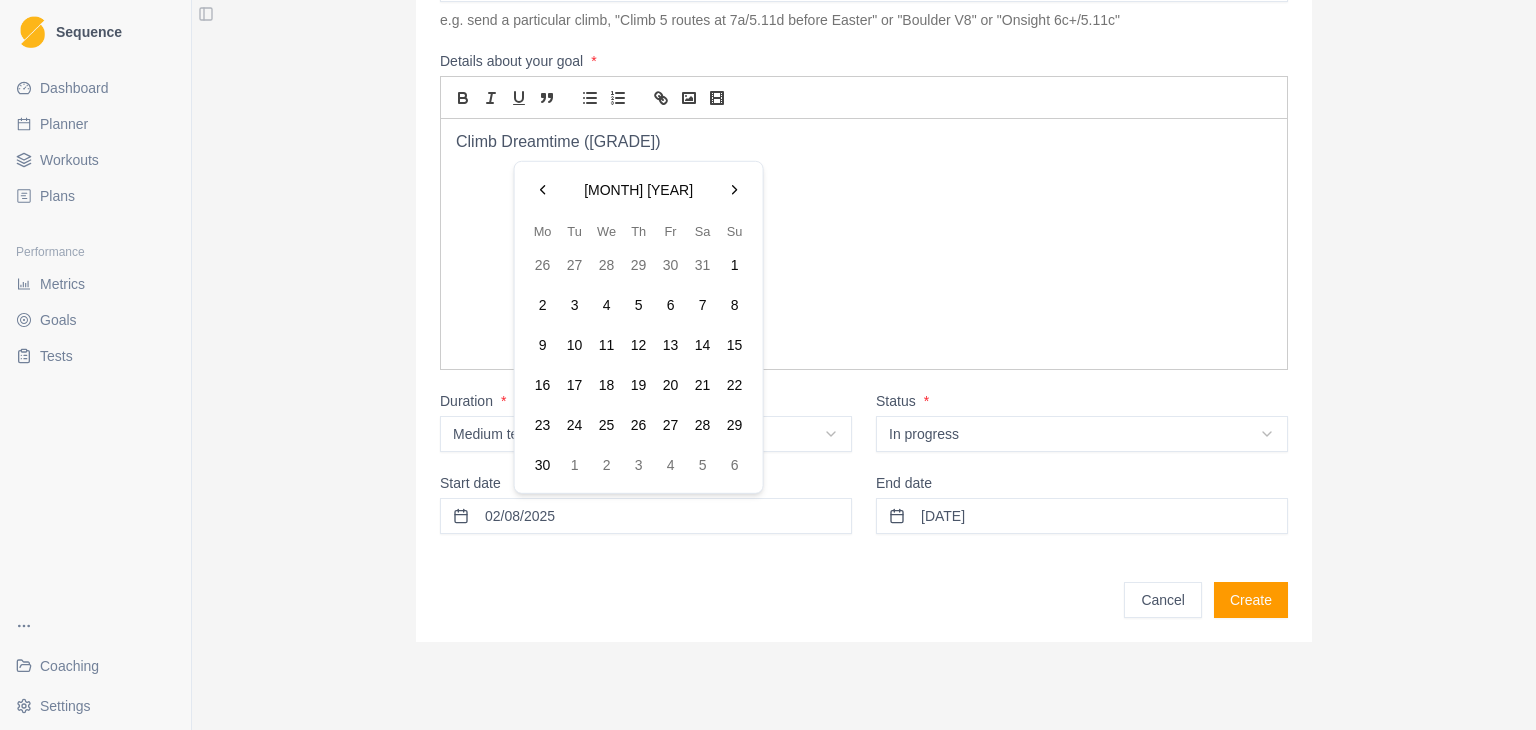 click at bounding box center (543, 190) 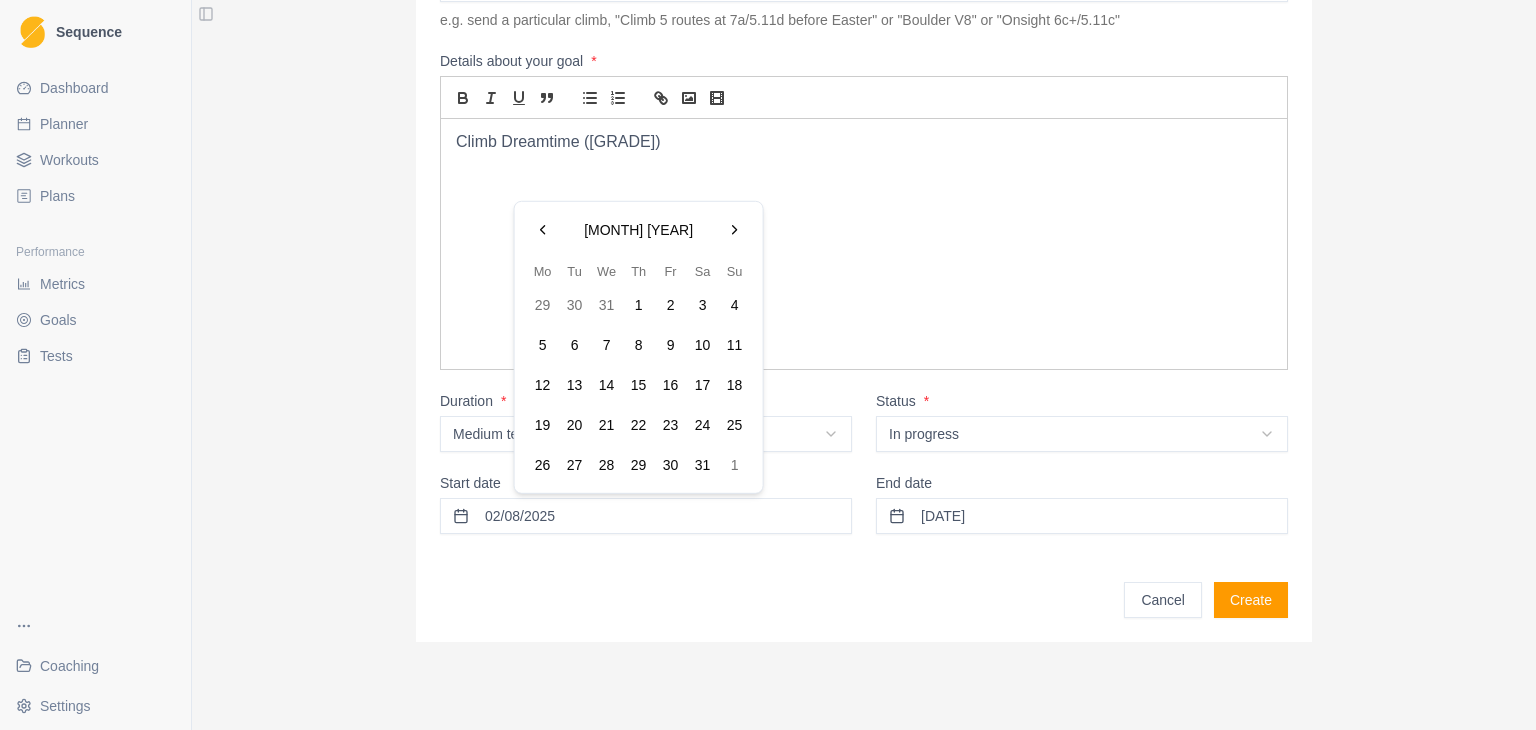 click at bounding box center [543, 230] 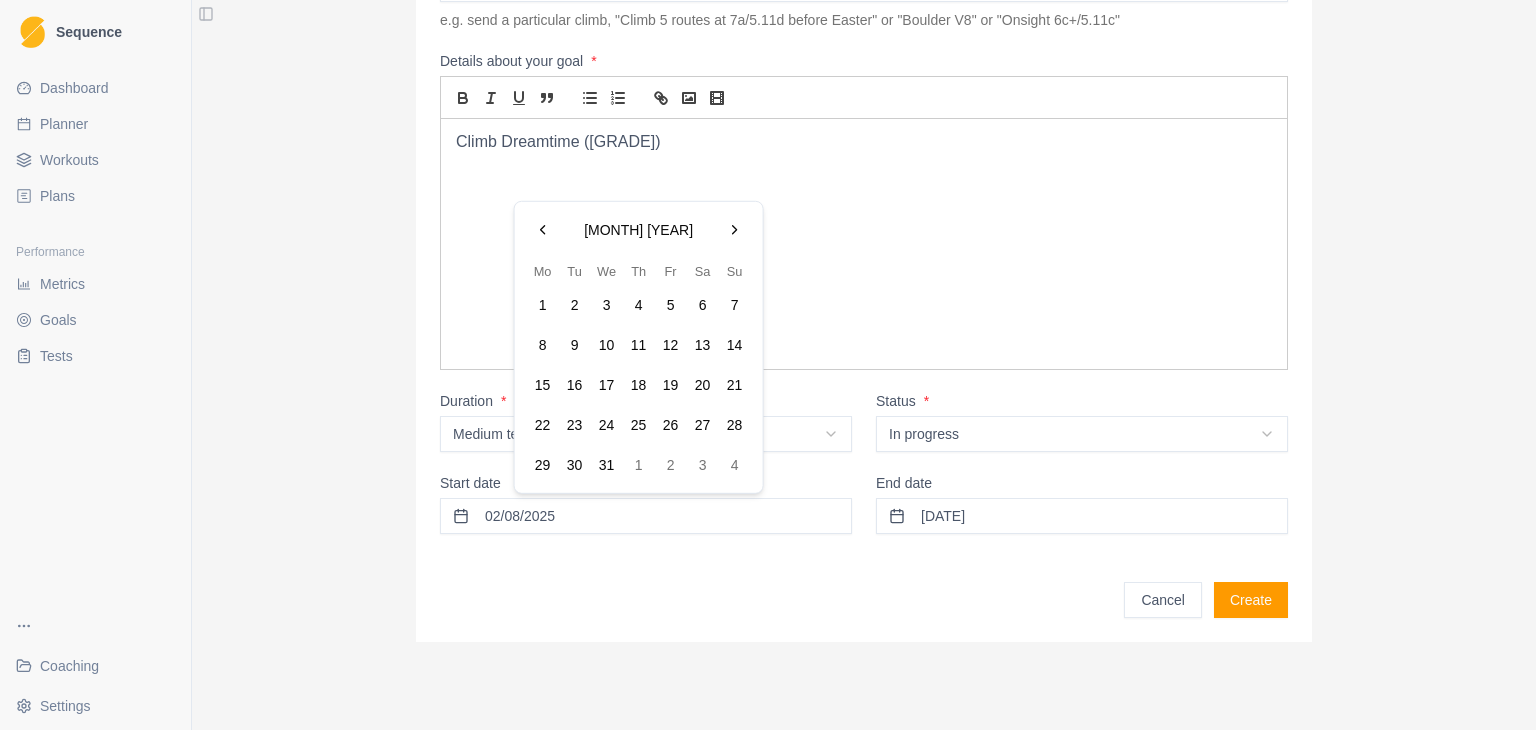 click at bounding box center (543, 230) 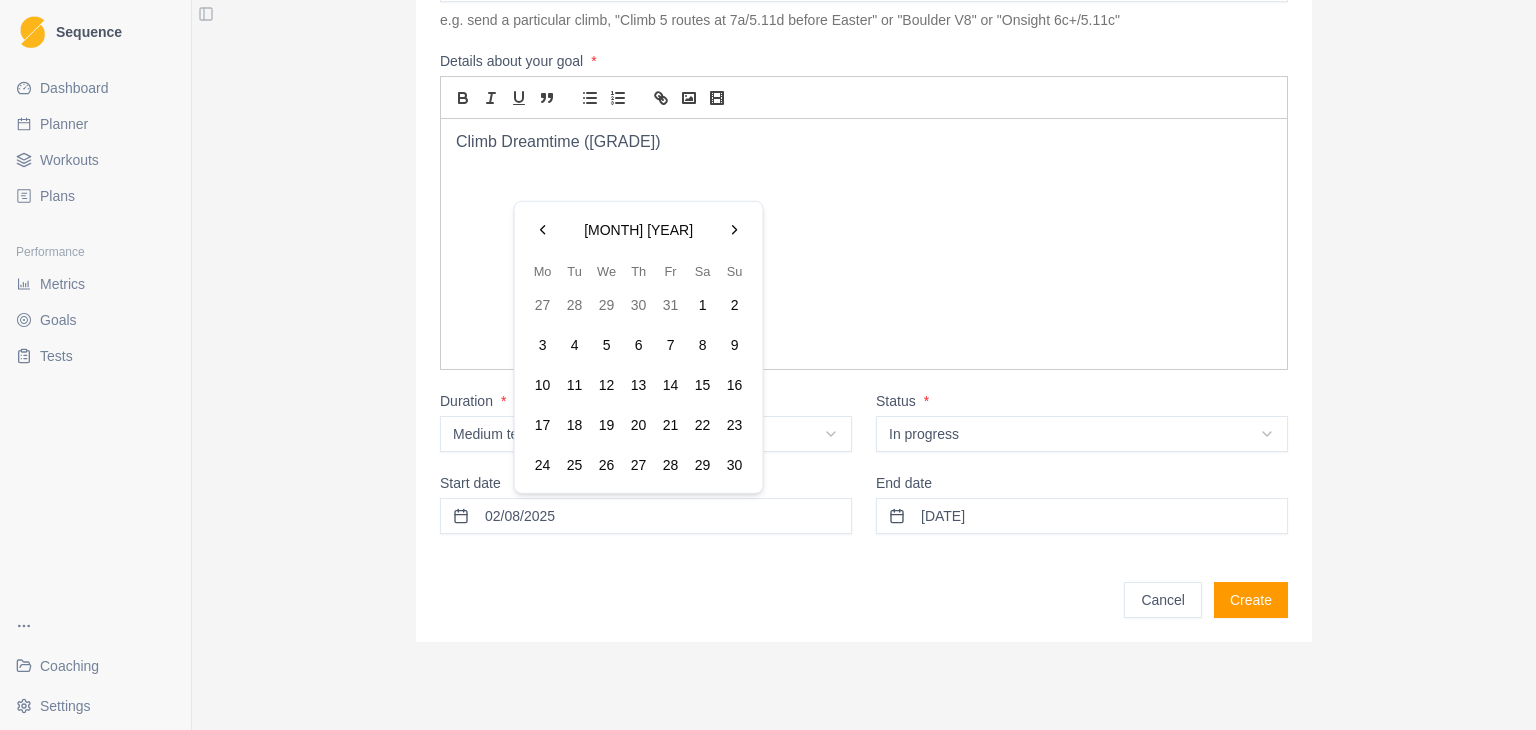 click at bounding box center [543, 230] 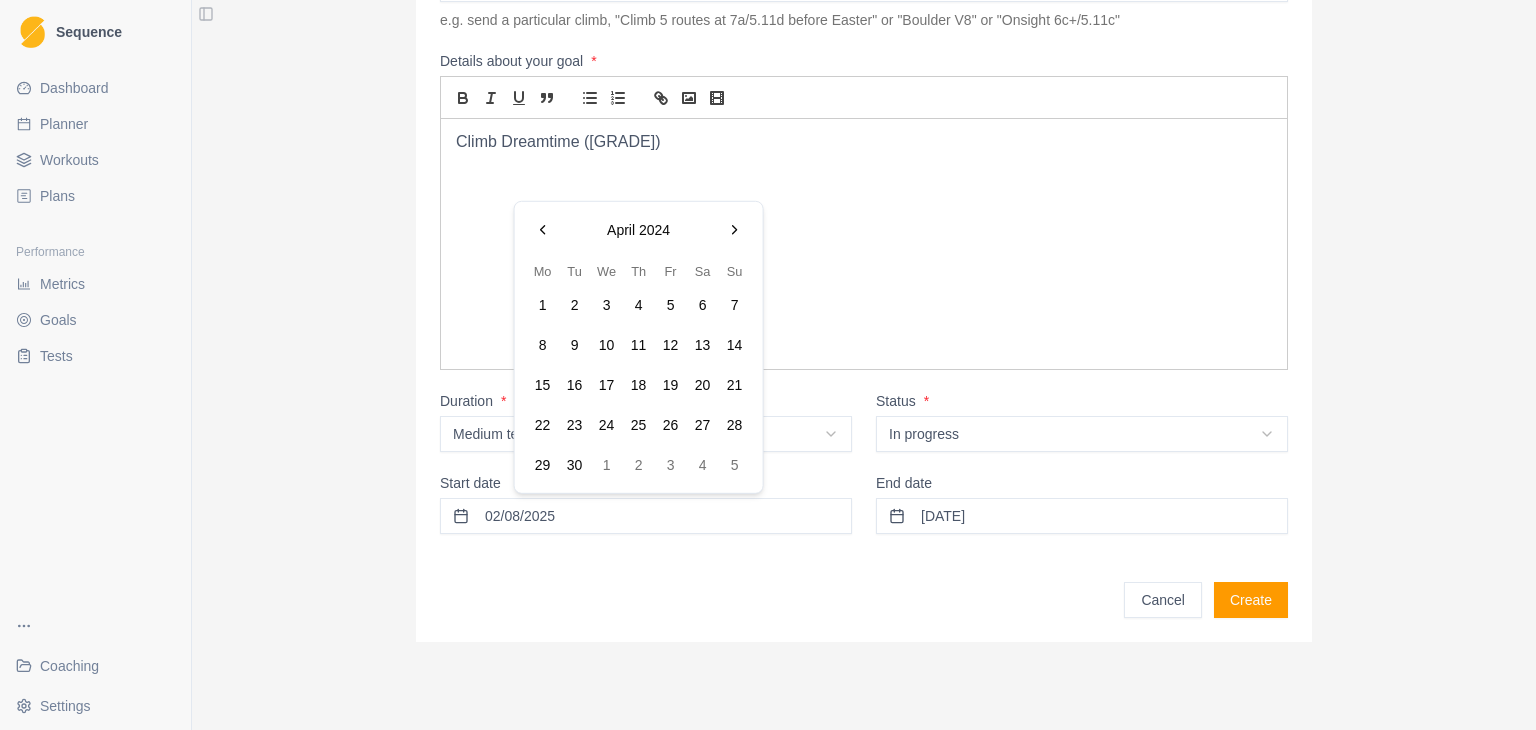 click at bounding box center (543, 230) 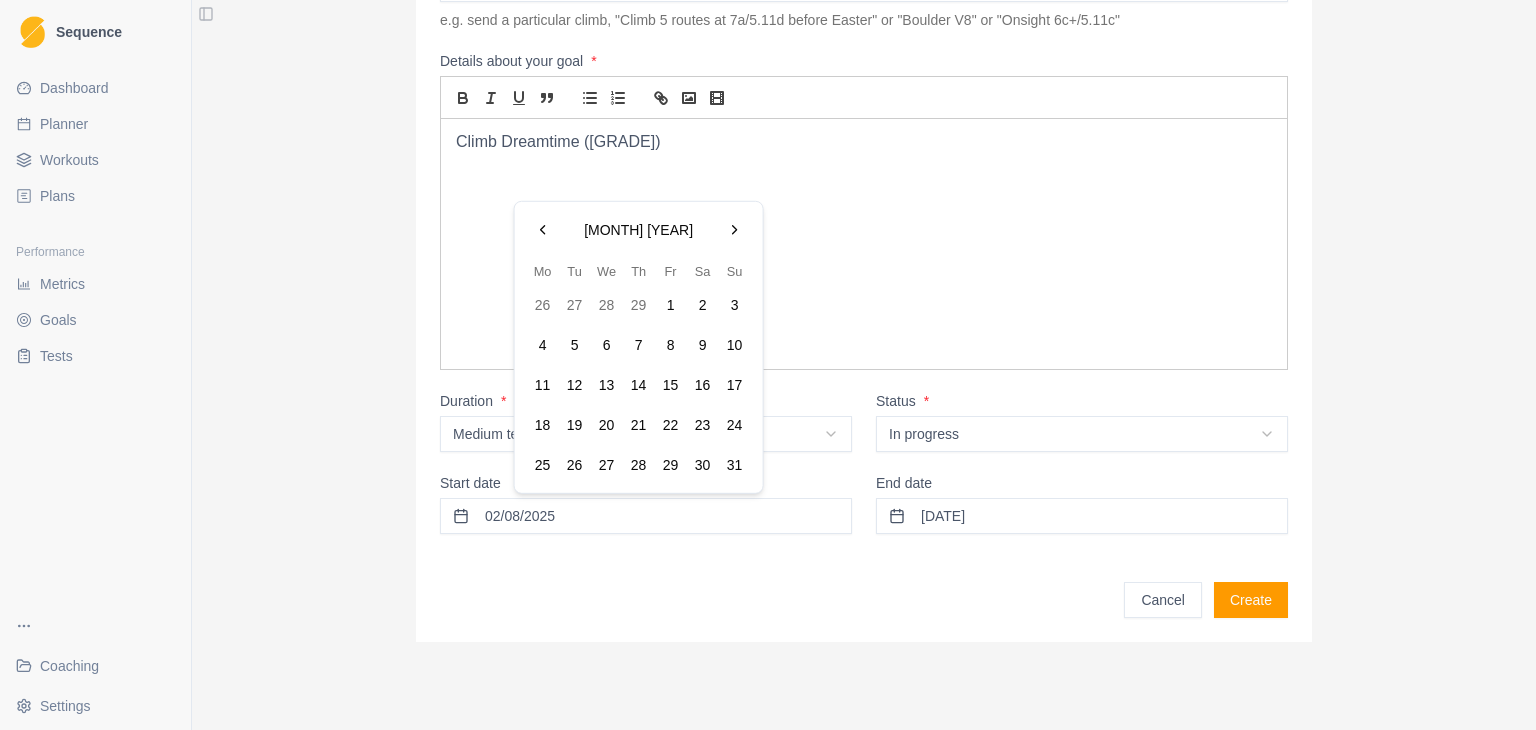 click at bounding box center (543, 230) 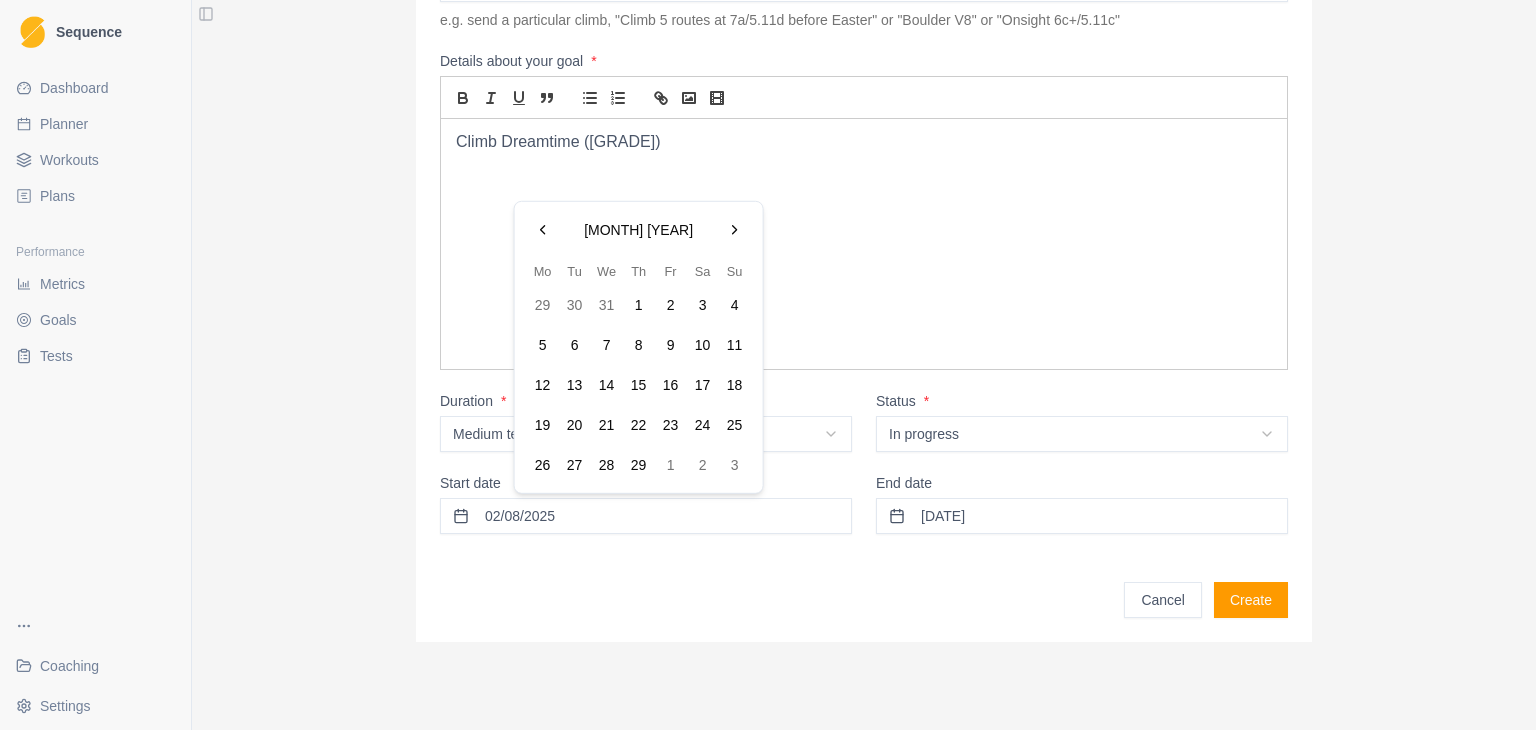 click at bounding box center [543, 230] 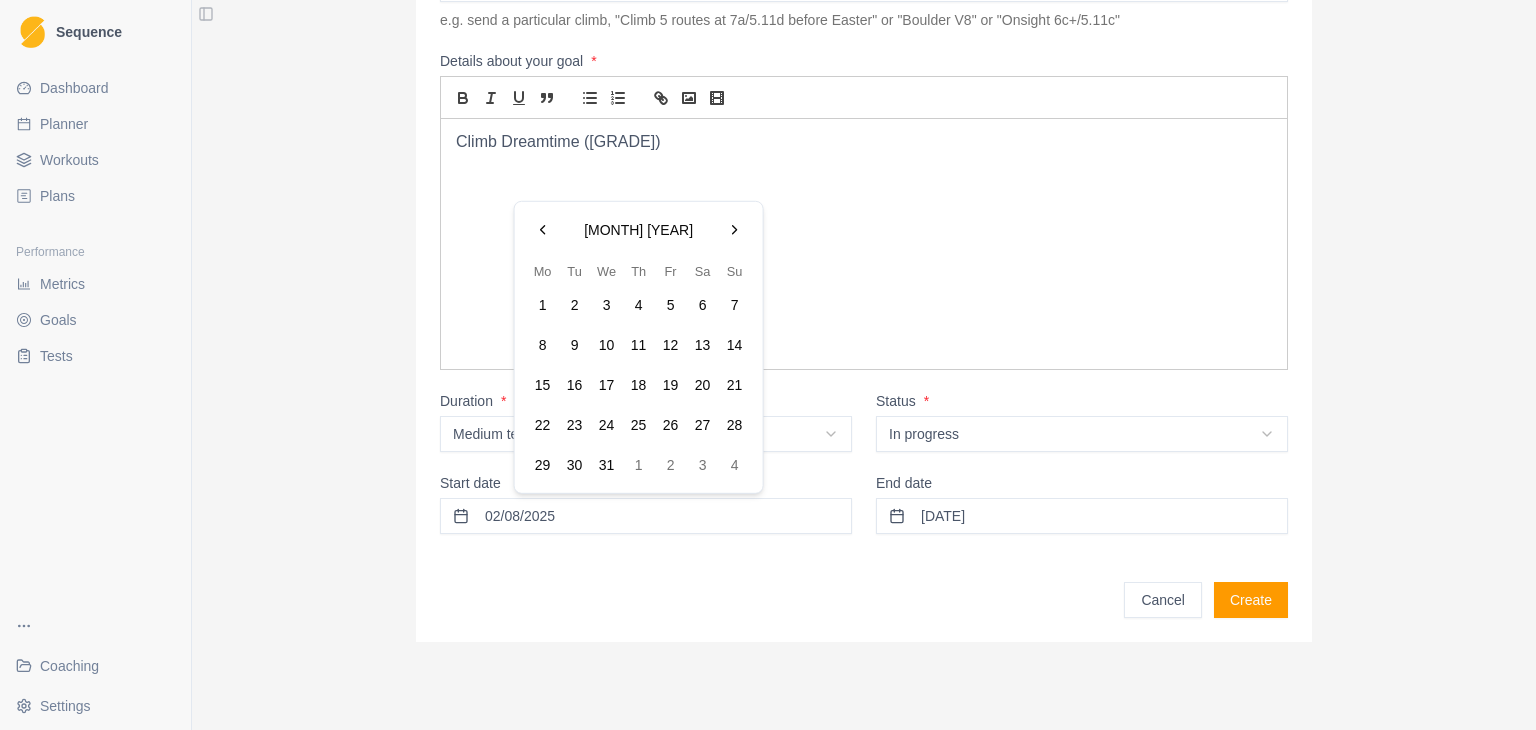 click at bounding box center (543, 230) 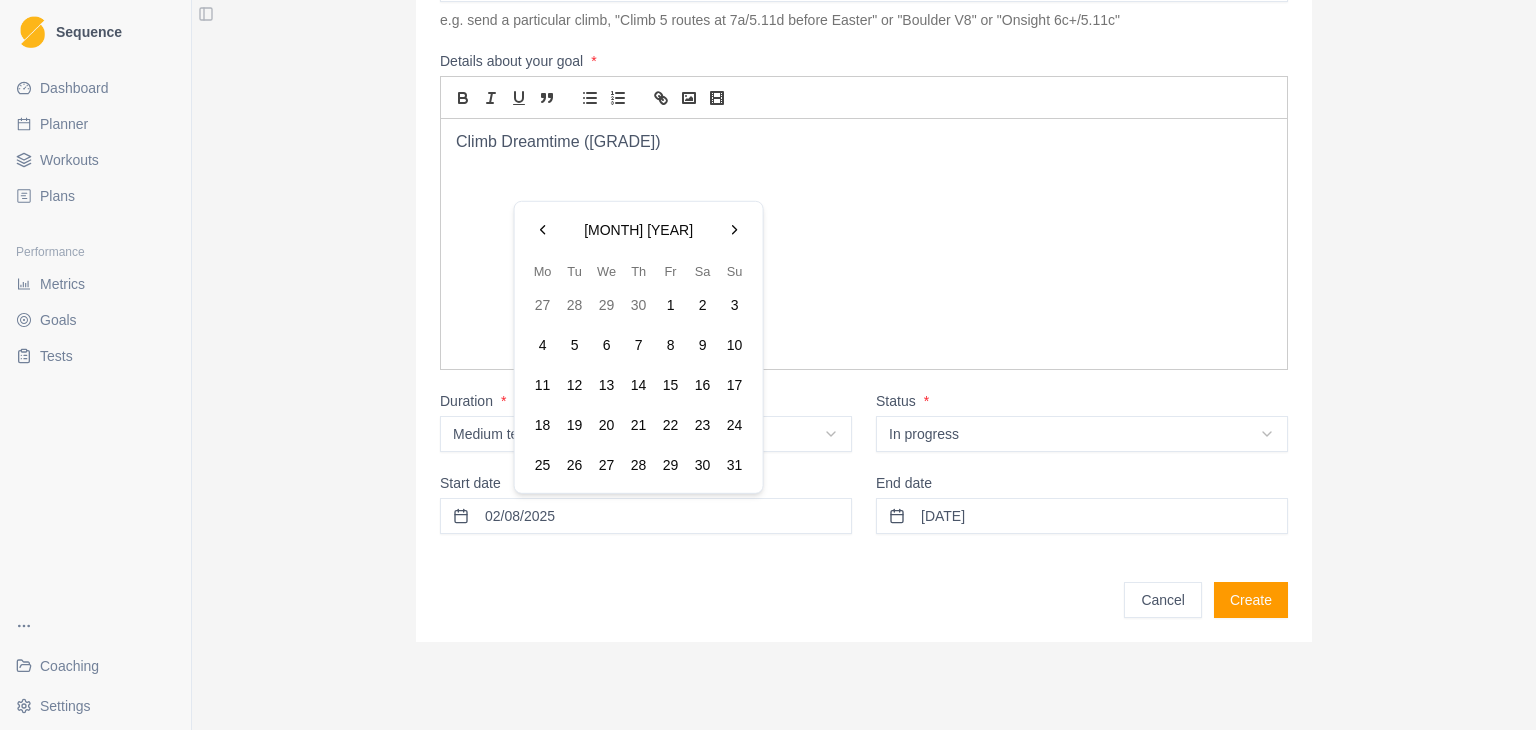 click at bounding box center (543, 230) 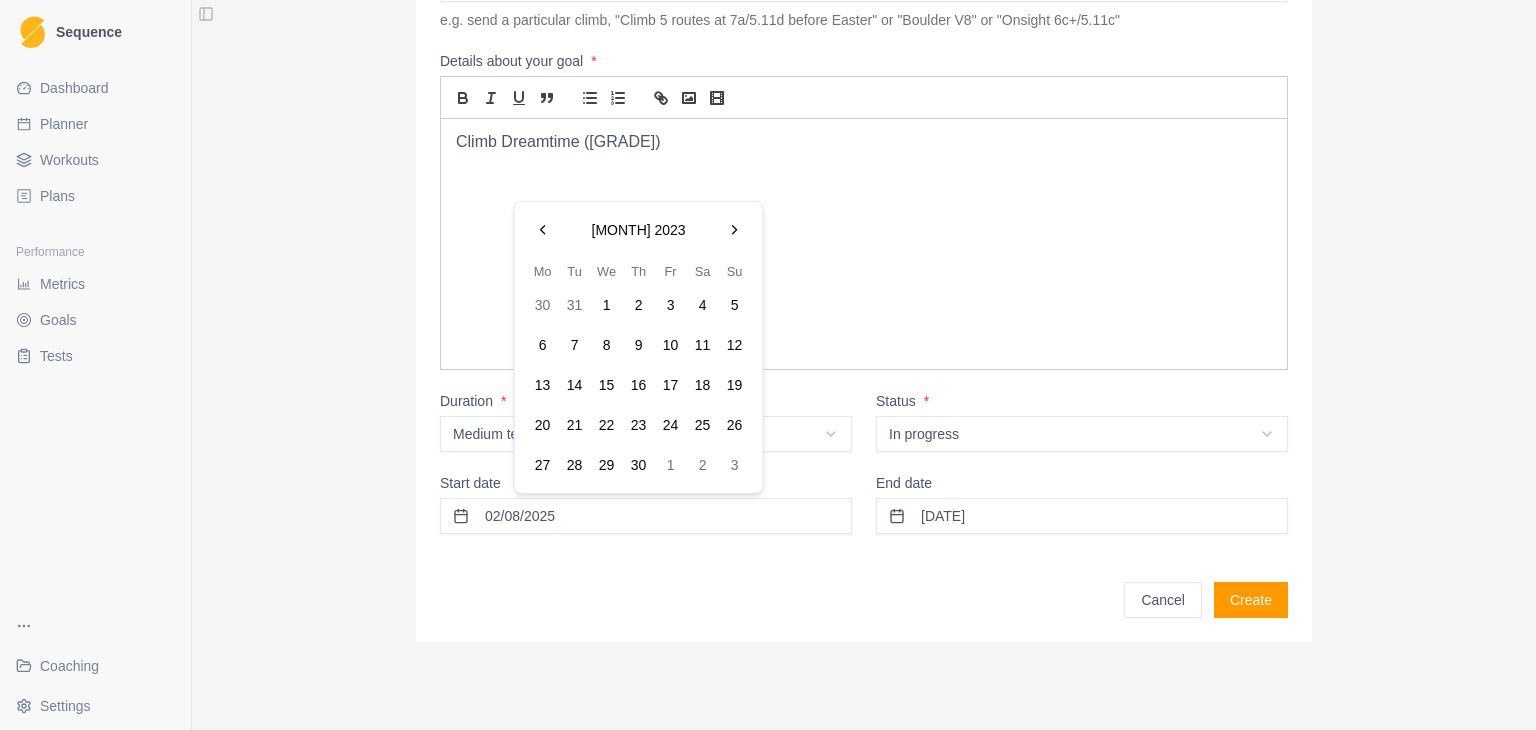 click at bounding box center [735, 230] 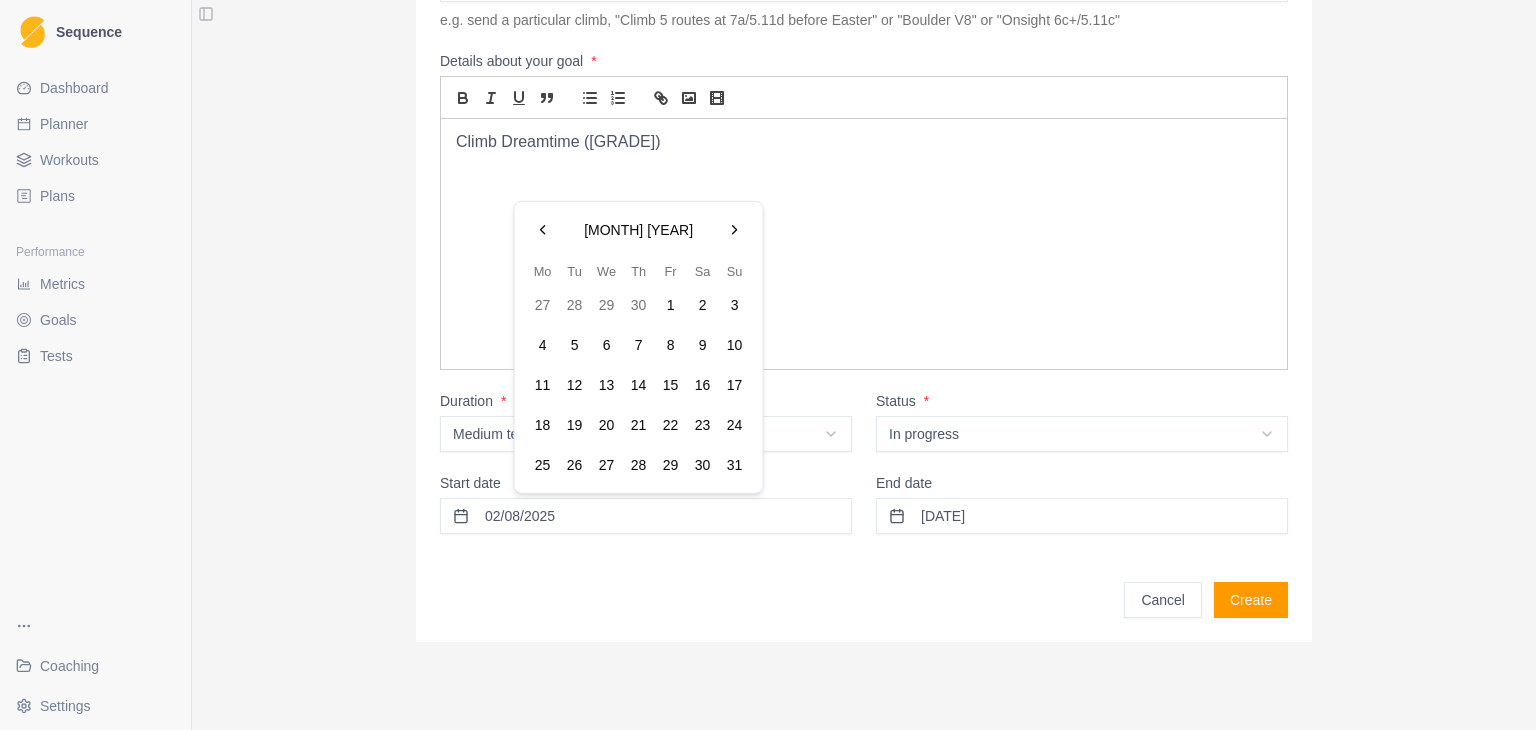 click at bounding box center (543, 230) 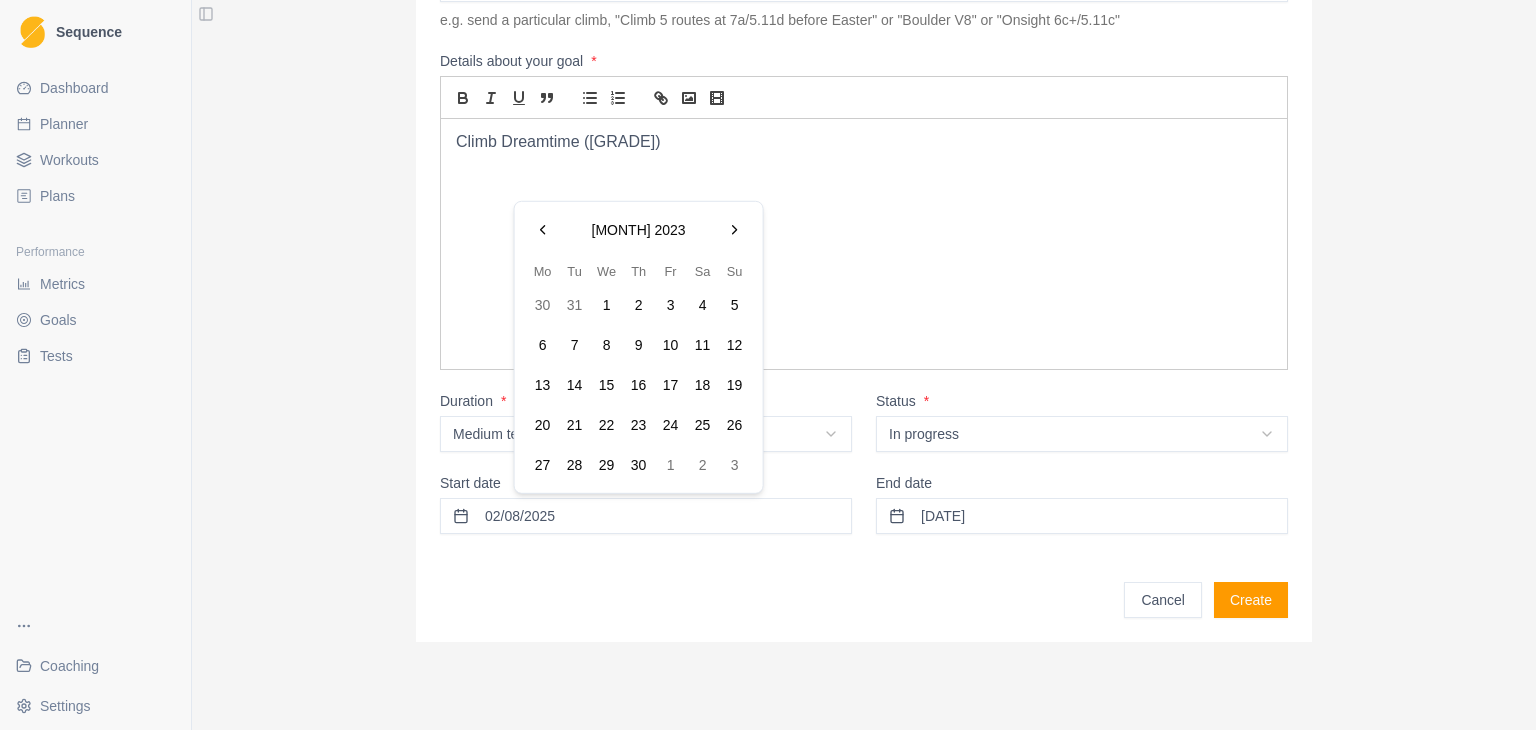click at bounding box center (543, 230) 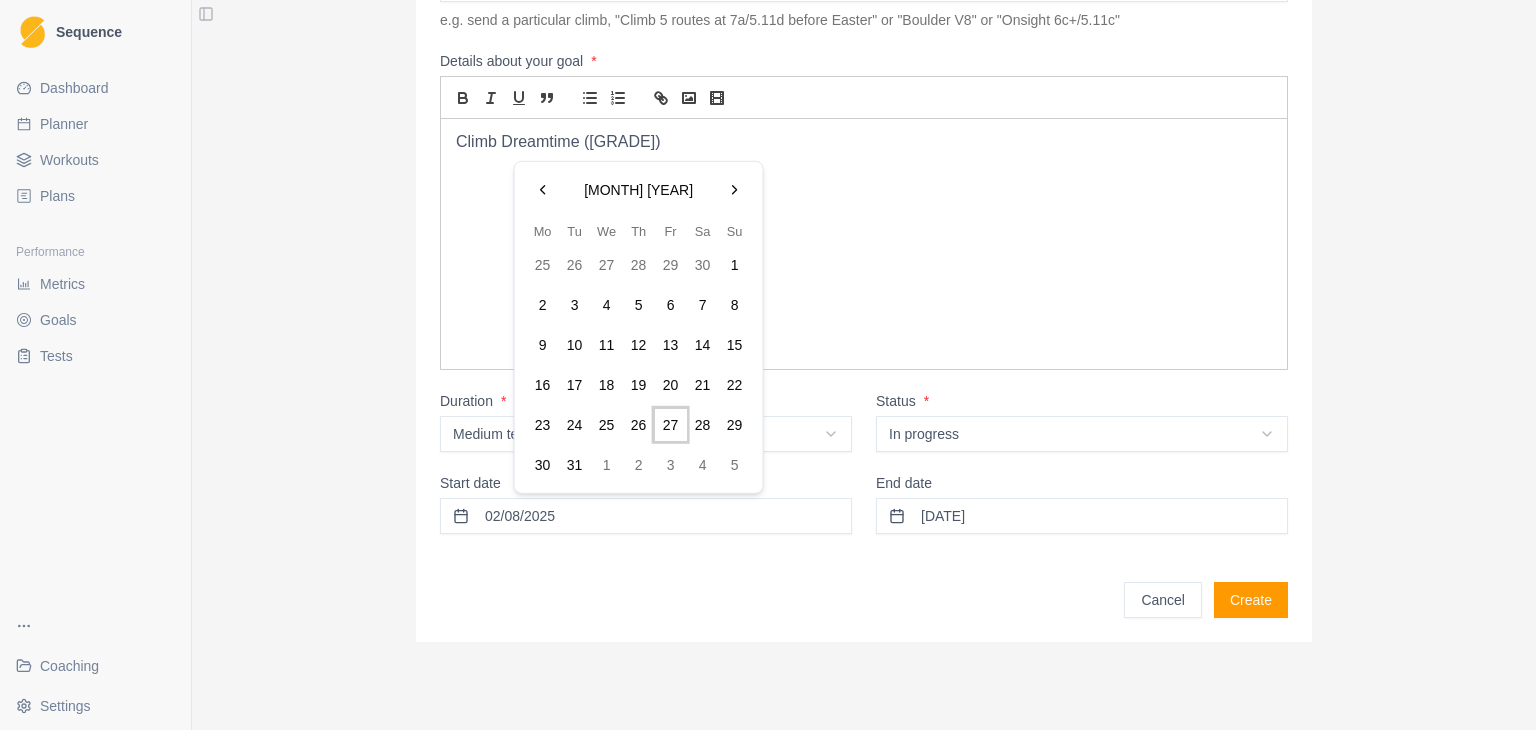 click on "27" at bounding box center [671, 425] 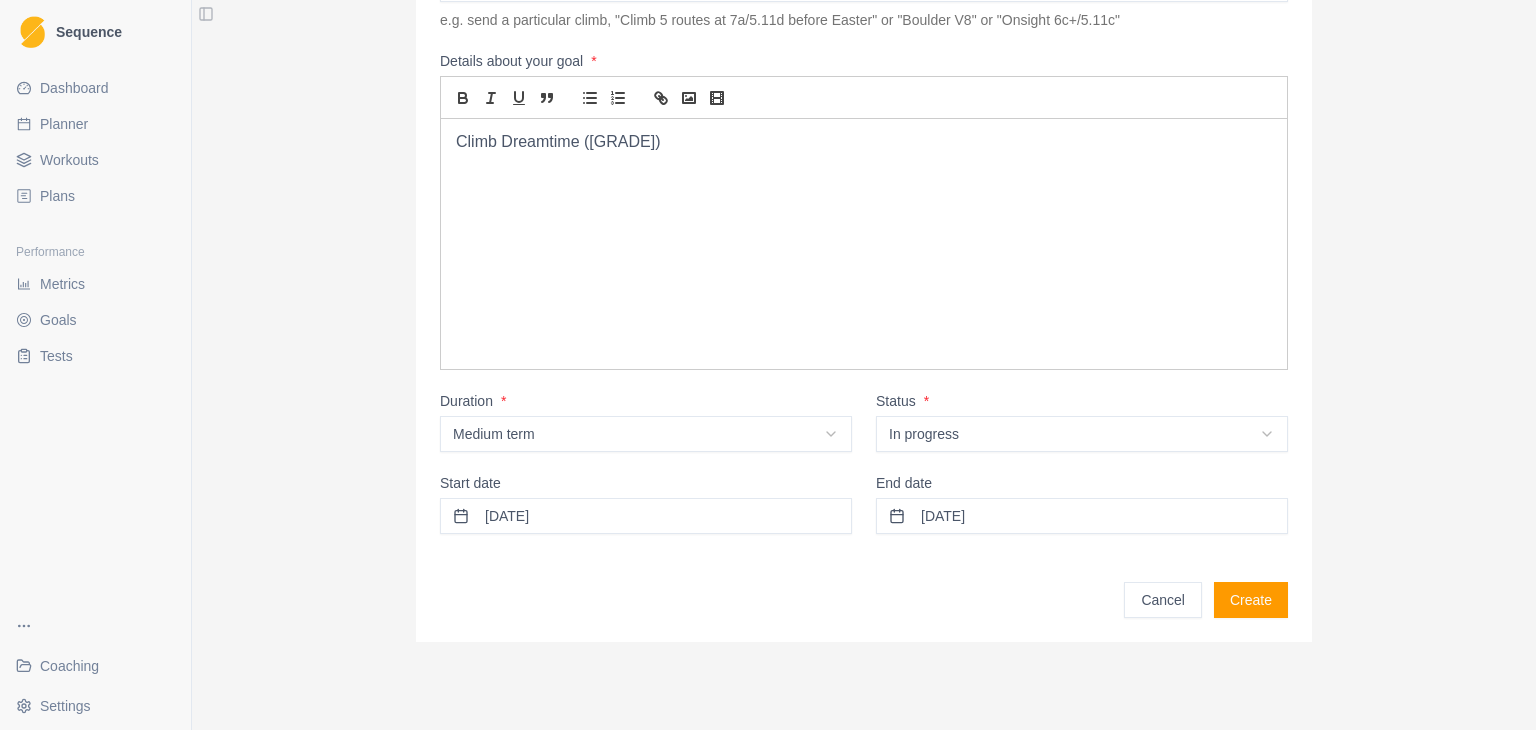 click on "[DATE]" at bounding box center [1082, 516] 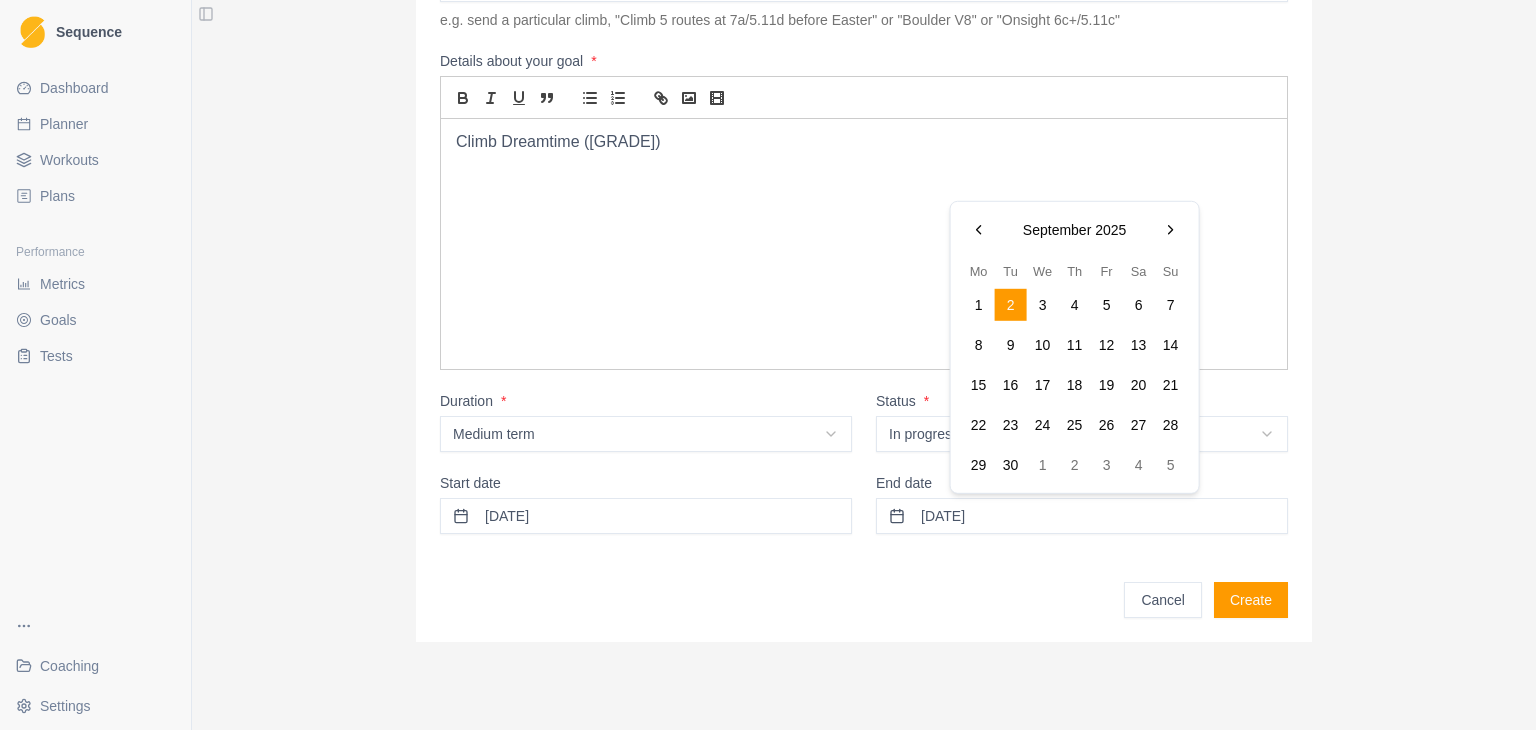 click at bounding box center (1171, 230) 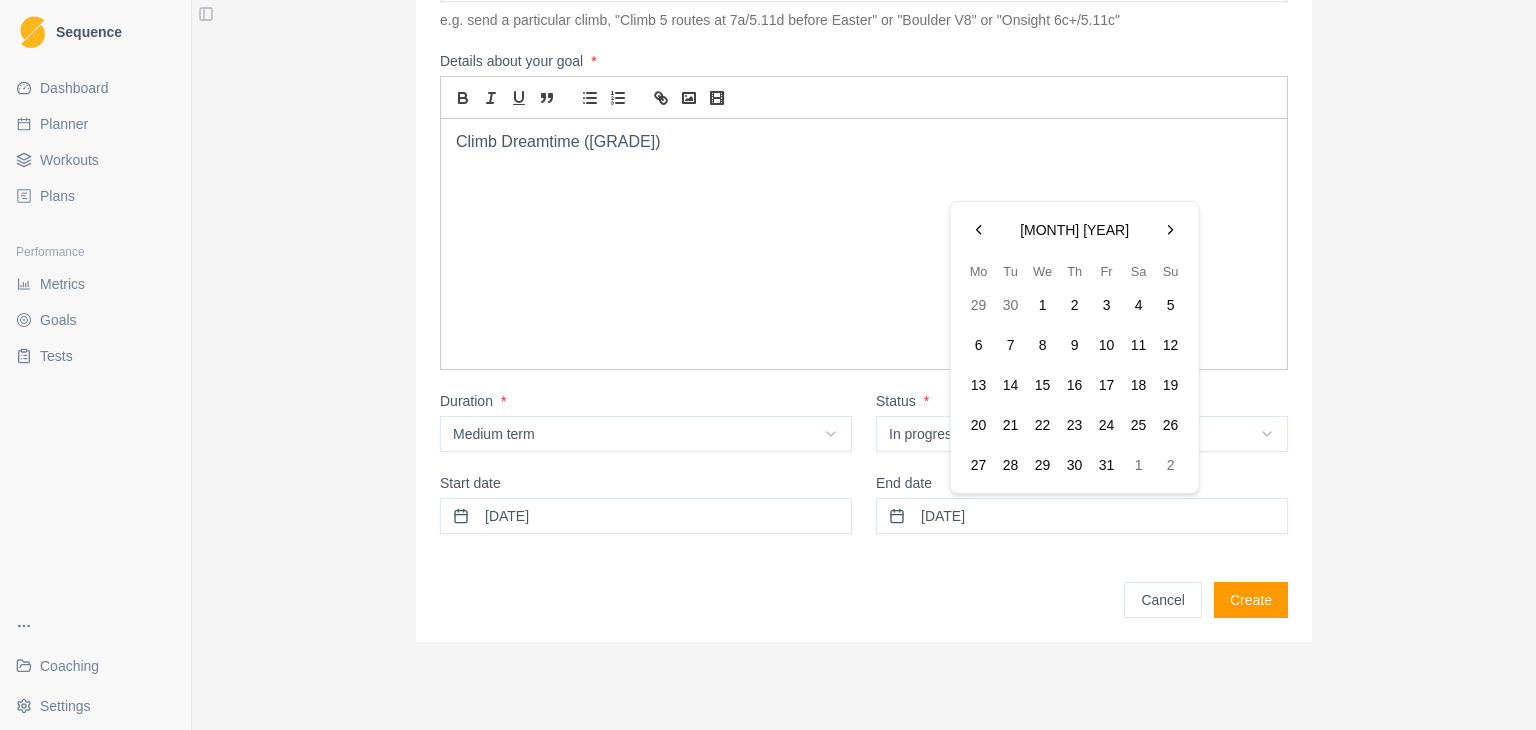 click at bounding box center [1171, 230] 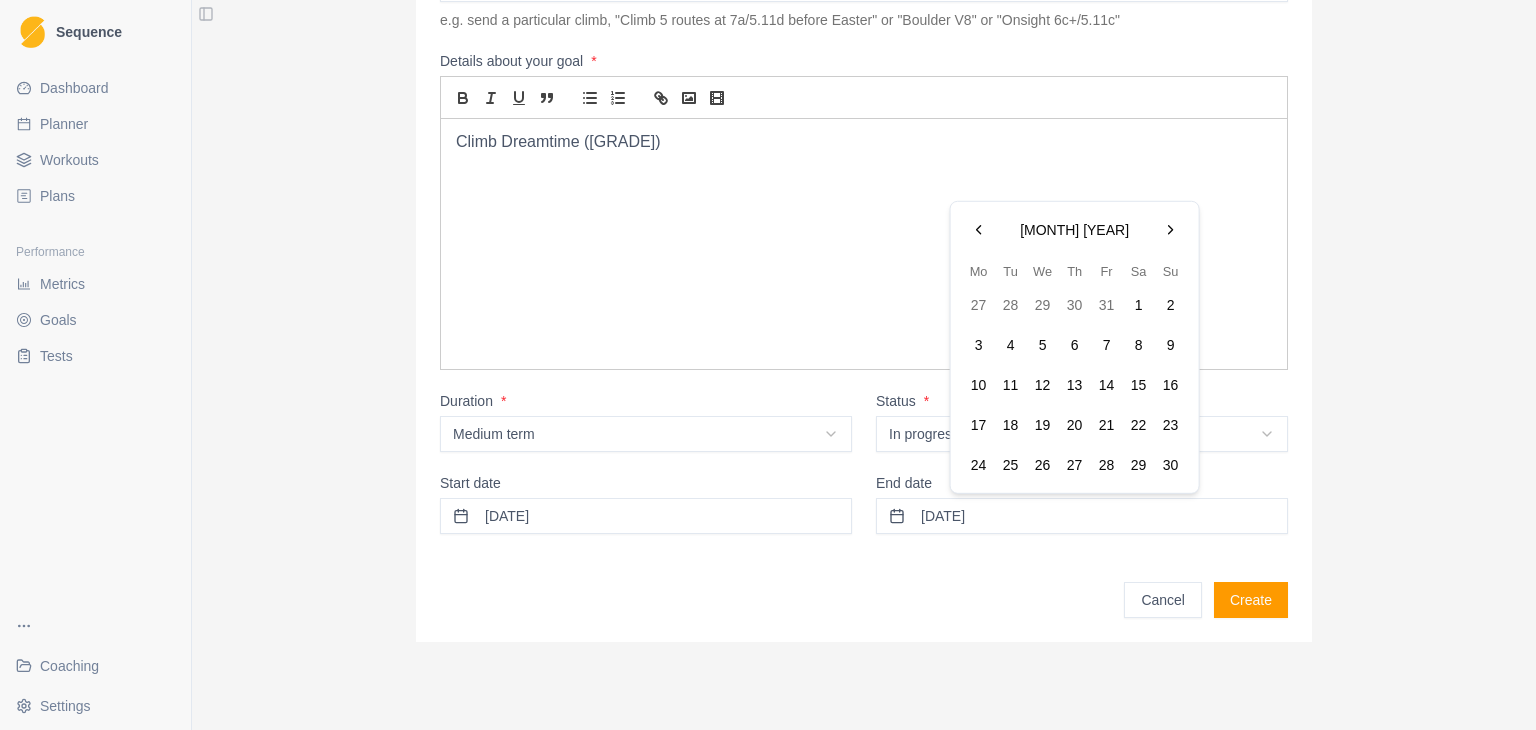 click at bounding box center [1171, 230] 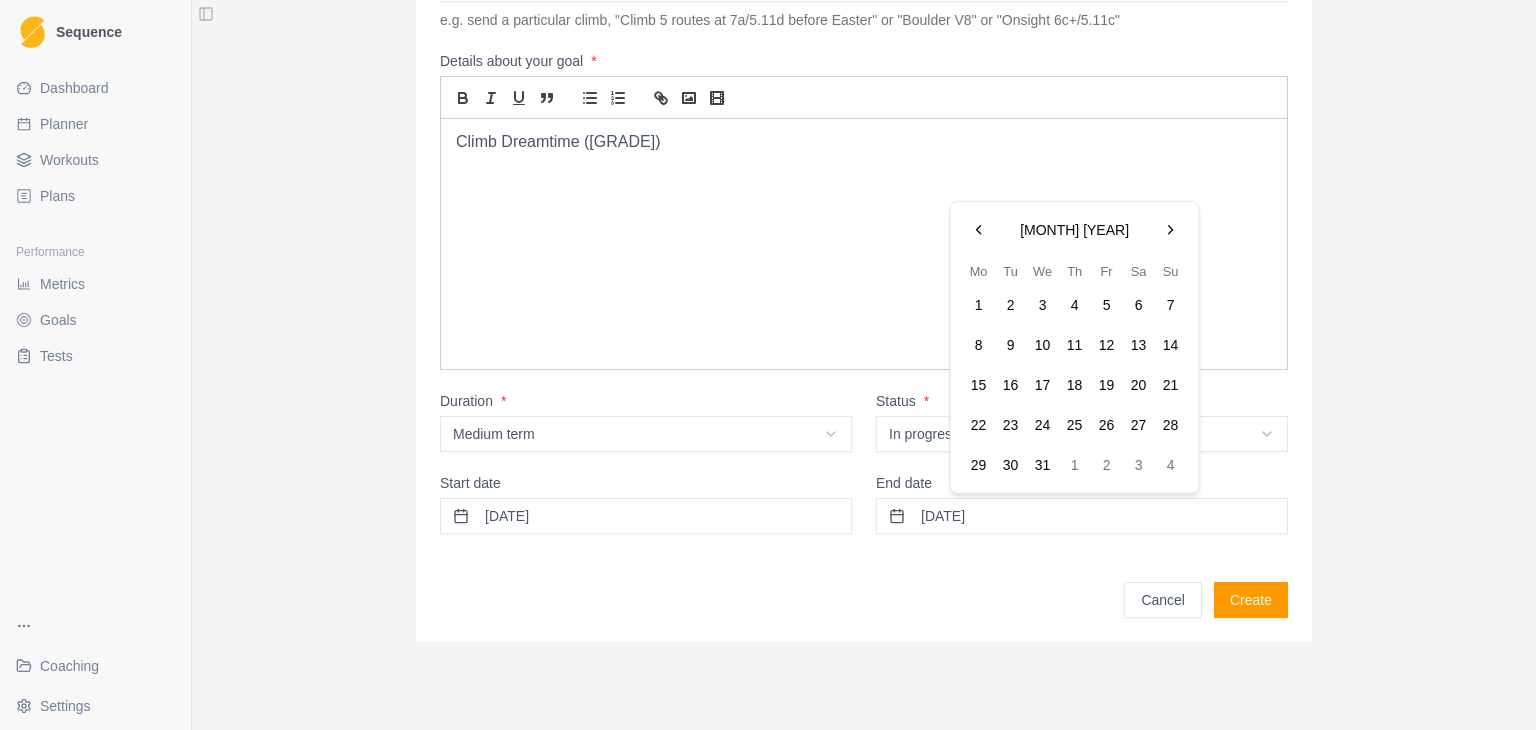click at bounding box center (1171, 230) 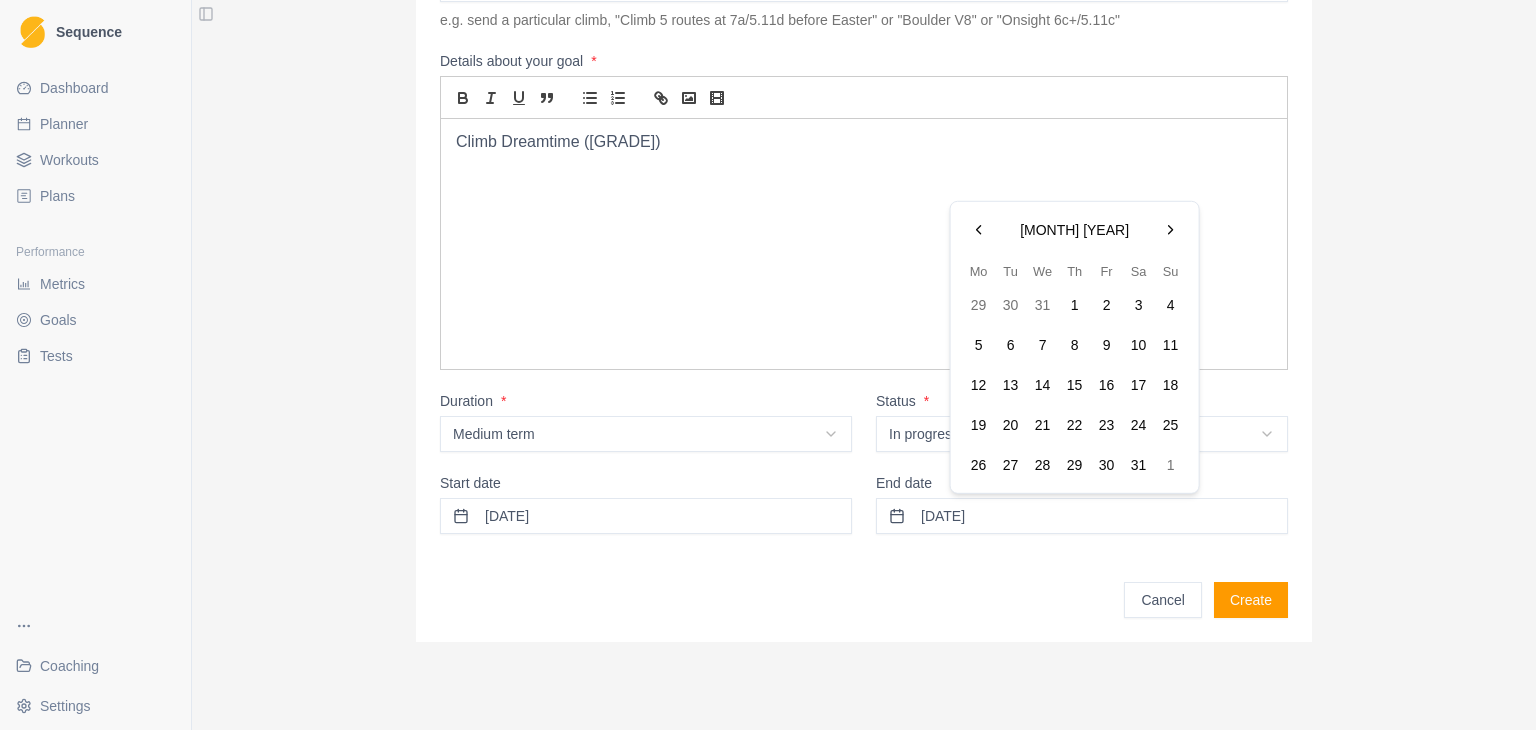 click at bounding box center [1171, 230] 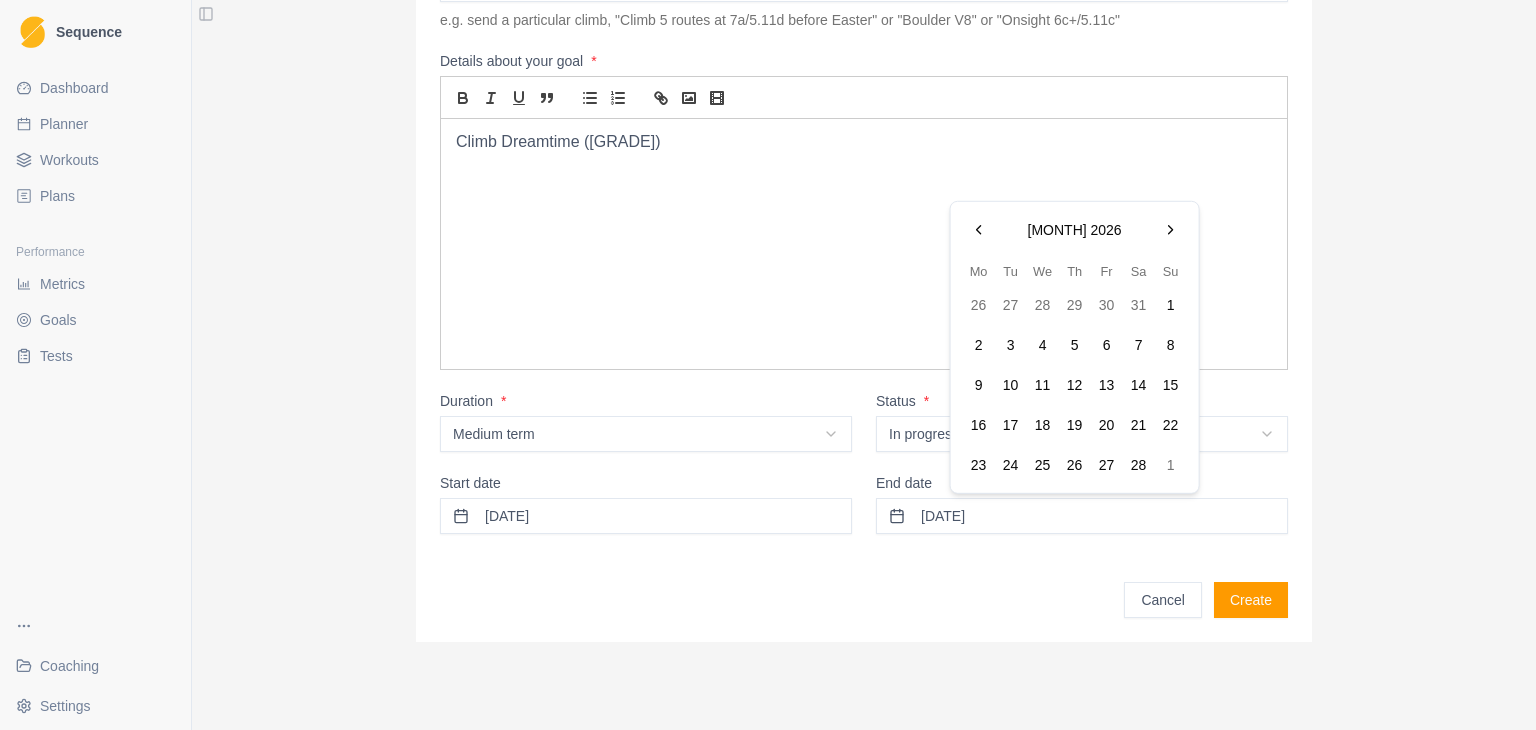 click at bounding box center [979, 230] 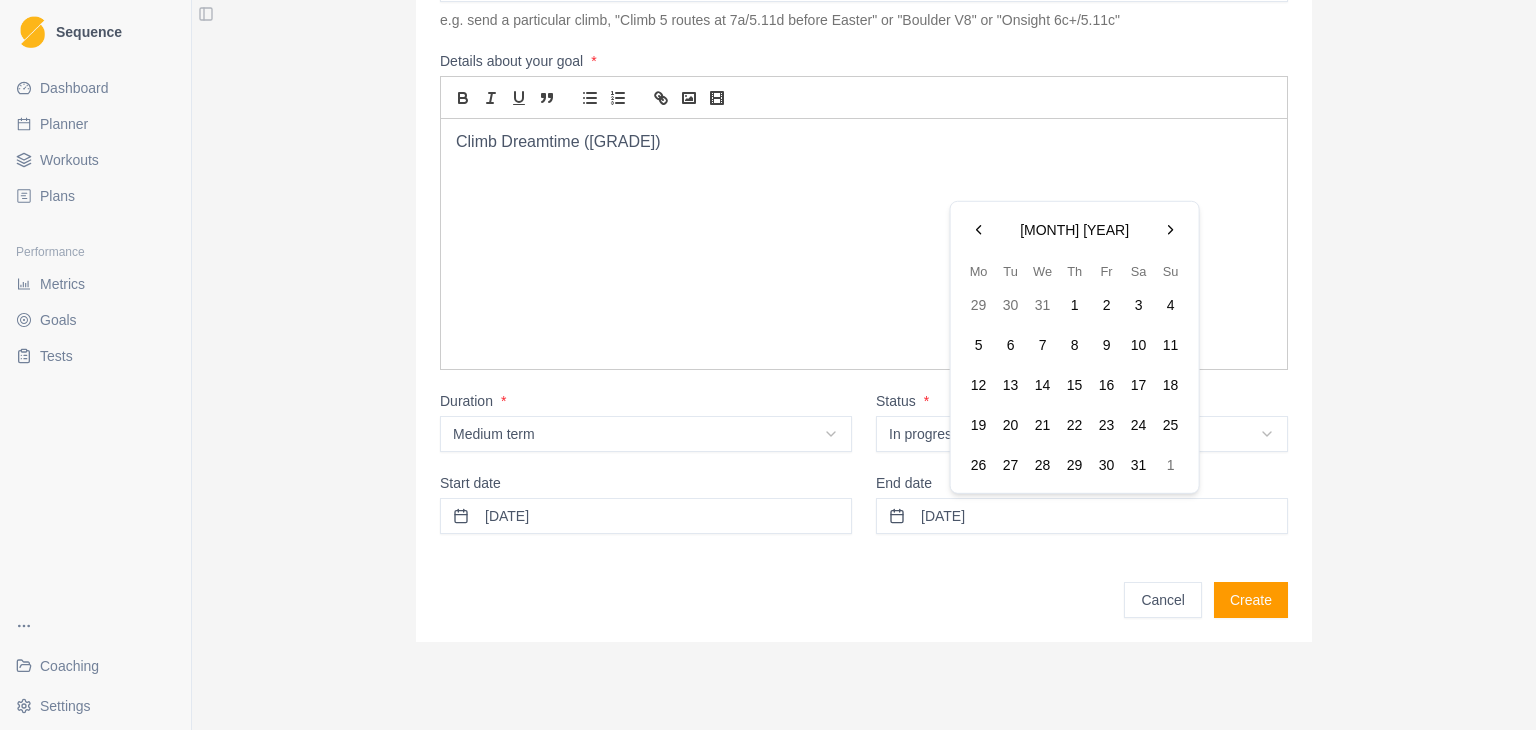 click on "29" at bounding box center [1075, 465] 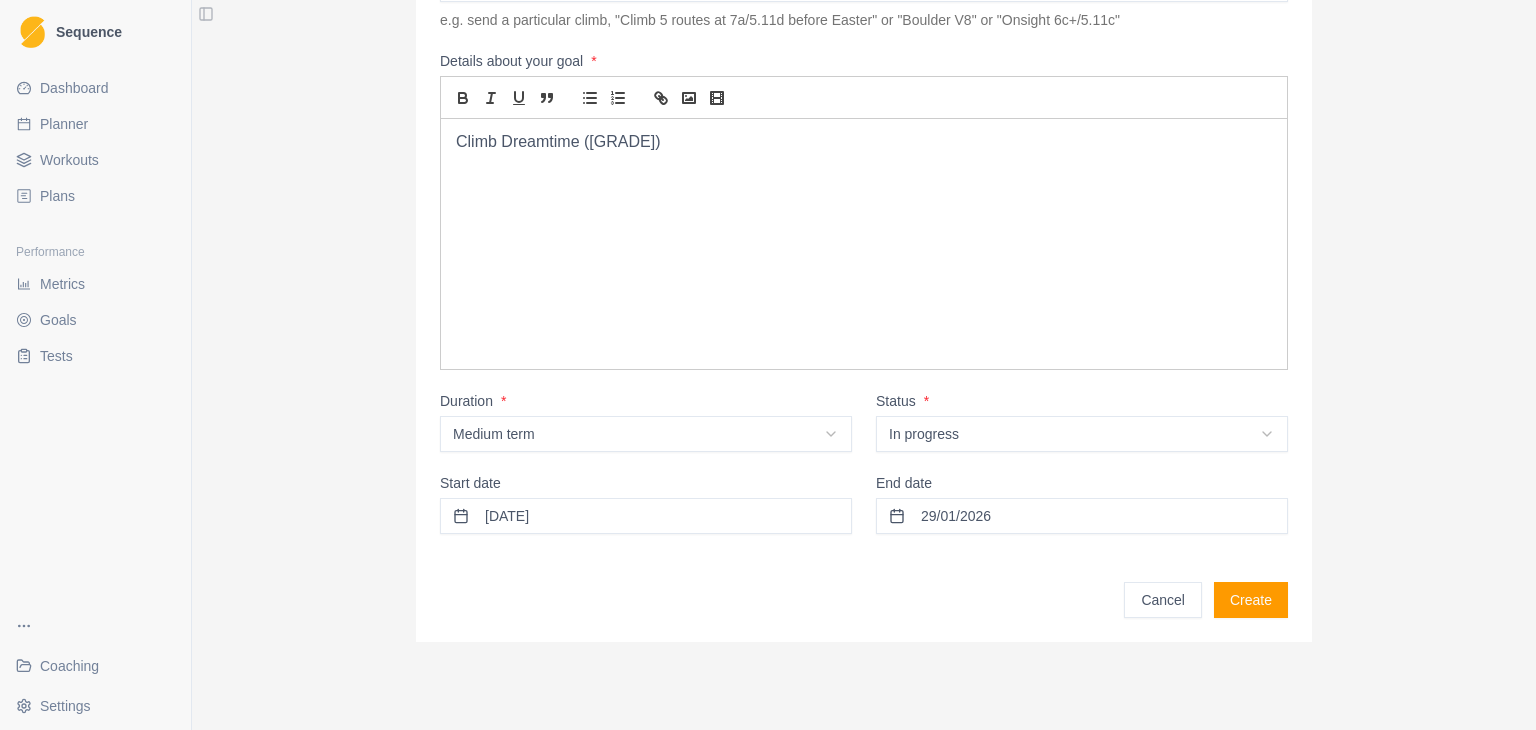 click on "Create" at bounding box center (1251, 600) 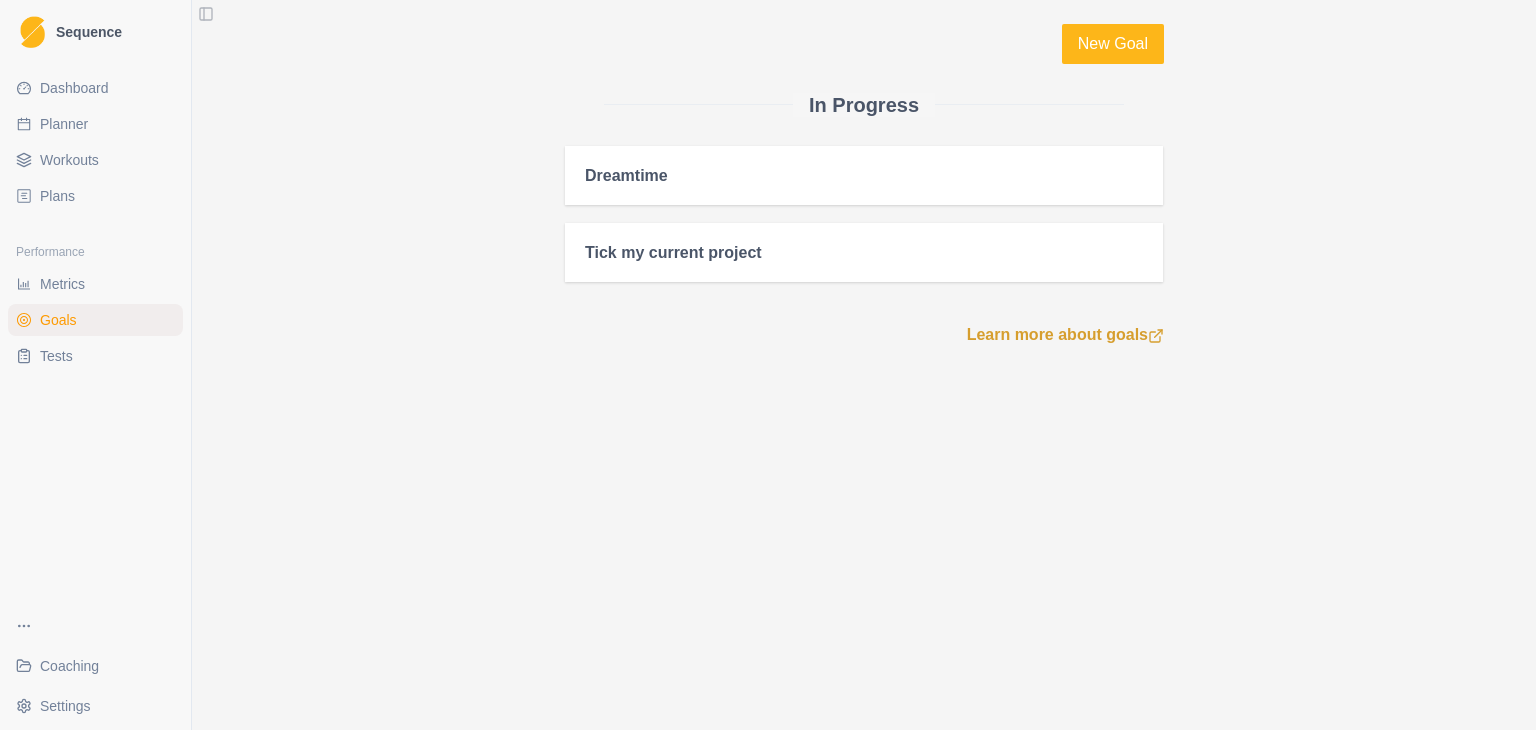 click on "Dashboard" at bounding box center [74, 88] 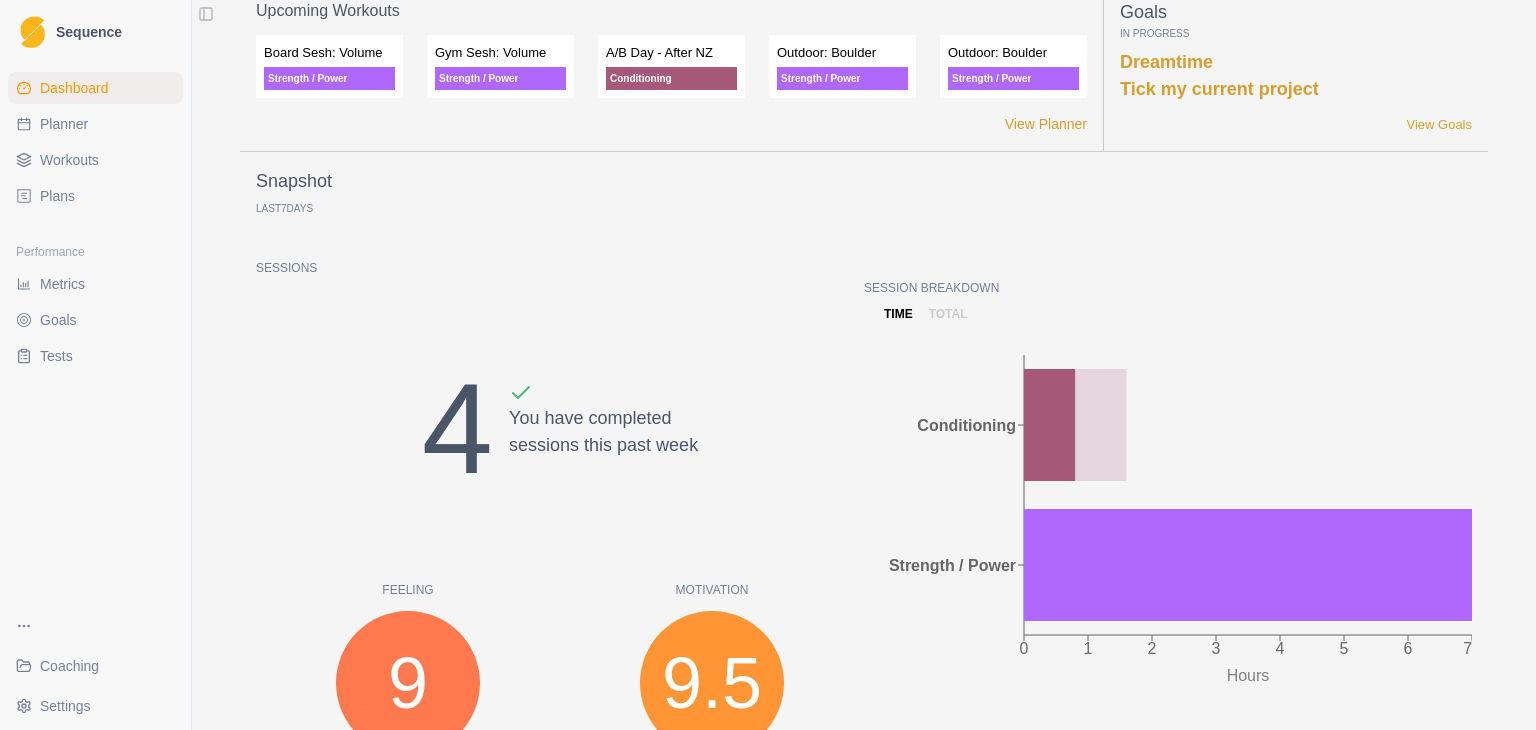 scroll, scrollTop: 20, scrollLeft: 0, axis: vertical 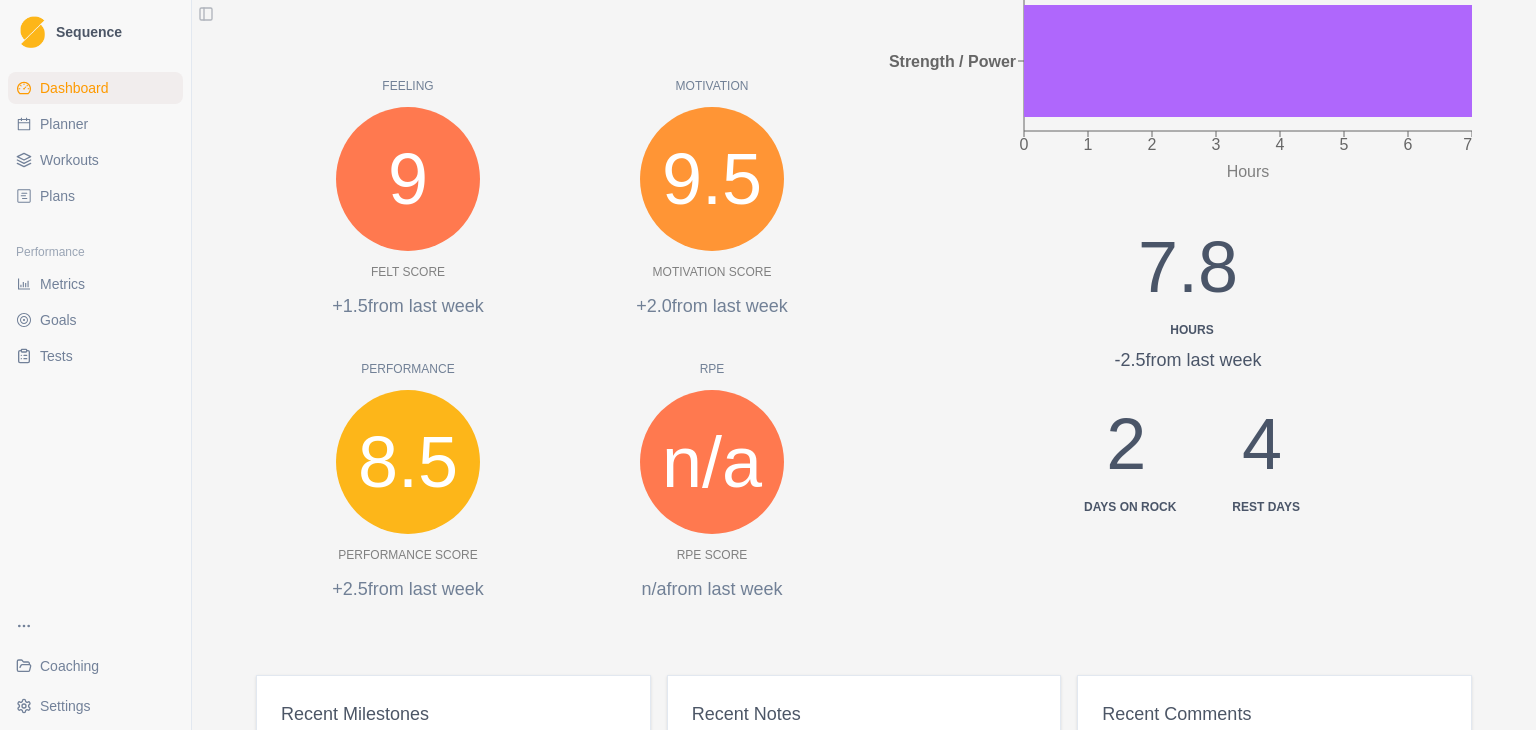 click on "Upcoming Workouts Board Sesh: Volume Strength / Power Gym Sesh: Volume Strength / Power A/B Day - After NZ Conditioning Outdoor: Boulder Strength / Power Outdoor: Boulder Strength / Power View Planner Goals In Progress Dreamtime Tick my current project View Goals Snapshot Last  7  Days Sessions 4 You have completed     sessions this past week Feeling 9 Felt Score +1.5  from last week Motivation 9.5 Motivation Score +2.0  from last week Performance 8.5 Performance Score +2.5  from last week RPE n/a RPE Score n/a  from last week Session Breakdown time total 0 1 2 3 4 5 6 7 Hours Conditioning Strength / Power 7.8 Hours -2.5  from last week 2 Days on Rock 4 Rest days Recent Milestones 4 weeks after using Sequence View Milestones Recent Notes Started using Sequence View Notes Recent Comments Outdoor: Boulder 31 minutes ago Outdoor: Boulder 35 minutes ago Board Sesh: Volume 38 minutes ago Board Sesh: Volume 38 minutes ago Outdoor: Boulder 42 minutes ago View Planner" at bounding box center (864, 365) 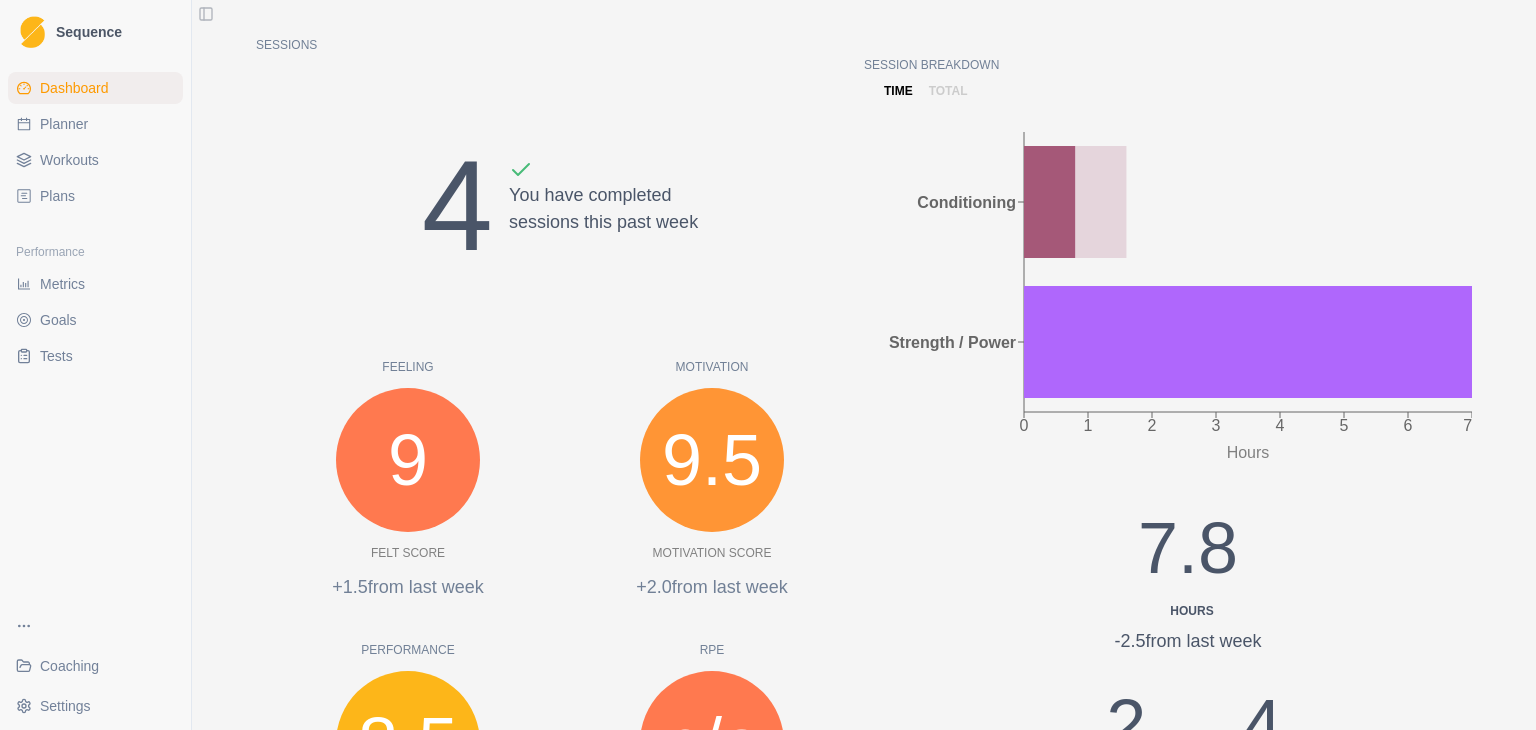 scroll, scrollTop: 0, scrollLeft: 0, axis: both 